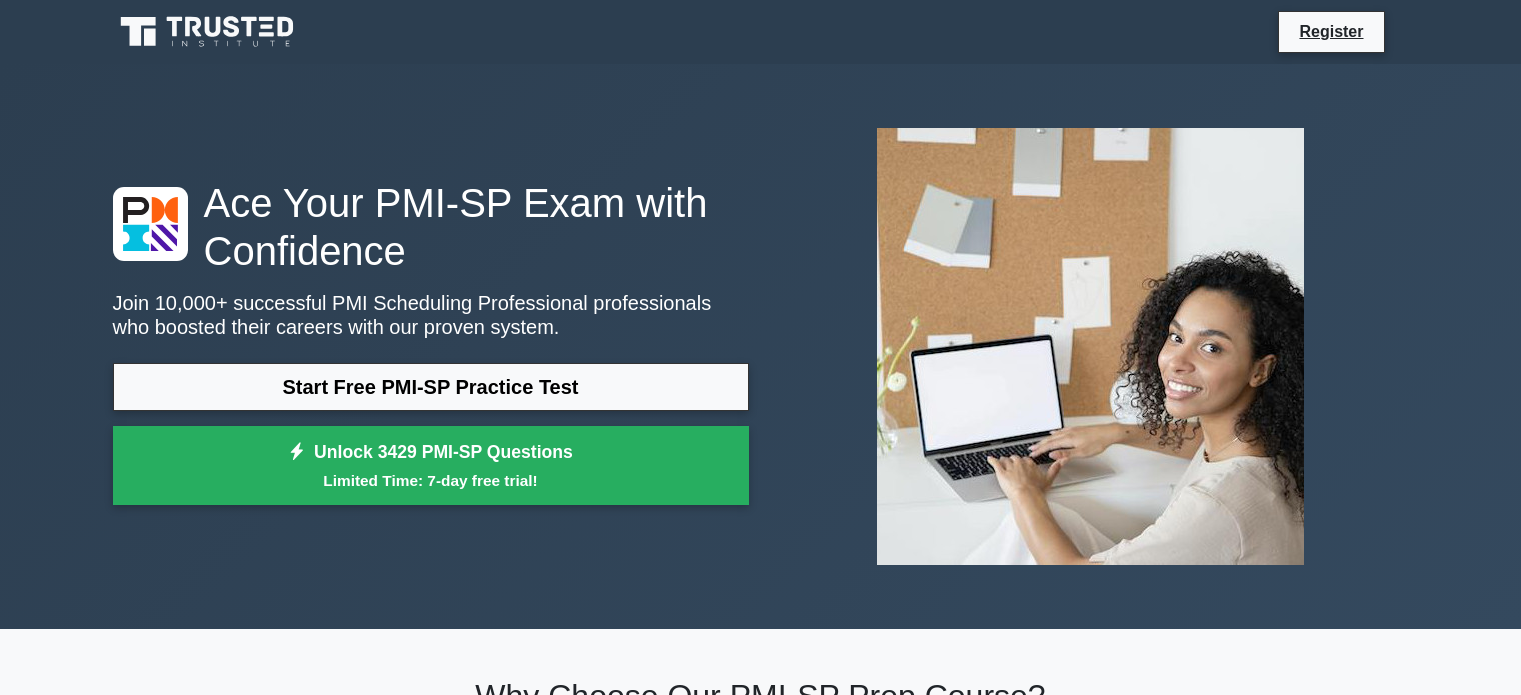 scroll, scrollTop: 0, scrollLeft: 0, axis: both 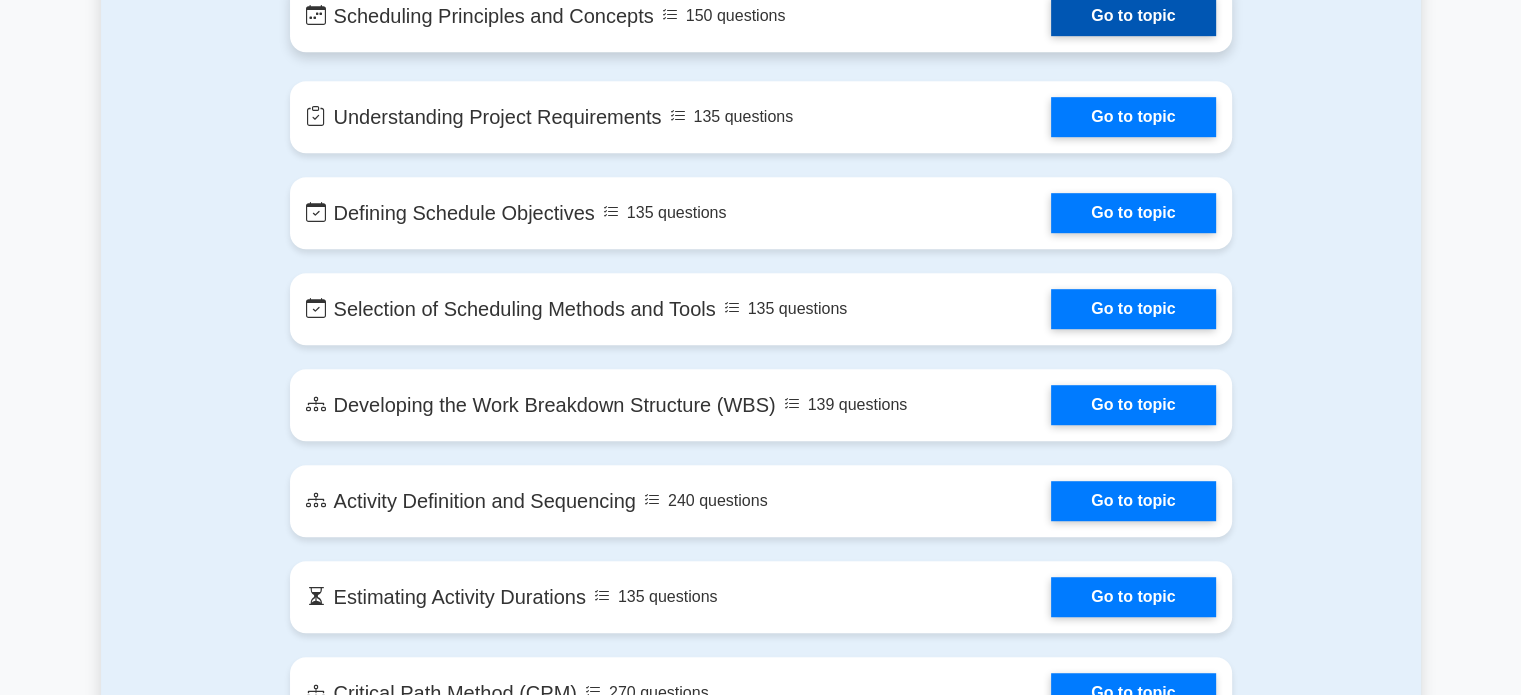 click on "Go to topic" at bounding box center [1133, 16] 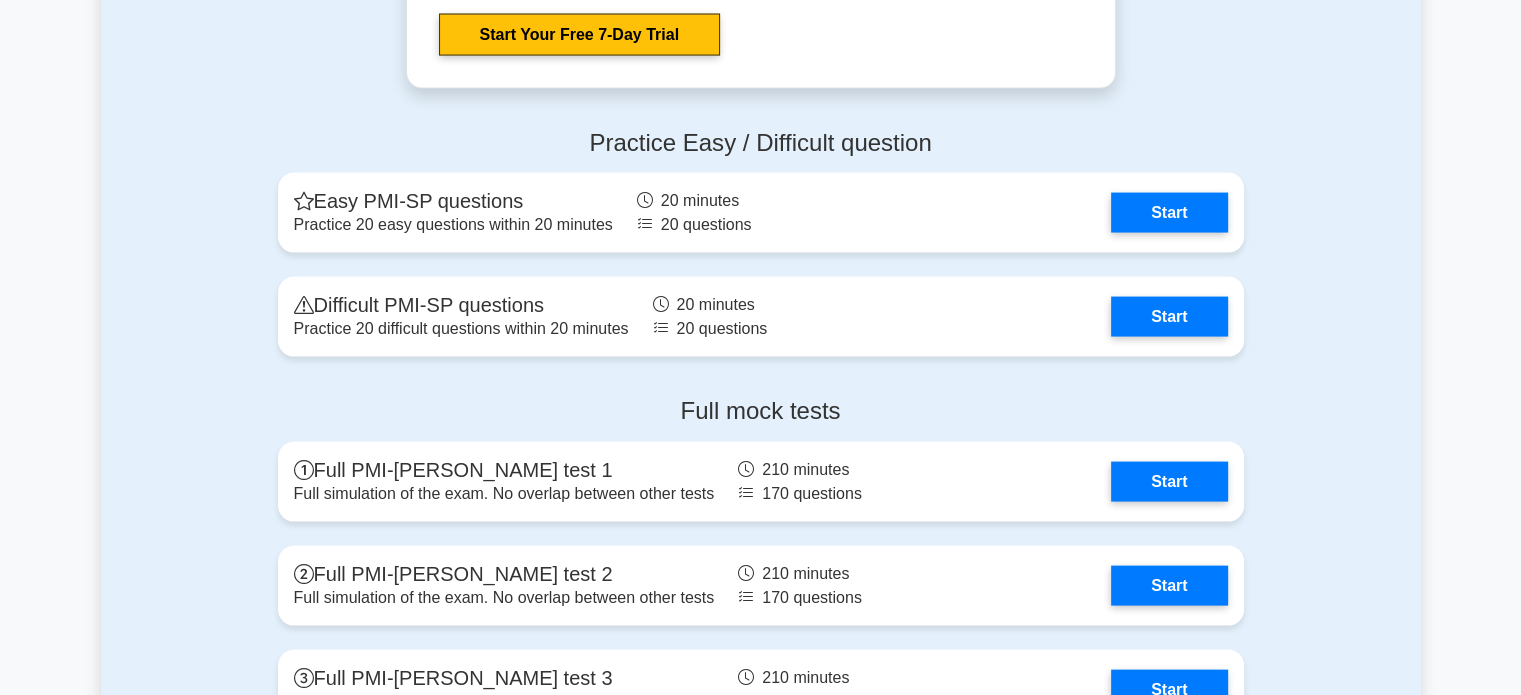 scroll, scrollTop: 4200, scrollLeft: 0, axis: vertical 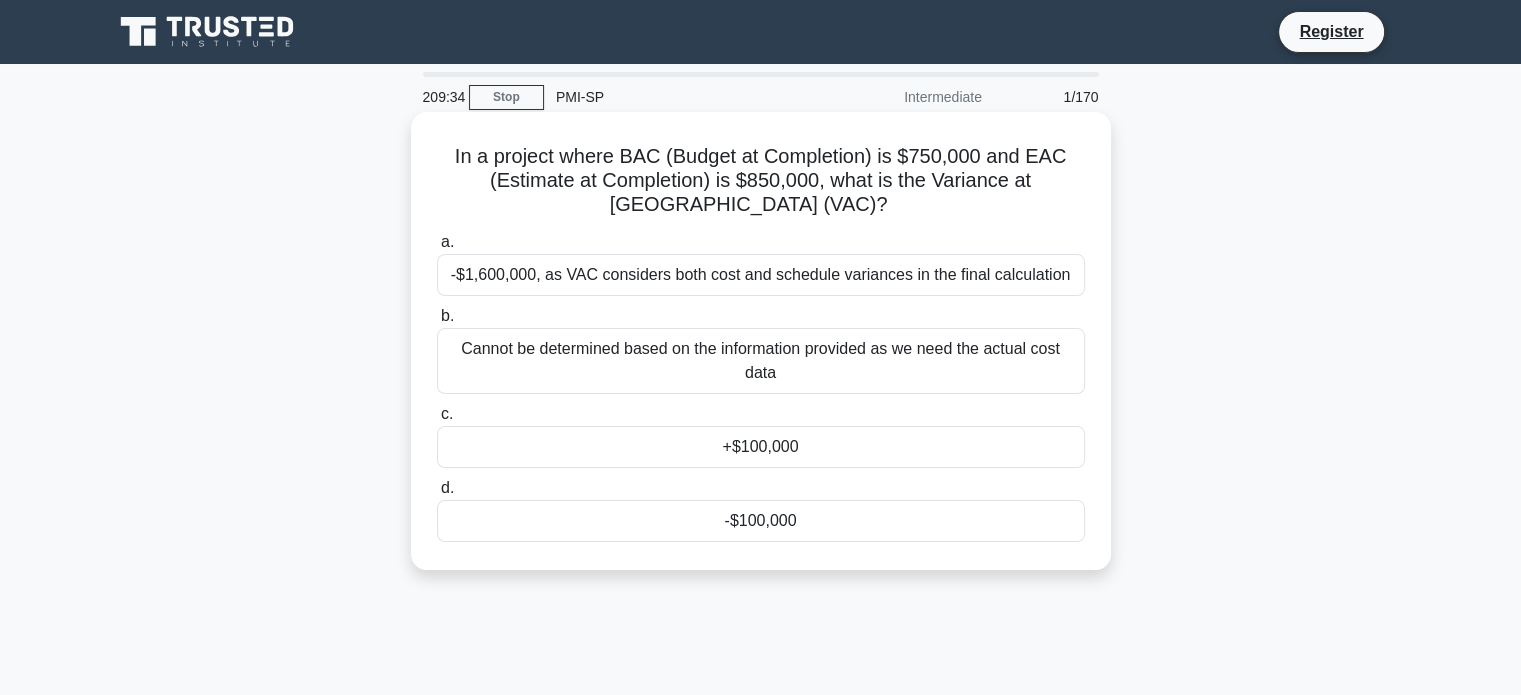 click on "-$100,000" at bounding box center [761, 521] 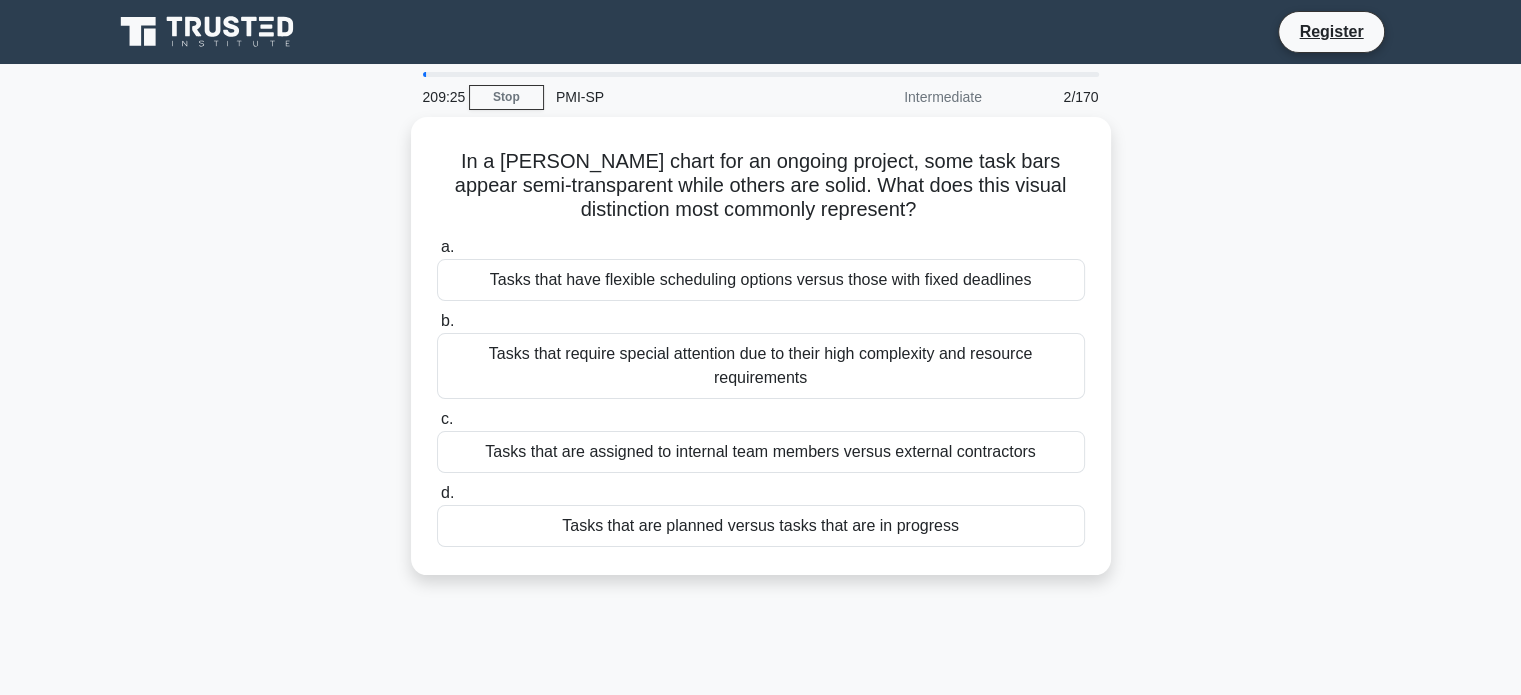 click on "Tasks that are planned versus tasks that are in progress" at bounding box center [761, 526] 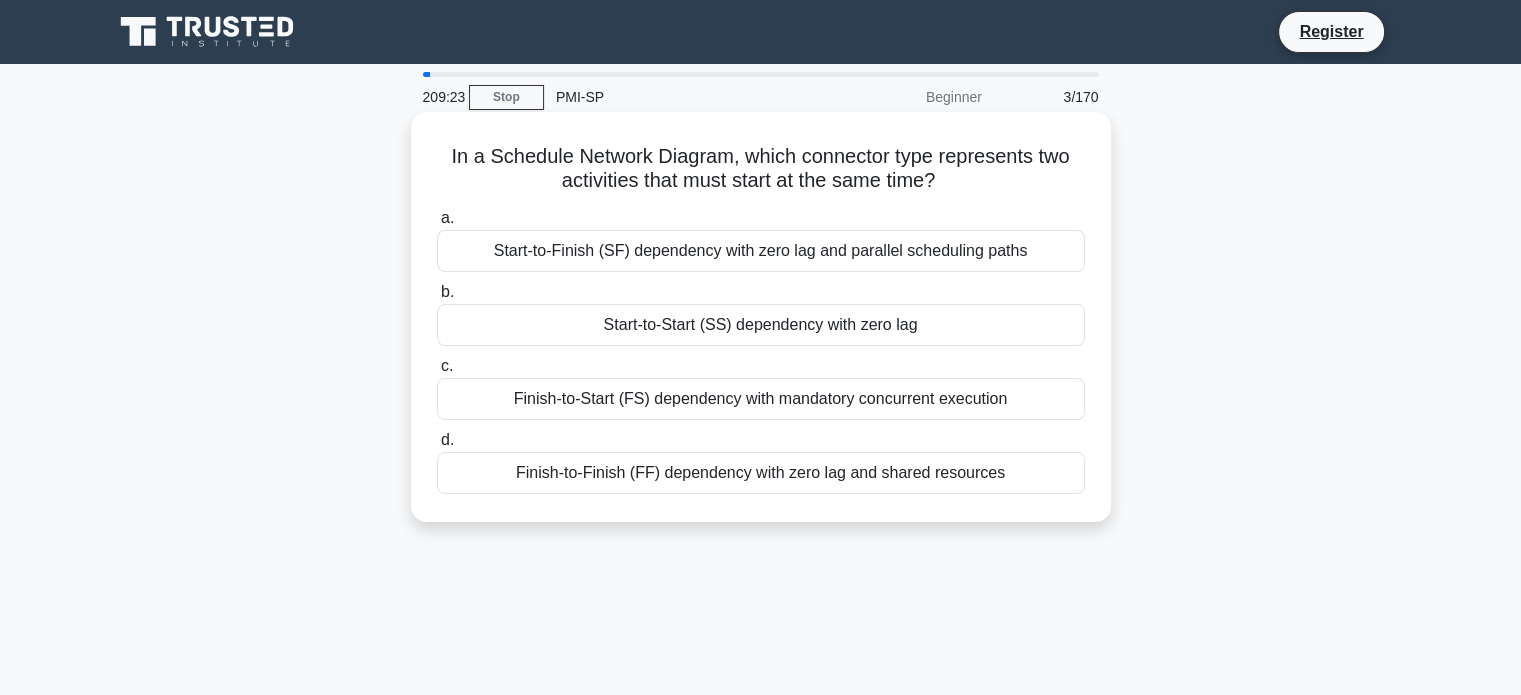 click on "Start-to-Start (SS) dependency with zero lag" at bounding box center [761, 325] 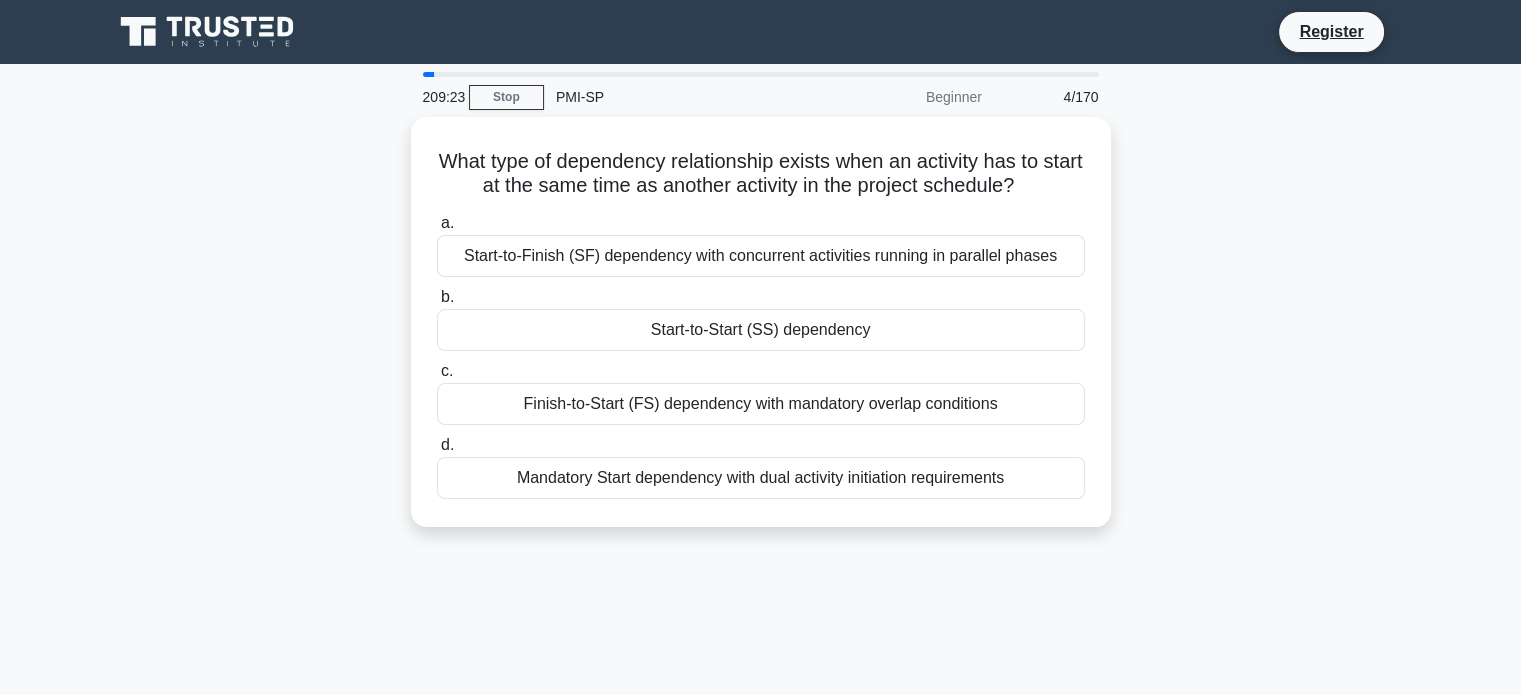 click on "Start-to-Start (SS) dependency" at bounding box center (761, 330) 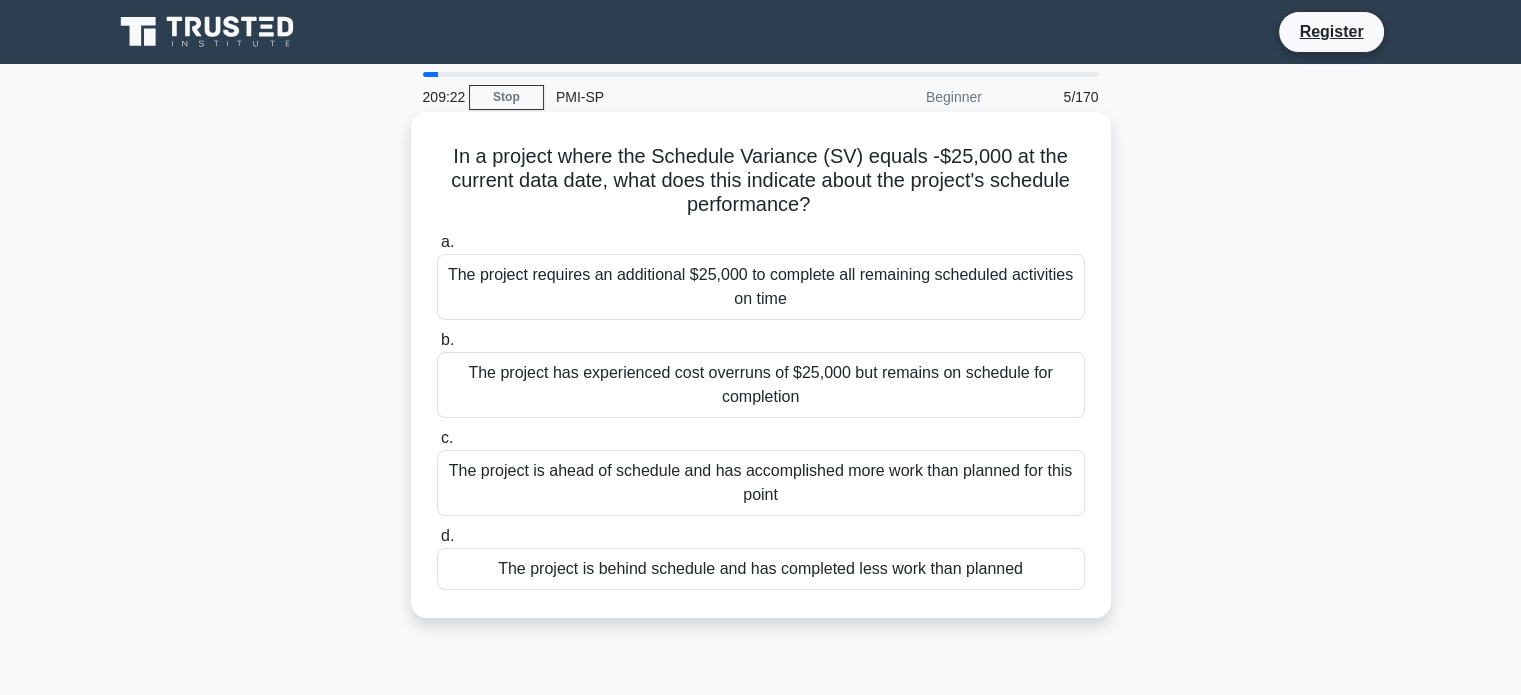 click on "b.
The project has experienced cost overruns of $25,000 but remains on schedule for completion" at bounding box center (761, 373) 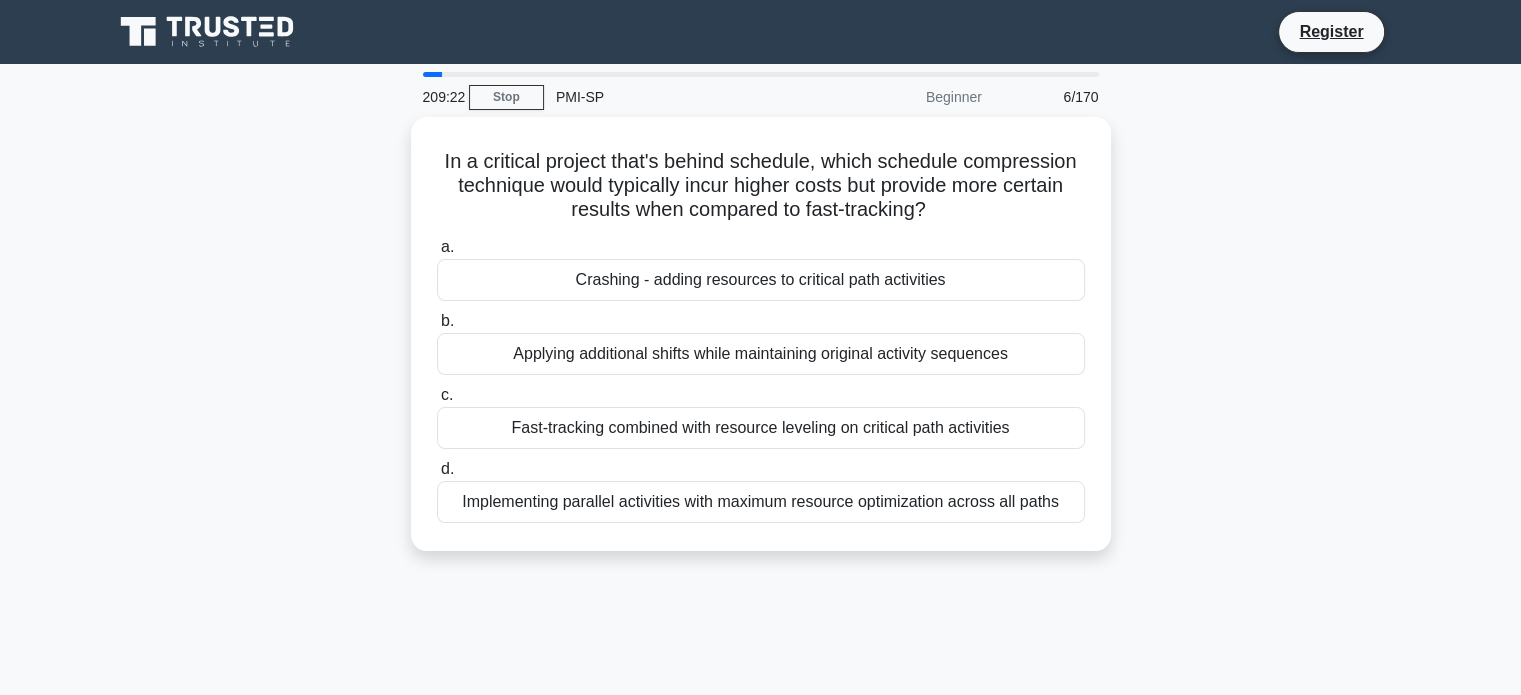 click on "Applying additional shifts while maintaining original activity sequences" at bounding box center [761, 354] 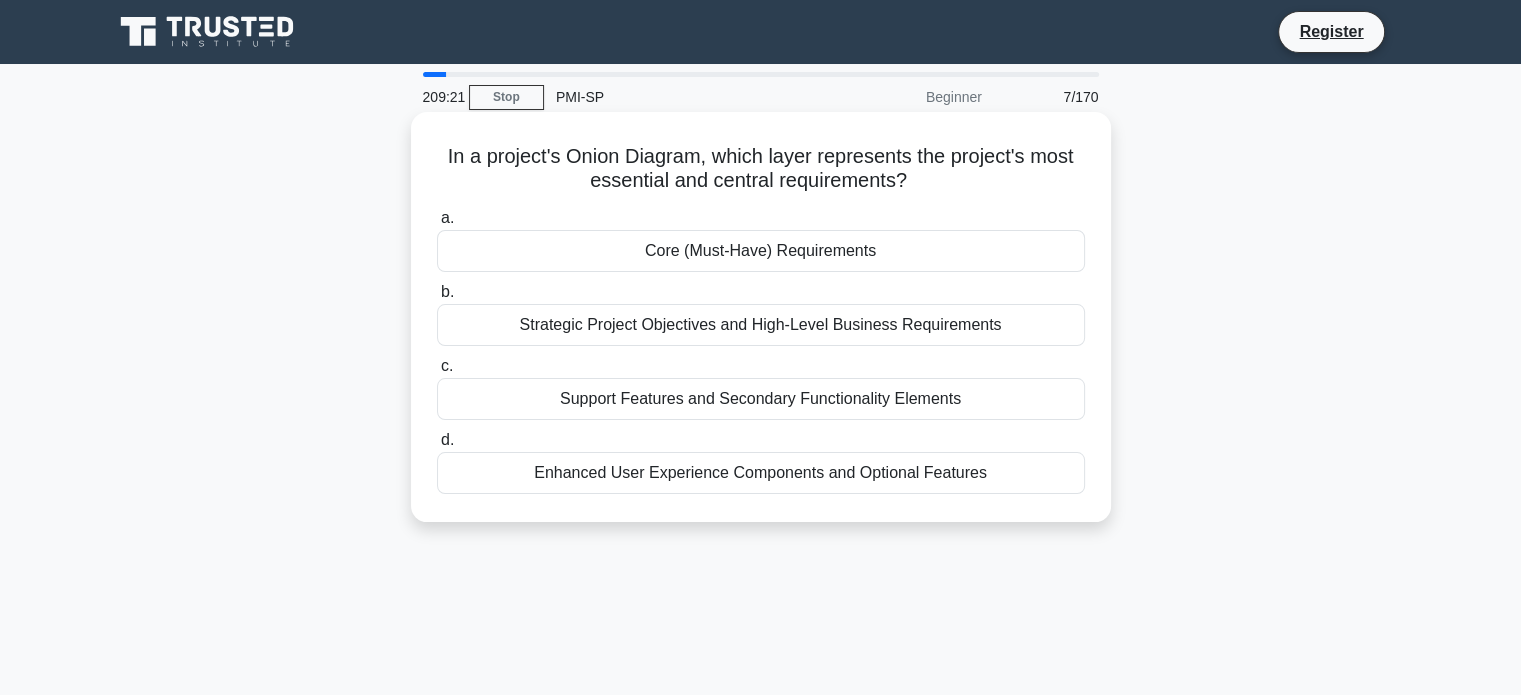 click on "a.
Core (Must-Have) Requirements
b.
Strategic Project Objectives and High-Level Business Requirements" at bounding box center (761, 350) 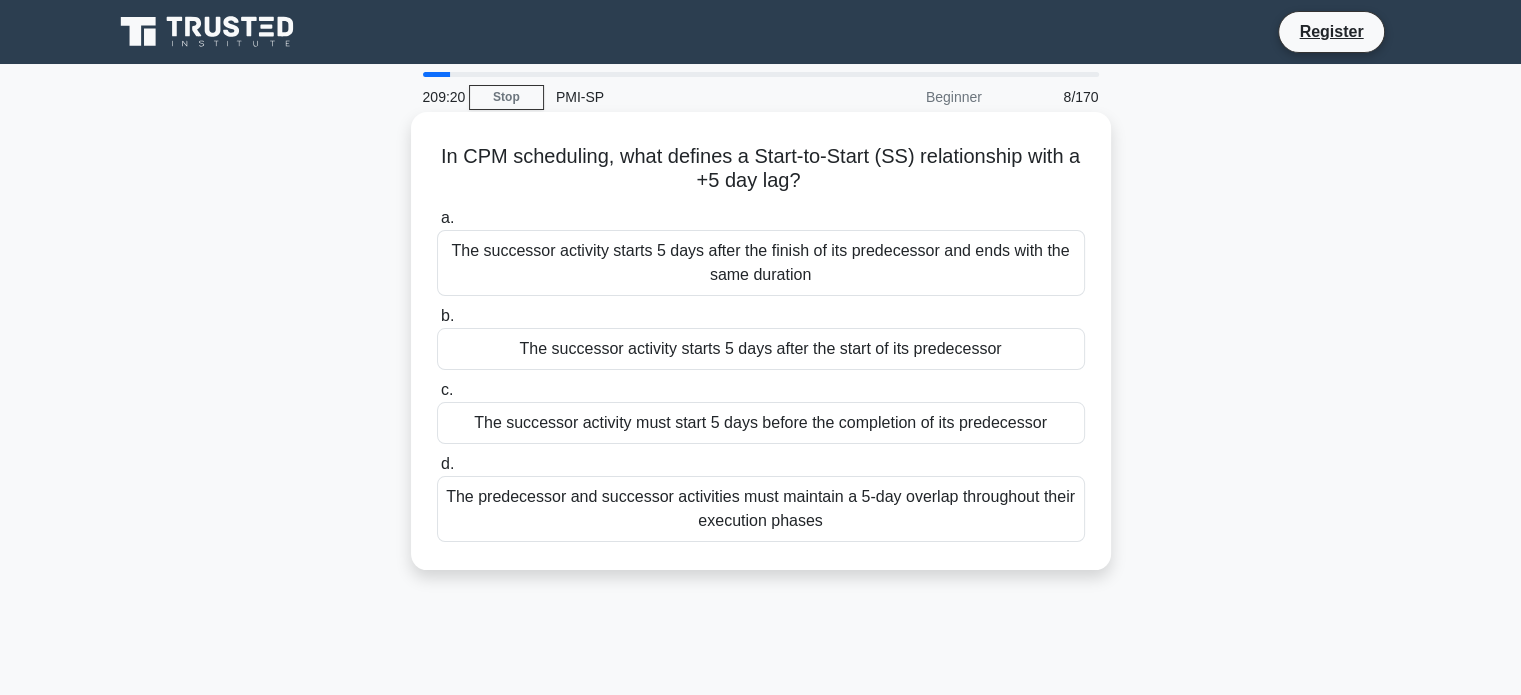 click on "The successor activity starts 5 days after the start of its predecessor" at bounding box center (761, 349) 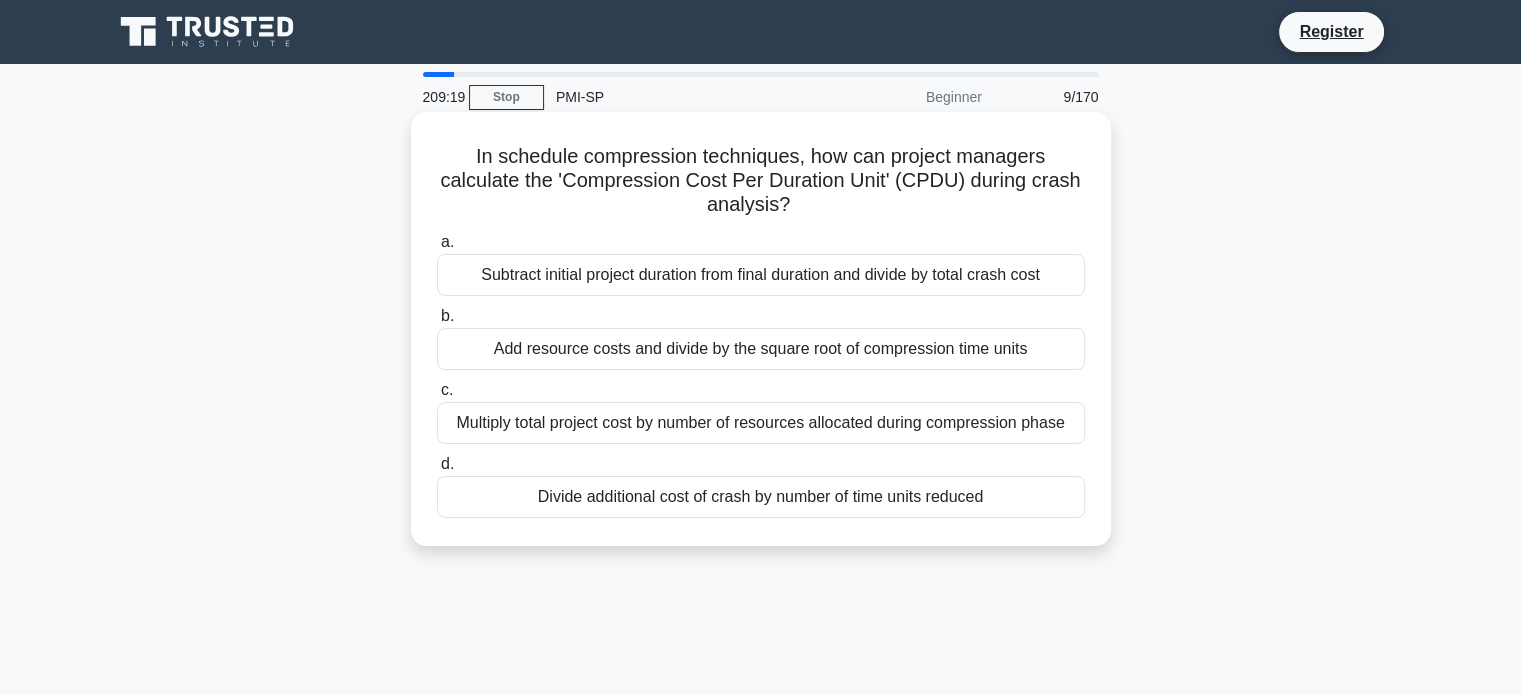 click on "Add resource costs and divide by the square root of compression time units" at bounding box center (761, 349) 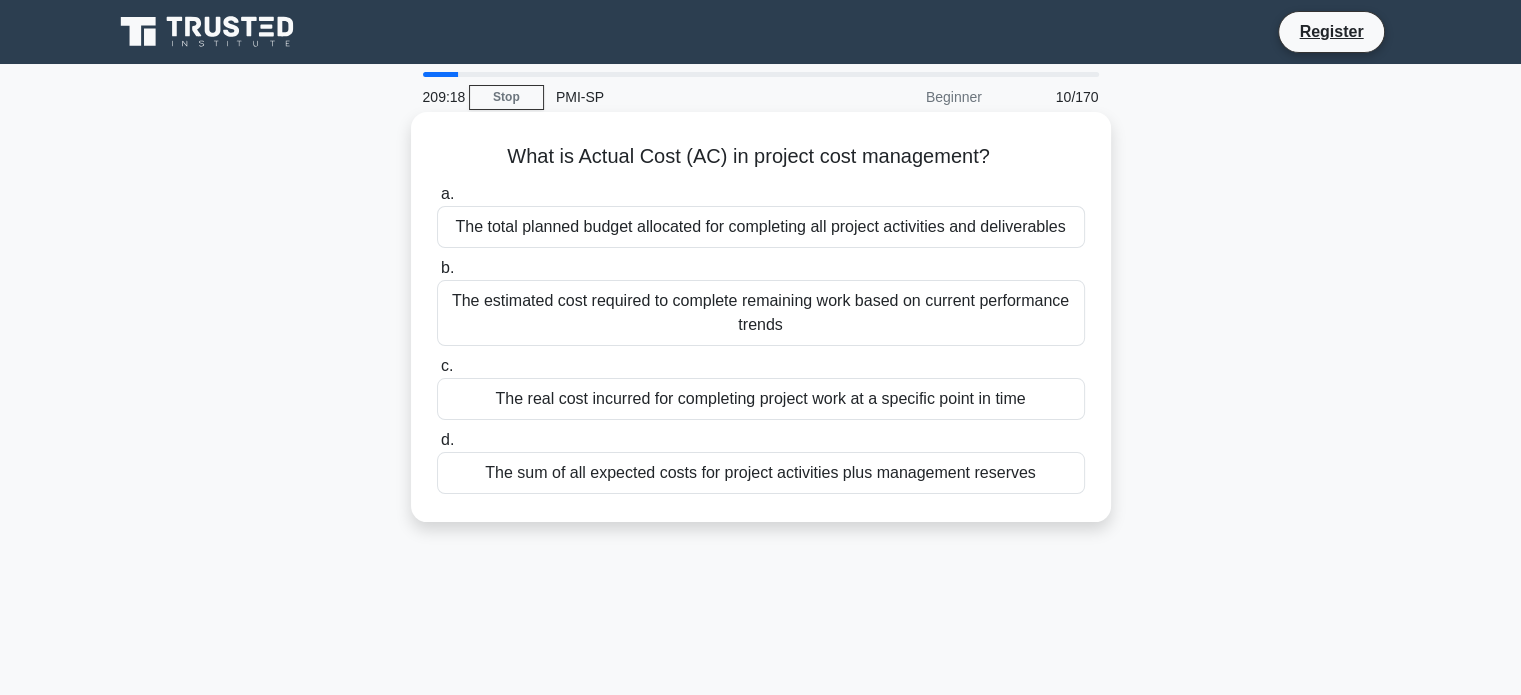 click on "a.
The total planned budget allocated for completing all project activities and deliverables
b.
The estimated cost required to complete remaining work based on current performance trends
c." at bounding box center (761, 338) 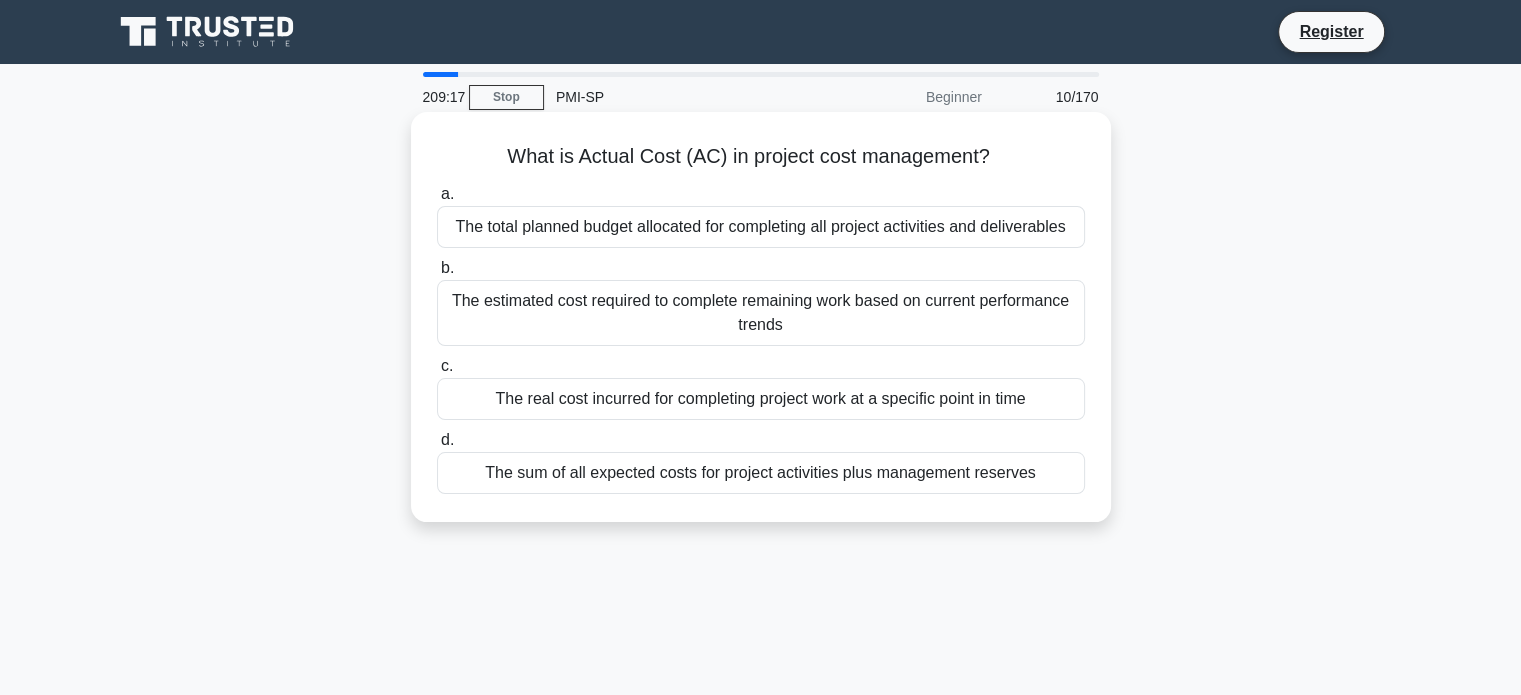 click on "The estimated cost required to complete remaining work based on current performance trends" at bounding box center (761, 313) 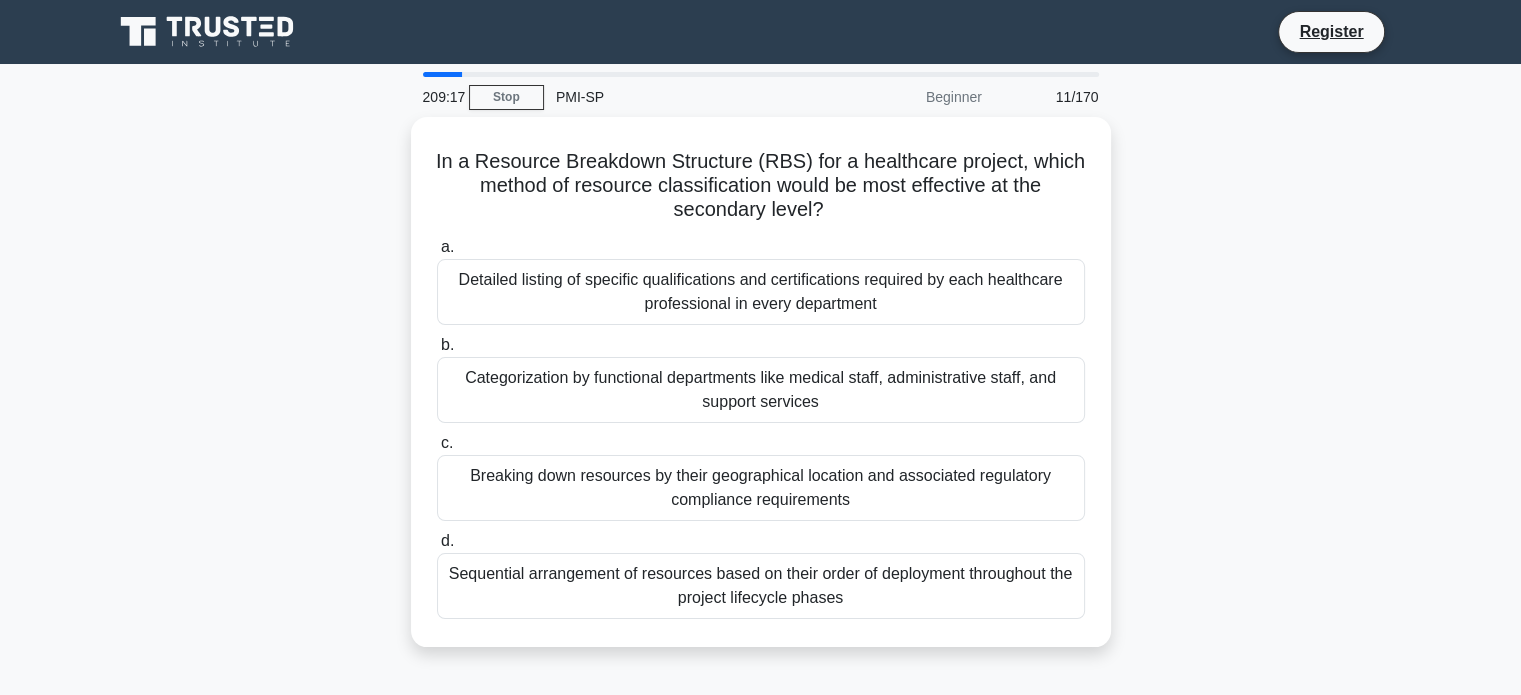 click on "Detailed listing of specific qualifications and certifications required by each healthcare professional in every department" at bounding box center (761, 292) 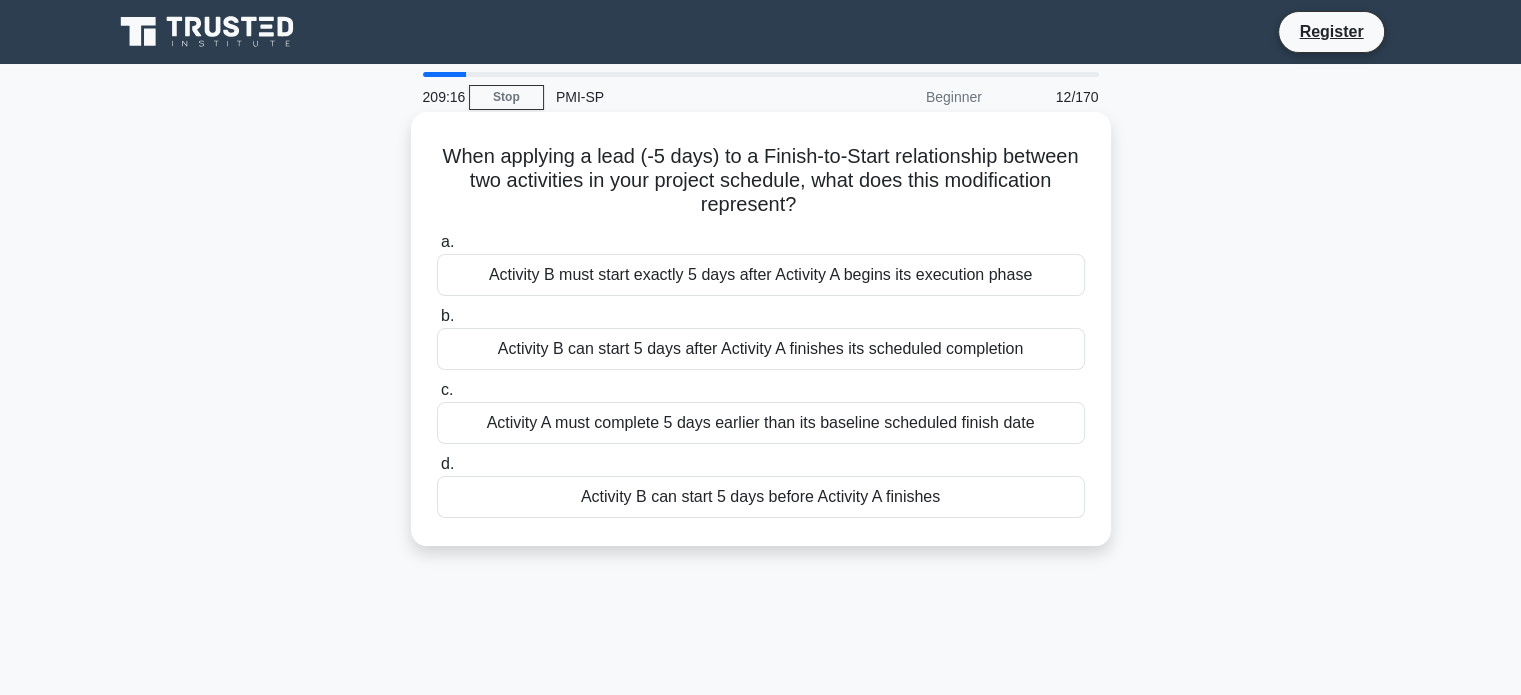 click on "a.
Activity B must start exactly 5 days after Activity A begins its execution phase
b.
Activity B can start 5 days after Activity A finishes its scheduled completion
c. d." at bounding box center (761, 374) 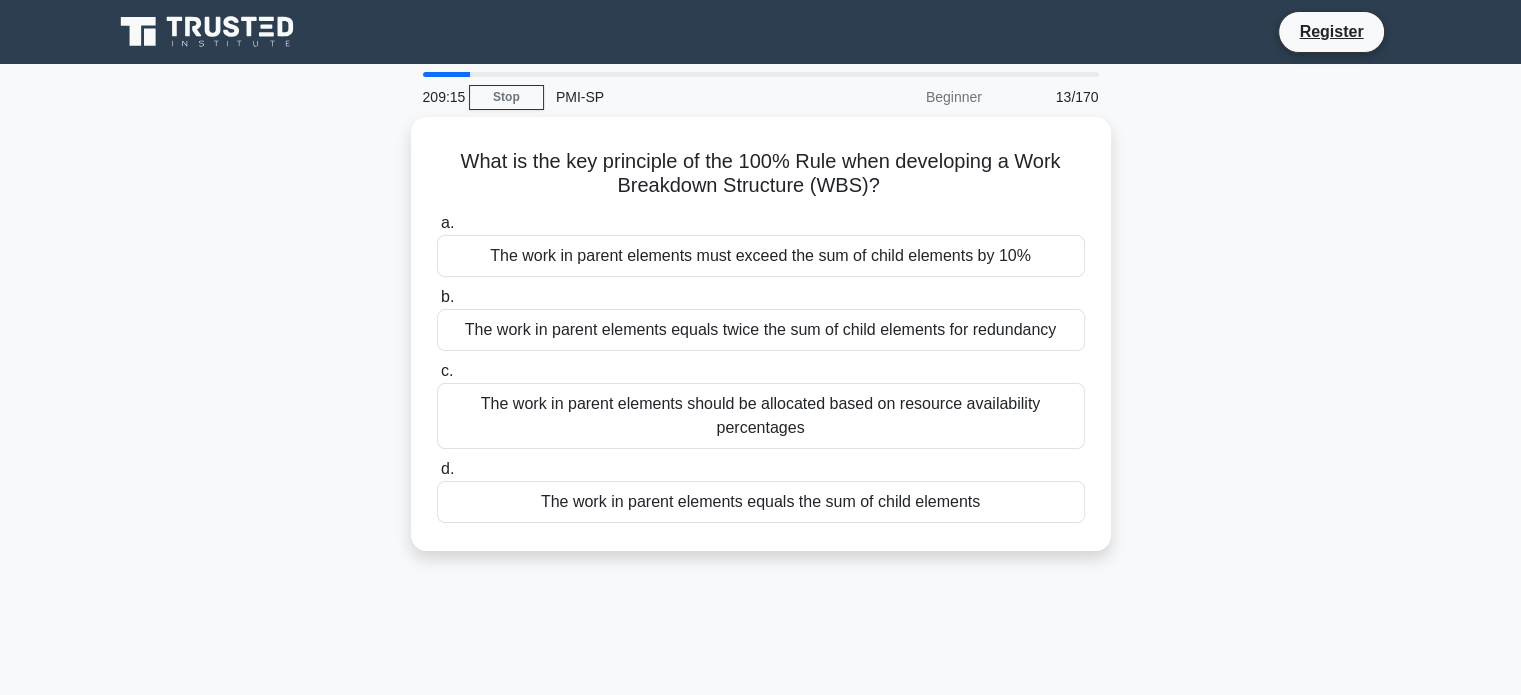 click on "b.
The work in parent elements equals twice the sum of child elements for redundancy" at bounding box center (761, 318) 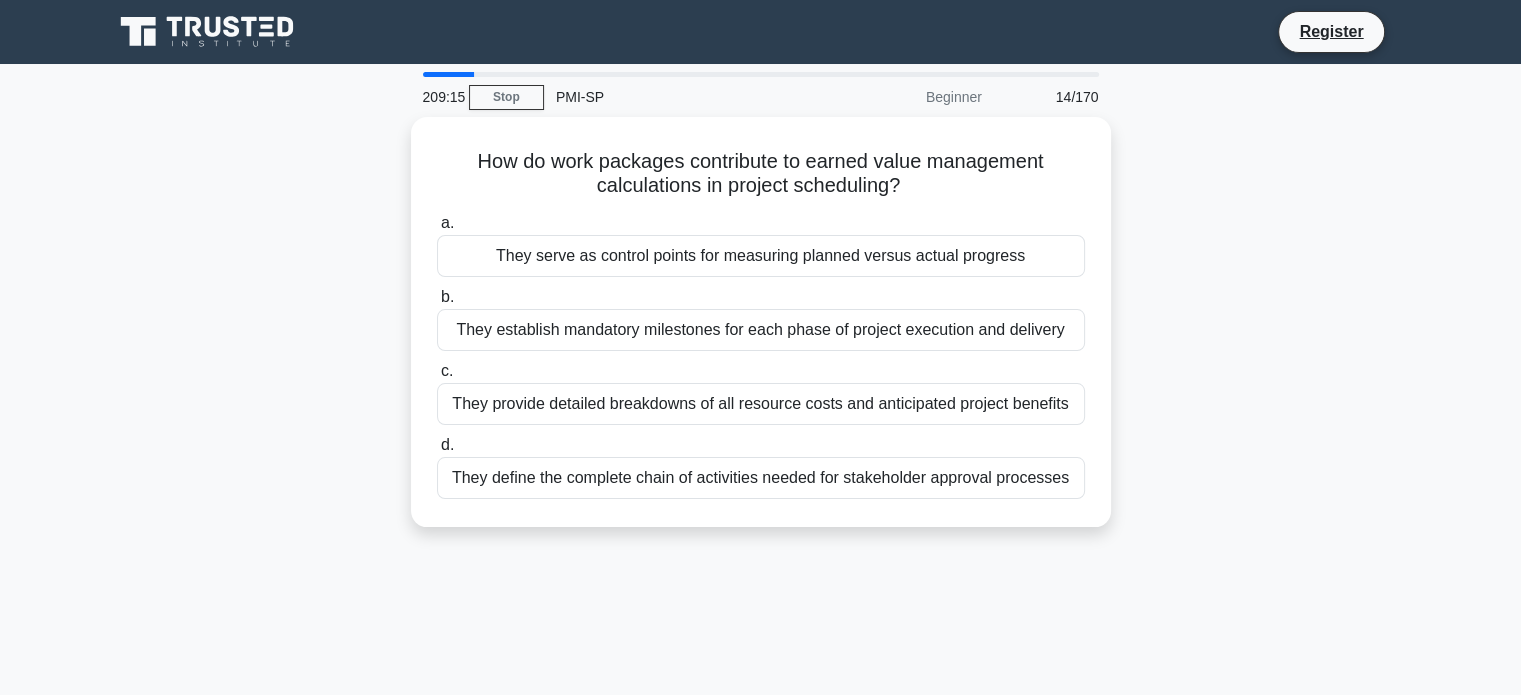 click on "b.
They establish mandatory milestones for each phase of project execution and delivery" at bounding box center (761, 318) 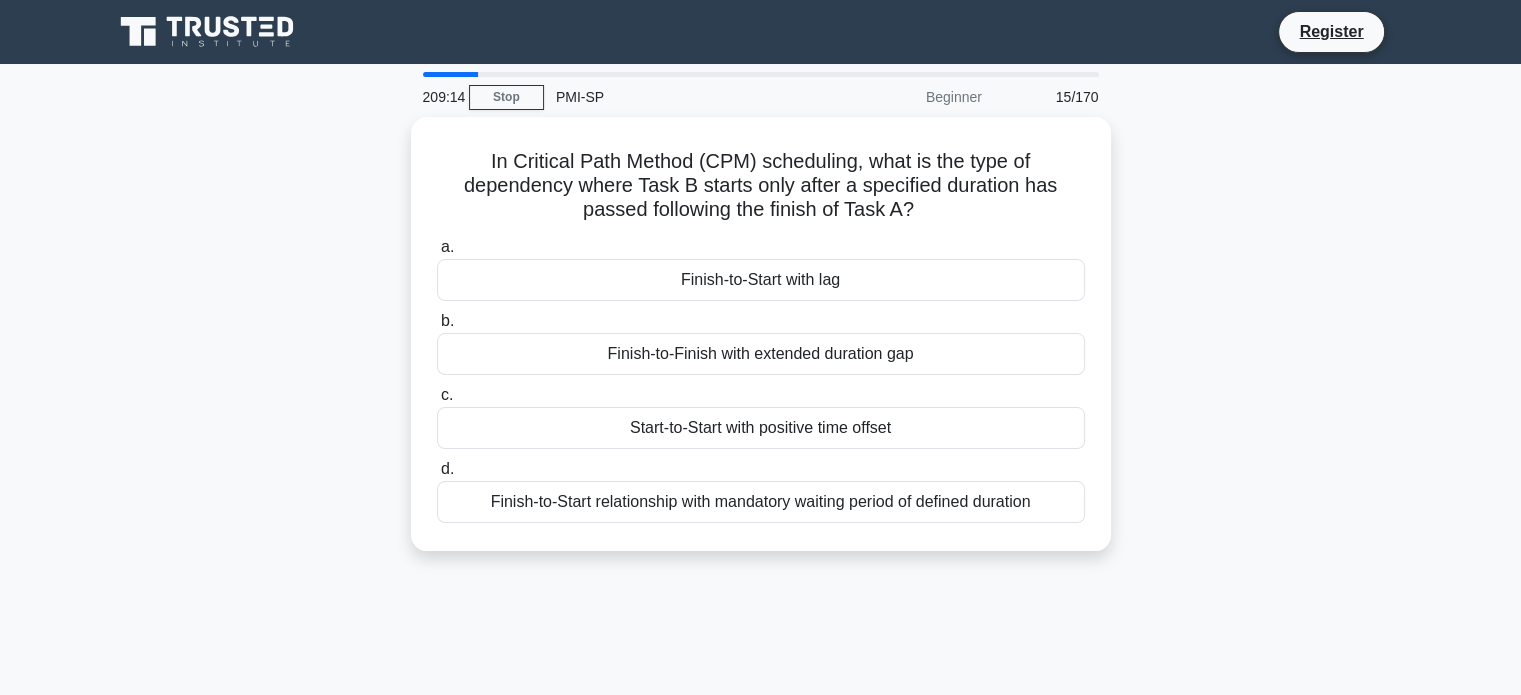 click on "Finish-to-Start with lag" at bounding box center (761, 280) 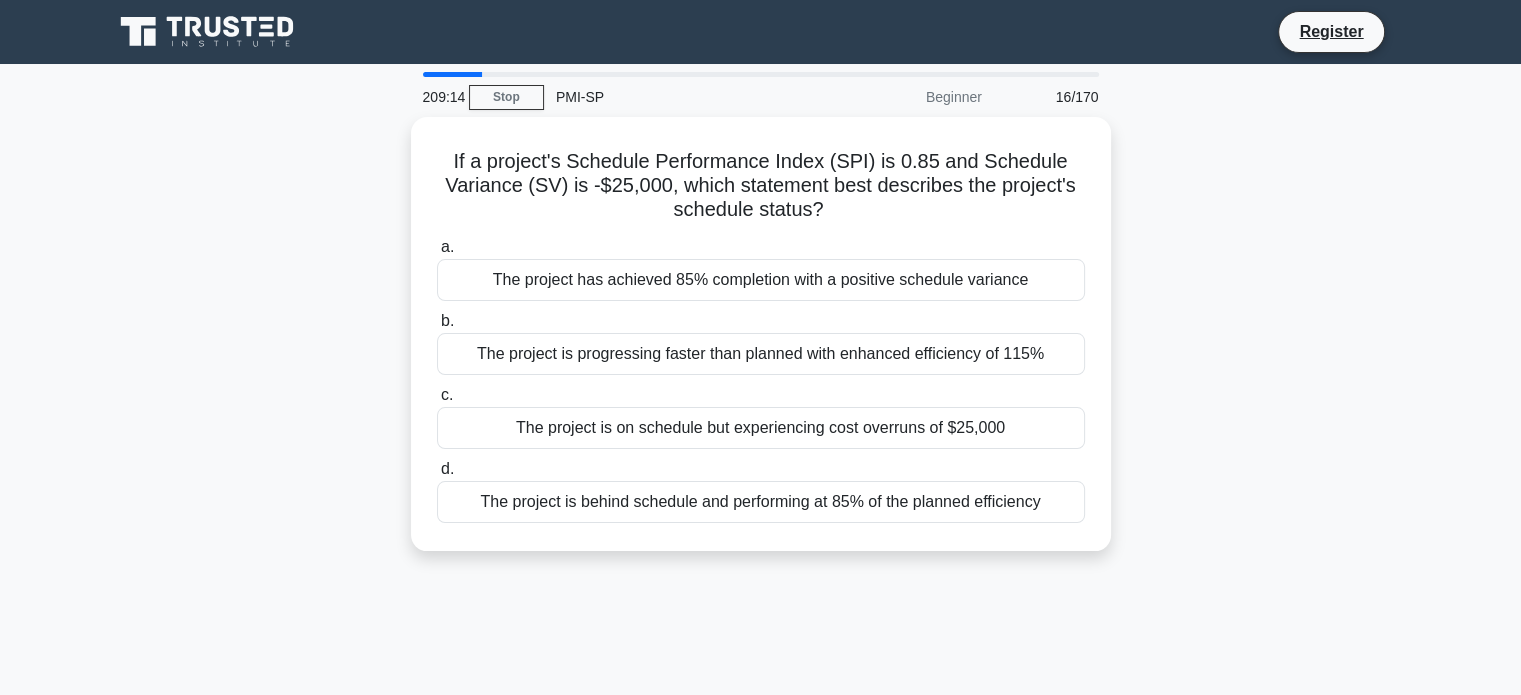 click on "The project has achieved 85% completion with a positive schedule variance" at bounding box center (761, 280) 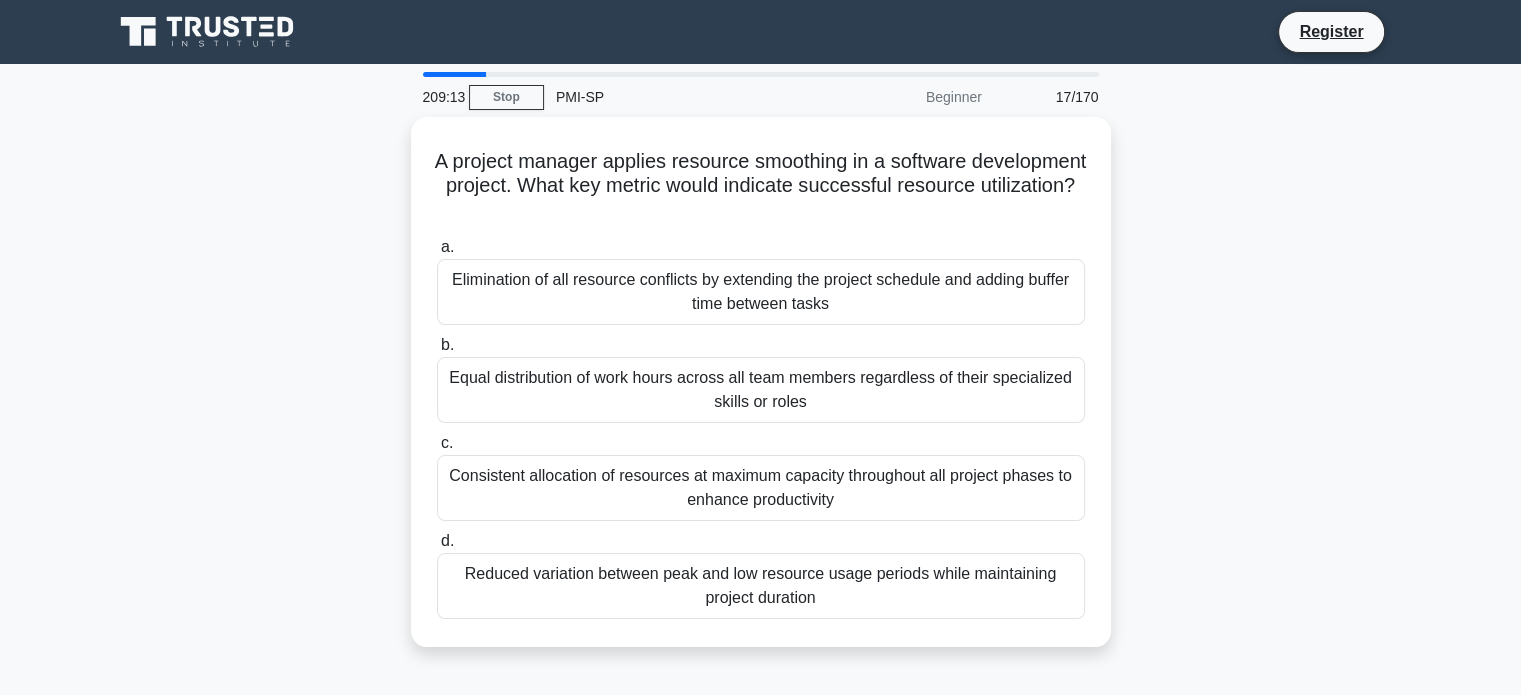 click on "Elimination of all resource conflicts by extending the project schedule and adding buffer time between tasks" at bounding box center (761, 292) 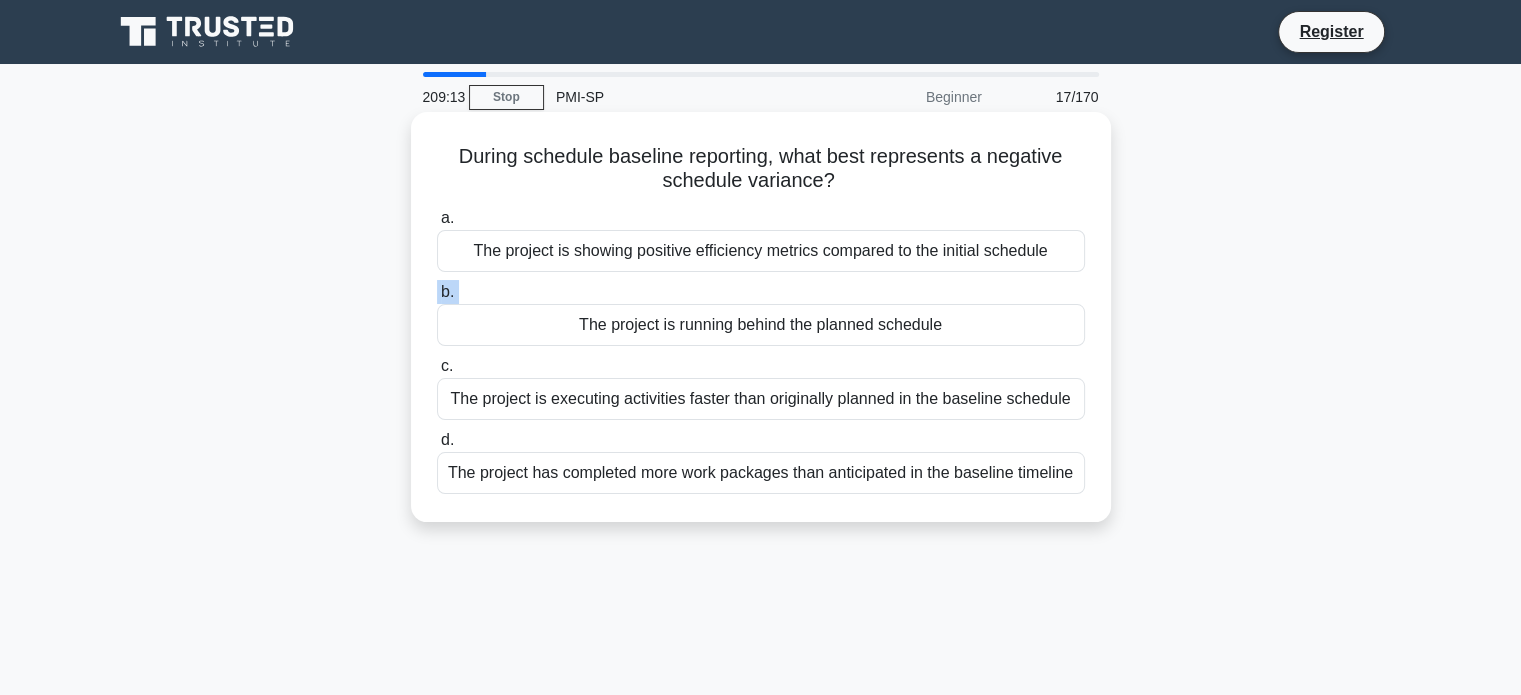 click on "b.
The project is running behind the planned schedule" at bounding box center [761, 313] 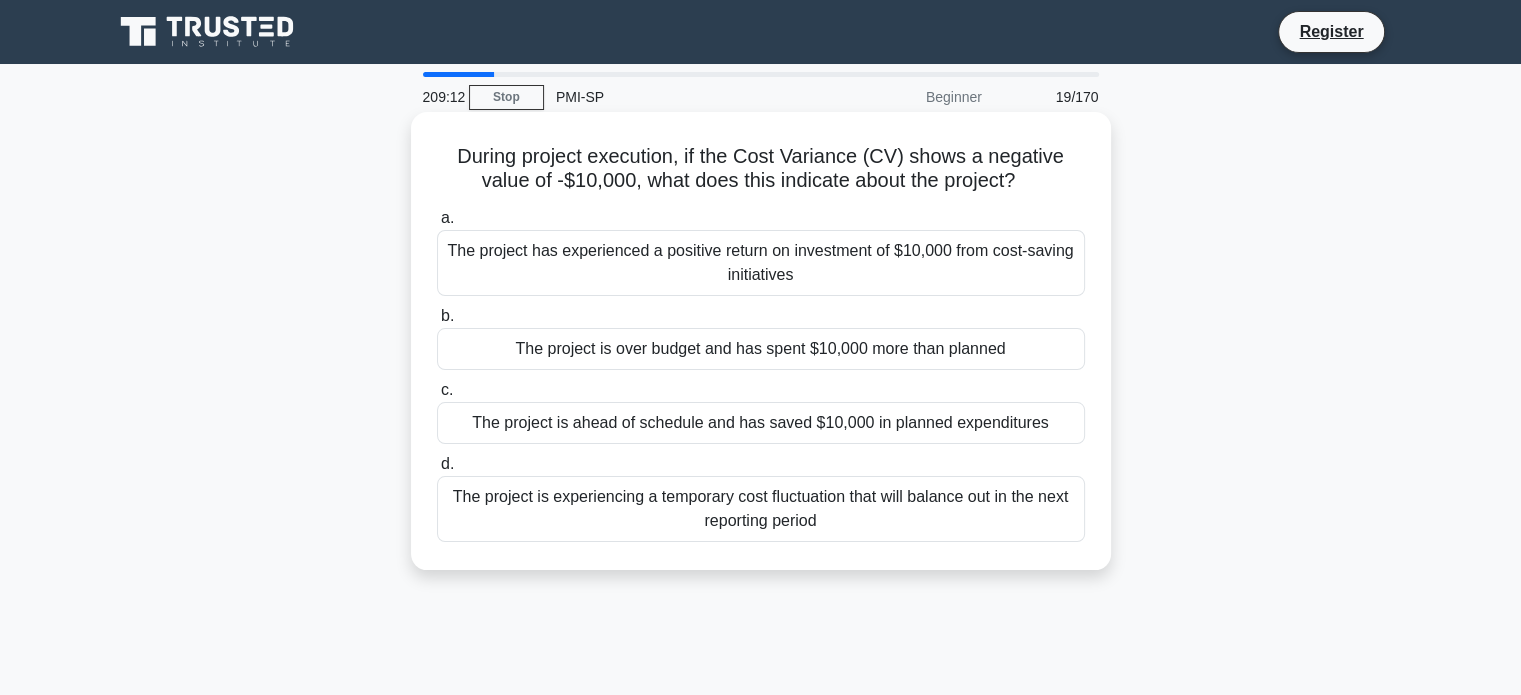 click on "The project is over budget and has spent $10,000 more than planned" at bounding box center (761, 349) 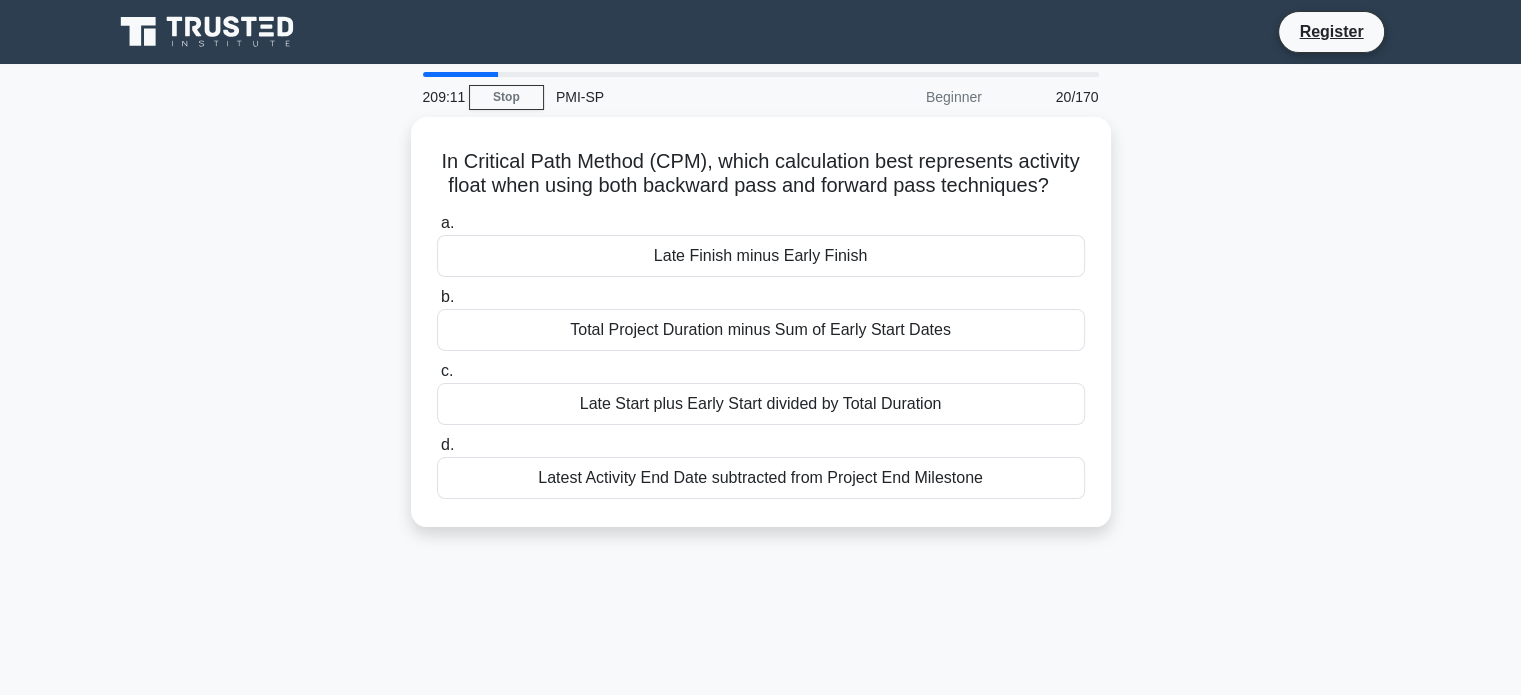 click on "a.
Late Finish minus Early Finish
b.
Total Project Duration minus Sum of Early Start Dates
c. d." at bounding box center (761, 355) 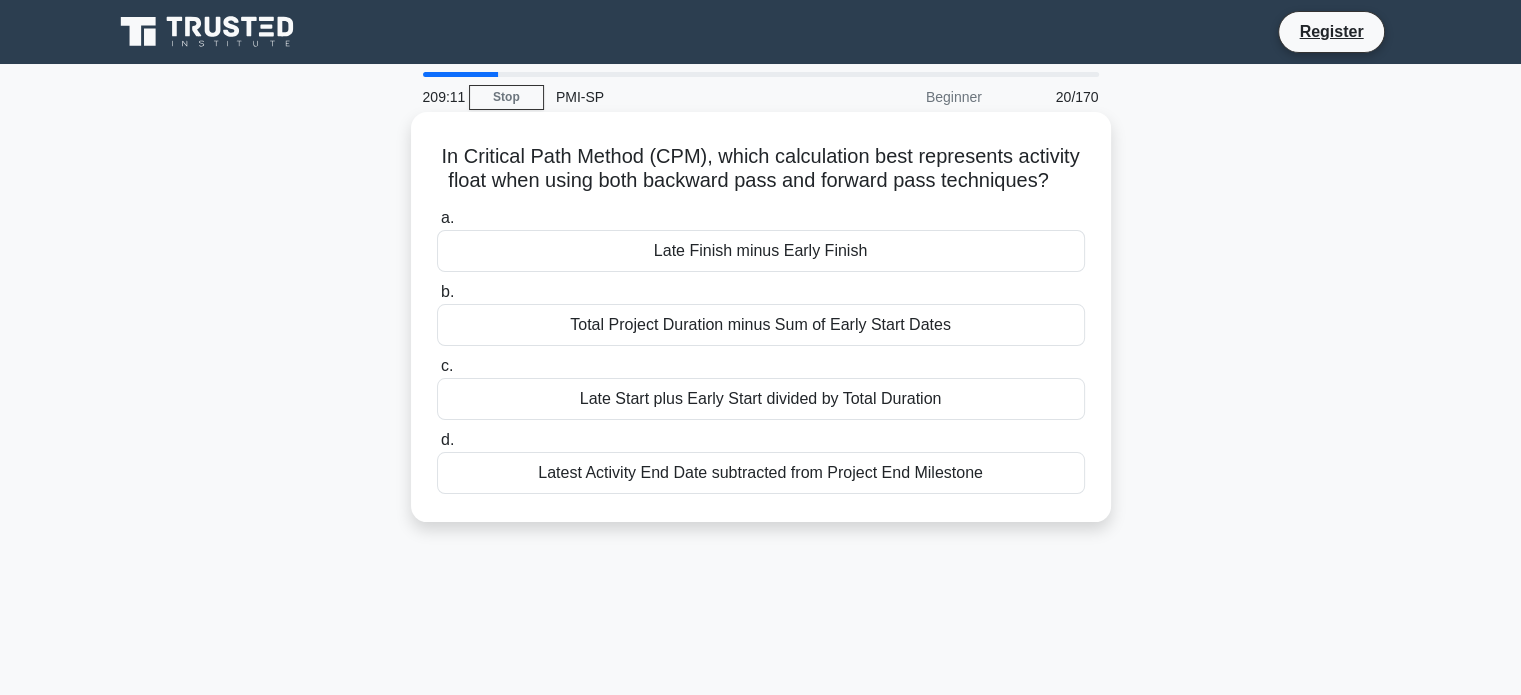 click on "Total Project Duration minus Sum of Early Start Dates" at bounding box center (761, 325) 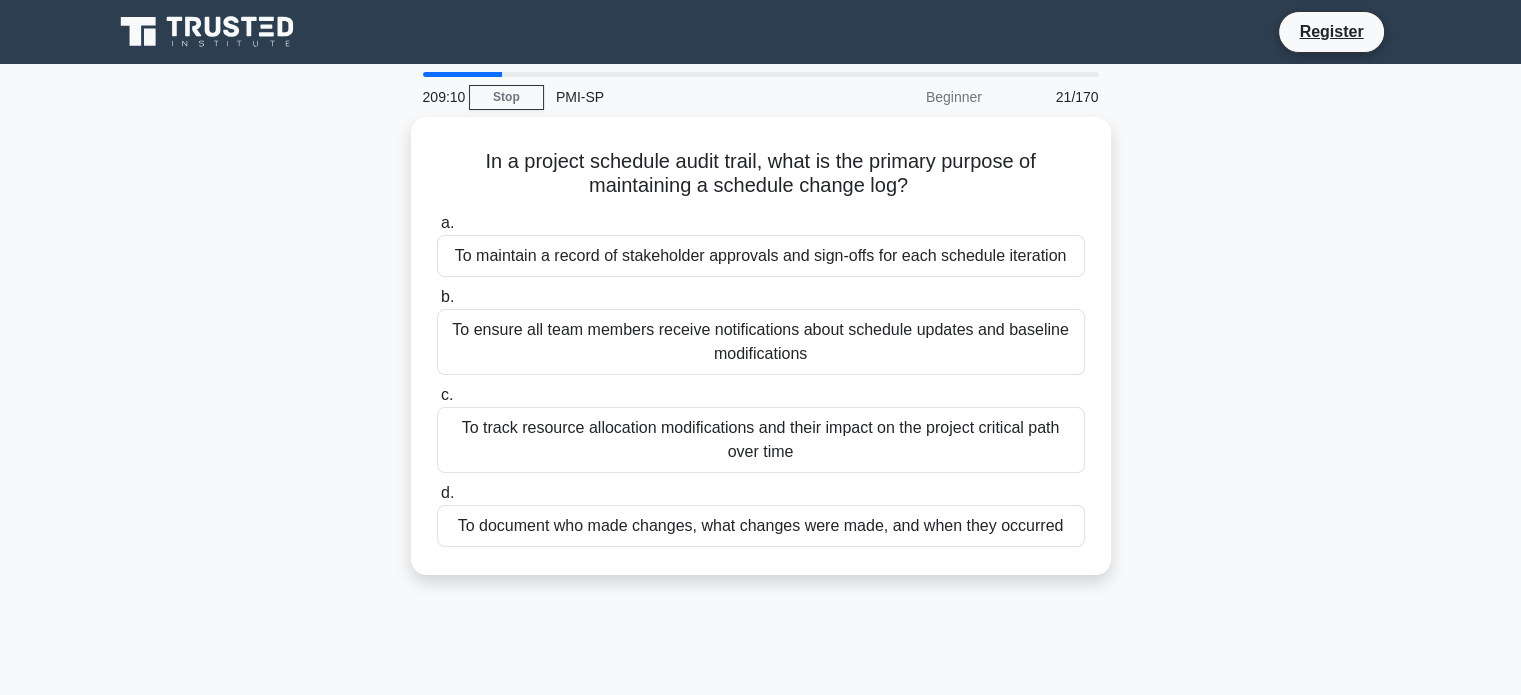 click on "To ensure all team members receive notifications about schedule updates and baseline modifications" at bounding box center (761, 342) 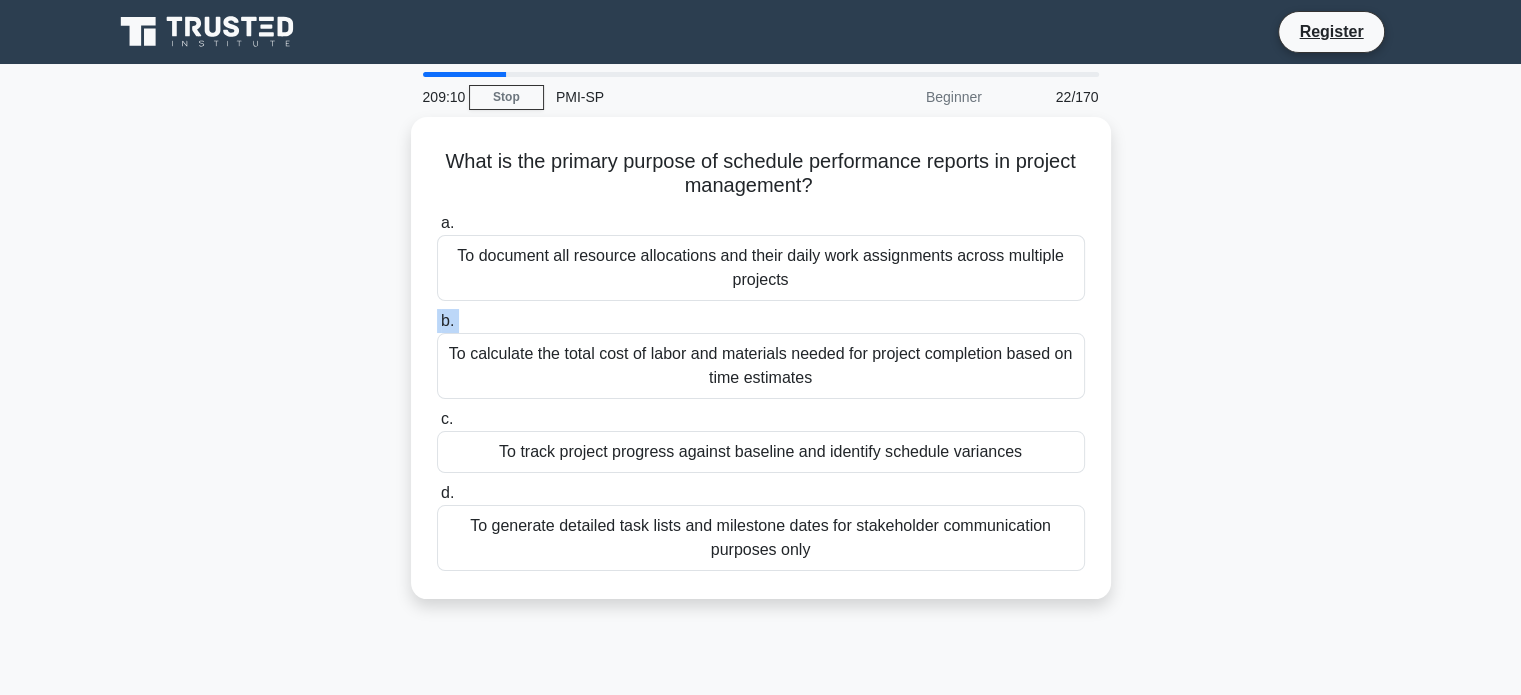 click on "b.
To calculate the total cost of labor and materials needed for project completion based on time estimates" at bounding box center [761, 354] 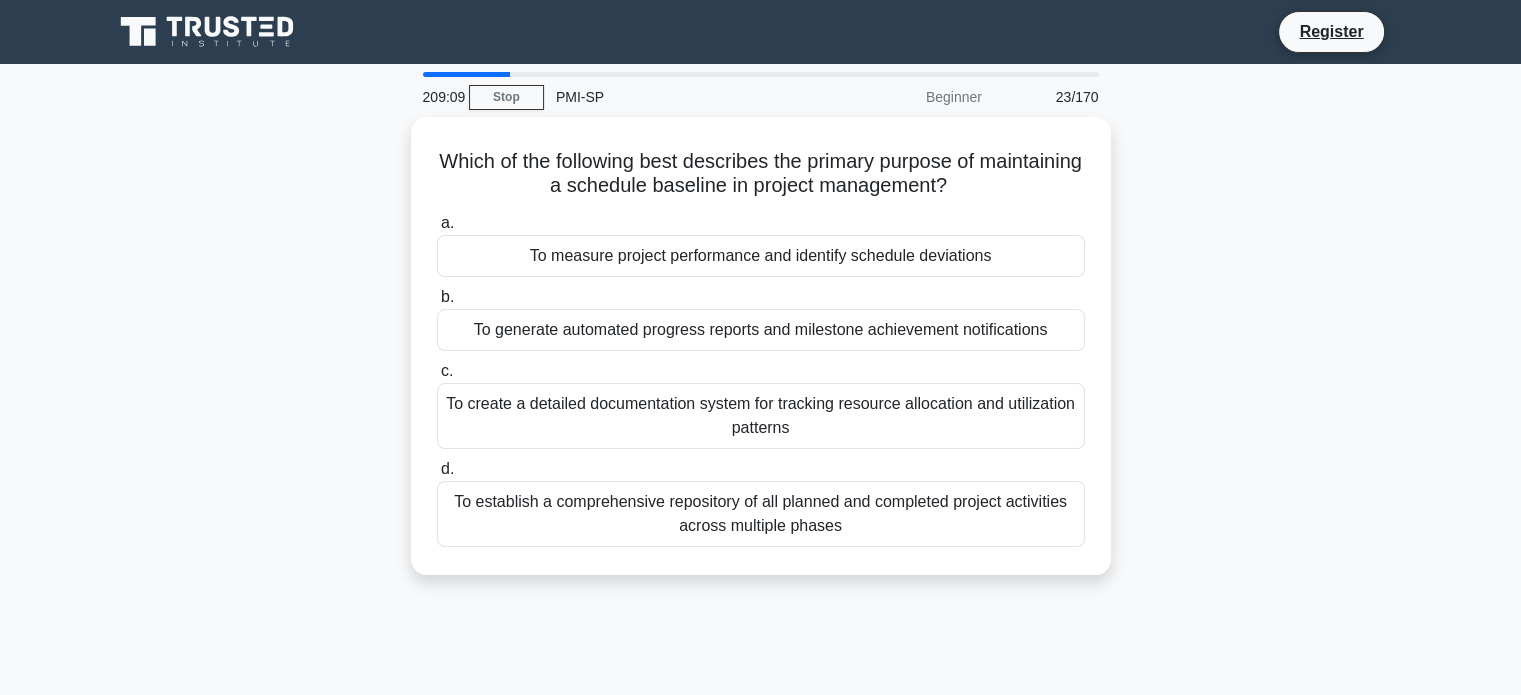 click on "a.
To measure project performance and identify schedule deviations
b.
To generate automated progress reports and milestone achievement notifications
c. d." at bounding box center [761, 379] 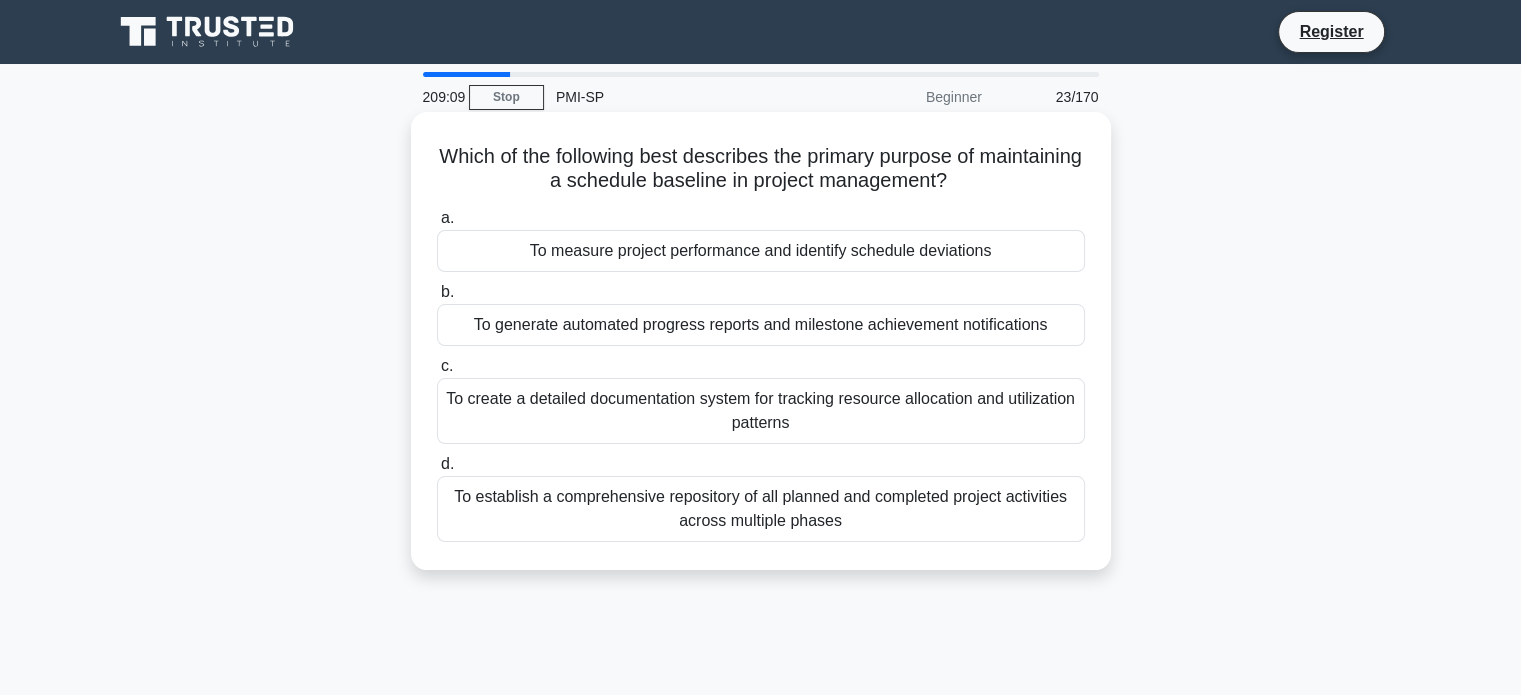 click on "To generate automated progress reports and milestone achievement notifications" at bounding box center (761, 325) 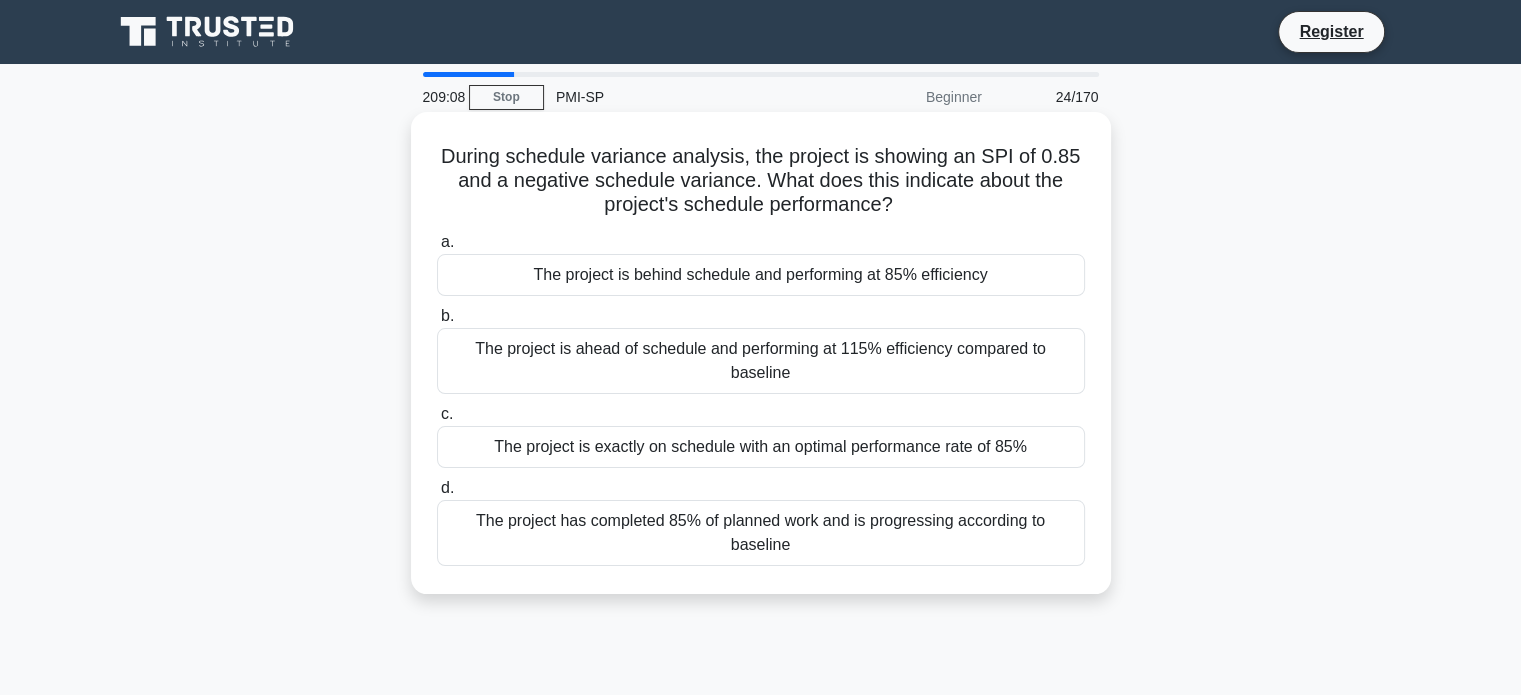 click on "The project is ahead of schedule and performing at 115% efficiency compared to baseline" at bounding box center (761, 361) 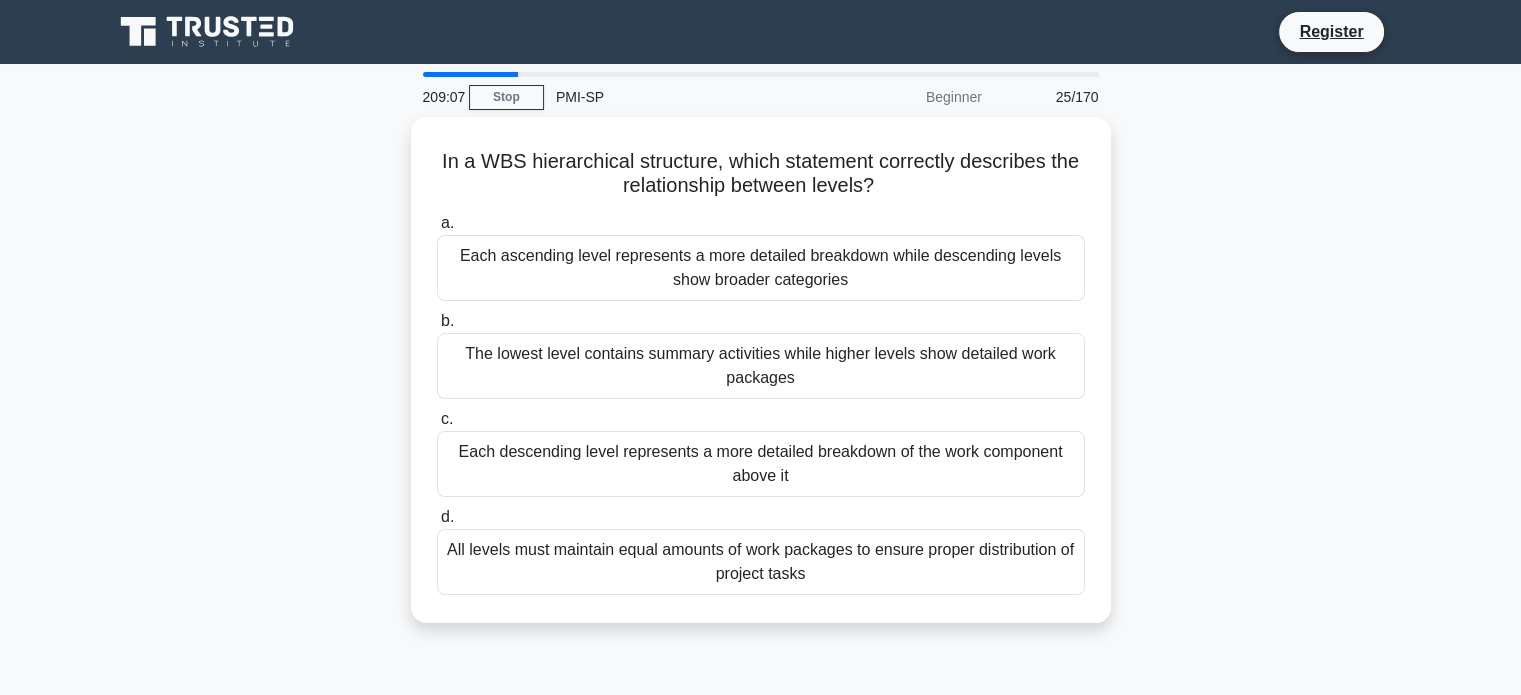 click on "The lowest level contains summary activities while higher levels show detailed work packages" at bounding box center (761, 366) 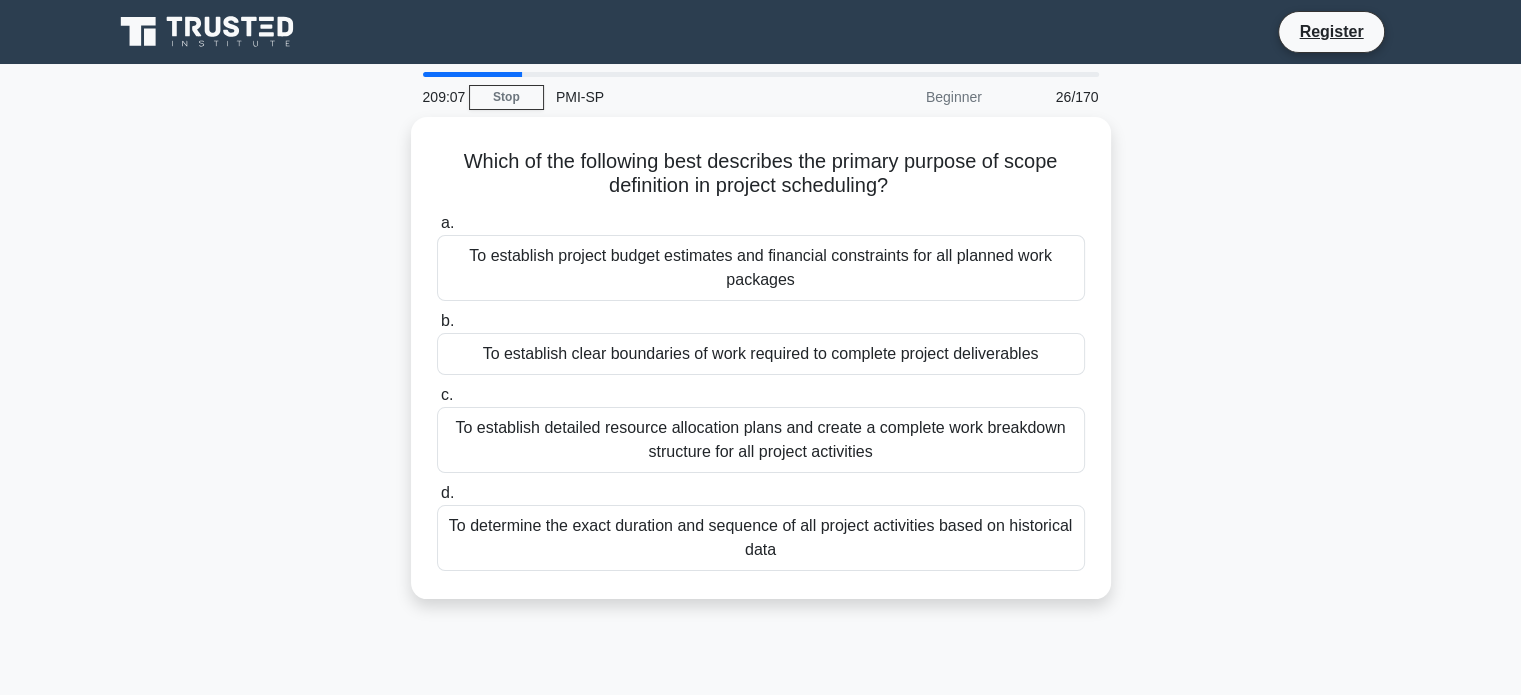 click on "To establish clear boundaries of work required to complete project deliverables" at bounding box center [761, 354] 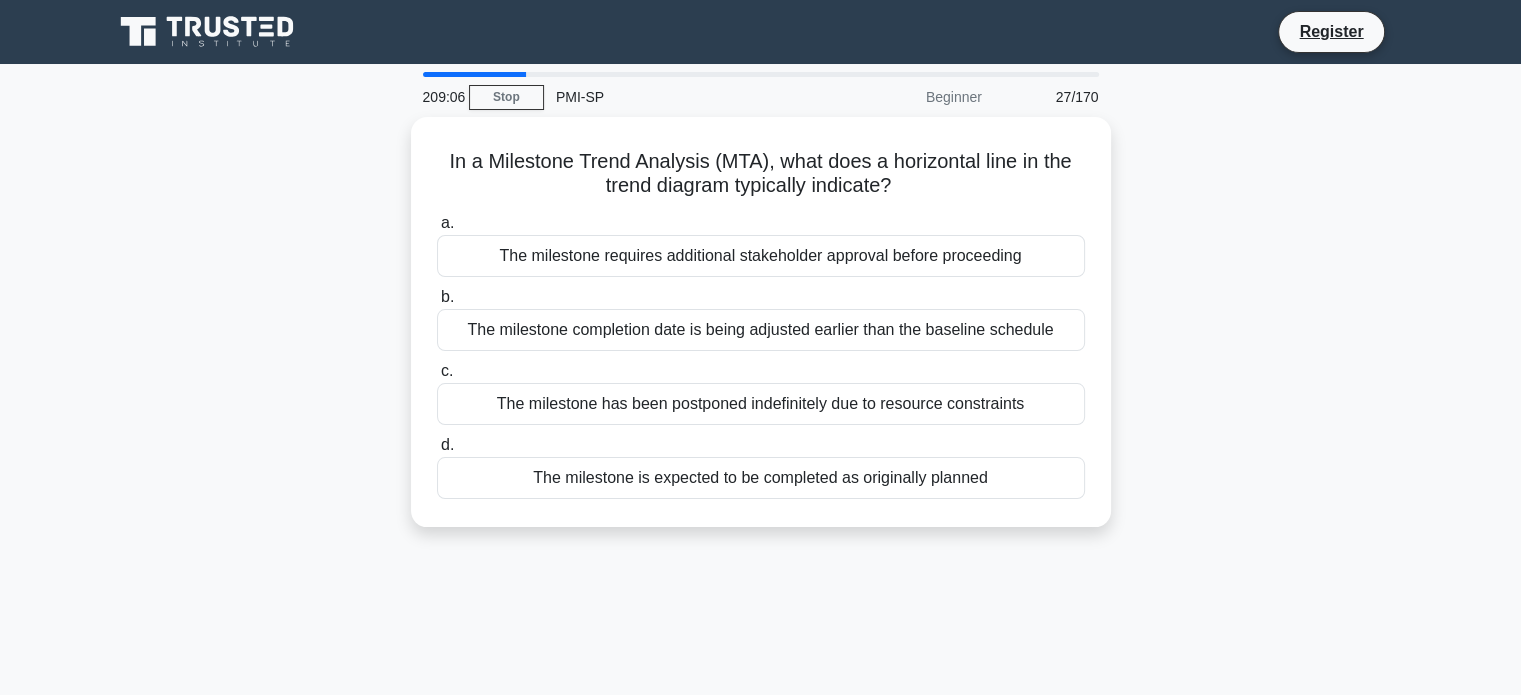 click on "a.
The milestone requires additional stakeholder approval before proceeding
b.
The milestone completion date is being adjusted earlier than the baseline schedule" at bounding box center [761, 355] 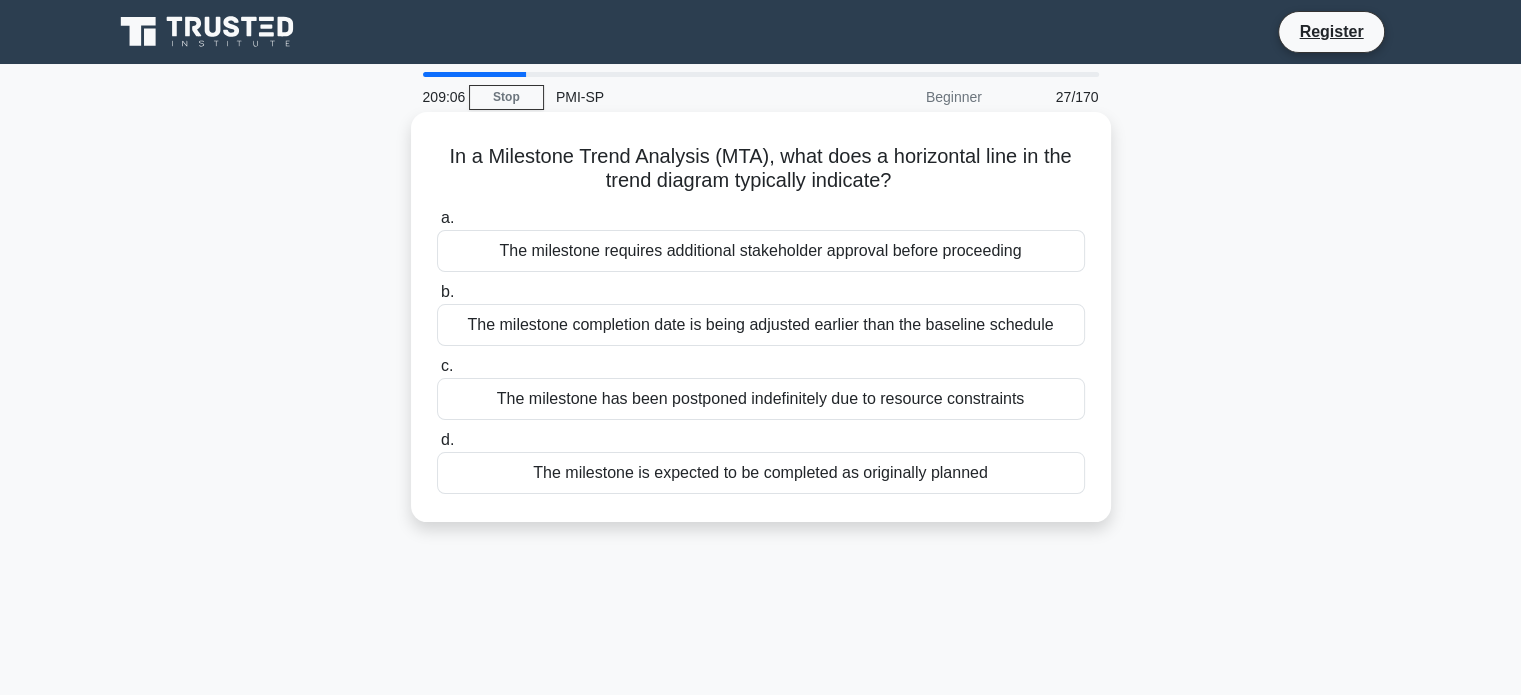 click on "The milestone has been postponed indefinitely due to resource constraints" at bounding box center [761, 399] 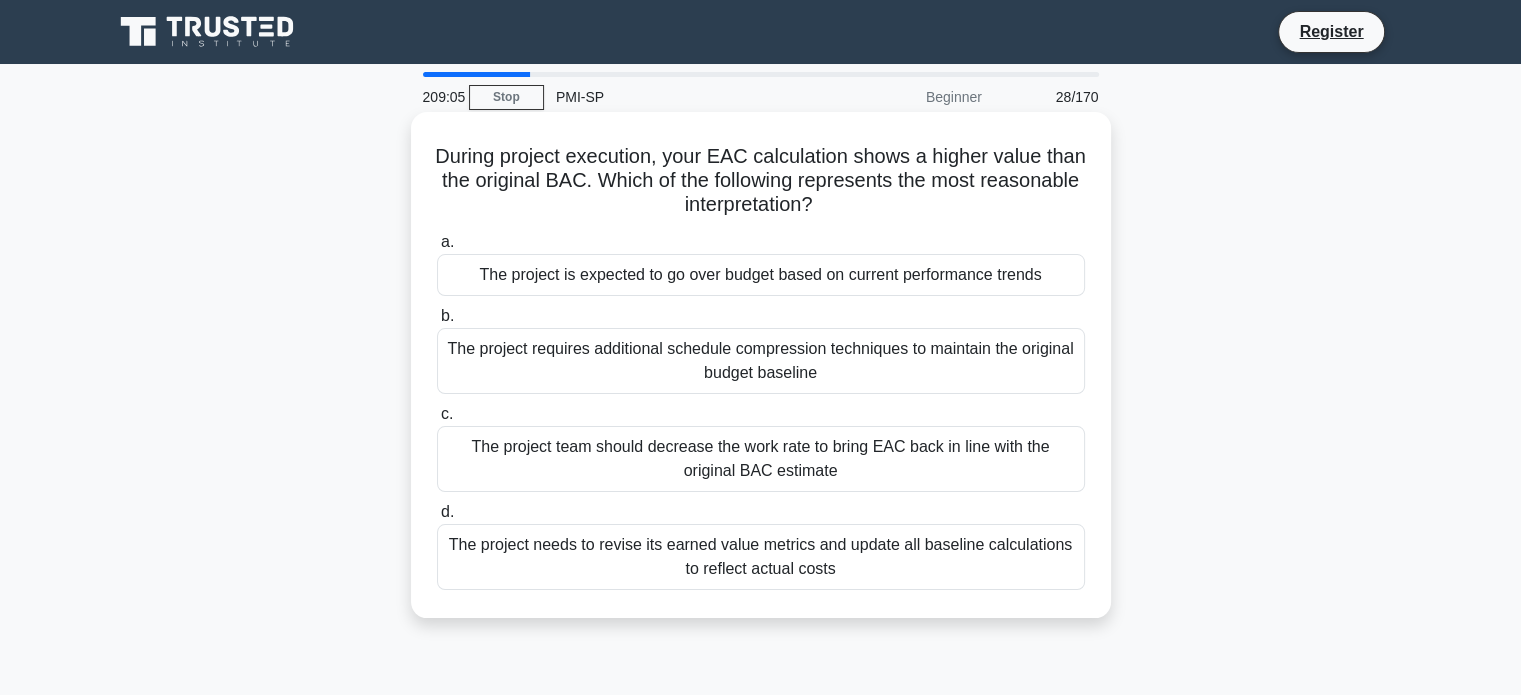 click on "The project team should decrease the work rate to bring EAC back in line with the original BAC estimate" at bounding box center [761, 459] 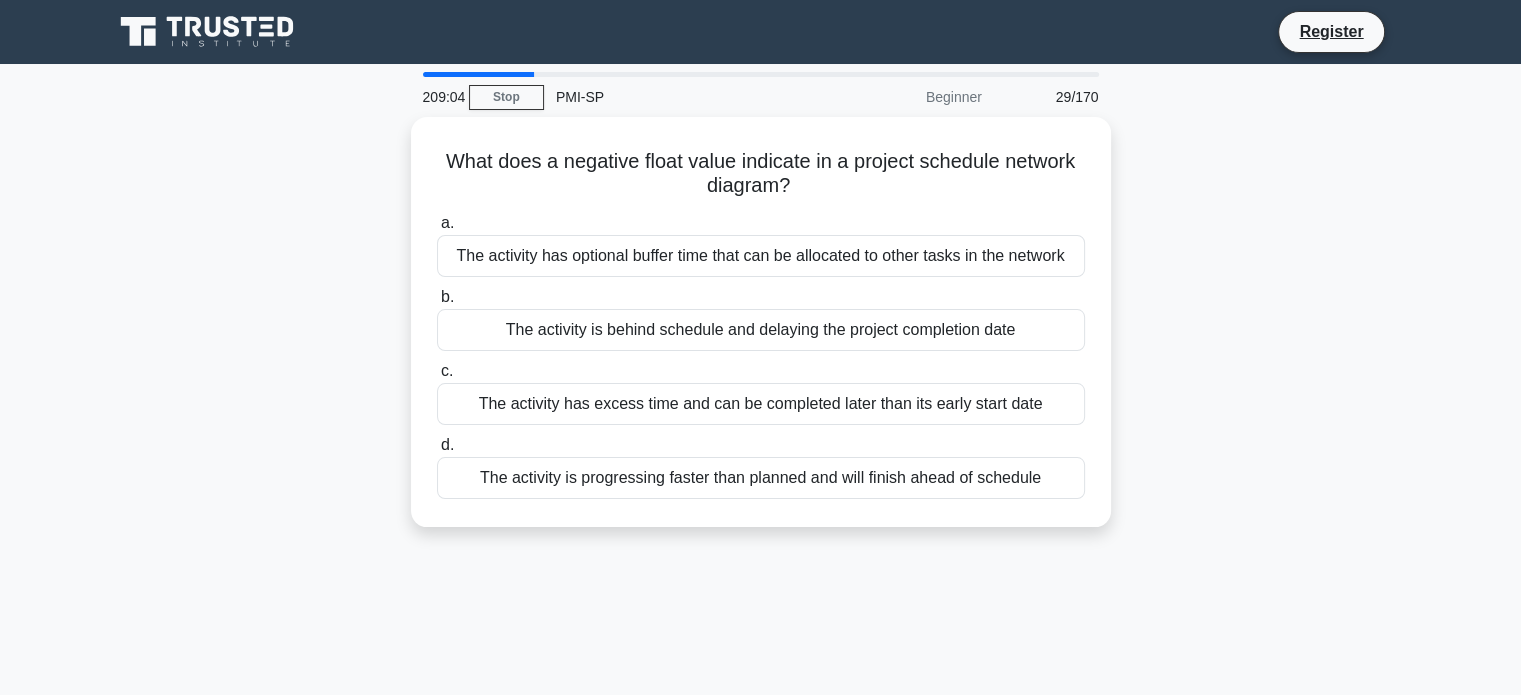 click on "The activity is progressing faster than planned and will finish ahead of schedule" at bounding box center [761, 478] 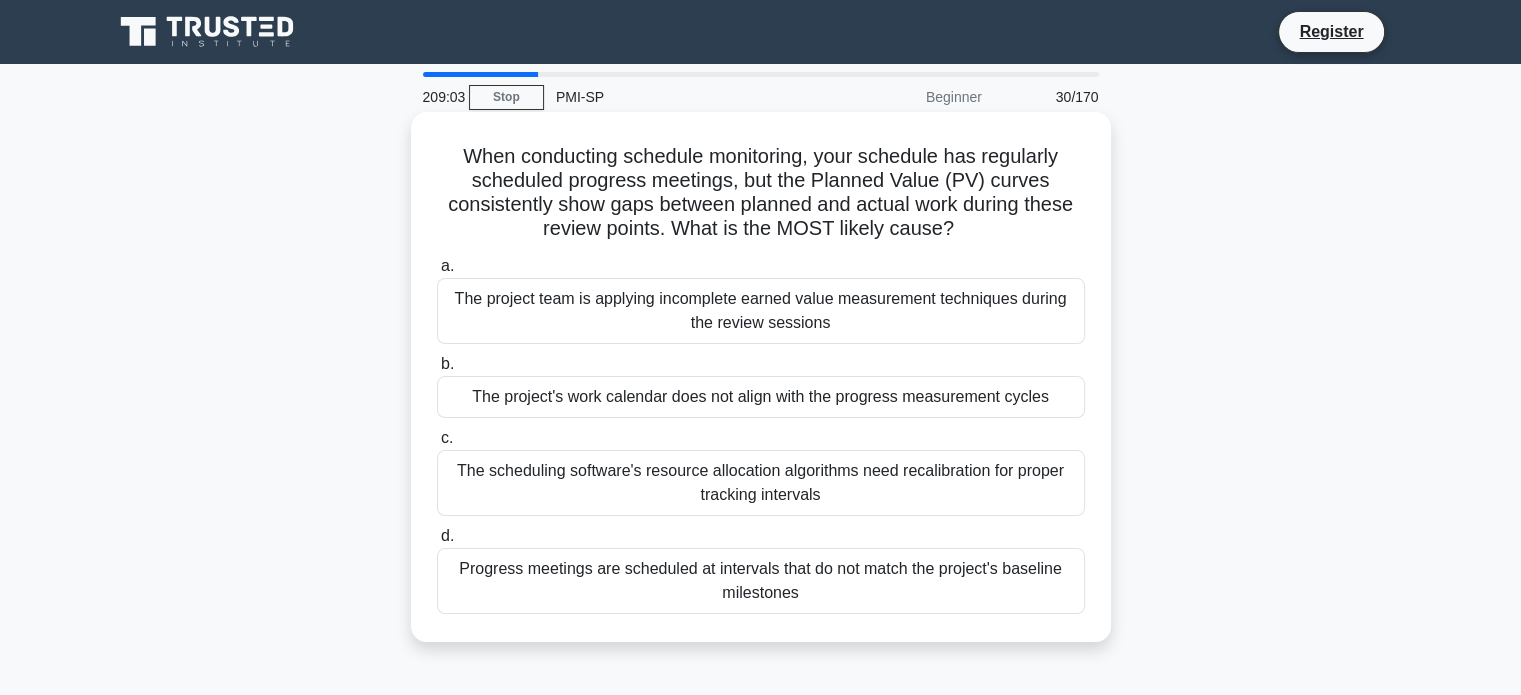 click on "The scheduling software's resource allocation algorithms need recalibration for proper tracking intervals" at bounding box center (761, 483) 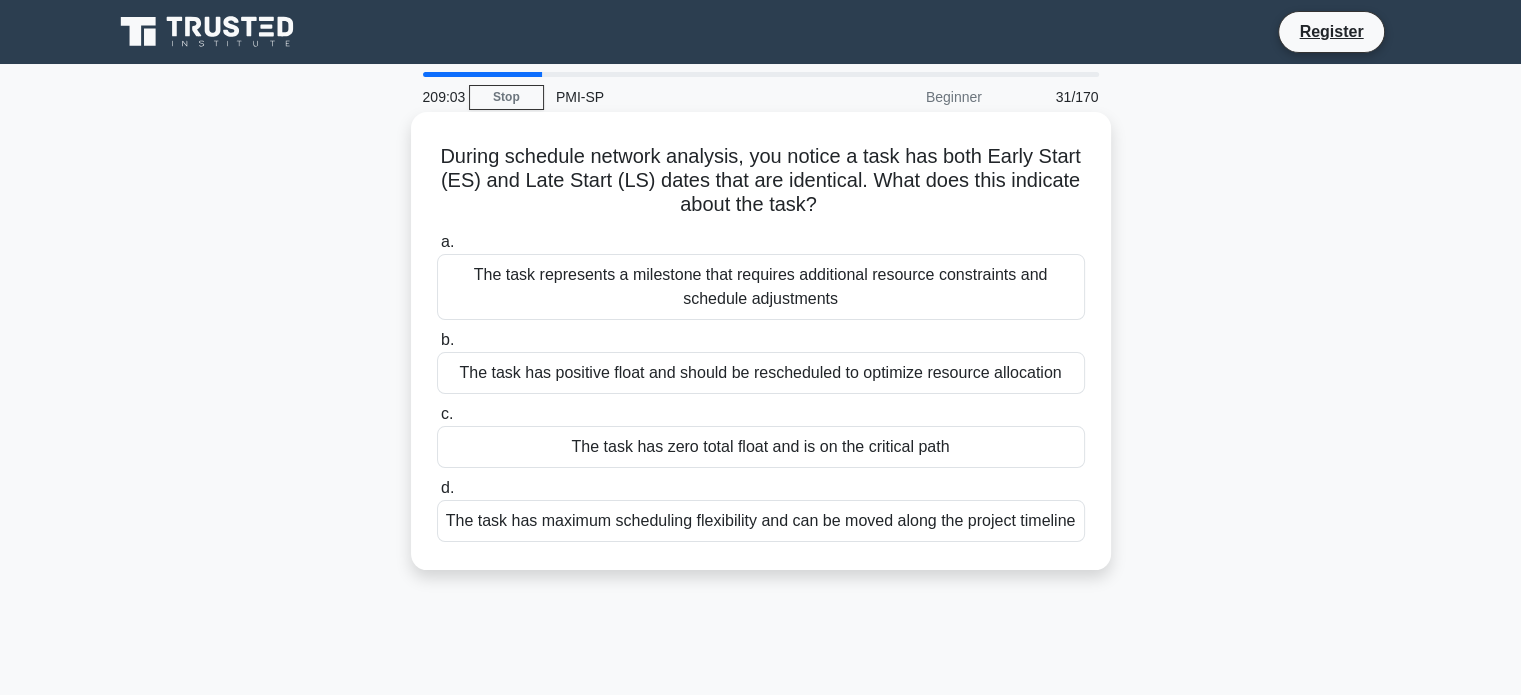 click on "The task has positive float and should be rescheduled to optimize resource allocation" at bounding box center [761, 373] 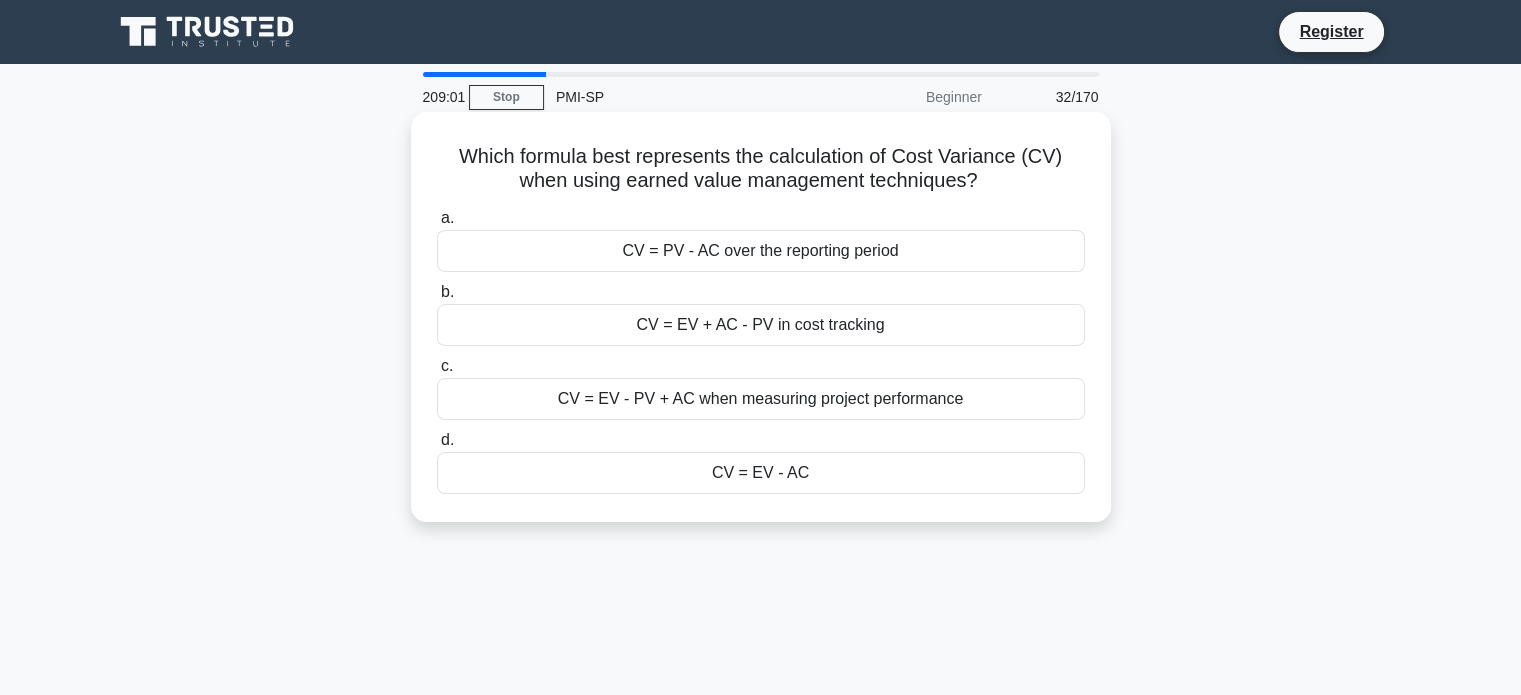 click on "CV = EV - AC" at bounding box center (761, 473) 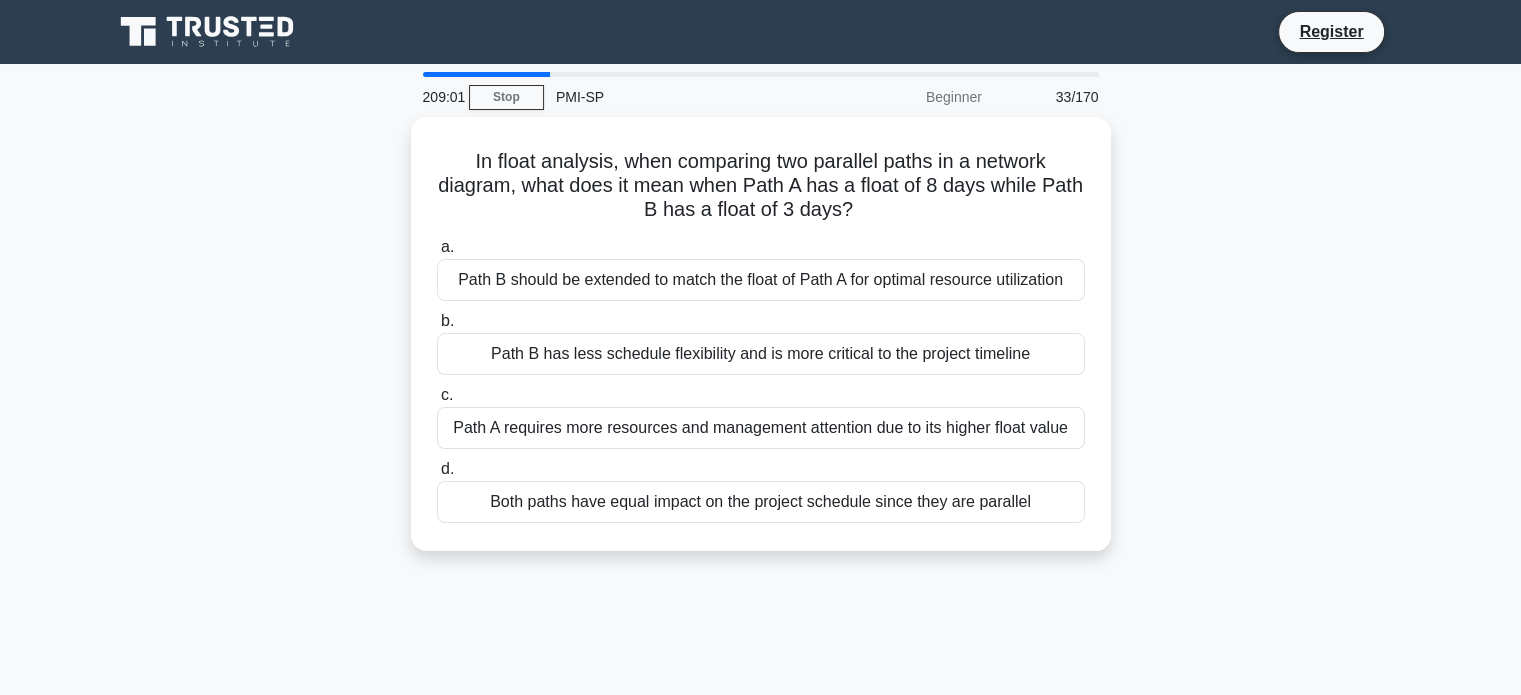 click on "Both paths have equal impact on the project schedule since they are parallel" at bounding box center (761, 502) 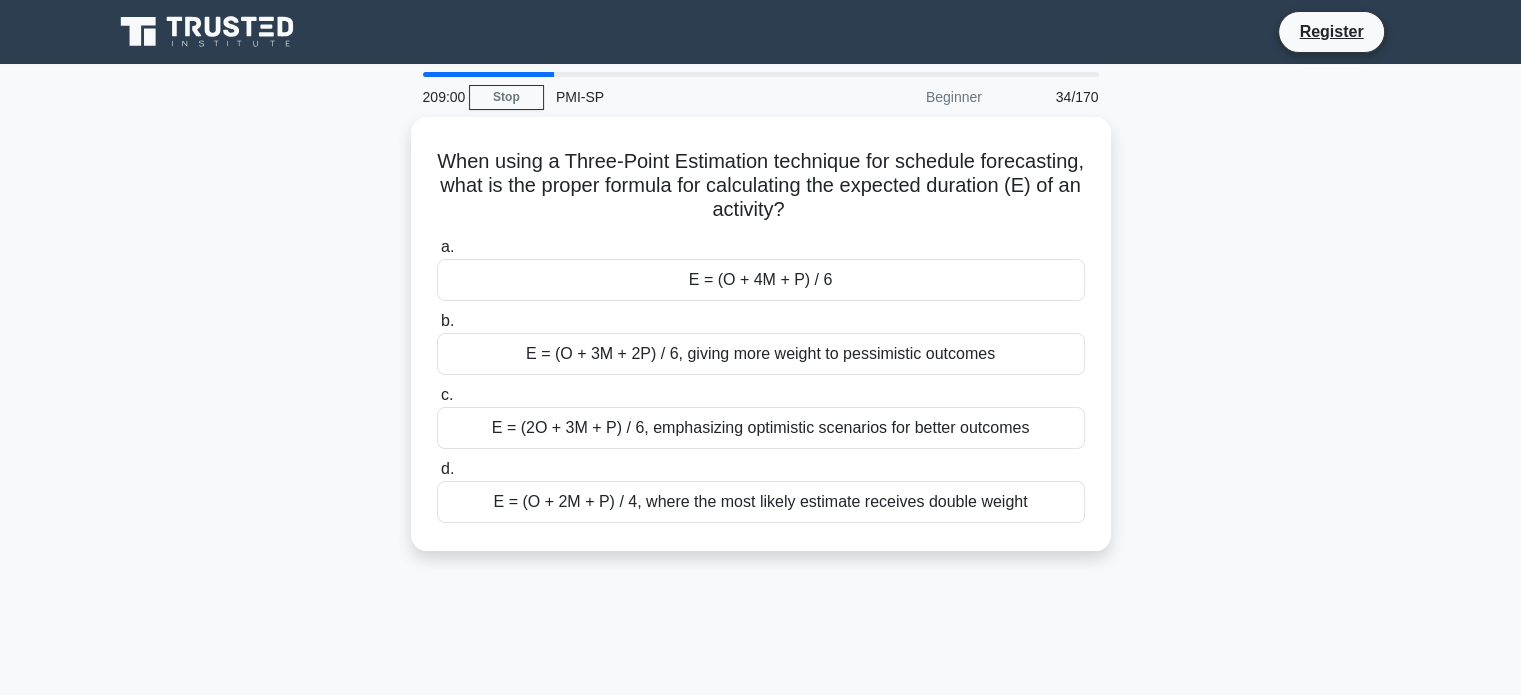 click on "E = (O + 2M + P) / 4, where the most likely estimate receives double weight" at bounding box center (761, 502) 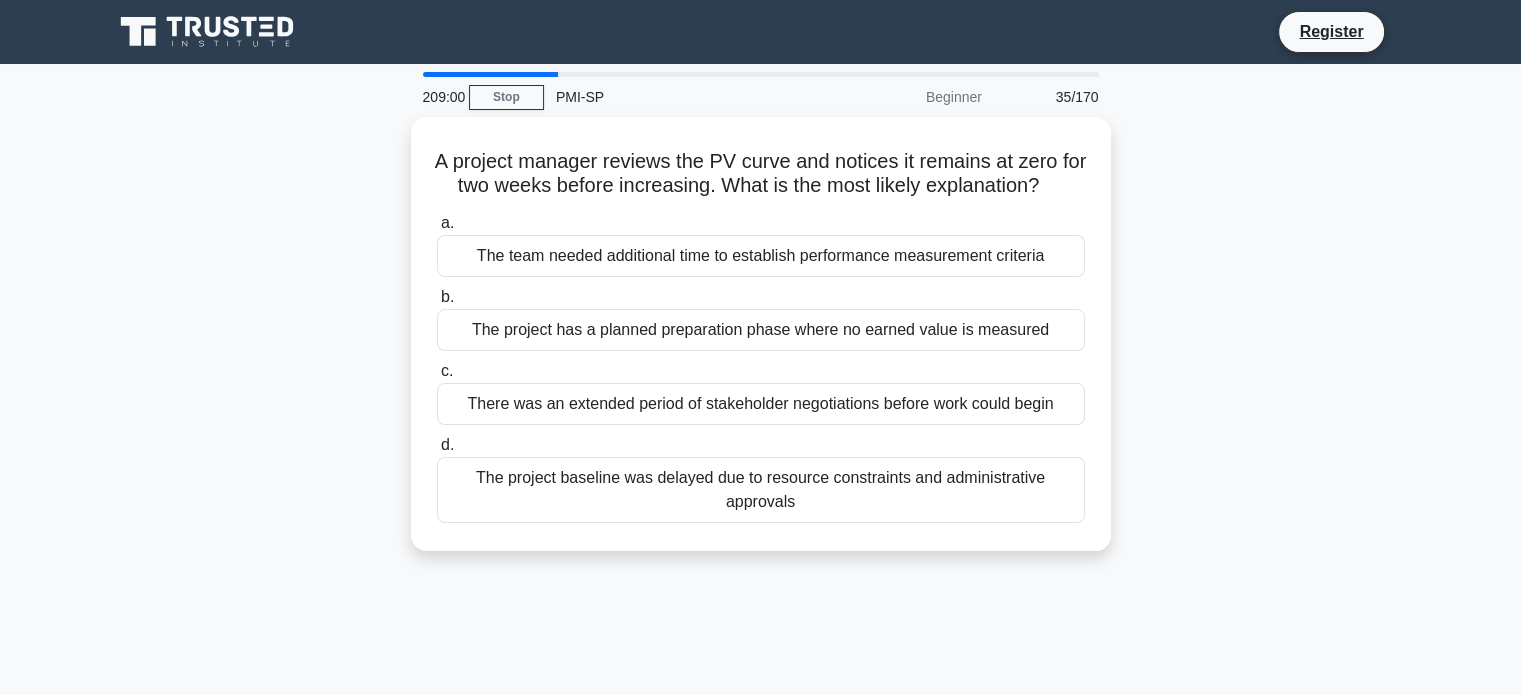 click on "The project baseline was delayed due to resource constraints and administrative approvals" at bounding box center (761, 490) 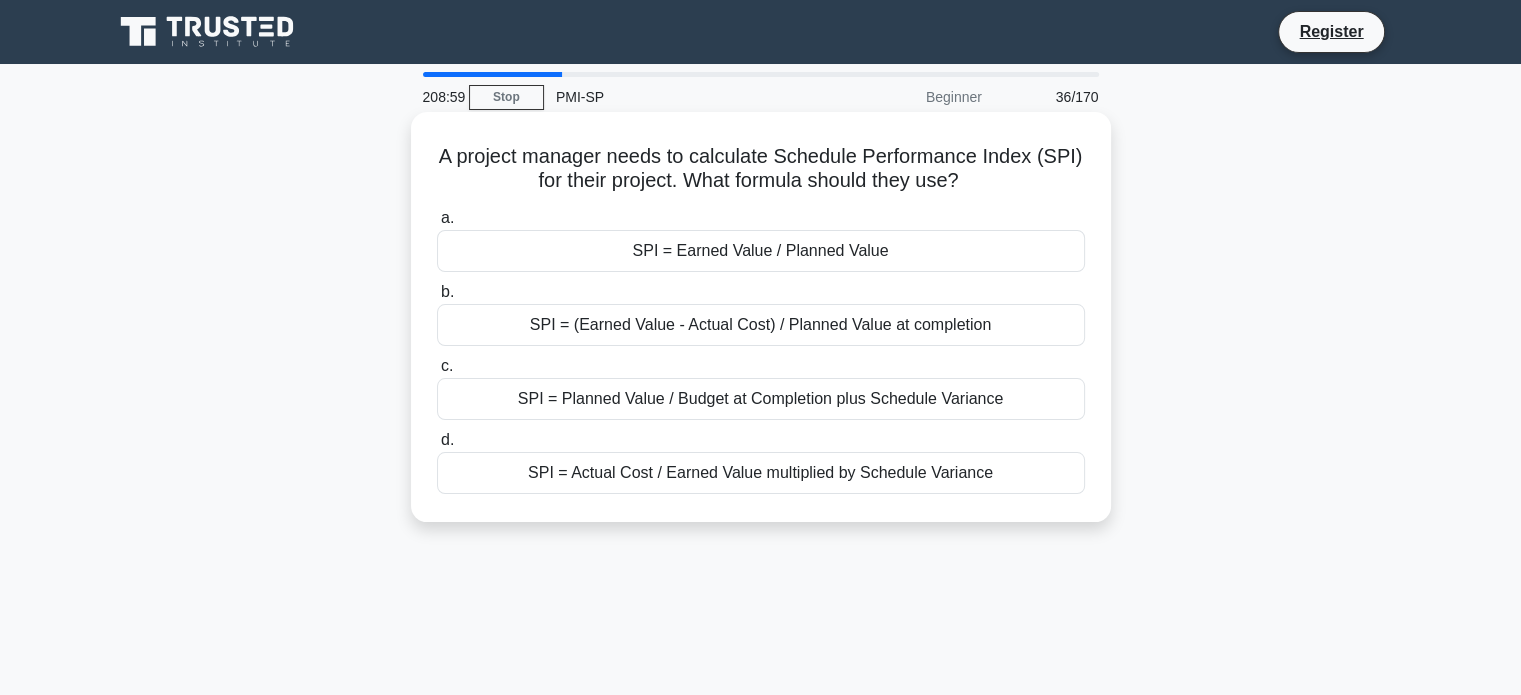 click on "SPI = Planned Value / Budget at Completion plus Schedule Variance" at bounding box center [761, 399] 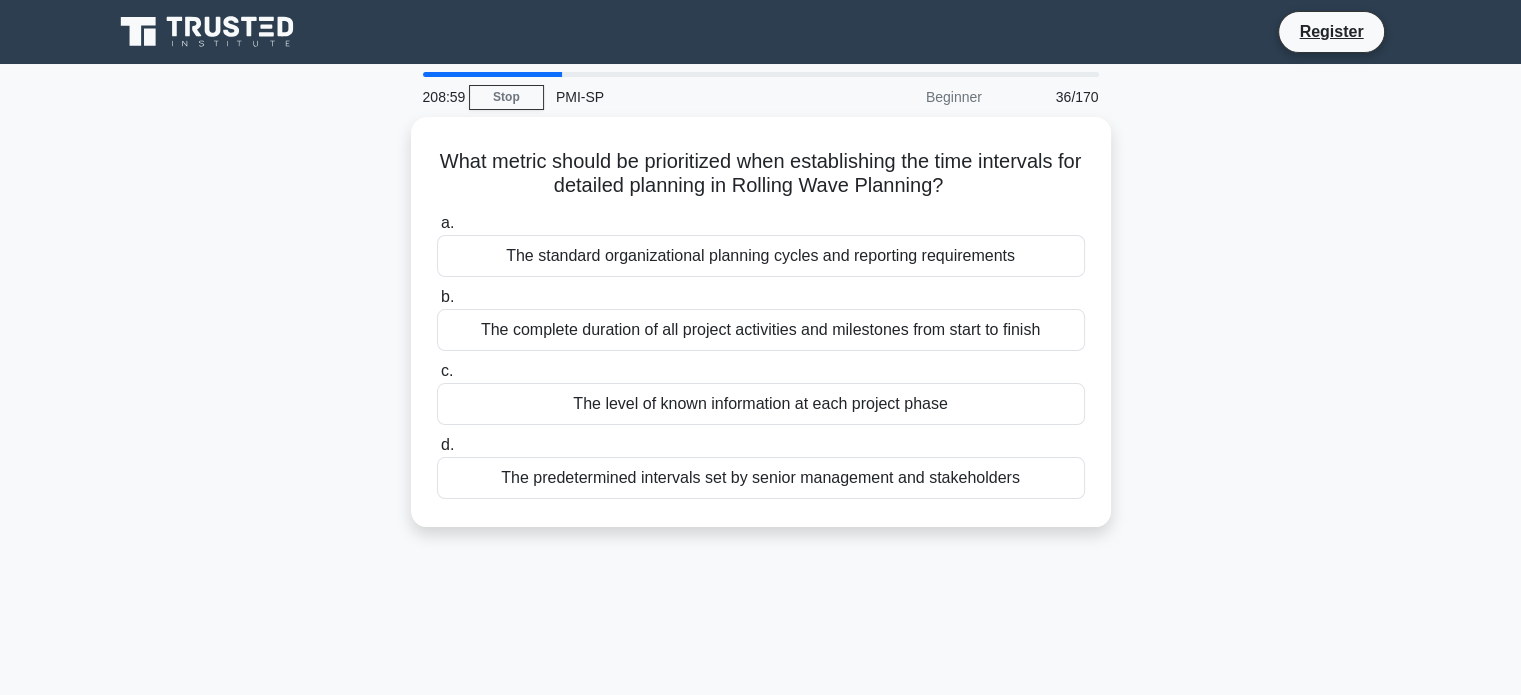 click on "The level of known information at each project phase" at bounding box center (761, 404) 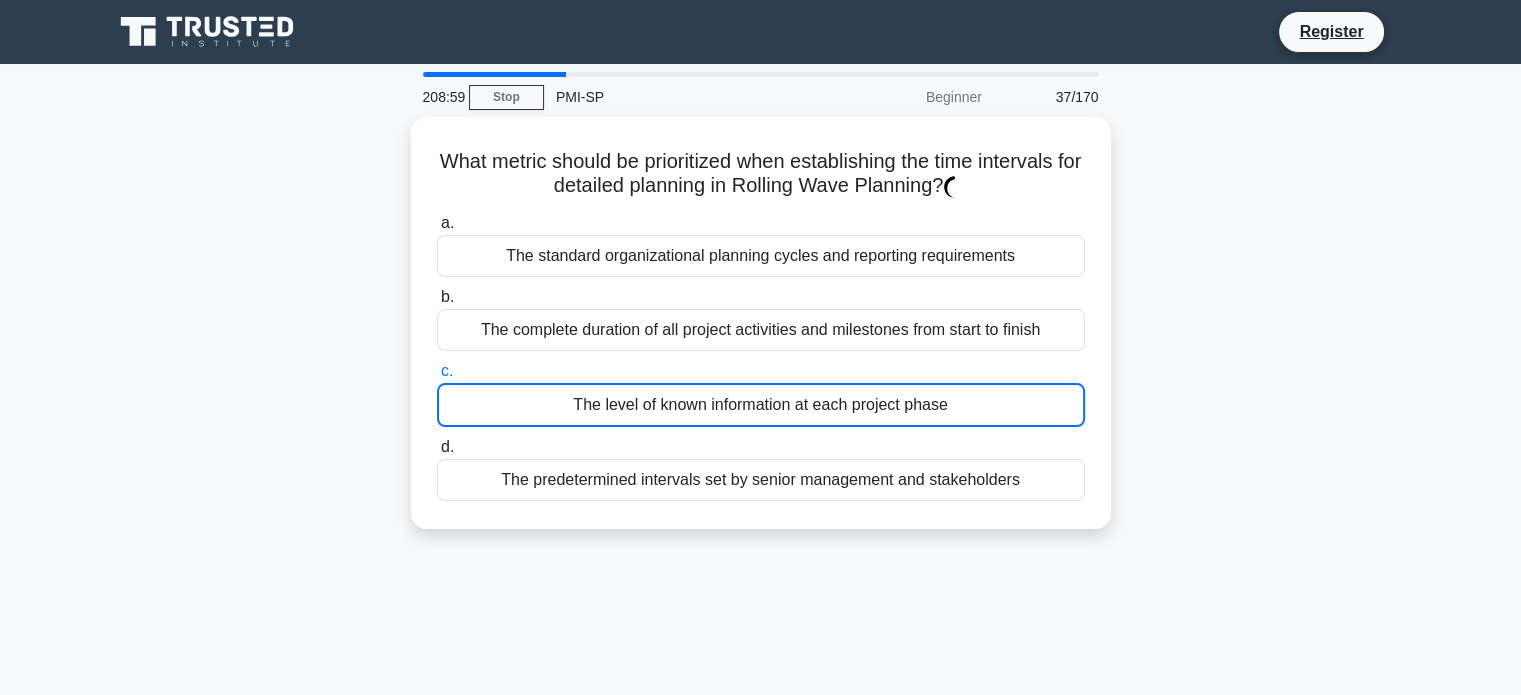 click on "The level of known information at each project phase" at bounding box center (761, 405) 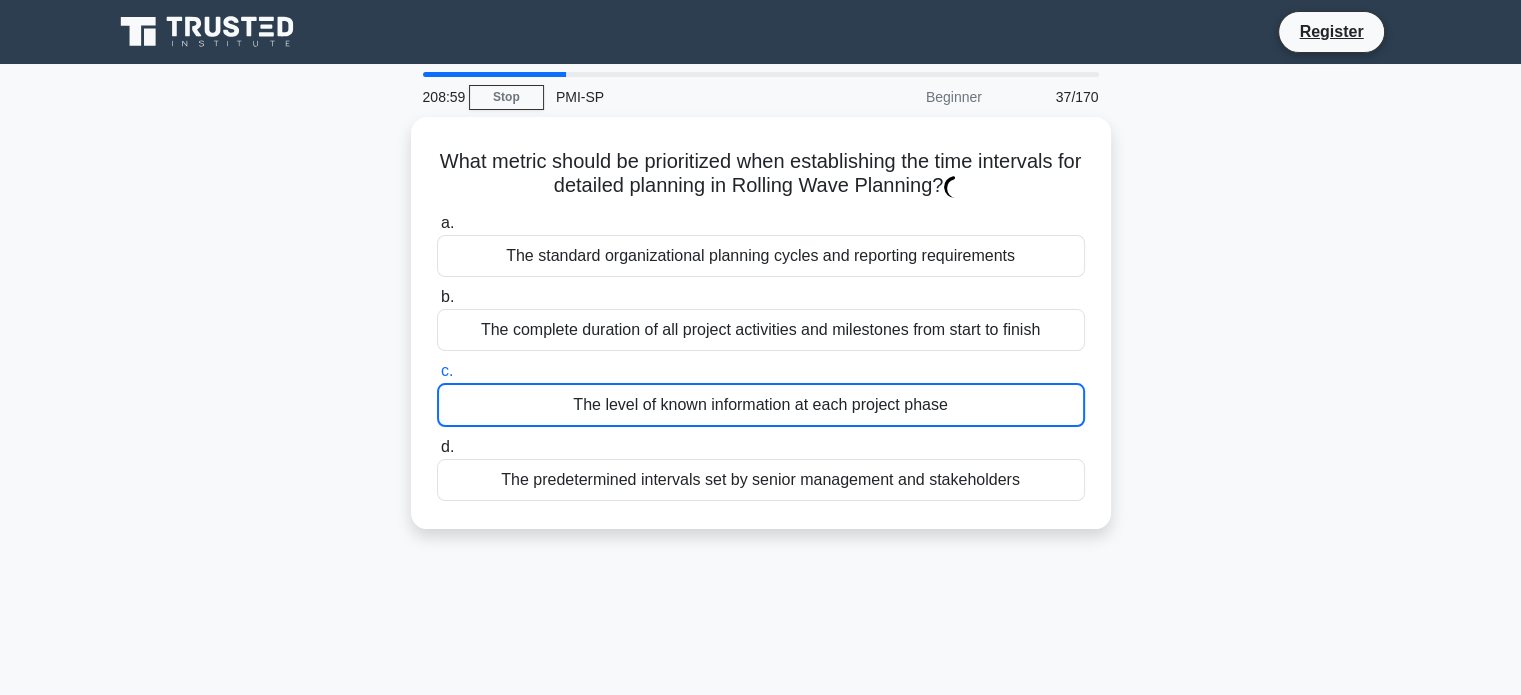 click on "c.
The level of known information at each project phase" at bounding box center [437, 371] 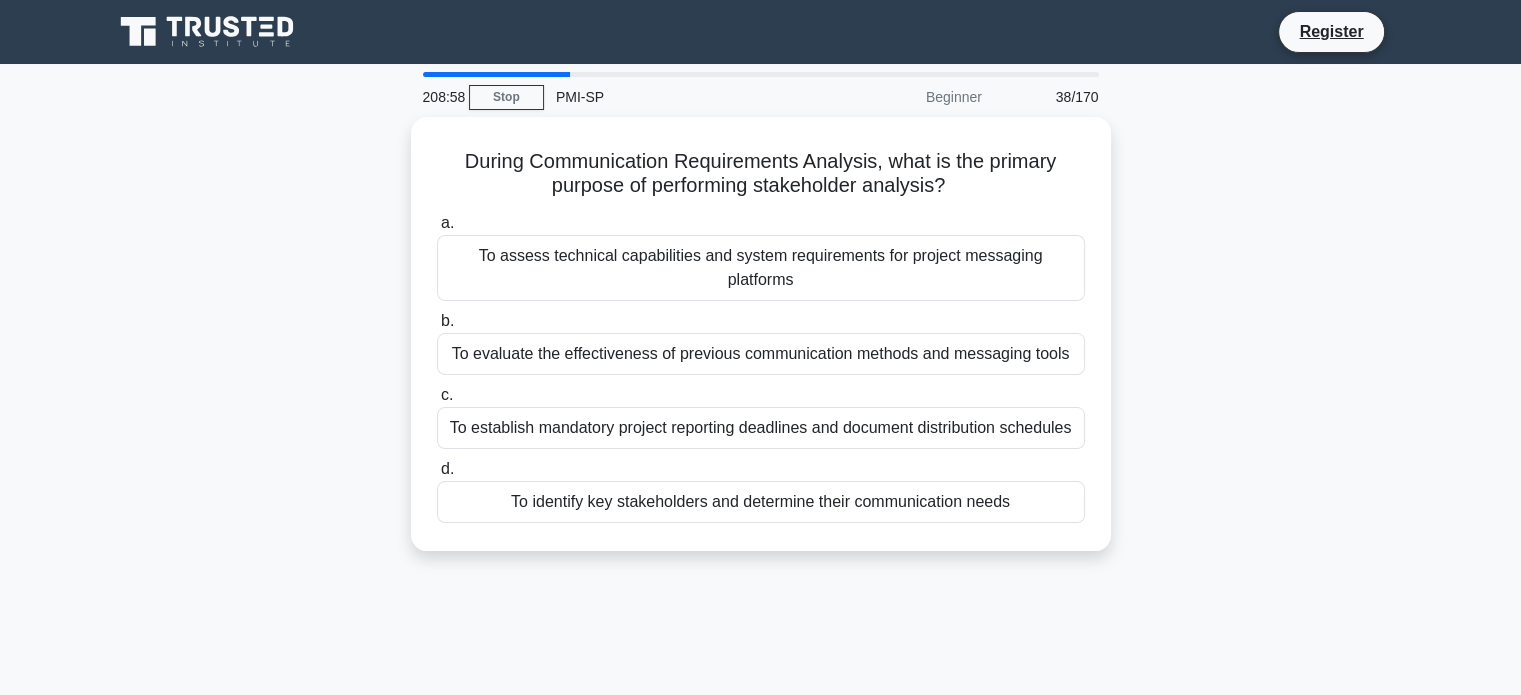 click on "To establish mandatory project reporting deadlines and document distribution schedules" at bounding box center [761, 428] 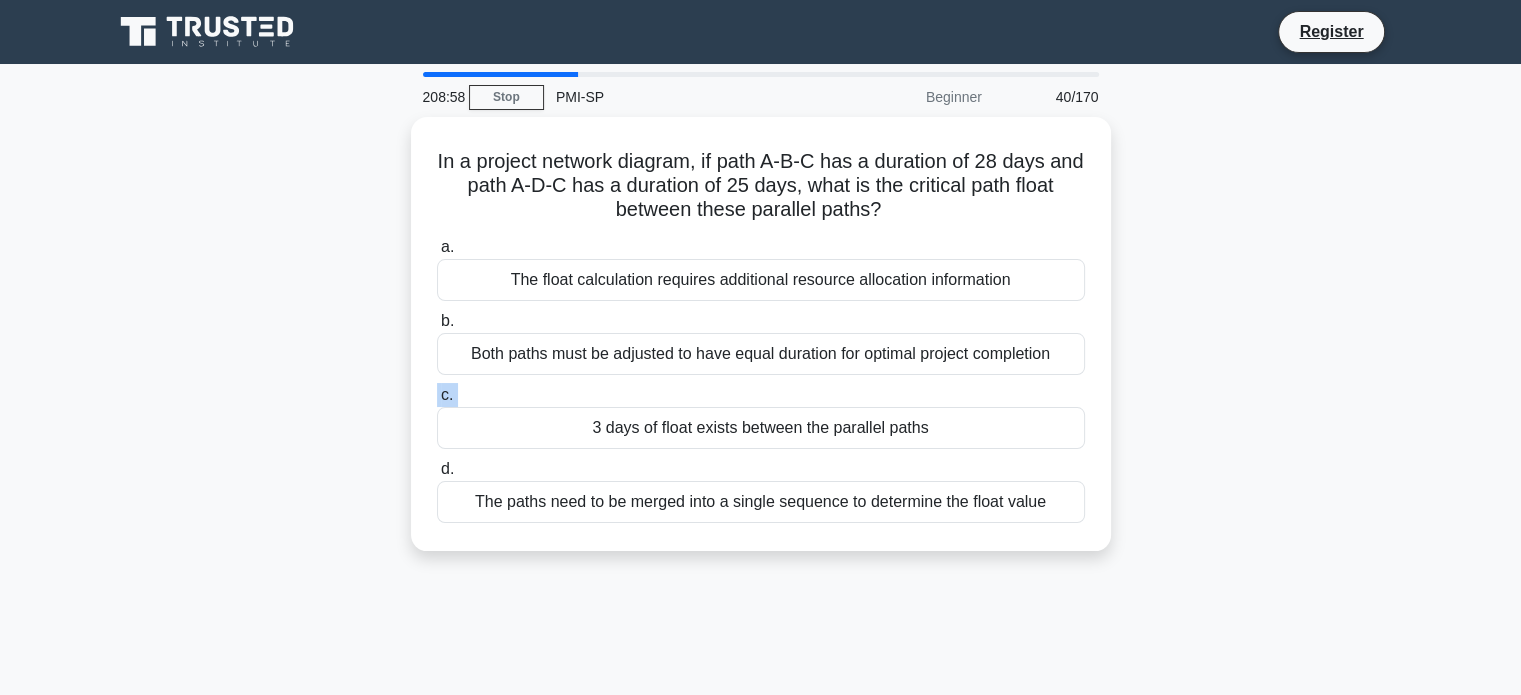 click on "c.
3 days of float exists between the parallel paths" at bounding box center (761, 416) 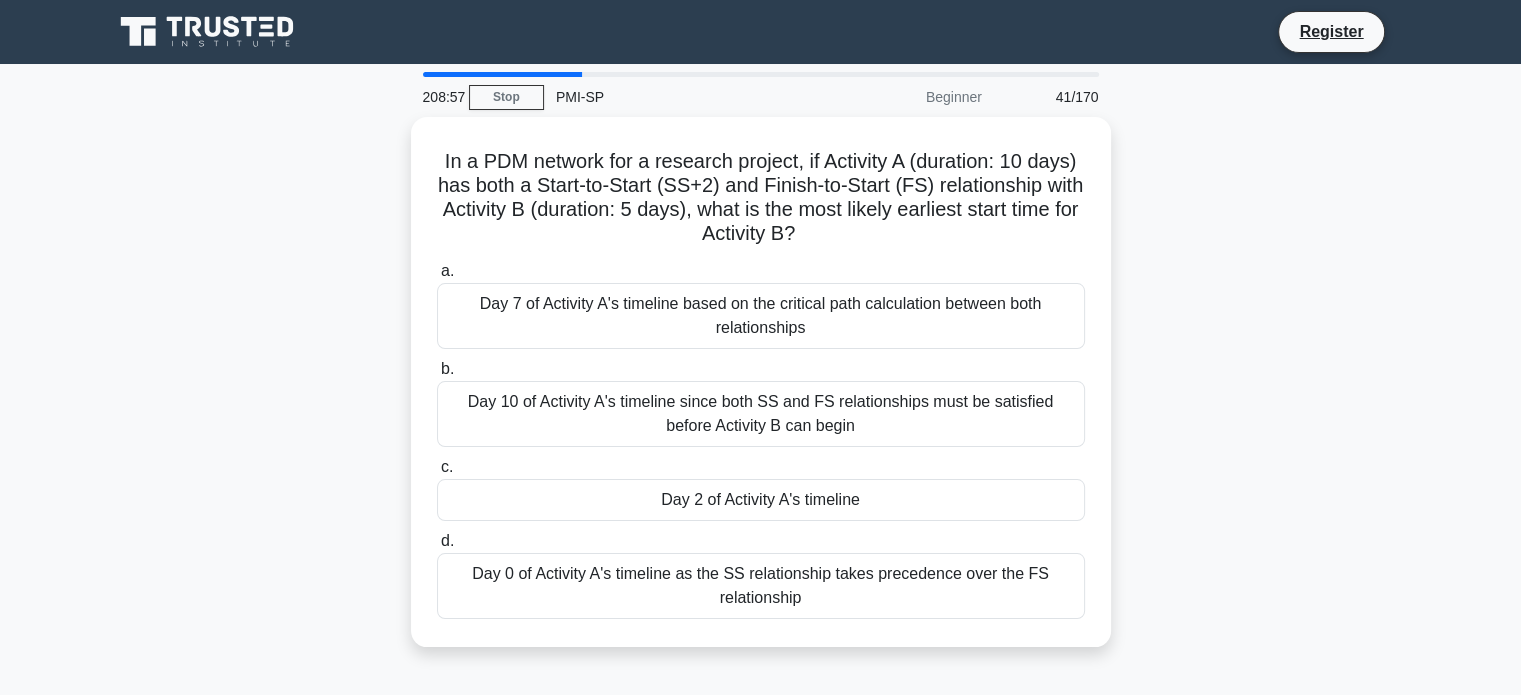 click on "Day 10 of Activity A's timeline since both SS and FS relationships must be satisfied before Activity B can begin" at bounding box center (761, 414) 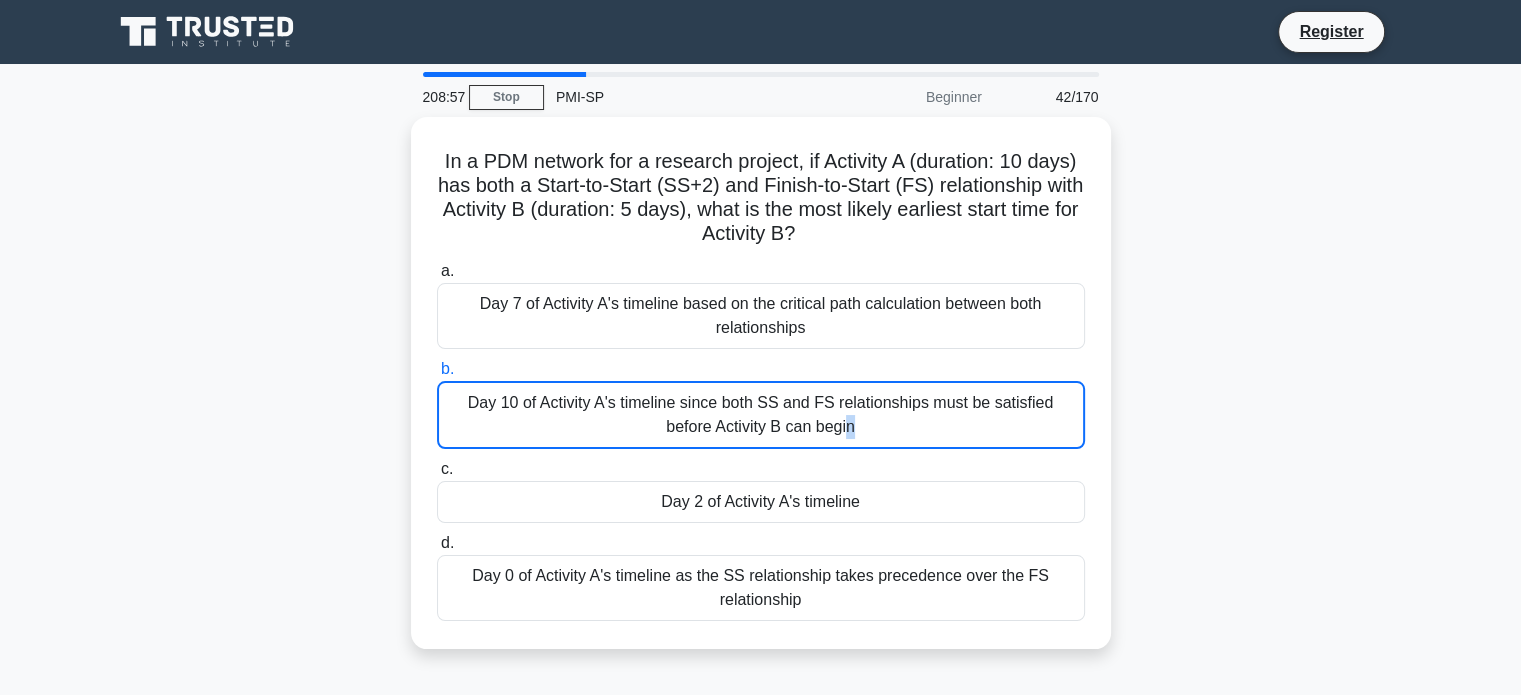 click on "Day 10 of Activity A's timeline since both SS and FS relationships must be satisfied before Activity B can begin" at bounding box center [761, 415] 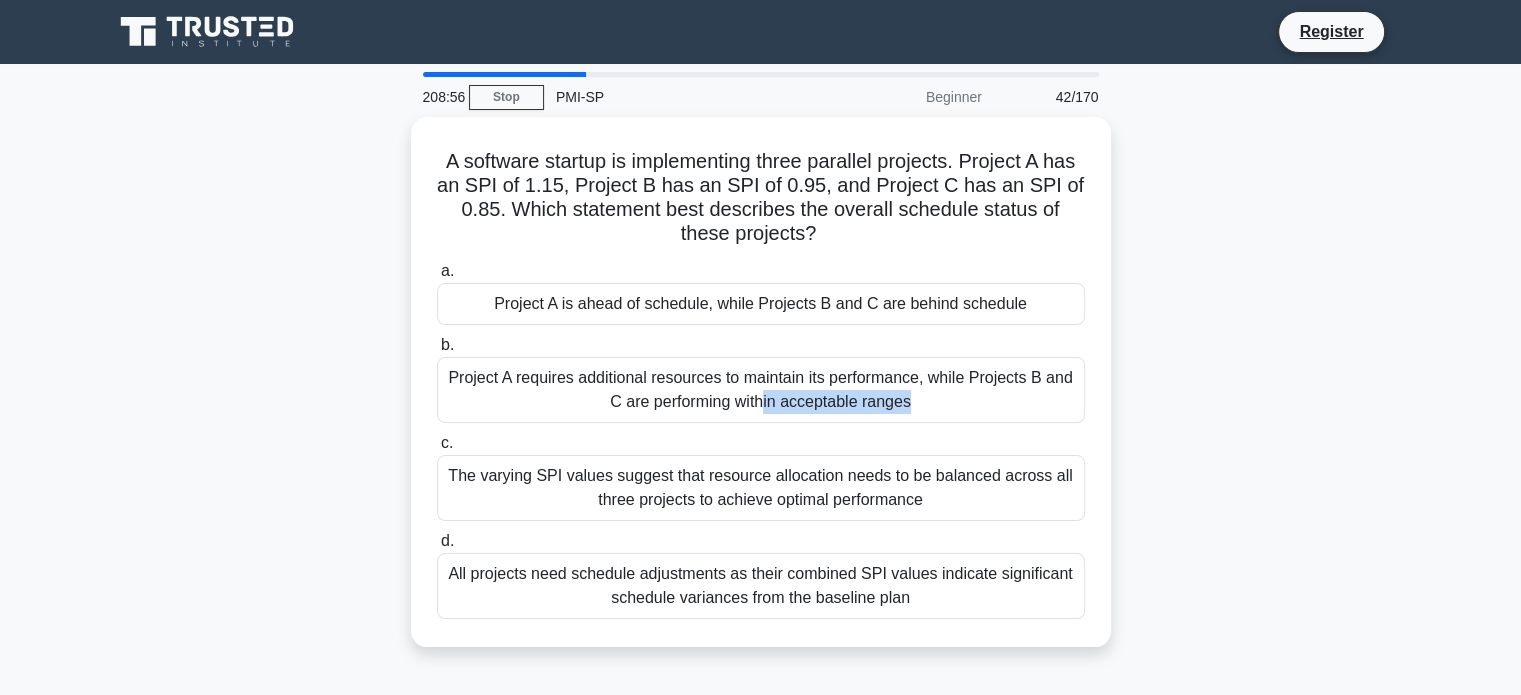 click on "Project A requires additional resources to maintain its performance, while Projects B and C are performing within acceptable ranges" at bounding box center (761, 390) 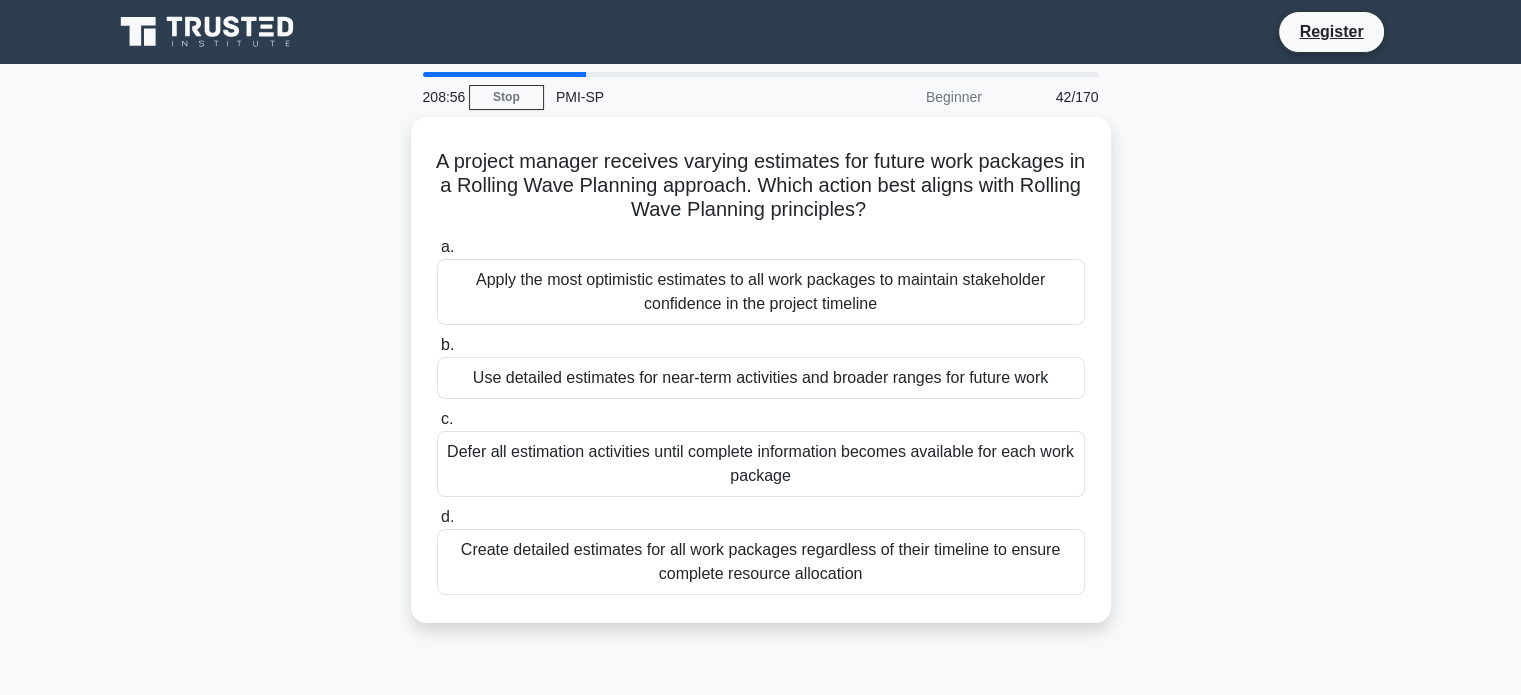 click on "Use detailed estimates for near-term activities and broader ranges for future work" at bounding box center (761, 378) 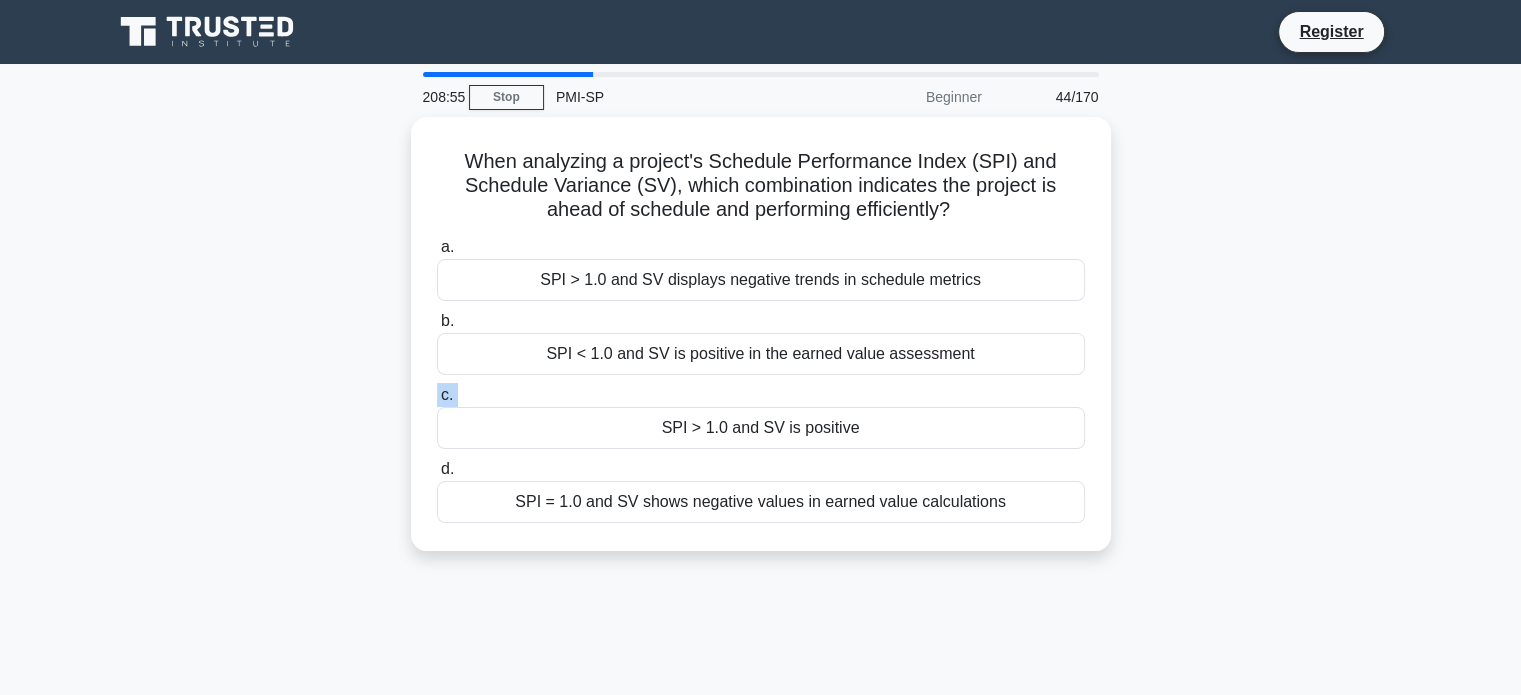 click on "c.
SPI > 1.0 and SV is positive" at bounding box center [761, 416] 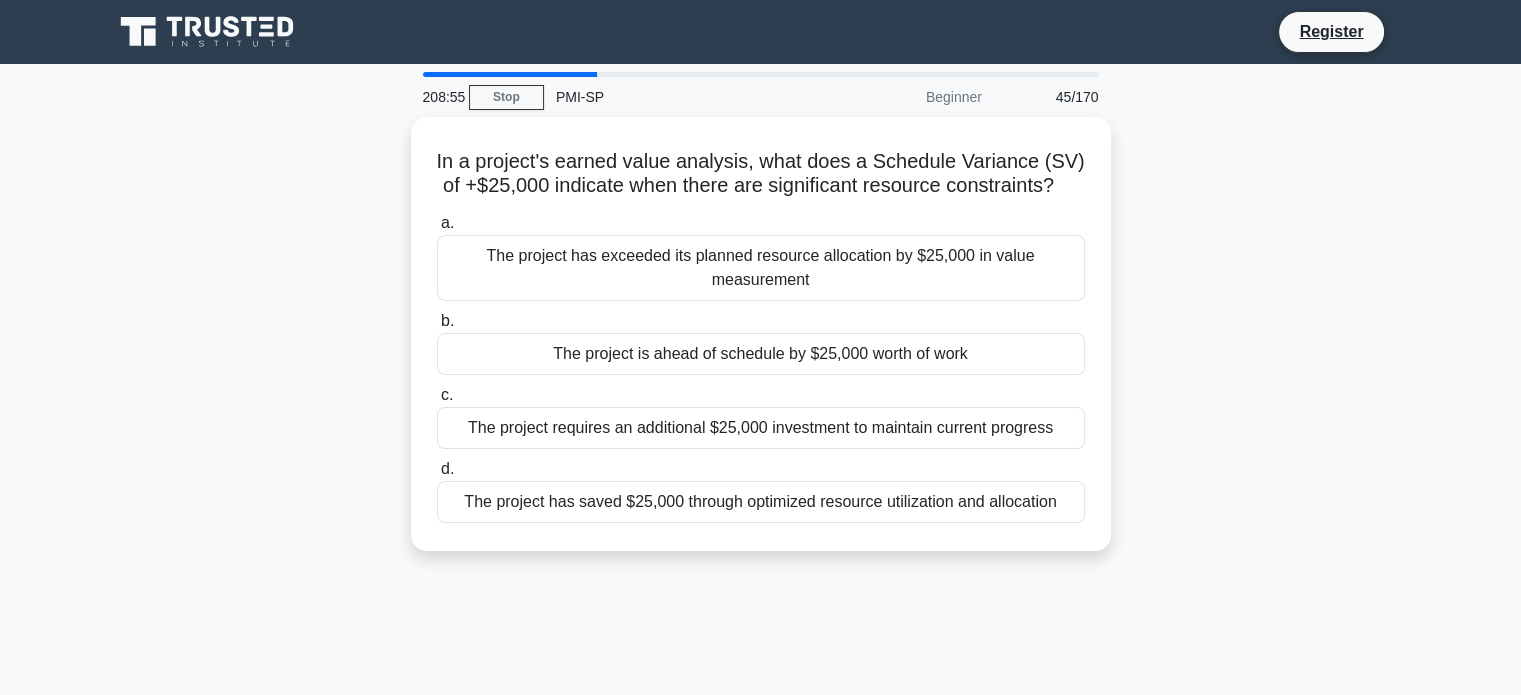 click on "a.
The project has exceeded its planned resource allocation by $25,000 in value measurement
b.
The project is ahead of schedule by $25,000 worth of work
c. d." at bounding box center [761, 367] 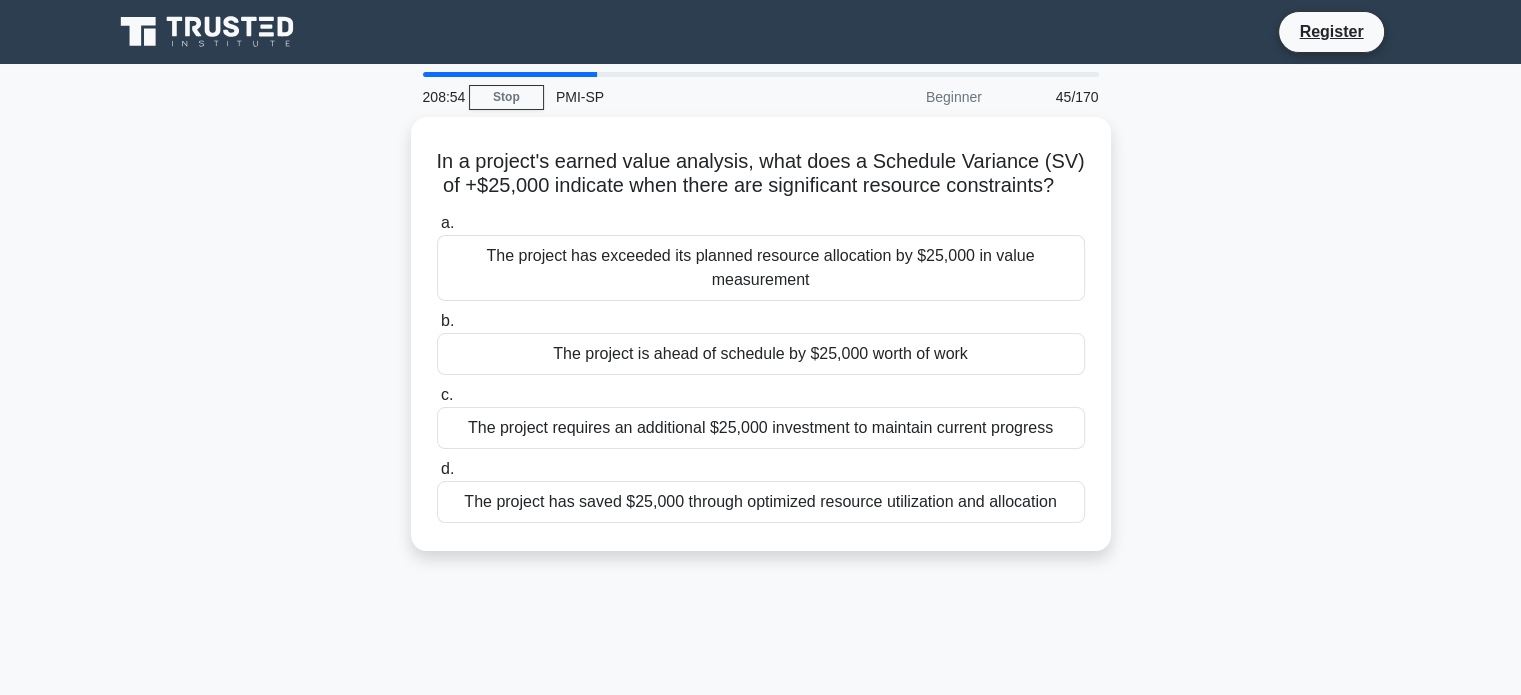 click on "a.
The project has exceeded its planned resource allocation by $25,000 in value measurement
b.
The project is ahead of schedule by $25,000 worth of work
c. d." at bounding box center [761, 367] 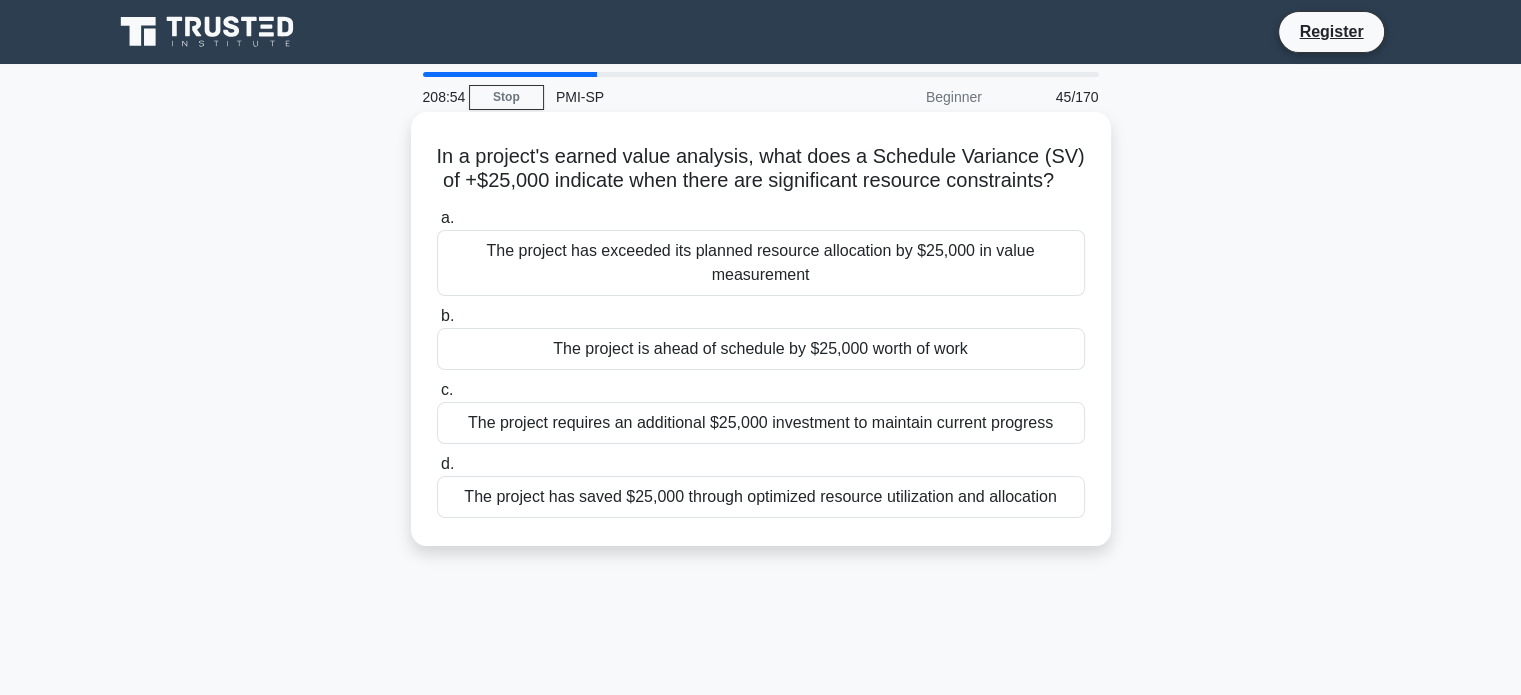 click on "The project is ahead of schedule by $25,000 worth of work" at bounding box center [761, 349] 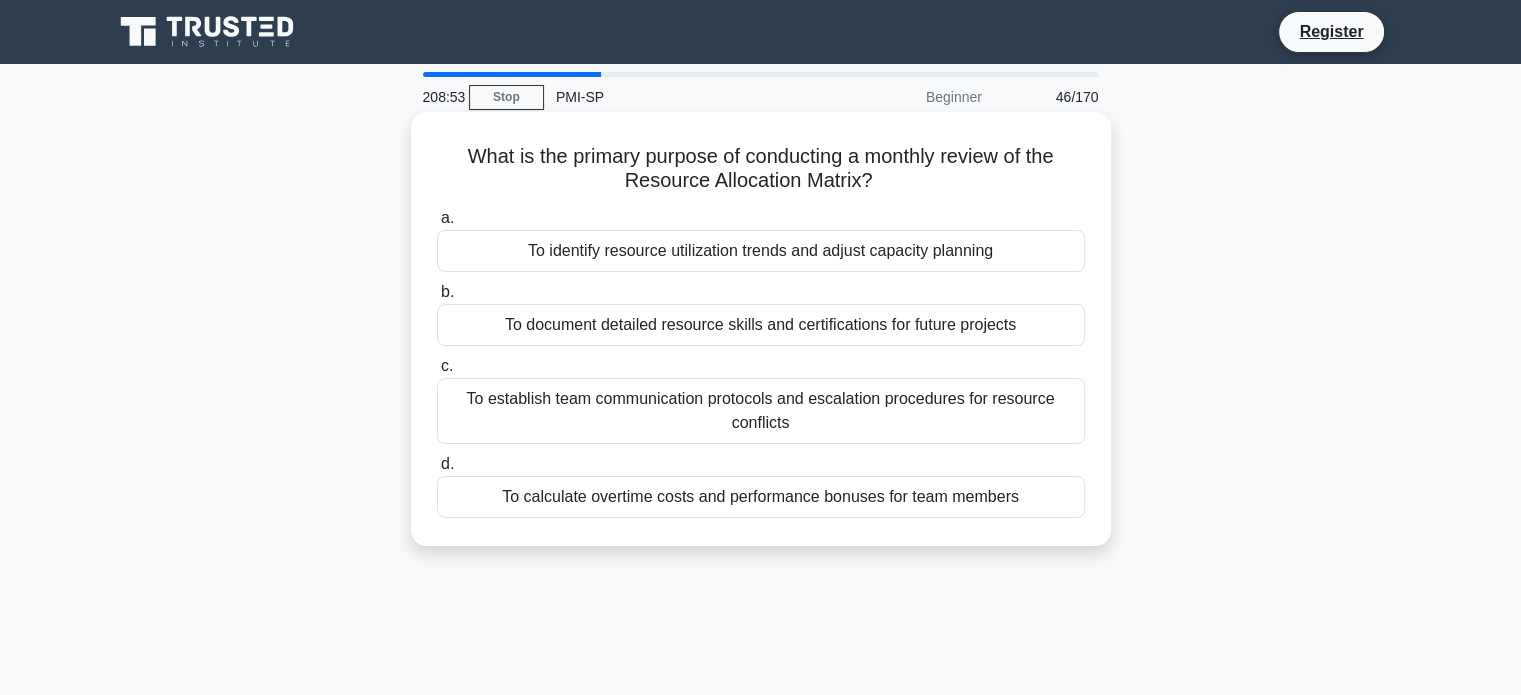 click on "To establish team communication protocols and escalation procedures for resource conflicts" at bounding box center (761, 411) 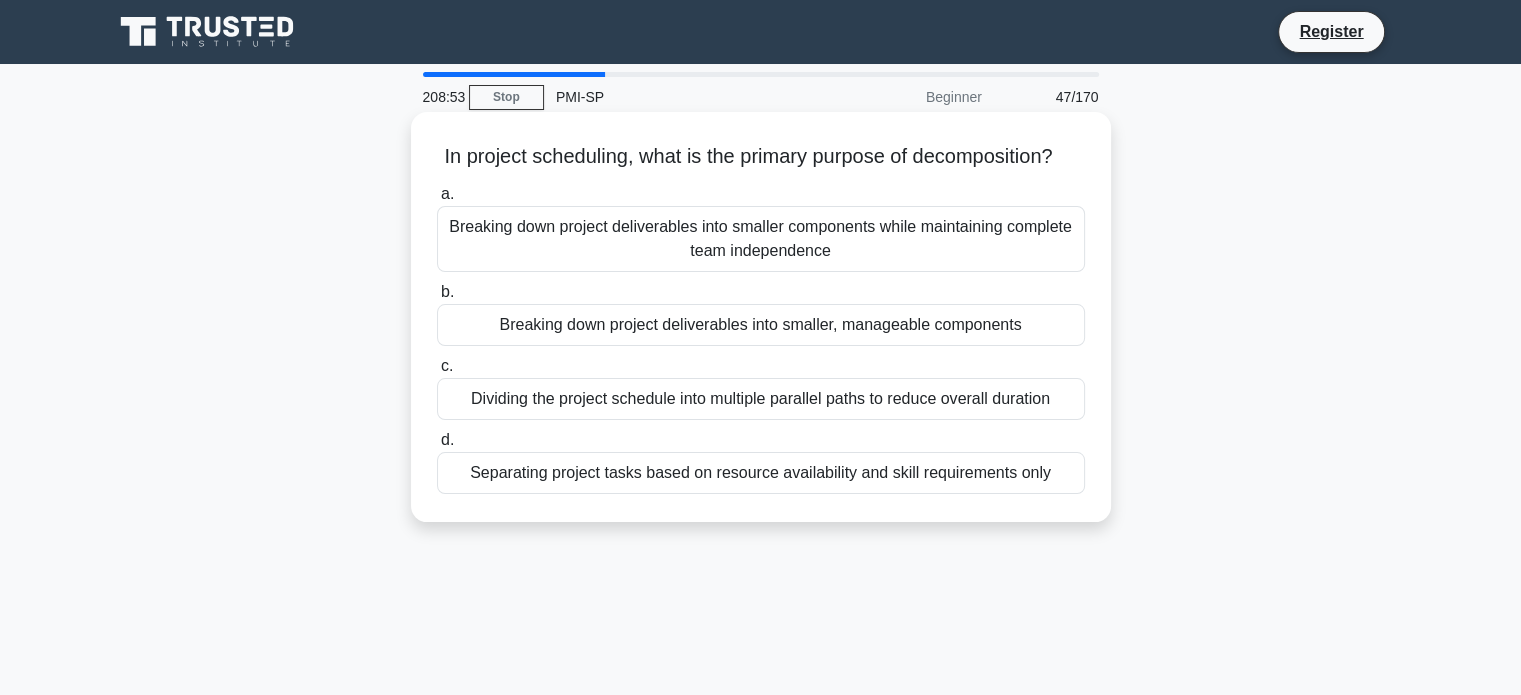 click on "Dividing the project schedule into multiple parallel paths to reduce overall duration" at bounding box center [761, 399] 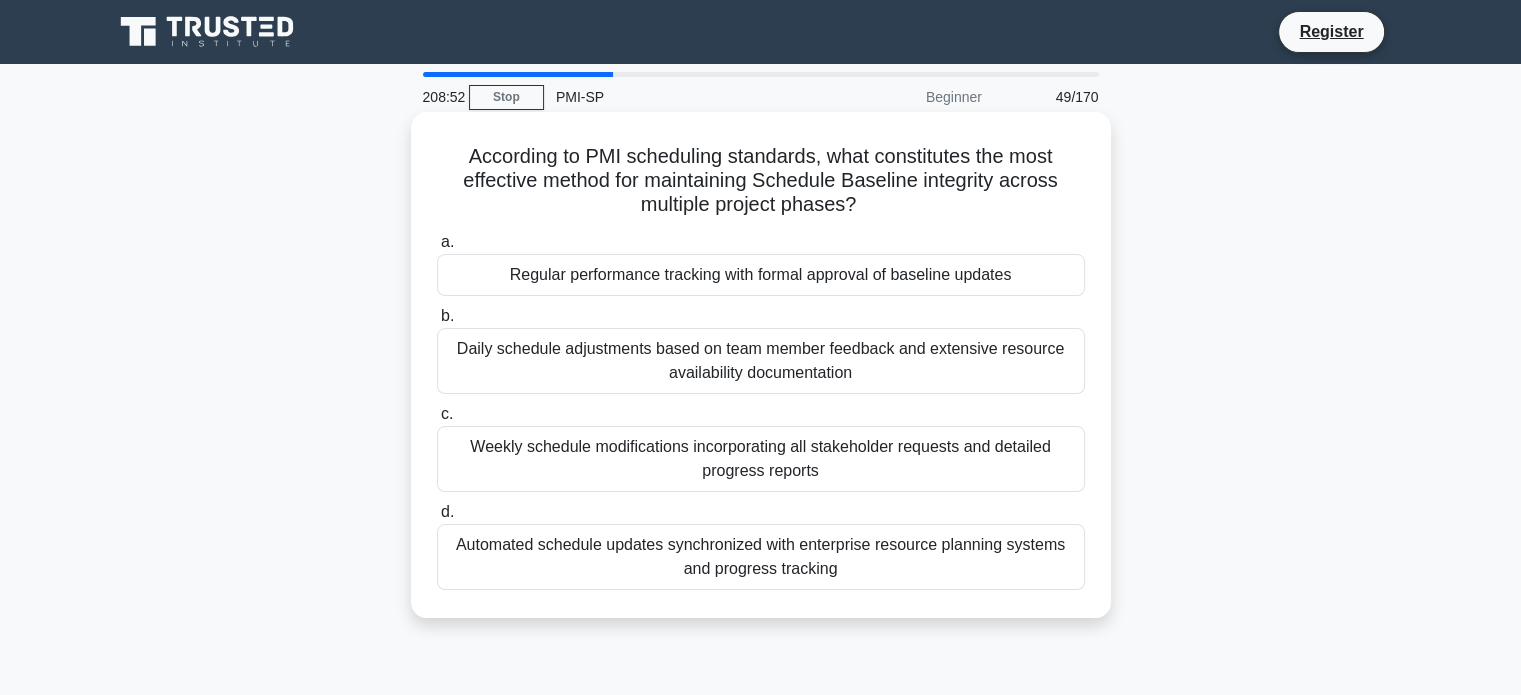 click on "c.
Weekly schedule modifications incorporating all stakeholder requests and detailed progress reports" at bounding box center (761, 447) 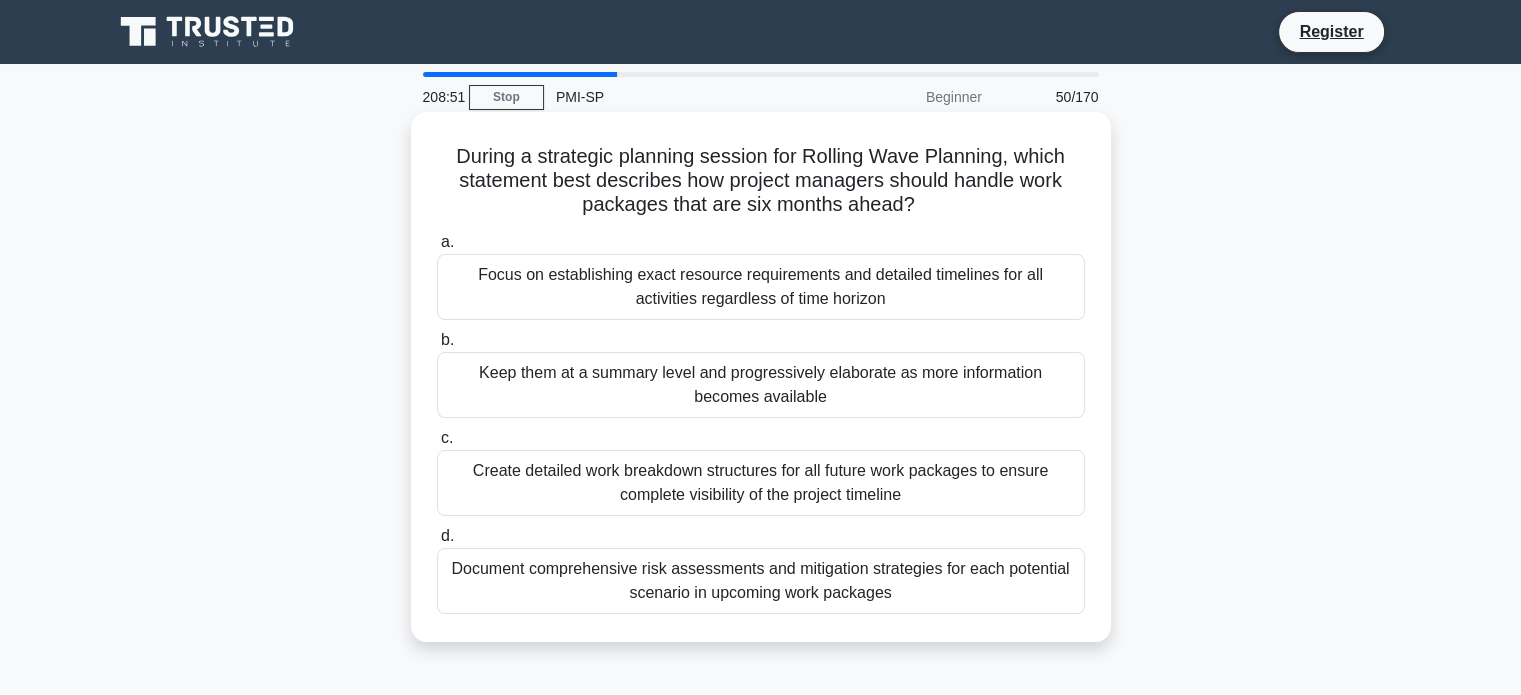 click on "Keep them at a summary level and progressively elaborate as more information becomes available" at bounding box center (761, 385) 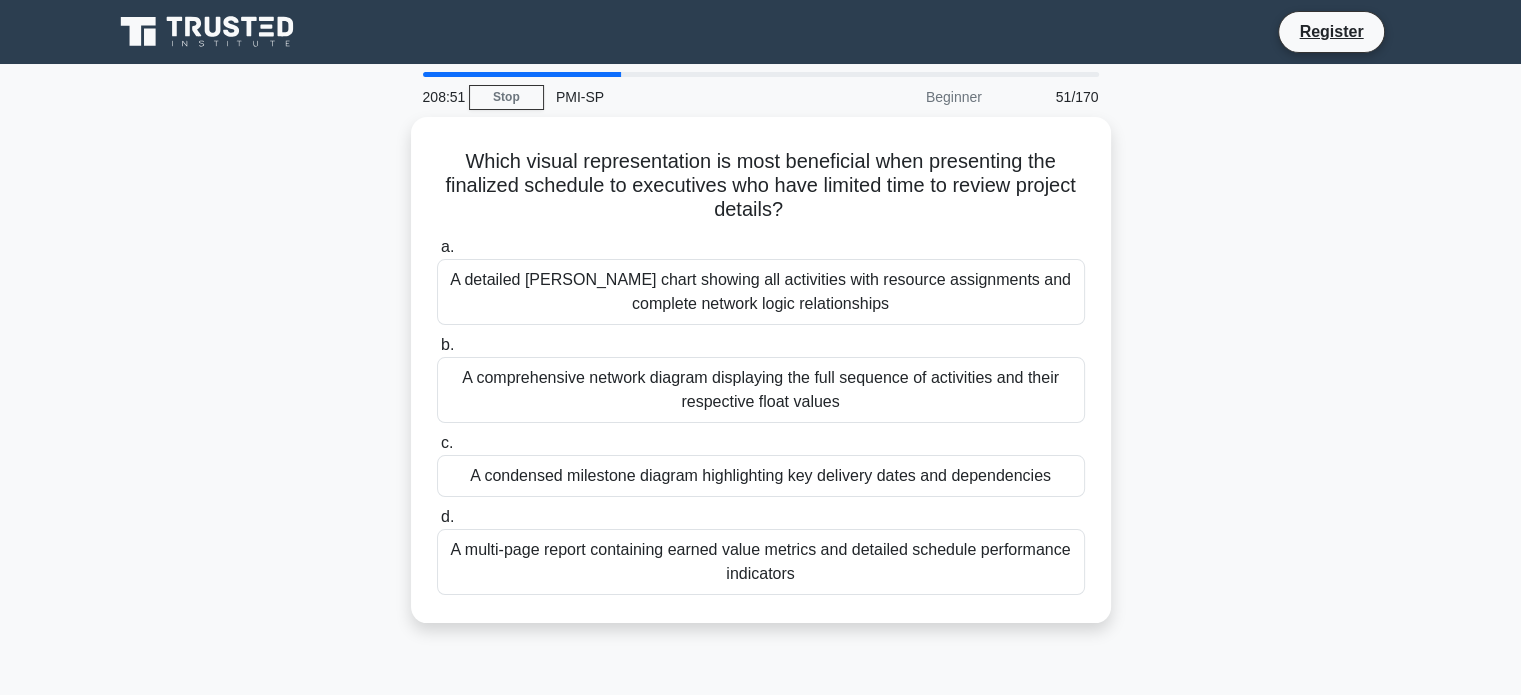 click on "A comprehensive network diagram displaying the full sequence of activities and their respective float values" at bounding box center [761, 390] 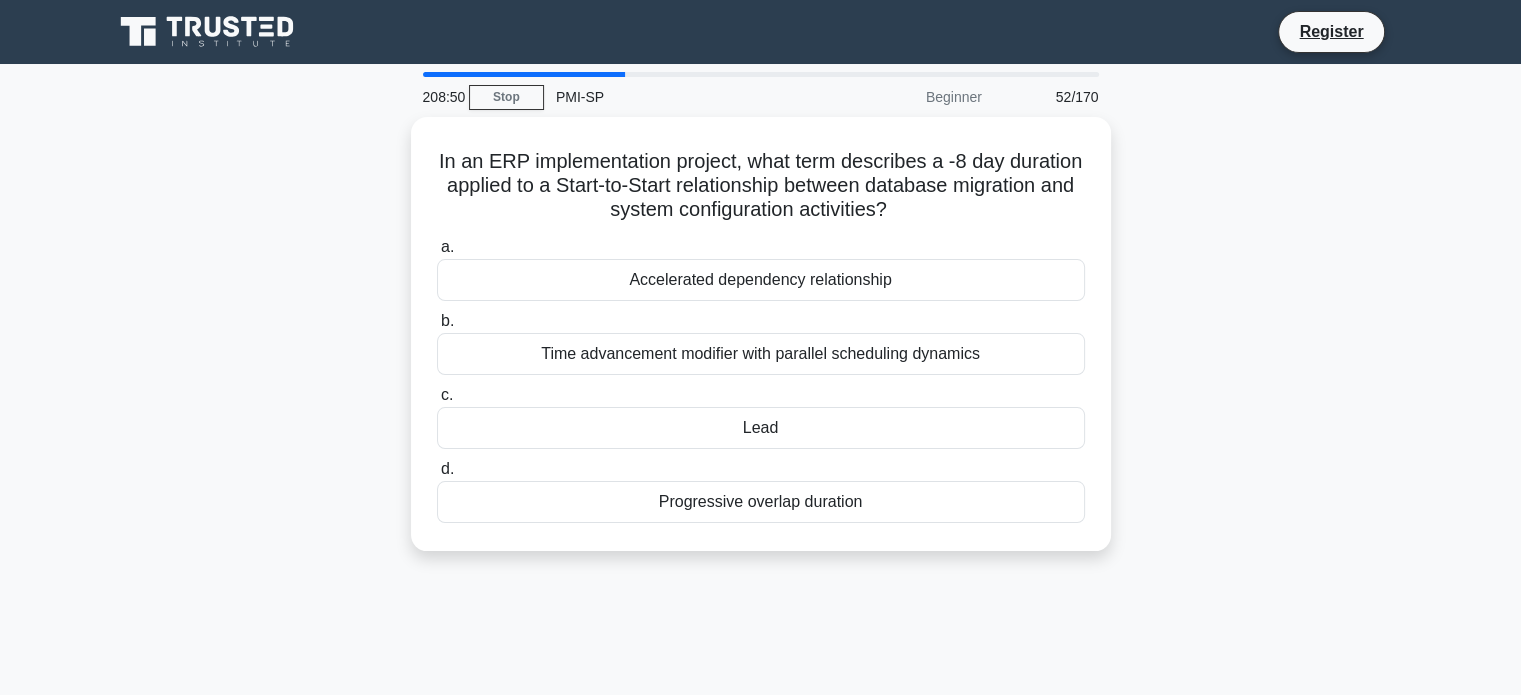 click on "Time advancement modifier with parallel scheduling dynamics" at bounding box center (761, 354) 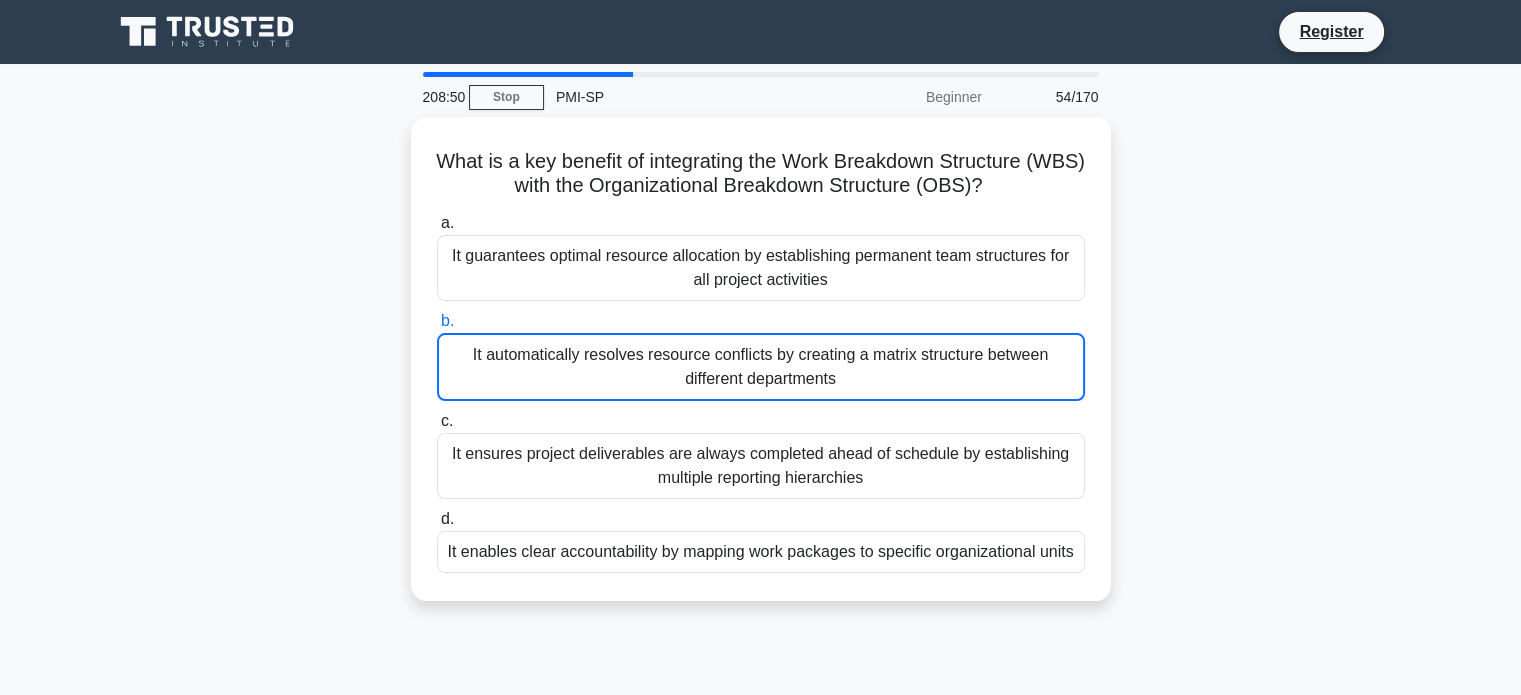 click on "It automatically resolves resource conflicts by creating a matrix structure between different departments" at bounding box center [761, 367] 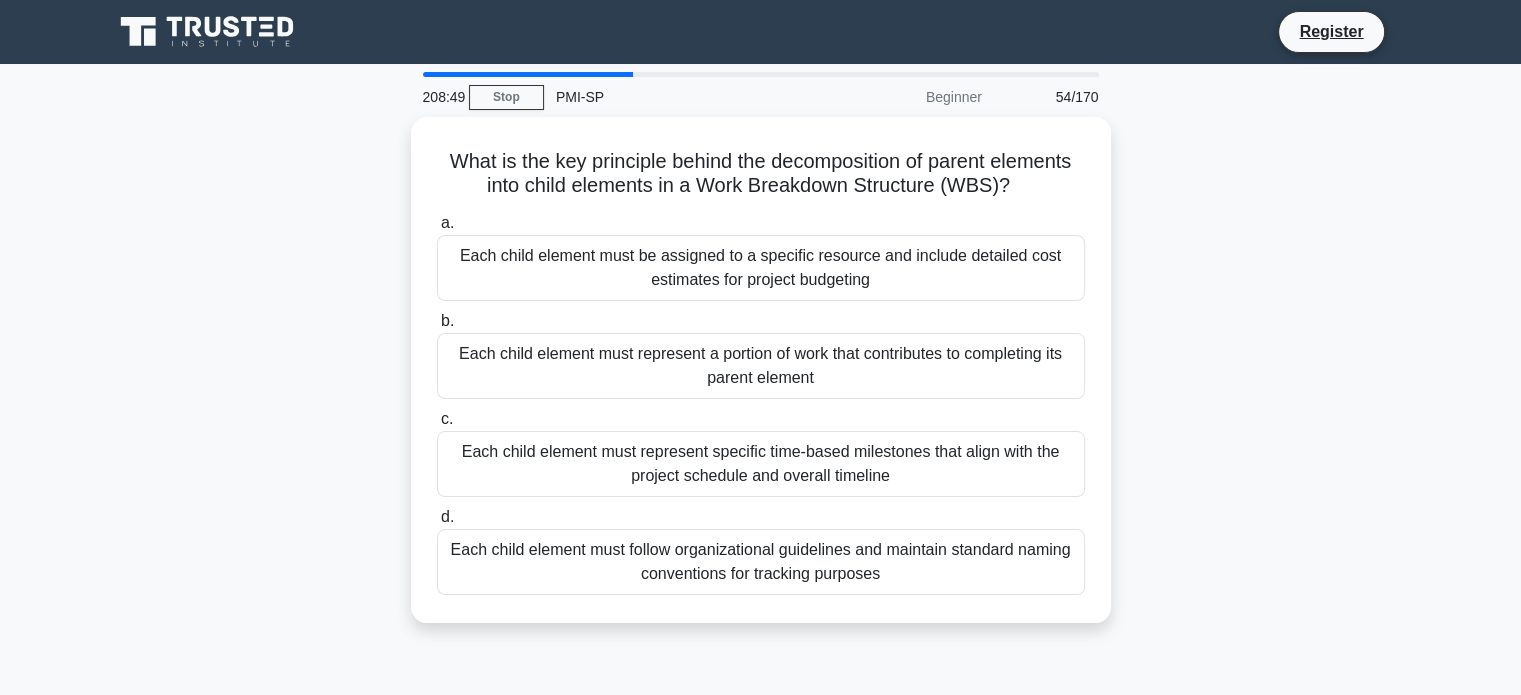 click on "Each child element must represent a portion of work that contributes to completing its parent element" at bounding box center [761, 366] 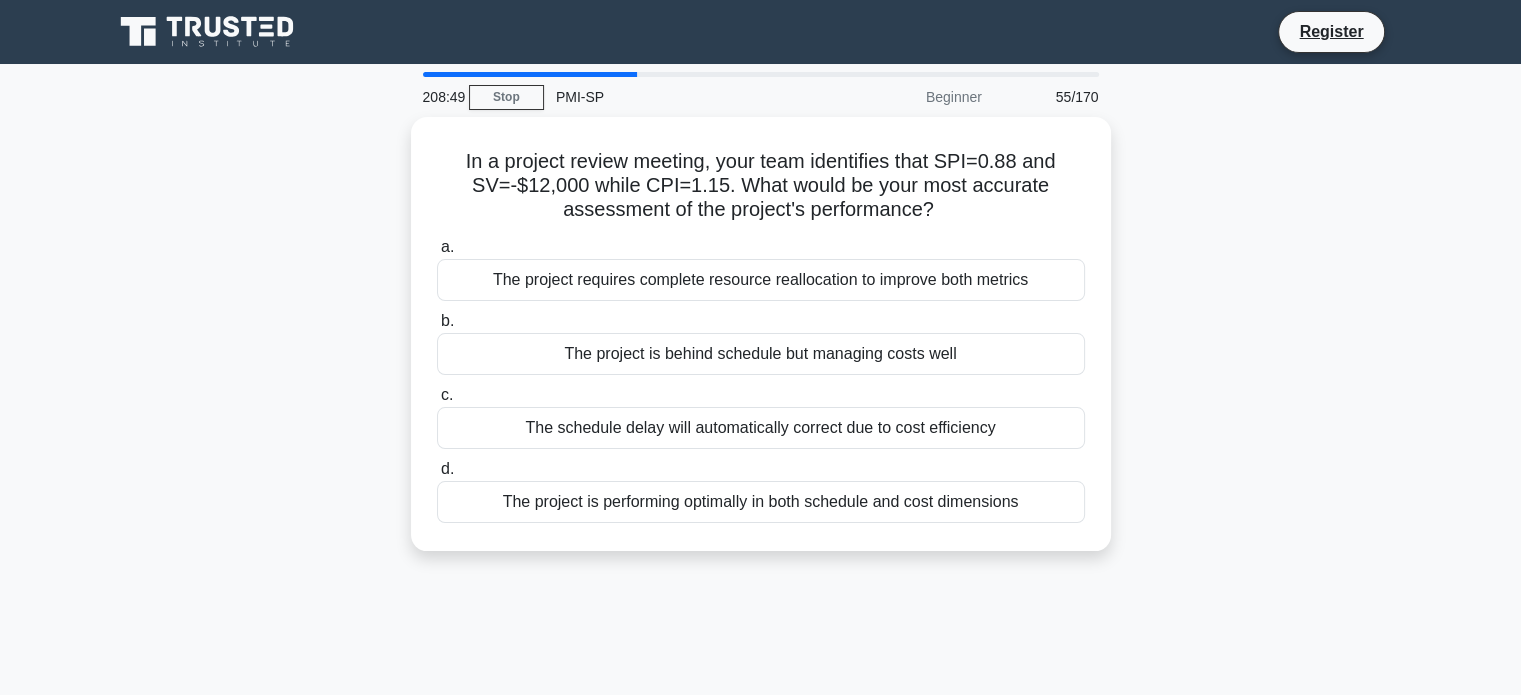 click on "The project is behind schedule but managing costs well" at bounding box center [761, 354] 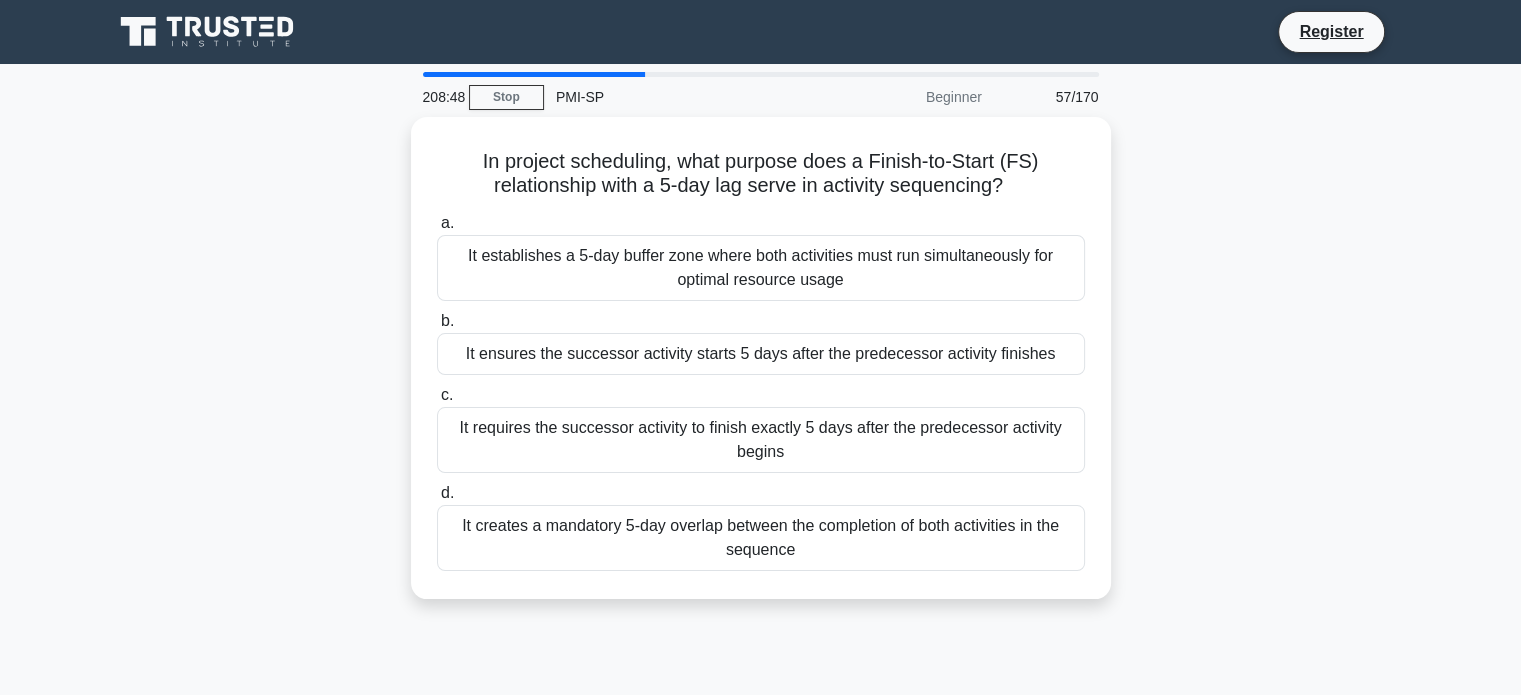 click on "It ensures the successor activity starts 5 days after the predecessor activity finishes" at bounding box center [761, 354] 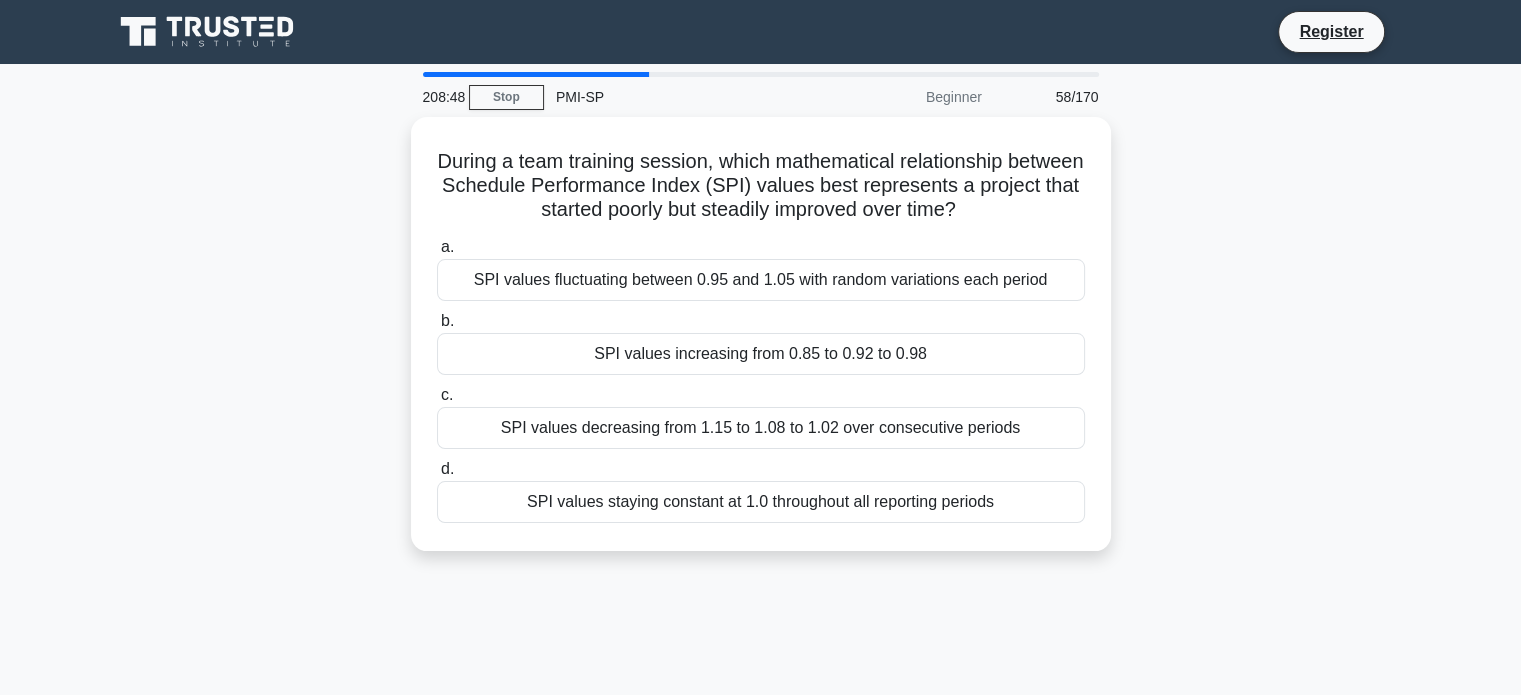 click on "SPI values increasing from 0.85 to 0.92 to 0.98" at bounding box center [761, 354] 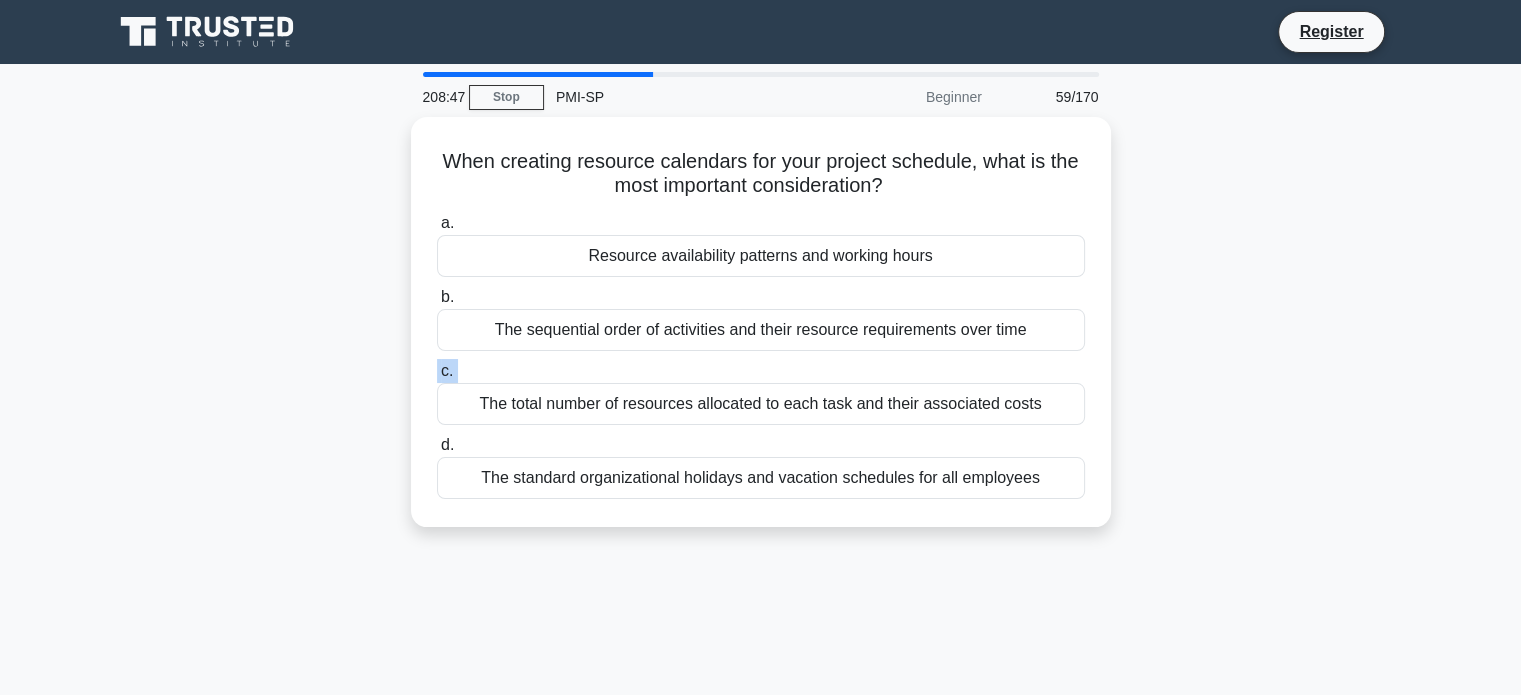 click on "c.
The total number of resources allocated to each task and their associated costs" at bounding box center [761, 392] 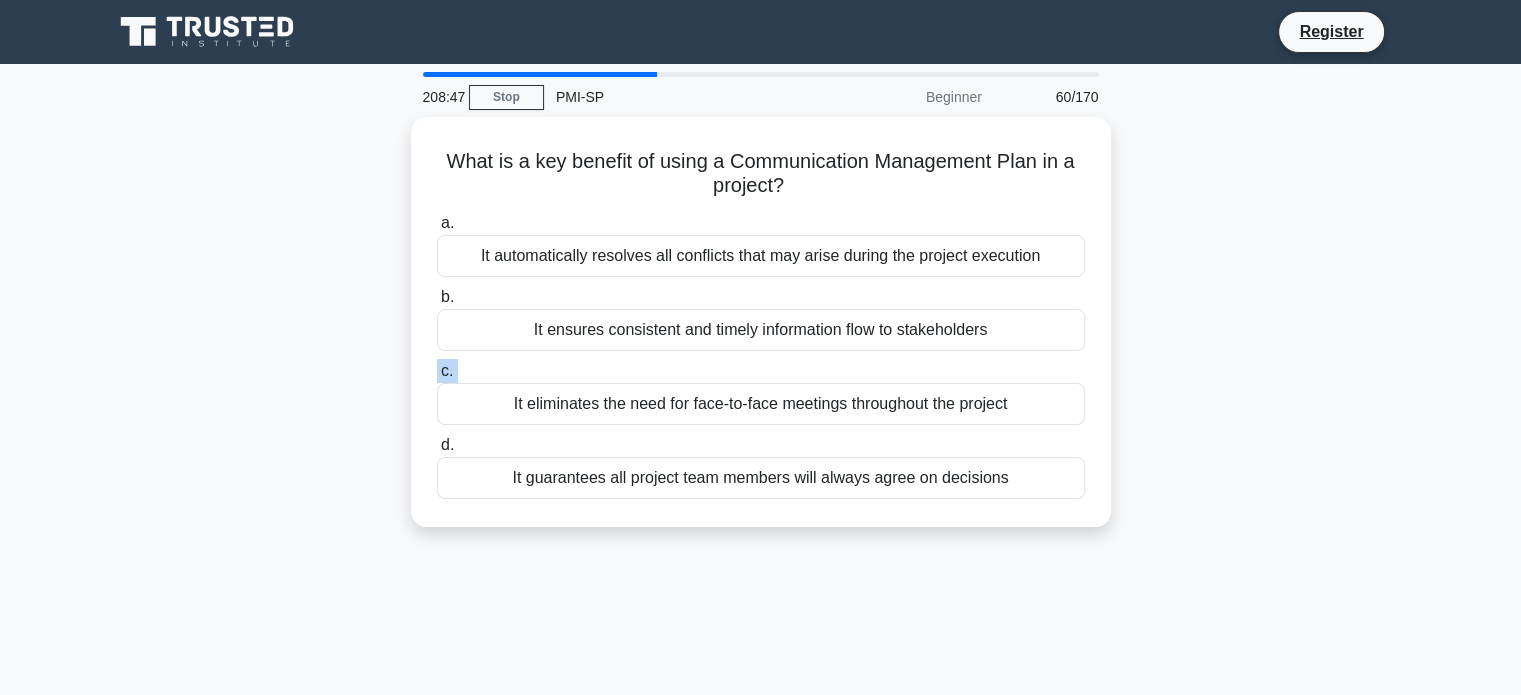 click on "c.
It eliminates the need for face-to-face meetings throughout the project" at bounding box center (761, 392) 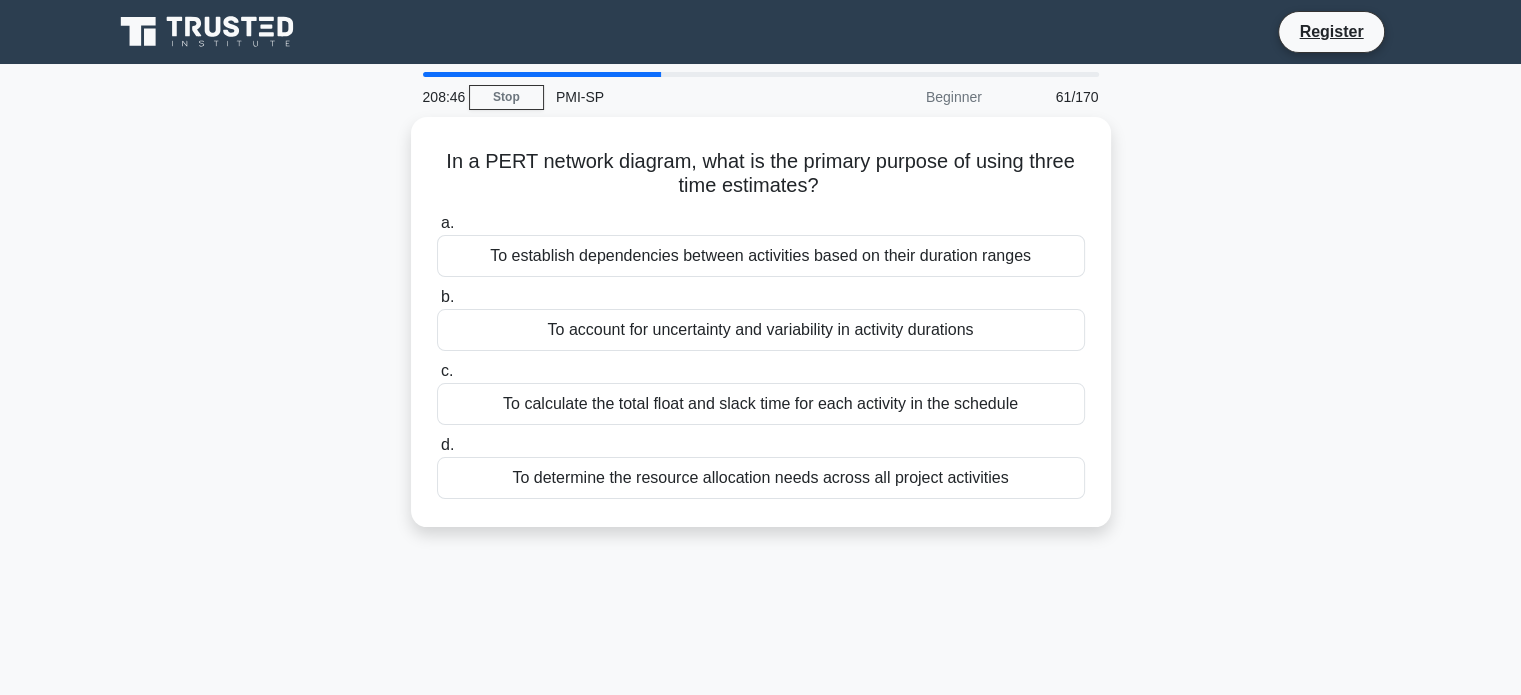 click on "c.
To calculate the total float and slack time for each activity in the schedule" at bounding box center (761, 392) 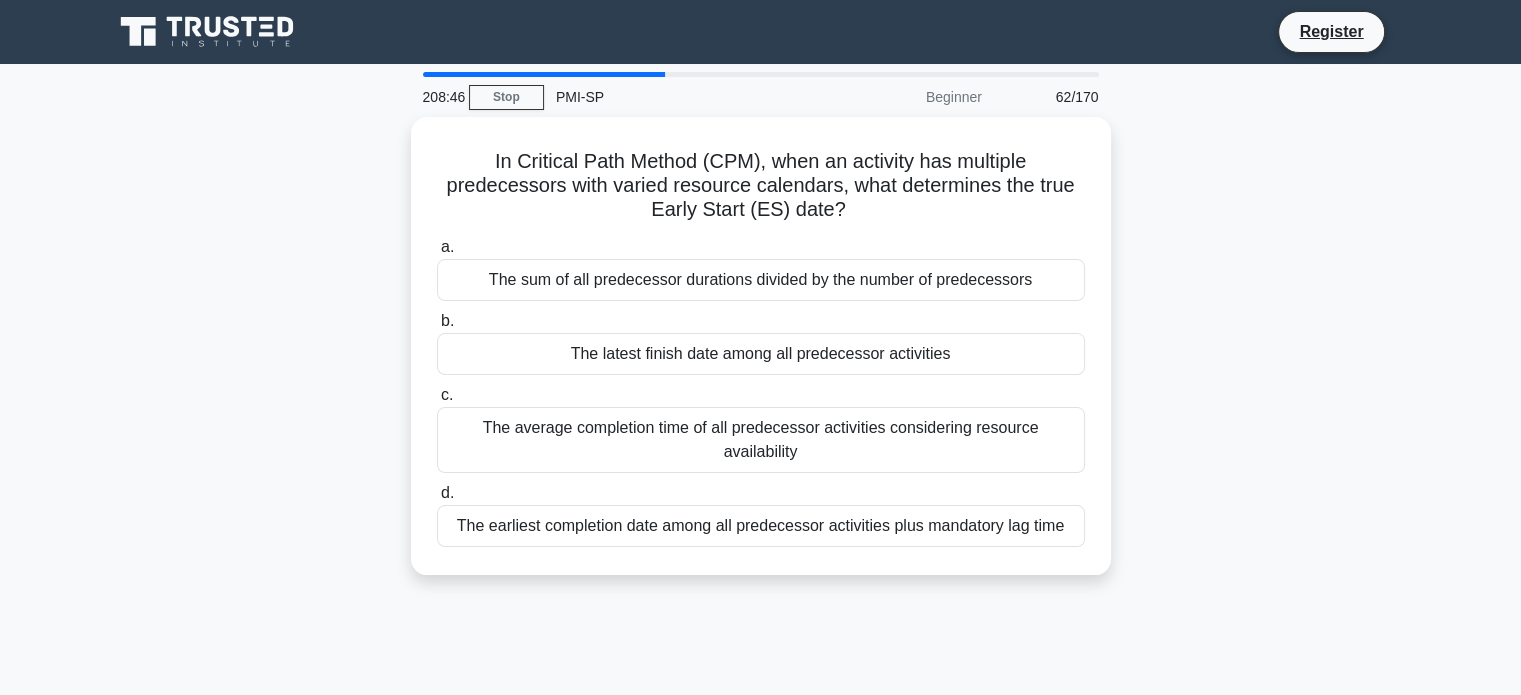 click on "The latest finish date among all predecessor activities" at bounding box center [761, 354] 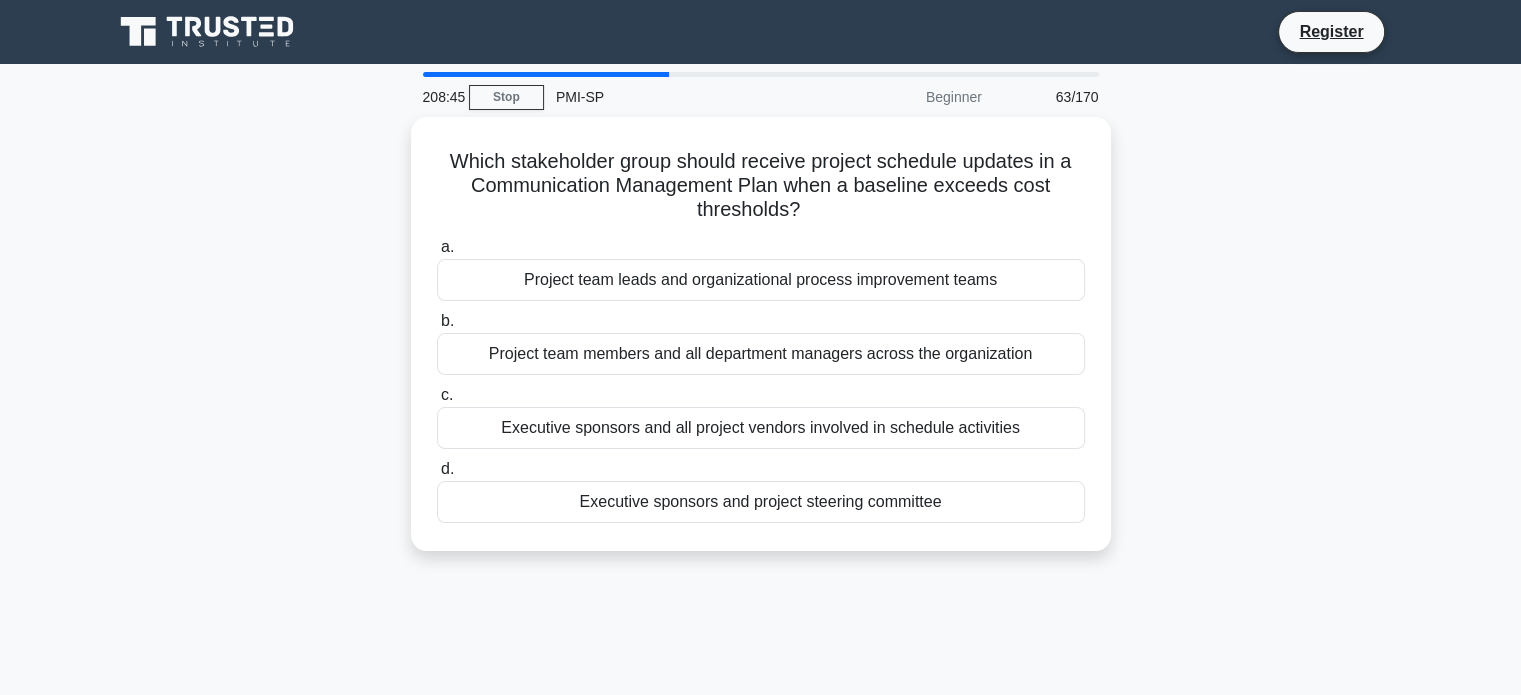 click on "Project team members and all department managers across the organization" at bounding box center (761, 354) 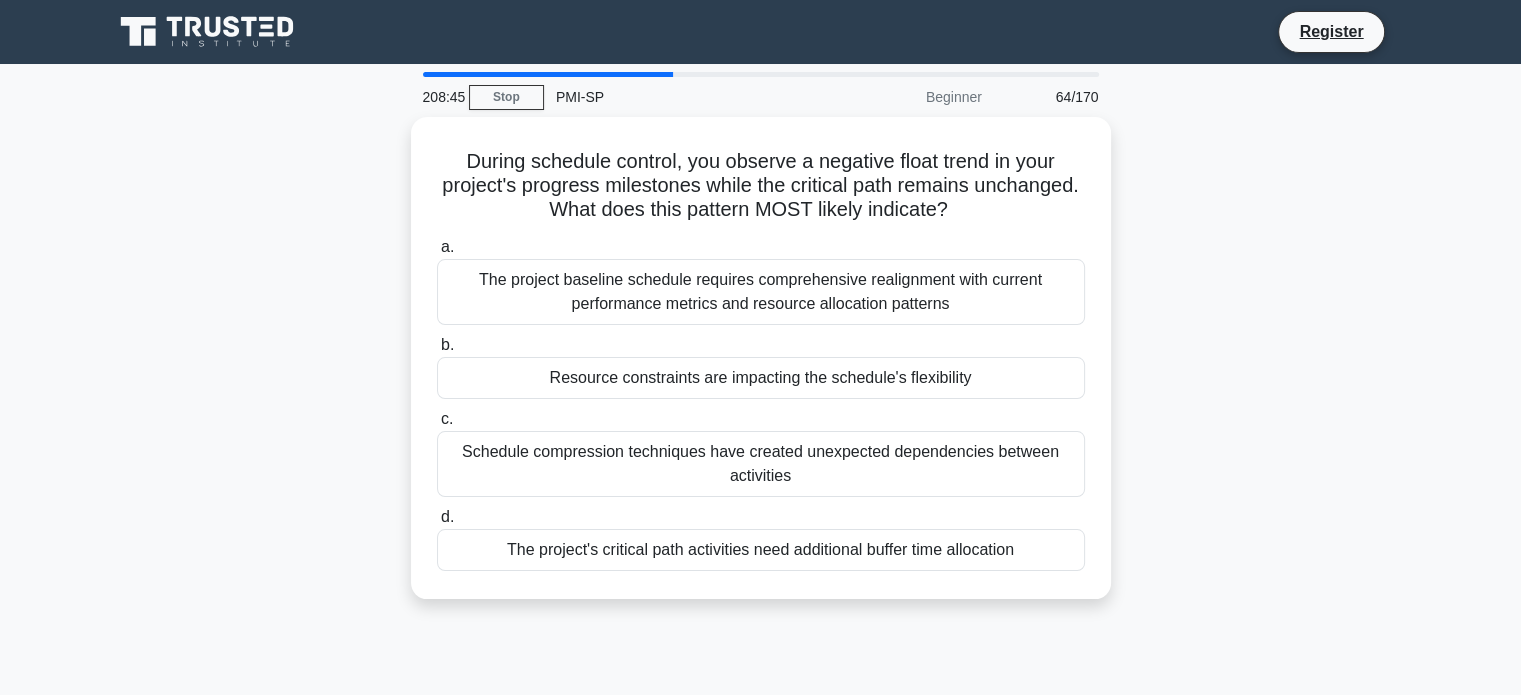click on "Resource constraints are impacting the schedule's flexibility" at bounding box center [761, 378] 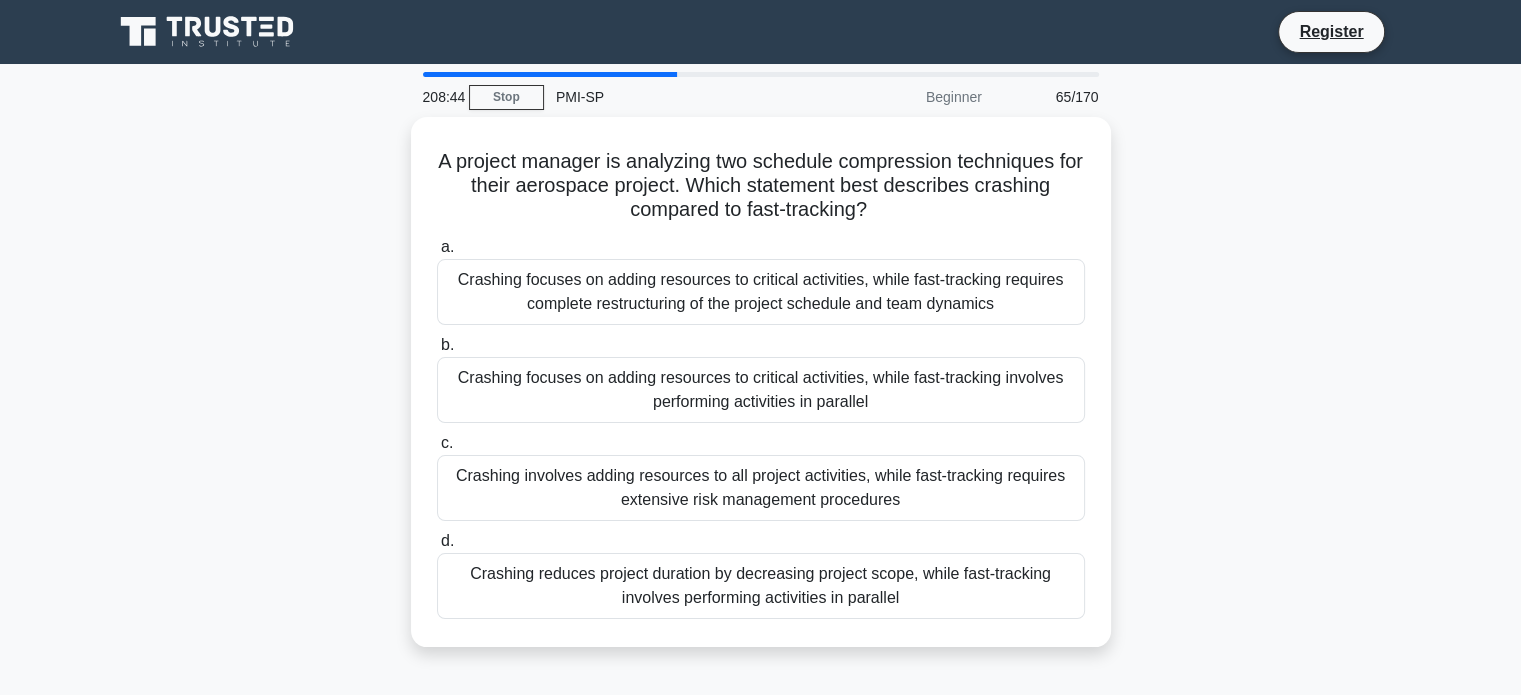 click on "Crashing focuses on adding resources to critical activities, while fast-tracking involves performing activities in parallel" at bounding box center (761, 390) 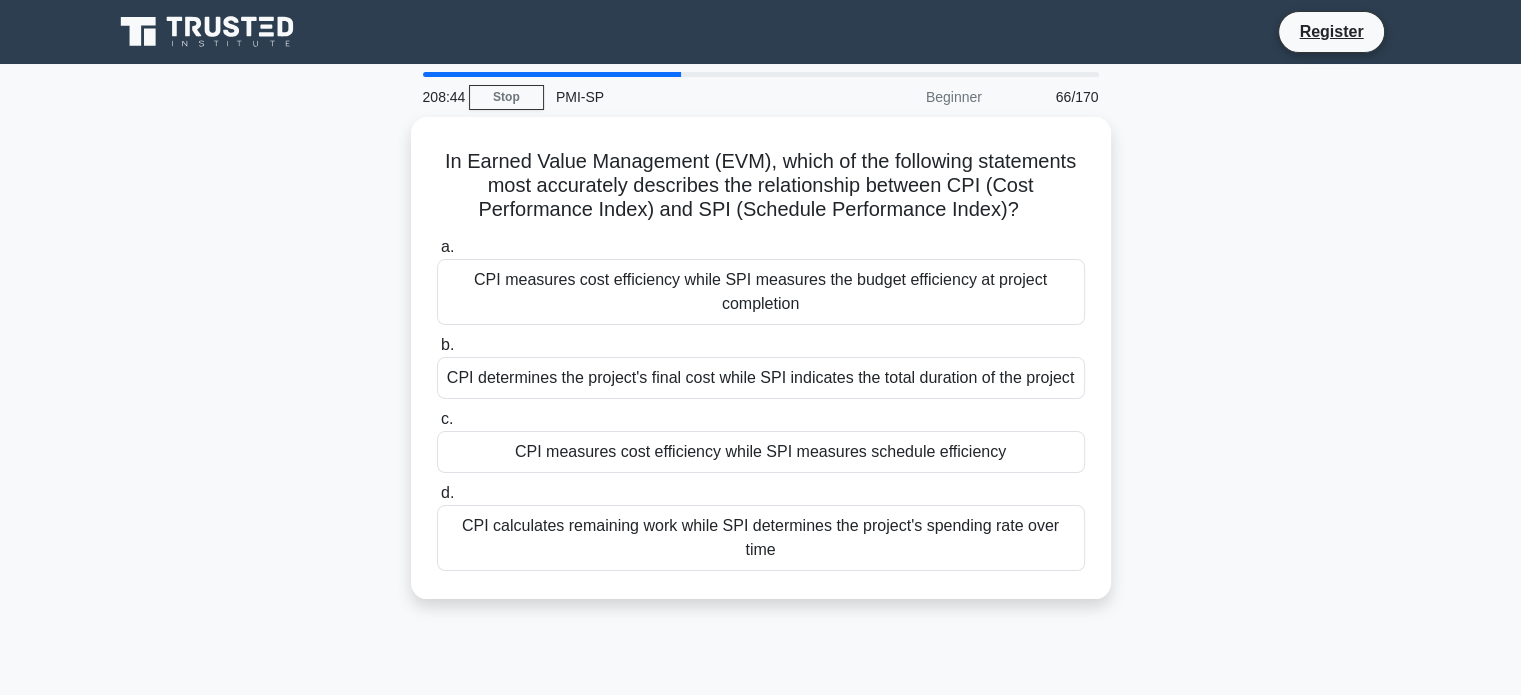 click on "CPI determines the project's final cost while SPI indicates the total duration of the project" at bounding box center (761, 378) 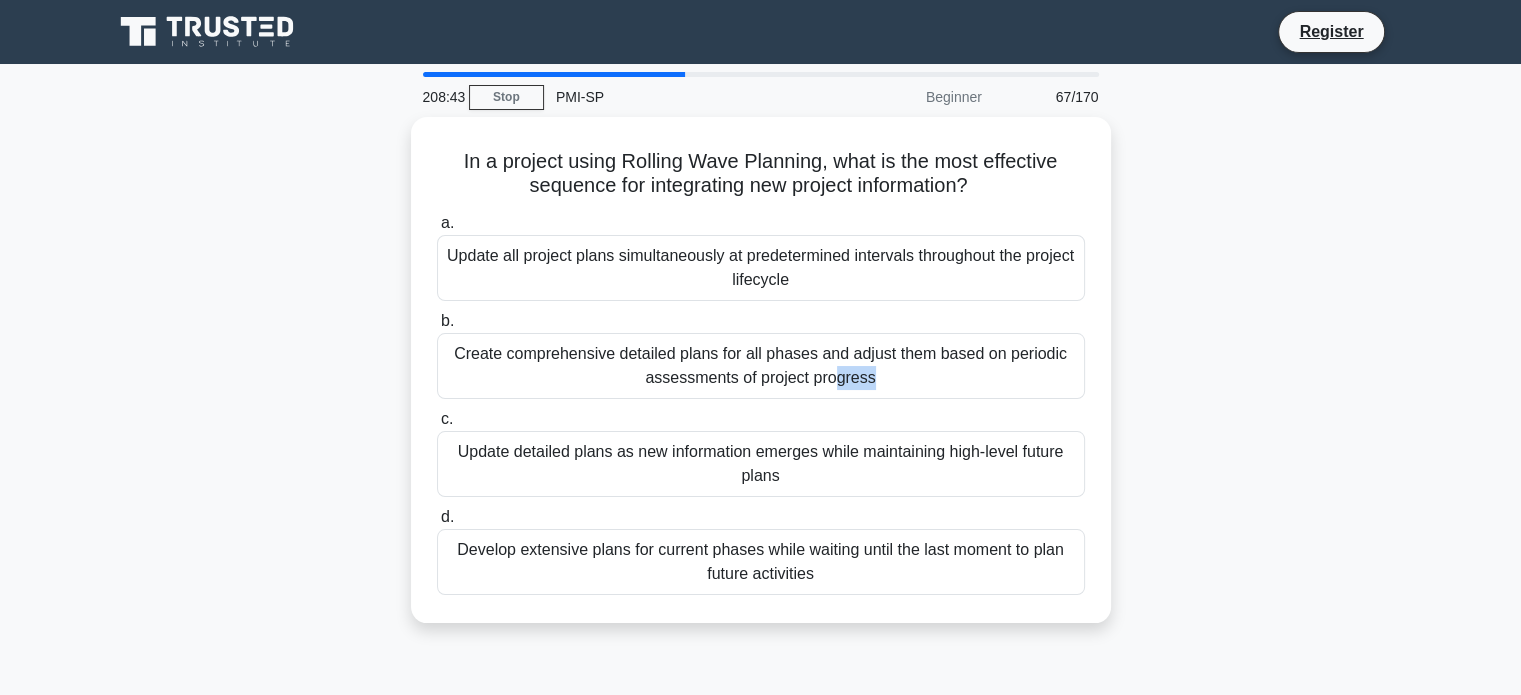 click on "Create comprehensive detailed plans for all phases and adjust them based on periodic assessments of project progress" at bounding box center [761, 366] 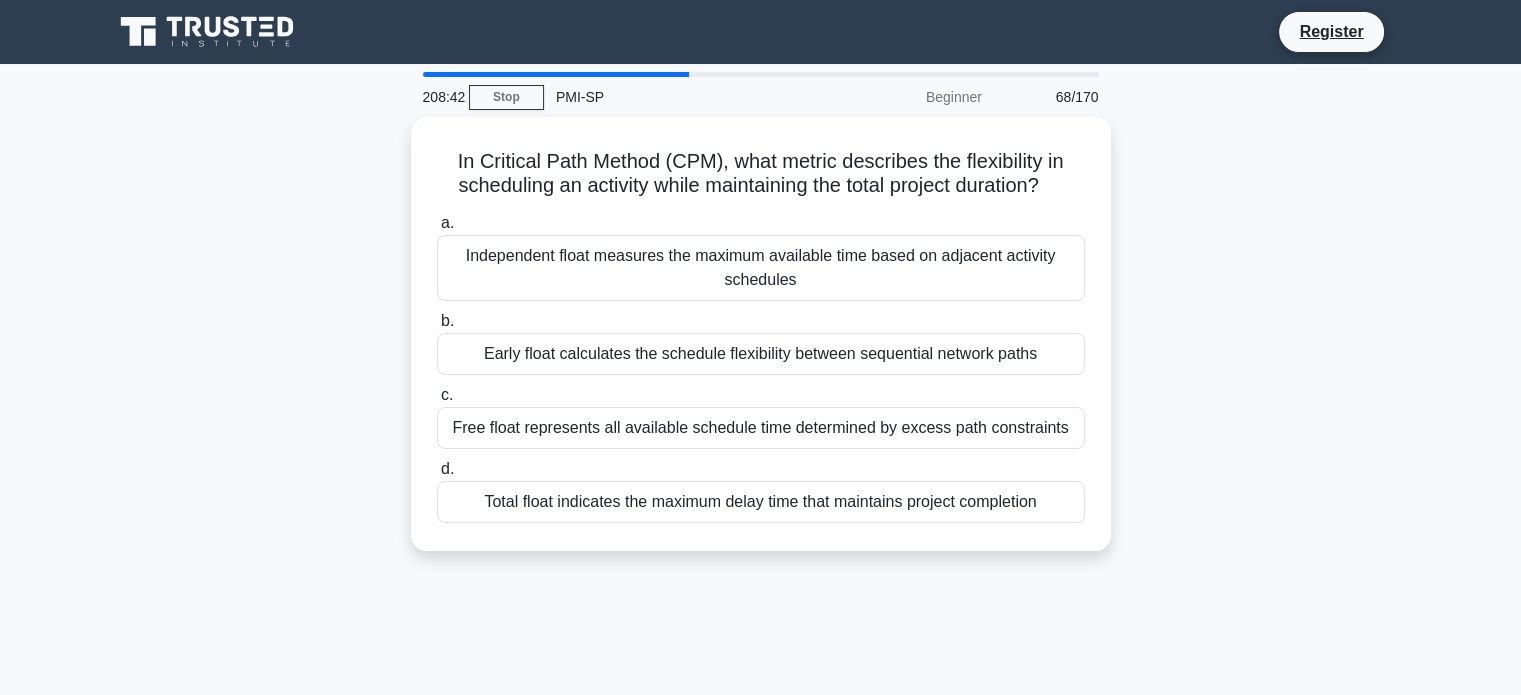 click on "Early float calculates the schedule flexibility between sequential network paths" at bounding box center (761, 354) 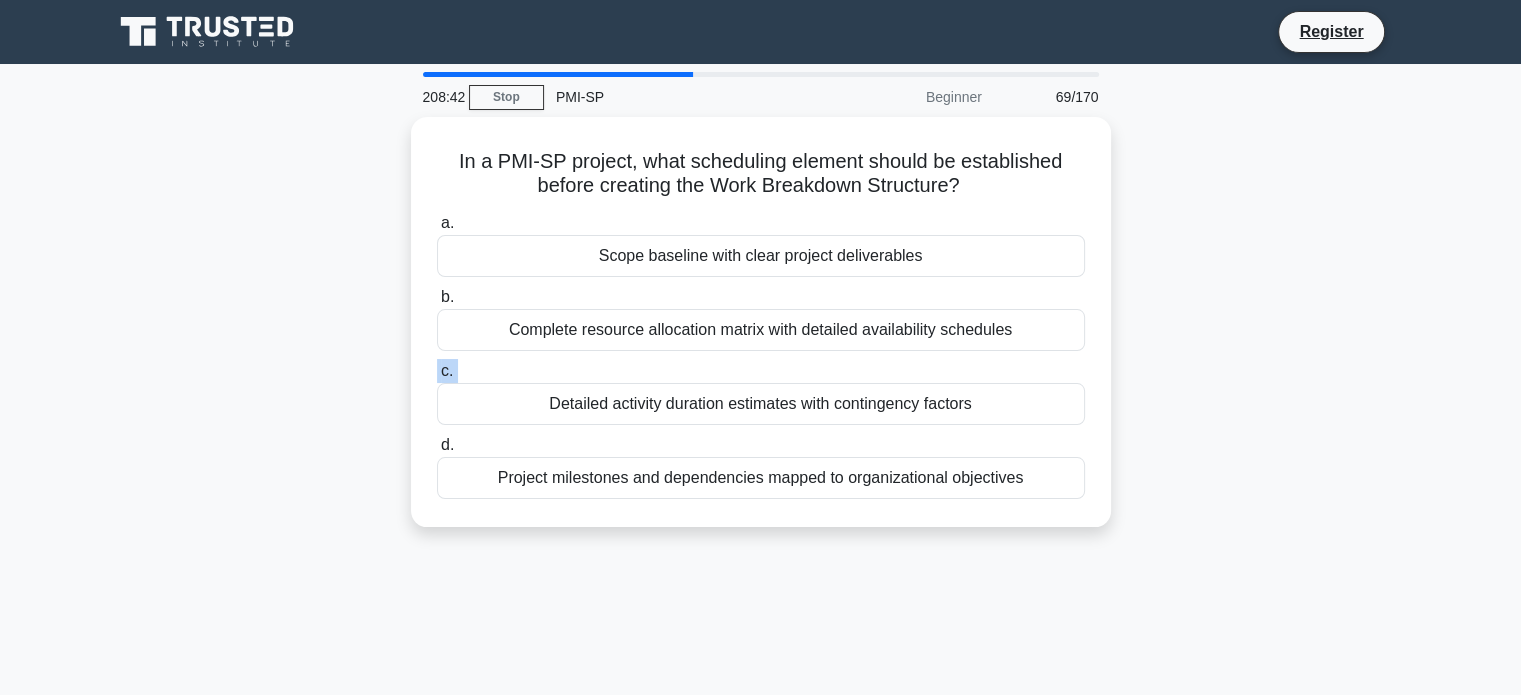 click on "c.
Detailed activity duration estimates with contingency factors" at bounding box center [761, 392] 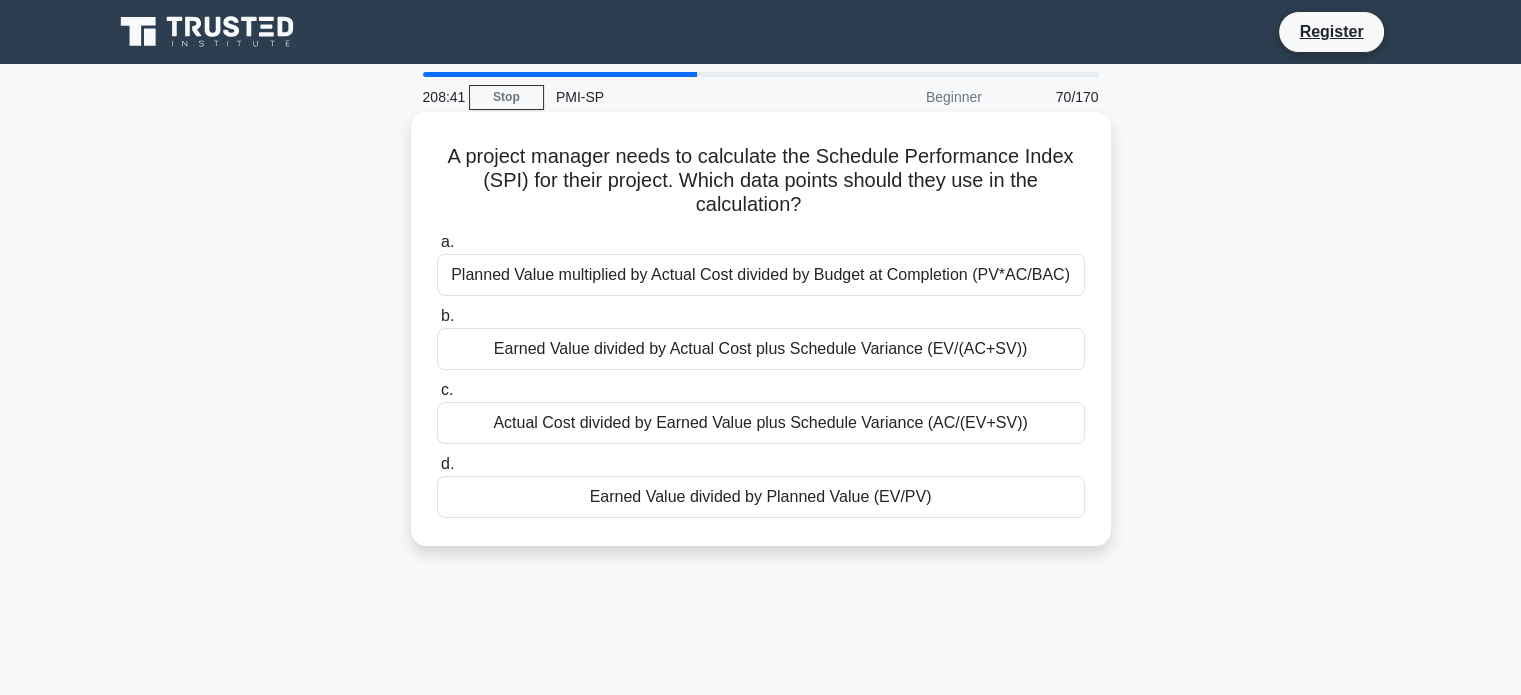 click on "Earned Value divided by Actual Cost plus Schedule Variance (EV/(AC+SV))" at bounding box center (761, 349) 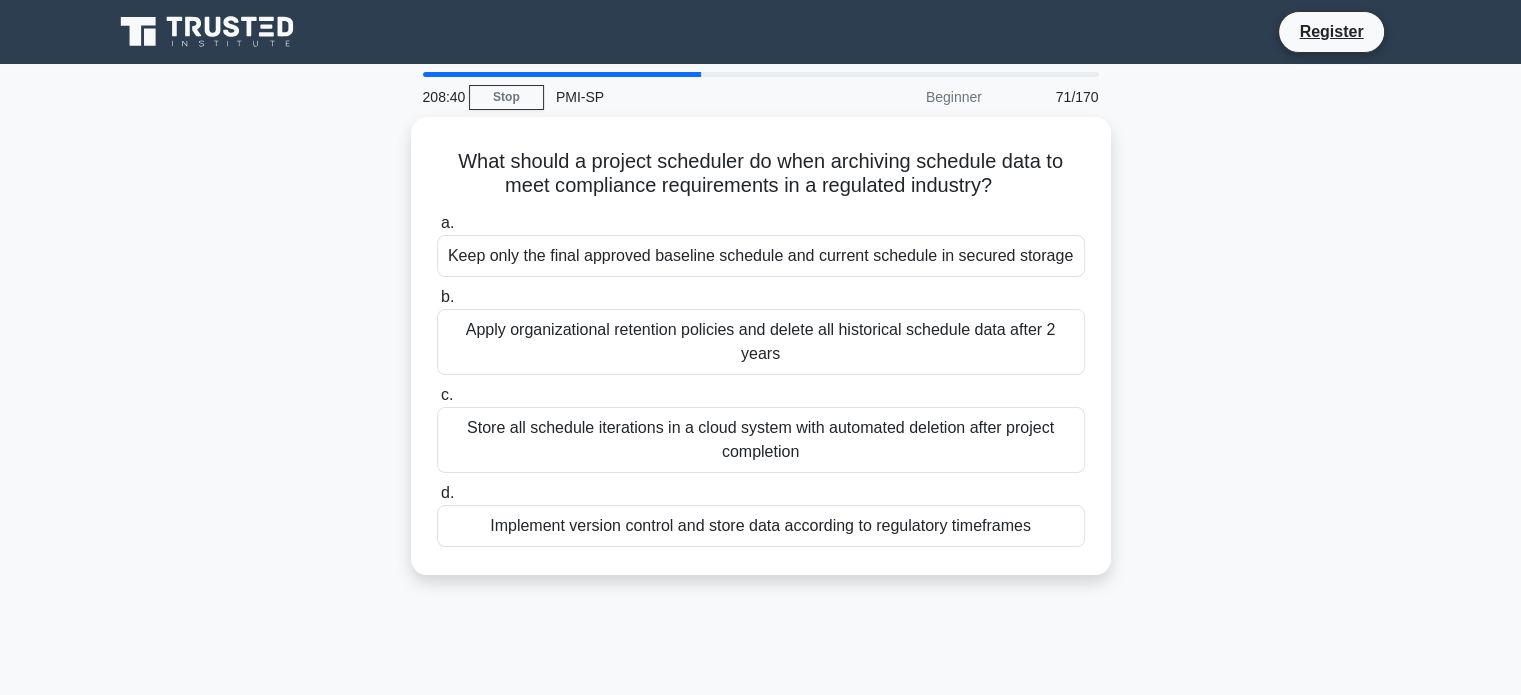 click on "Apply organizational retention policies and delete all historical schedule data after 2 years" at bounding box center [761, 342] 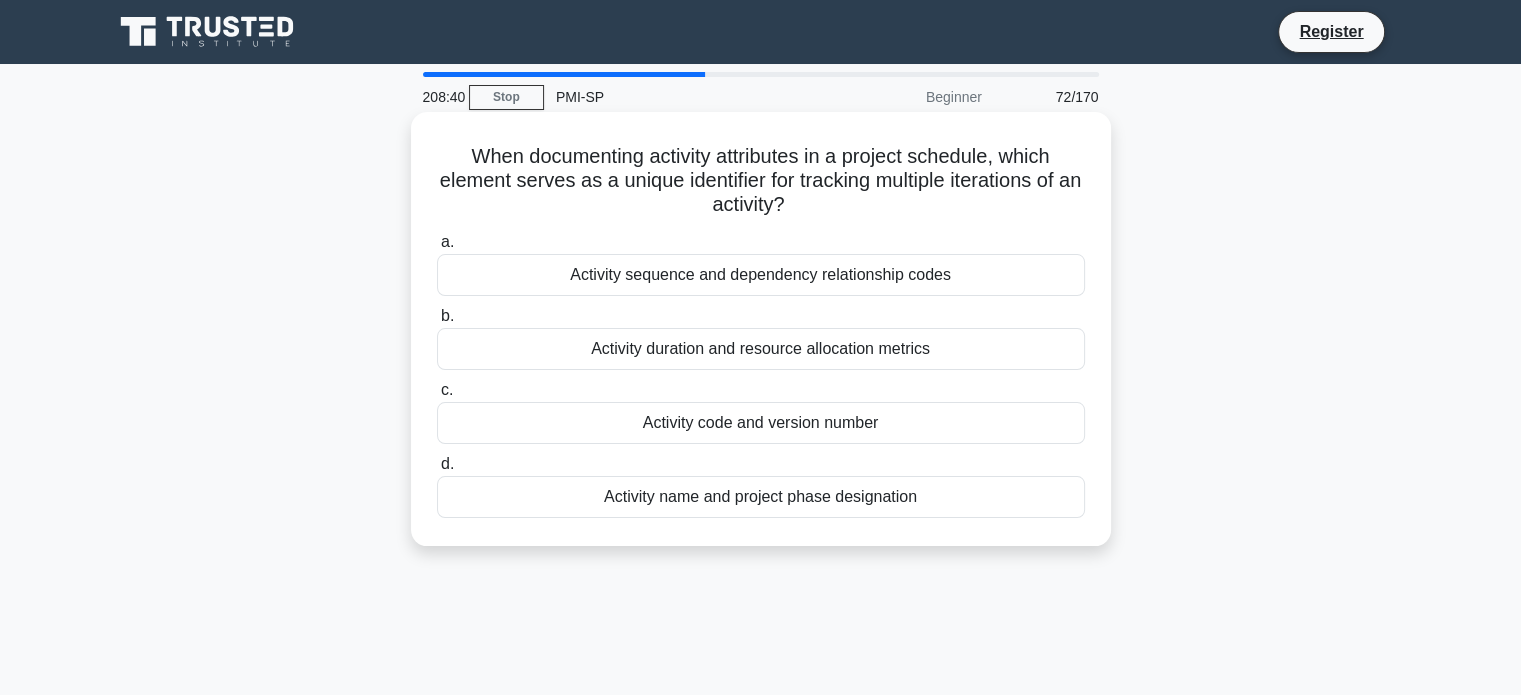 click on "Activity duration and resource allocation metrics" at bounding box center (761, 349) 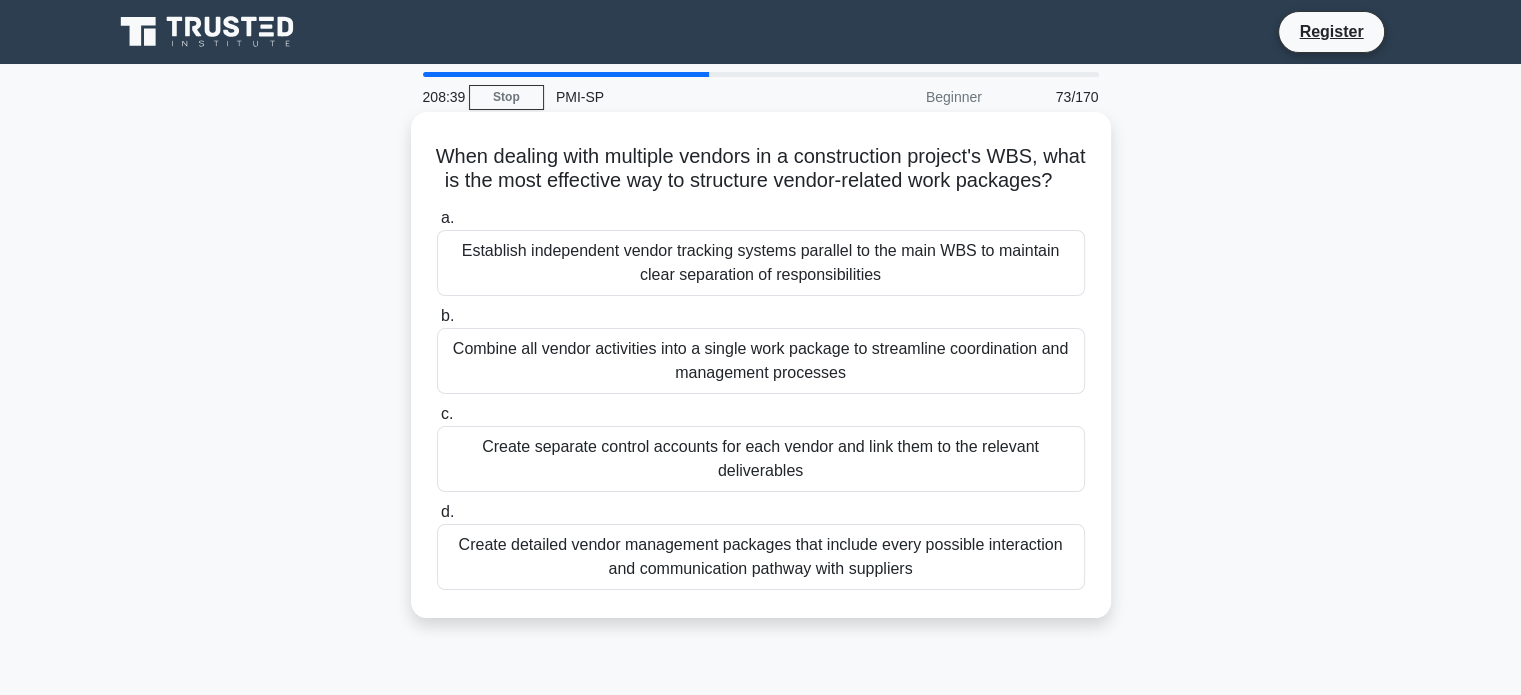 click on "Combine all vendor activities into a single work package to streamline coordination and management processes" at bounding box center [761, 361] 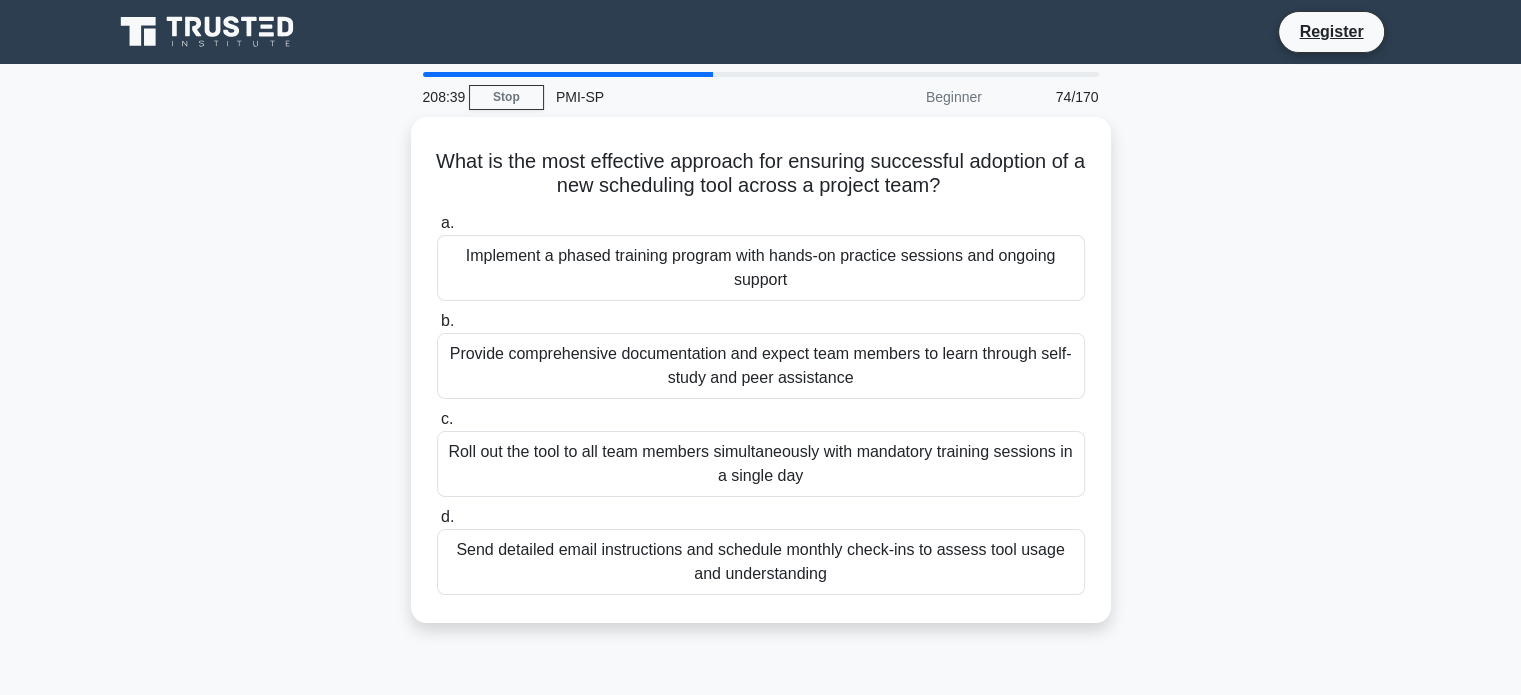 click on "Provide comprehensive documentation and expect team members to learn through self-study and peer assistance" at bounding box center (761, 366) 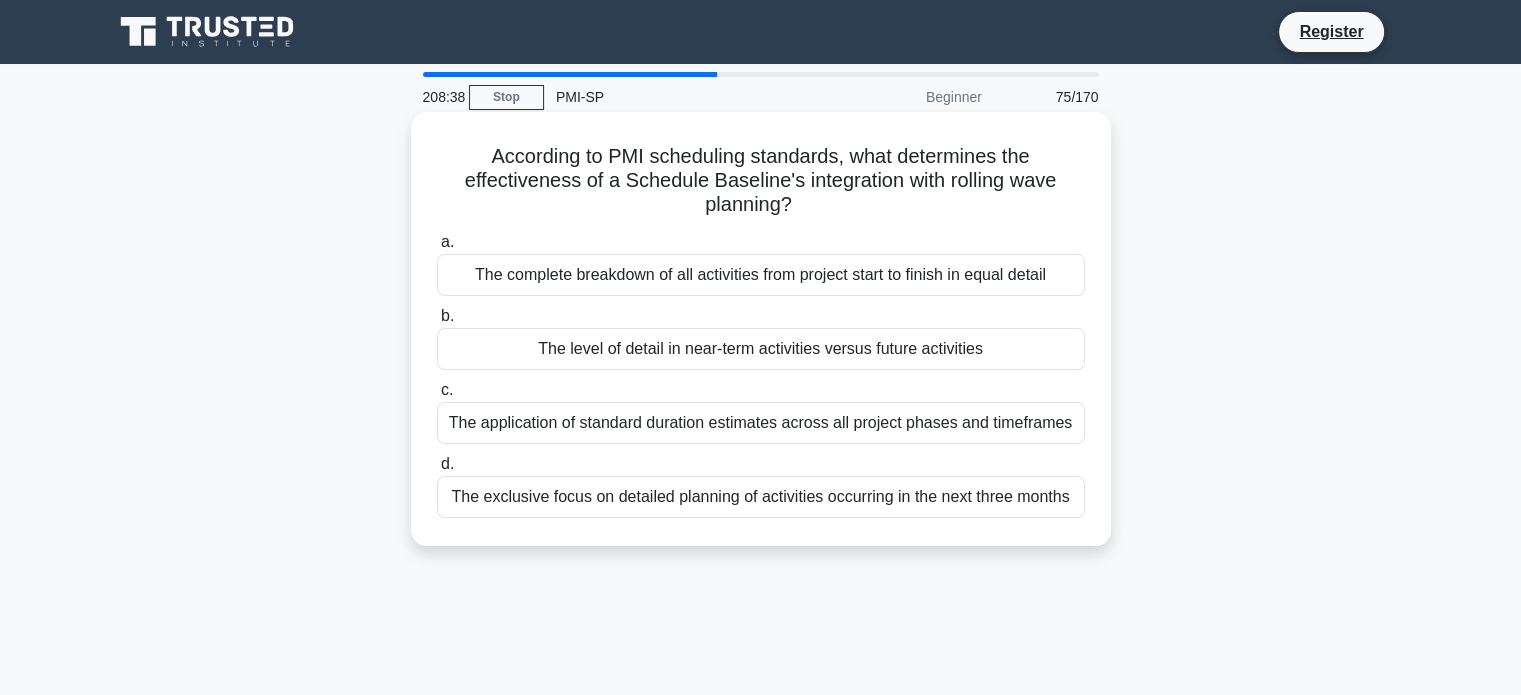 click on "The level of detail in near-term activities versus future activities" at bounding box center [761, 349] 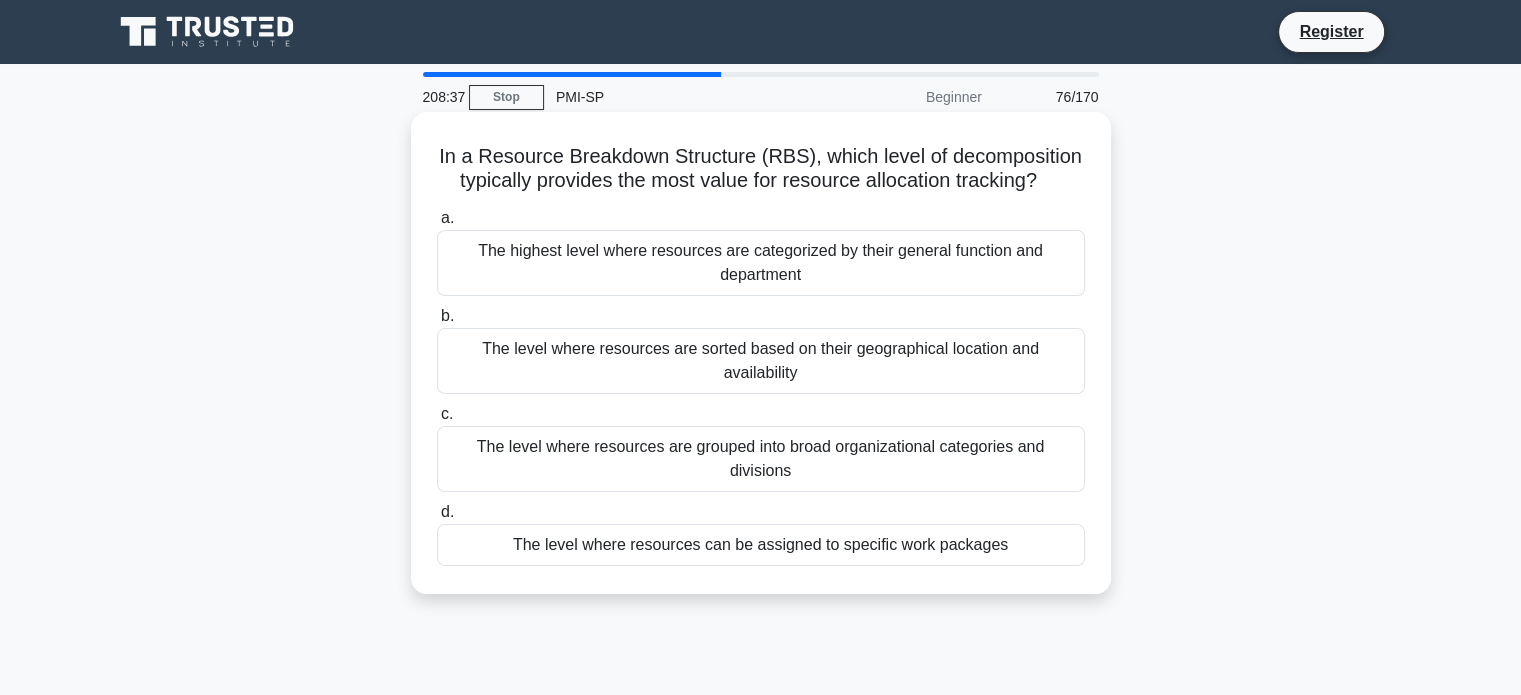 click on "The level where resources are sorted based on their geographical location and availability" at bounding box center (761, 361) 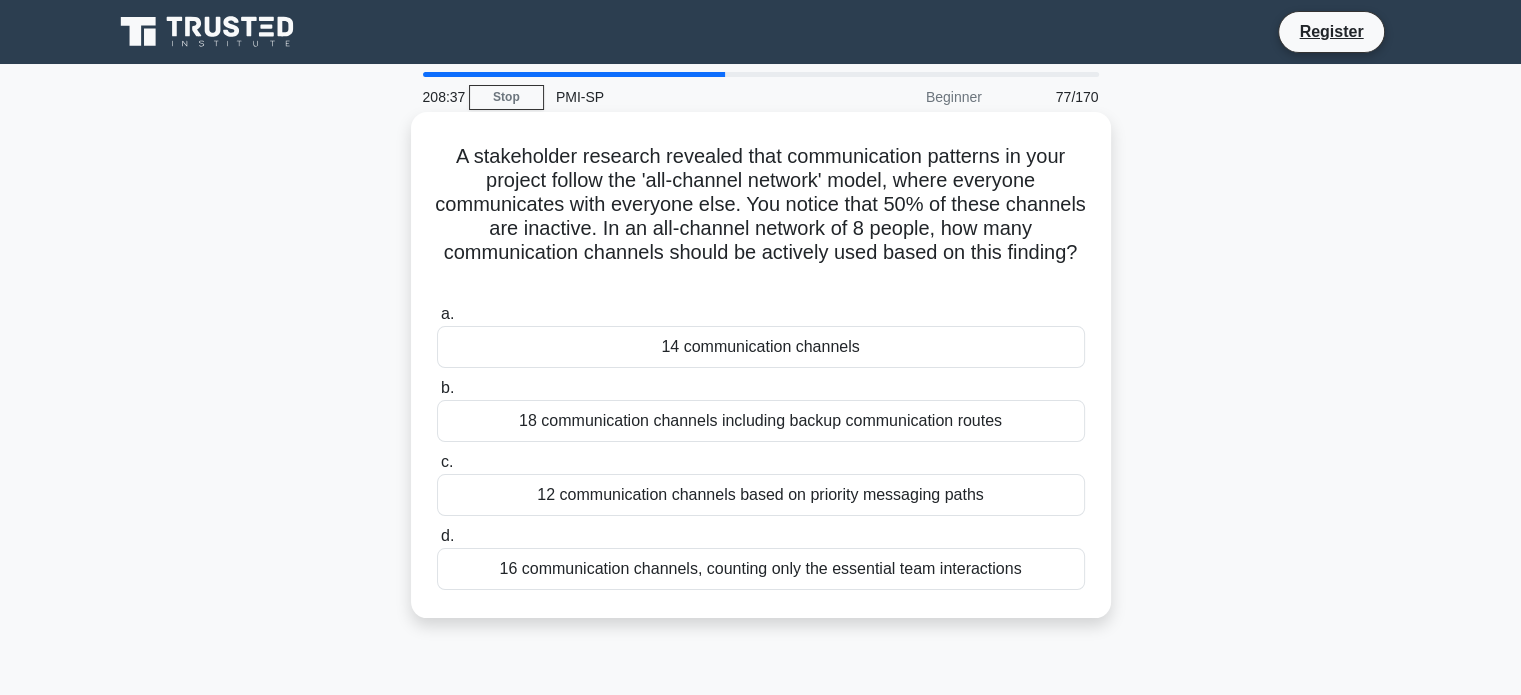 click on "14 communication channels" at bounding box center (761, 347) 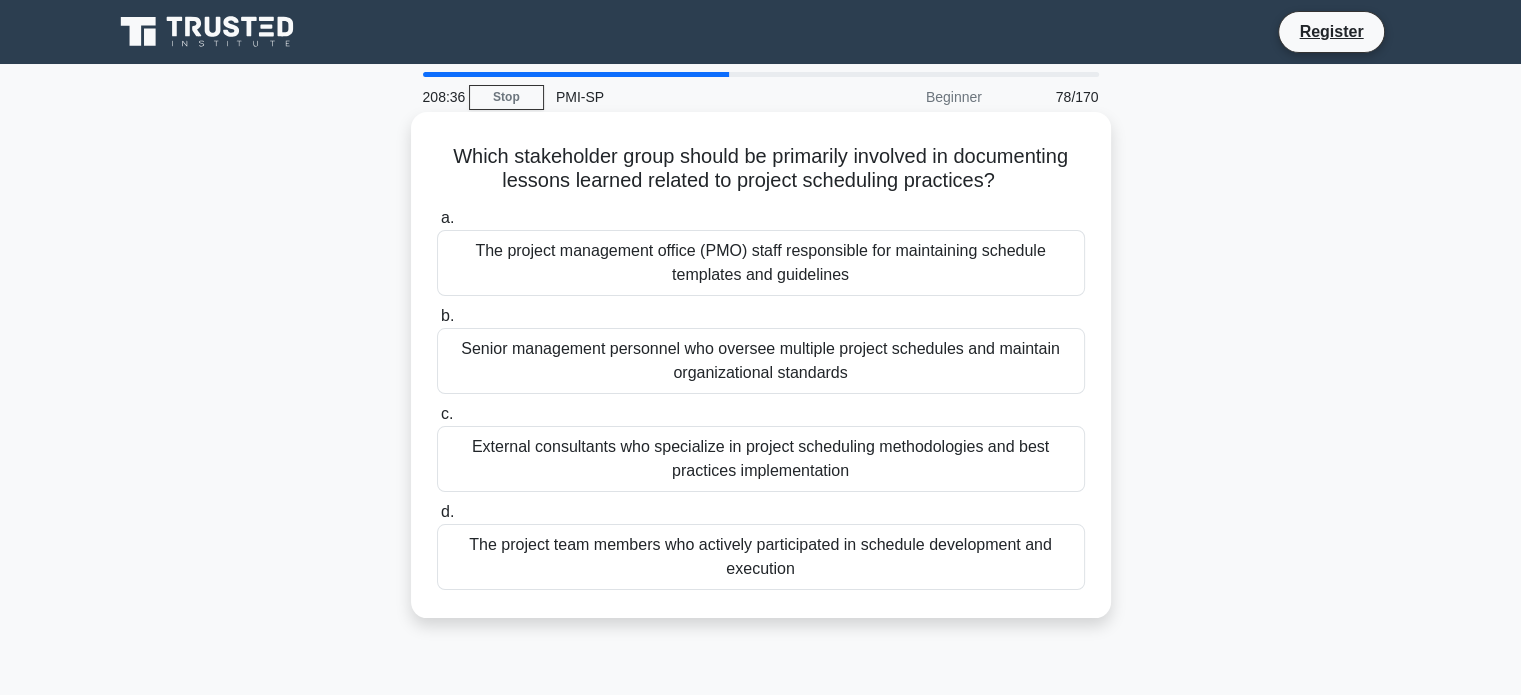 click on "Senior management personnel who oversee multiple project schedules and maintain organizational standards" at bounding box center [761, 361] 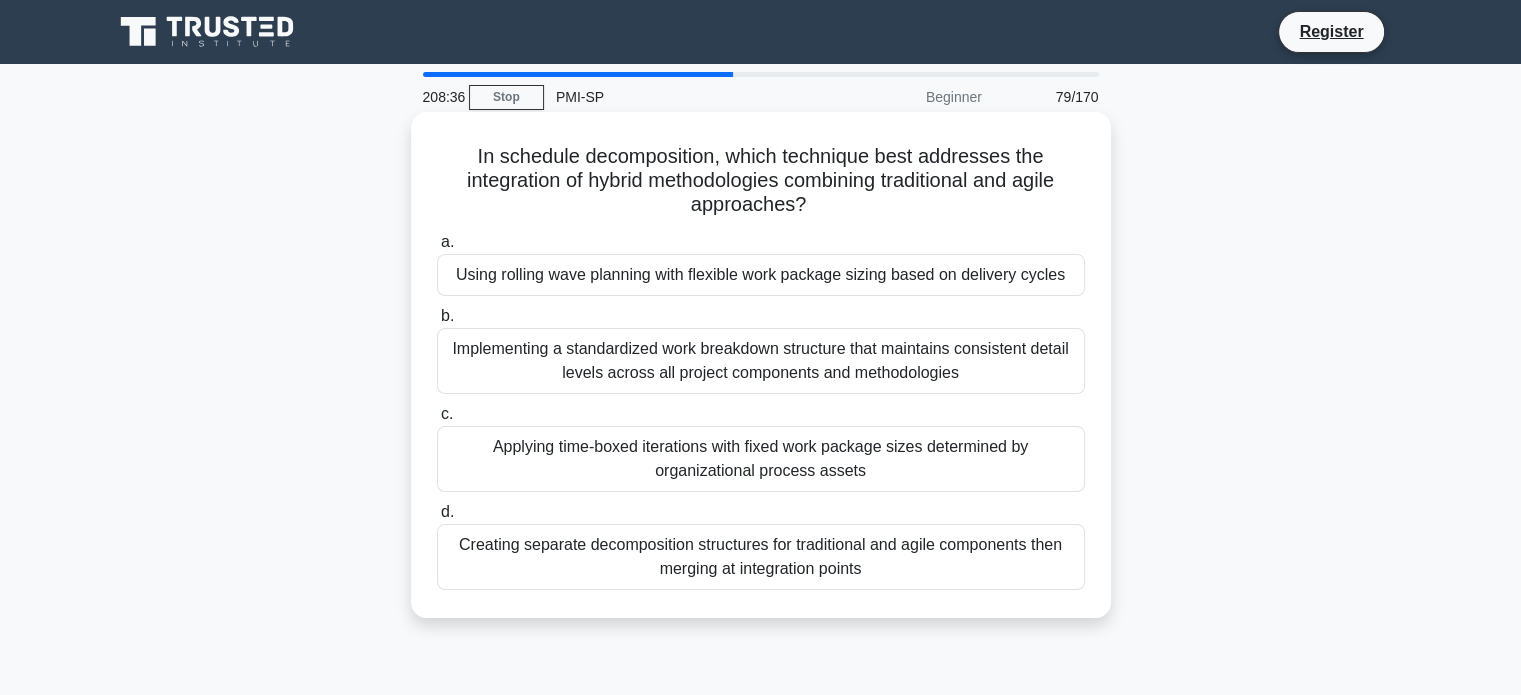 click on "Implementing a standardized work breakdown structure that maintains consistent detail levels across all project components and methodologies" at bounding box center (761, 361) 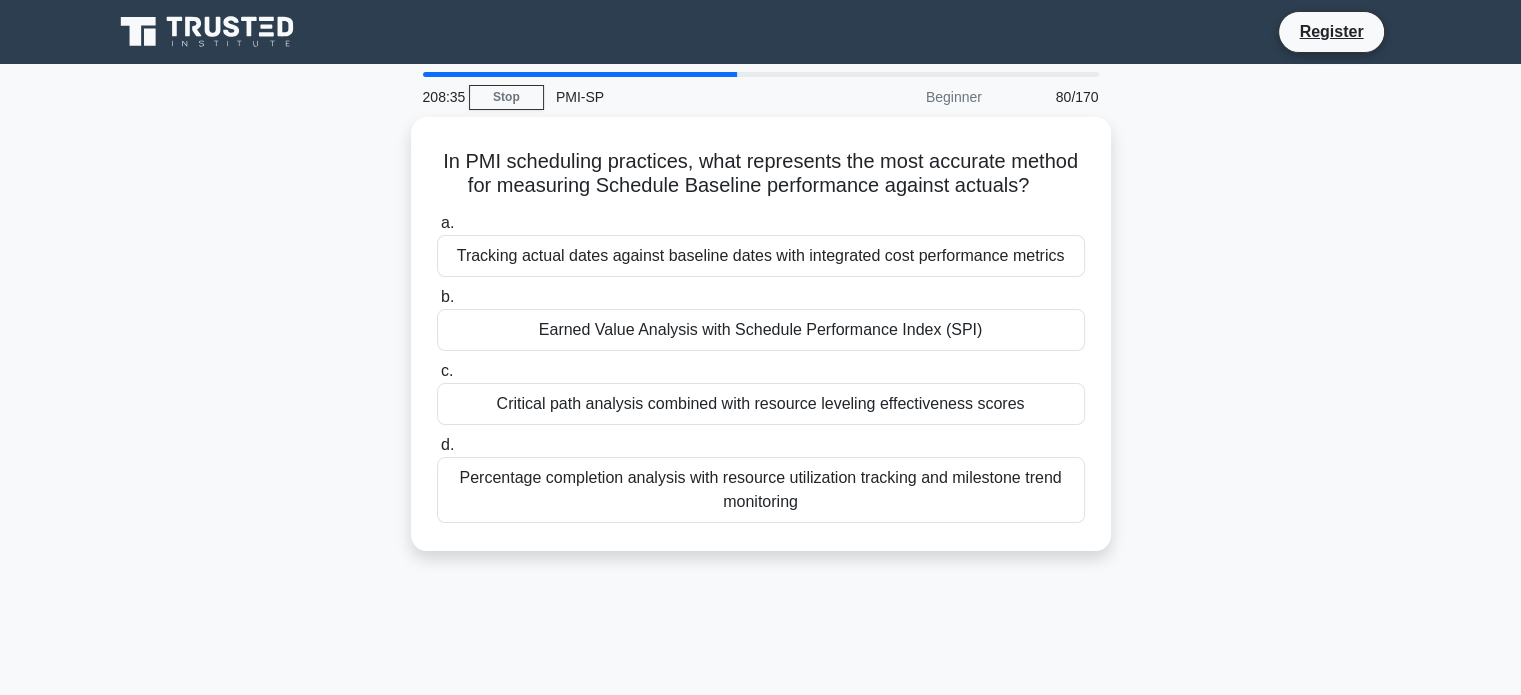 click on "Earned Value Analysis with Schedule Performance Index (SPI)" at bounding box center [761, 330] 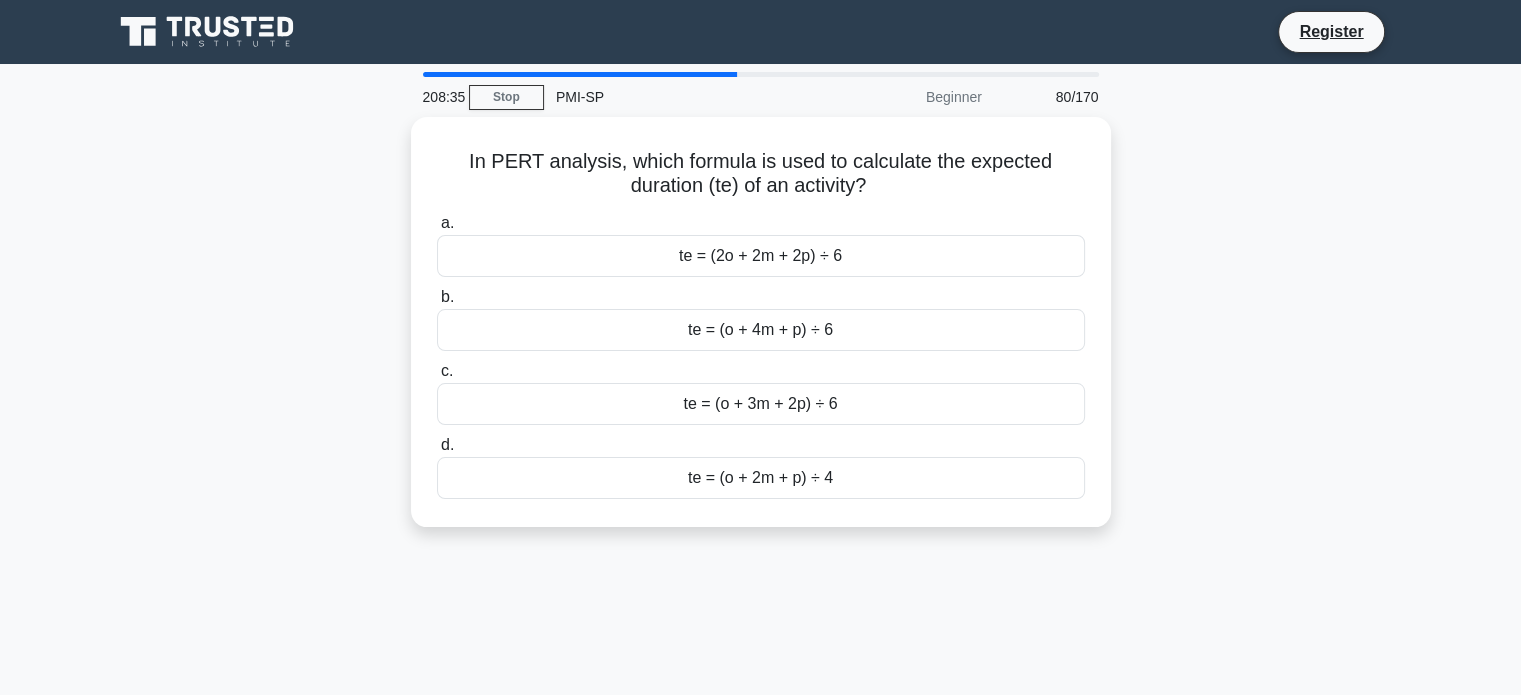 click on "te = (o + 4m + p) ÷ 6" at bounding box center [761, 330] 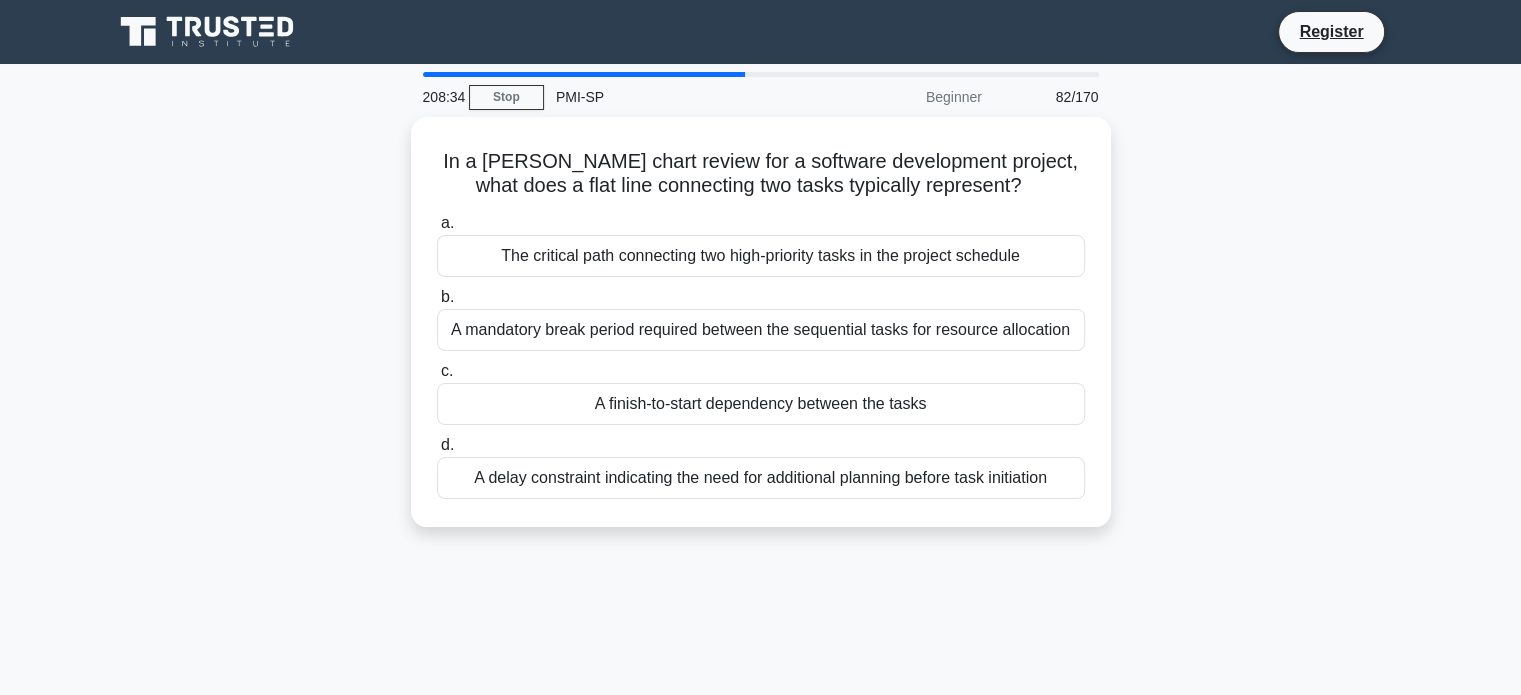 click on "A mandatory break period required between the sequential tasks for resource allocation" at bounding box center (761, 330) 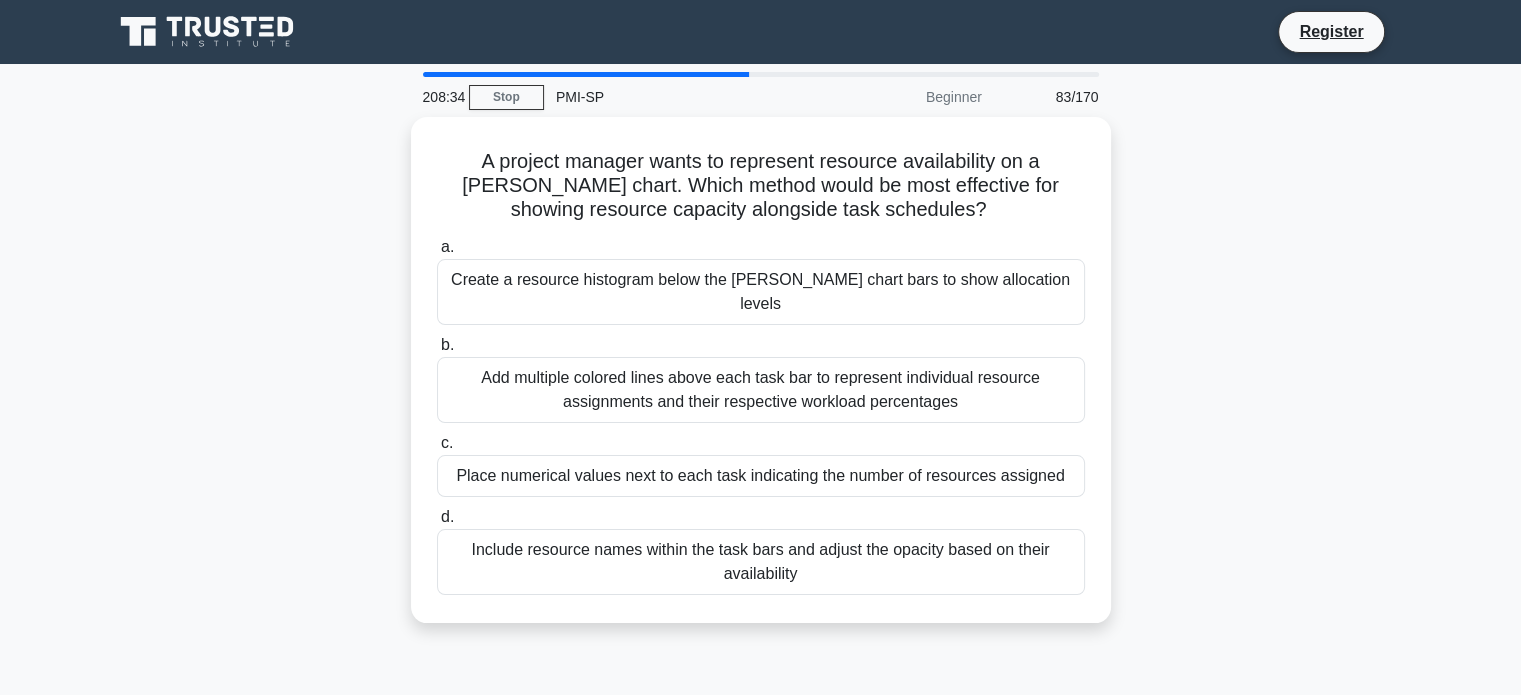 click on "Add multiple colored lines above each task bar to represent individual resource assignments and their respective workload percentages" at bounding box center [761, 390] 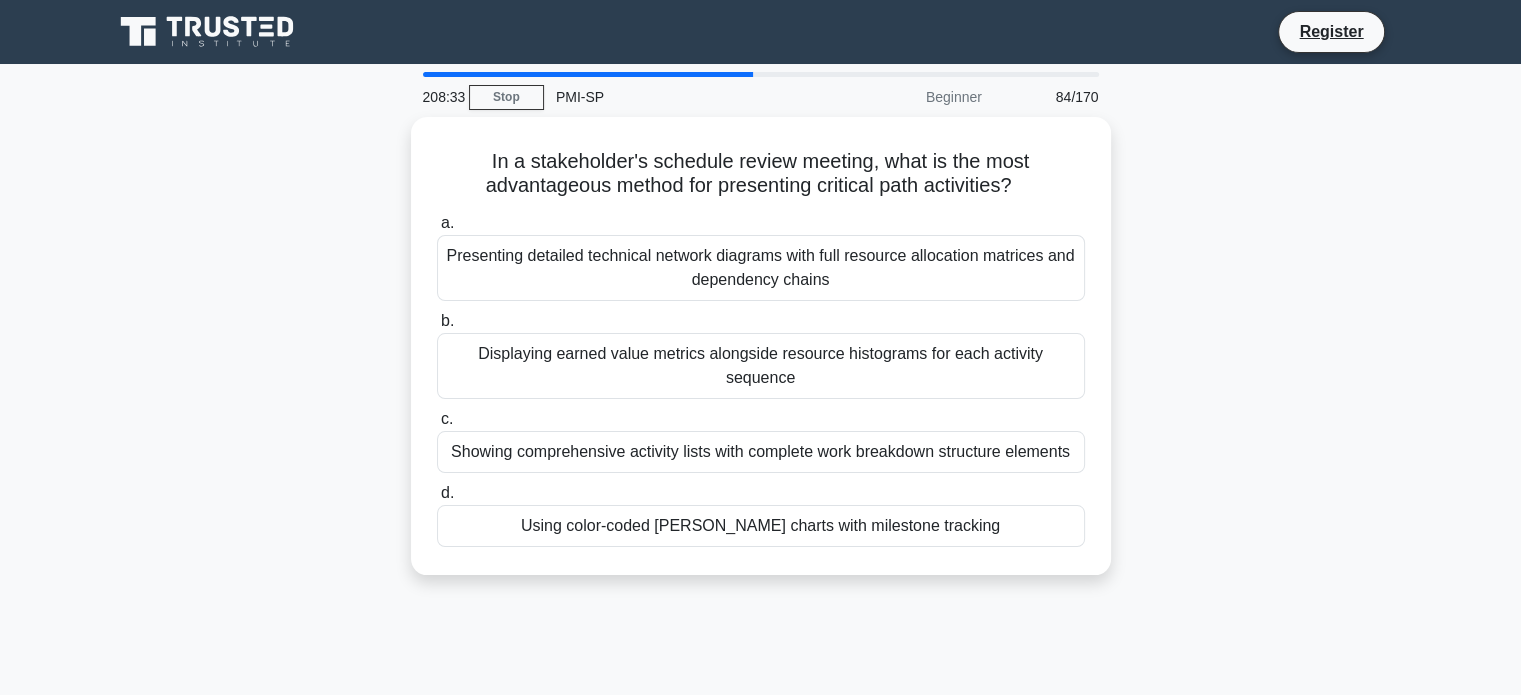 click on "Displaying earned value metrics alongside resource histograms for each activity sequence" at bounding box center [761, 366] 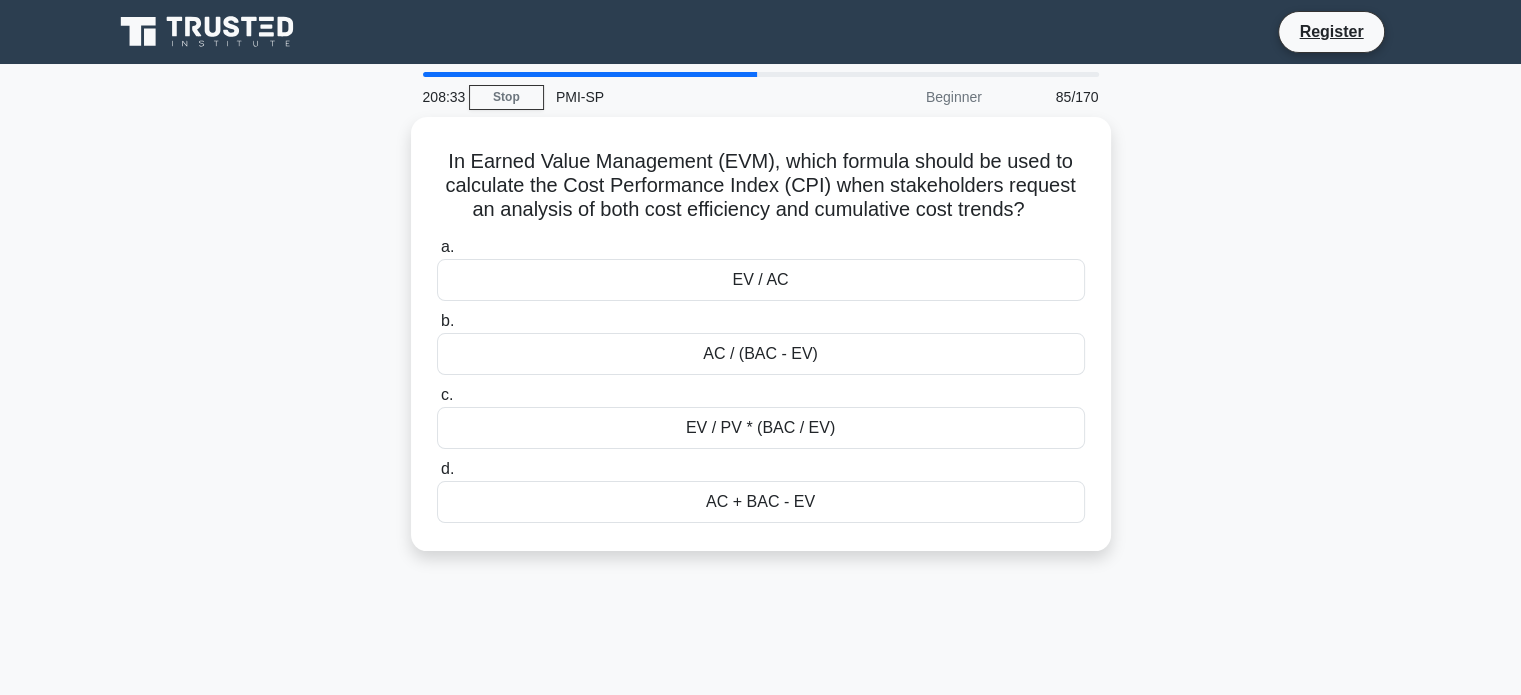 click on "AC / (BAC - EV)" at bounding box center [761, 354] 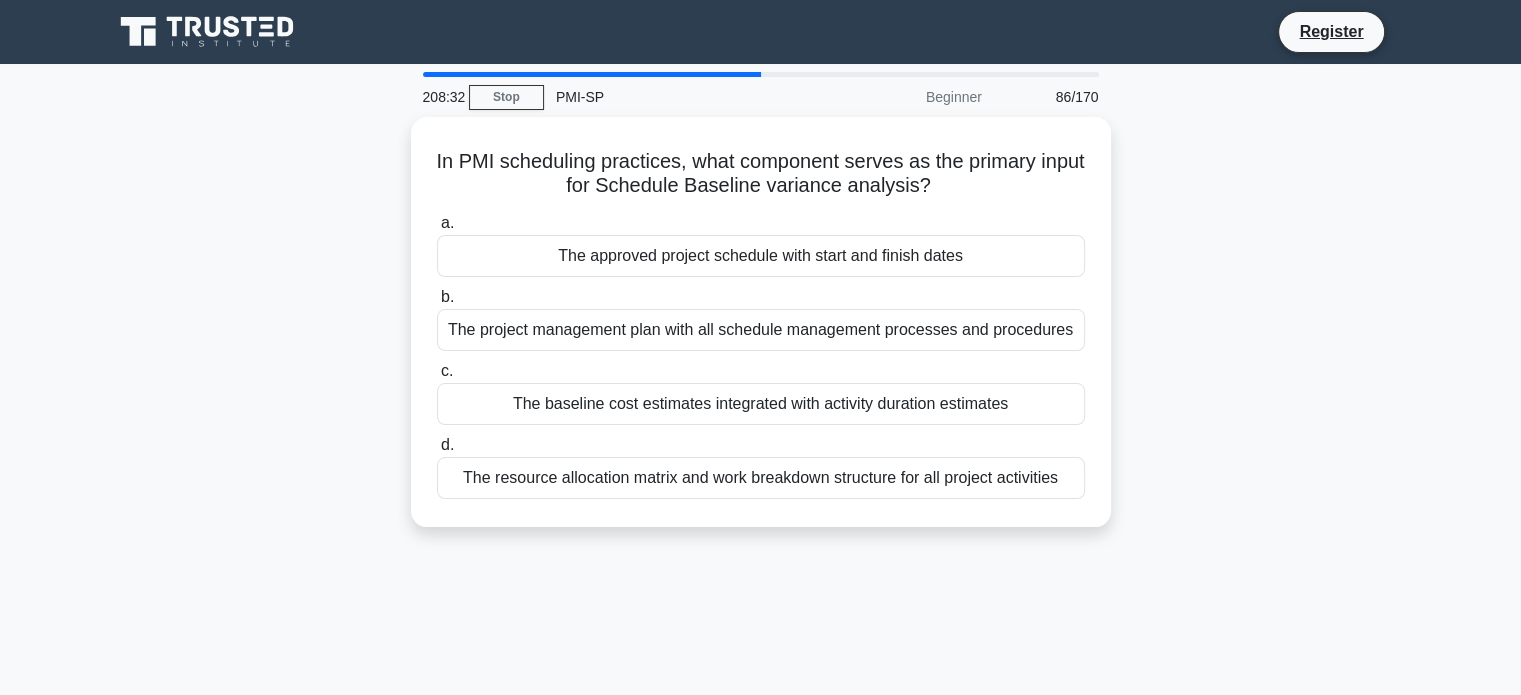 click on "The project management plan with all schedule management processes and procedures" at bounding box center [761, 330] 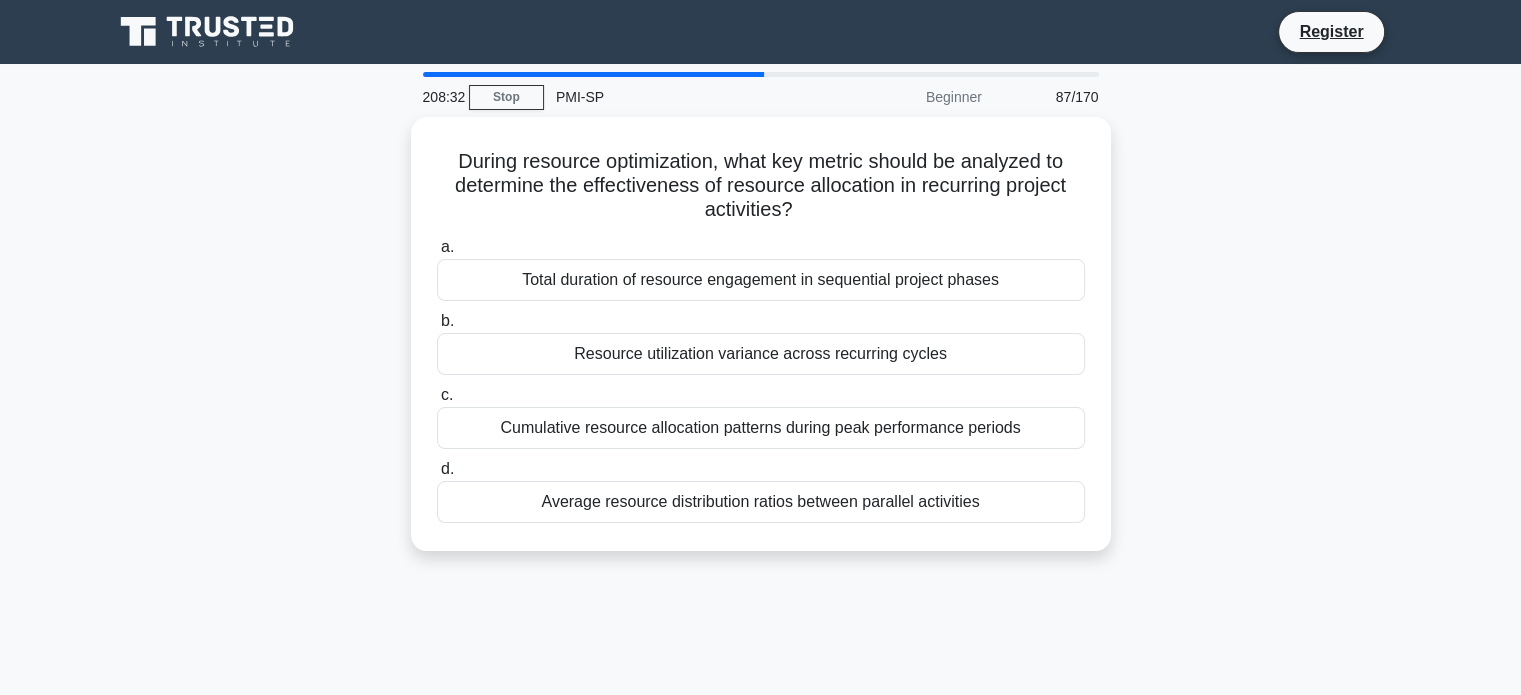 click on "Resource utilization variance across recurring cycles" at bounding box center [761, 354] 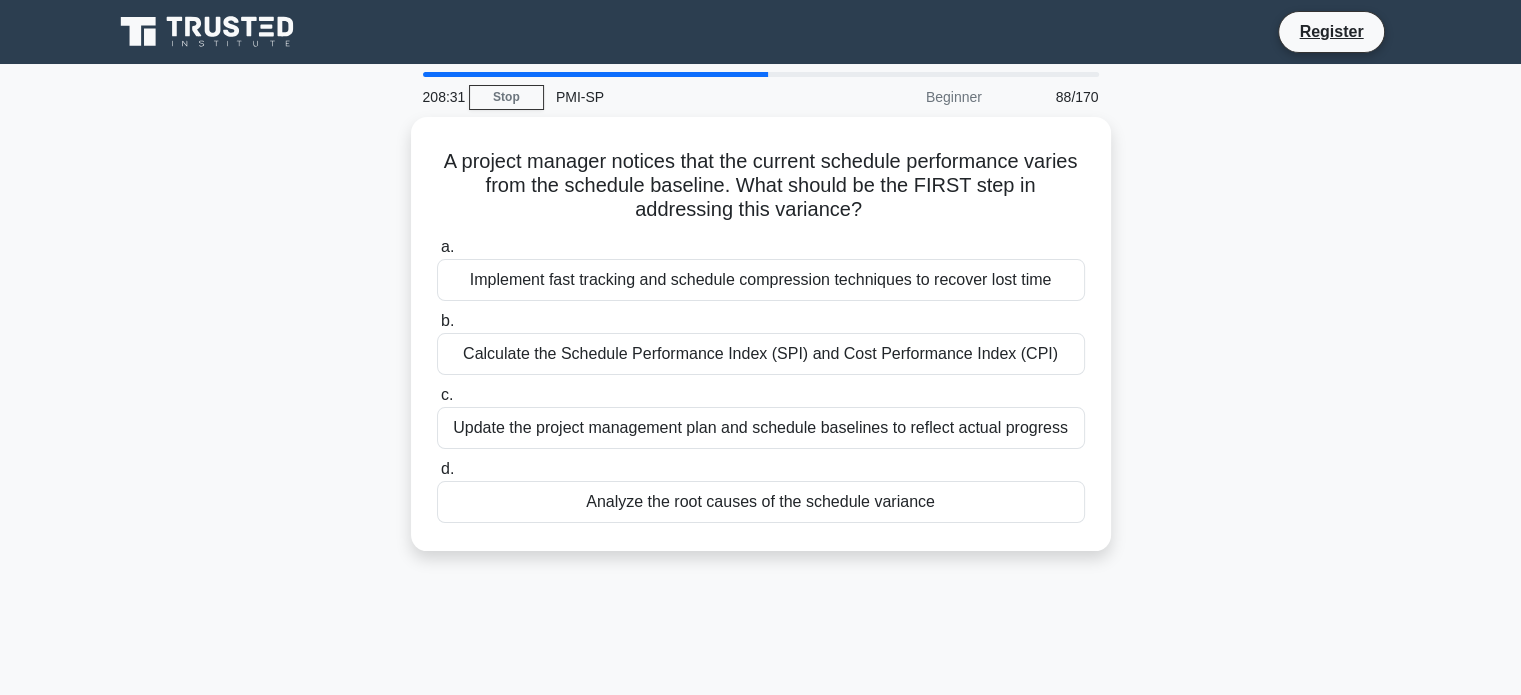 click on "Calculate the Schedule Performance Index (SPI) and Cost Performance Index (CPI)" at bounding box center (761, 354) 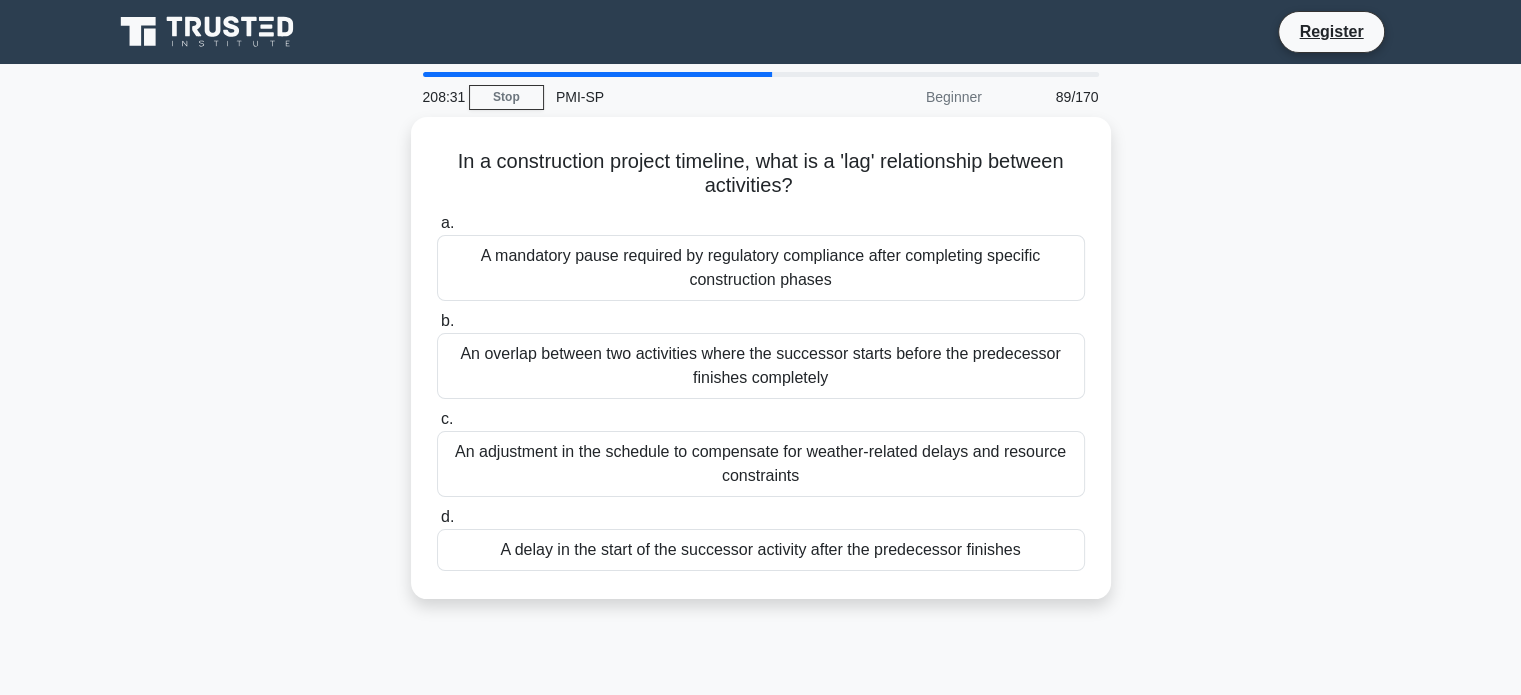 click on "An overlap between two activities where the successor starts before the predecessor finishes completely" at bounding box center (761, 366) 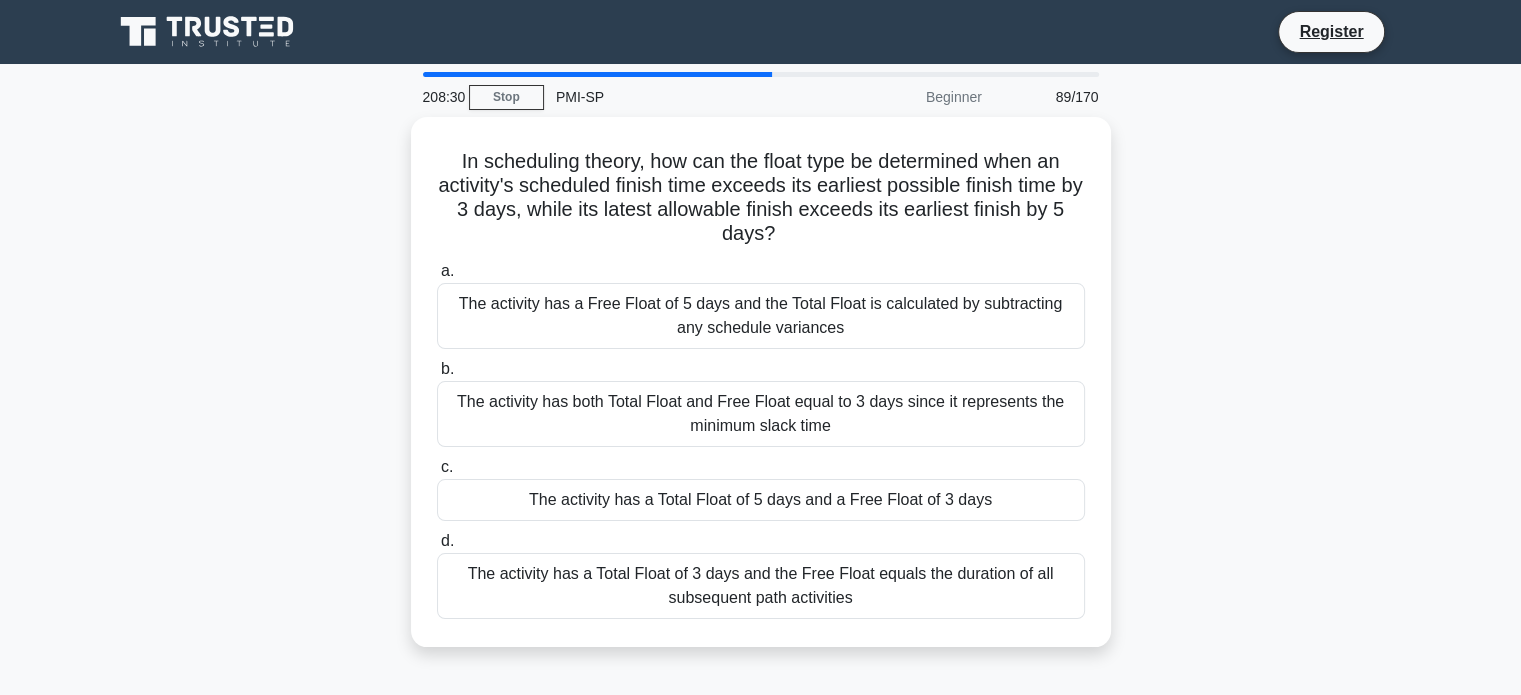 click on "a.
The activity has a Free Float of 5 days and the Total Float is calculated by subtracting any schedule variances
b.
c.
d." at bounding box center (761, 439) 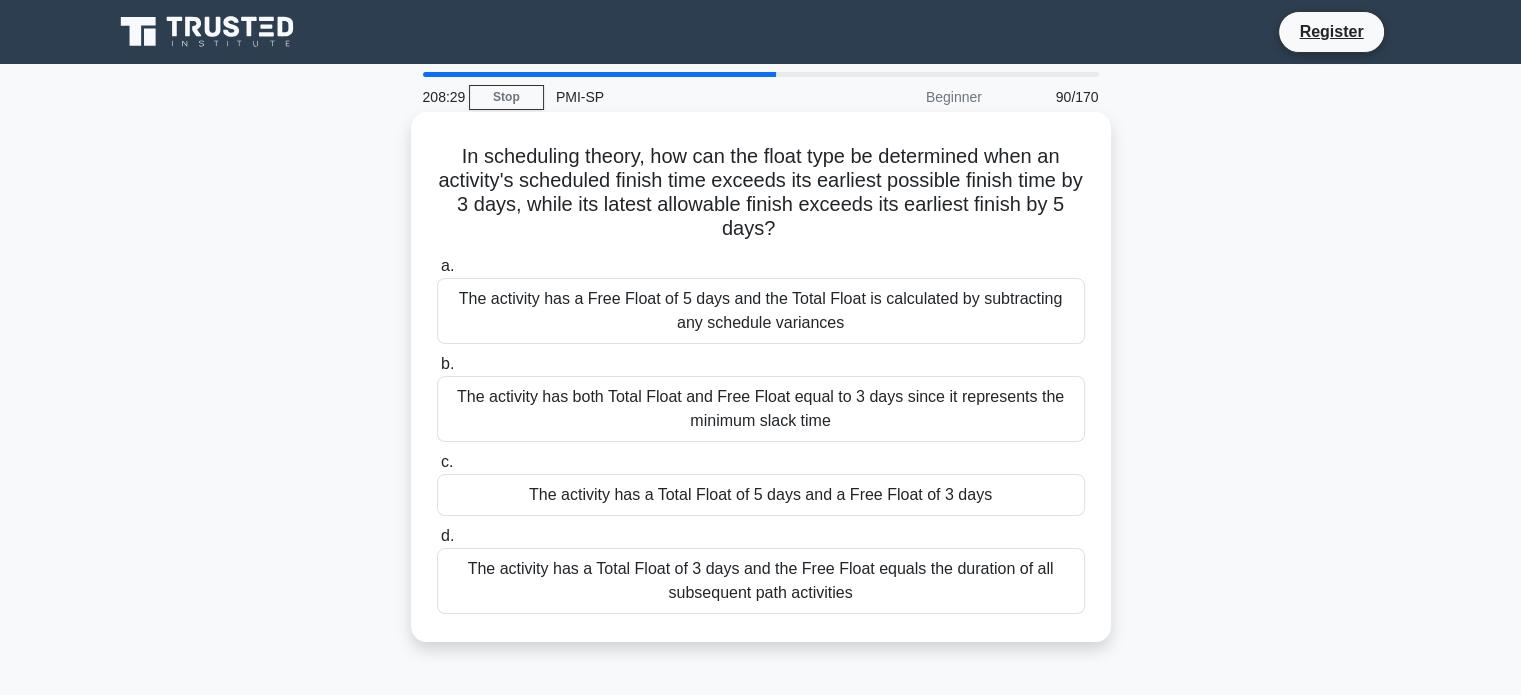 click on "The activity has both Total Float and Free Float equal to 3 days since it represents the minimum slack time" at bounding box center [761, 409] 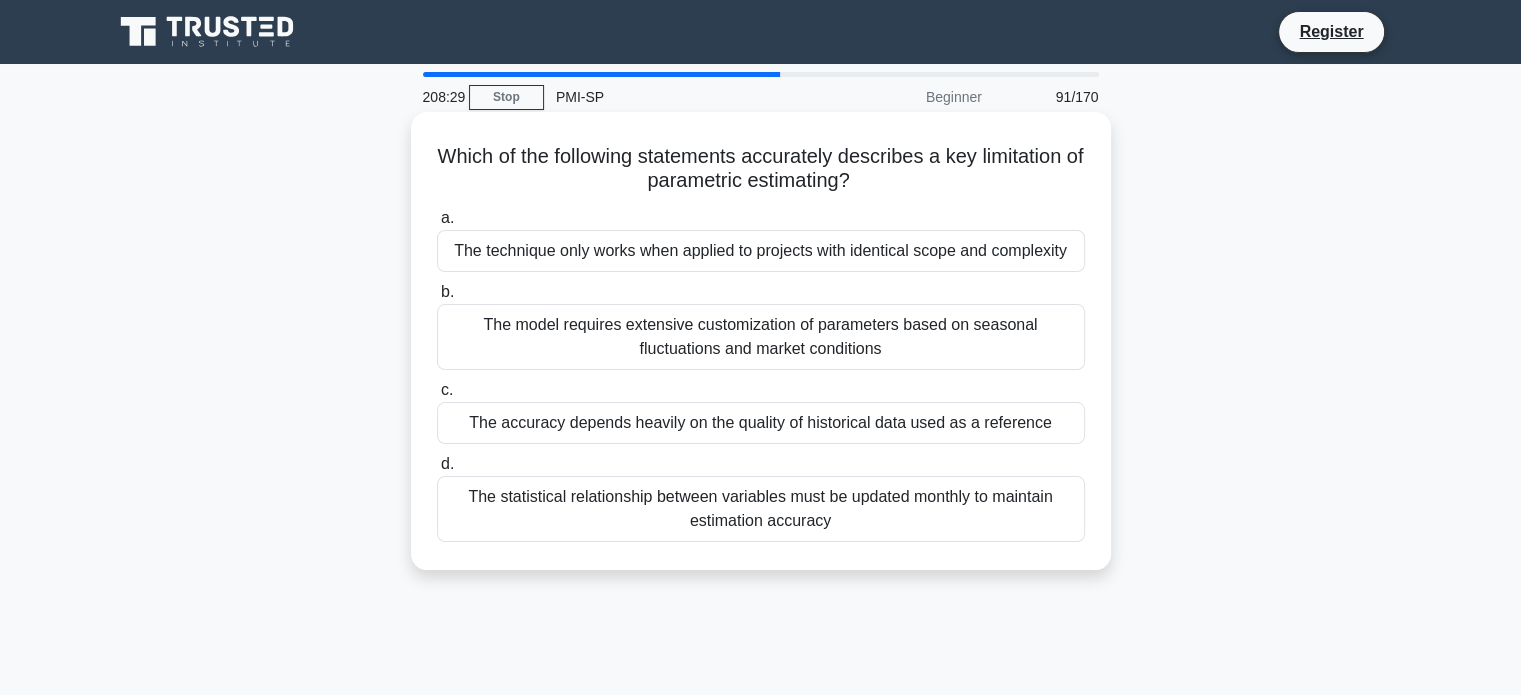 click on "The model requires extensive customization of parameters based on seasonal fluctuations and market conditions" at bounding box center (761, 337) 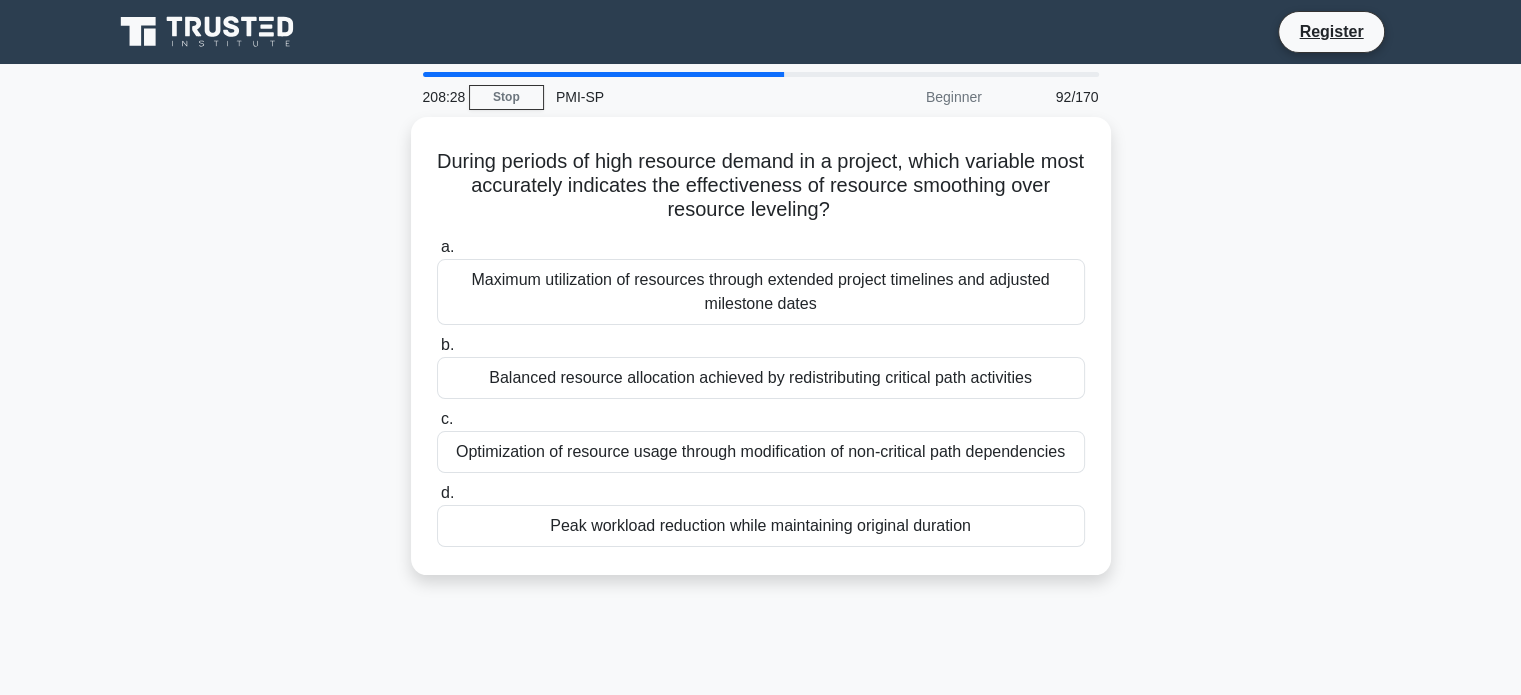 click on "Balanced resource allocation achieved by redistributing critical path activities" at bounding box center (761, 378) 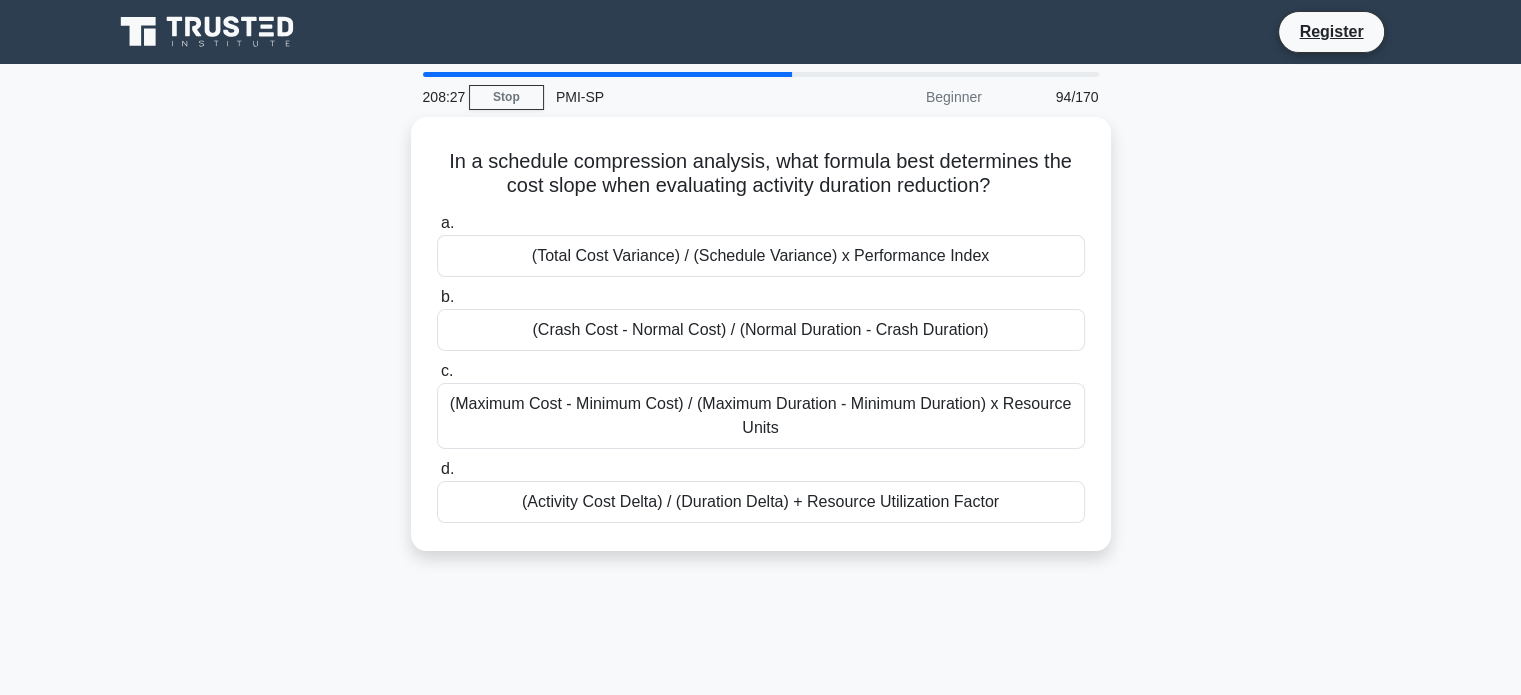 click on "c.
(Maximum Cost - Minimum Cost) / (Maximum Duration - Minimum Duration) x Resource Units" at bounding box center (761, 404) 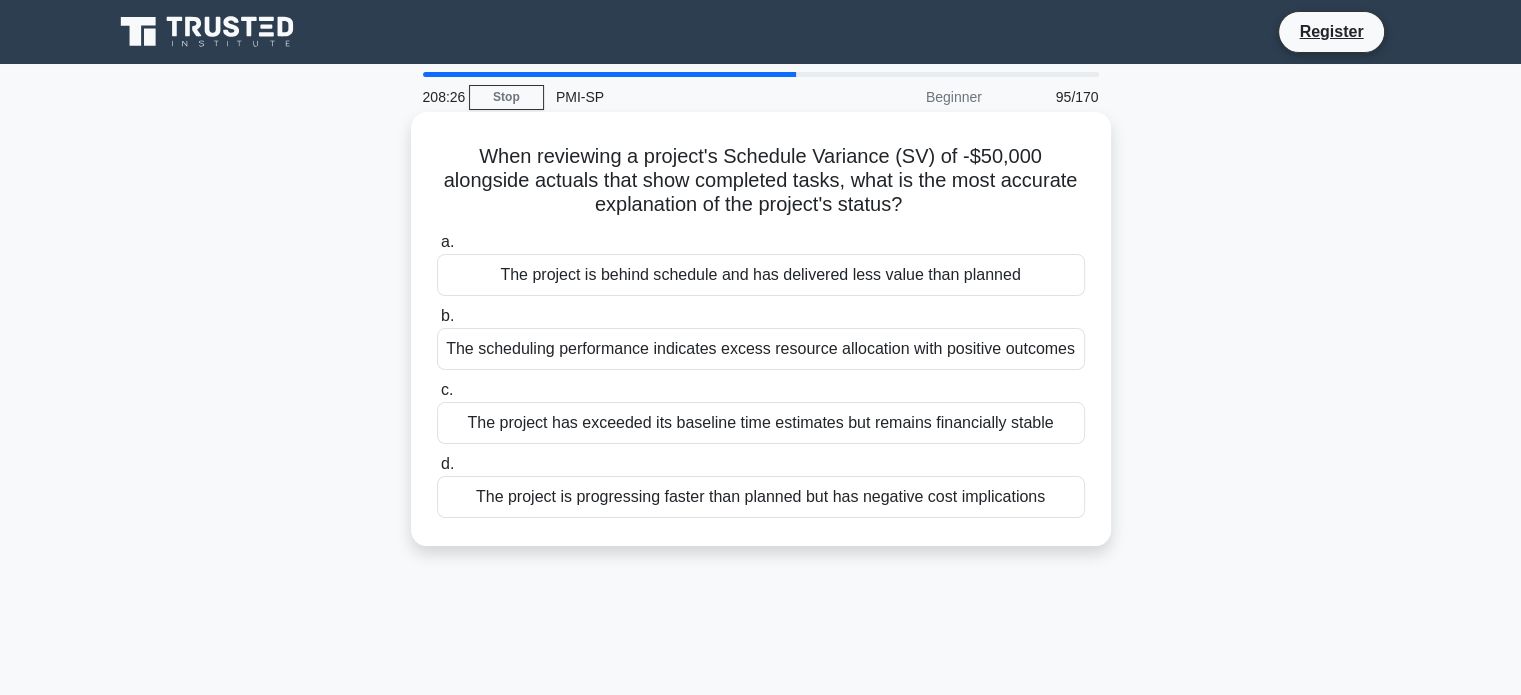 click on "c.
The project has exceeded its baseline time estimates but remains financially stable" at bounding box center (761, 411) 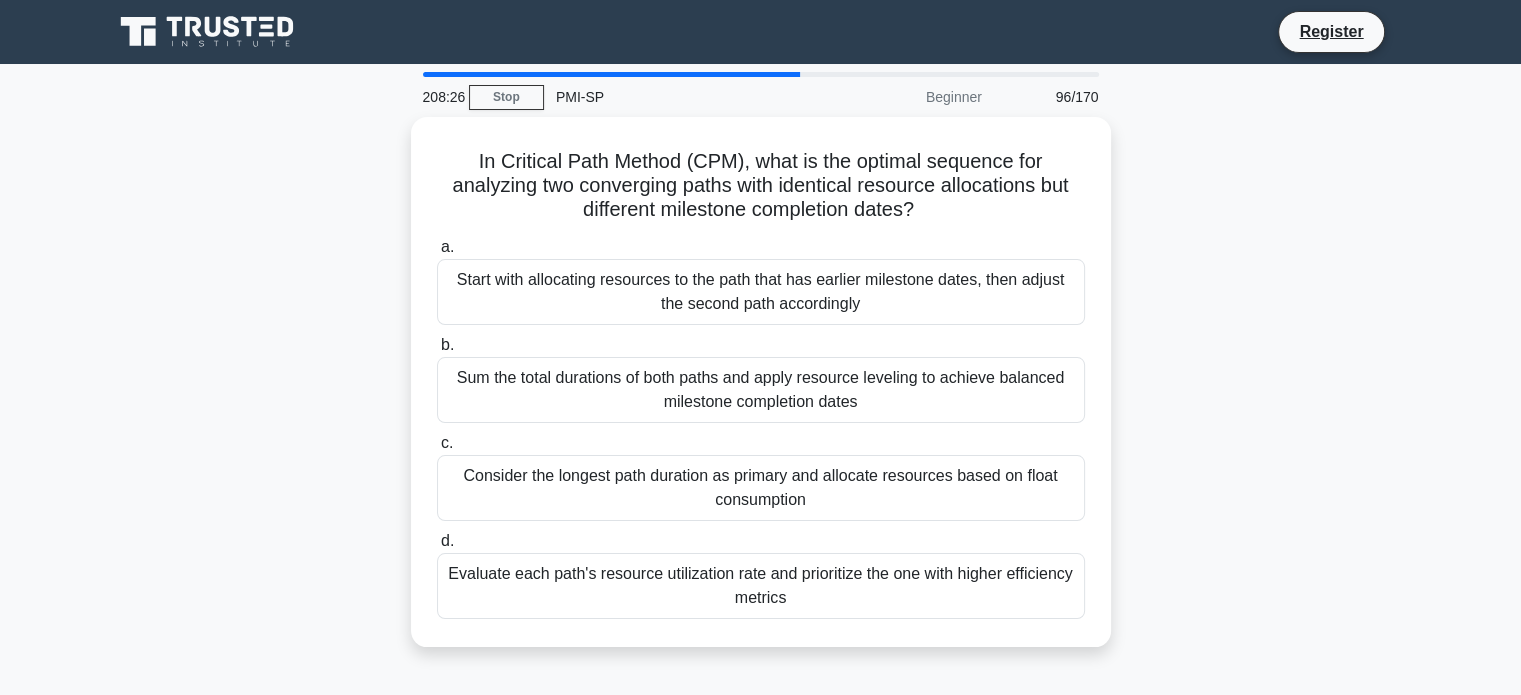 click on "Sum the total durations of both paths and apply resource leveling to achieve balanced milestone completion dates" at bounding box center [761, 390] 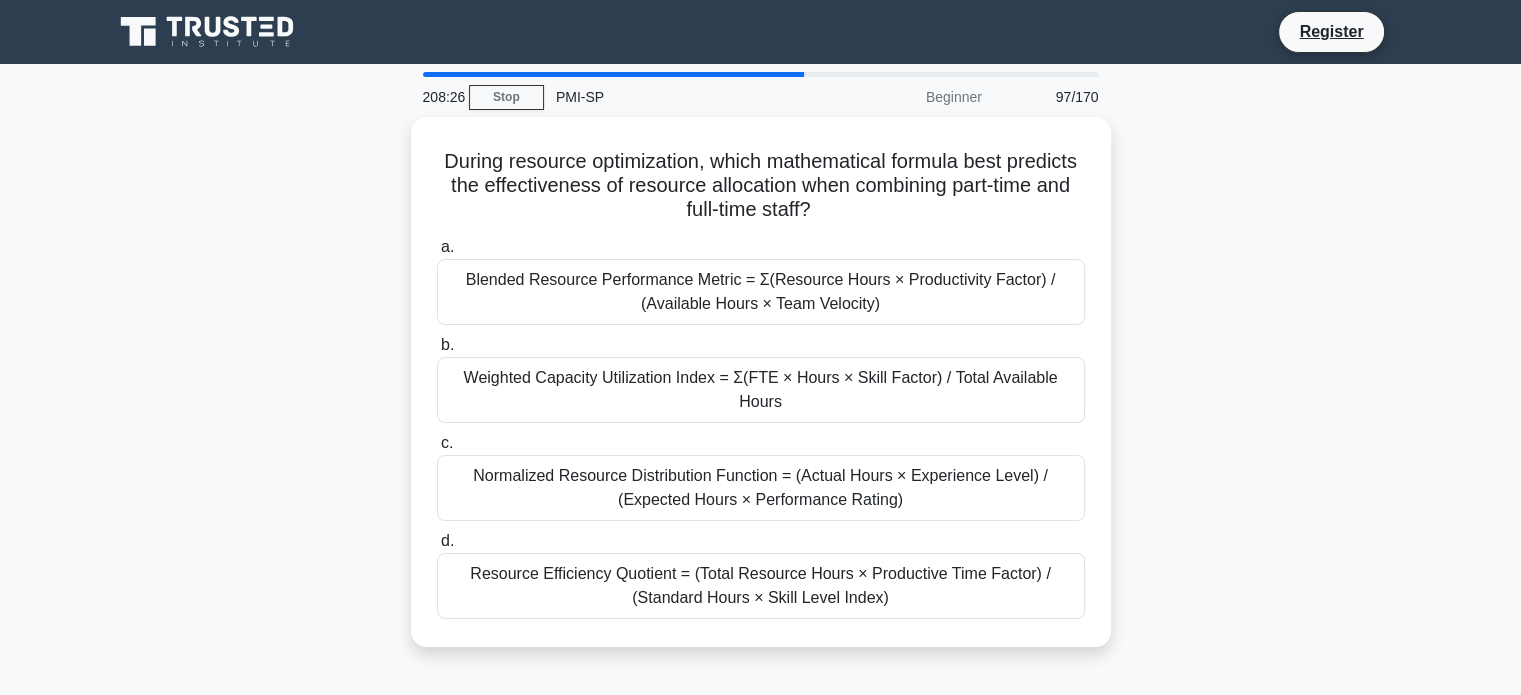 click on "Weighted Capacity Utilization Index = Σ(FTE × Hours × Skill Factor) / Total Available Hours" at bounding box center (761, 390) 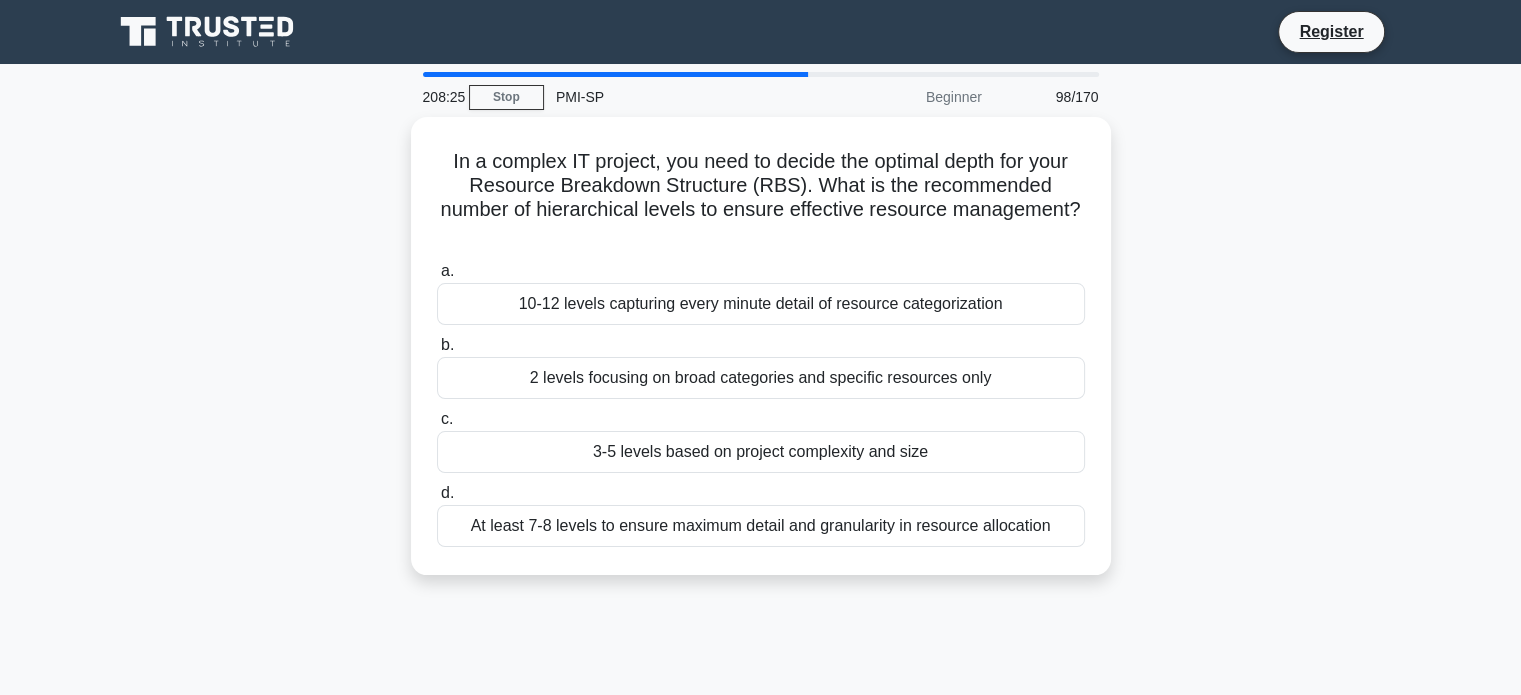 click on "a.
10-12 levels capturing every minute detail of resource categorization
b.
2 levels focusing on broad categories and specific resources only
c. d." at bounding box center [761, 403] 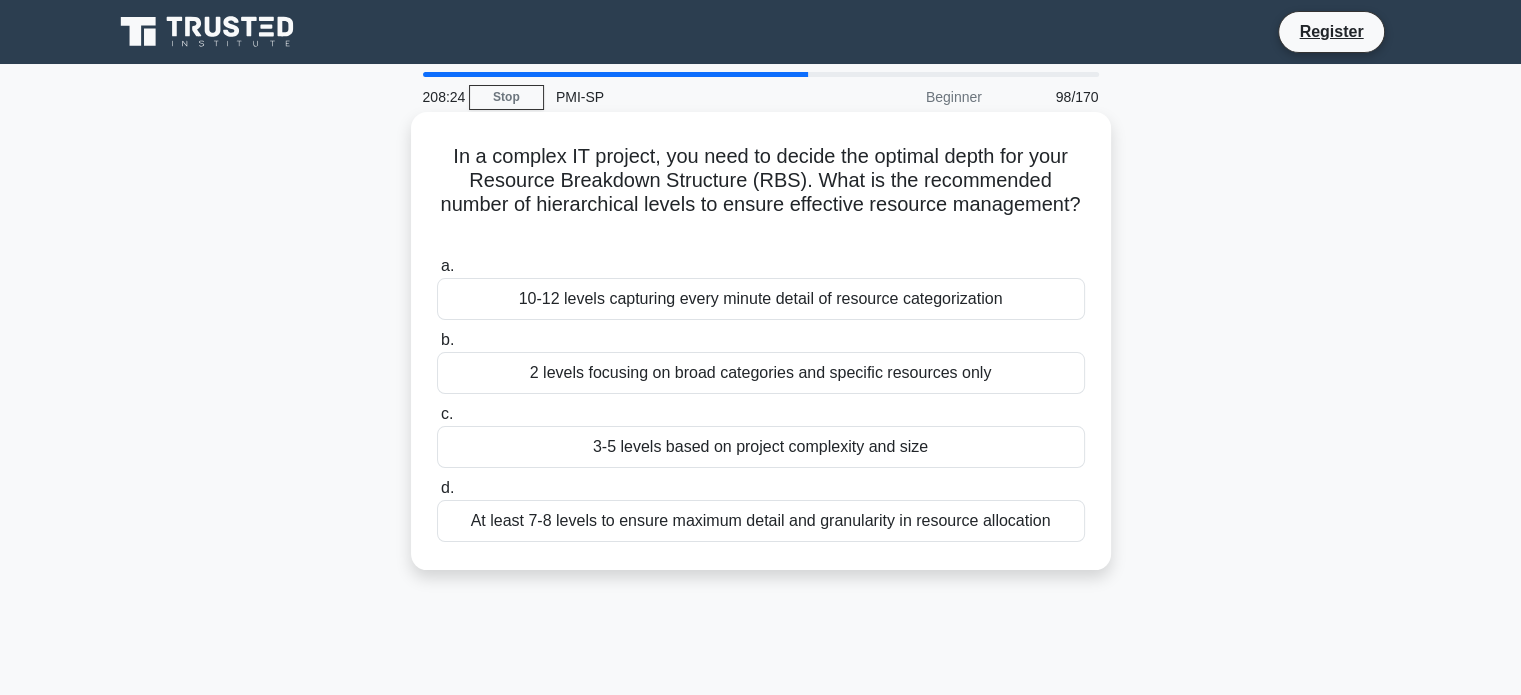 click on "2 levels focusing on broad categories and specific resources only" at bounding box center (761, 373) 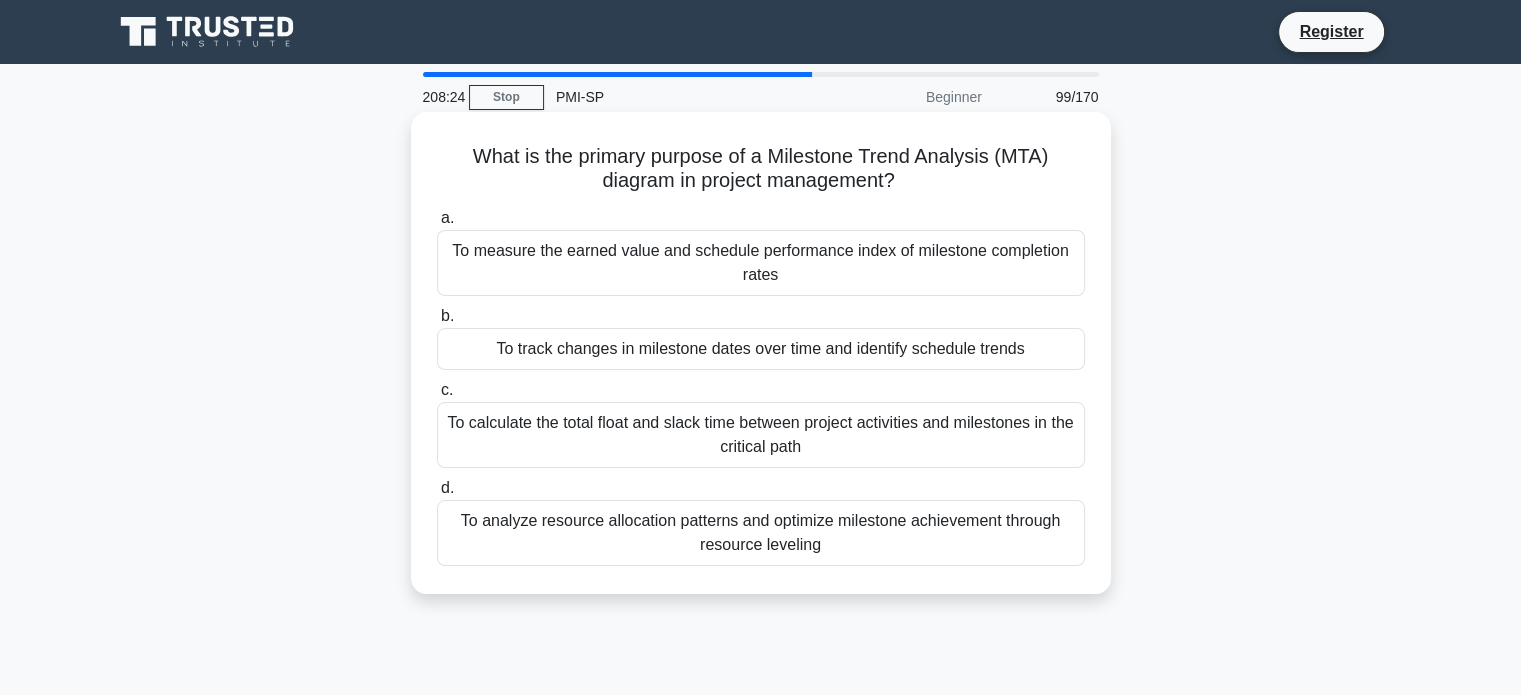 click on "To calculate the total float and slack time between project activities and milestones in the critical path" at bounding box center (761, 435) 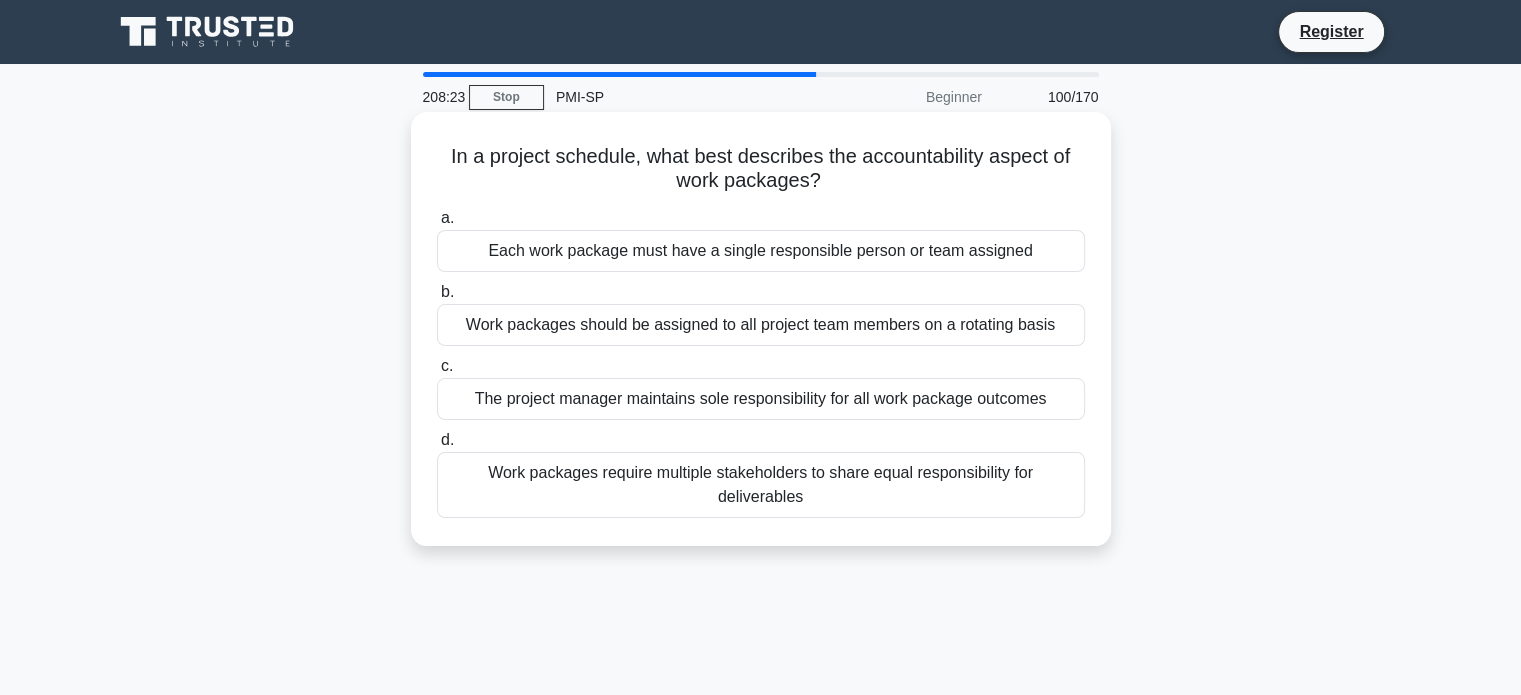 click on "d.
Work packages require multiple stakeholders to share equal responsibility for deliverables" at bounding box center (761, 473) 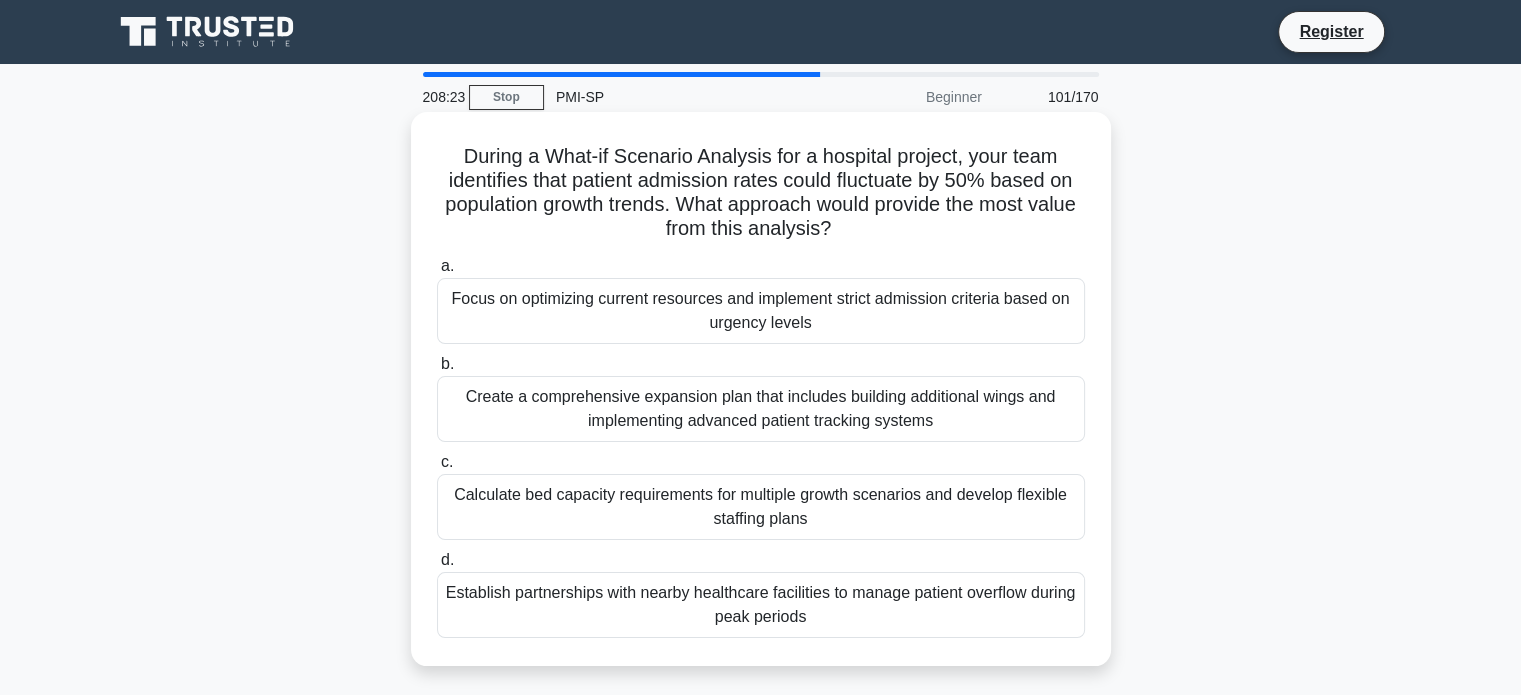 click on "Create a comprehensive expansion plan that includes building additional wings and implementing advanced patient tracking systems" at bounding box center (761, 409) 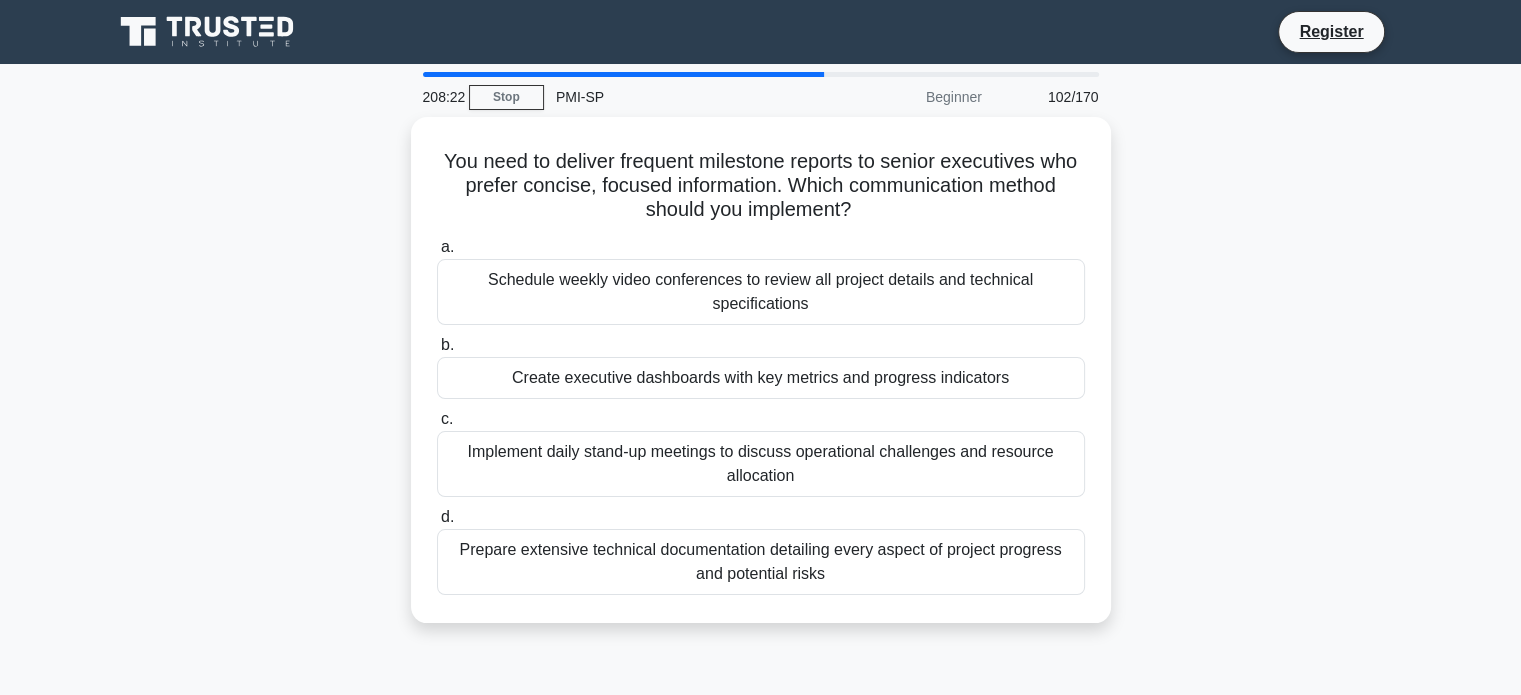 click on "Implement daily stand-up meetings to discuss operational challenges and resource allocation" at bounding box center [761, 464] 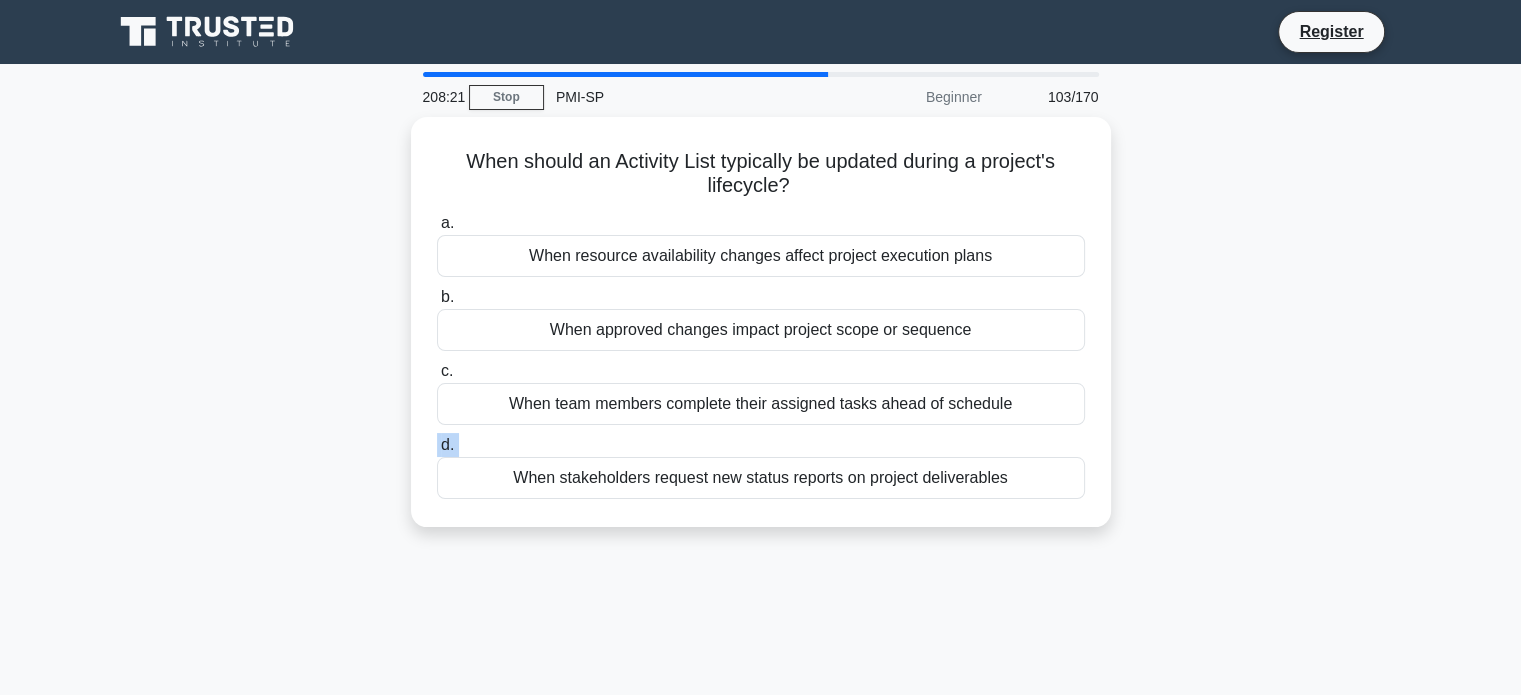 click on "d.
When stakeholders request new status reports on project deliverables" at bounding box center [761, 466] 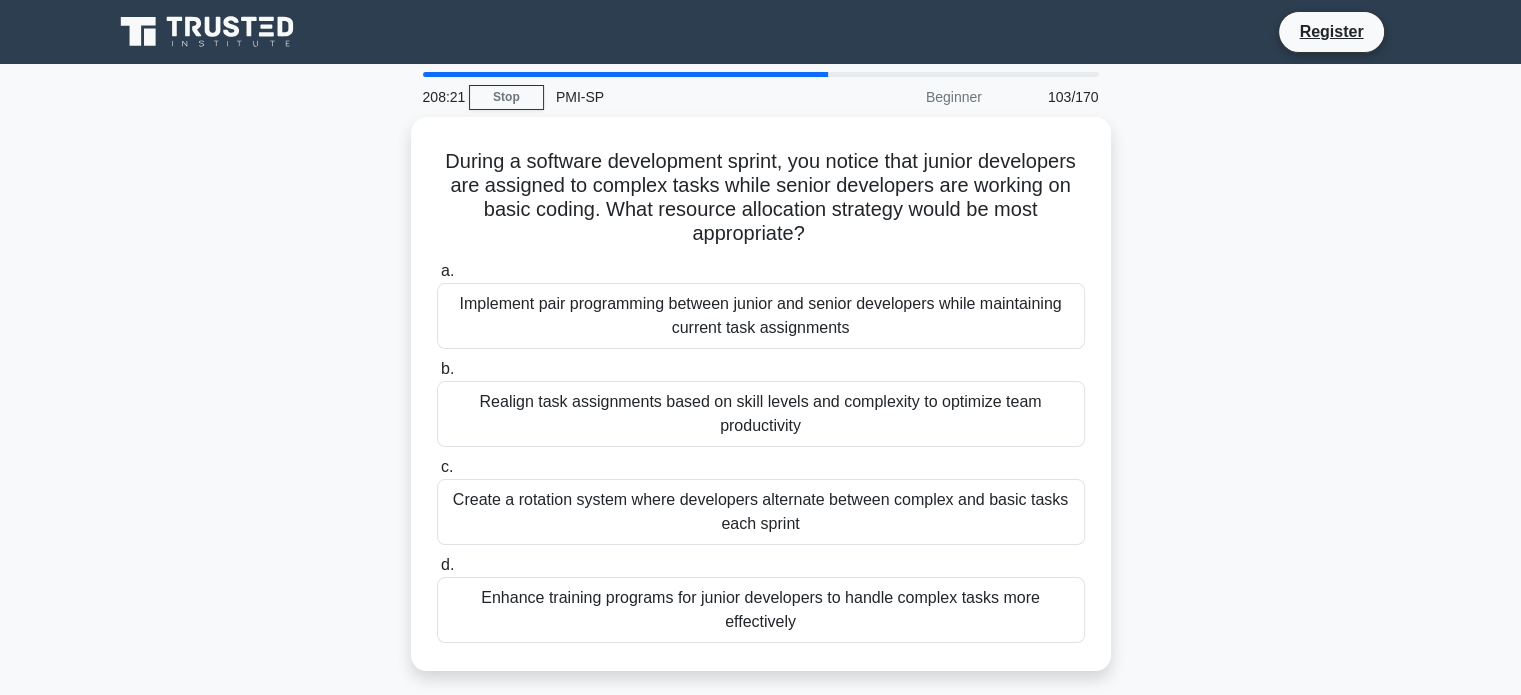 click on "Realign task assignments based on skill levels and complexity to optimize team productivity" at bounding box center (761, 414) 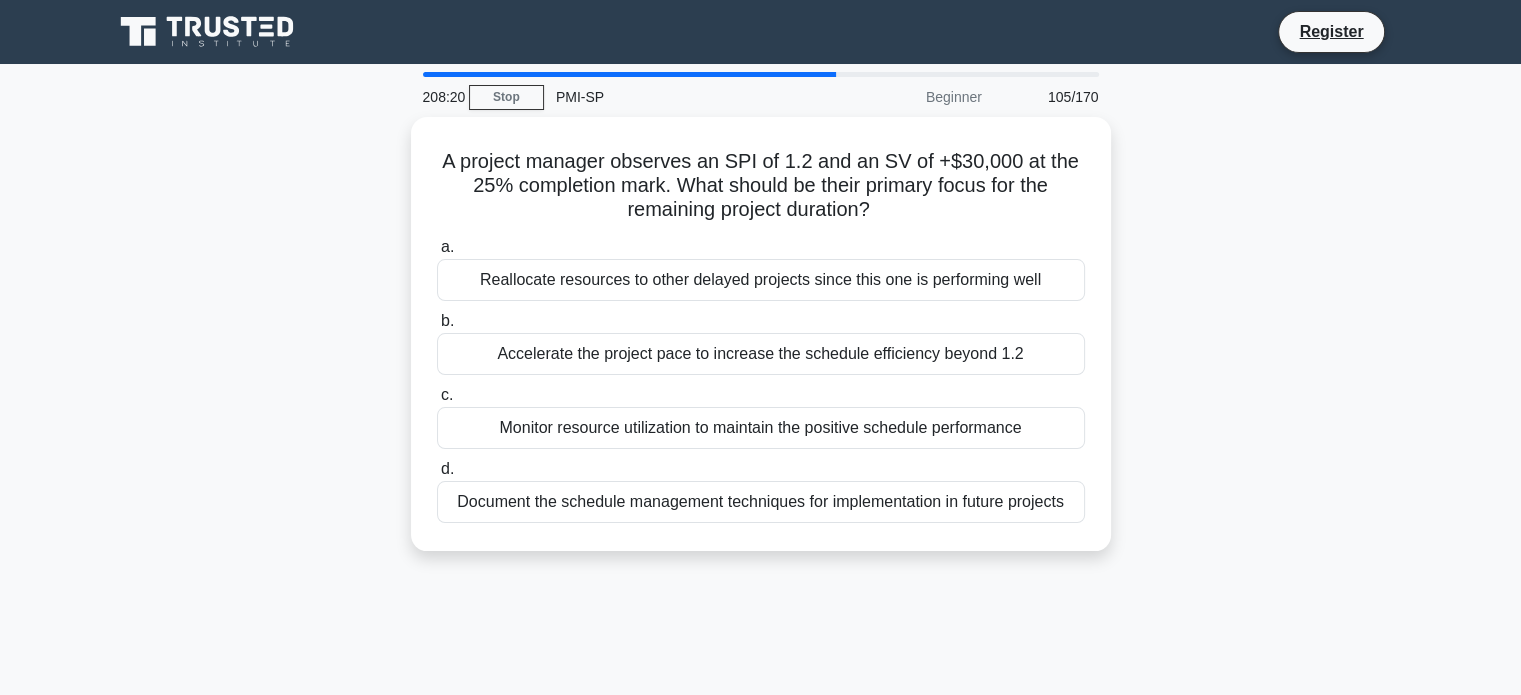 click on "Monitor resource utilization to maintain the positive schedule performance" at bounding box center (761, 428) 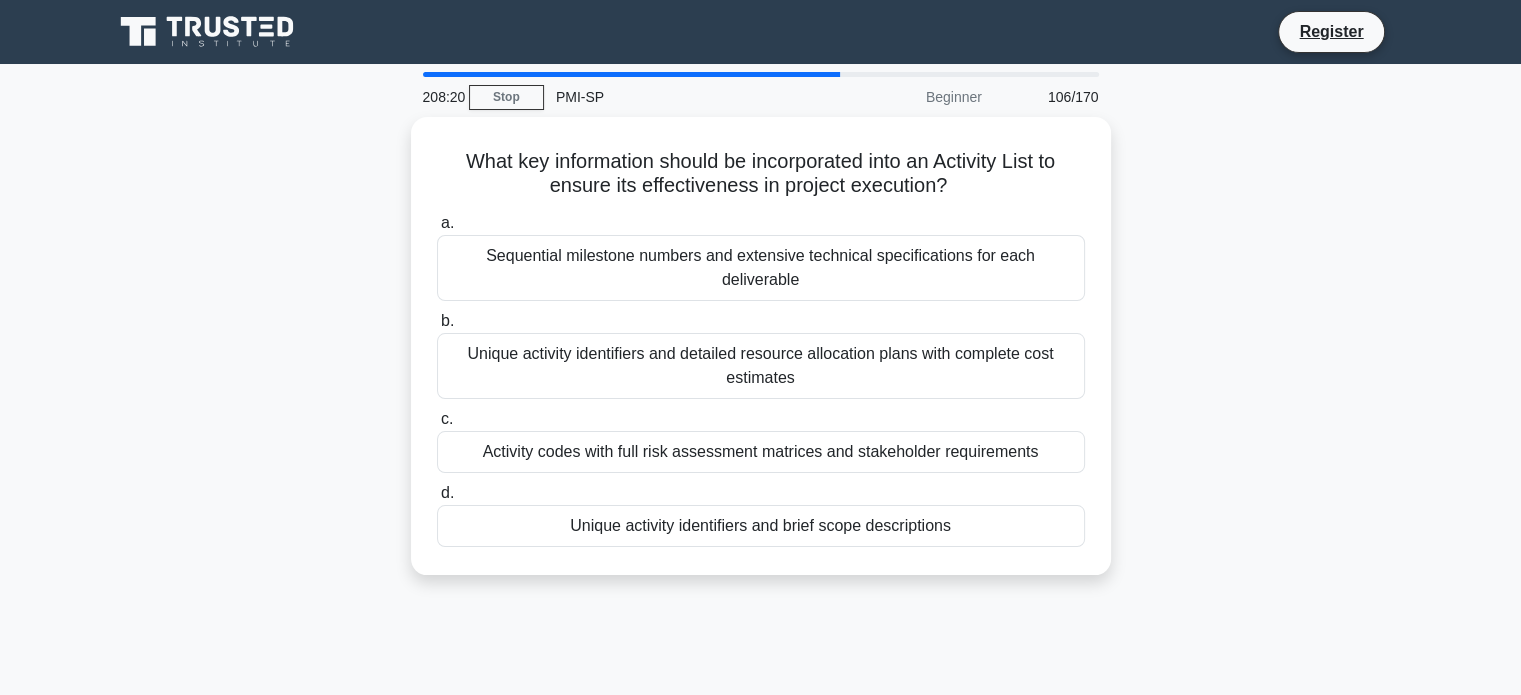 click on "Activity codes with full risk assessment matrices and stakeholder requirements" at bounding box center [761, 452] 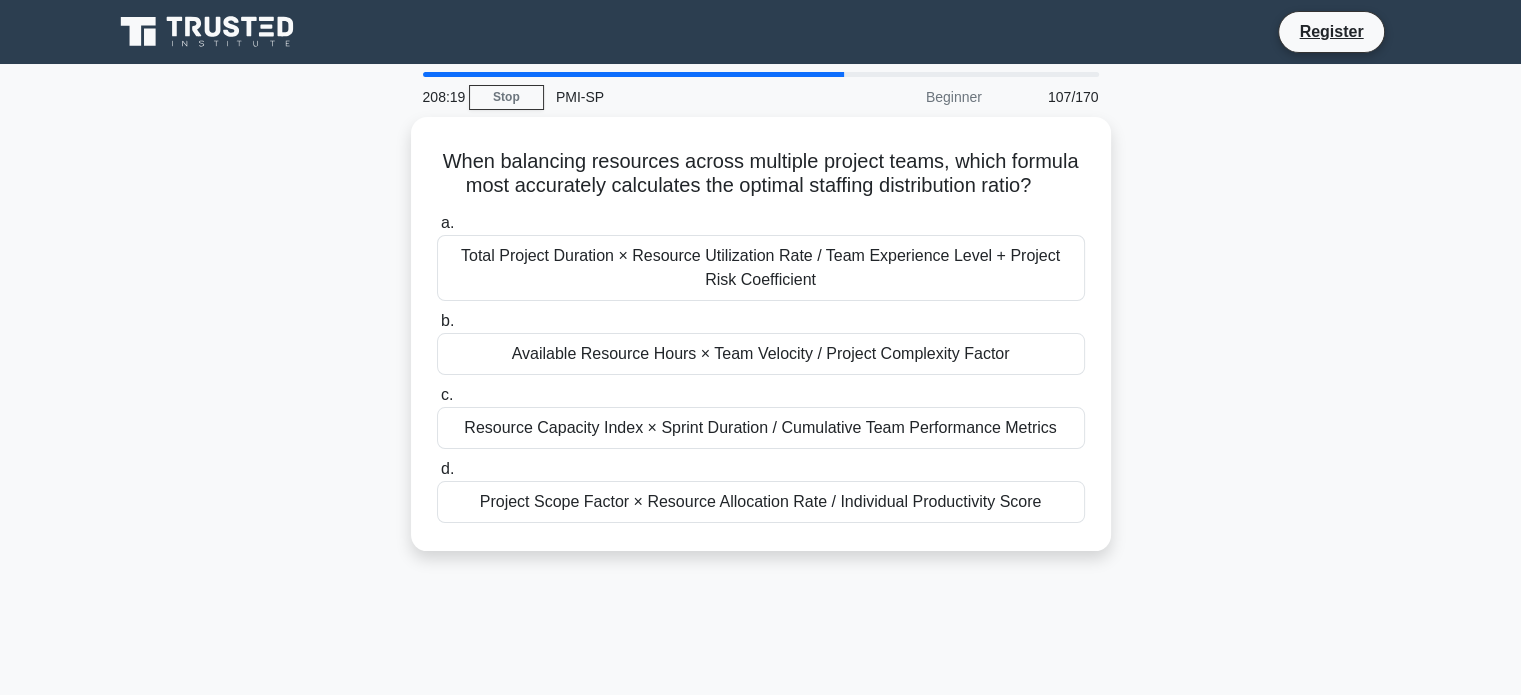 click on "Resource Capacity Index × Sprint Duration / Cumulative Team Performance Metrics" at bounding box center [761, 428] 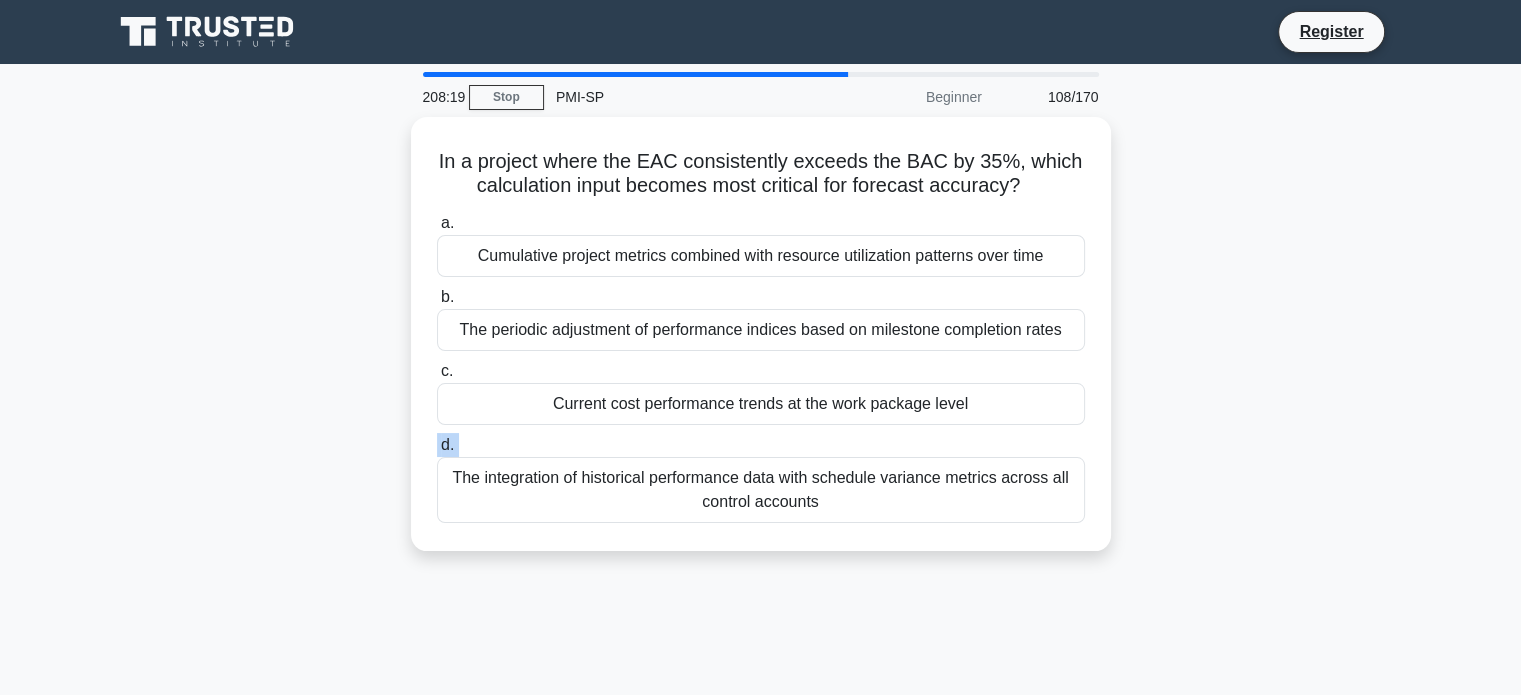 click on "d.
The integration of historical performance data with schedule variance metrics across all control accounts" at bounding box center [761, 478] 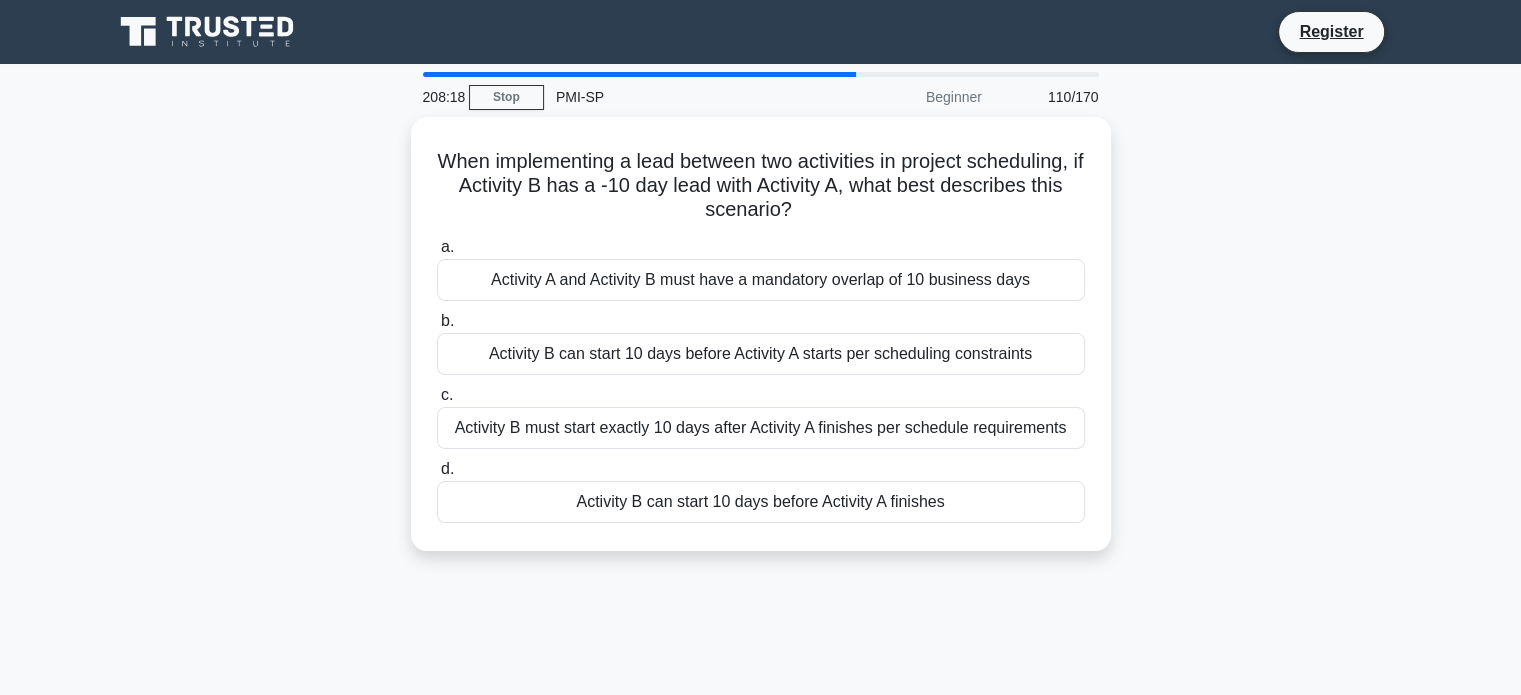 click on "Activity B must start exactly 10 days after Activity A finishes per schedule requirements" at bounding box center [761, 428] 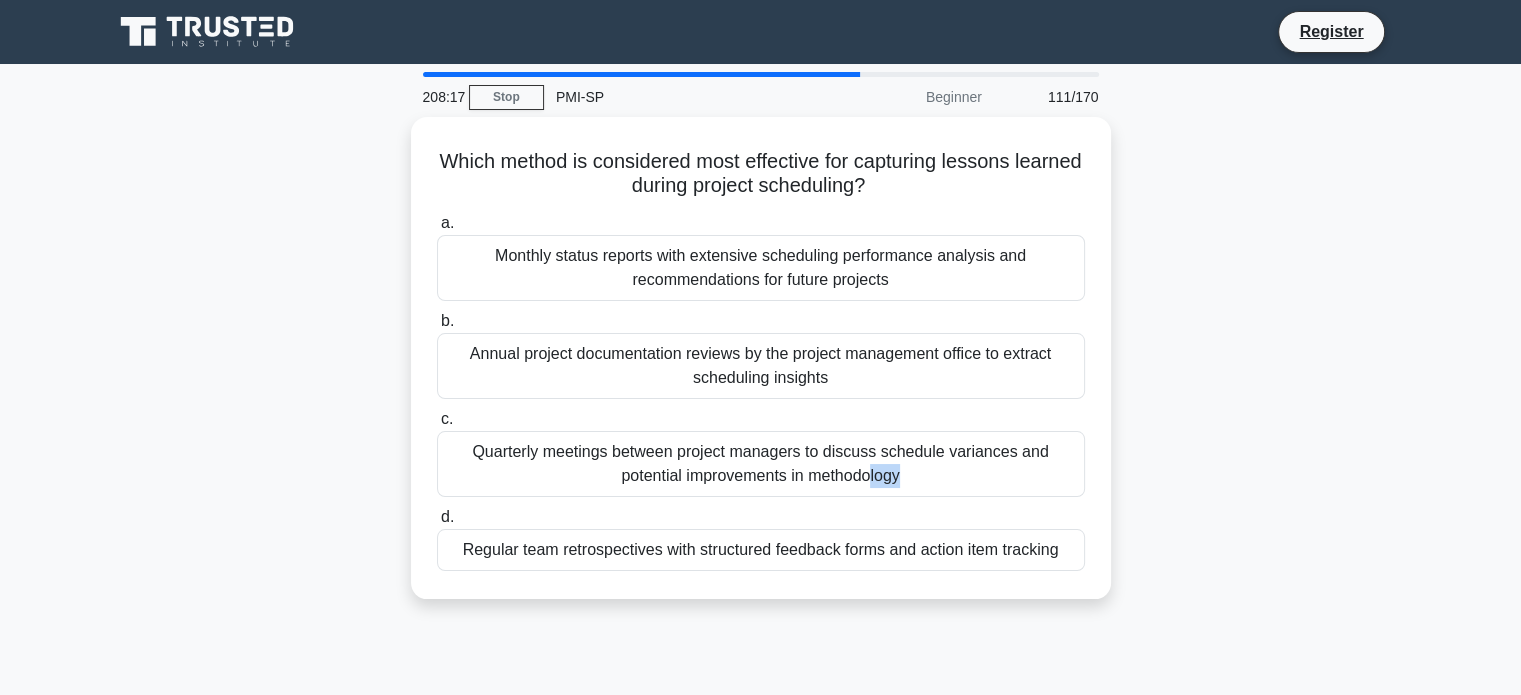 click on "Quarterly meetings between project managers to discuss schedule variances and potential improvements in methodology" at bounding box center [761, 464] 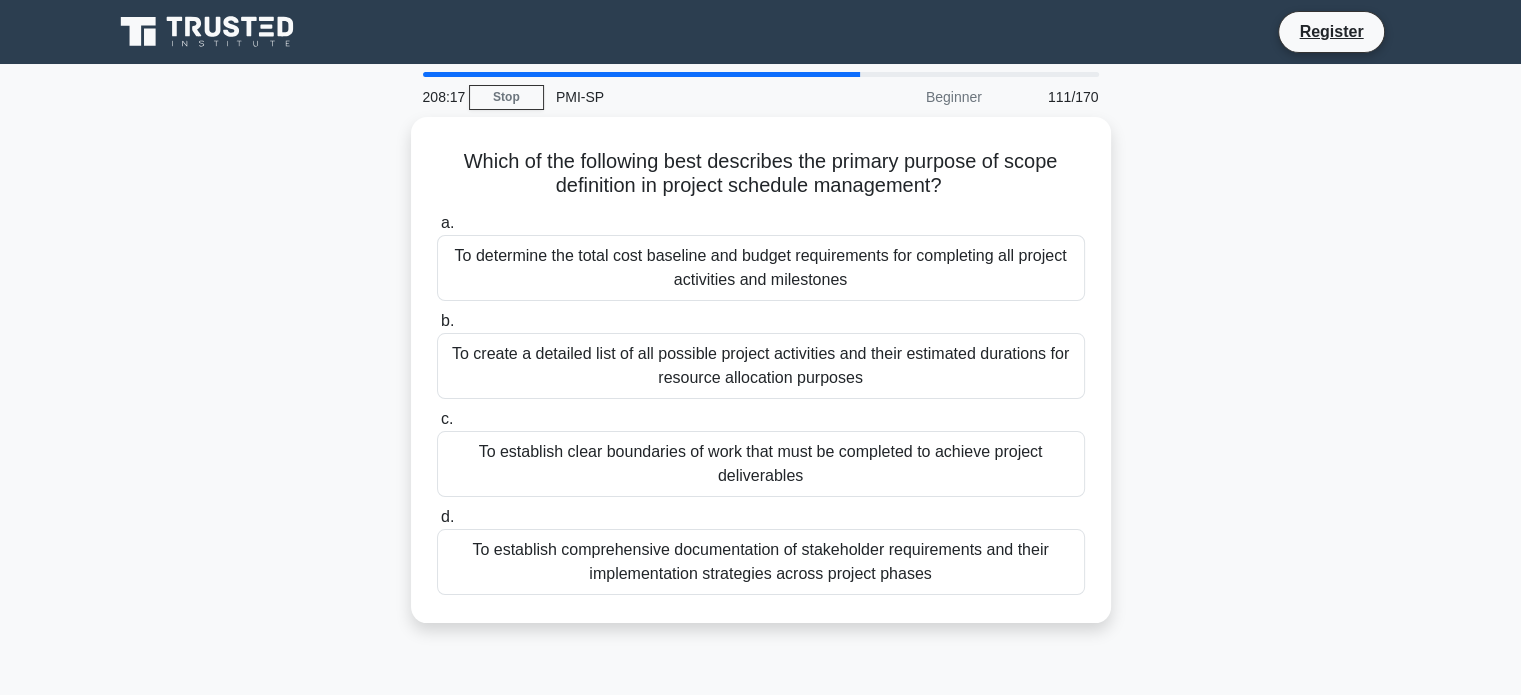 click on "To establish clear boundaries of work that must be completed to achieve project deliverables" at bounding box center (761, 464) 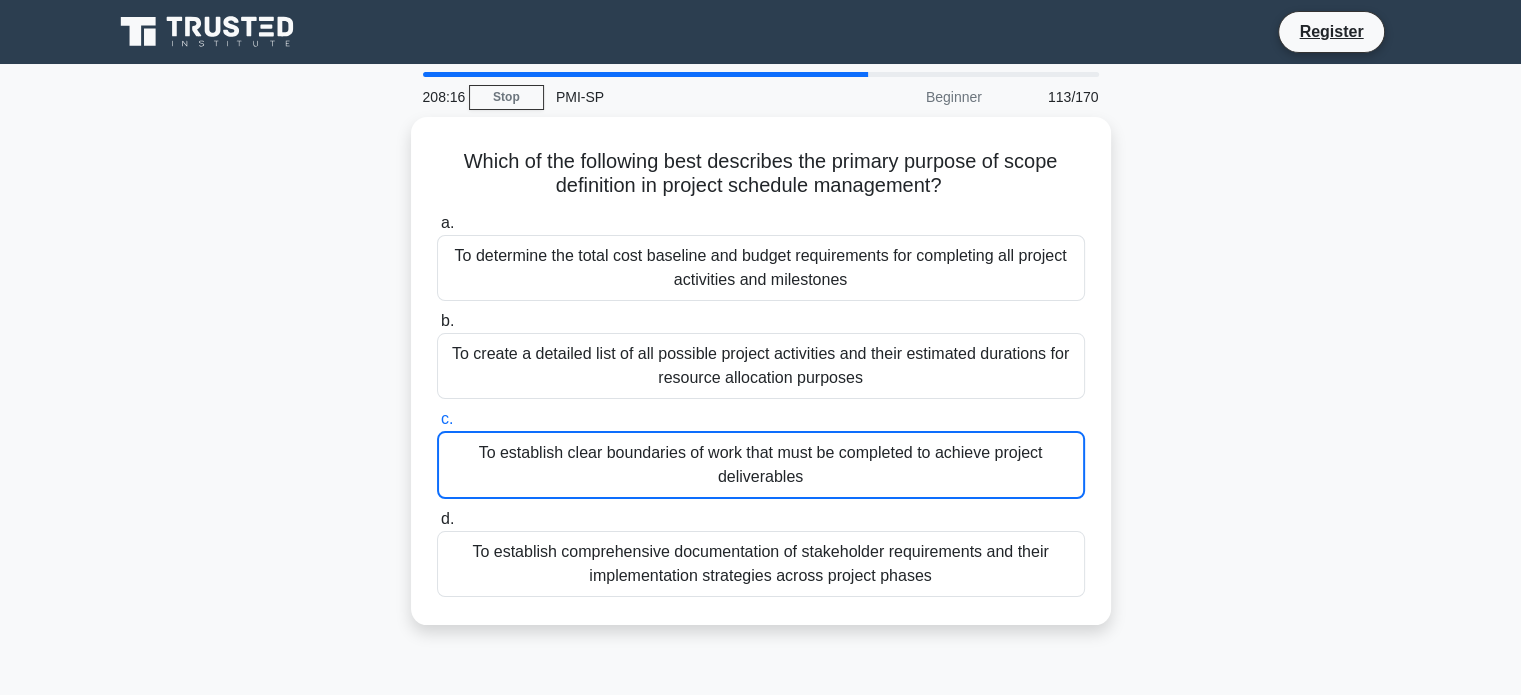 click on "To establish clear boundaries of work that must be completed to achieve project deliverables" at bounding box center (761, 465) 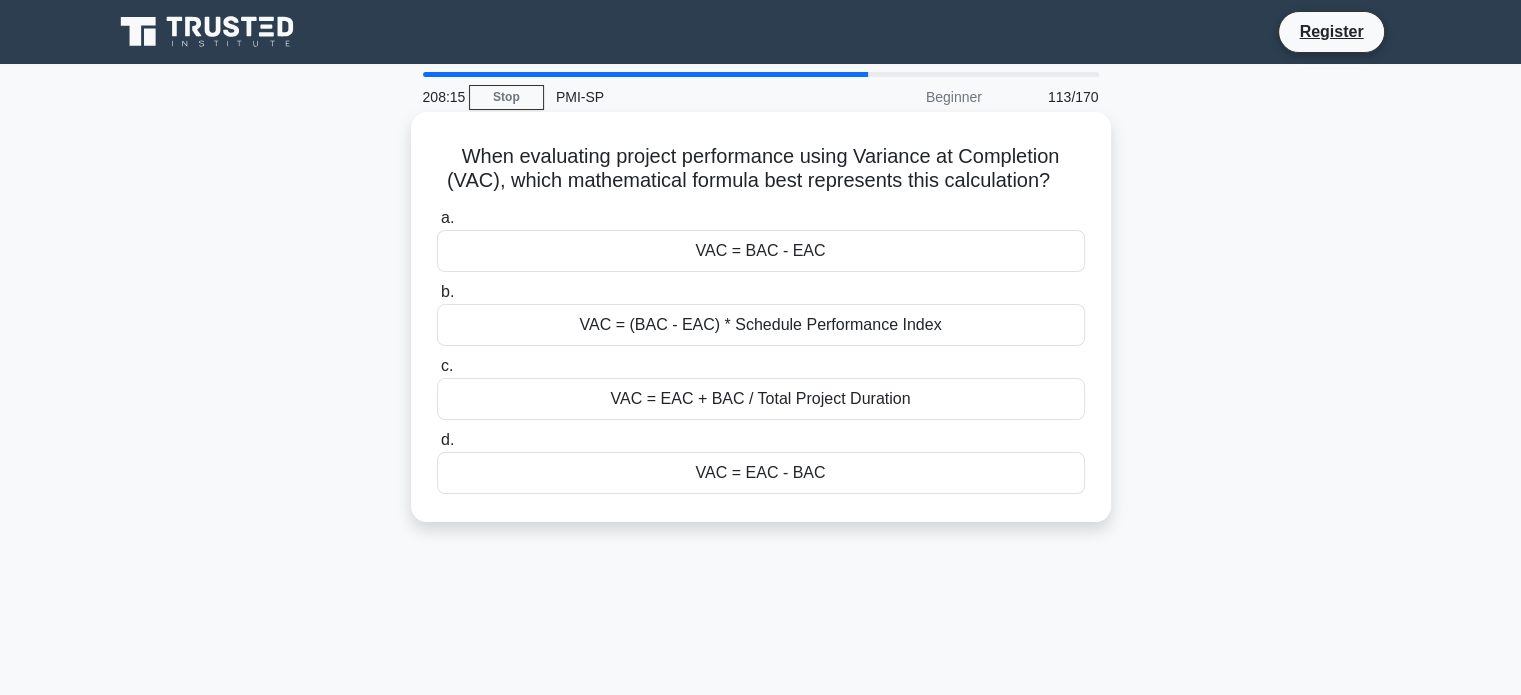 click on "VAC = (BAC - EAC) * Schedule Performance Index" at bounding box center [761, 325] 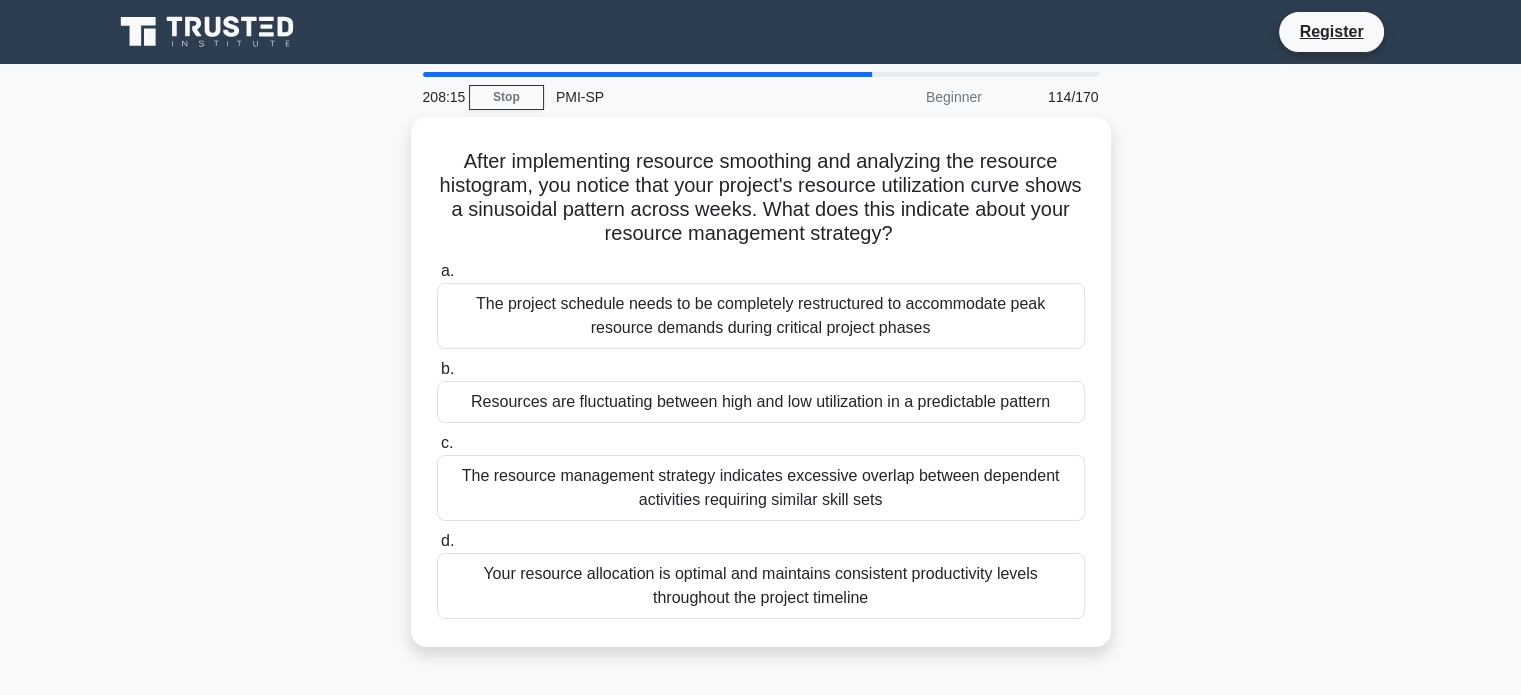 click on "The project schedule needs to be completely restructured to accommodate peak resource demands during critical project phases" at bounding box center (761, 316) 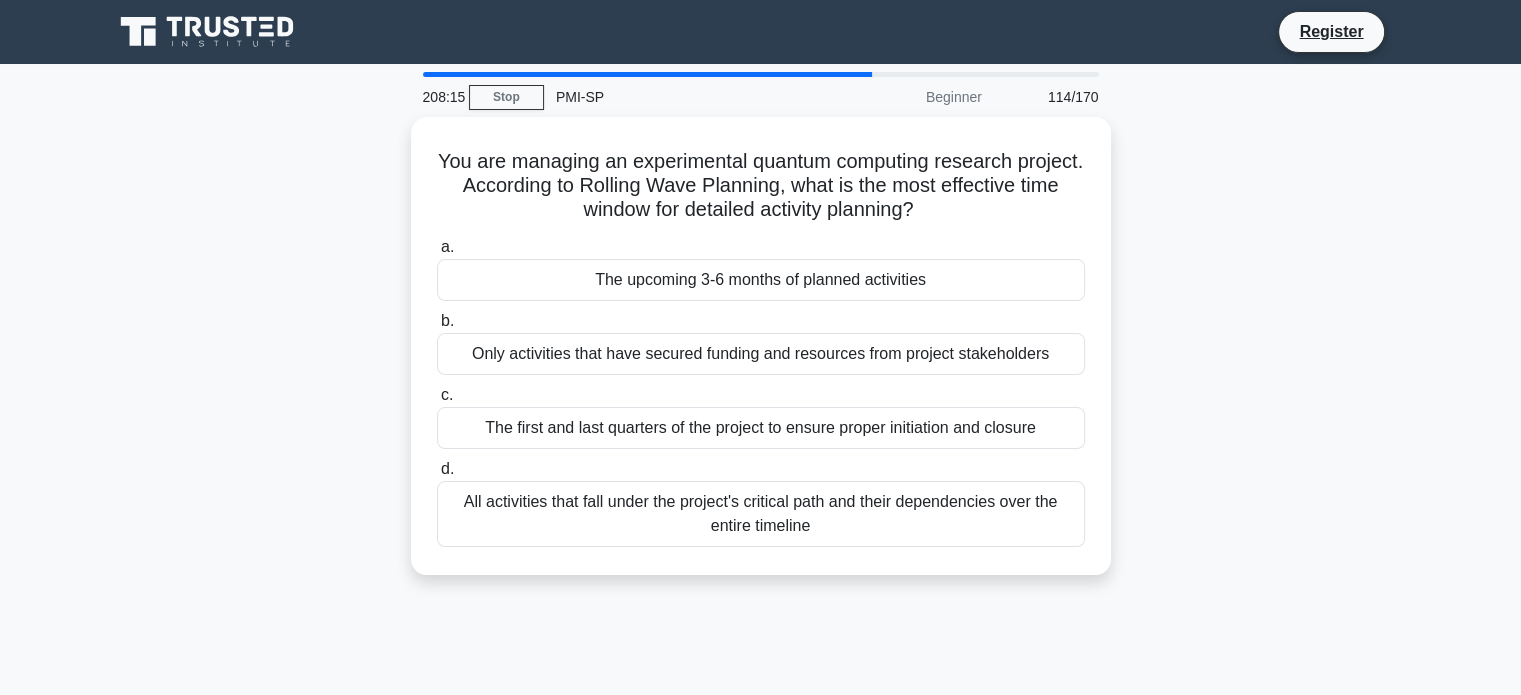 click on "Only activities that have secured funding and resources from project stakeholders" at bounding box center (761, 354) 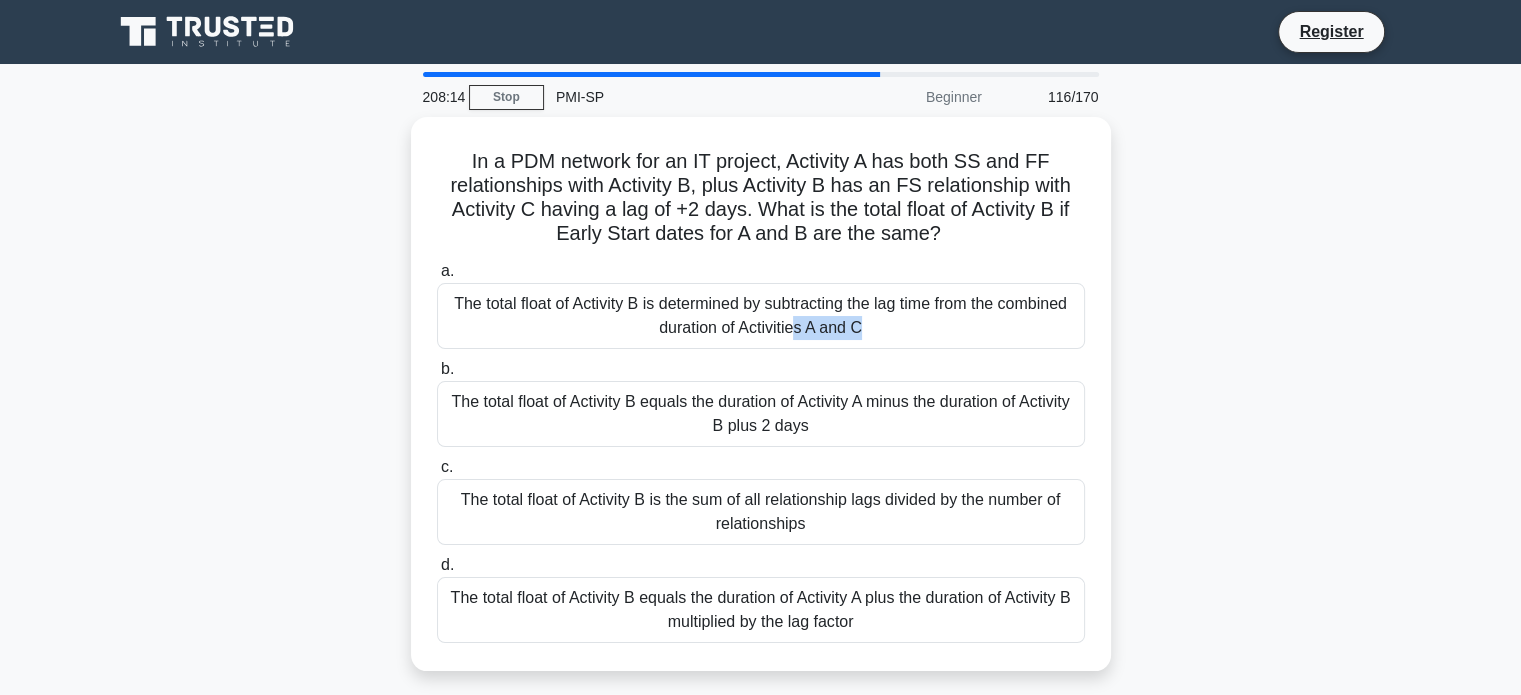 click on "The total float of Activity B is determined by subtracting the lag time from the combined duration of Activities A and C" at bounding box center (761, 316) 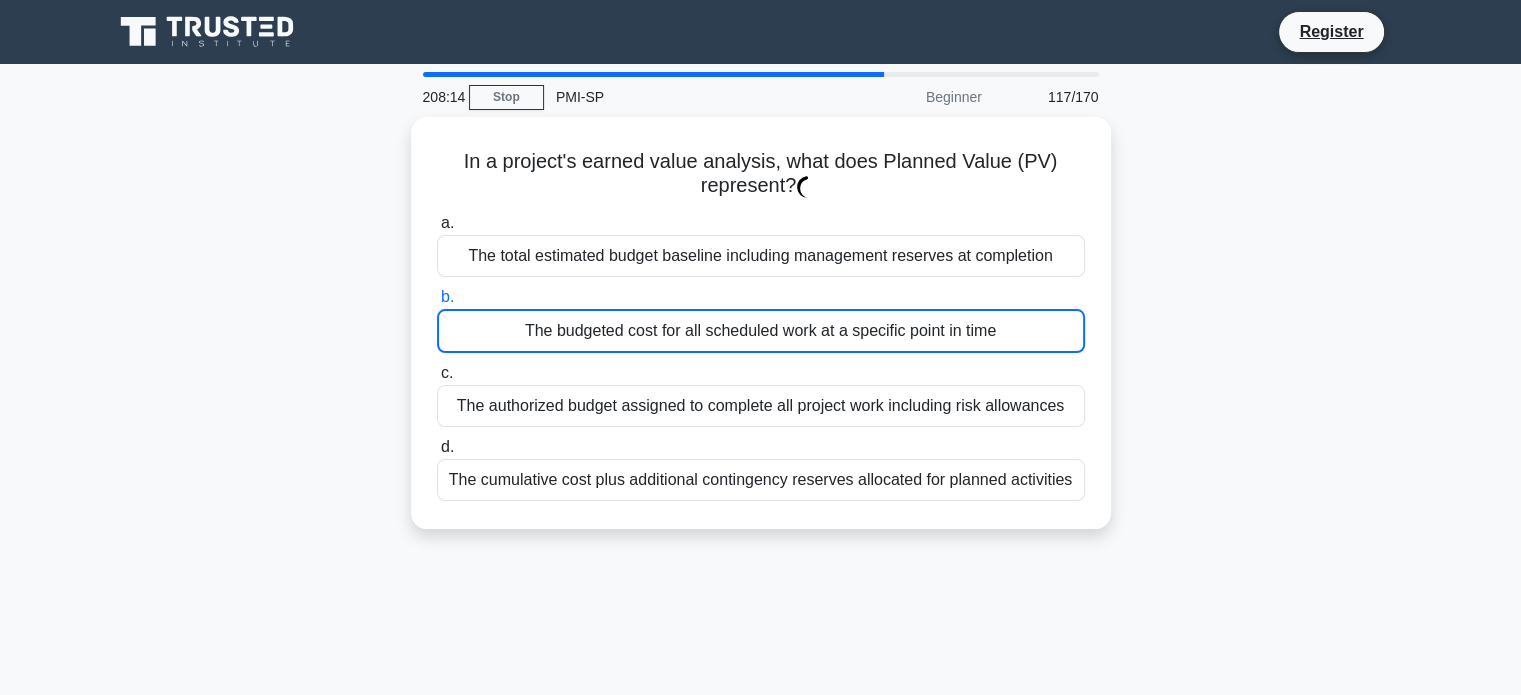 click on "The budgeted cost for all scheduled work at a specific point in time" at bounding box center (761, 331) 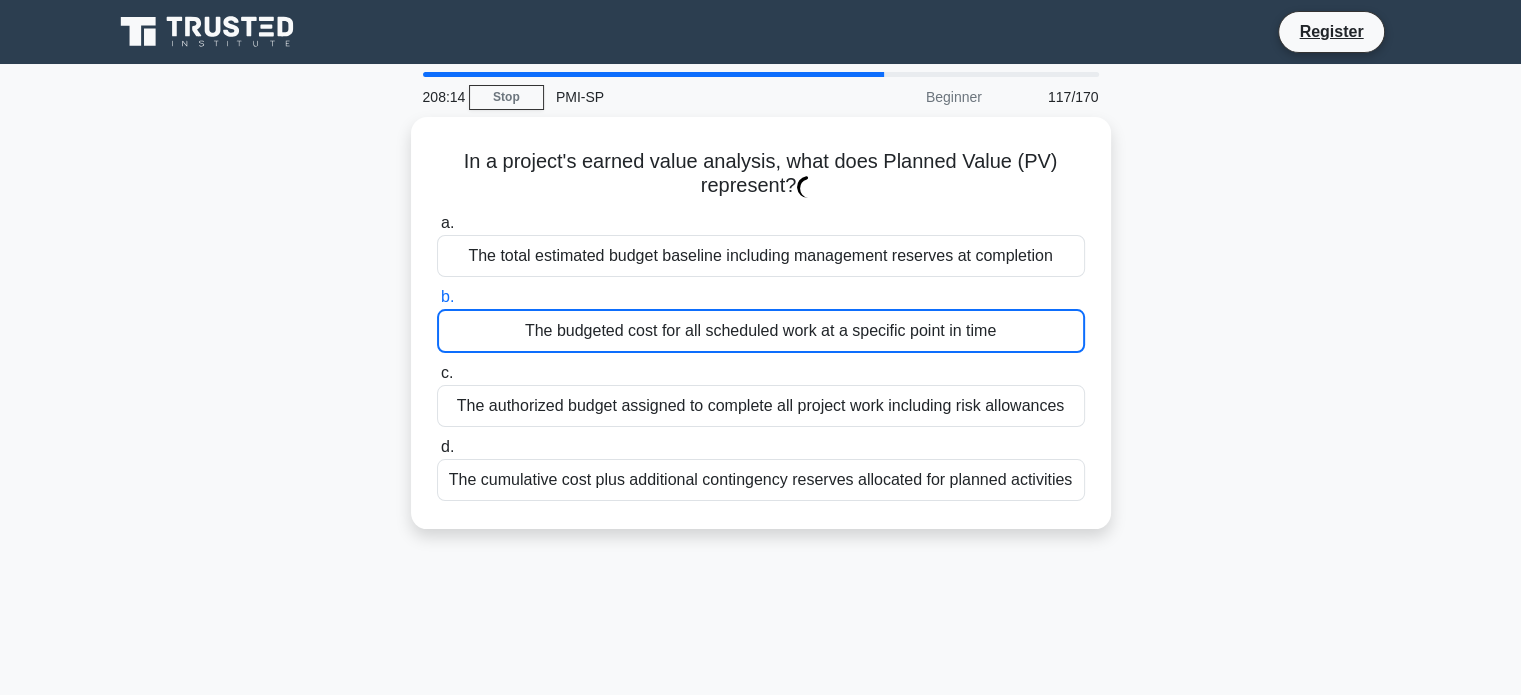 click on "b.
The budgeted cost for all scheduled work at a specific point in time" at bounding box center [437, 297] 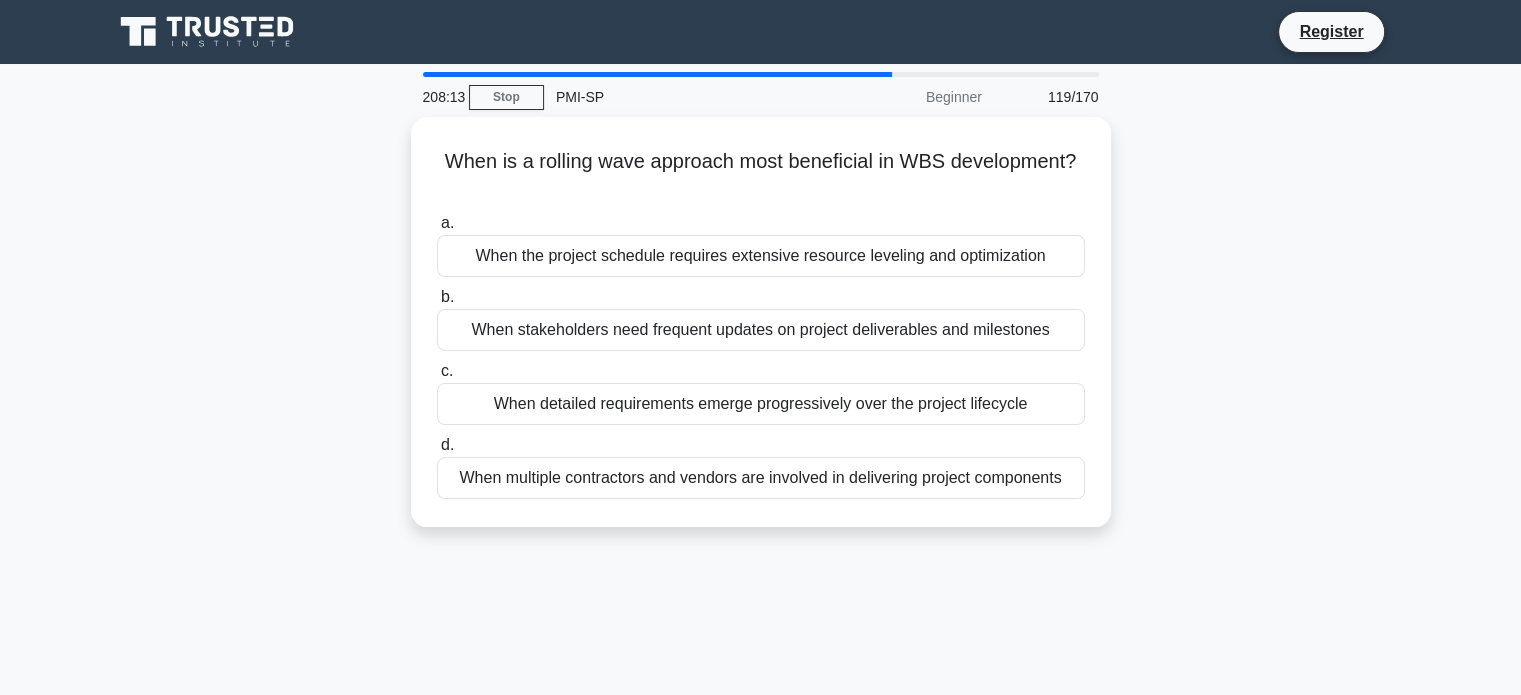 click on "When stakeholders need frequent updates on project deliverables and milestones" at bounding box center (761, 330) 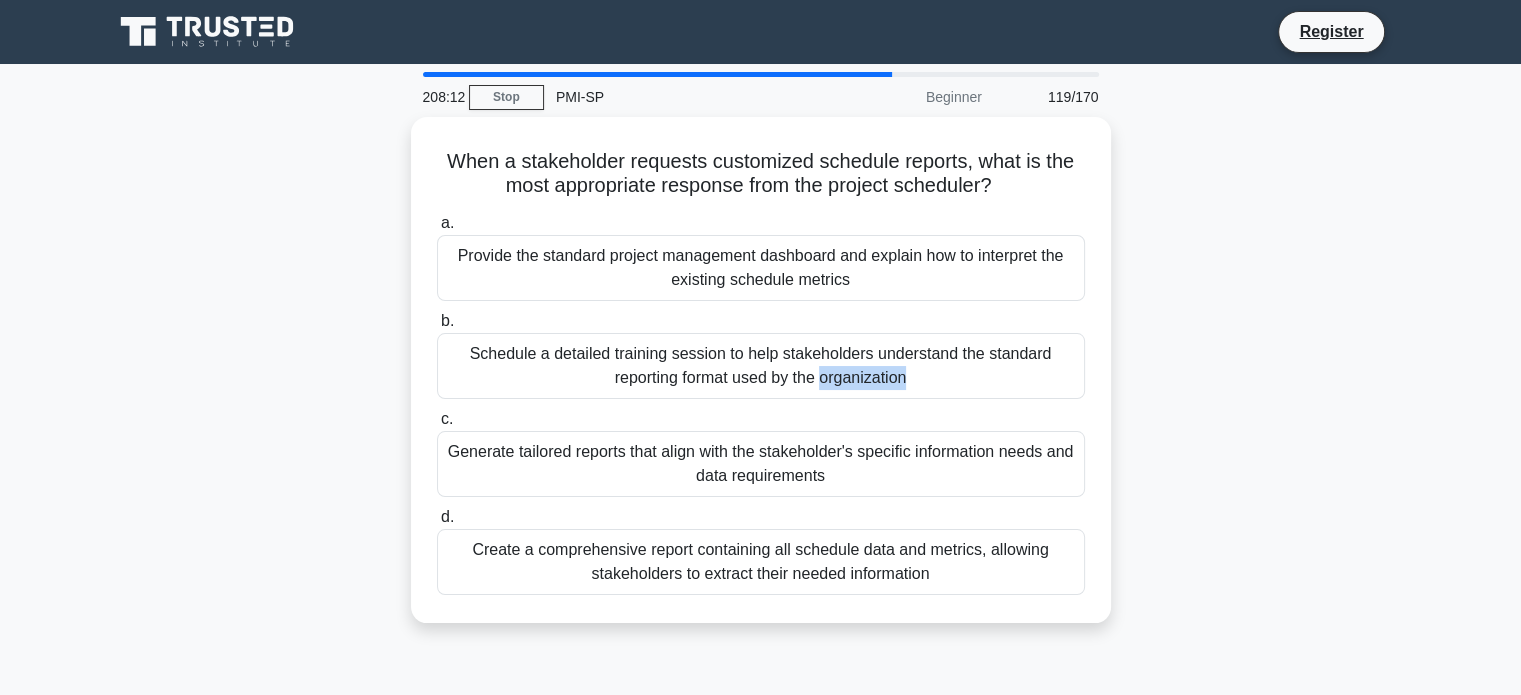 click on "Schedule a detailed training session to help stakeholders understand the standard reporting format used by the organization" at bounding box center (761, 366) 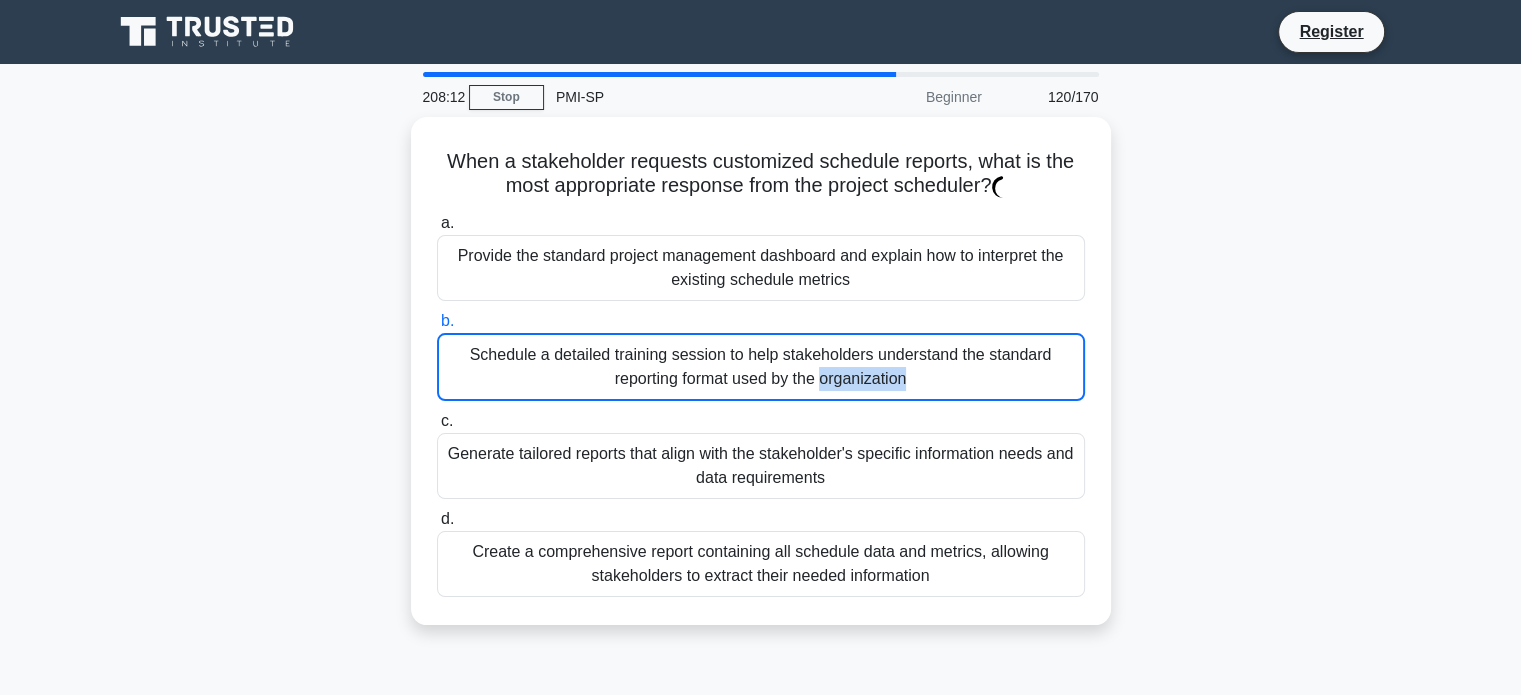click on "Schedule a detailed training session to help stakeholders understand the standard reporting format used by the organization" at bounding box center [761, 367] 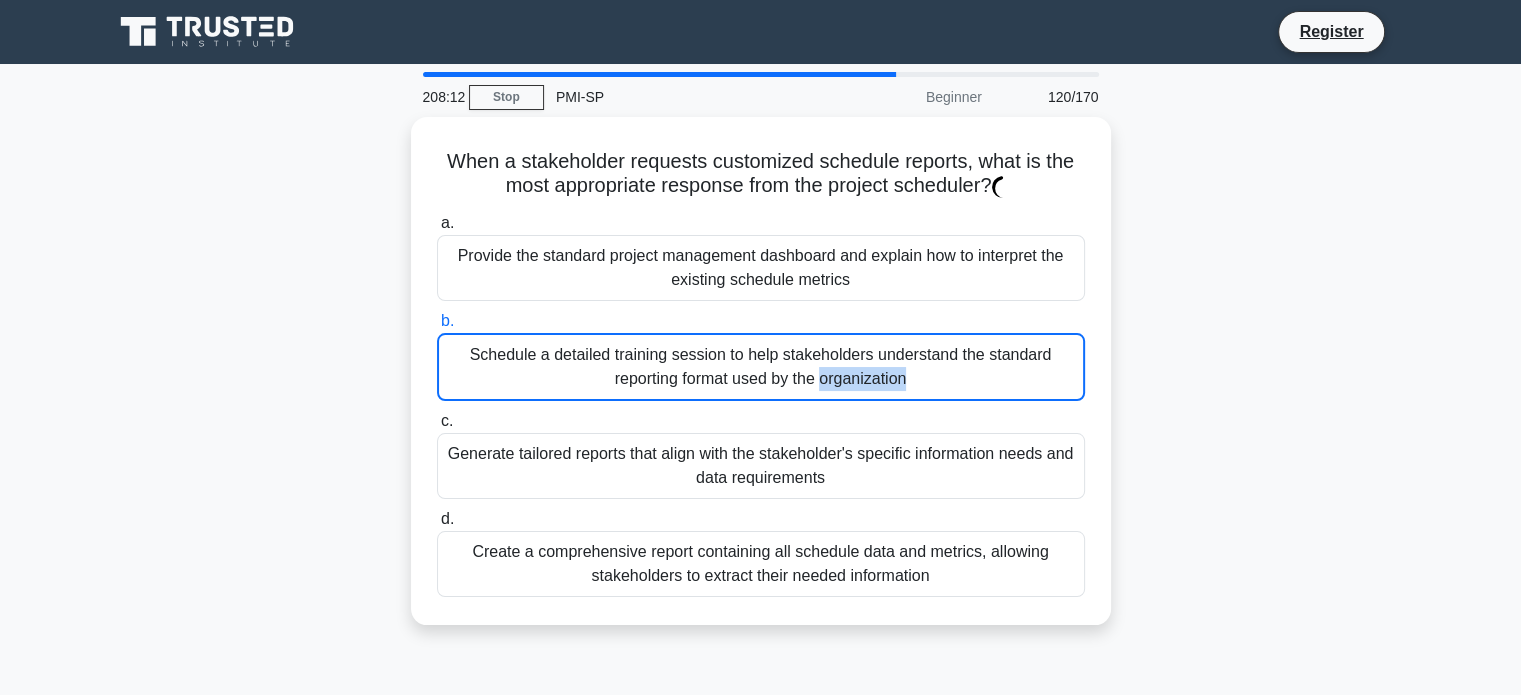 click on "b.
Schedule a detailed training session to help stakeholders understand the standard reporting format used by the organization" at bounding box center (437, 321) 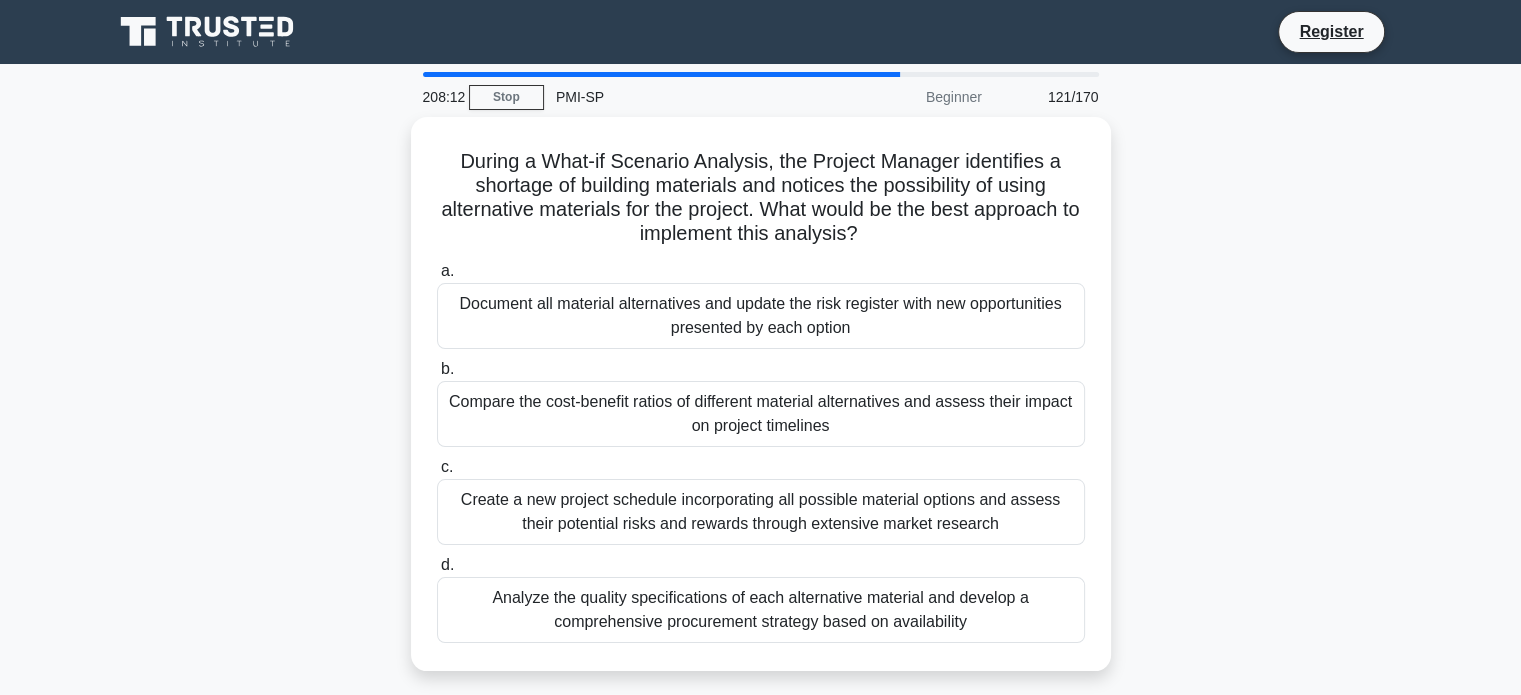 click on "Document all material alternatives and update the risk register with new opportunities presented by each option" at bounding box center [761, 316] 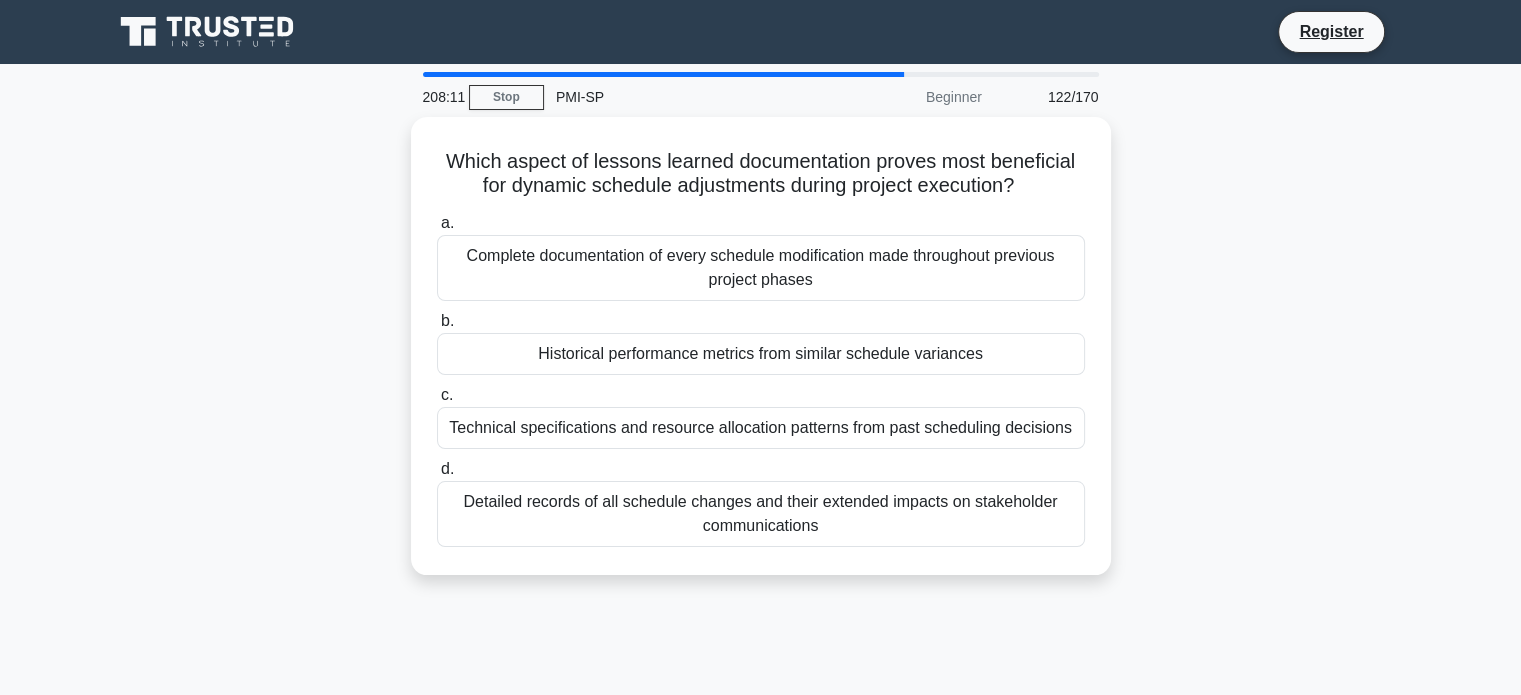 click on "Historical performance metrics from similar schedule variances" at bounding box center (761, 354) 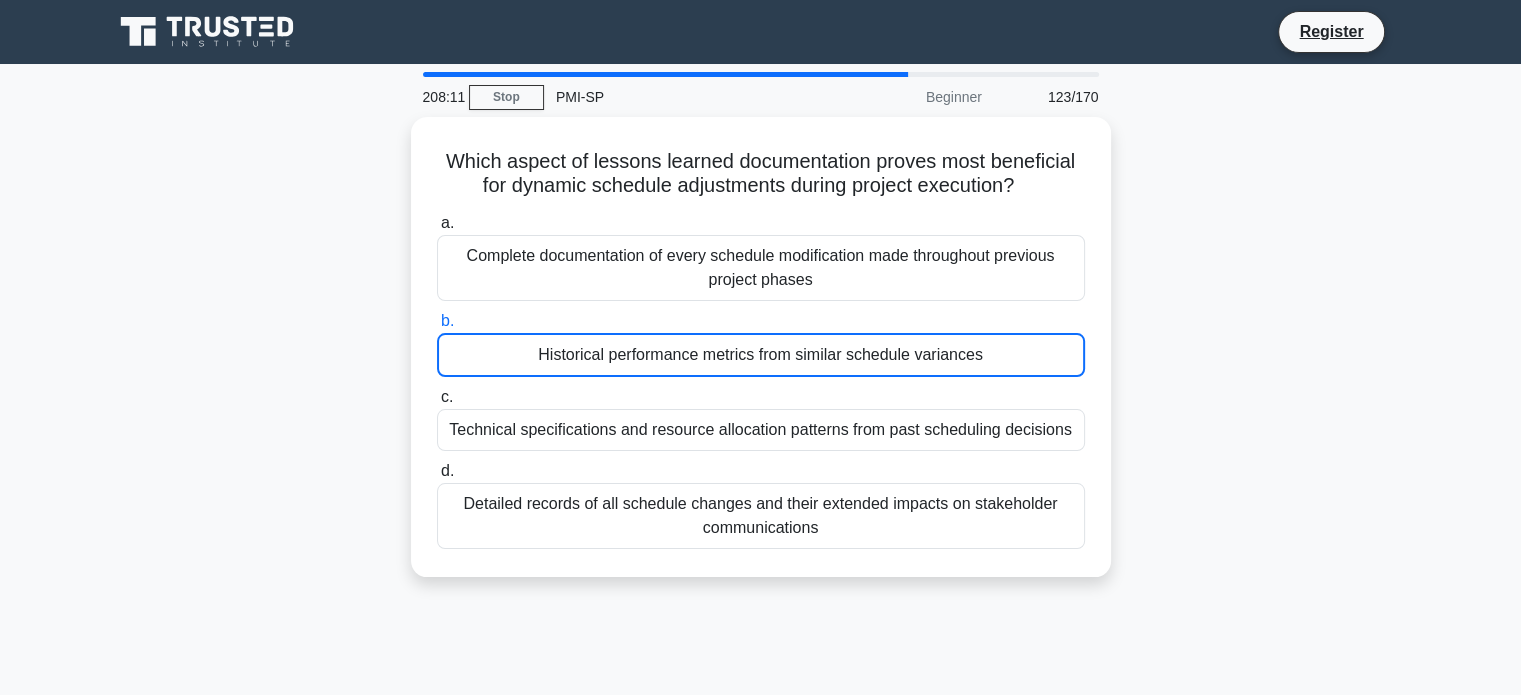 click on "Historical performance metrics from similar schedule variances" at bounding box center (761, 355) 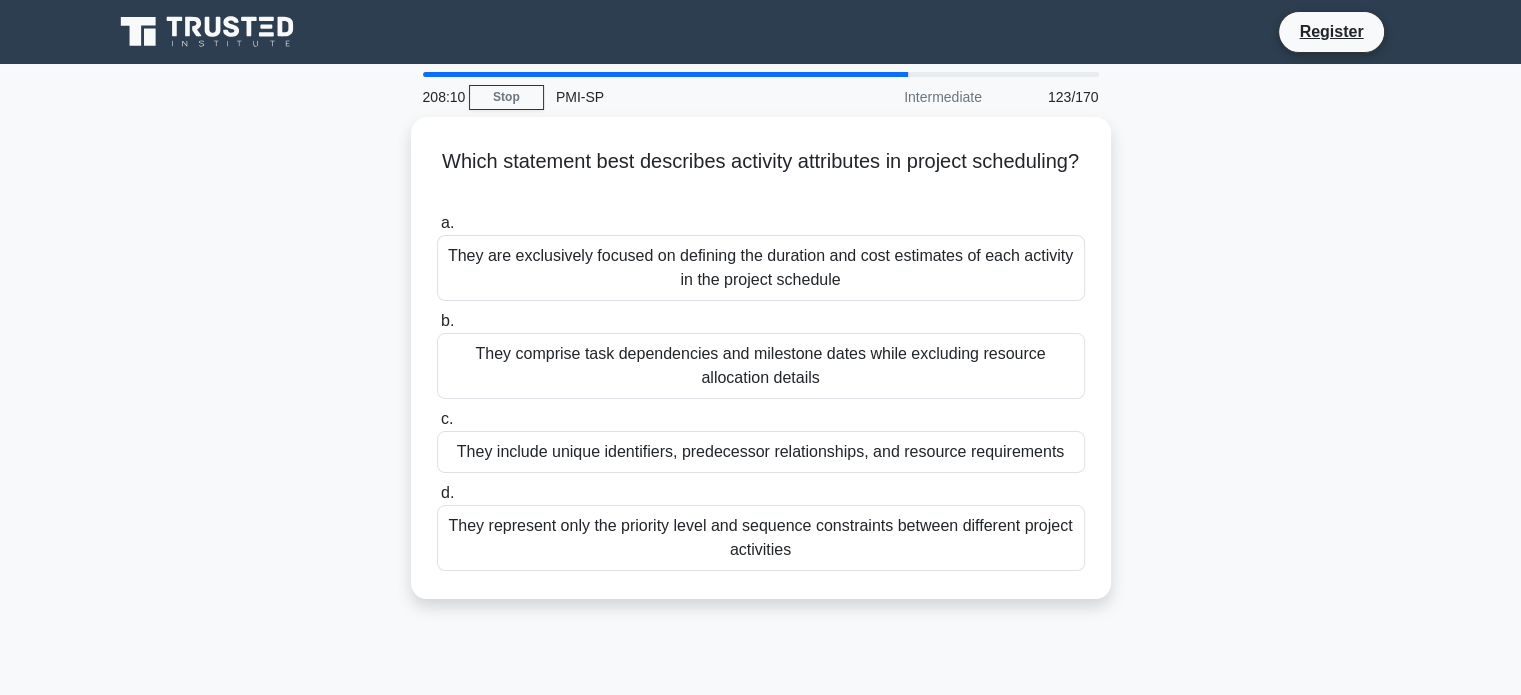 click on "They comprise task dependencies and milestone dates while excluding resource allocation details" at bounding box center [761, 366] 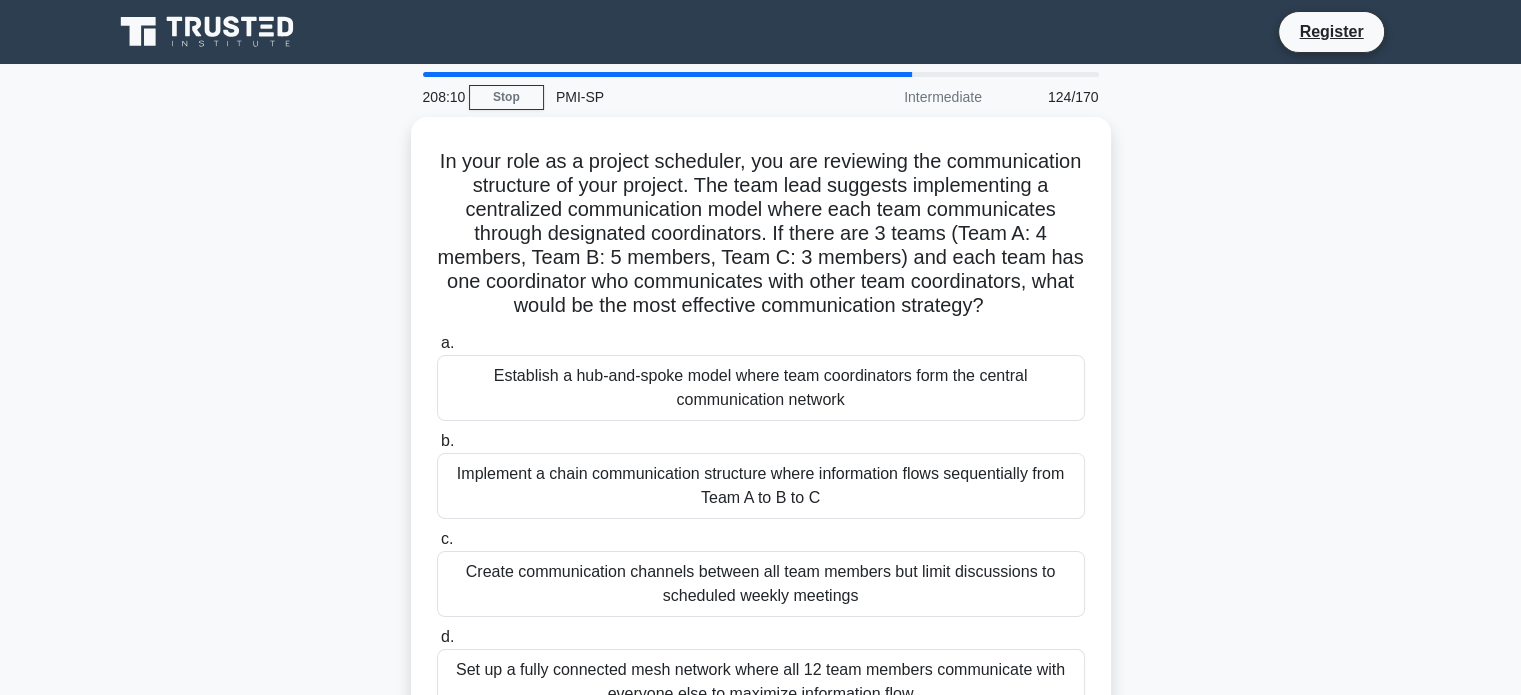 click on "In your role as a project scheduler, you are reviewing the communication structure of your project. The team lead suggests implementing a centralized communication model where each team communicates through designated coordinators. If there are 3 teams (Team A: 4 members, Team B: 5 members, Team C: 3 members) and each team has one coordinator who communicates with other team coordinators, what would be the most effective communication strategy?
.spinner_0XTQ{transform-origin:center;animation:spinner_y6GP .75s linear infinite}@keyframes spinner_y6GP{100%{transform:rotate(360deg)}}" at bounding box center (761, 234) 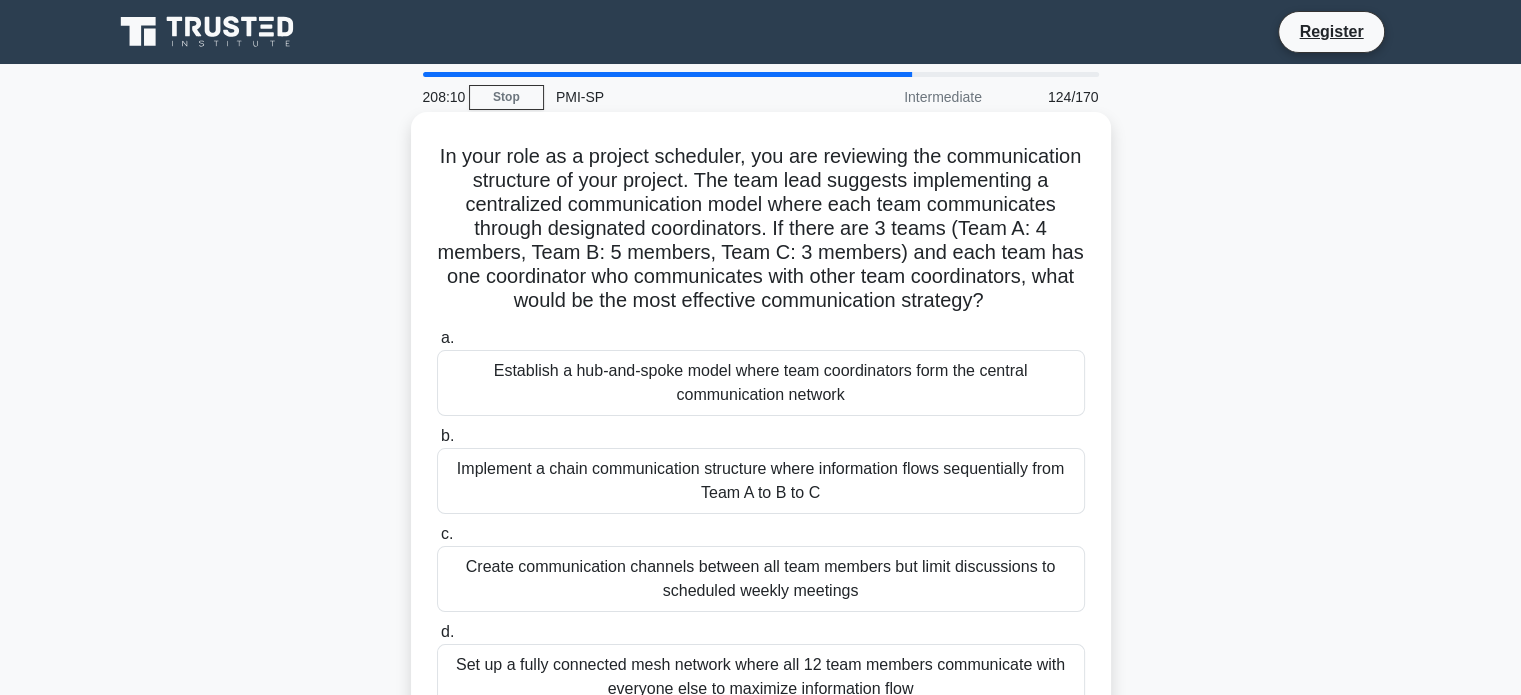 click on "In your role as a project scheduler, you are reviewing the communication structure of your project. The team lead suggests implementing a centralized communication model where each team communicates through designated coordinators. If there are 3 teams (Team A: 4 members, Team B: 5 members, Team C: 3 members) and each team has one coordinator who communicates with other team coordinators, what would be the most effective communication strategy?
.spinner_0XTQ{transform-origin:center;animation:spinner_y6GP .75s linear infinite}@keyframes spinner_y6GP{100%{transform:rotate(360deg)}}" at bounding box center (761, 229) 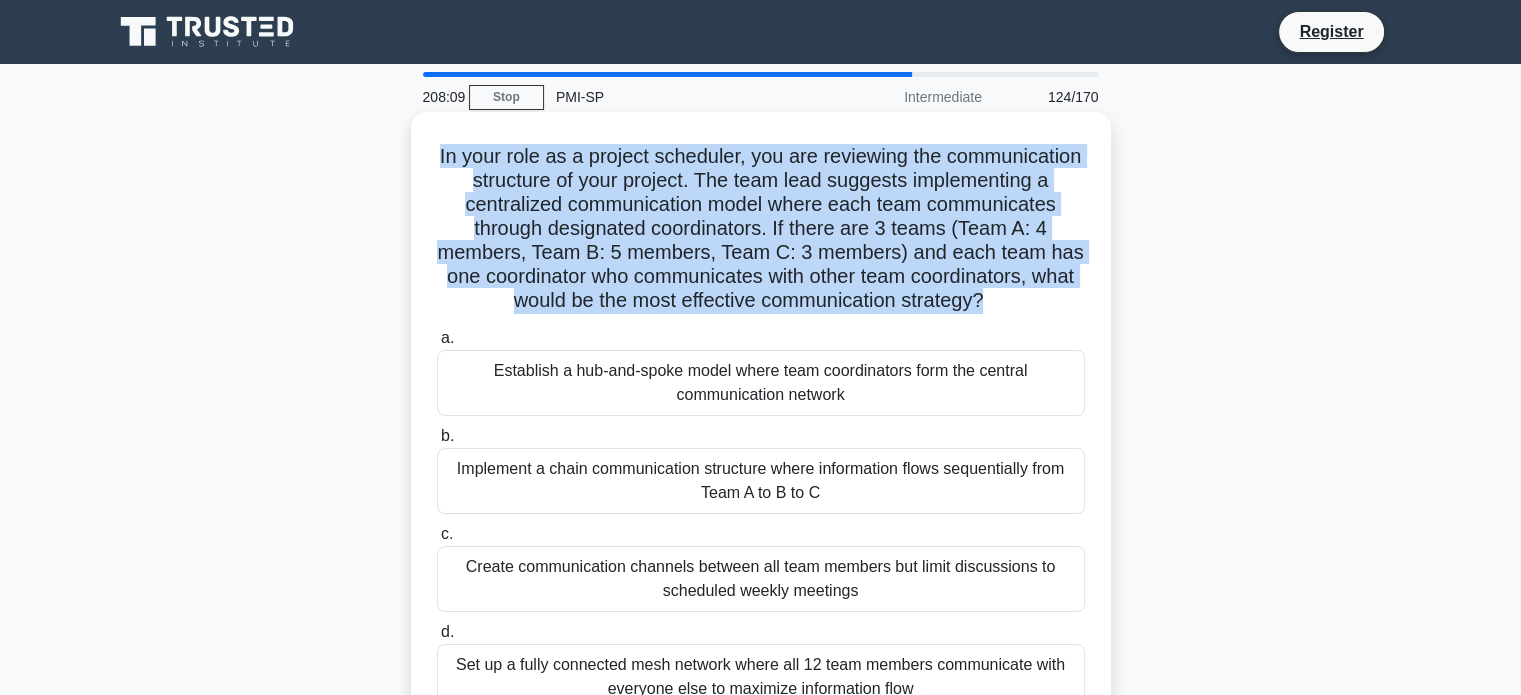 click on "In your role as a project scheduler, you are reviewing the communication structure of your project. The team lead suggests implementing a centralized communication model where each team communicates through designated coordinators. If there are 3 teams (Team A: 4 members, Team B: 5 members, Team C: 3 members) and each team has one coordinator who communicates with other team coordinators, what would be the most effective communication strategy?
.spinner_0XTQ{transform-origin:center;animation:spinner_y6GP .75s linear infinite}@keyframes spinner_y6GP{100%{transform:rotate(360deg)}}" at bounding box center (761, 229) 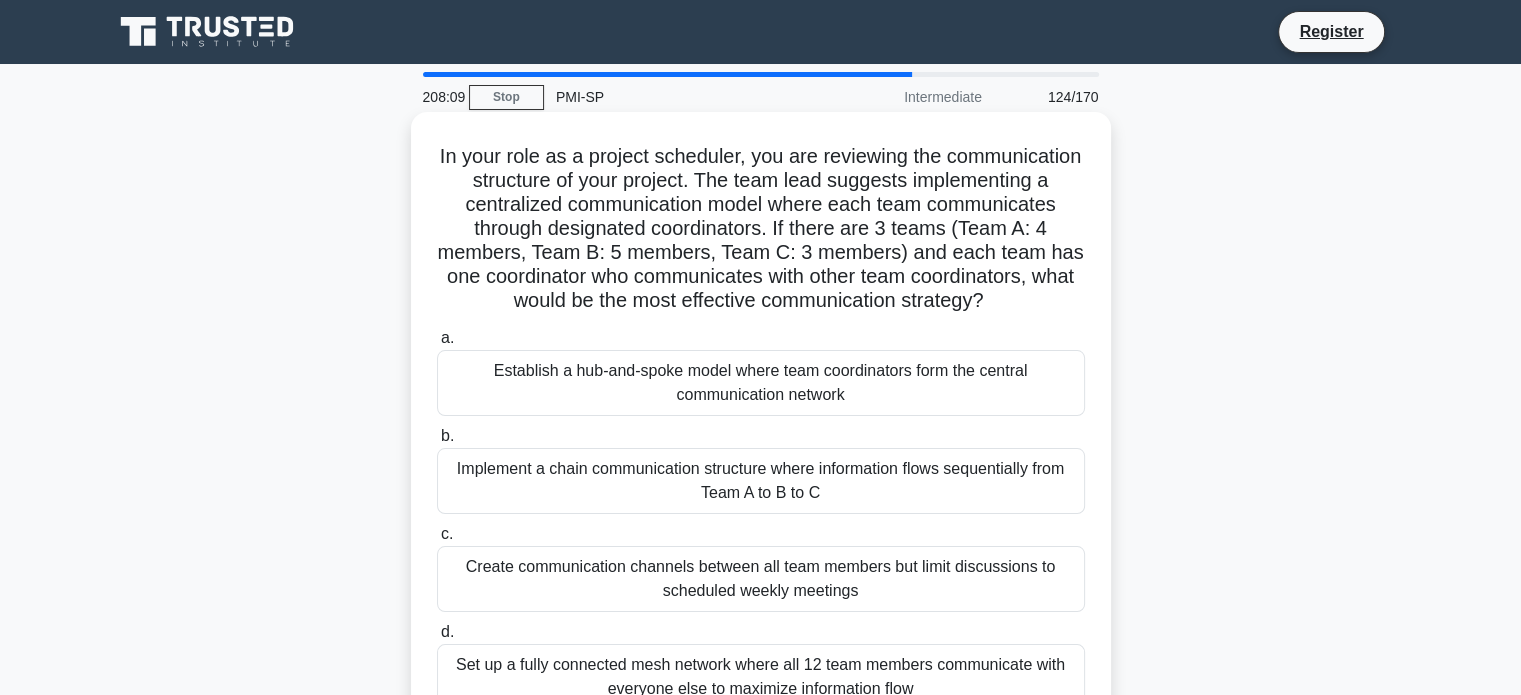 click on "Establish a hub-and-spoke model where team coordinators form the central communication network" at bounding box center (761, 383) 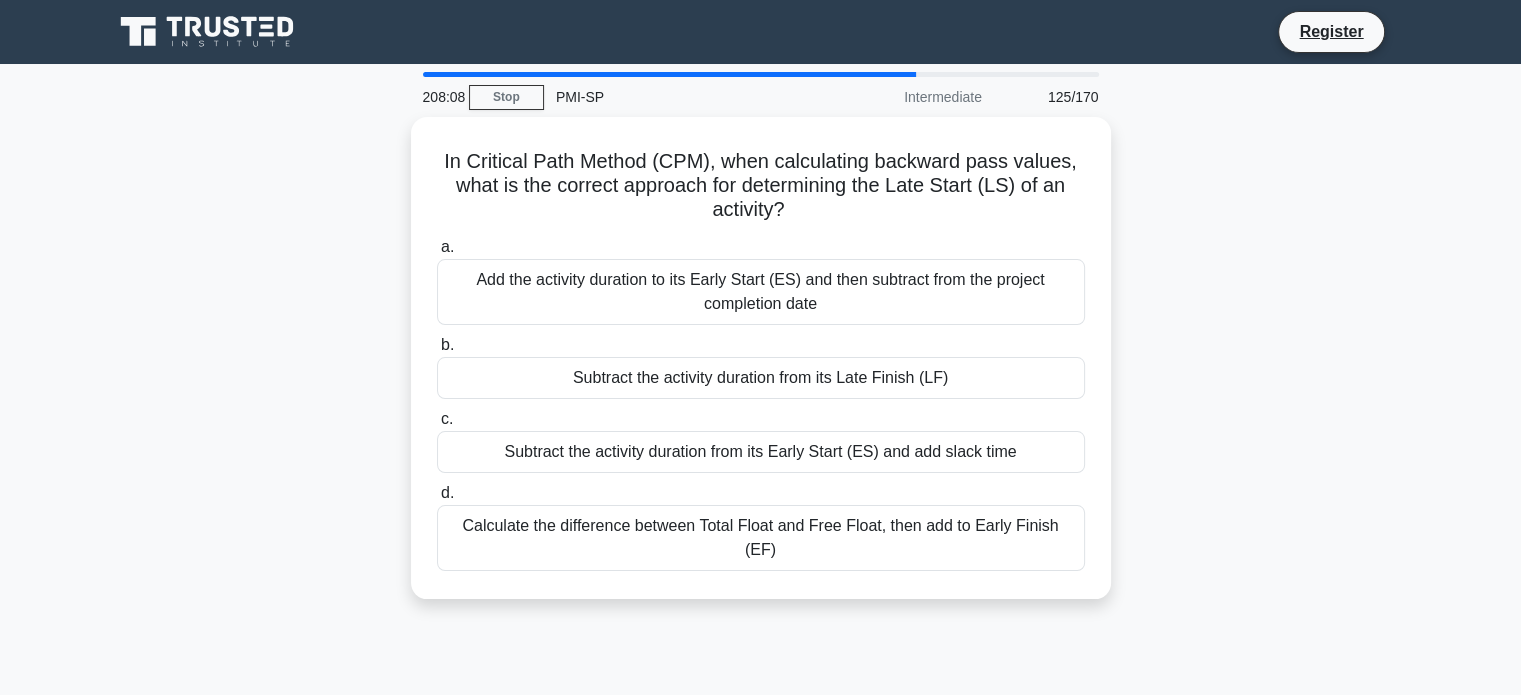 click on "Subtract the activity duration from its Late Finish (LF)" at bounding box center [761, 378] 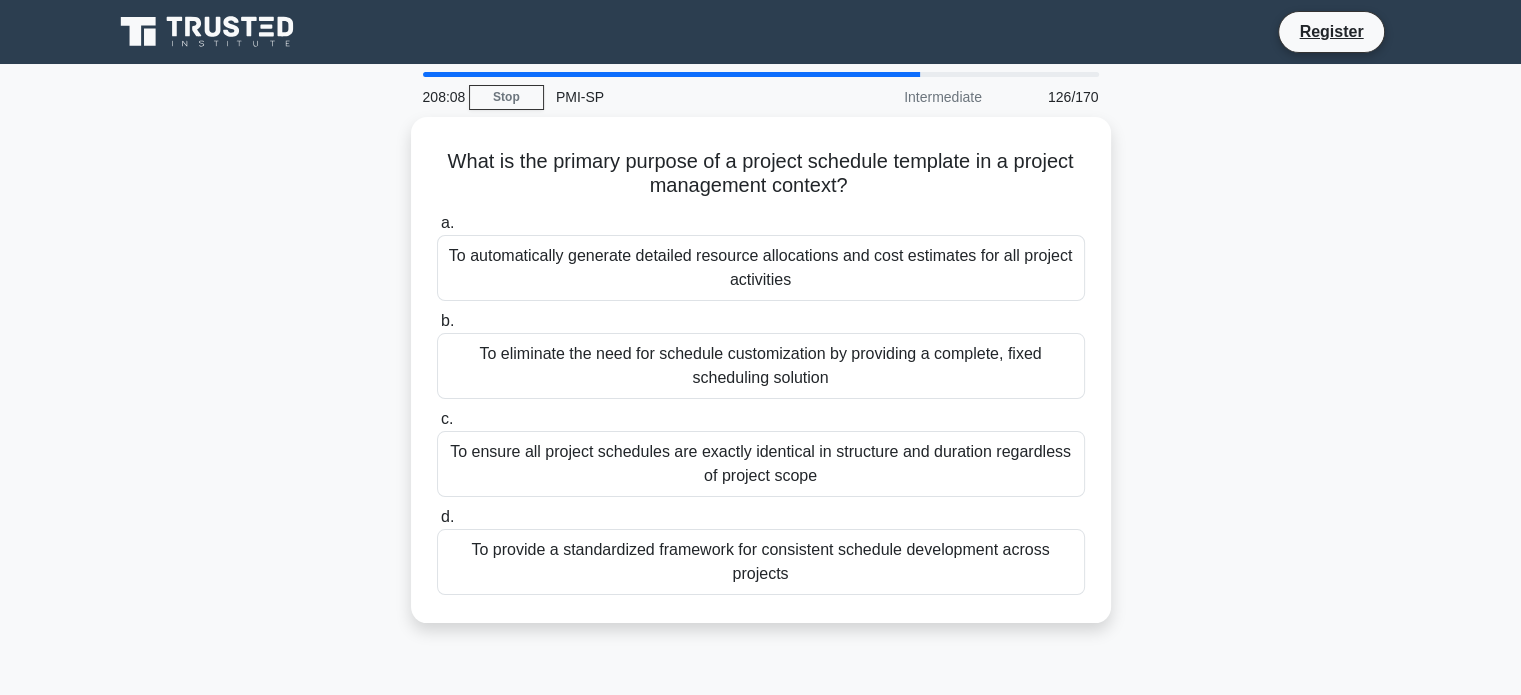 click on "To eliminate the need for schedule customization by providing a complete, fixed scheduling solution" at bounding box center [761, 366] 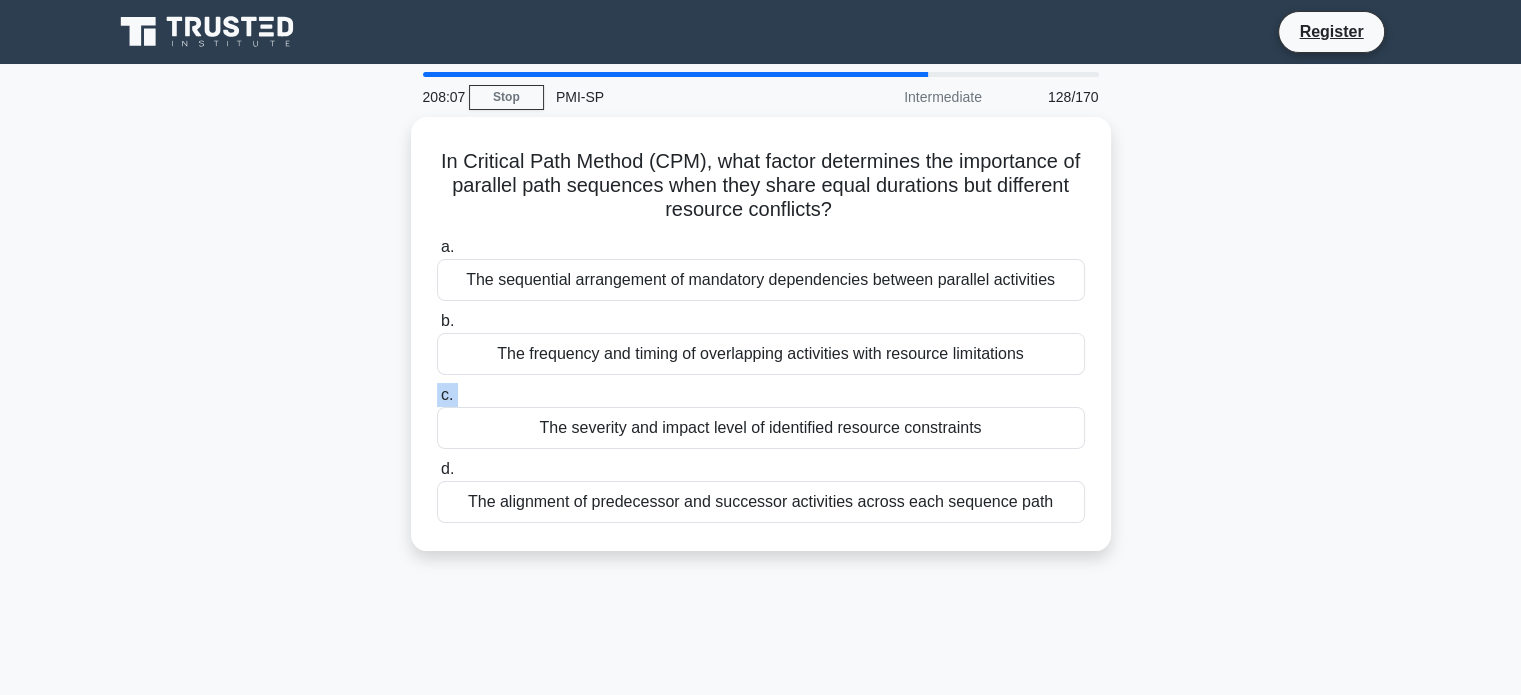 click on "c.
The severity and impact level of identified resource constraints" at bounding box center [761, 416] 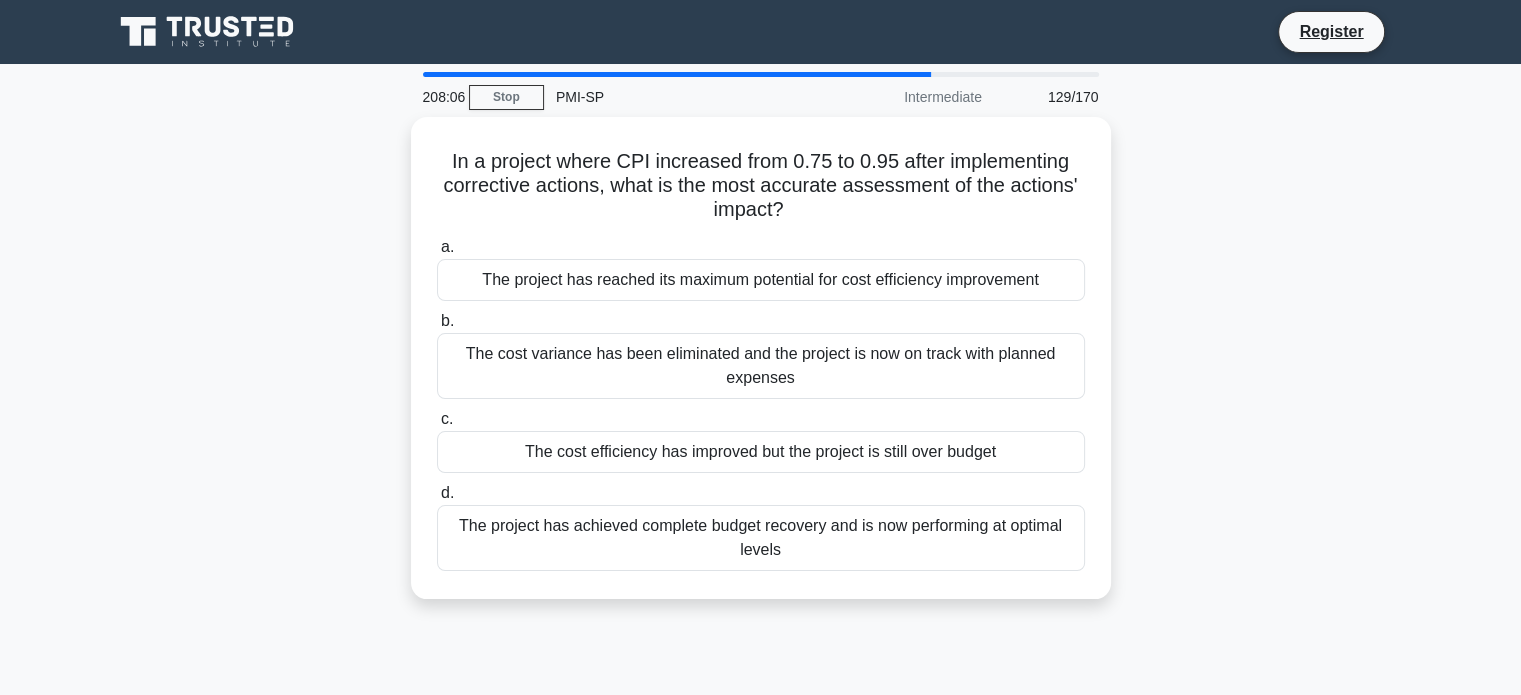 click on "The cost variance has been eliminated and the project is now on track with planned expenses" at bounding box center (761, 366) 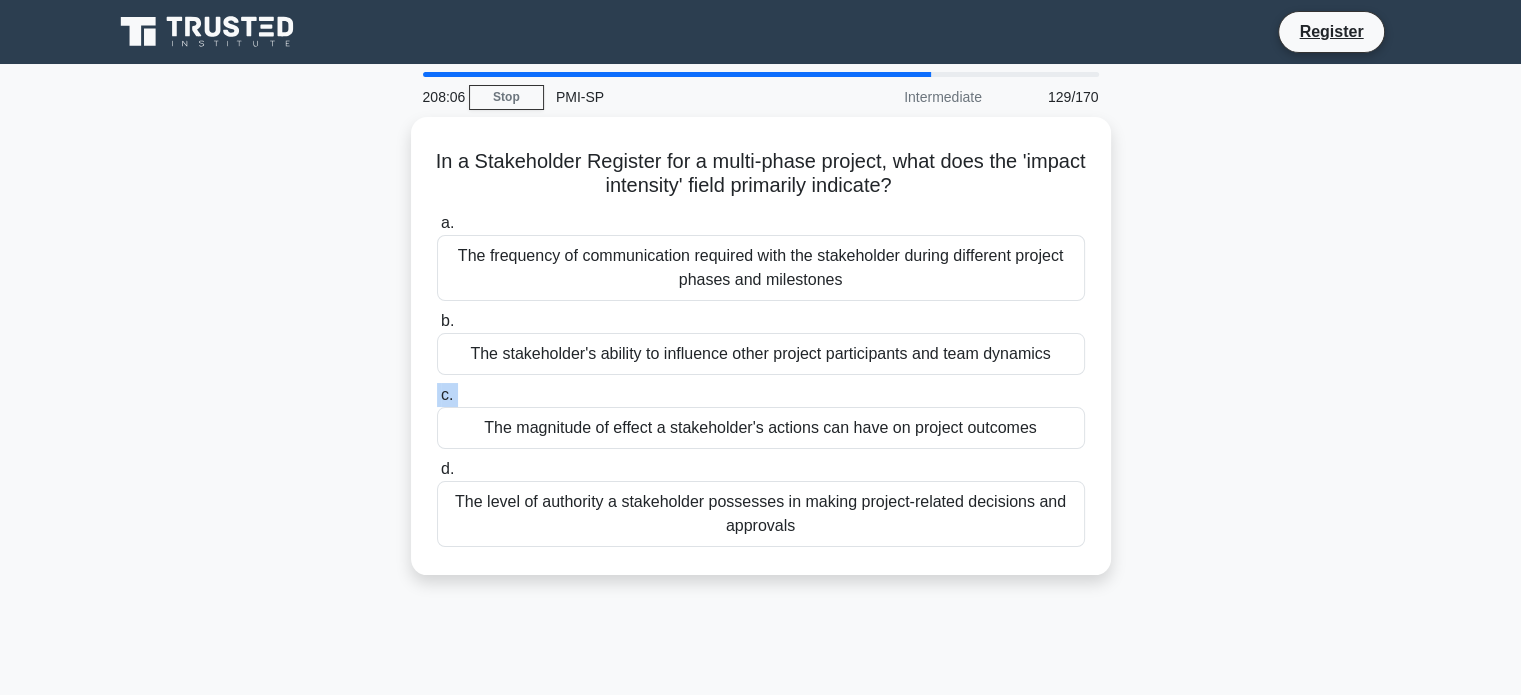 click on "c.
The magnitude of effect a stakeholder's actions can have on project outcomes" at bounding box center (761, 416) 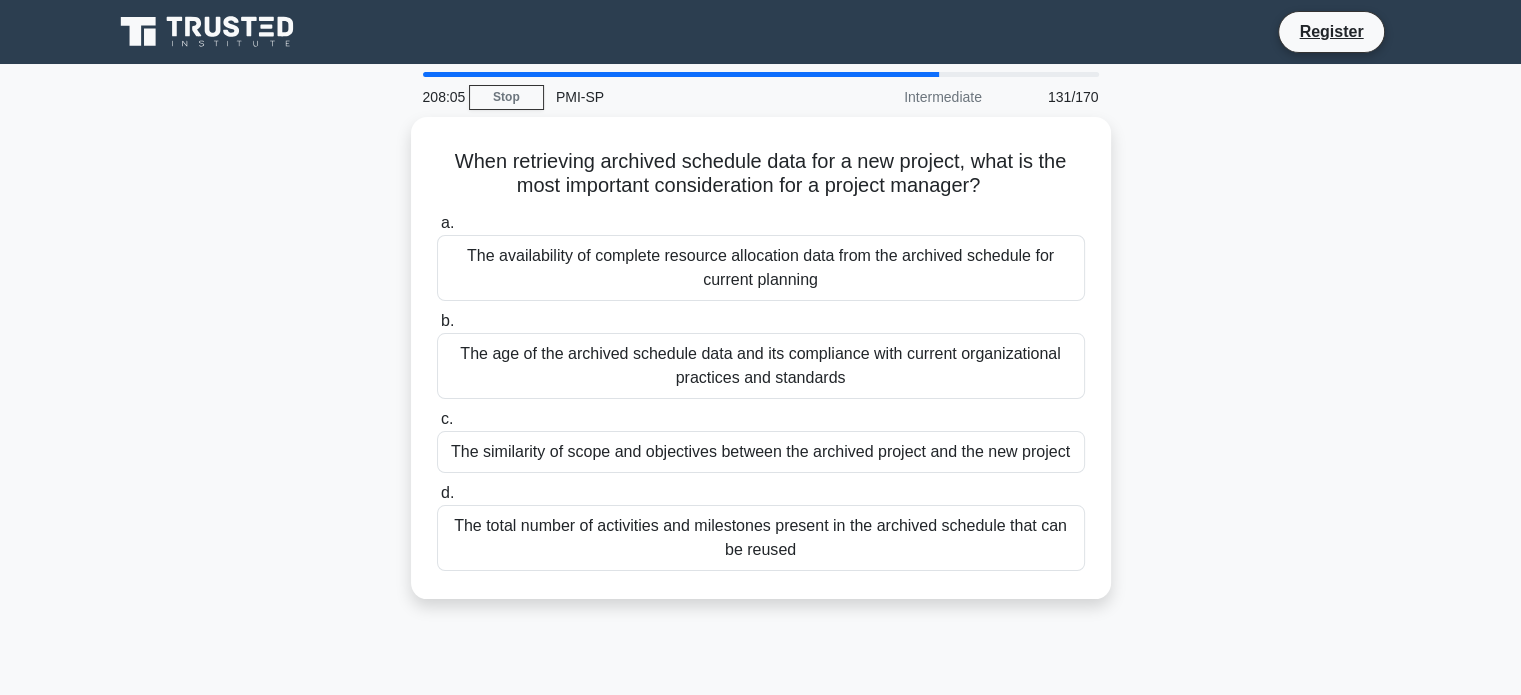 click on "The age of the archived schedule data and its compliance with current organizational practices and standards" at bounding box center (761, 366) 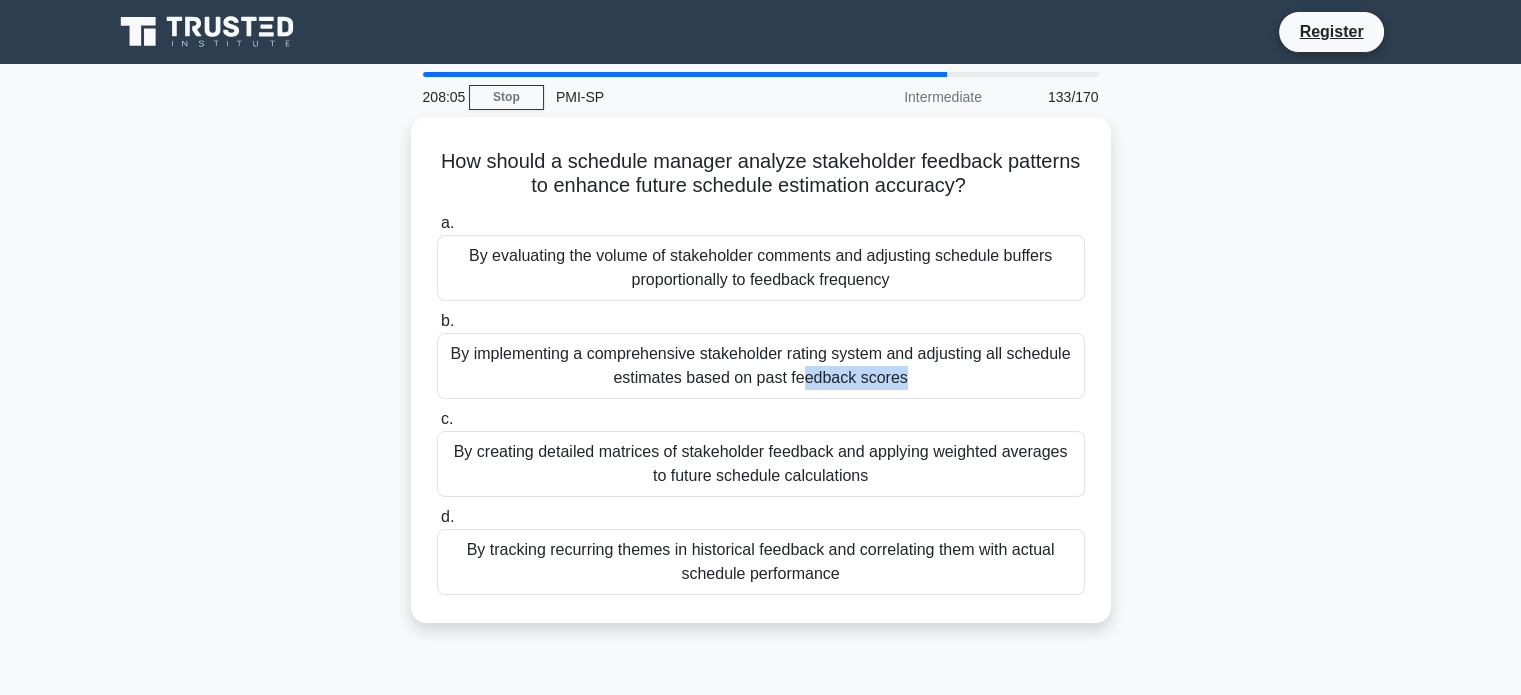 click on "By implementing a comprehensive stakeholder rating system and adjusting all schedule estimates based on past feedback scores" at bounding box center [761, 366] 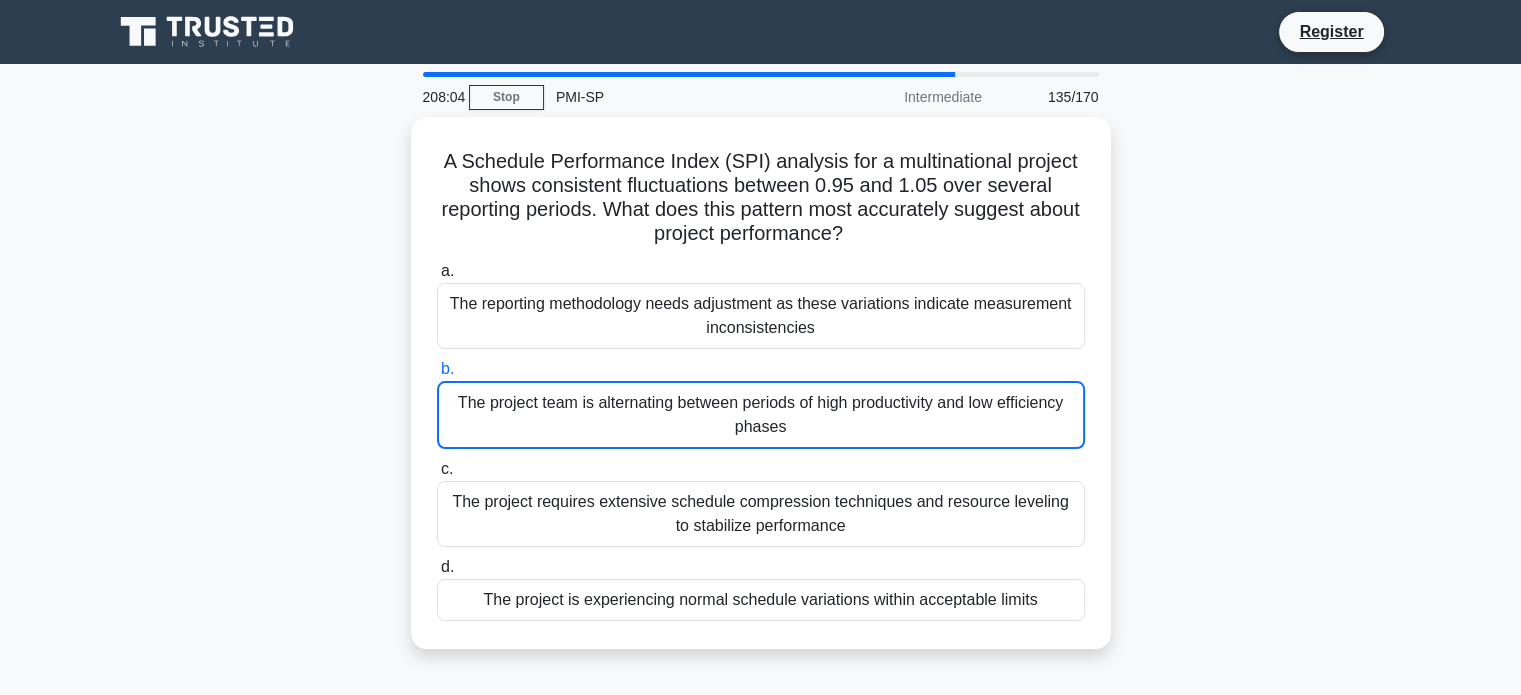 click on "The project team is alternating between periods of high productivity and low efficiency phases" at bounding box center [761, 415] 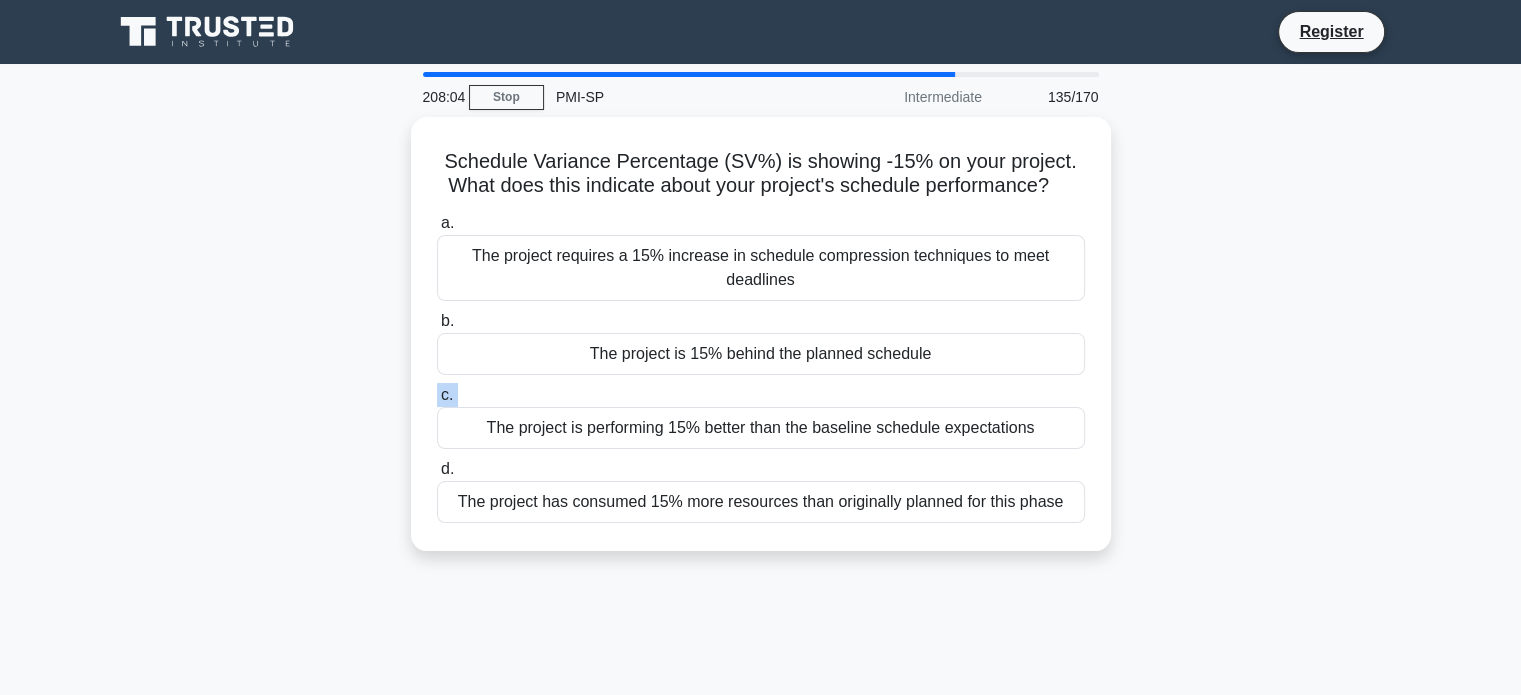 click on "c.
The project is performing 15% better than the baseline schedule expectations" at bounding box center [761, 416] 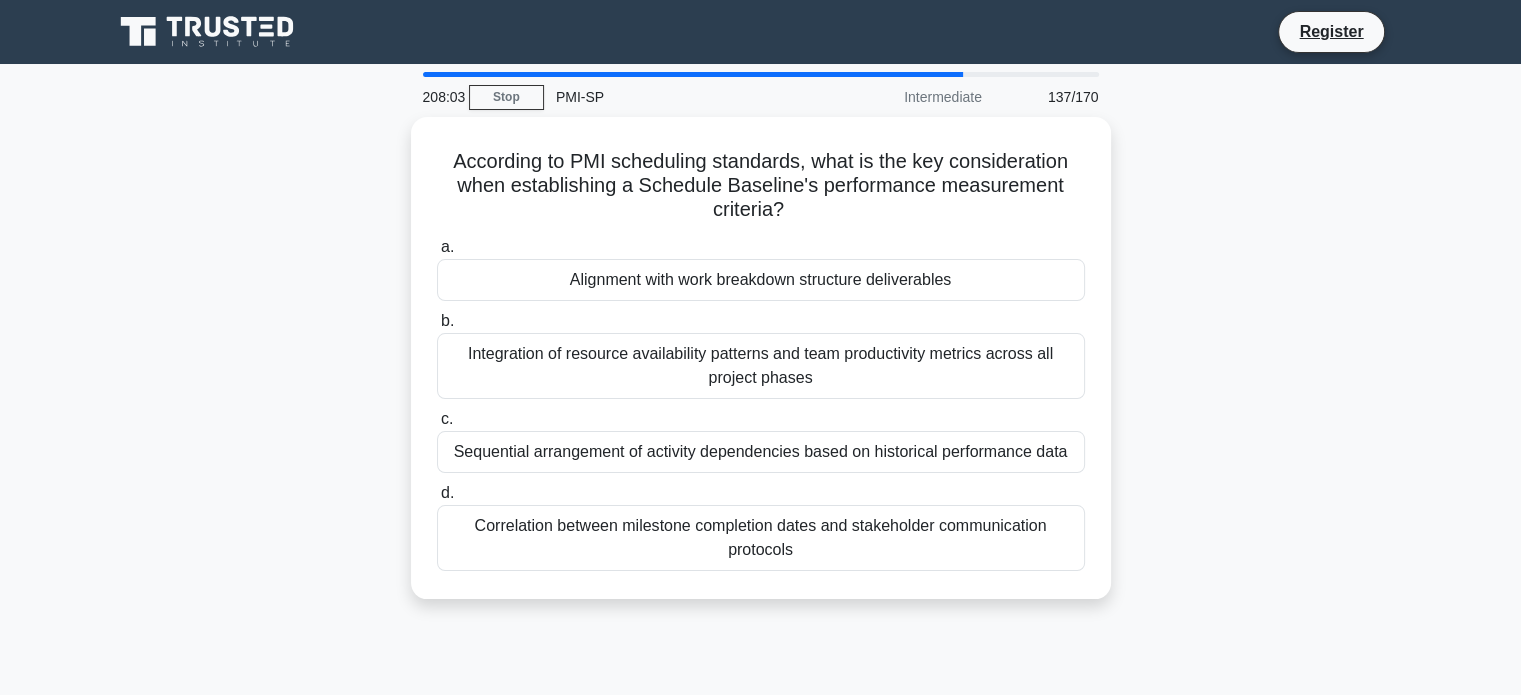 click on "Integration of resource availability patterns and team productivity metrics across all project phases" at bounding box center (761, 366) 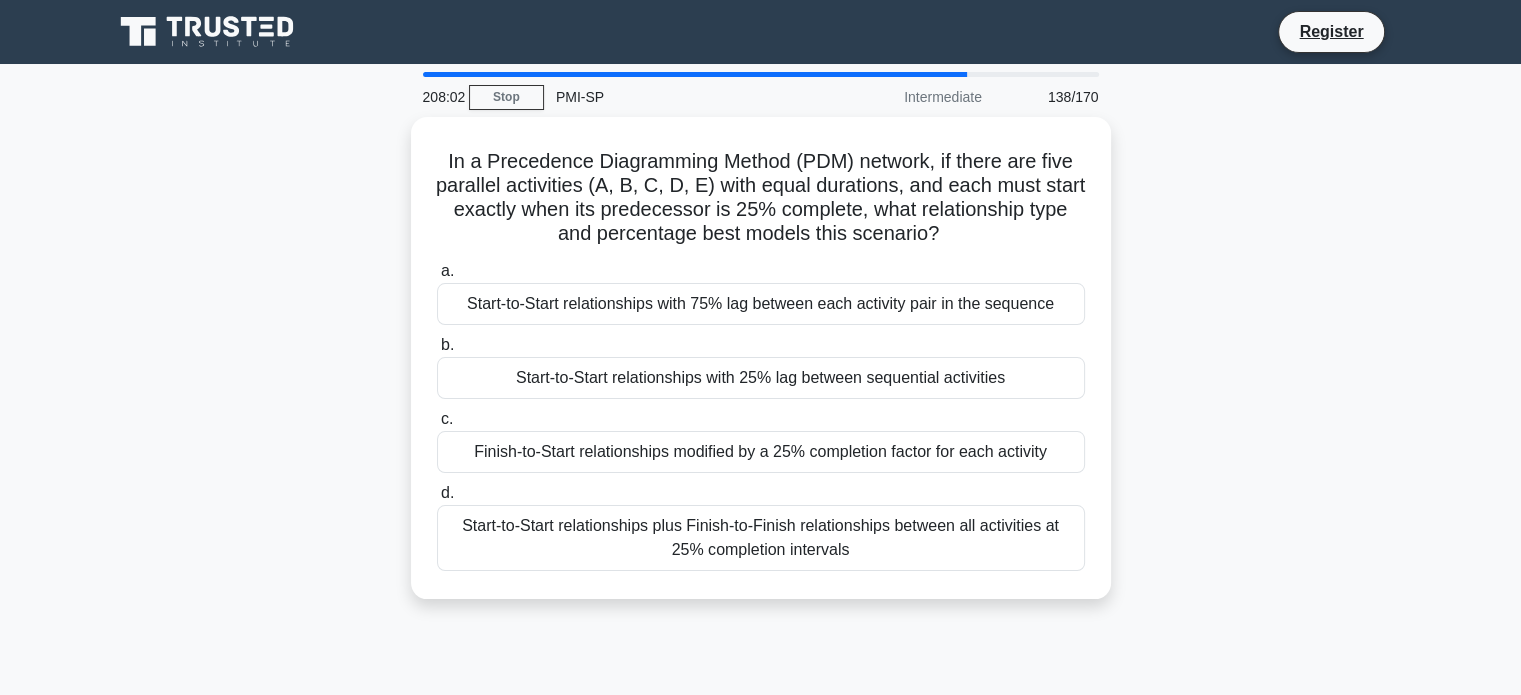 click on "Start-to-Start relationships with 25% lag between sequential activities" at bounding box center [761, 378] 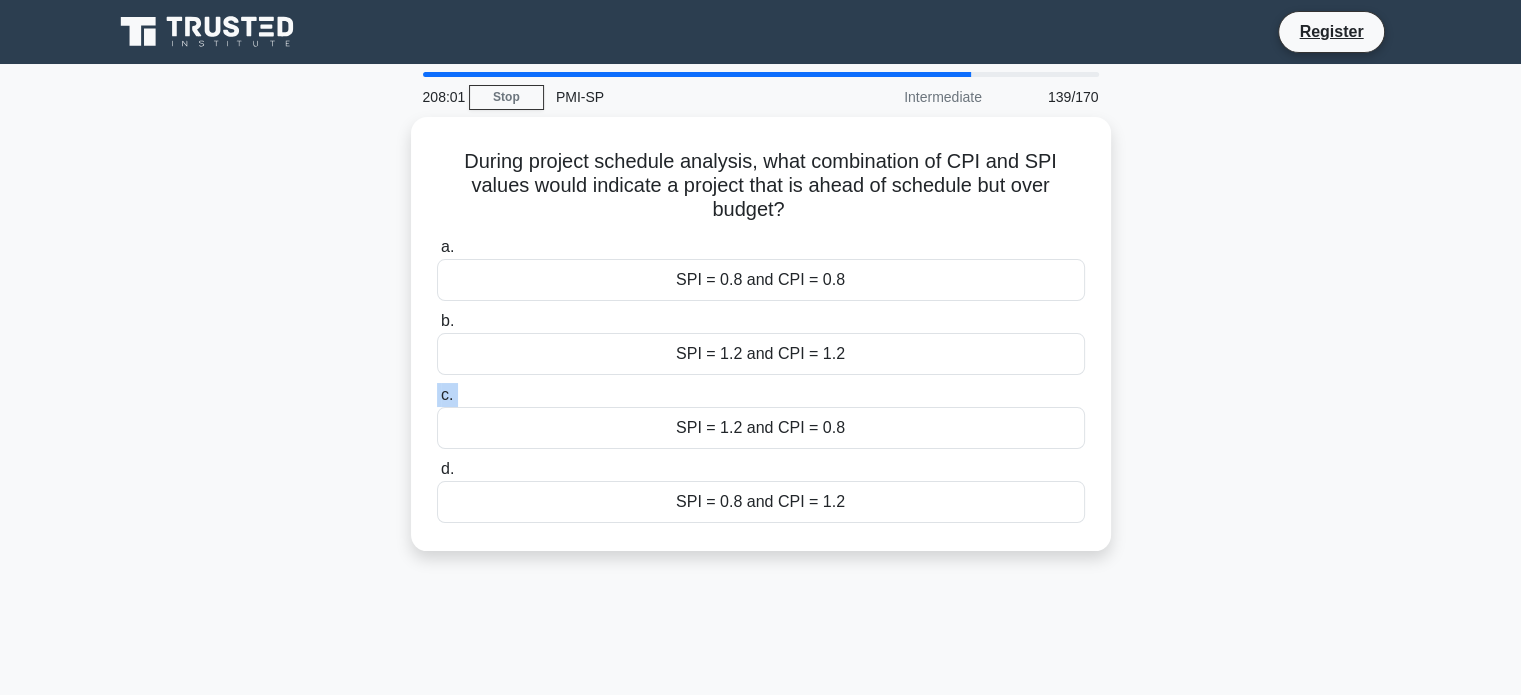 click on "c.
SPI = 1.2 and CPI = 0.8" at bounding box center [761, 416] 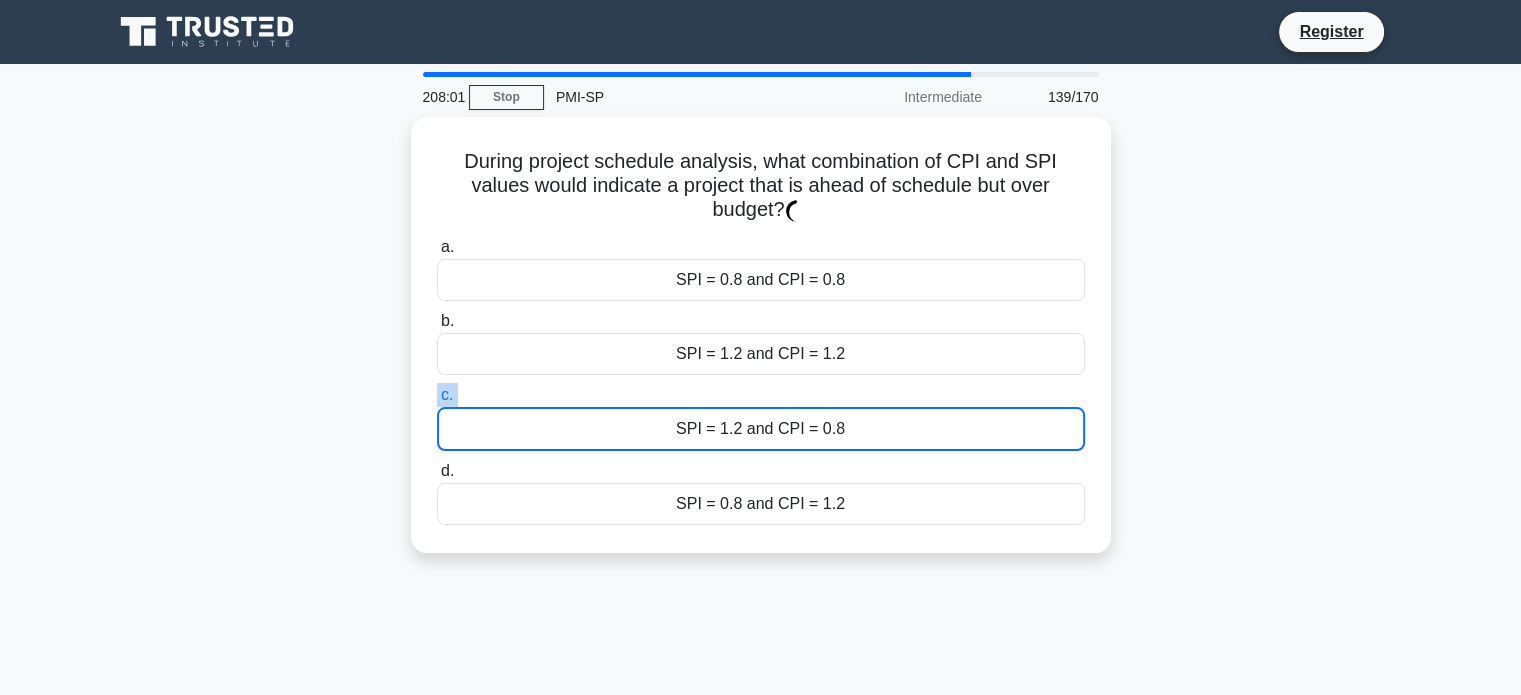 click on "c.
SPI = 1.2 and CPI = 0.8" at bounding box center (761, 417) 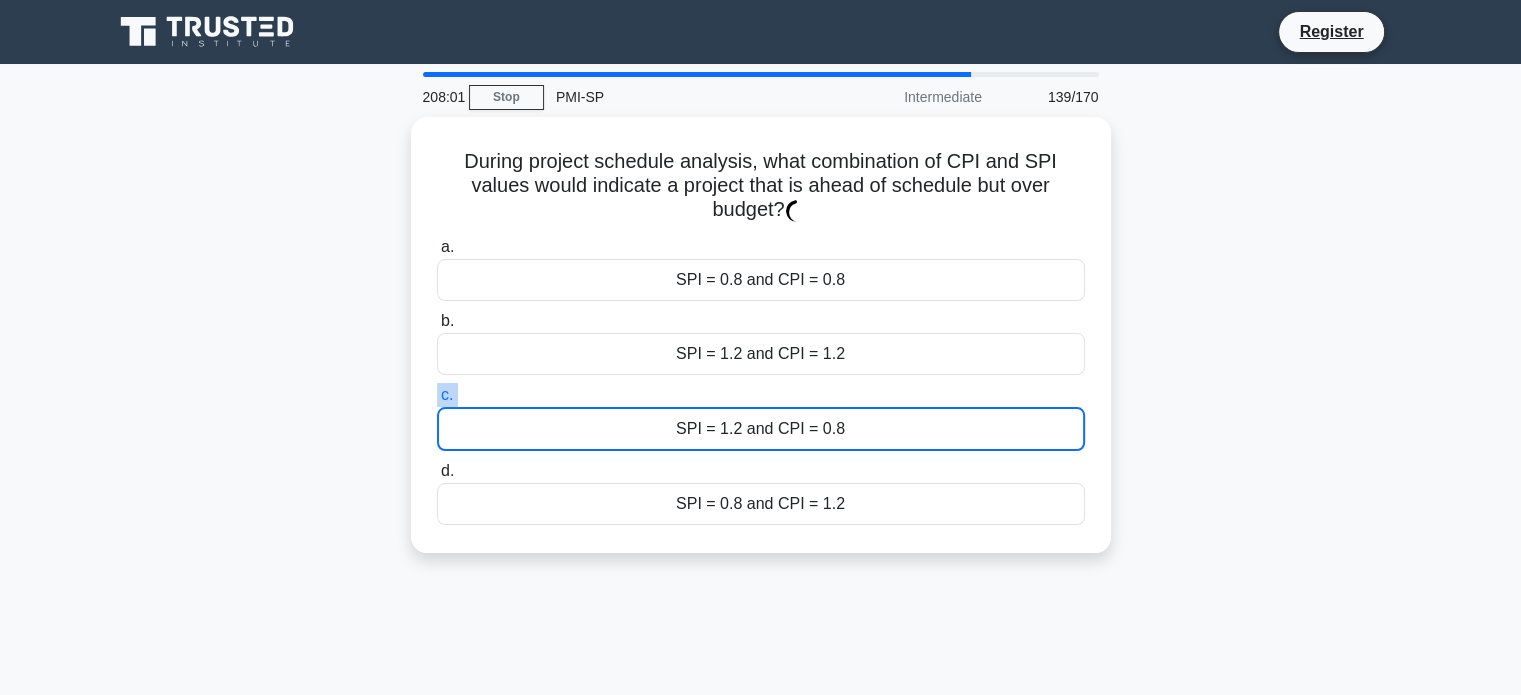 click on "c.
SPI = 1.2 and CPI = 0.8" at bounding box center [437, 395] 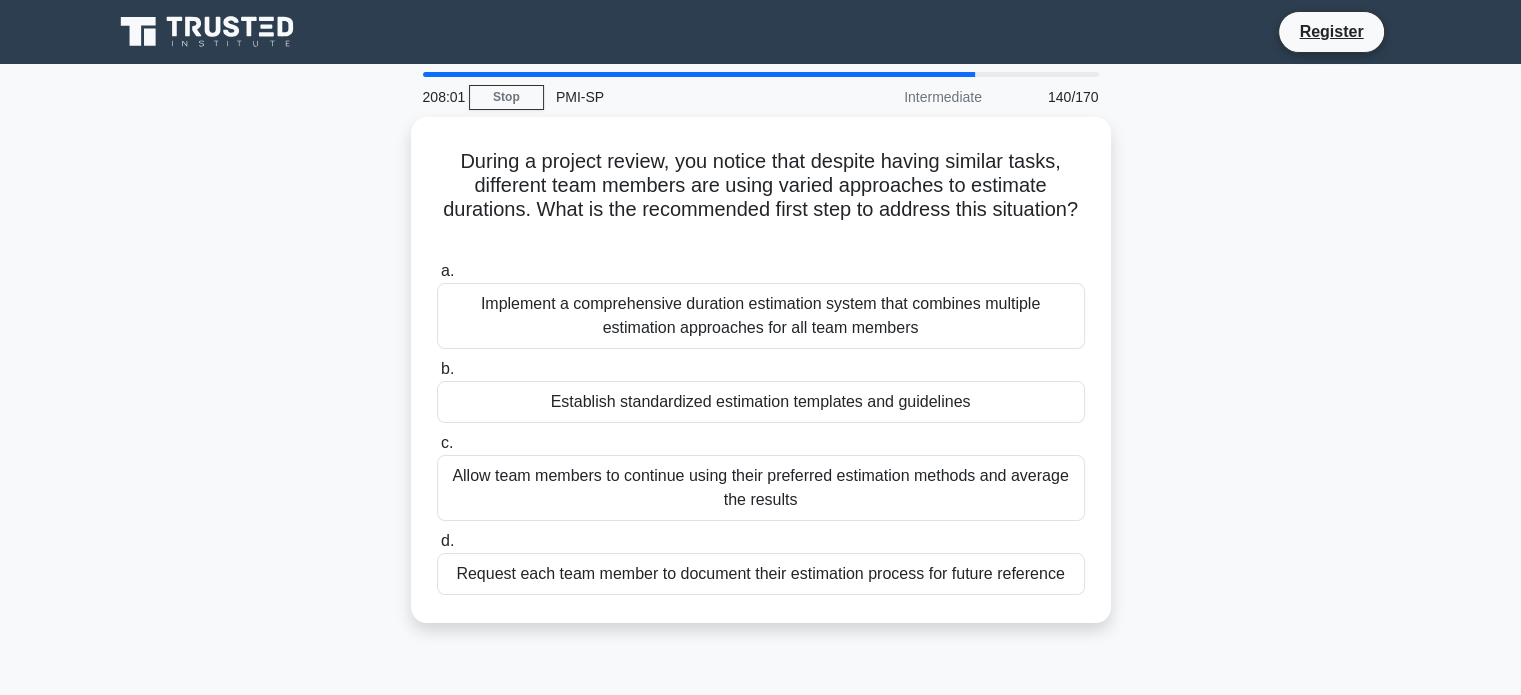 click on "Establish standardized estimation templates and guidelines" at bounding box center [761, 402] 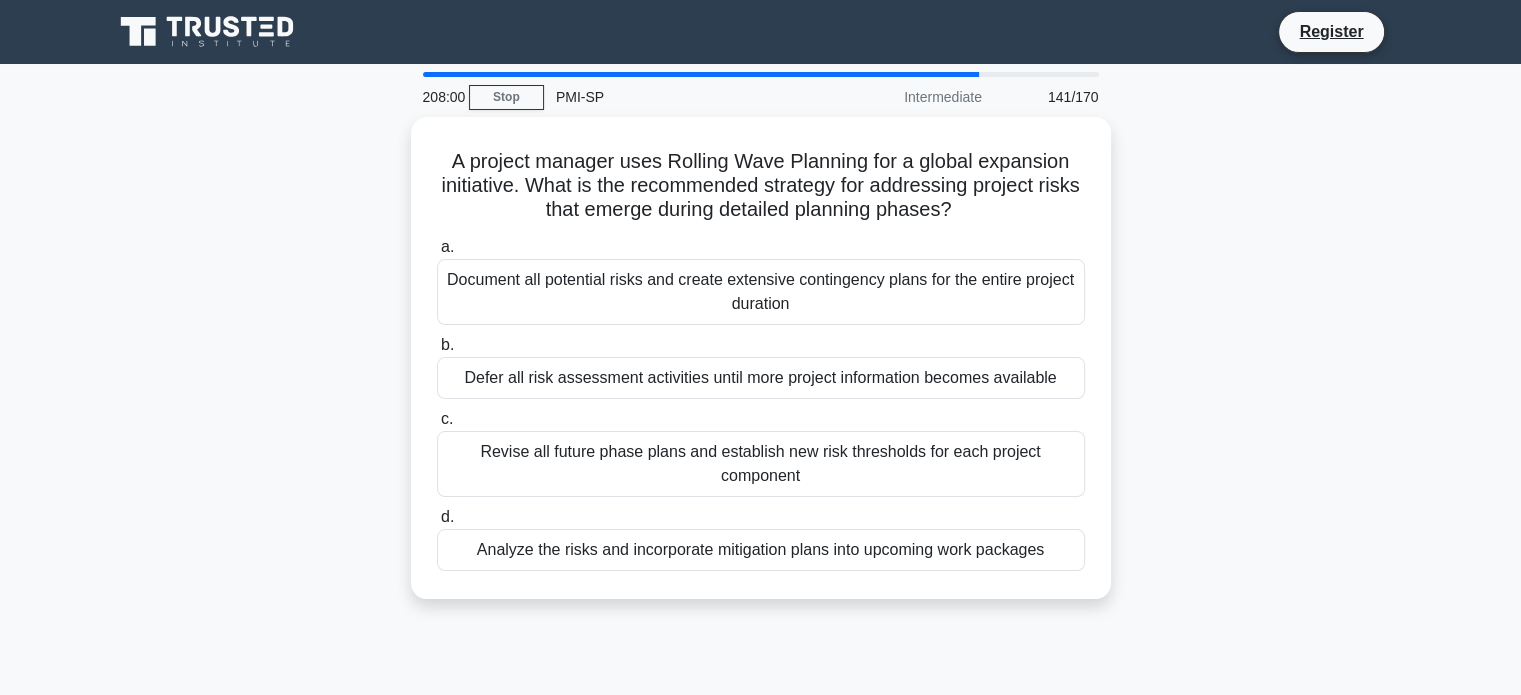 click on "Defer all risk assessment activities until more project information becomes available" at bounding box center (761, 378) 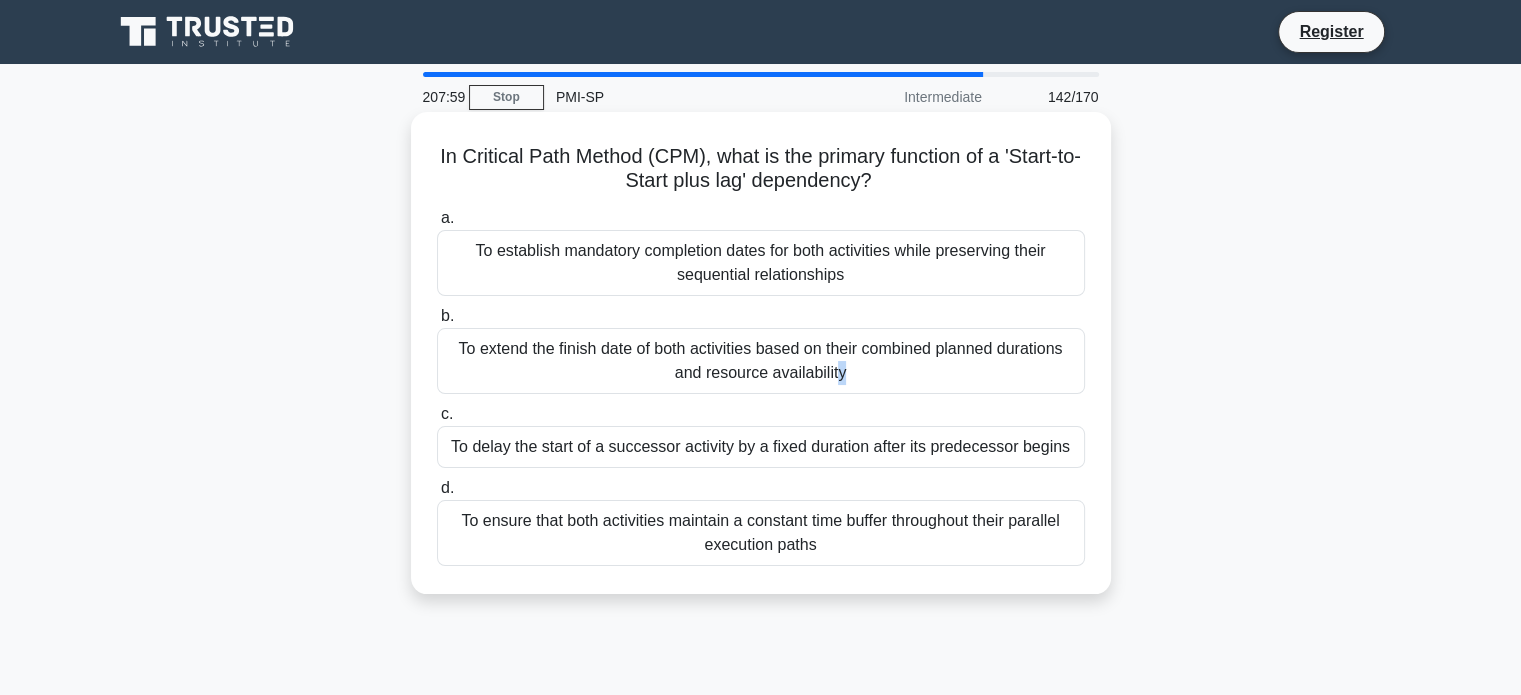 click on "To extend the finish date of both activities based on their combined planned durations and resource availability" at bounding box center (761, 361) 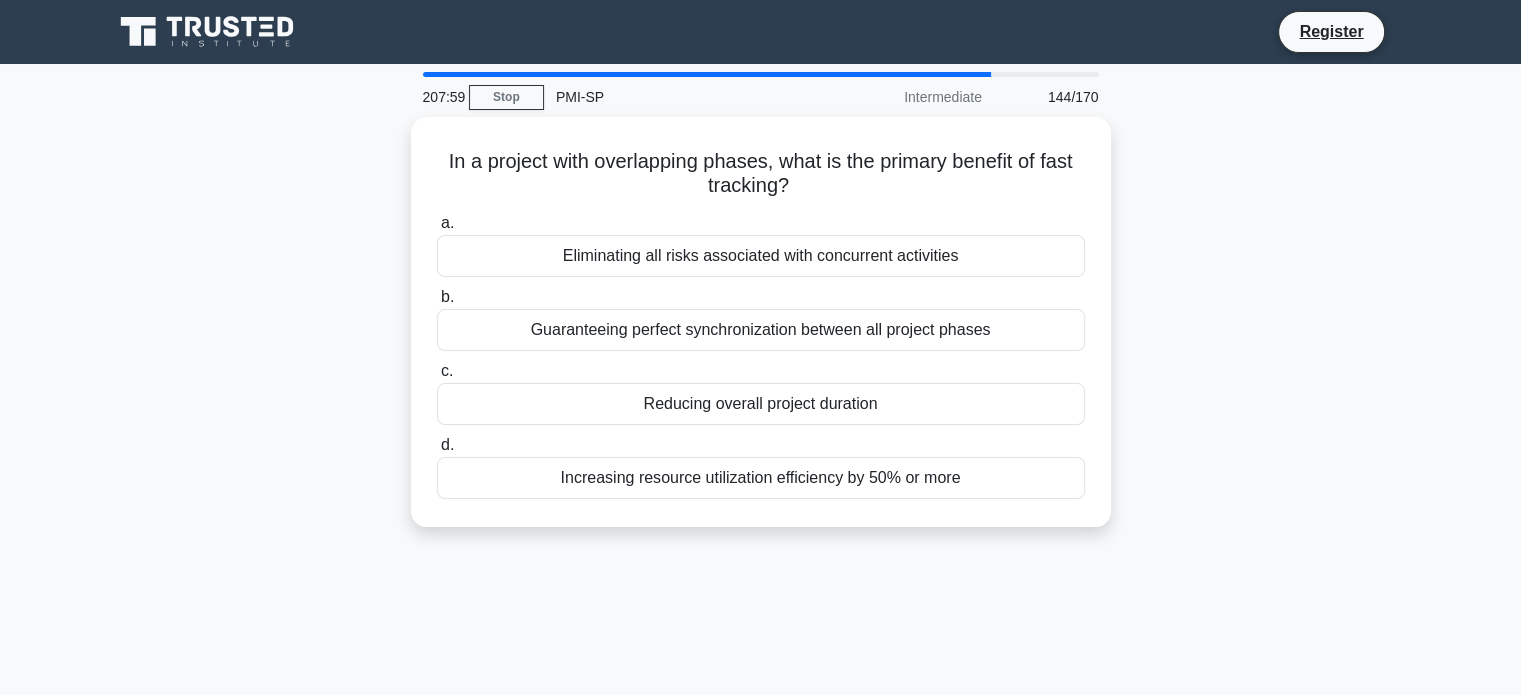 click on "Reducing overall project duration" at bounding box center (761, 404) 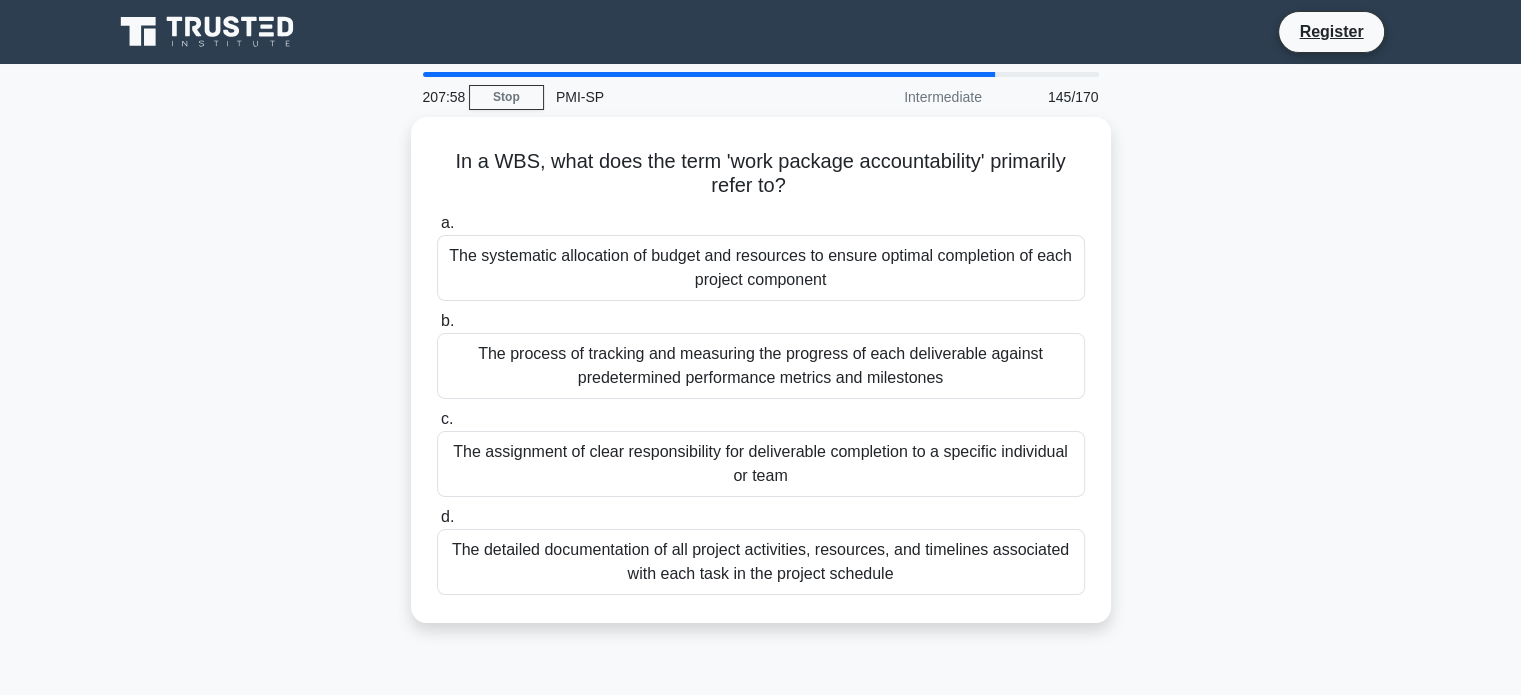 click on "The process of tracking and measuring the progress of each deliverable against predetermined performance metrics and milestones" at bounding box center [761, 366] 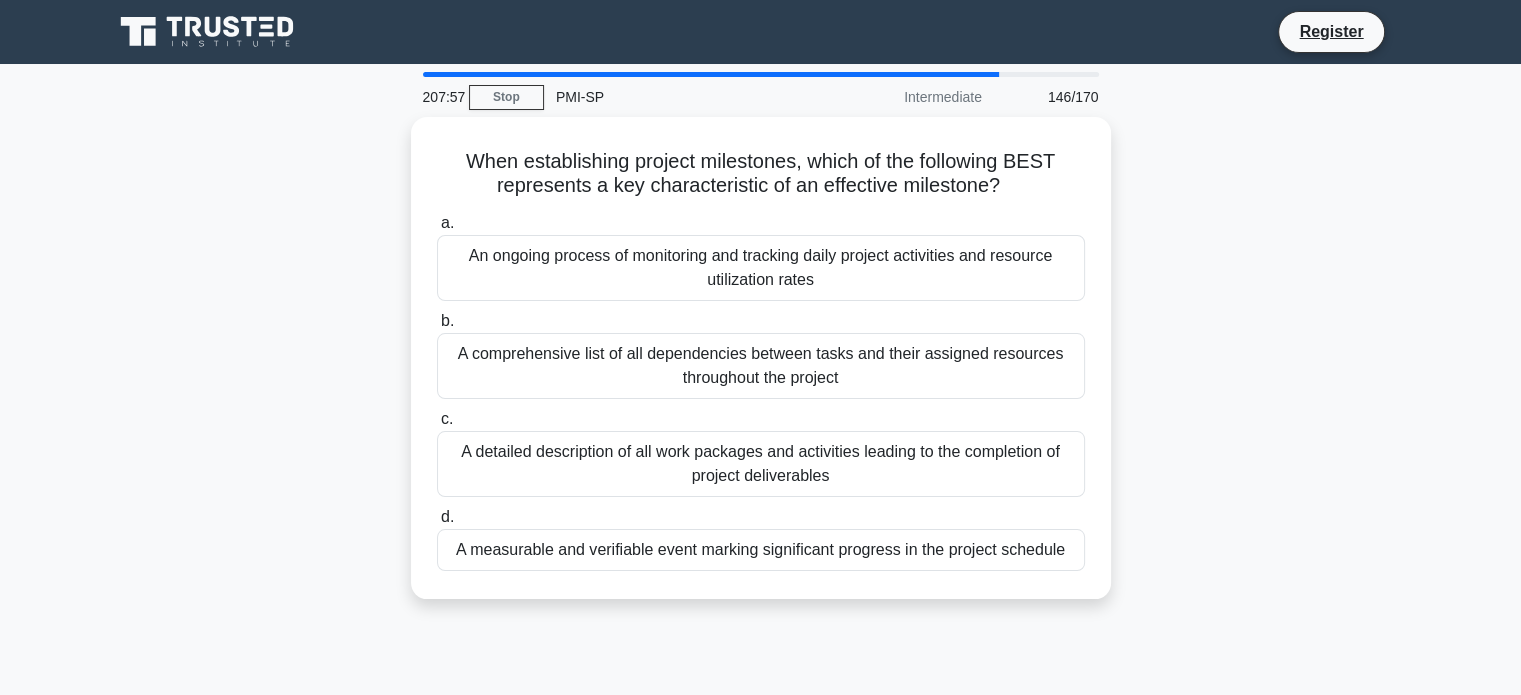 click on "A comprehensive list of all dependencies between tasks and their assigned resources throughout the project" at bounding box center (761, 366) 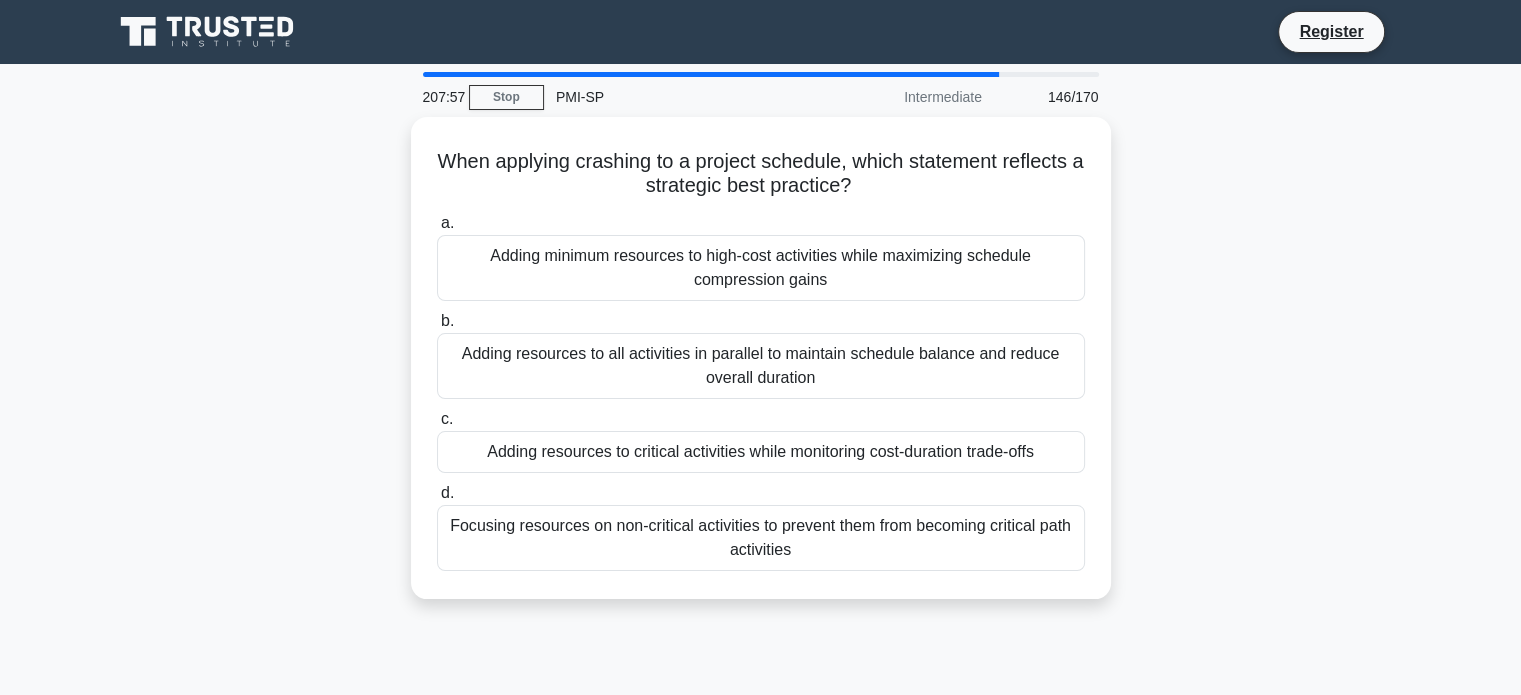 click on "Adding resources to all activities in parallel to maintain schedule balance and reduce overall duration" at bounding box center [761, 366] 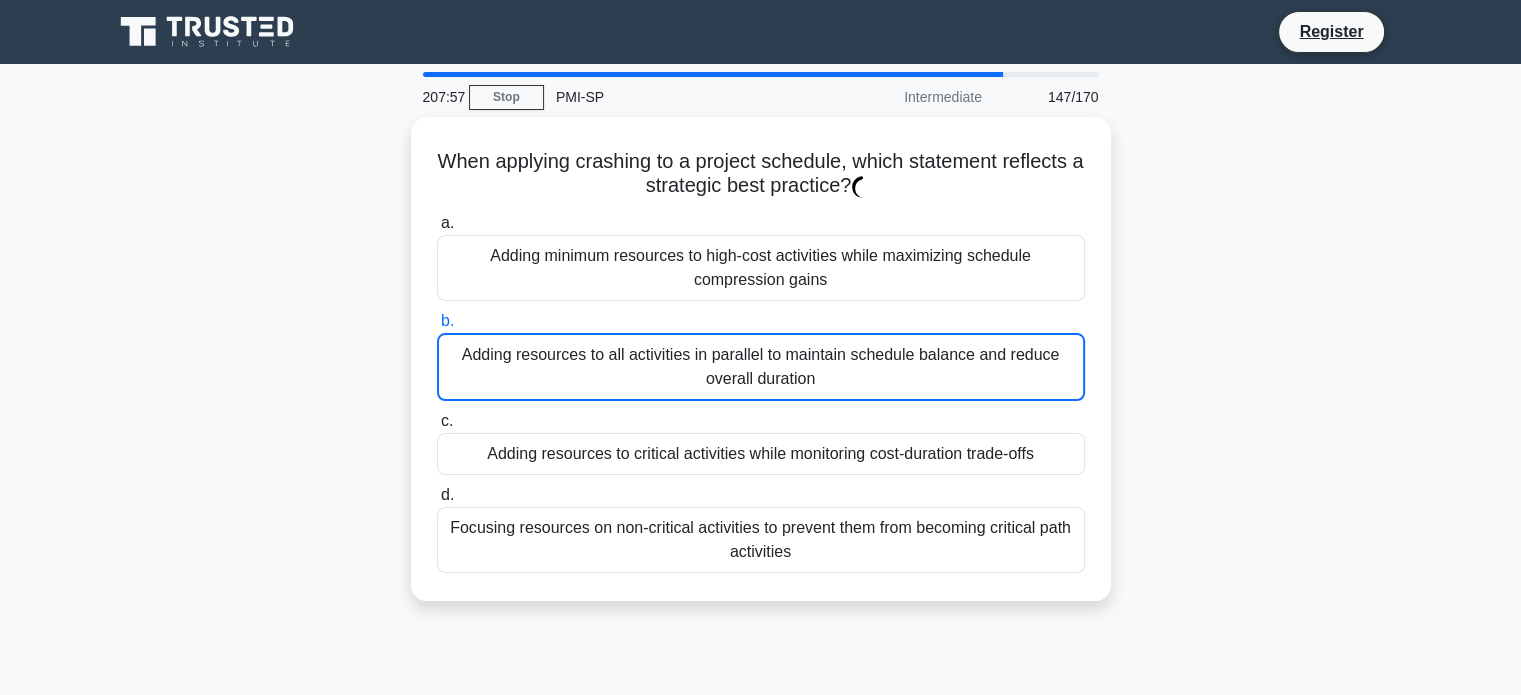 click on "Adding resources to all activities in parallel to maintain schedule balance and reduce overall duration" at bounding box center (761, 367) 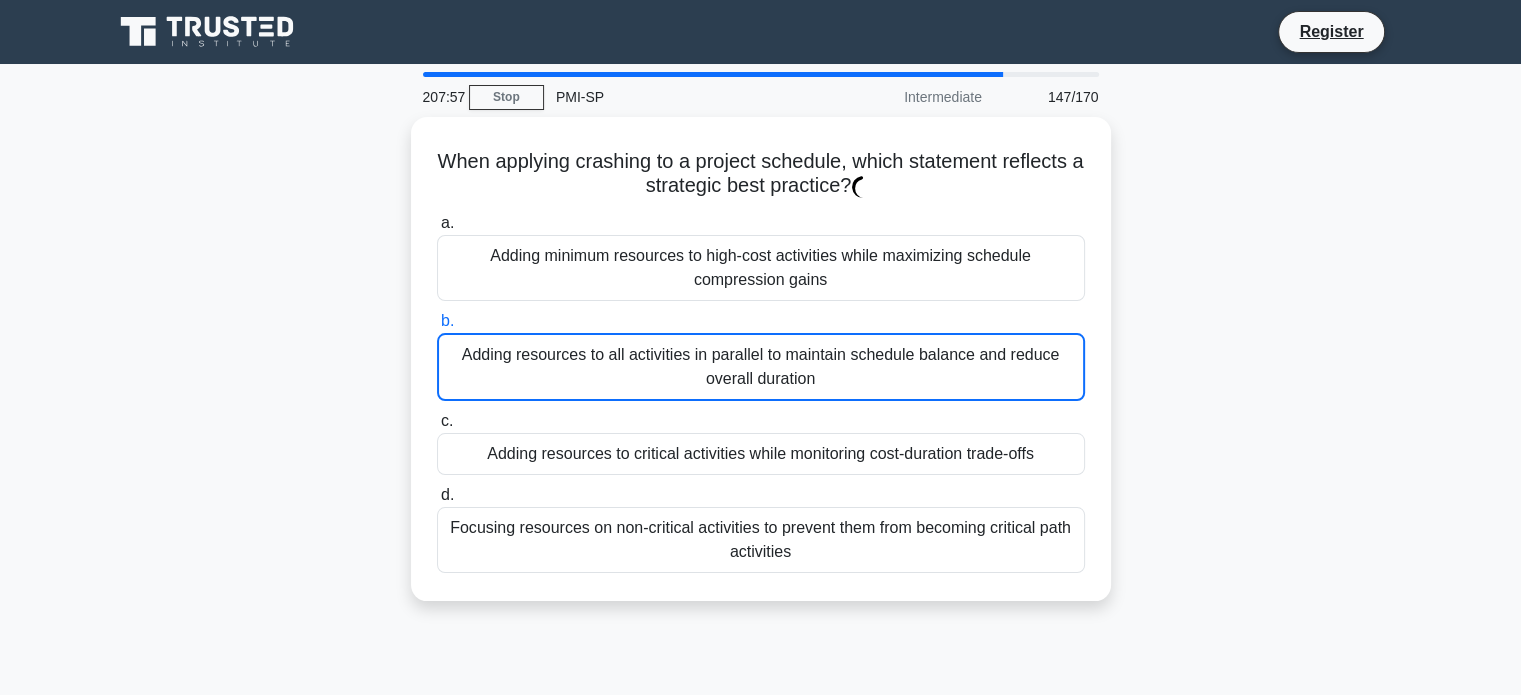 click on "b.
Adding resources to all activities in parallel to maintain schedule balance and reduce overall duration" at bounding box center (437, 321) 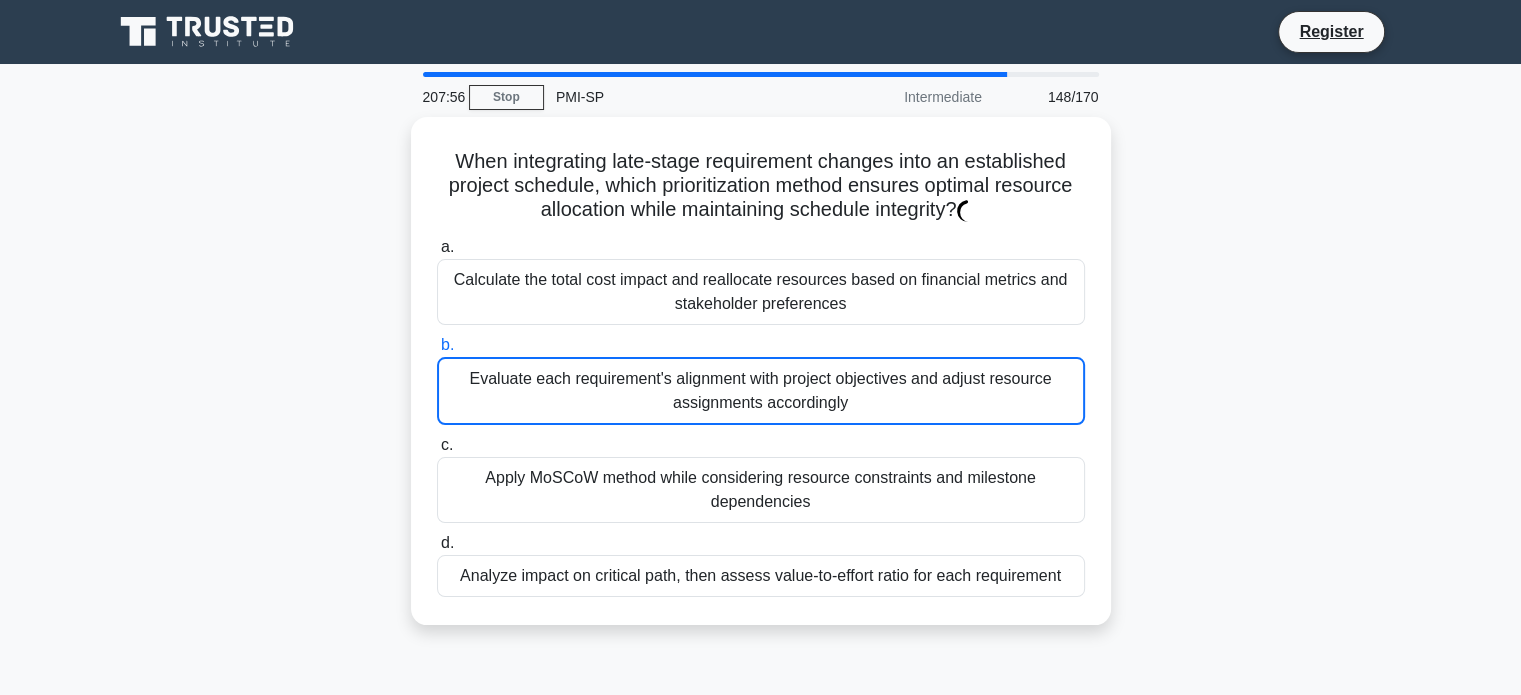 click on "Evaluate each requirement's alignment with project objectives and adjust resource assignments accordingly" at bounding box center (761, 391) 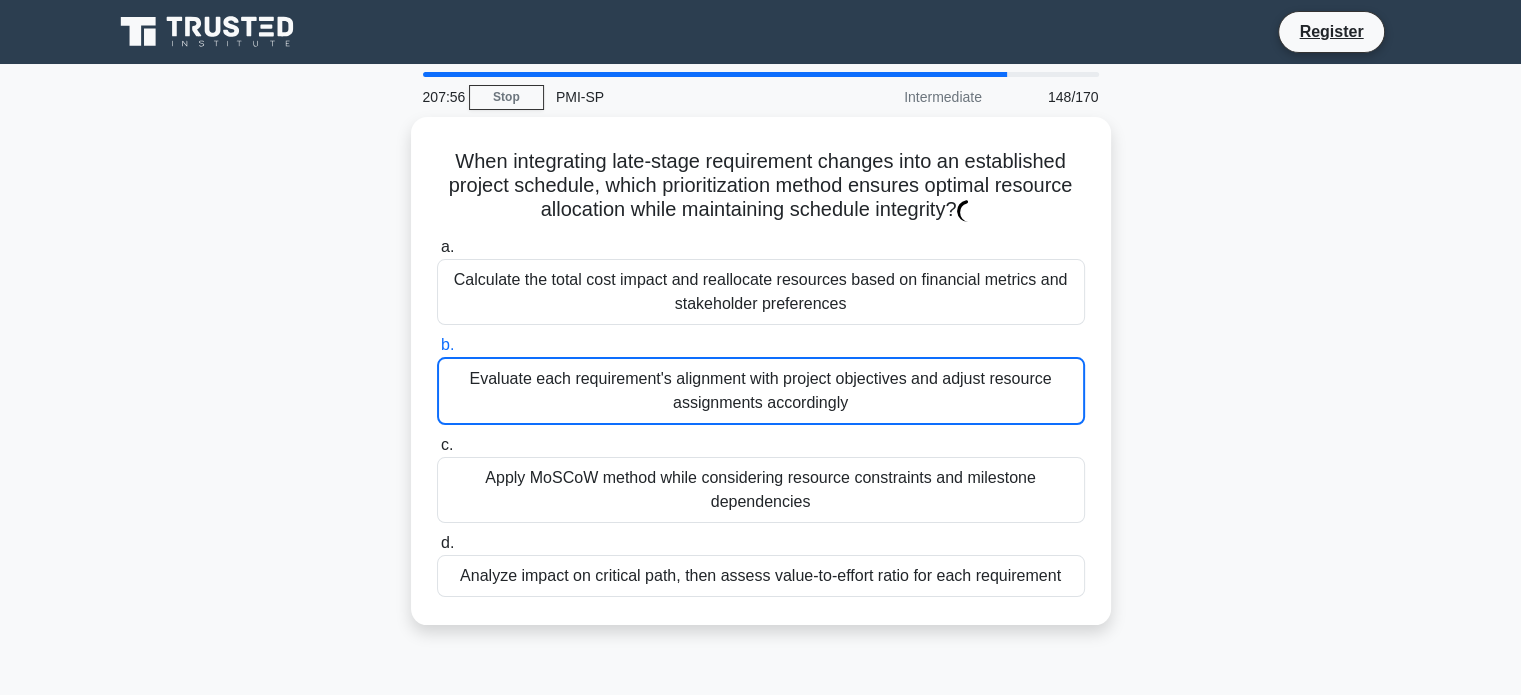 click on "b.
Evaluate each requirement's alignment with project objectives and adjust resource assignments accordingly" at bounding box center (437, 345) 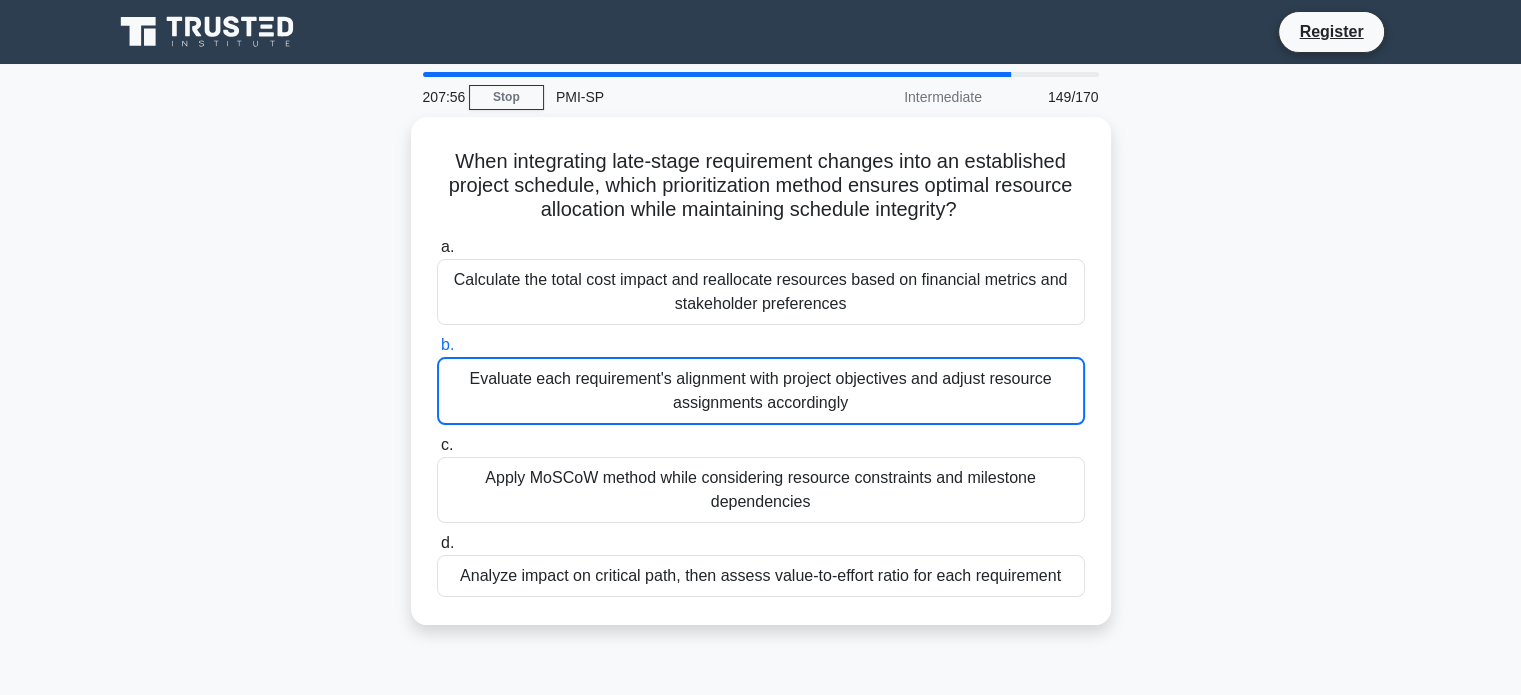 click on "Evaluate each requirement's alignment with project objectives and adjust resource assignments accordingly" at bounding box center [761, 391] 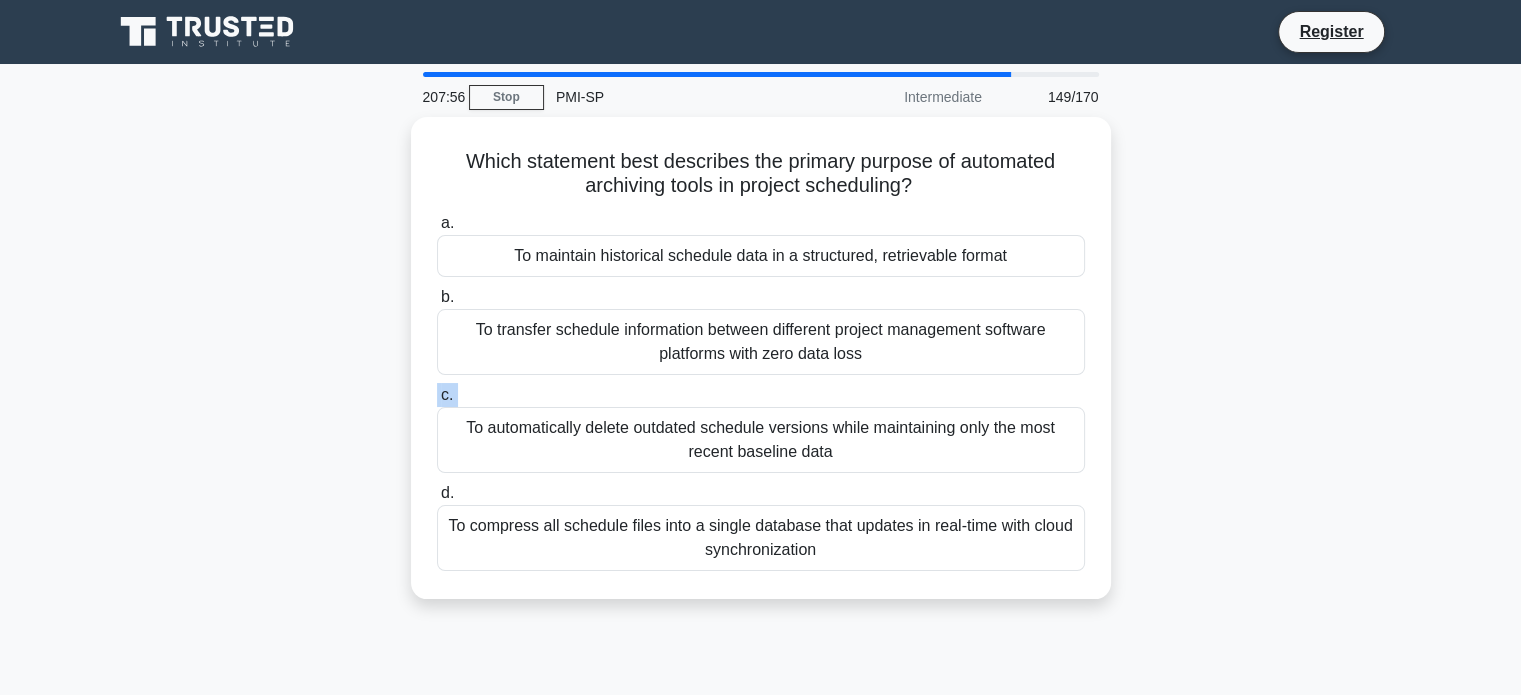 click on "c.
To automatically delete outdated schedule versions while maintaining only the most recent baseline data" at bounding box center (761, 428) 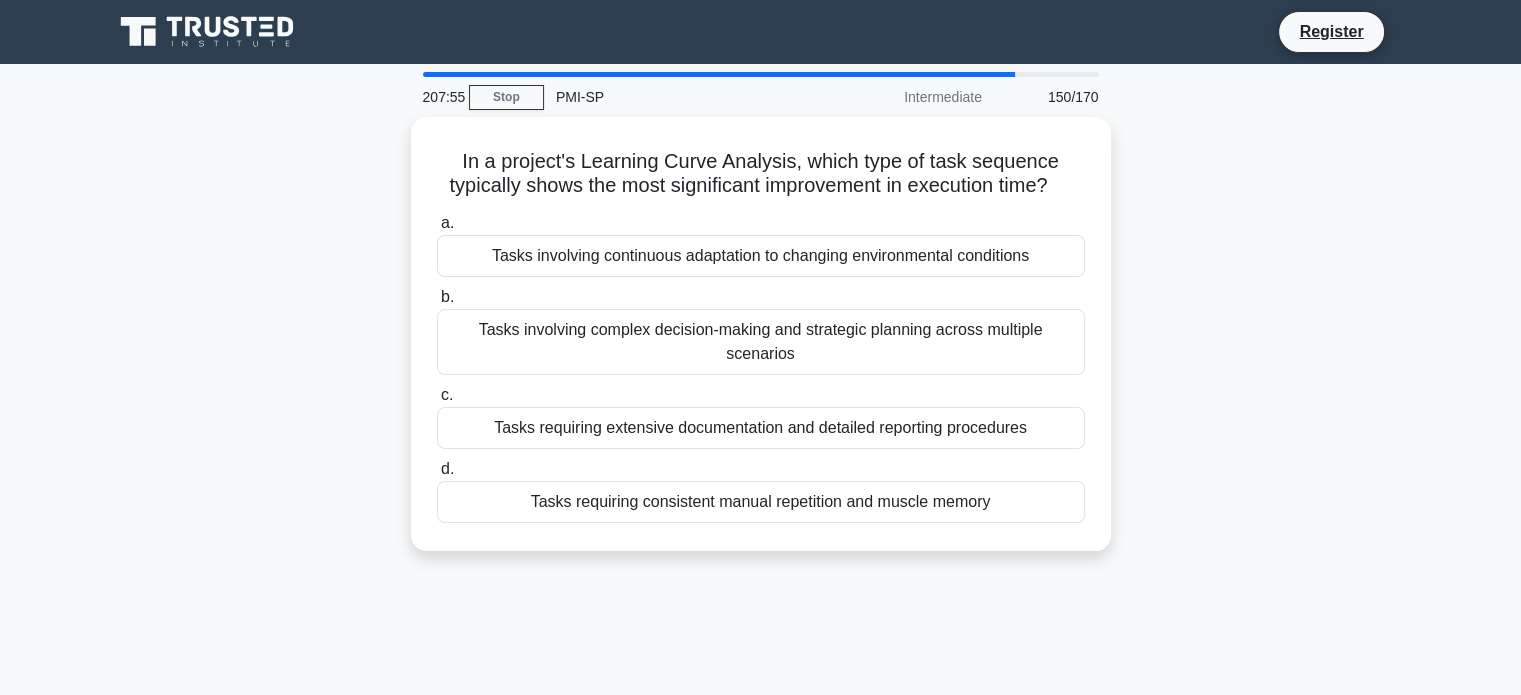 click on "c.
Tasks requiring extensive documentation and detailed reporting procedures" at bounding box center [761, 416] 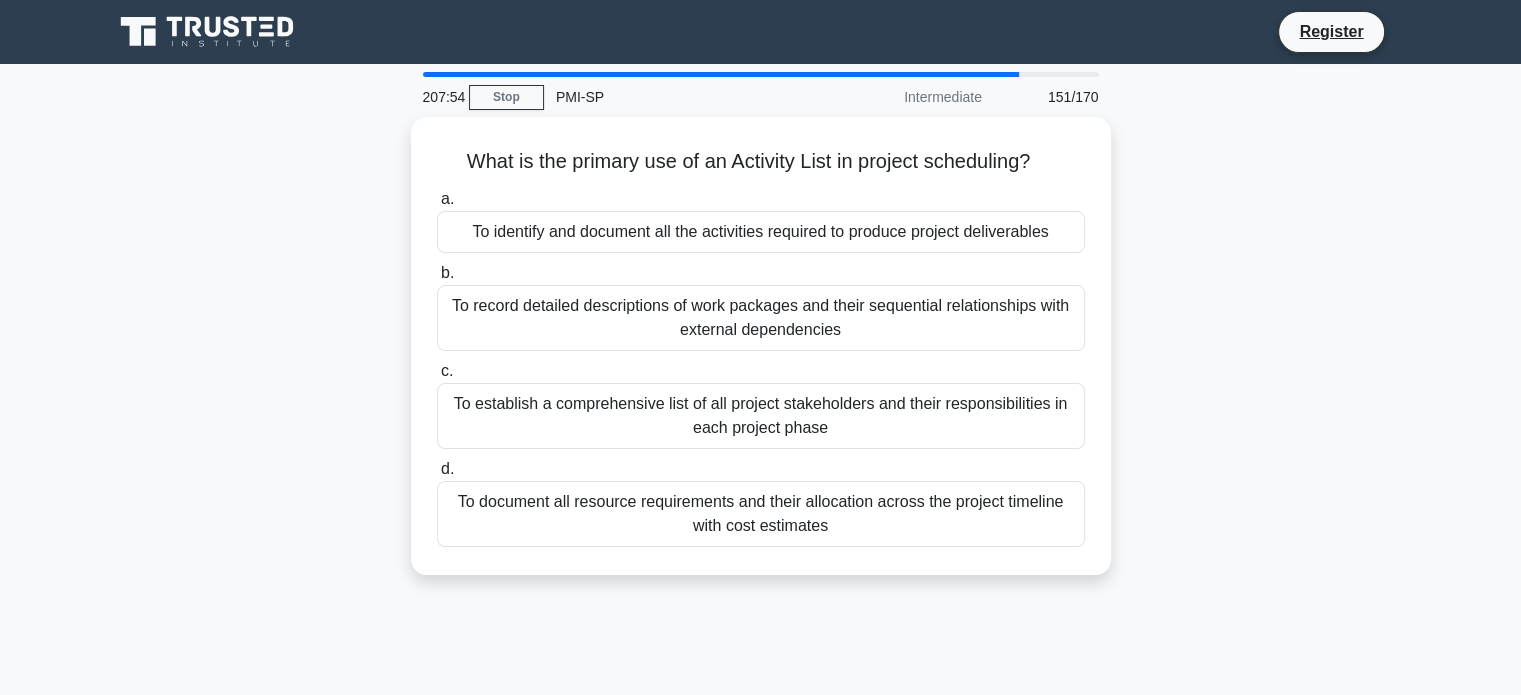 click on "To establish a comprehensive list of all project stakeholders and their responsibilities in each project phase" at bounding box center [761, 416] 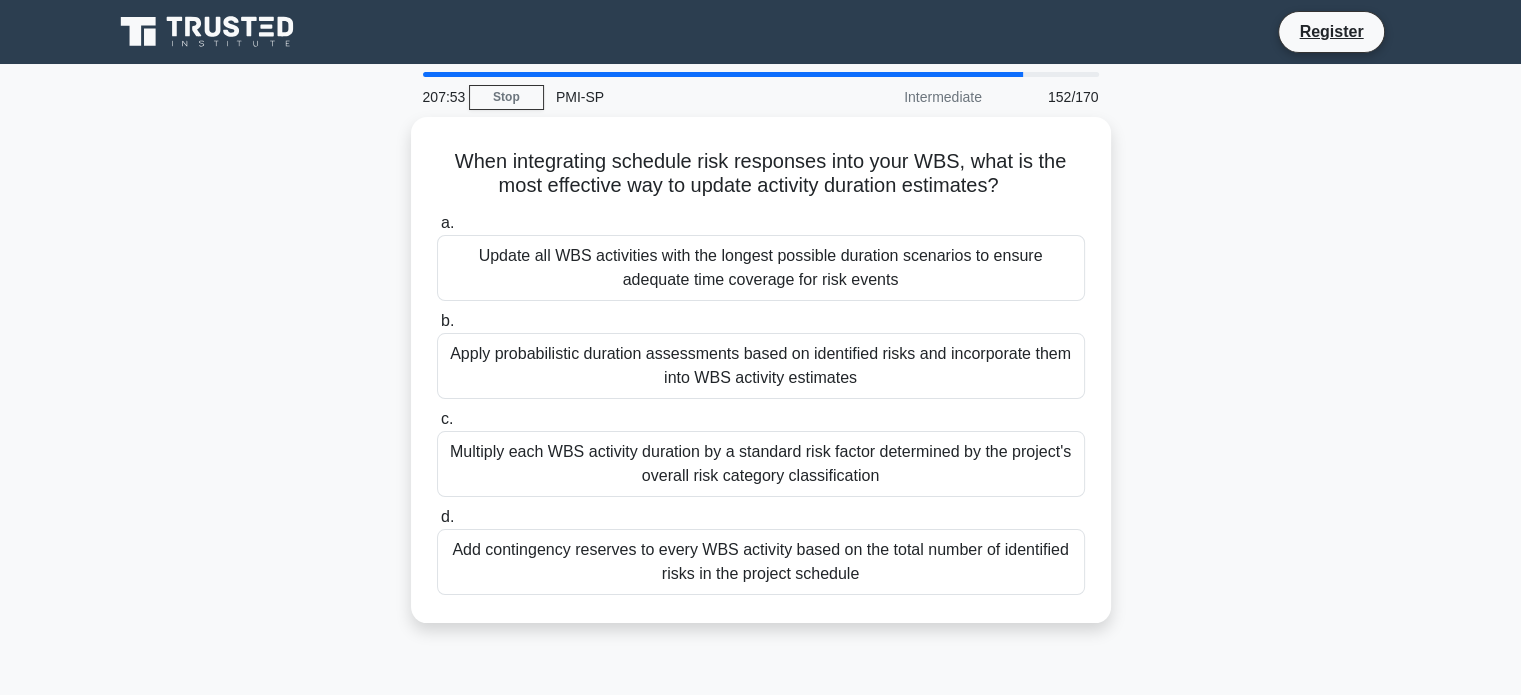 click on "Apply probabilistic duration assessments based on identified risks and incorporate them into WBS activity estimates" at bounding box center [761, 366] 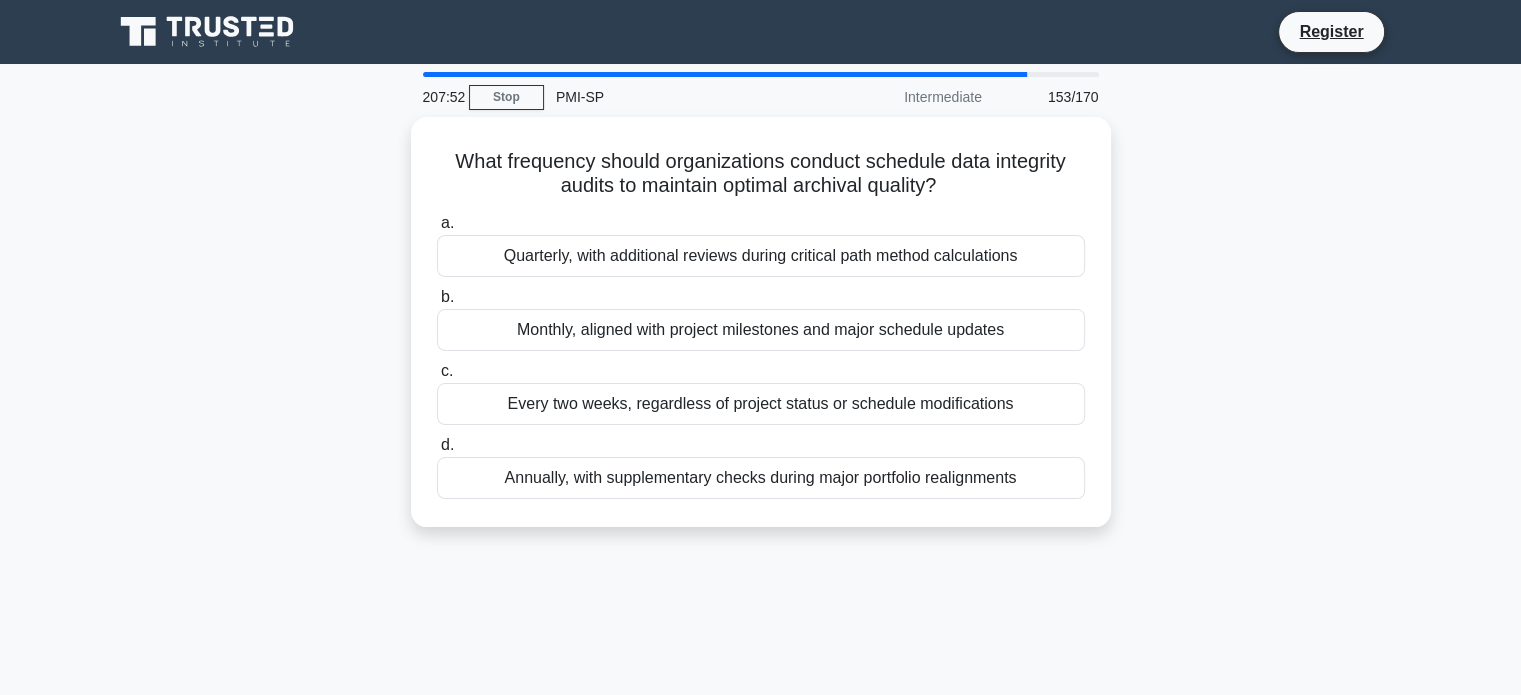 click on "Every two weeks, regardless of project status or schedule modifications" at bounding box center (761, 404) 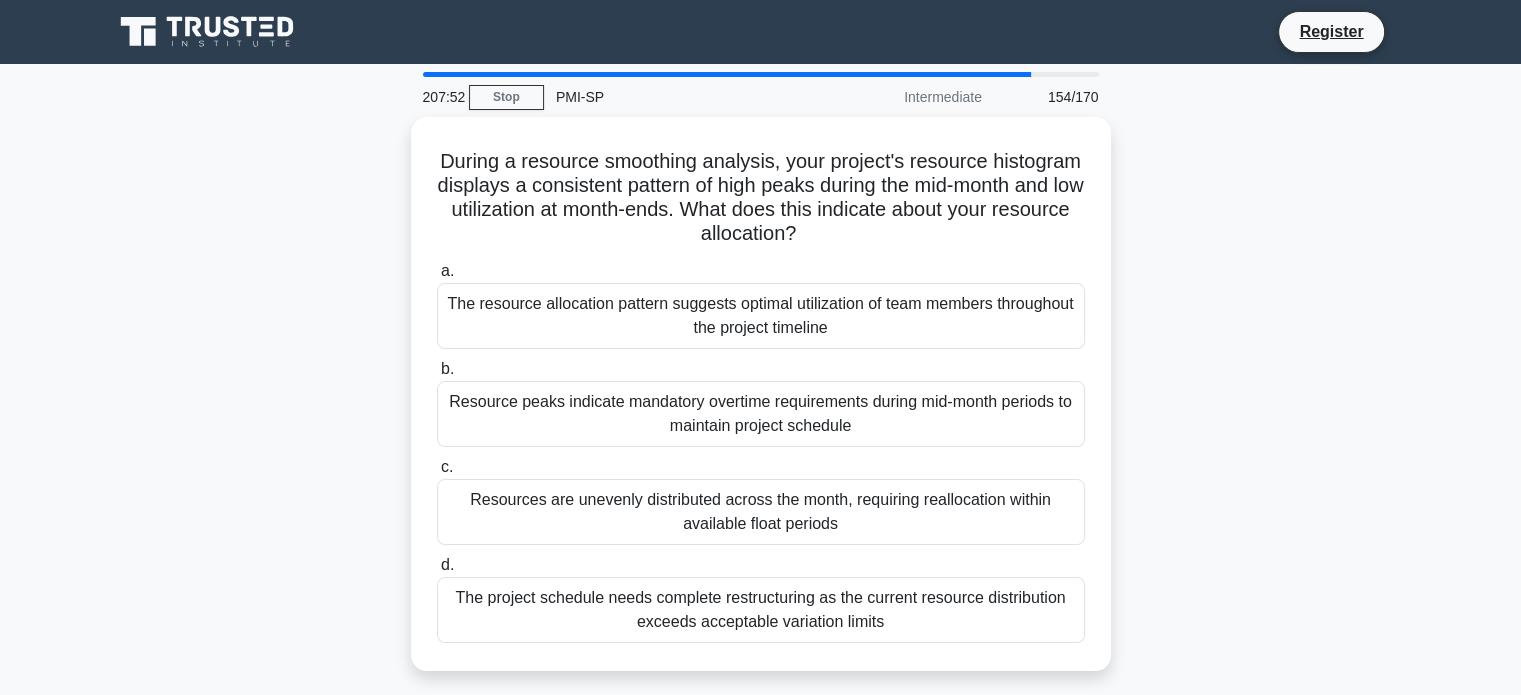 click on "Resource peaks indicate mandatory overtime requirements during mid-month periods to maintain project schedule" at bounding box center [761, 414] 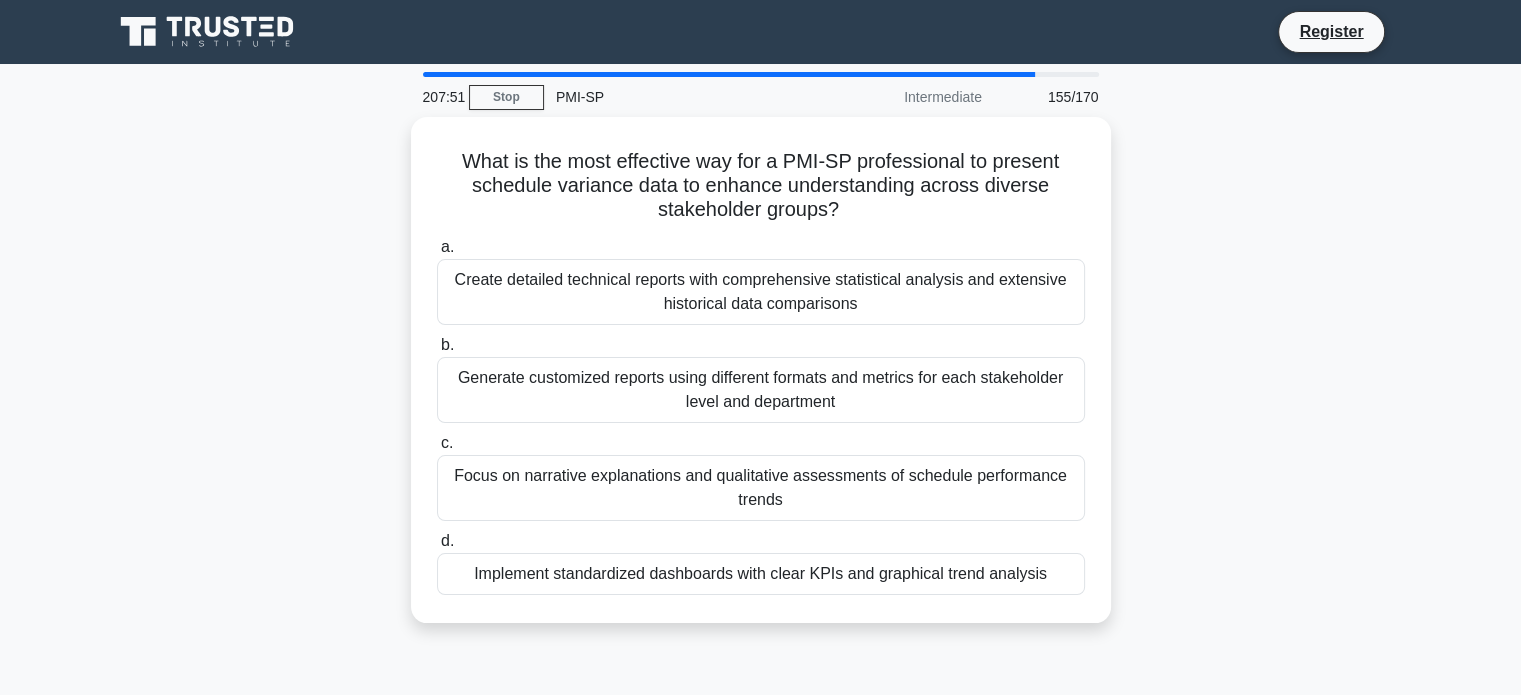 click on "Generate customized reports using different formats and metrics for each stakeholder level and department" at bounding box center [761, 390] 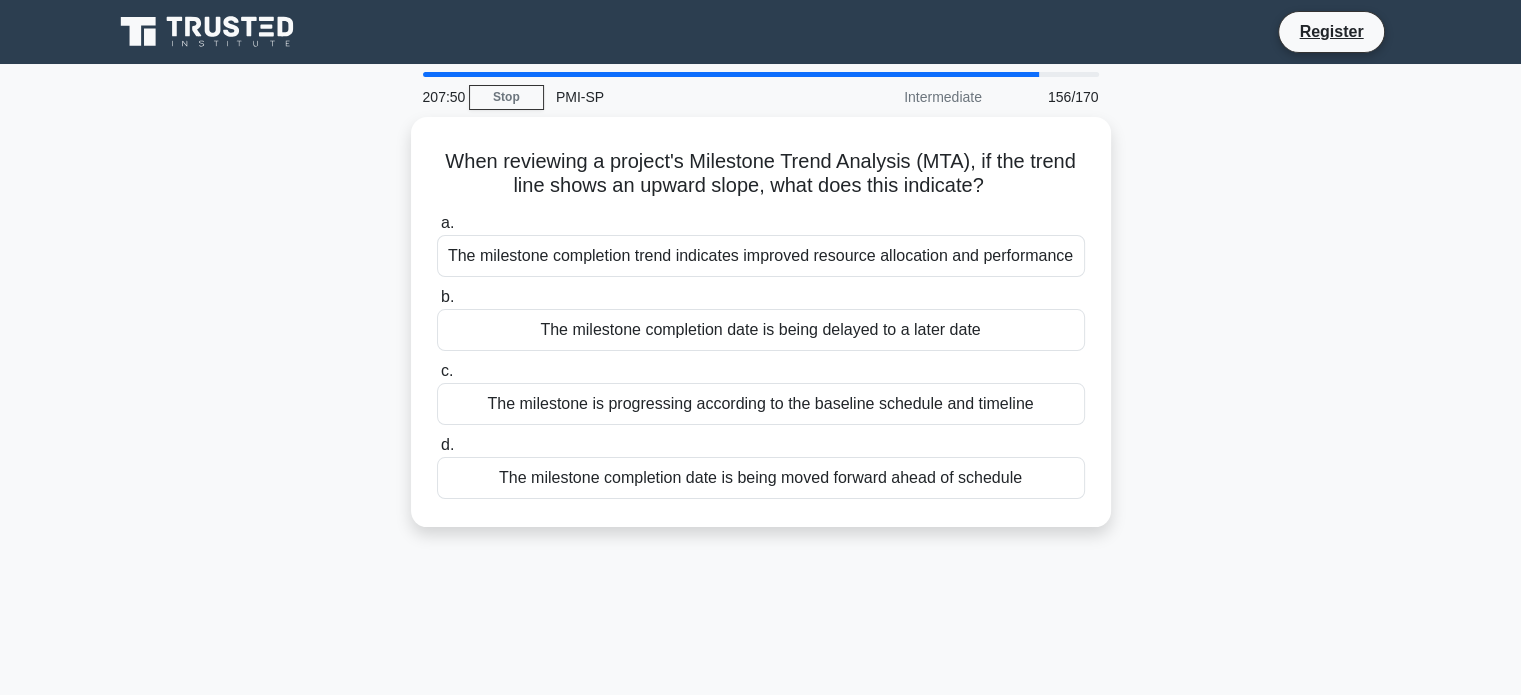 click on "The milestone is progressing according to the baseline schedule and timeline" at bounding box center [761, 404] 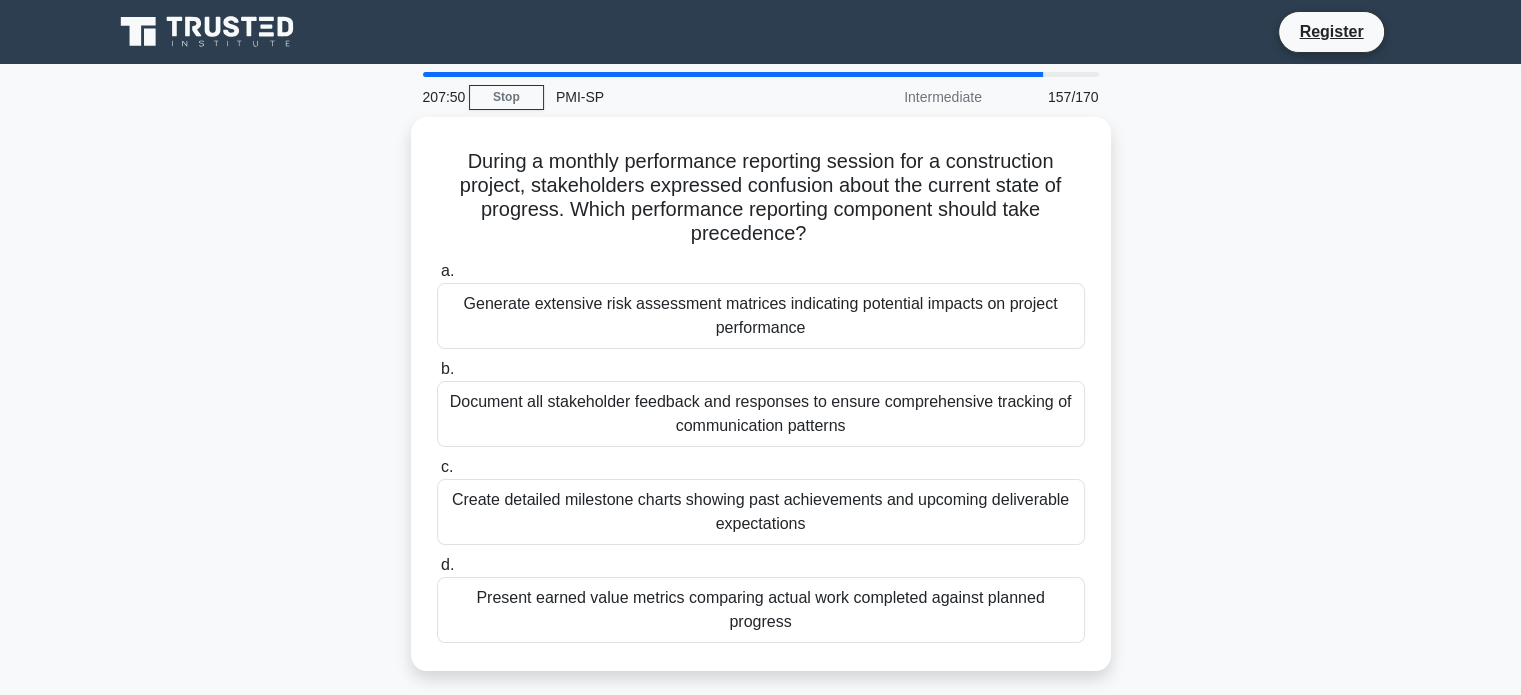 click on "Document all stakeholder feedback and responses to ensure comprehensive tracking of communication patterns" at bounding box center (761, 414) 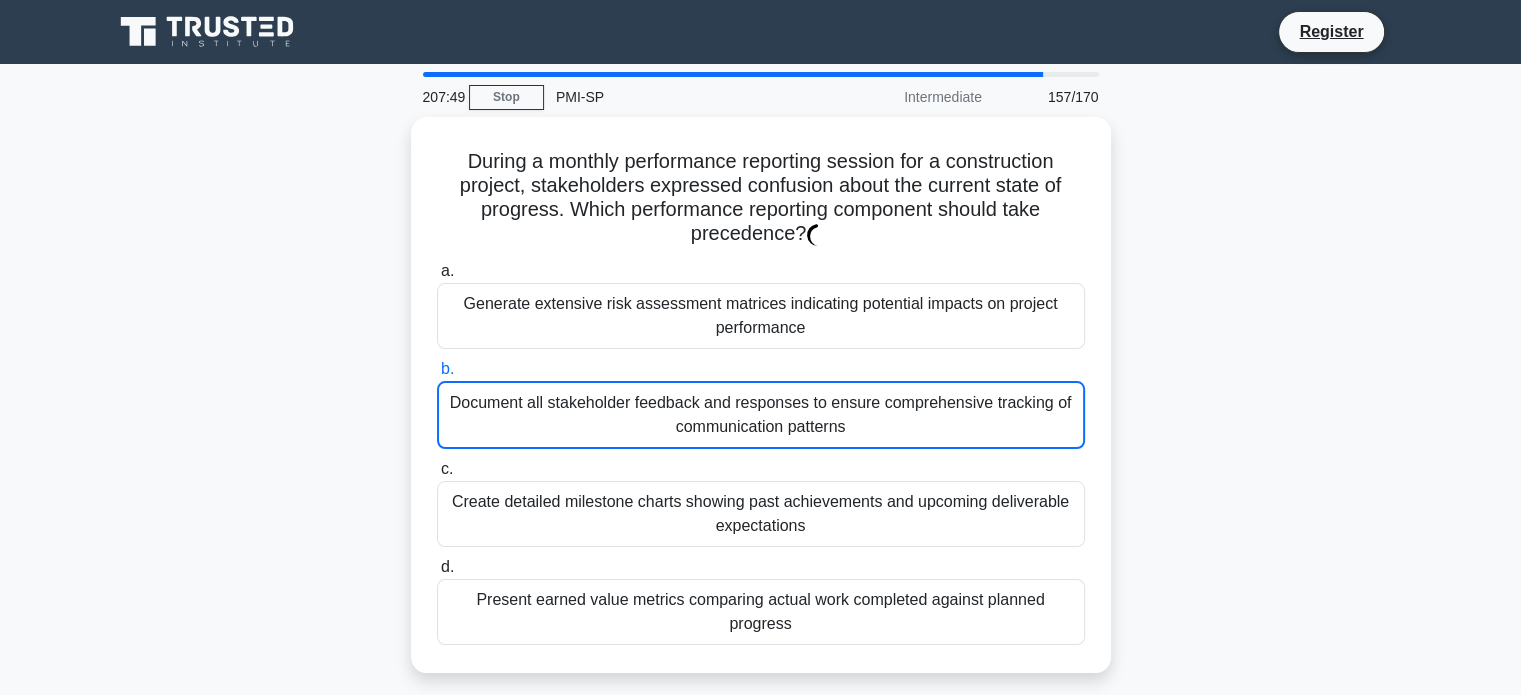 click on "Document all stakeholder feedback and responses to ensure comprehensive tracking of communication patterns" at bounding box center [761, 415] 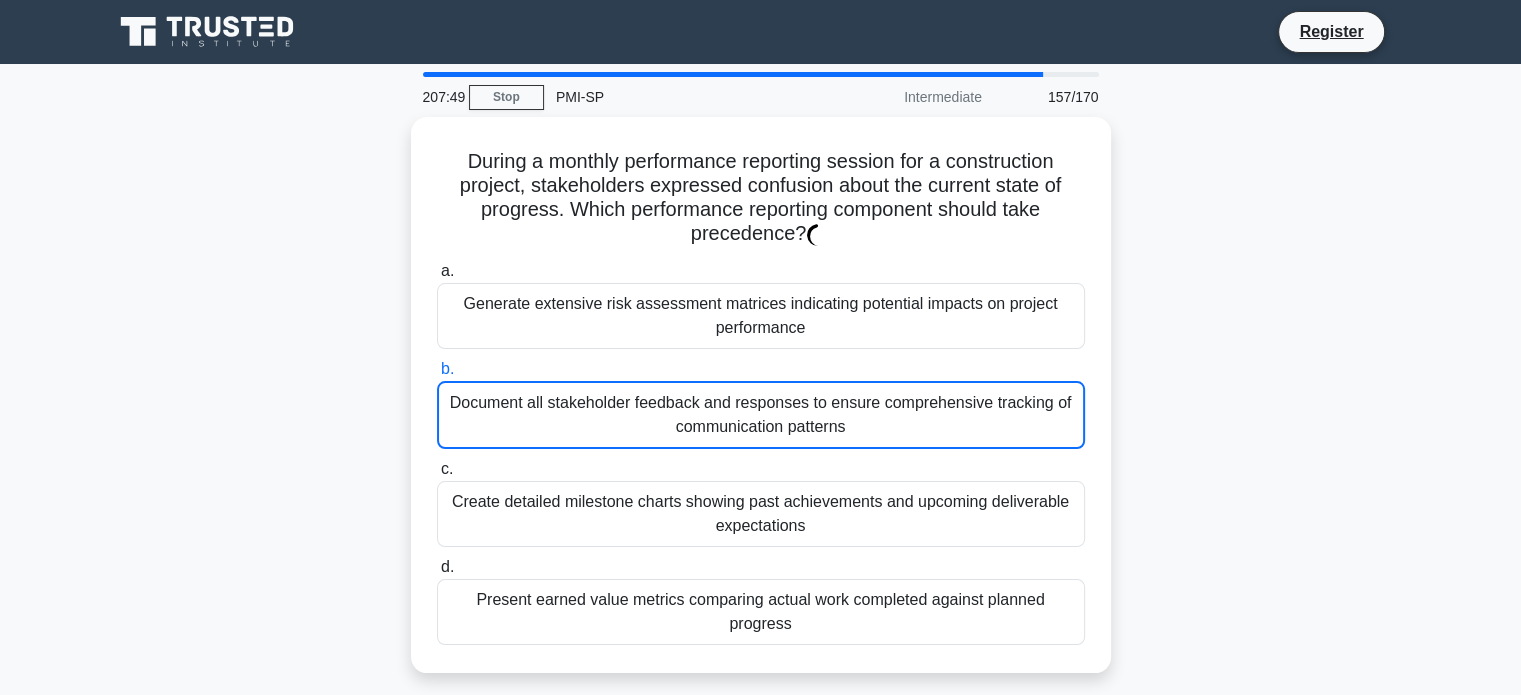 click on "b.
Document all stakeholder feedback and responses to ensure comprehensive tracking of communication patterns" at bounding box center [437, 369] 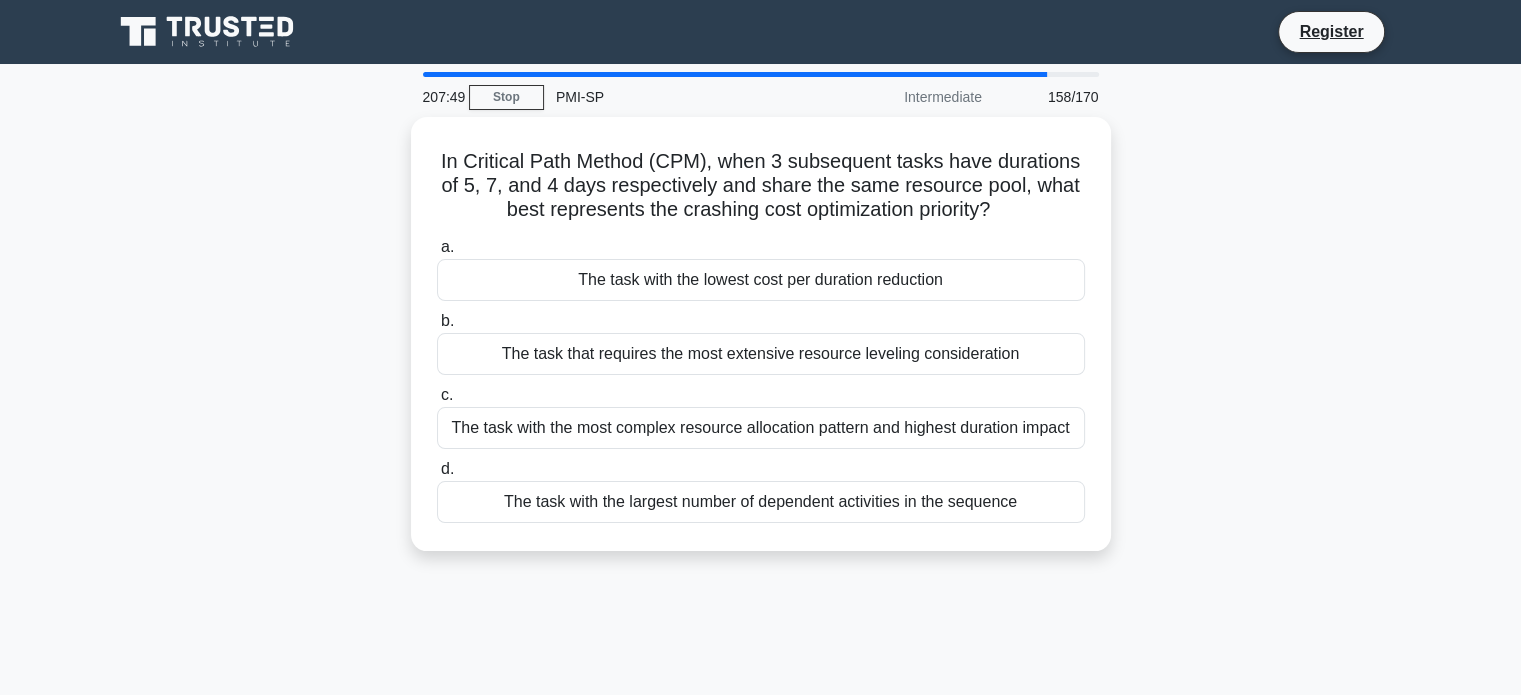 click on "c.
The task with the most complex resource allocation pattern and highest duration impact" at bounding box center [761, 416] 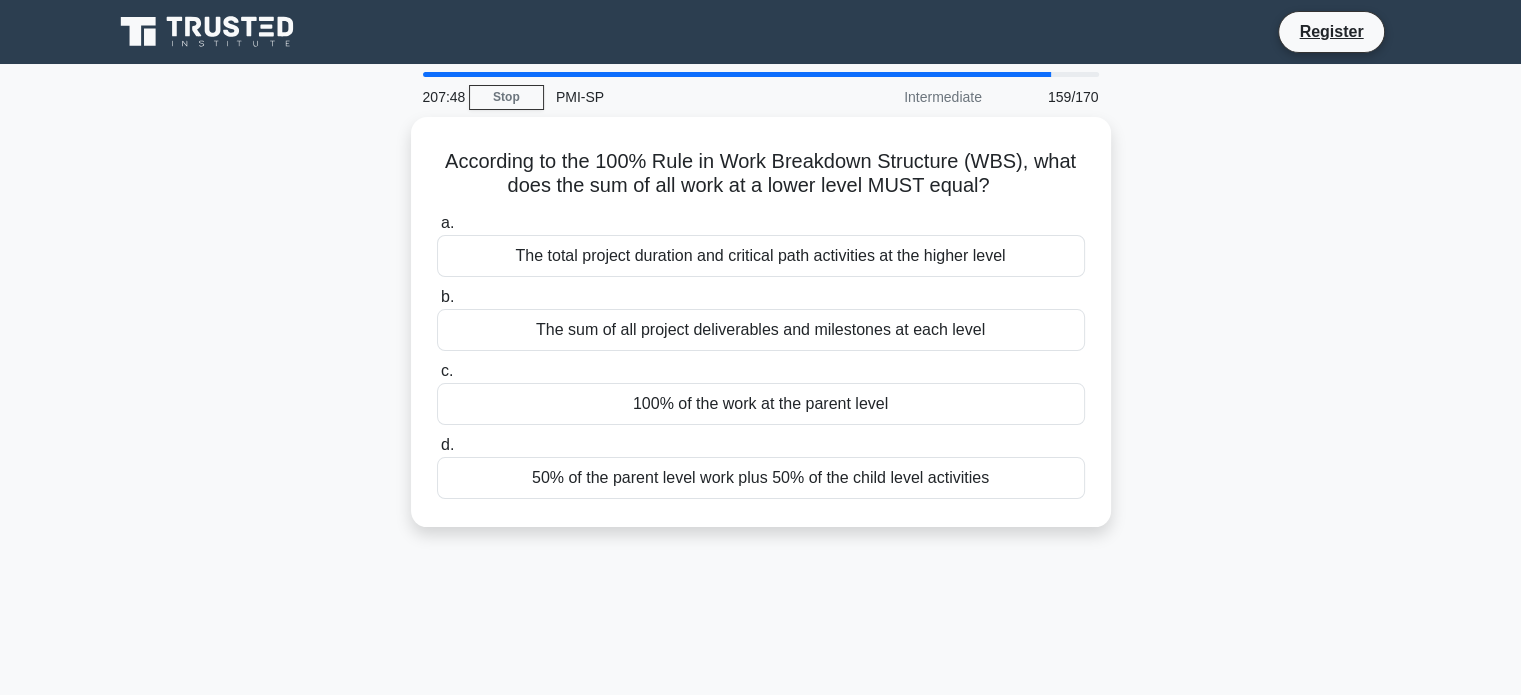 click on "100% of the work at the parent level" at bounding box center (761, 404) 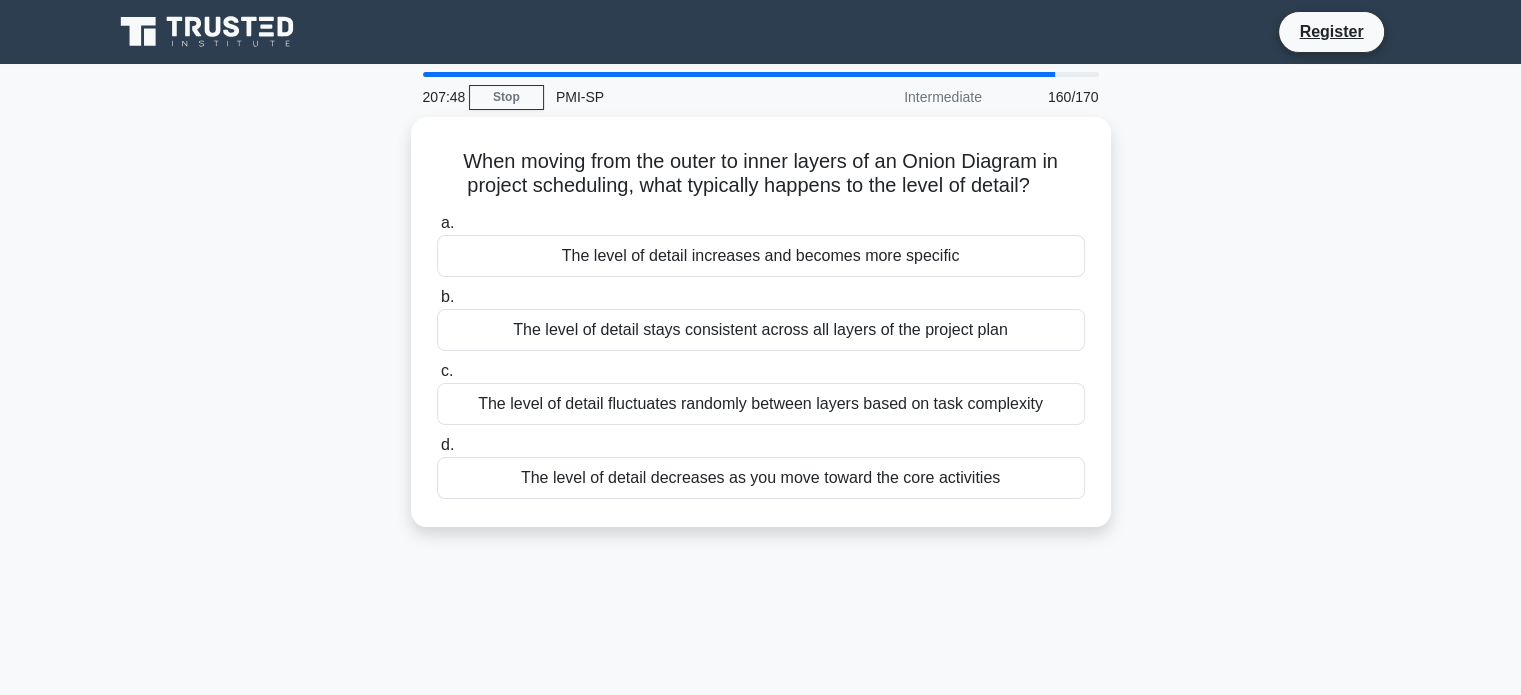 click on "The level of detail fluctuates randomly between layers based on task complexity" at bounding box center [761, 404] 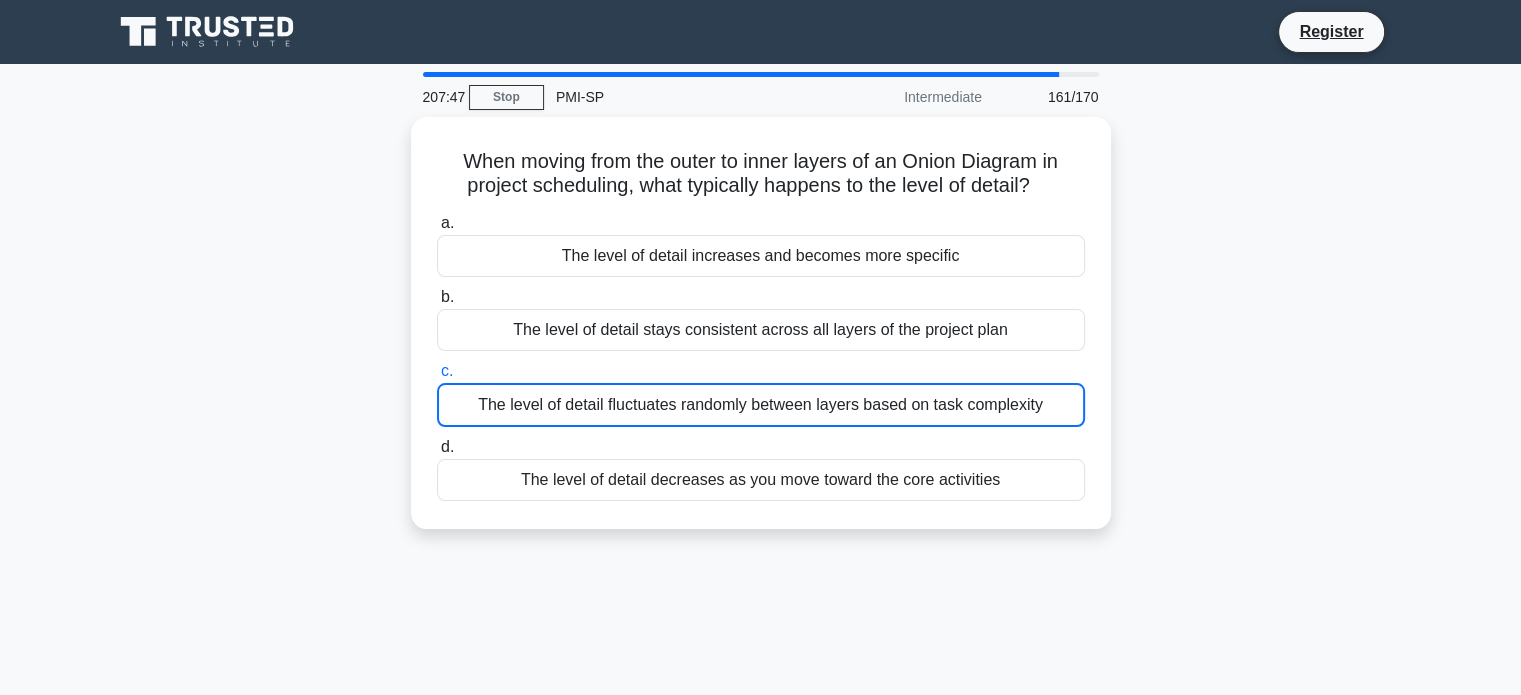 click on "The level of detail fluctuates randomly between layers based on task complexity" at bounding box center [761, 405] 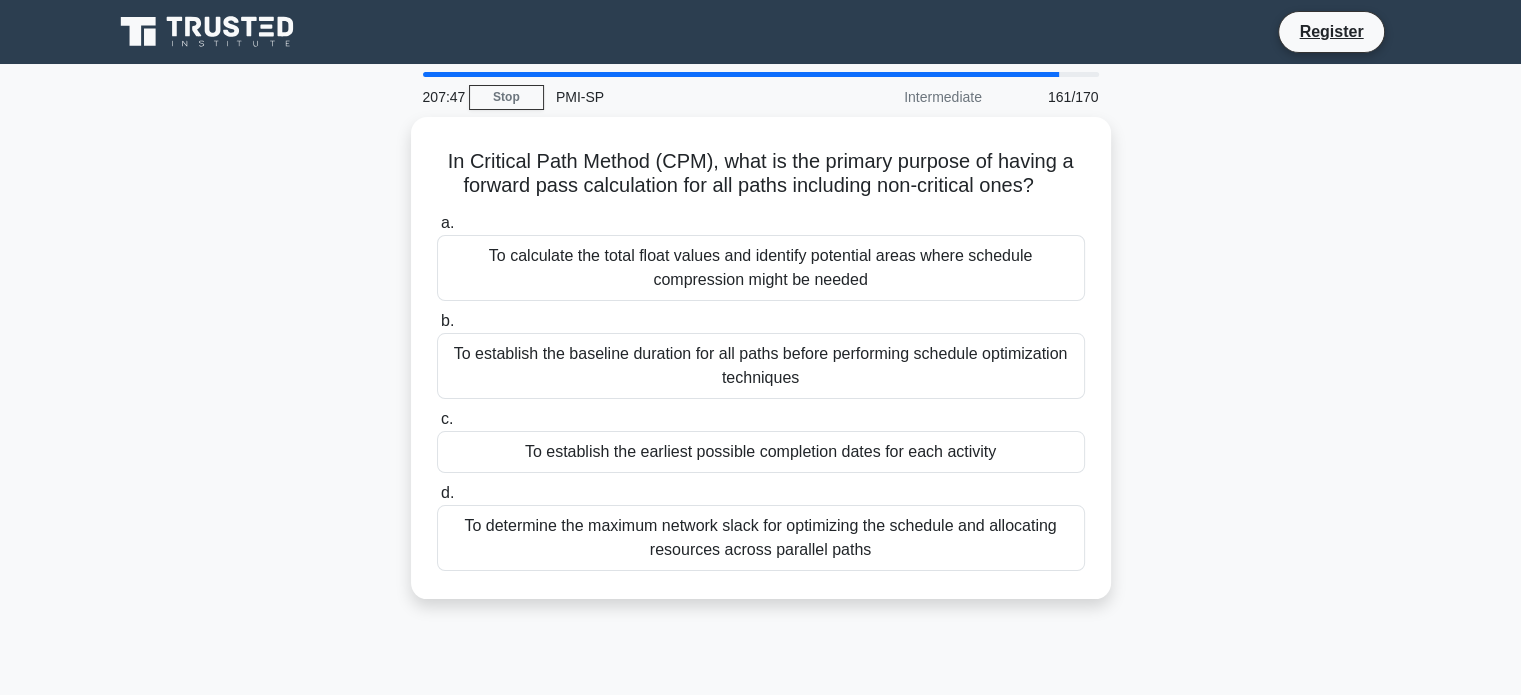 click on "To establish the baseline duration for all paths before performing schedule optimization techniques" at bounding box center [761, 366] 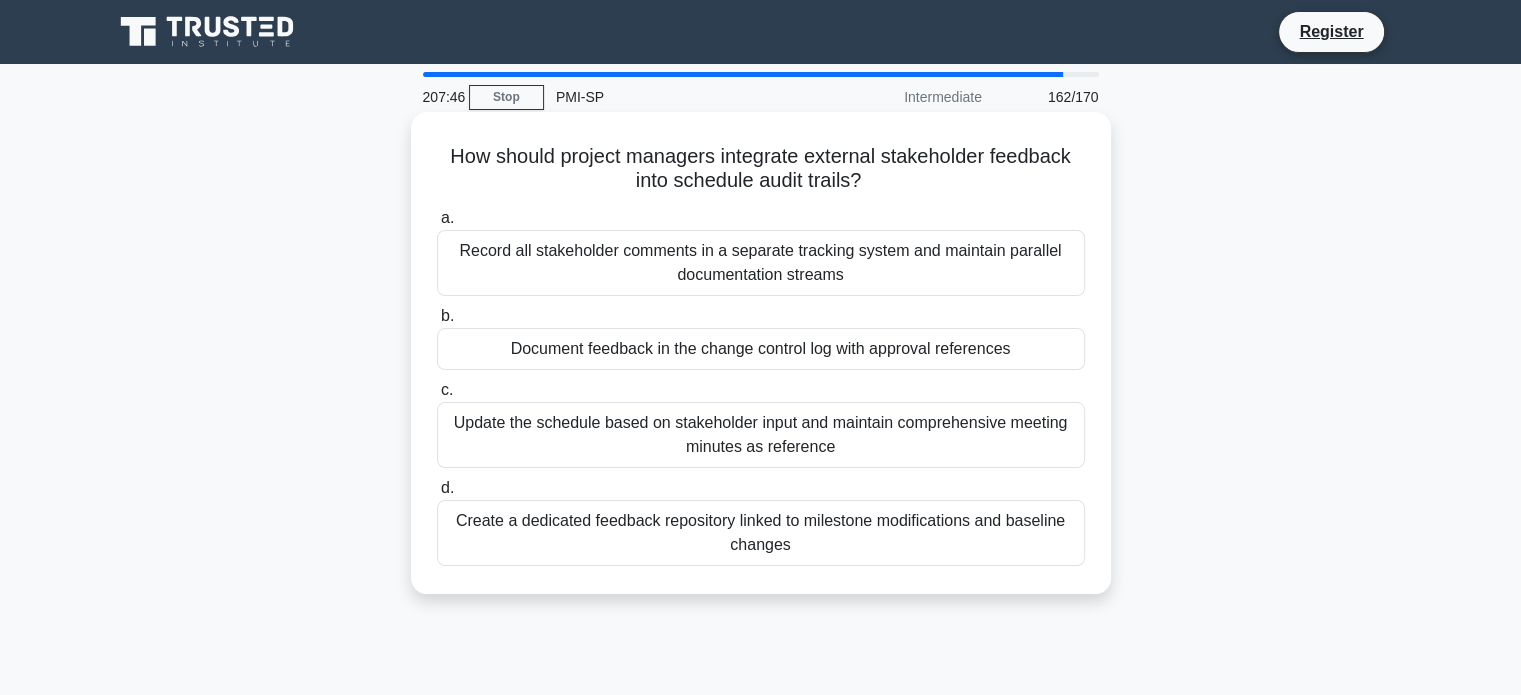 click on "a.
Record all stakeholder comments in a separate tracking system and maintain parallel documentation streams
b.
Document feedback in the change control log with approval references
c. d." at bounding box center (761, 386) 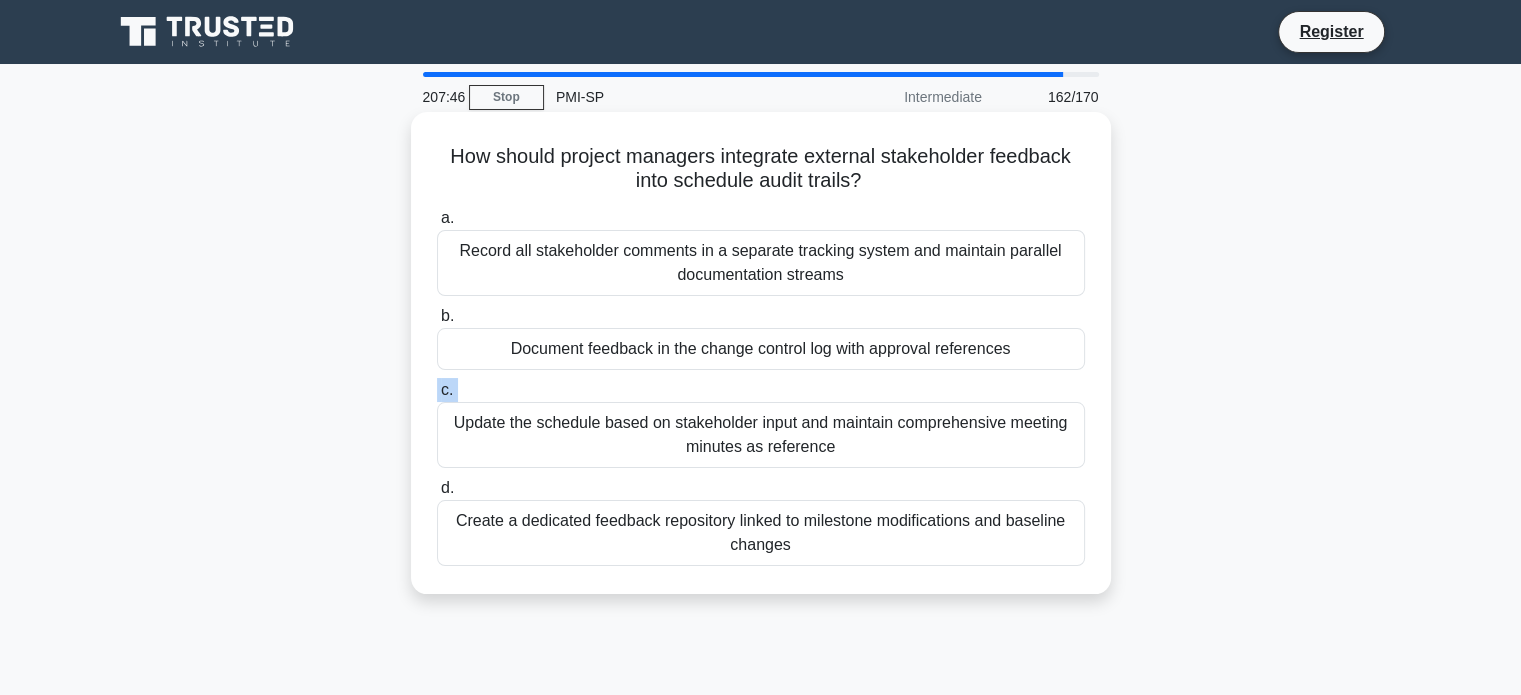 click on "a.
Record all stakeholder comments in a separate tracking system and maintain parallel documentation streams
b.
Document feedback in the change control log with approval references
c. d." at bounding box center [761, 386] 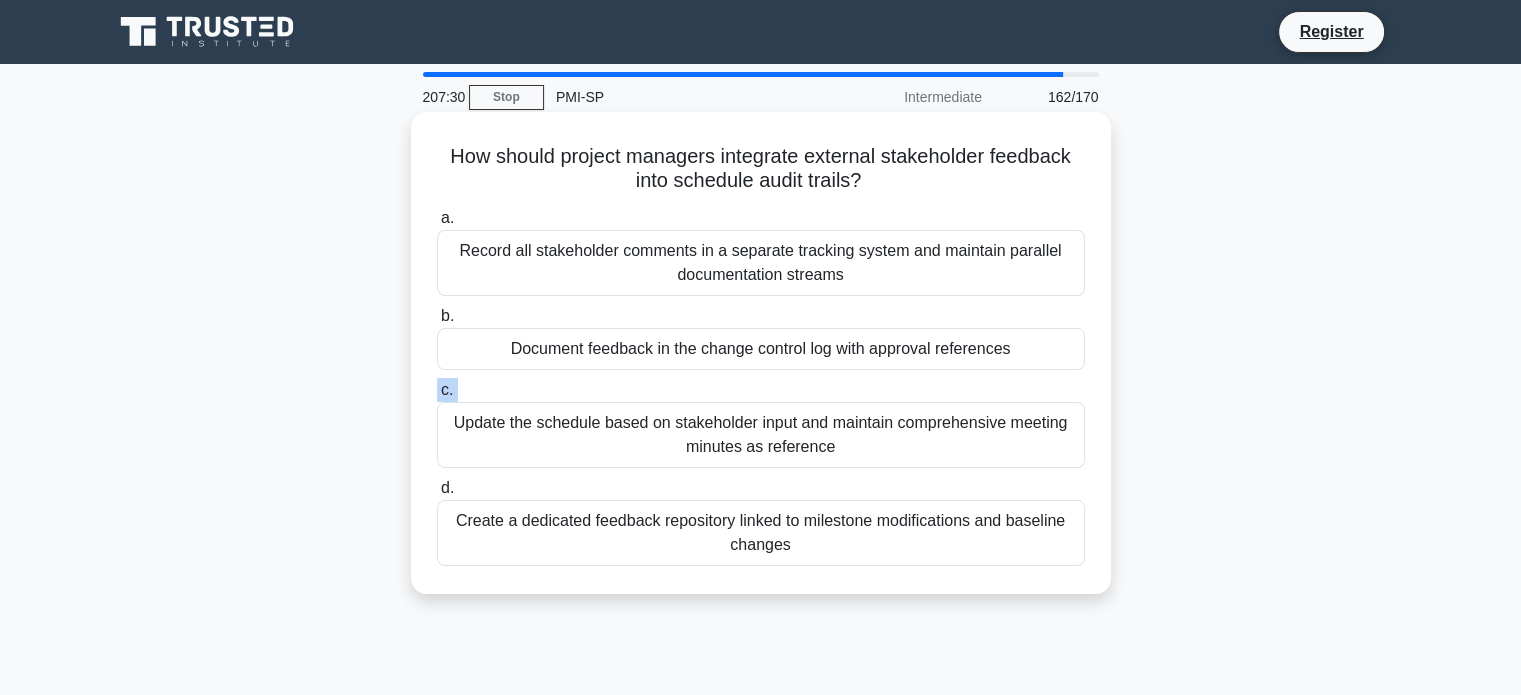 click on "c.
Update the schedule based on stakeholder input and maintain comprehensive meeting minutes as reference" at bounding box center (761, 423) 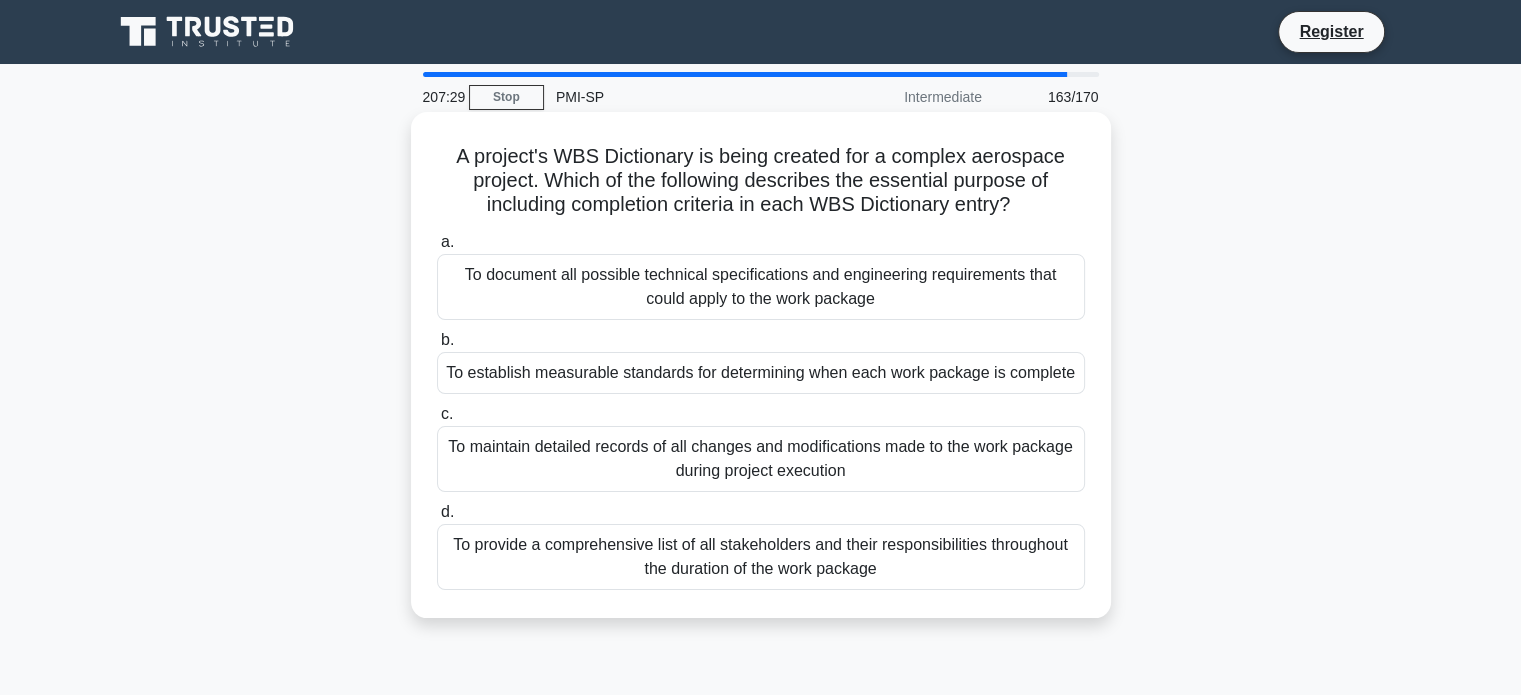 click on "c.
To maintain detailed records of all changes and modifications made to the work package during project execution" at bounding box center [761, 447] 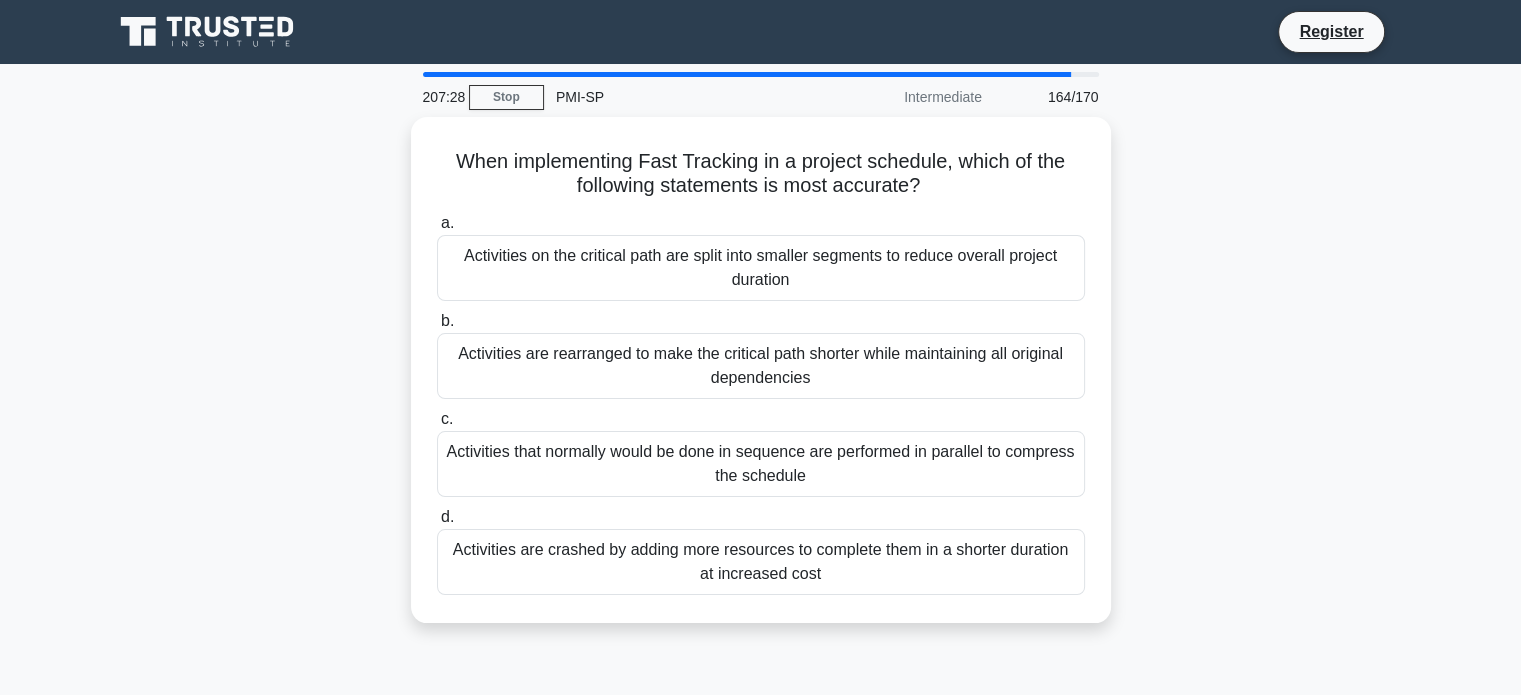 click on "Activities that normally would be done in sequence are performed in parallel to compress the schedule" at bounding box center [761, 464] 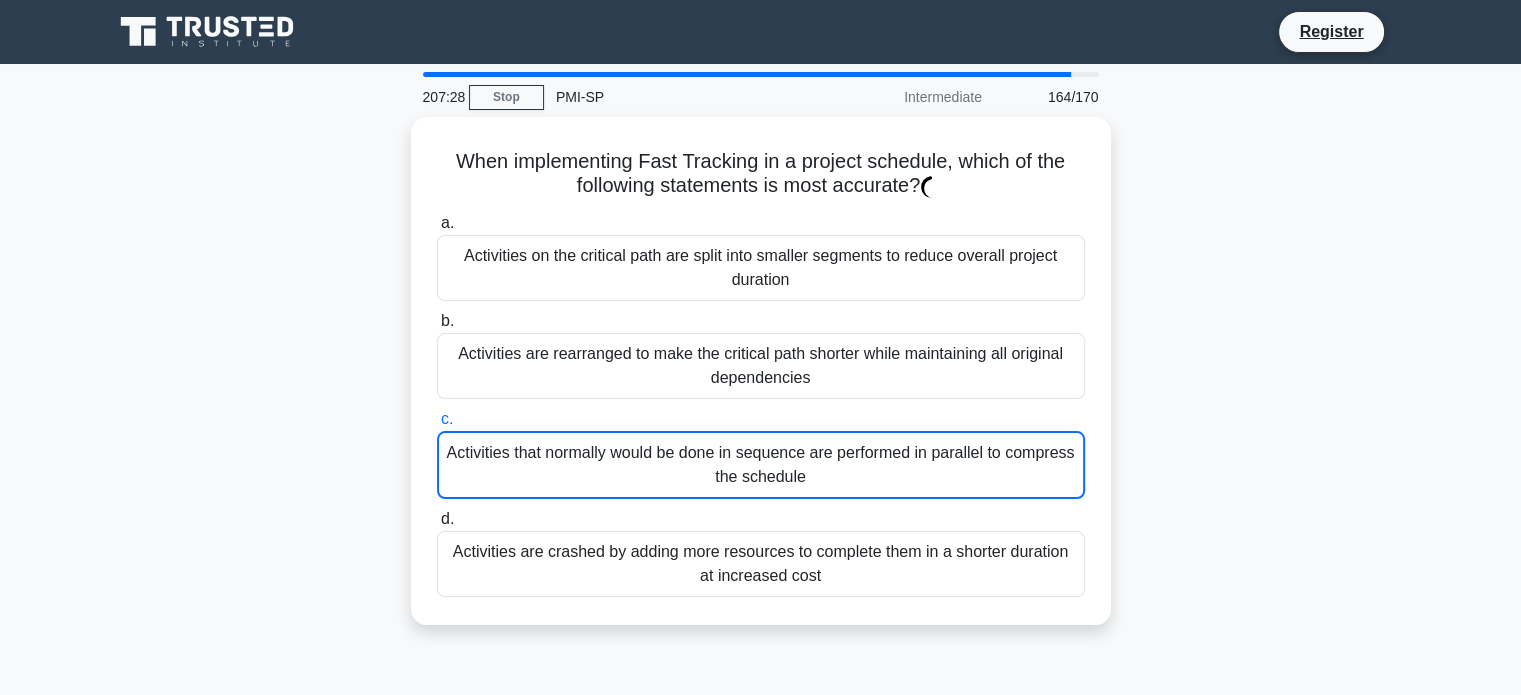click on "Activities that normally would be done in sequence are performed in parallel to compress the schedule" at bounding box center [761, 465] 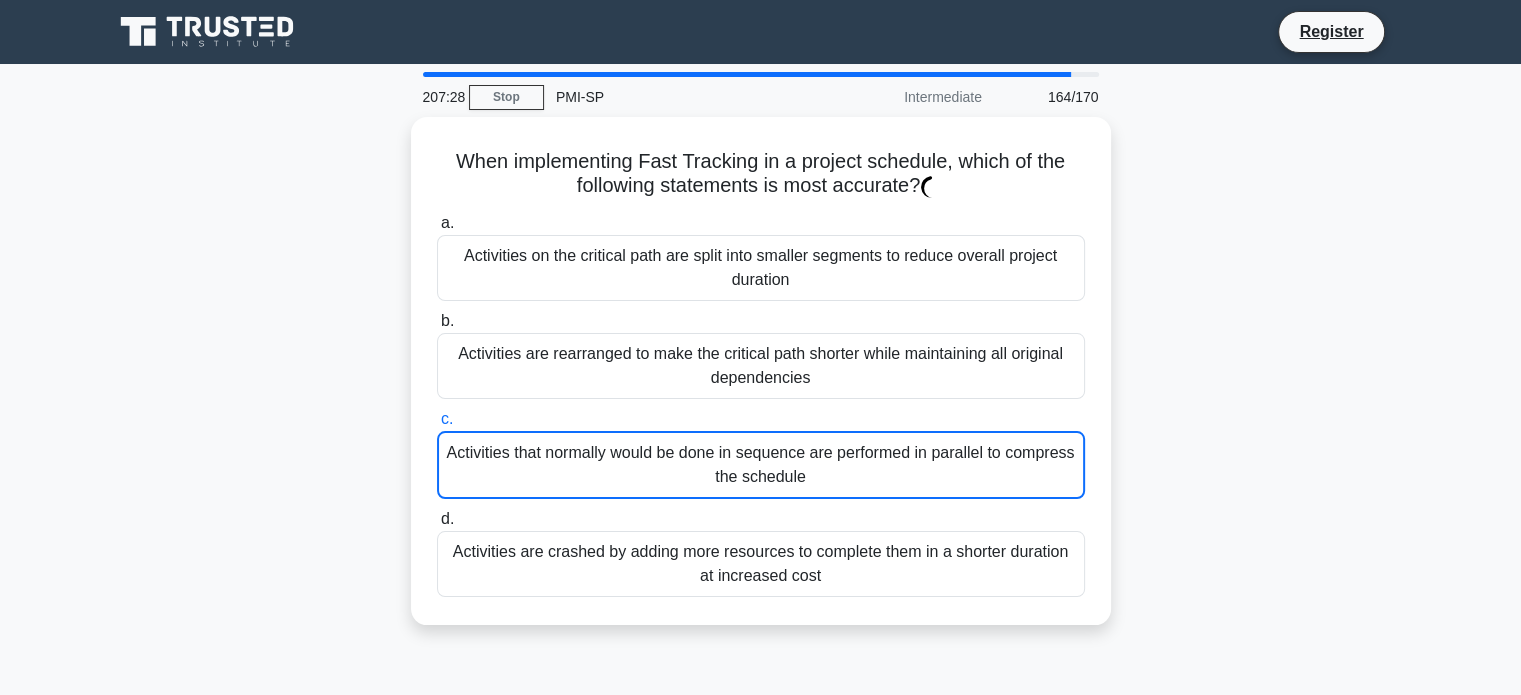 click on "c.
Activities that normally would be done in sequence are performed in parallel to compress the schedule" at bounding box center (437, 419) 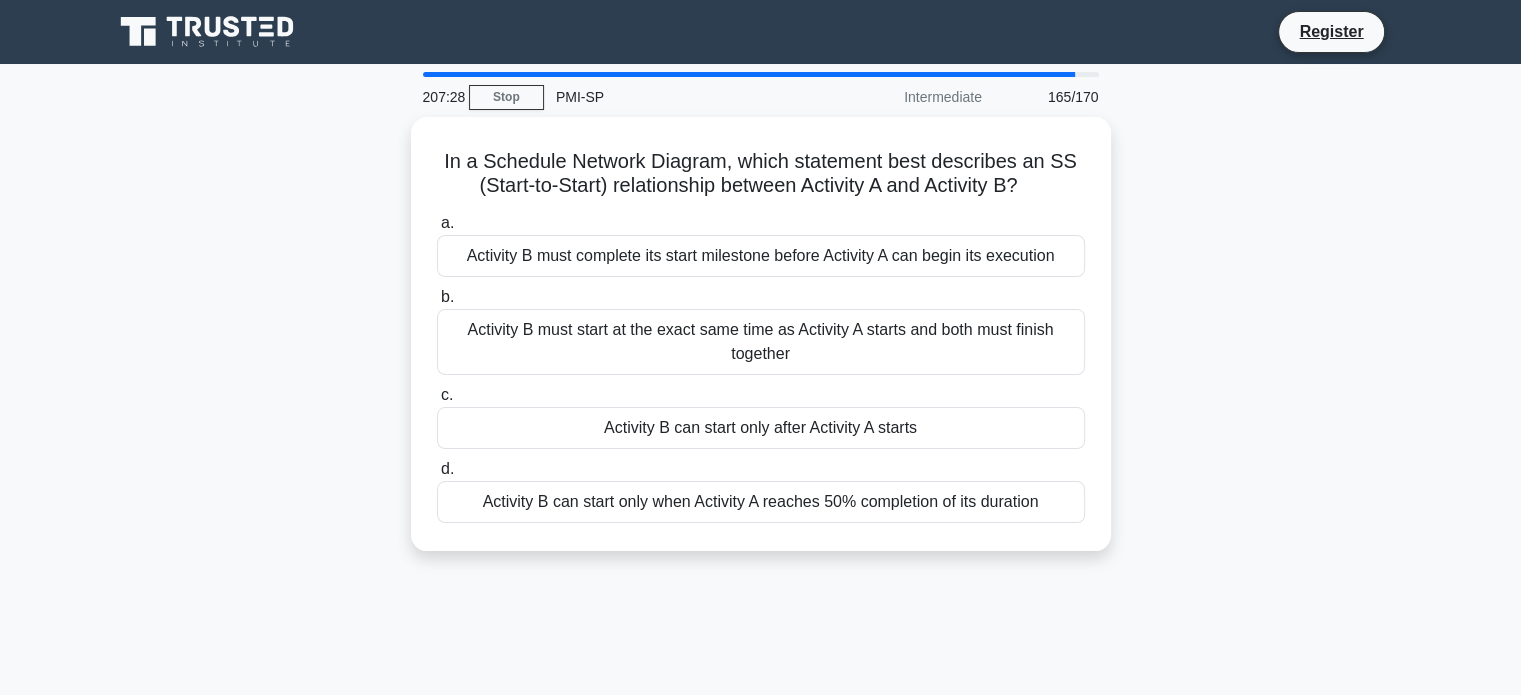 click on "a.
Activity B must complete its start milestone before Activity A can begin its execution
b.
Activity B must start at the exact same time as Activity A starts and both must finish together" at bounding box center [761, 367] 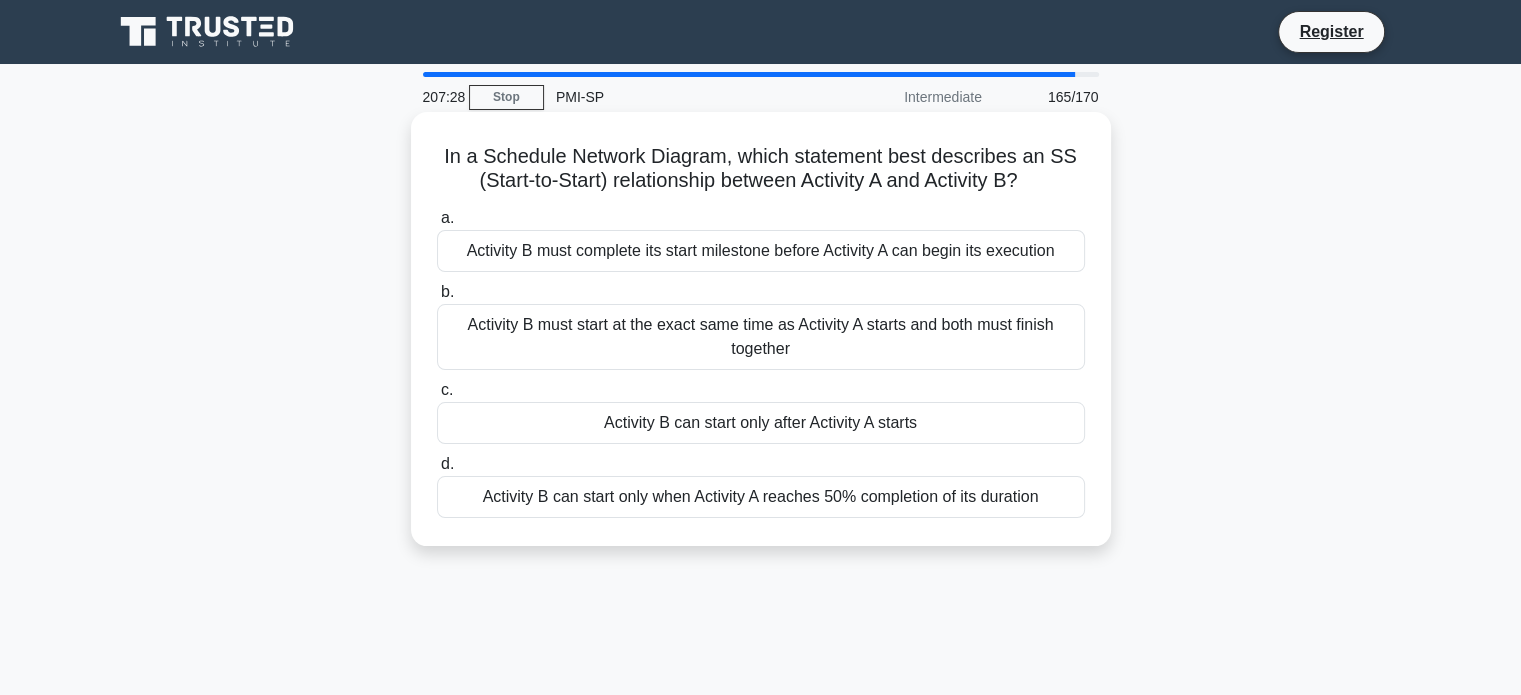 click on "a.
Activity B must complete its start milestone before Activity A can begin its execution
b.
Activity B must start at the exact same time as Activity A starts and both must finish together" at bounding box center [761, 362] 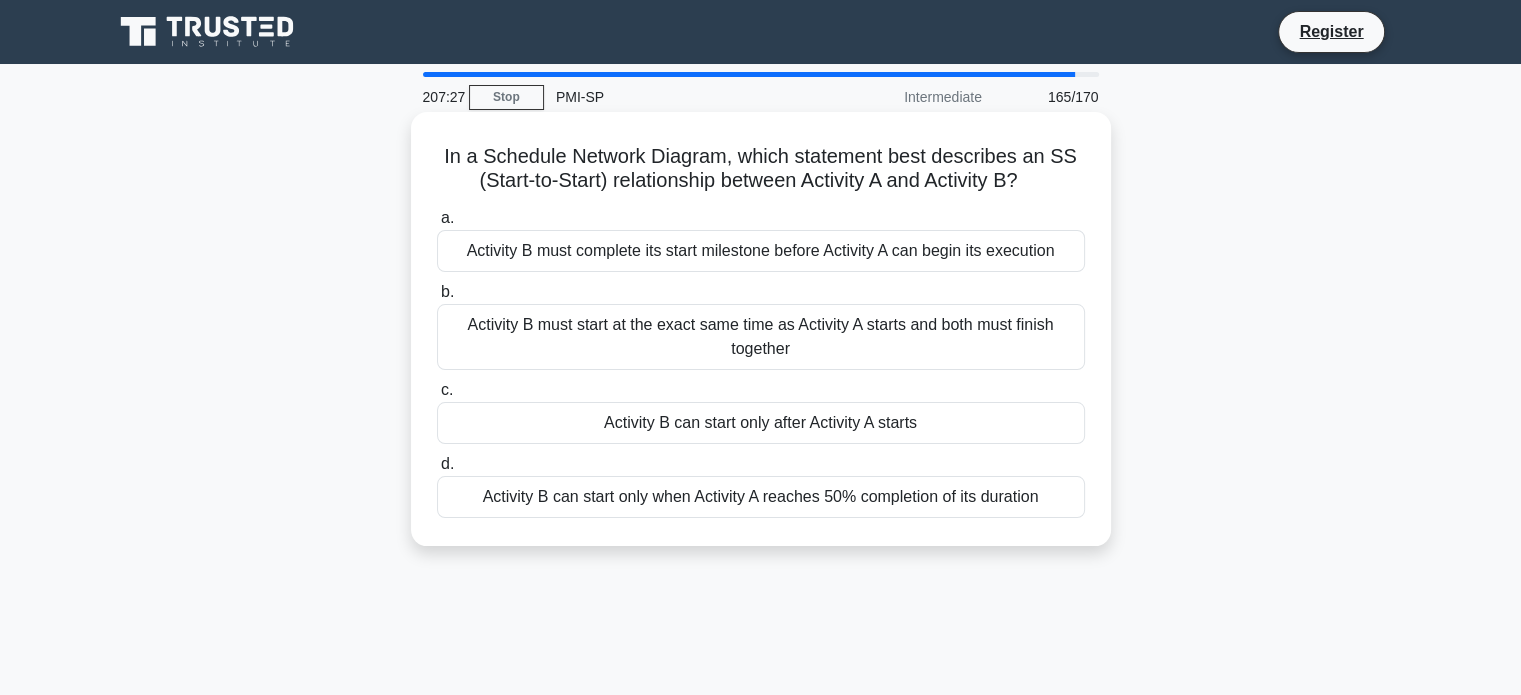 click on "Activity B can start only after Activity A starts" at bounding box center (761, 423) 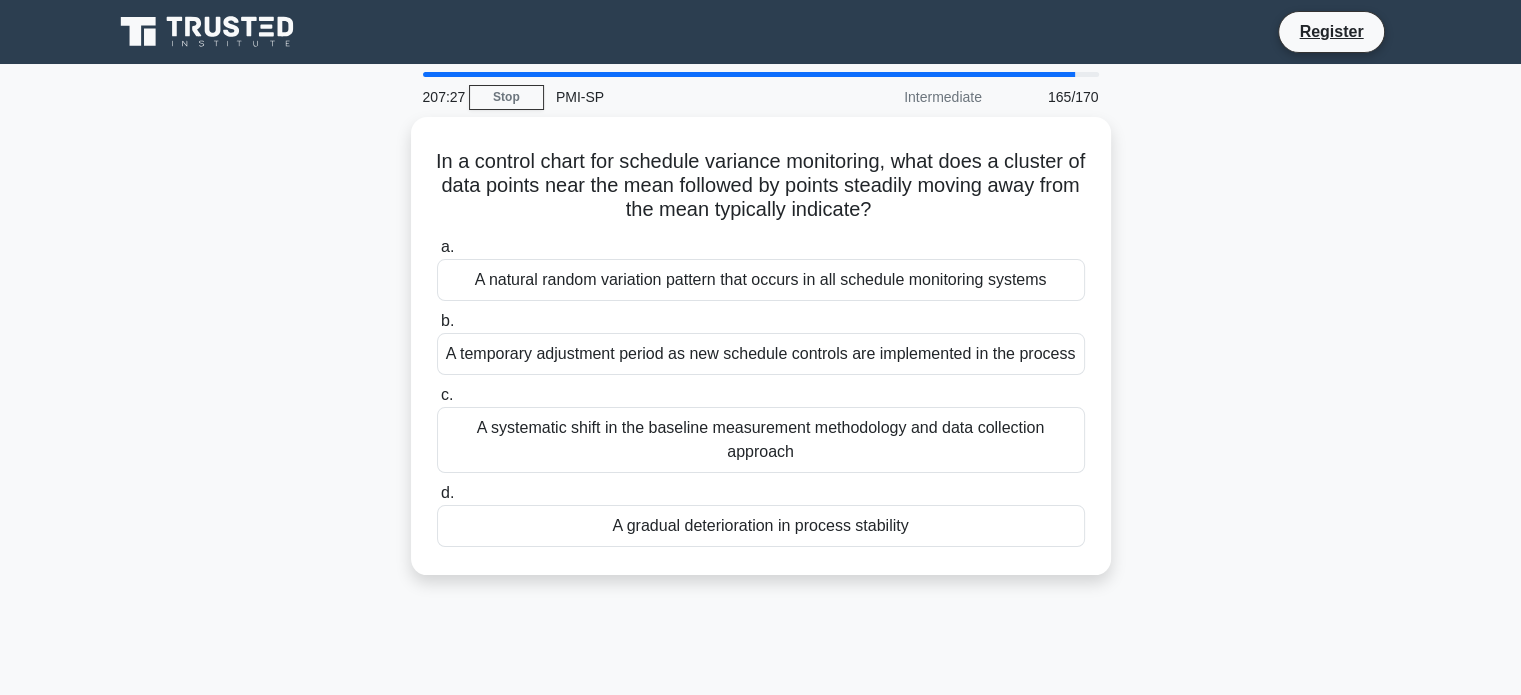 click on "A temporary adjustment period as new schedule controls are implemented in the process" at bounding box center [761, 354] 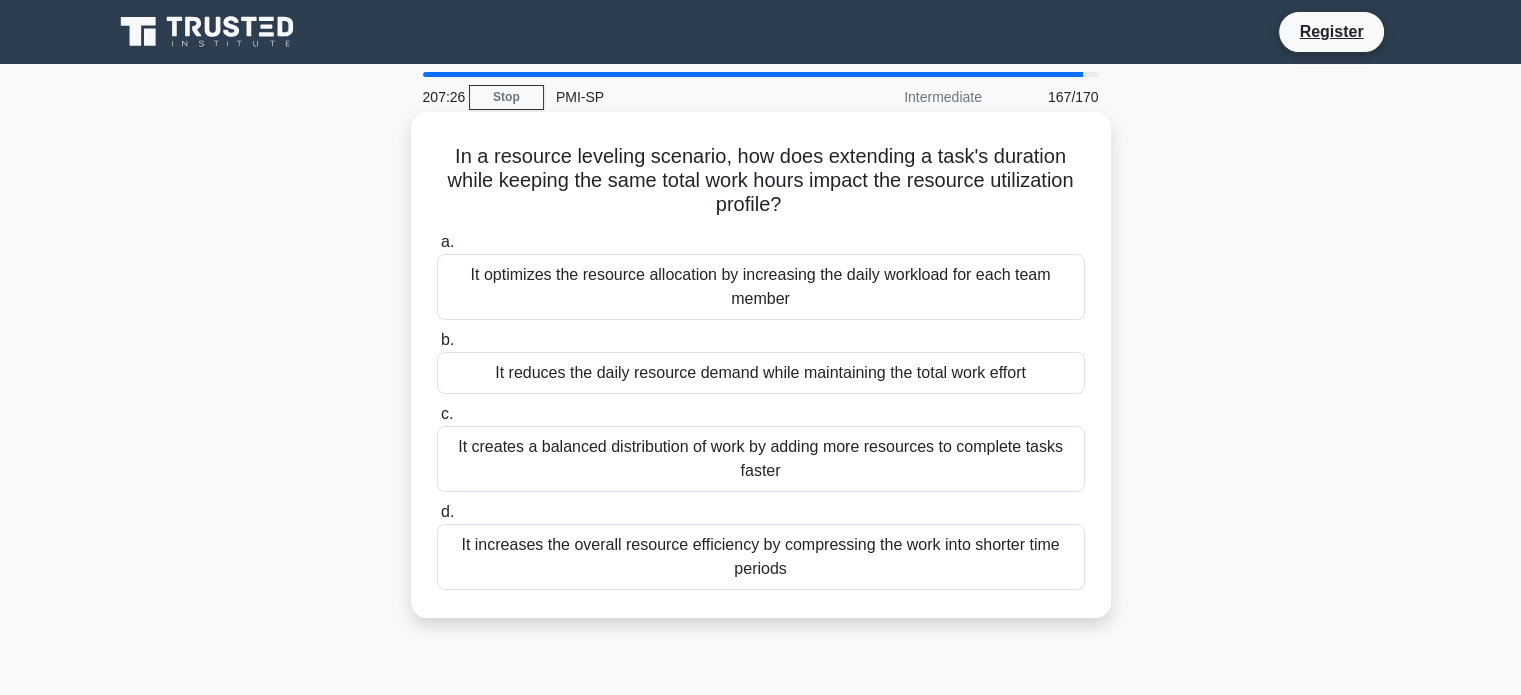 click on "It reduces the daily resource demand while maintaining the total work effort" at bounding box center (761, 373) 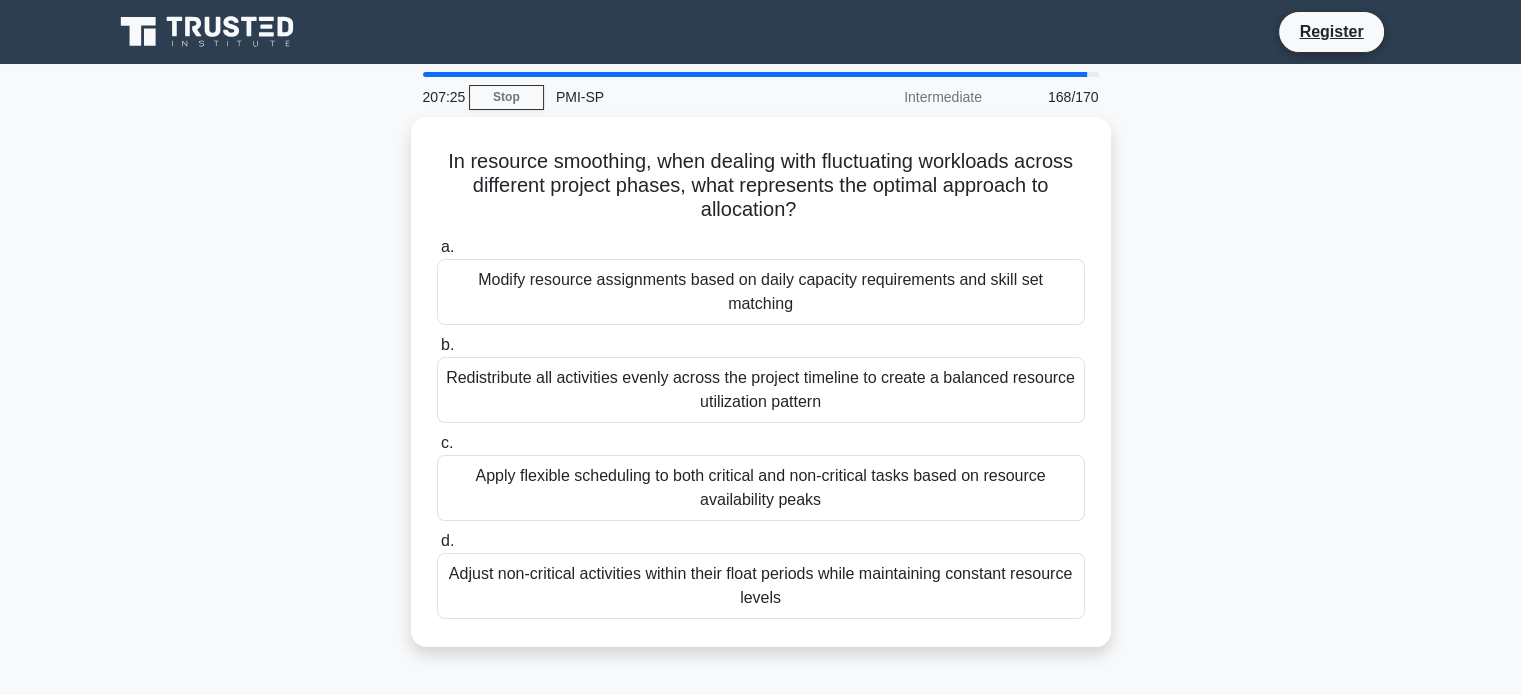 click on "Redistribute all activities evenly across the project timeline to create a balanced resource utilization pattern" at bounding box center (761, 390) 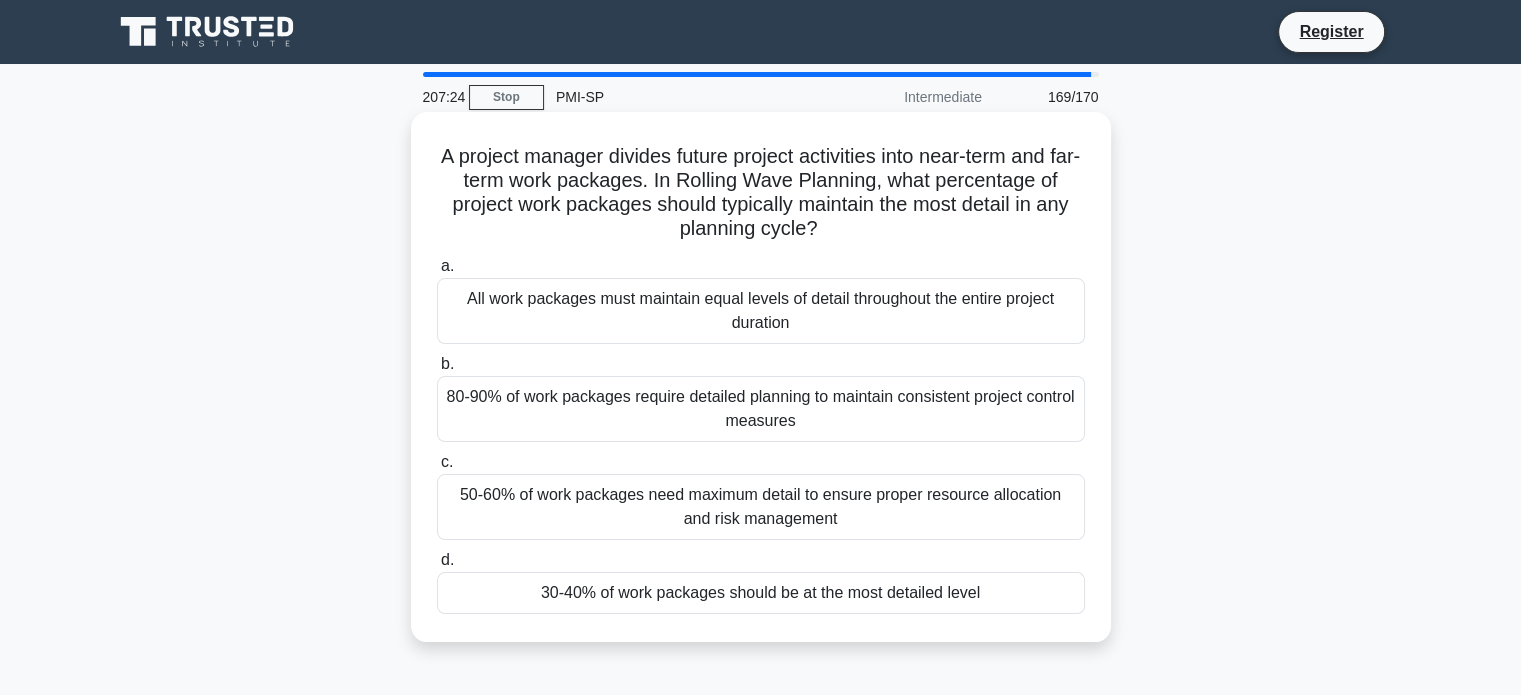 click on "b.
80-90% of work packages require detailed planning to maintain consistent project control measures" at bounding box center (761, 397) 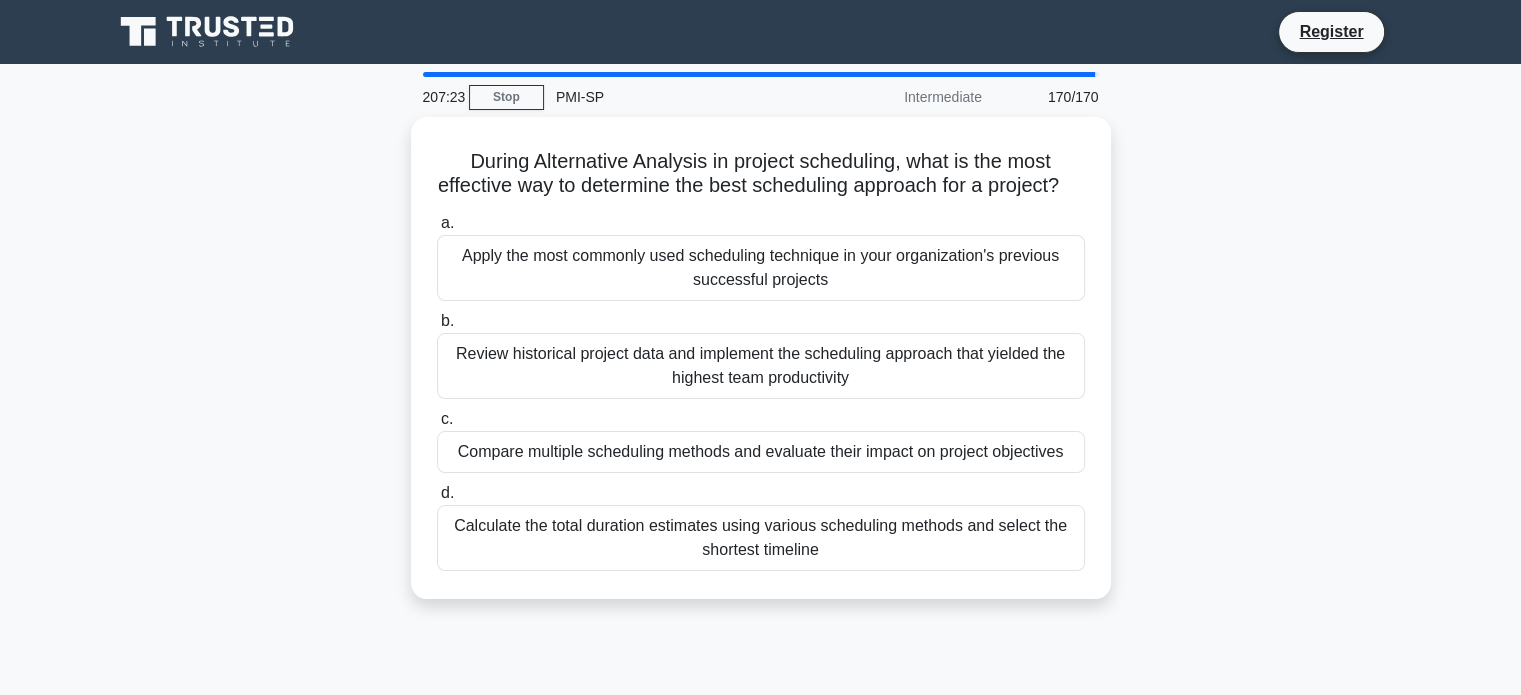 click on "Review historical project data and implement the scheduling approach that yielded the highest team productivity" at bounding box center [761, 366] 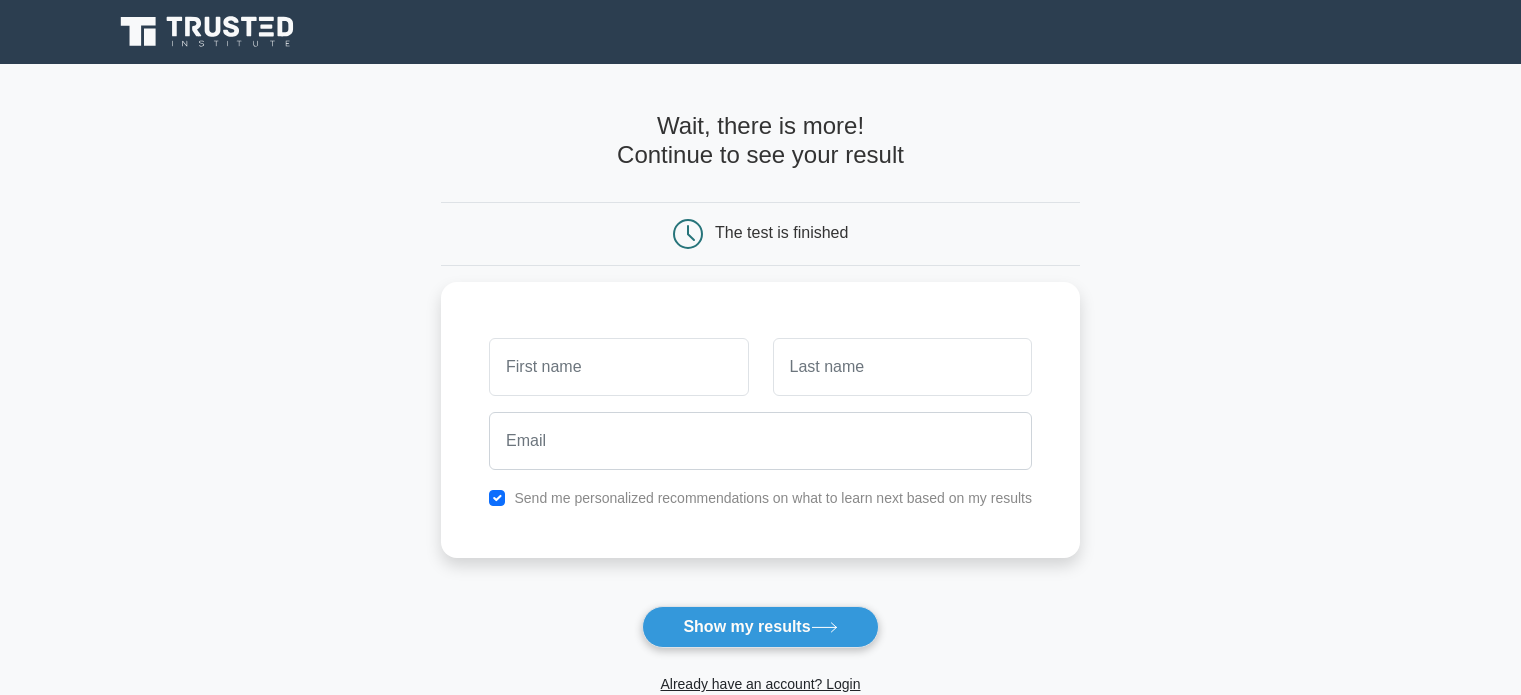scroll, scrollTop: 0, scrollLeft: 0, axis: both 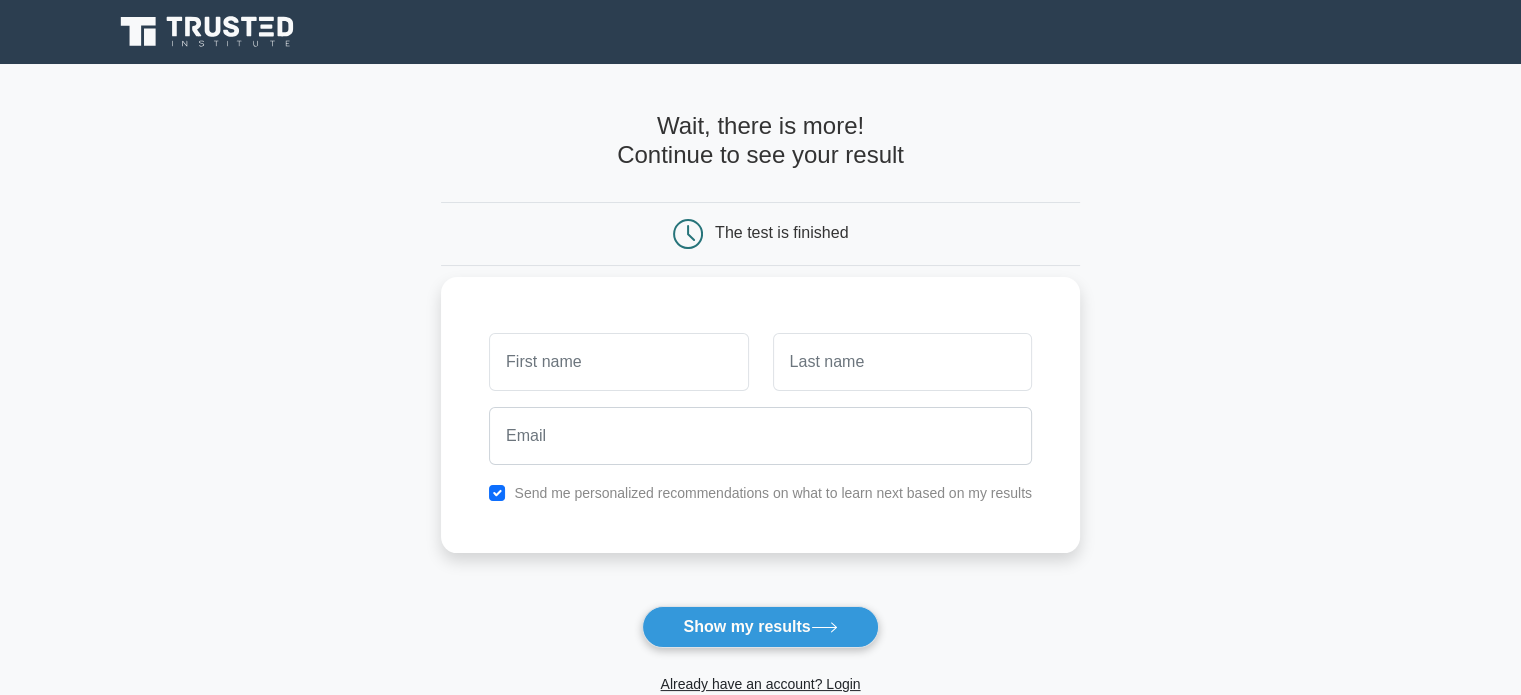 click at bounding box center (618, 362) 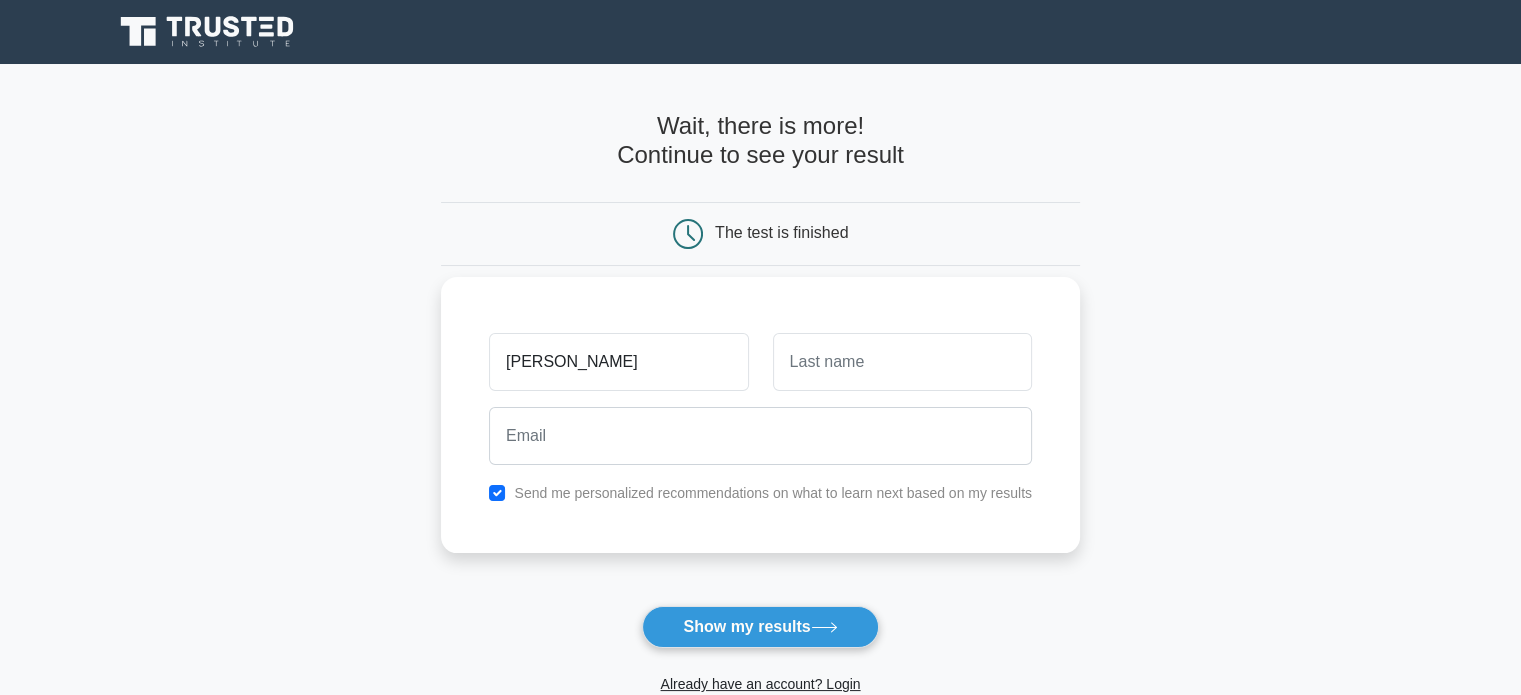 type on "magdalena" 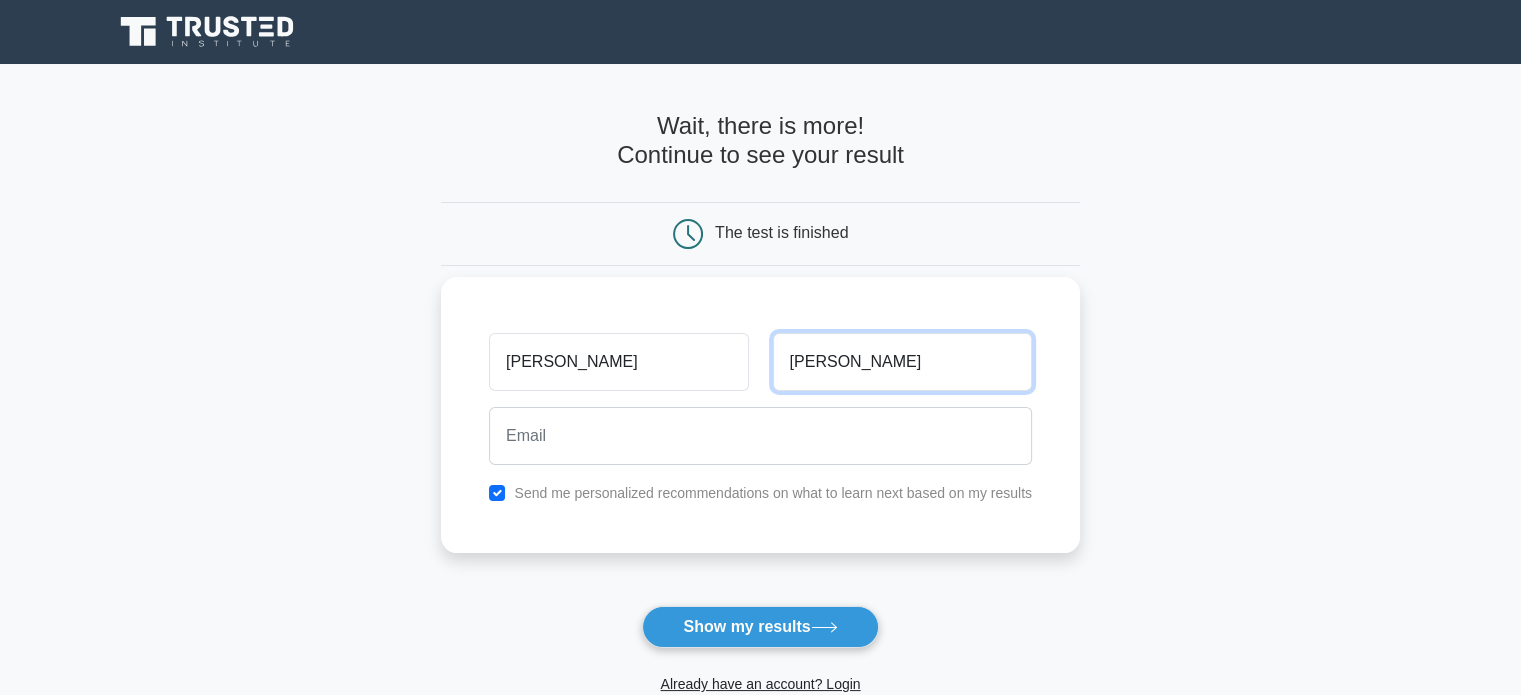 type on "popa" 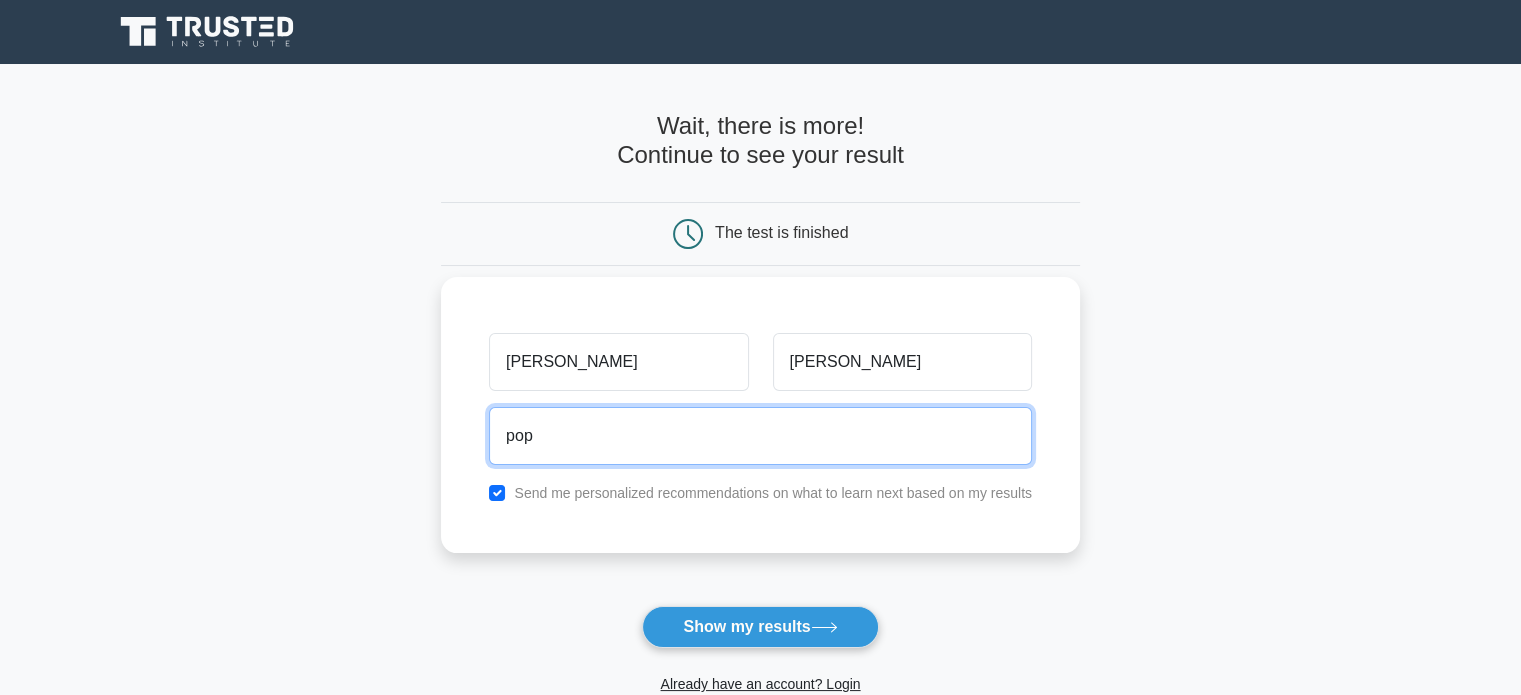 type on "pop_magdalena@yahoo.com" 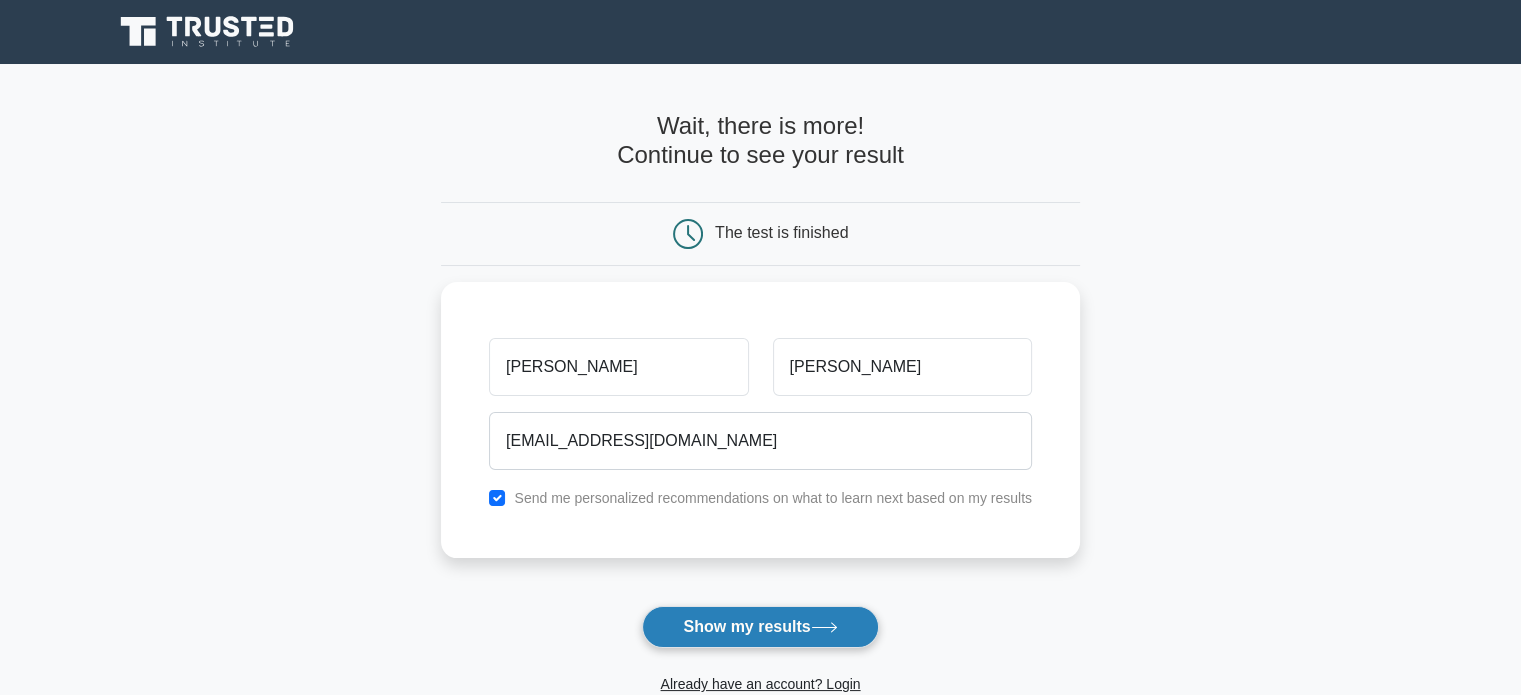 click on "Show my results" at bounding box center [760, 627] 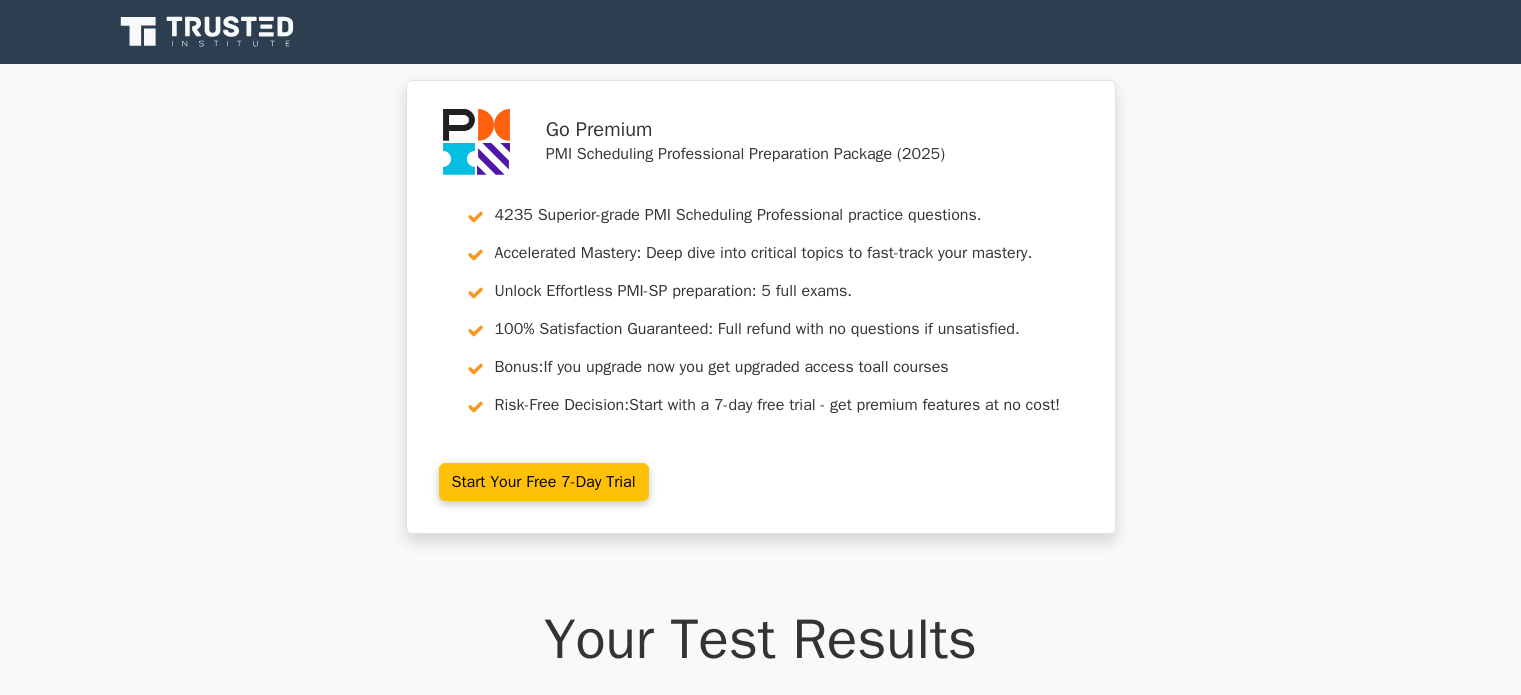scroll, scrollTop: 0, scrollLeft: 0, axis: both 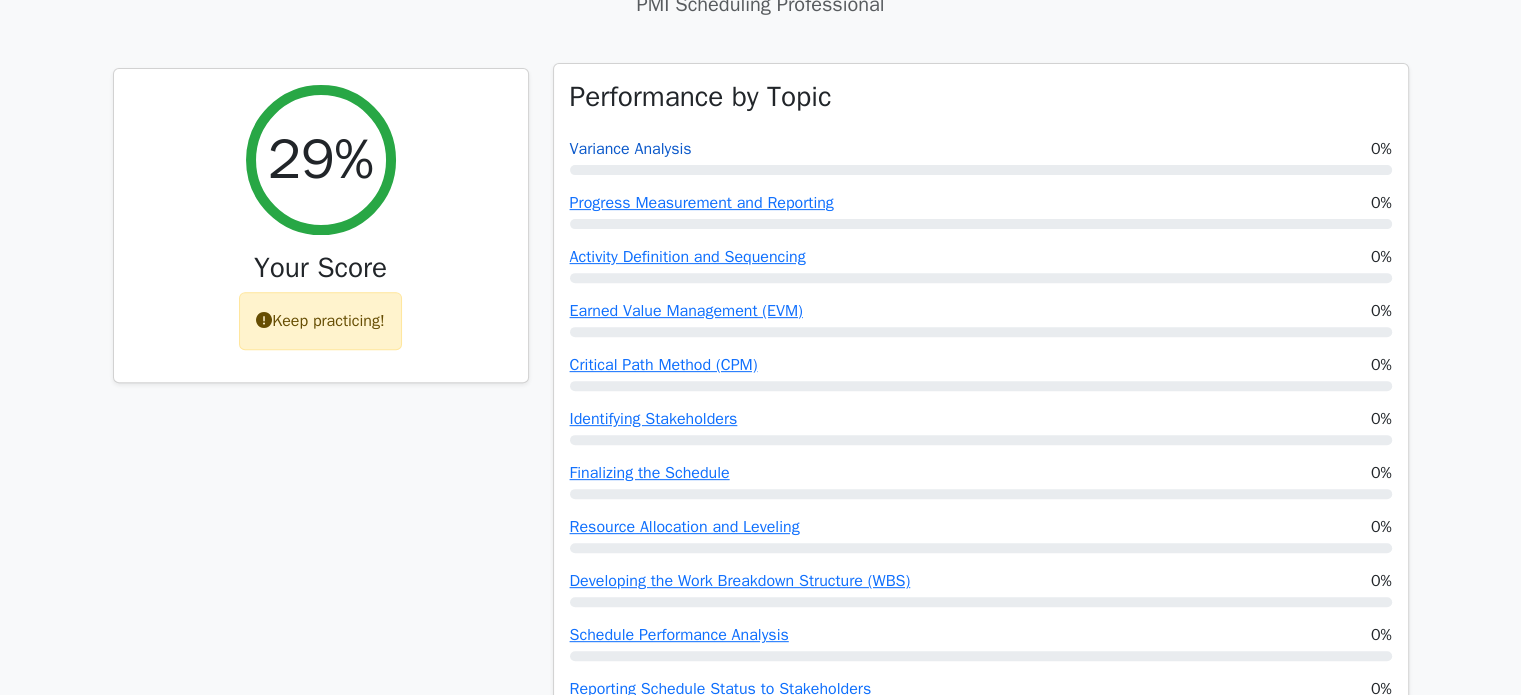 click on "Variance Analysis" at bounding box center [631, 149] 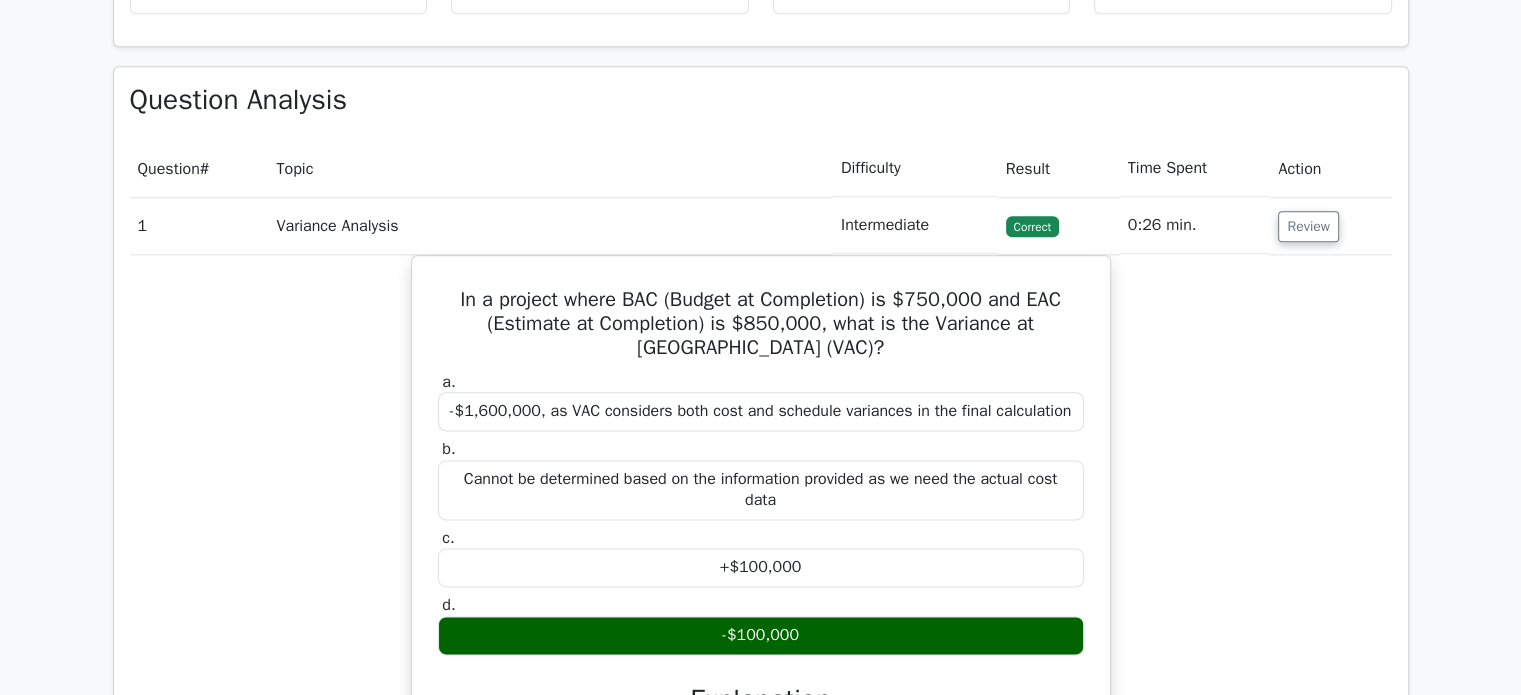 scroll, scrollTop: 2500, scrollLeft: 0, axis: vertical 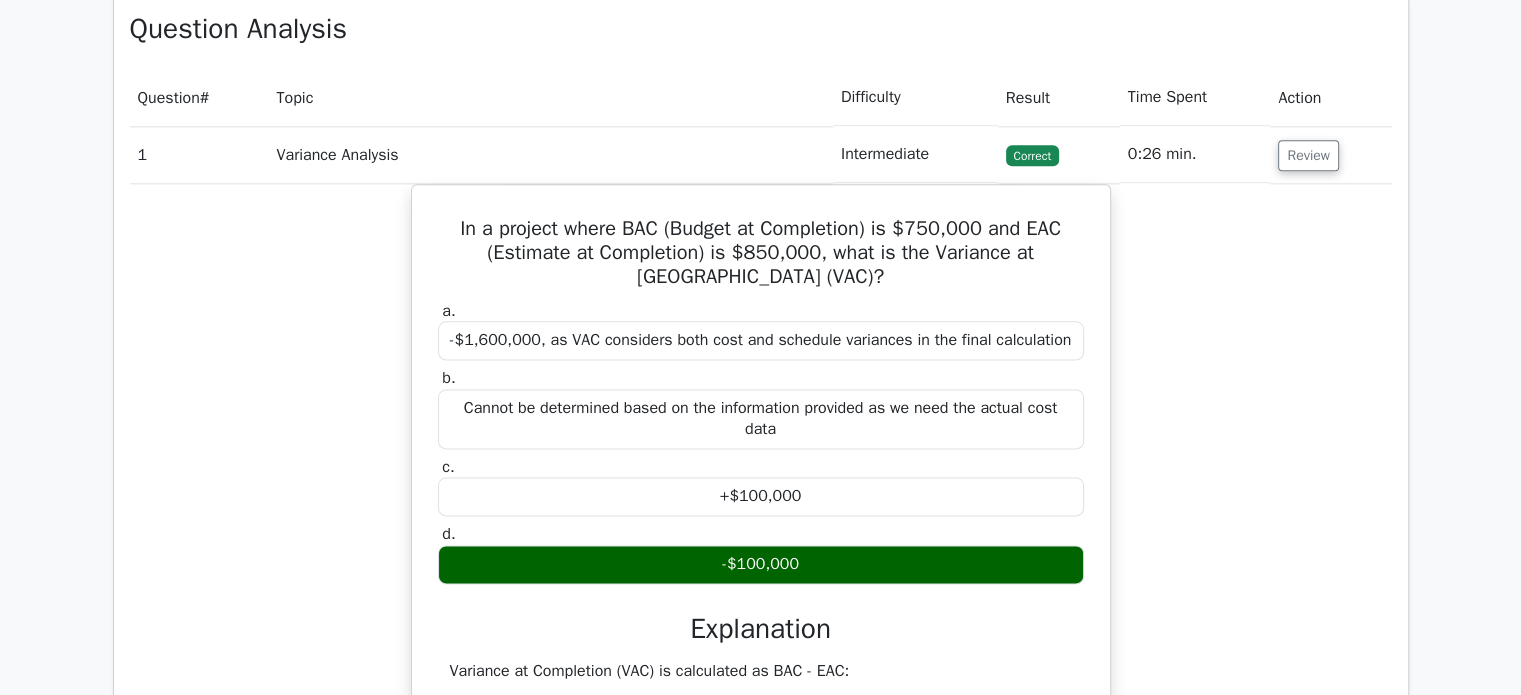 click on "In a project where BAC (Budget at Completion) is $750,000 and EAC (Estimate at Completion) is $850,000, what is the Variance at Completion (VAC)?
a.
-$1,600,000, as VAC considers both cost and schedule variances in the final calculation
b.
c. d." at bounding box center [761, 622] 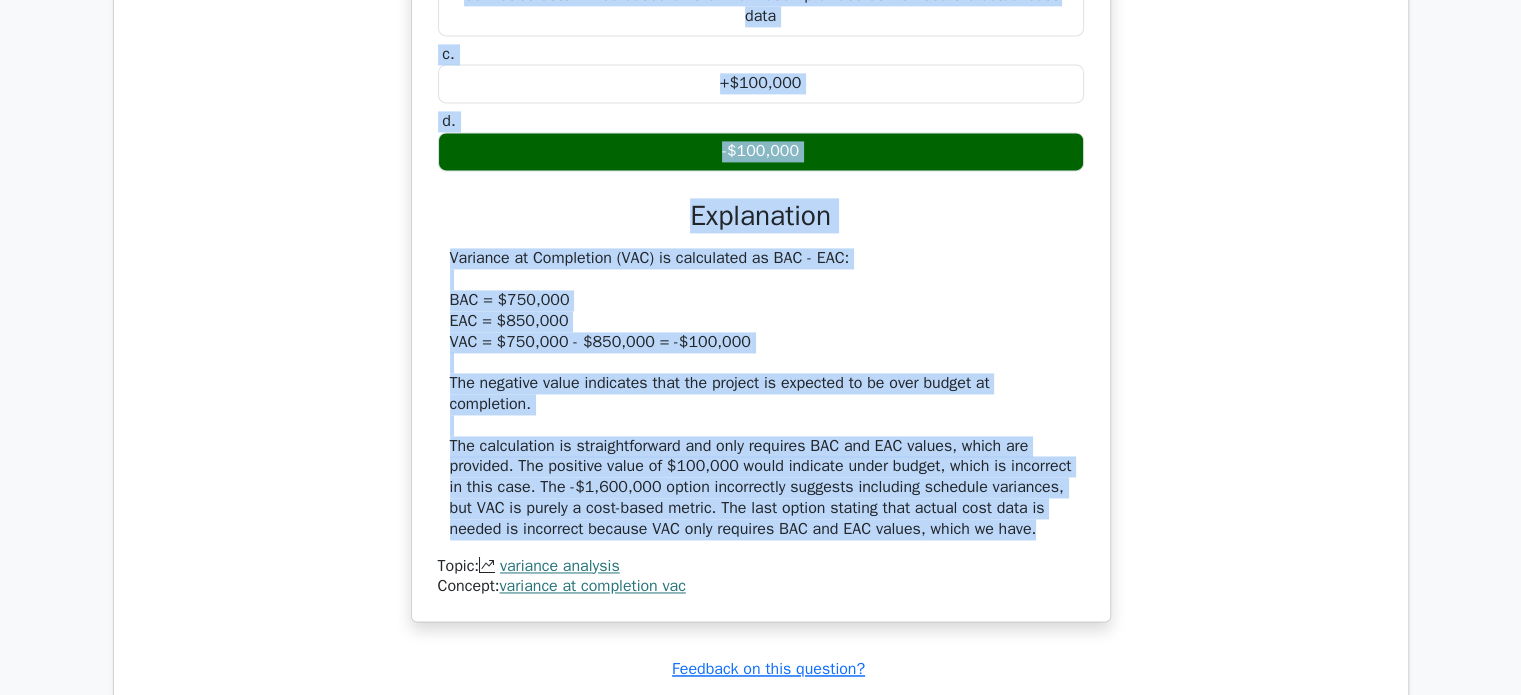 scroll, scrollTop: 3100, scrollLeft: 0, axis: vertical 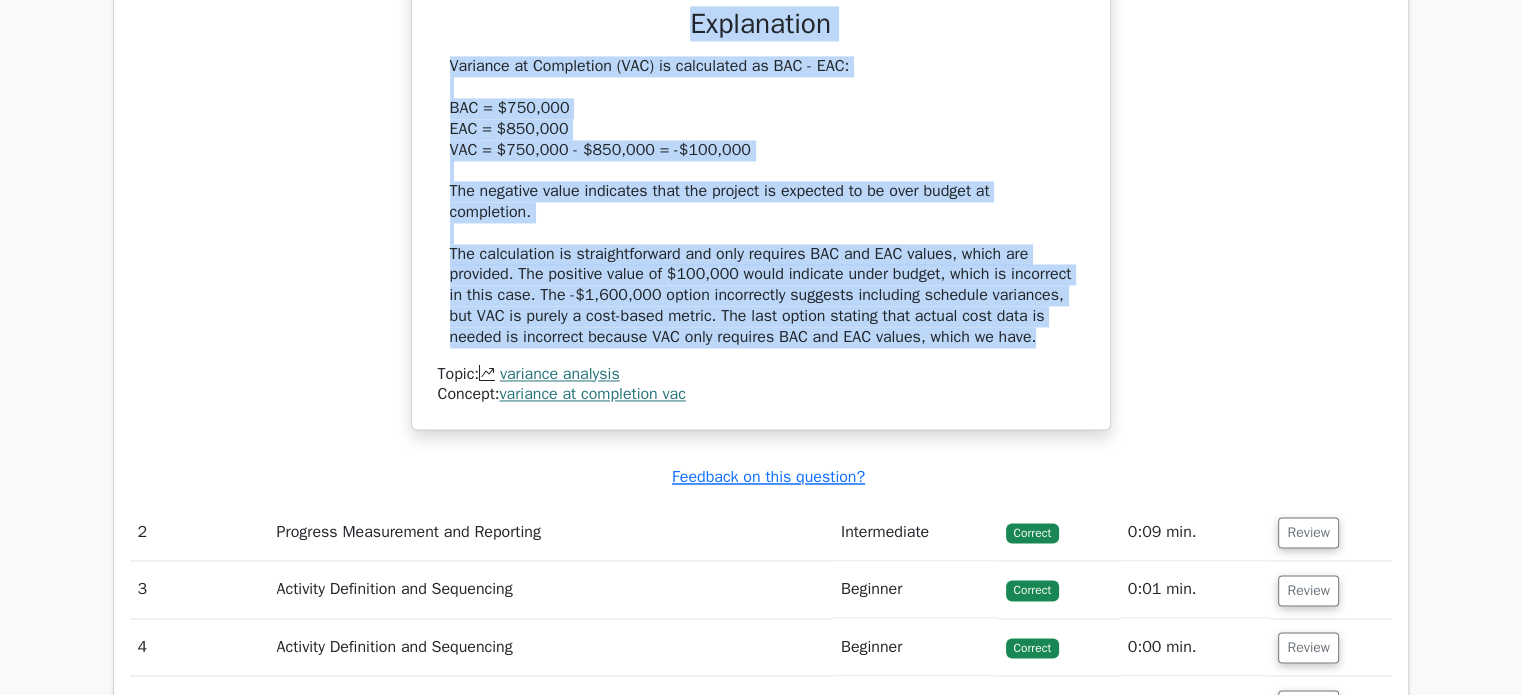 drag, startPoint x: 455, startPoint y: 217, endPoint x: 908, endPoint y: 351, distance: 472.40344 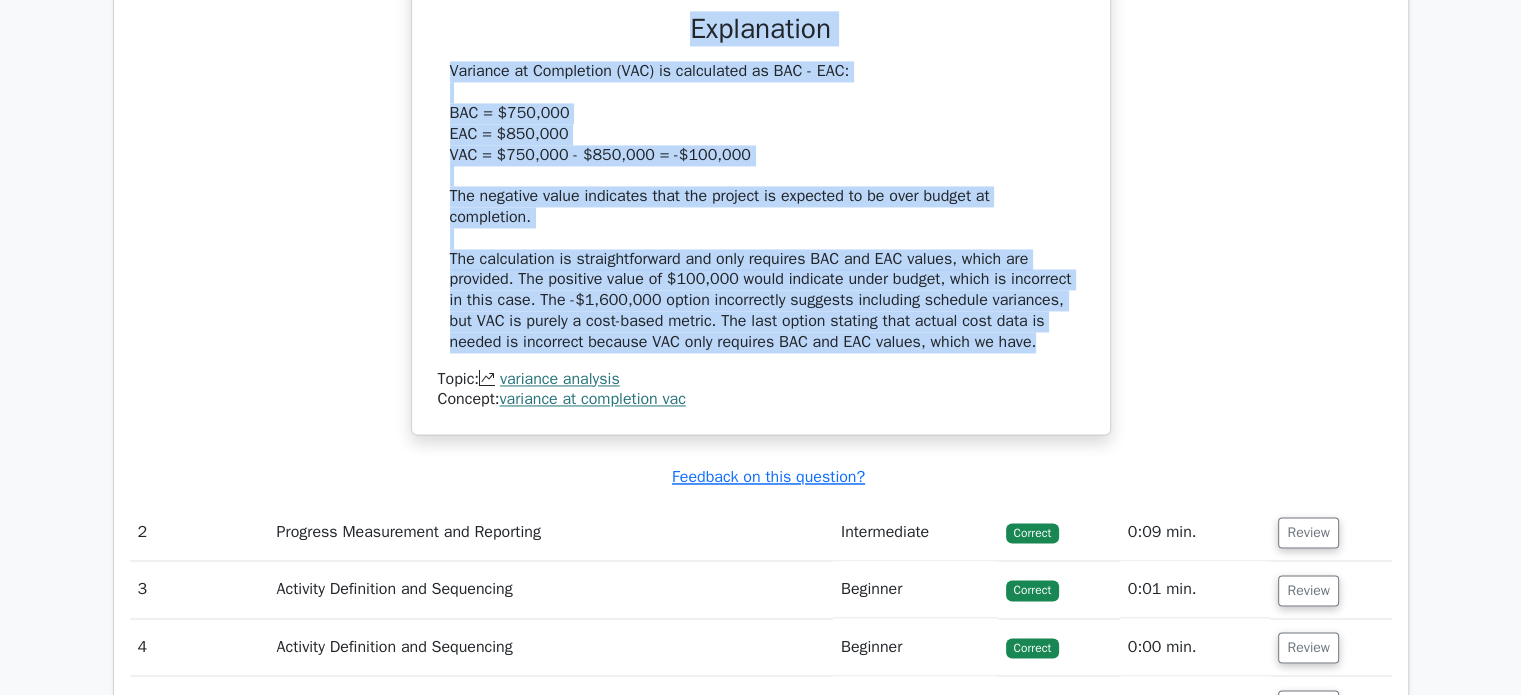 click on "In a project where BAC (Budget at Completion) is $750,000 and EAC (Estimate at Completion) is $850,000, what is the Variance at Completion (VAC)?
a.
-$1,600,000, as VAC considers both cost and schedule variances in the final calculation
b.
c. d." at bounding box center (761, 22) 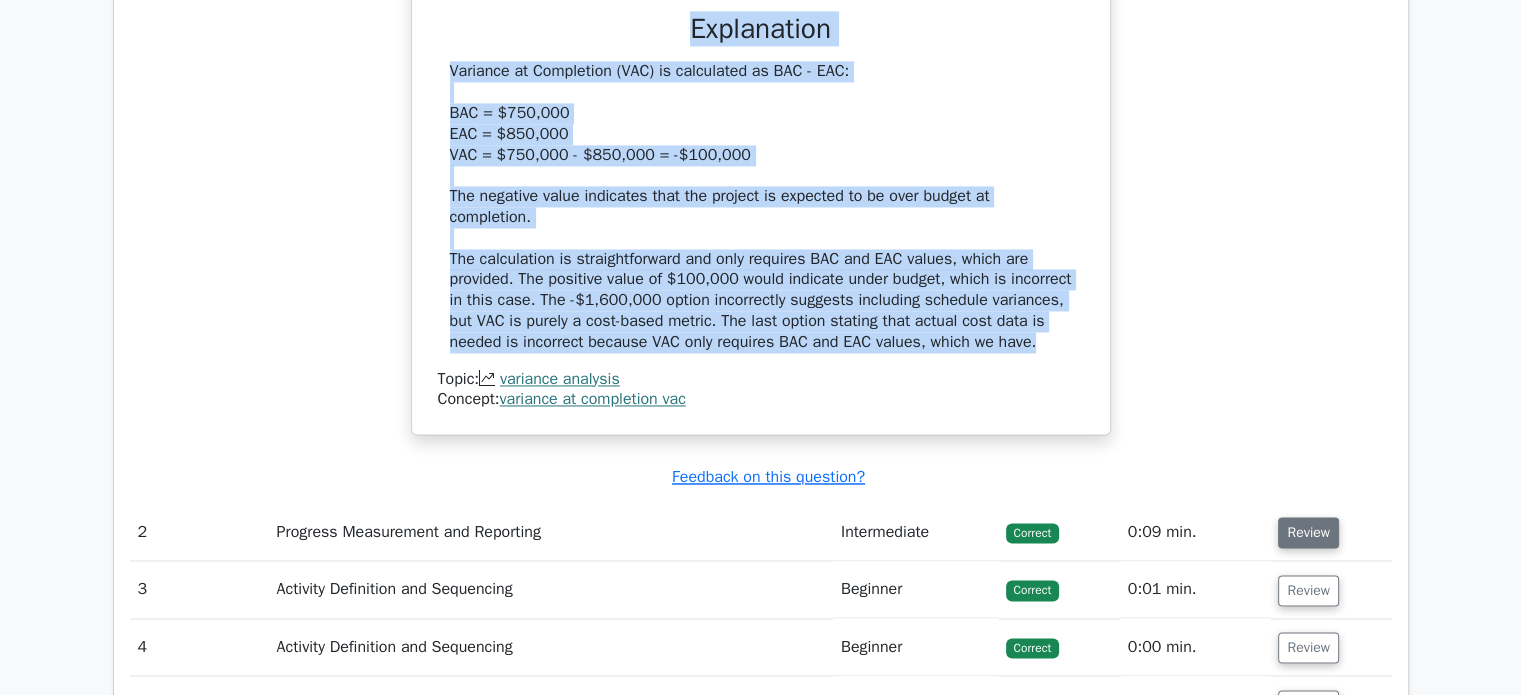 click on "Review" at bounding box center (1308, 532) 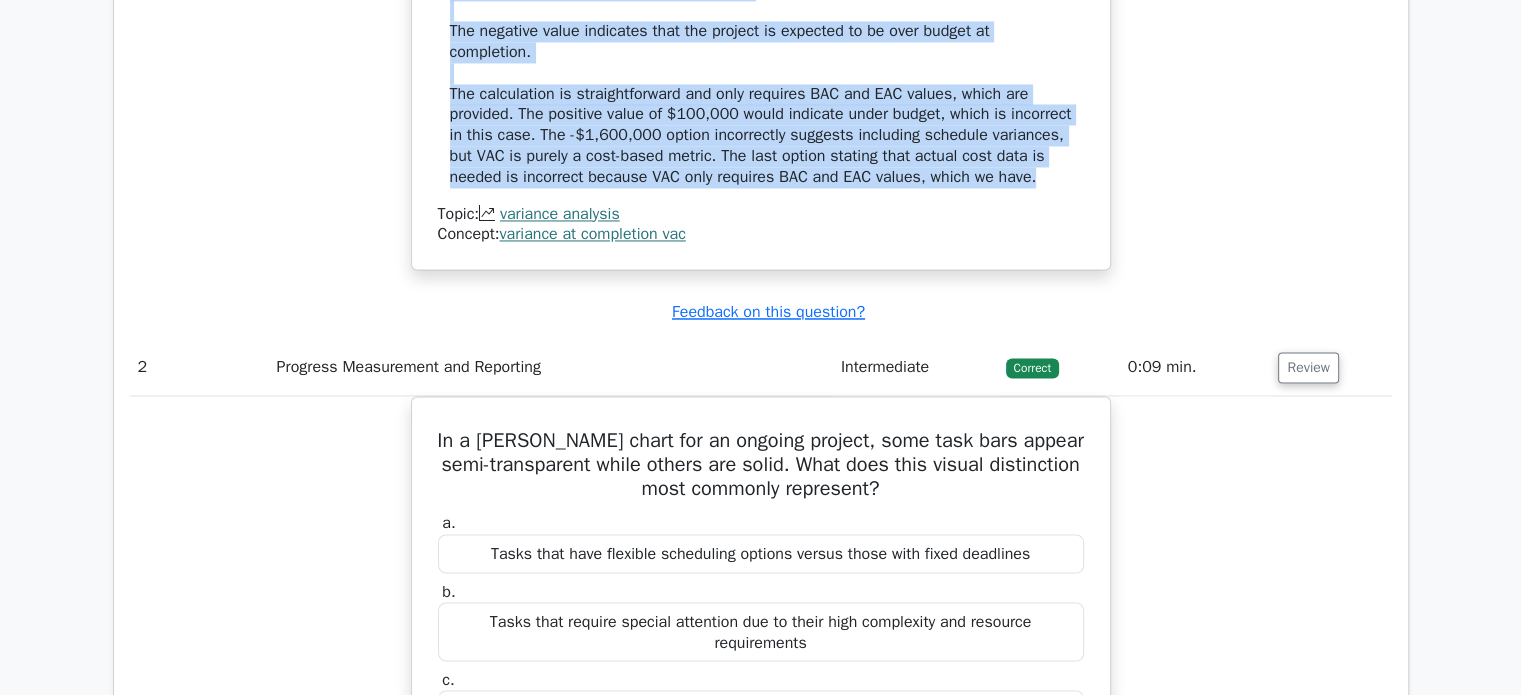 scroll, scrollTop: 3600, scrollLeft: 0, axis: vertical 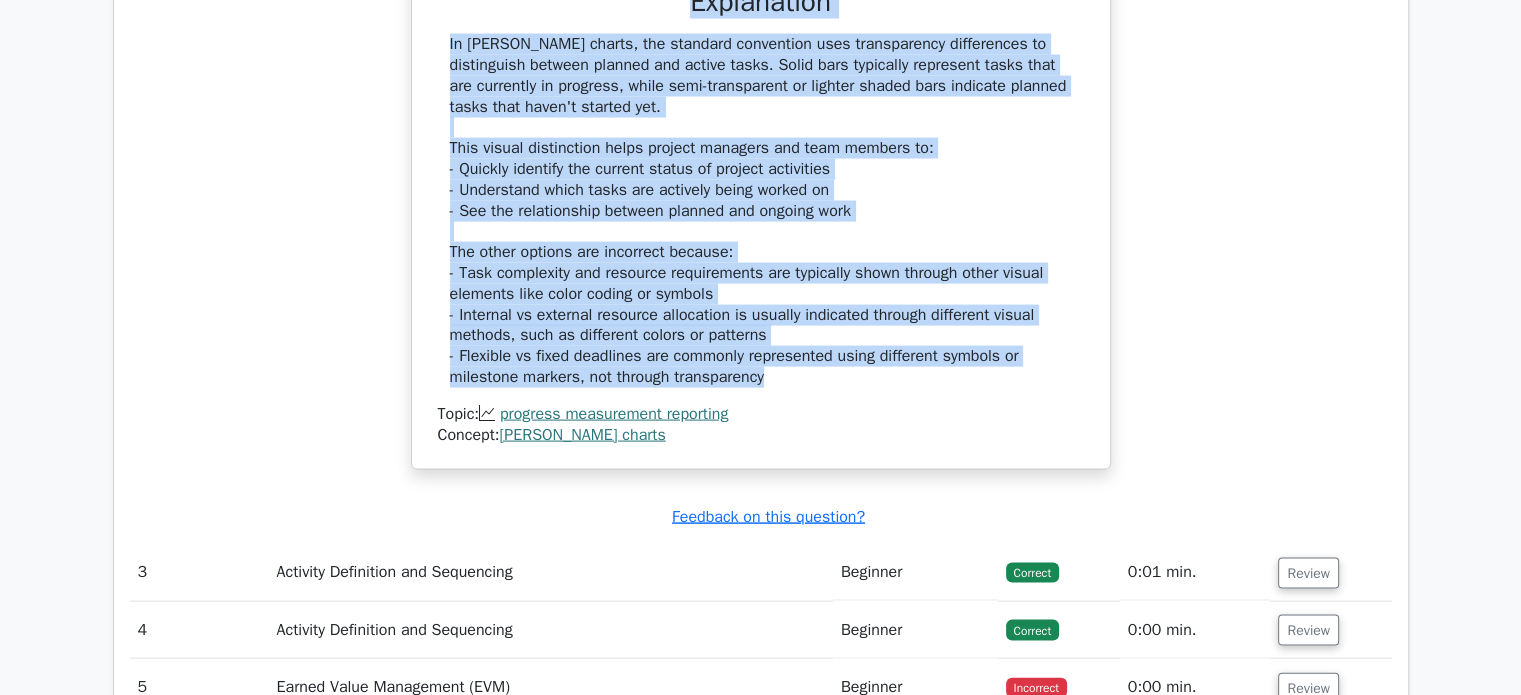drag, startPoint x: 447, startPoint y: 111, endPoint x: 880, endPoint y: 387, distance: 513.4832 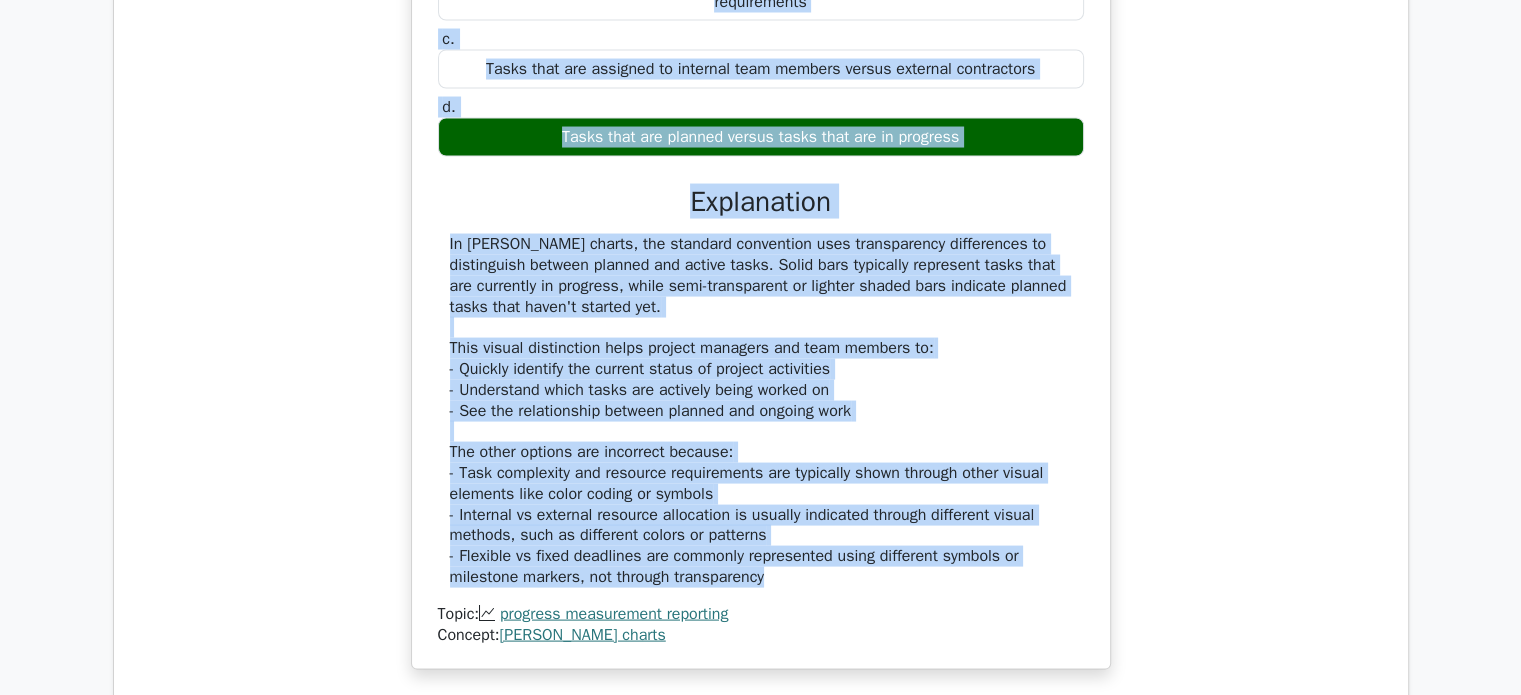 scroll, scrollTop: 4000, scrollLeft: 0, axis: vertical 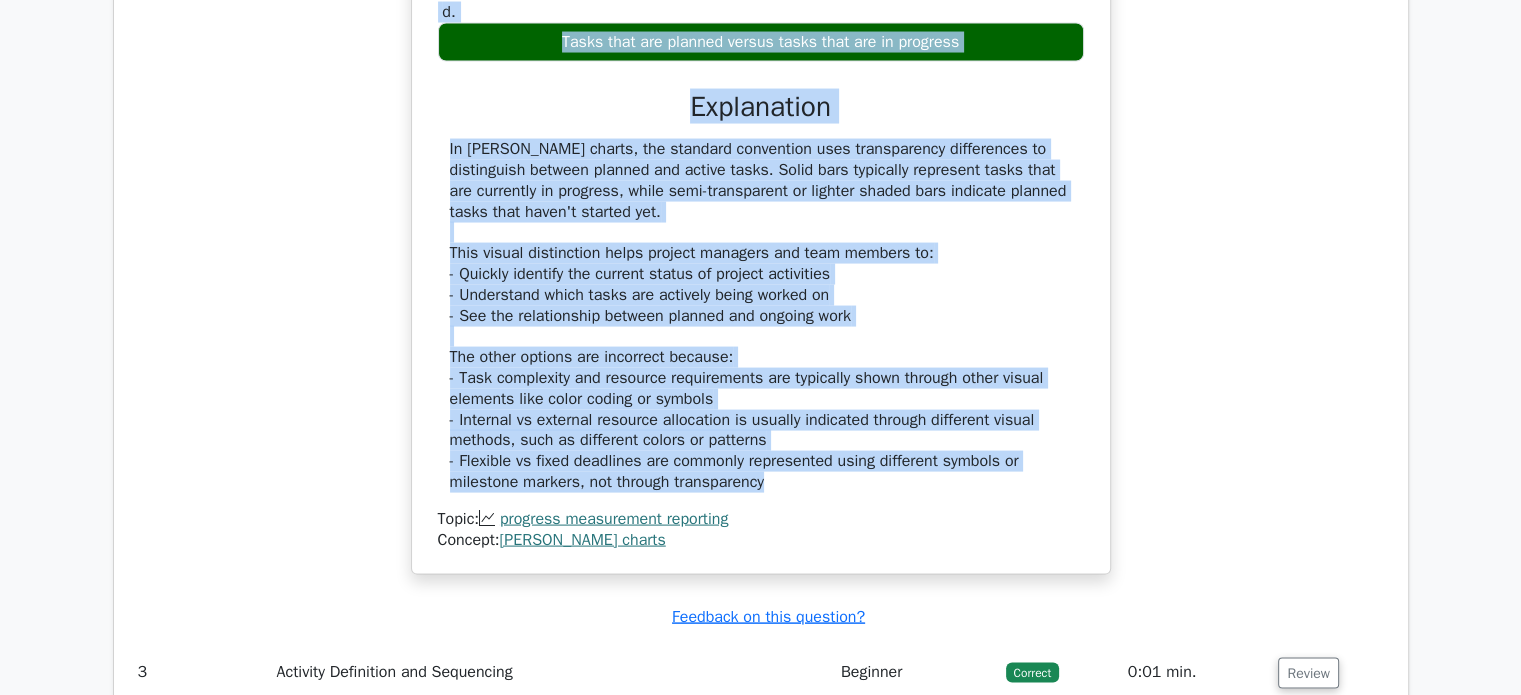 click on "In a Gantt chart for an ongoing project, some task bars appear semi-transparent while others are solid. What does this visual distinction most commonly represent?
a.
Tasks that have flexible scheduling options versus those with fixed deadlines
b.
c." at bounding box center [761, 130] 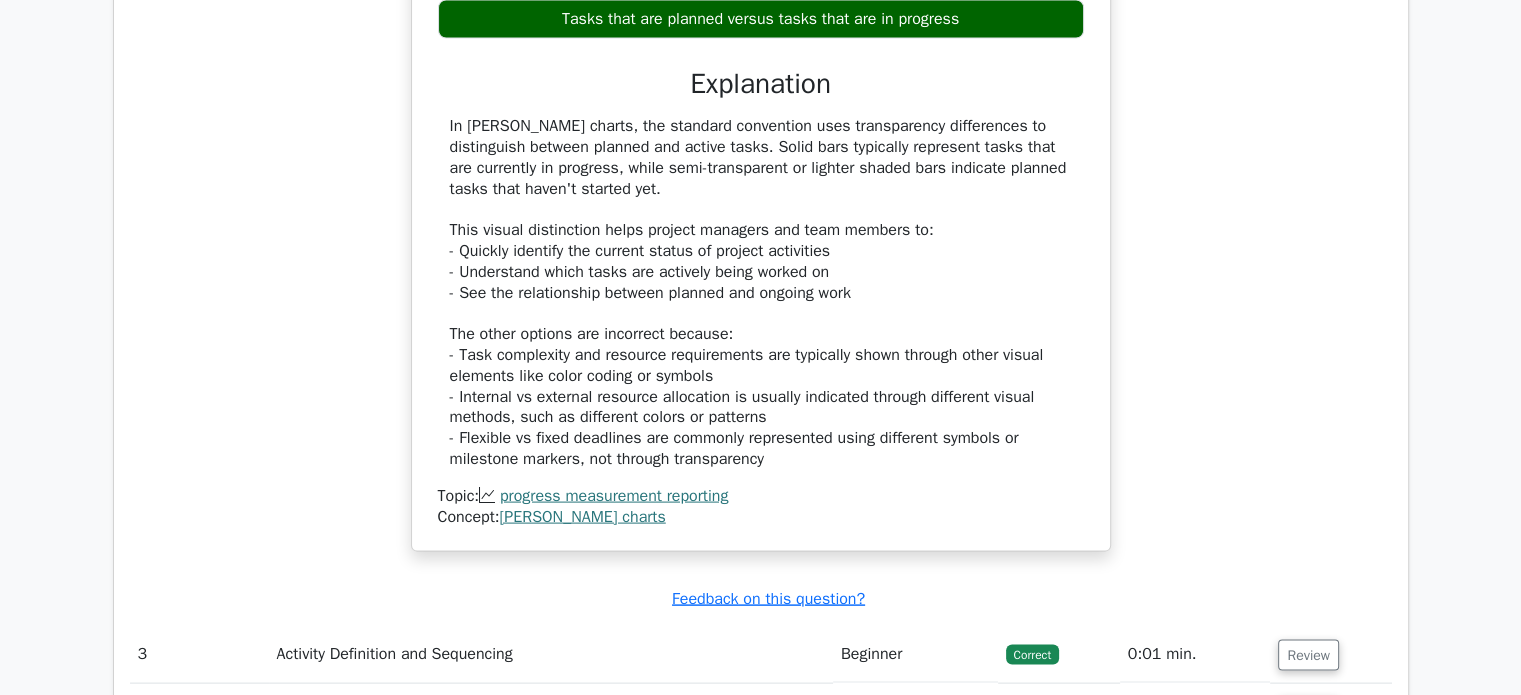 scroll, scrollTop: 4400, scrollLeft: 0, axis: vertical 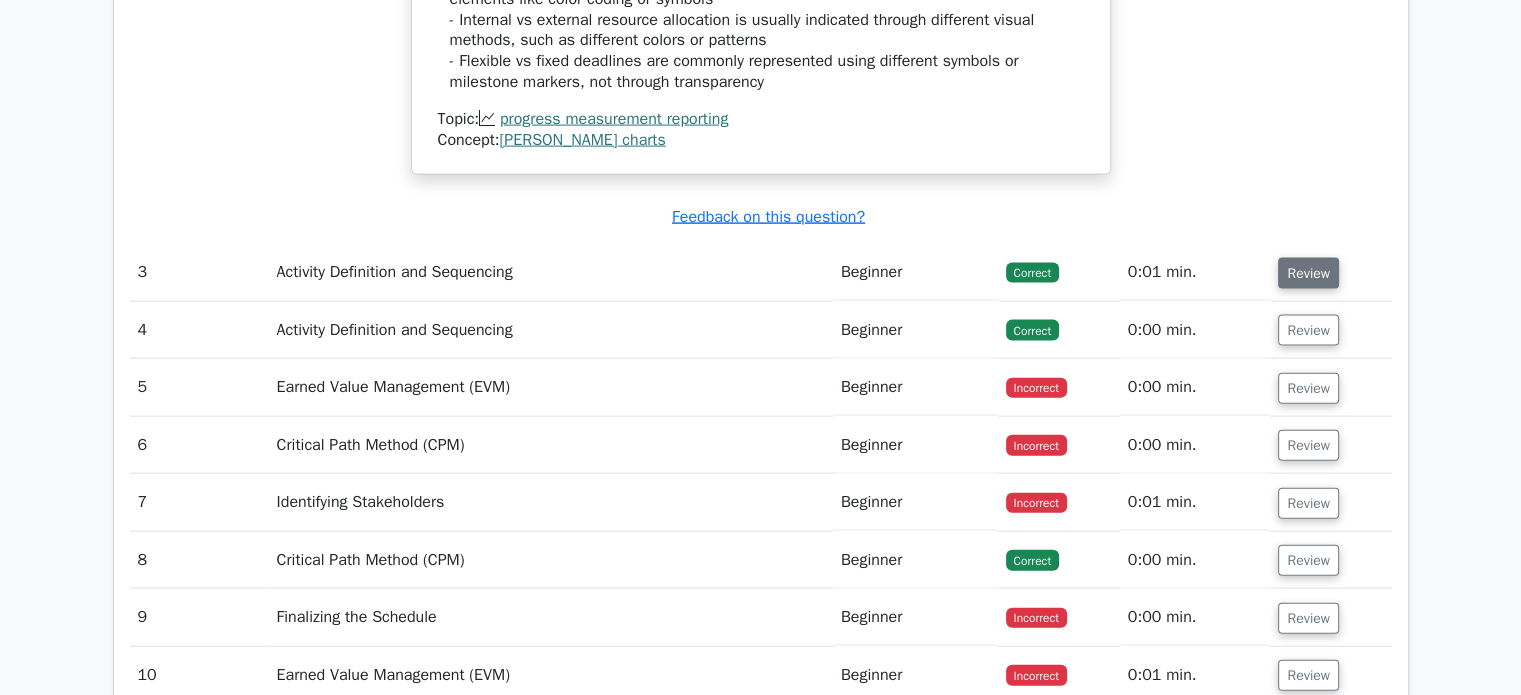 click on "Review" at bounding box center [1308, 273] 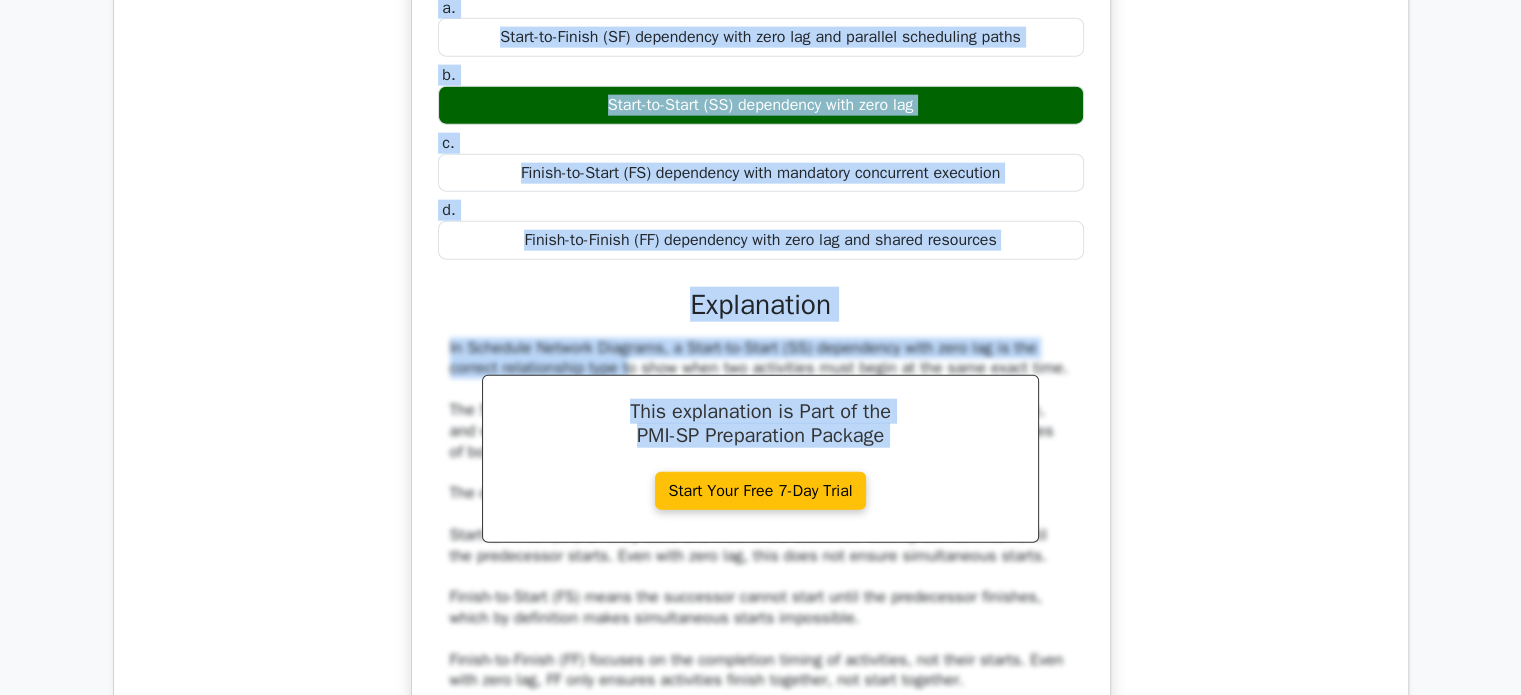 scroll, scrollTop: 4900, scrollLeft: 0, axis: vertical 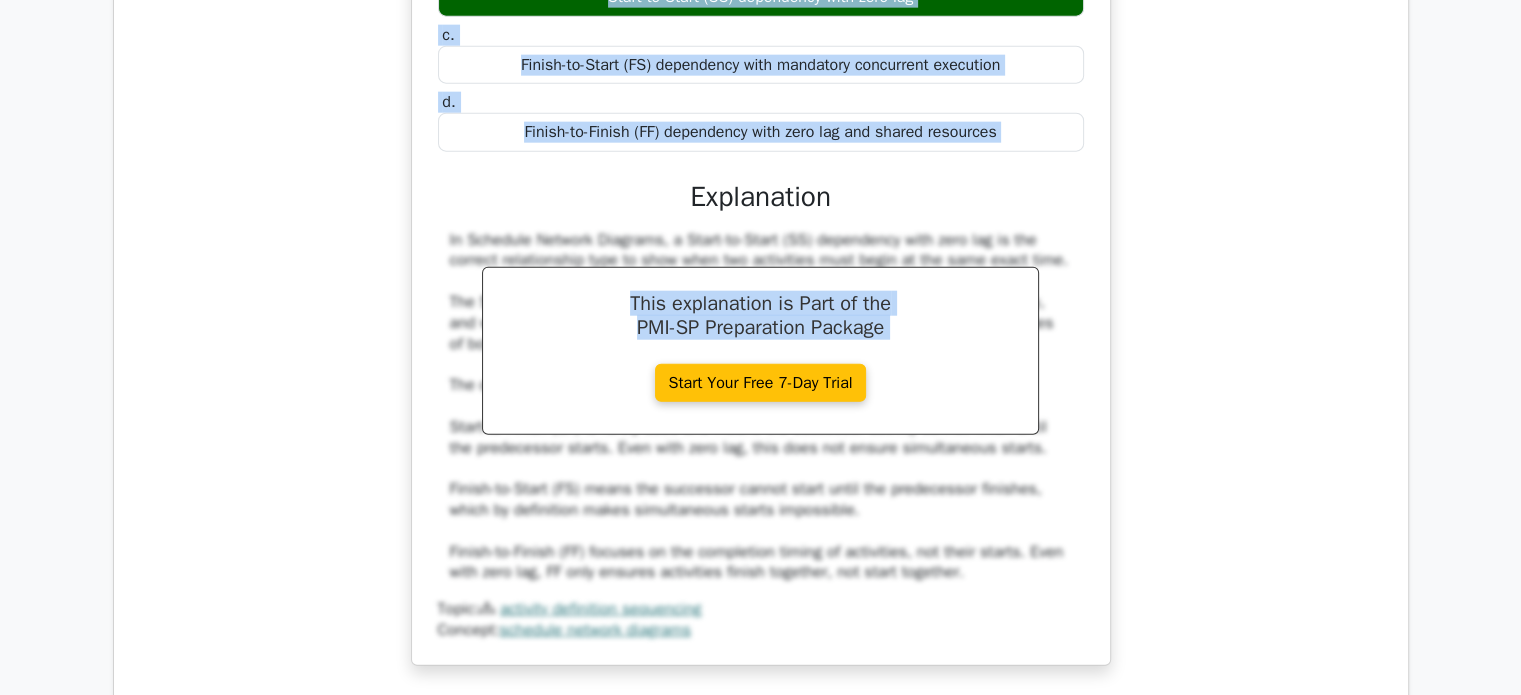drag, startPoint x: 436, startPoint y: 354, endPoint x: 683, endPoint y: 223, distance: 279.589 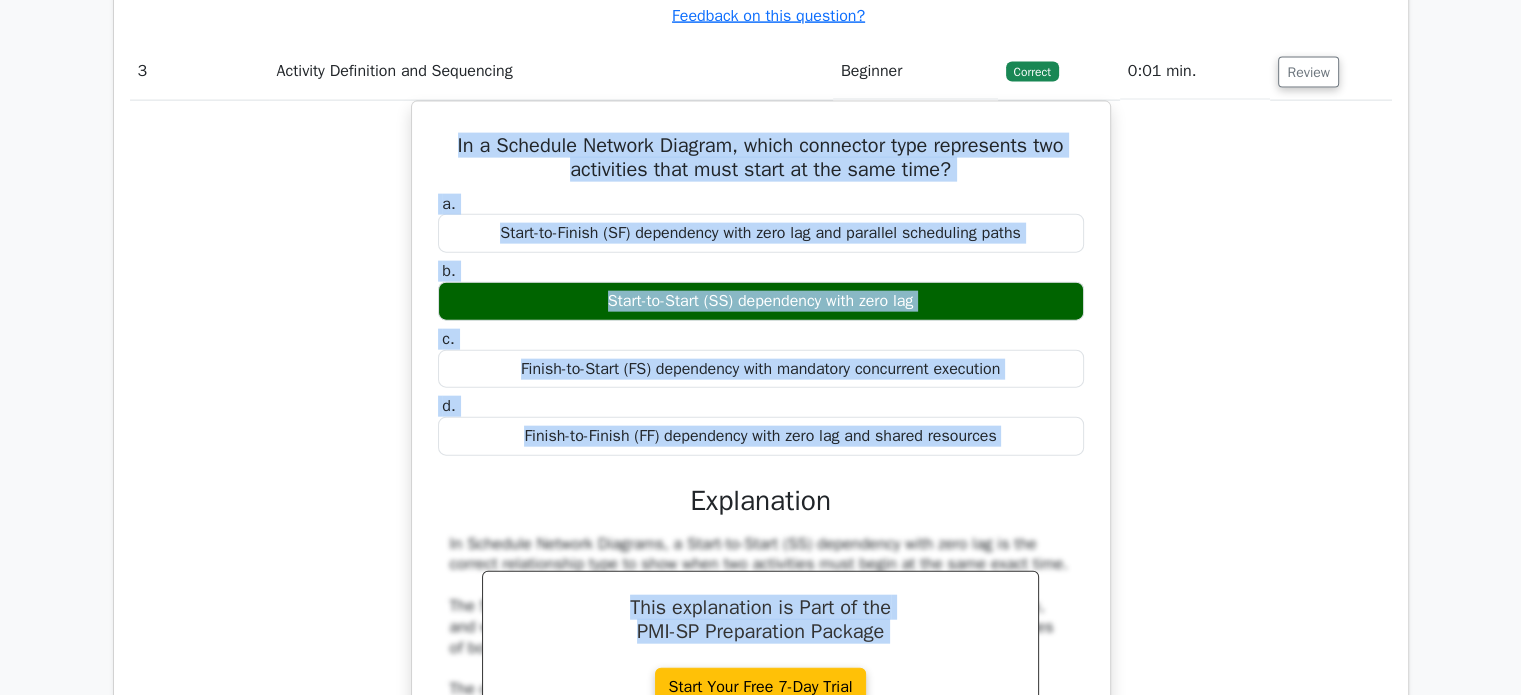 scroll, scrollTop: 4600, scrollLeft: 0, axis: vertical 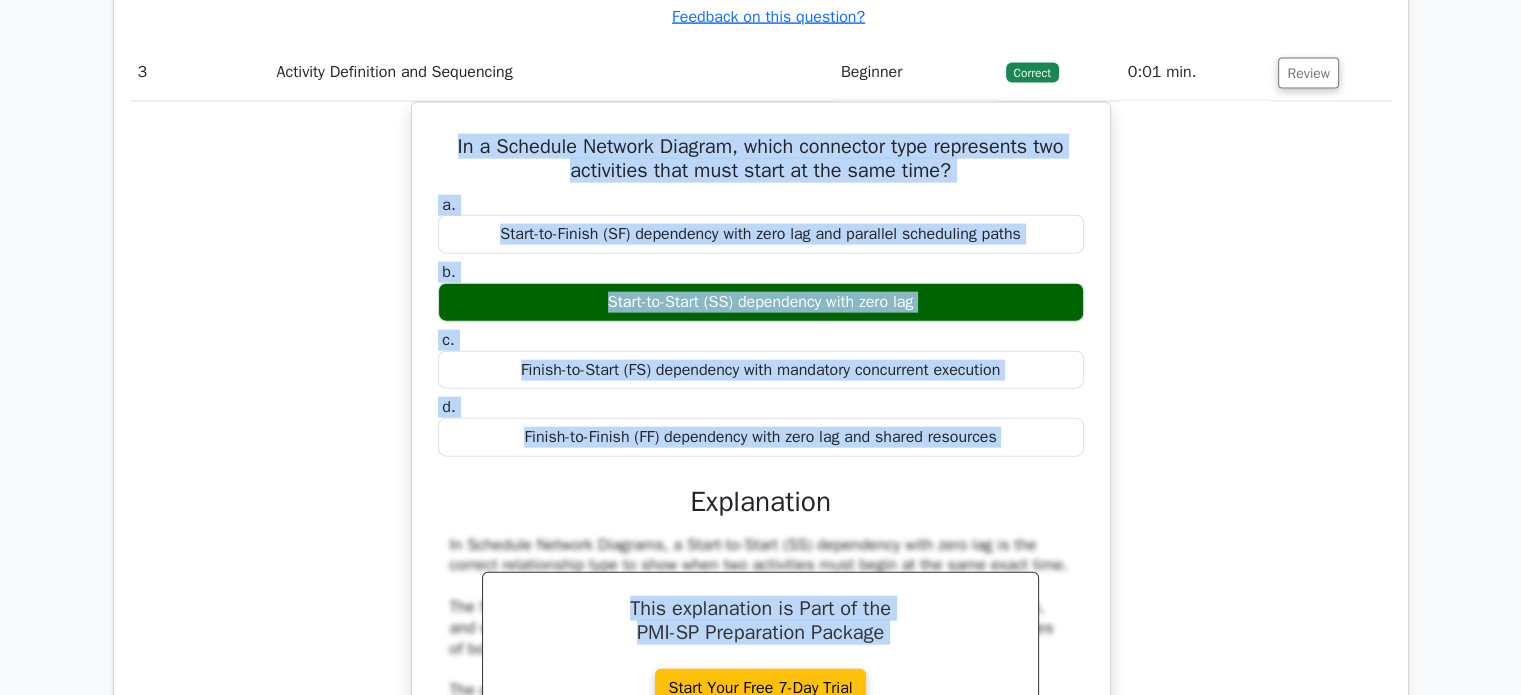 click on "In a Schedule Network Diagram, which connector type represents two activities that must start at the same time?
a.
Start-to-Finish (SF) dependency with zero lag and parallel scheduling paths
b.
c. d." at bounding box center [761, 548] 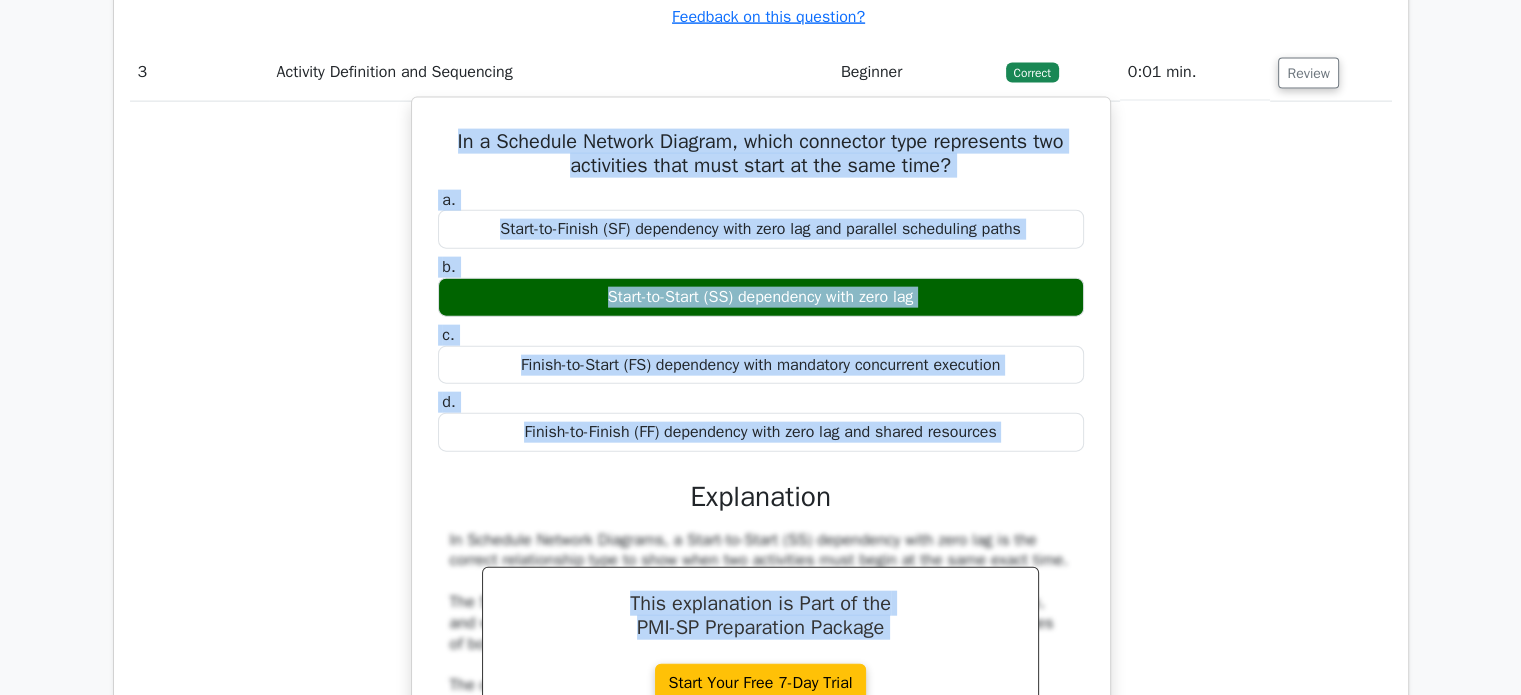 click on "In a Schedule Network Diagram, which connector type represents two activities that must start at the same time?" at bounding box center (761, 154) 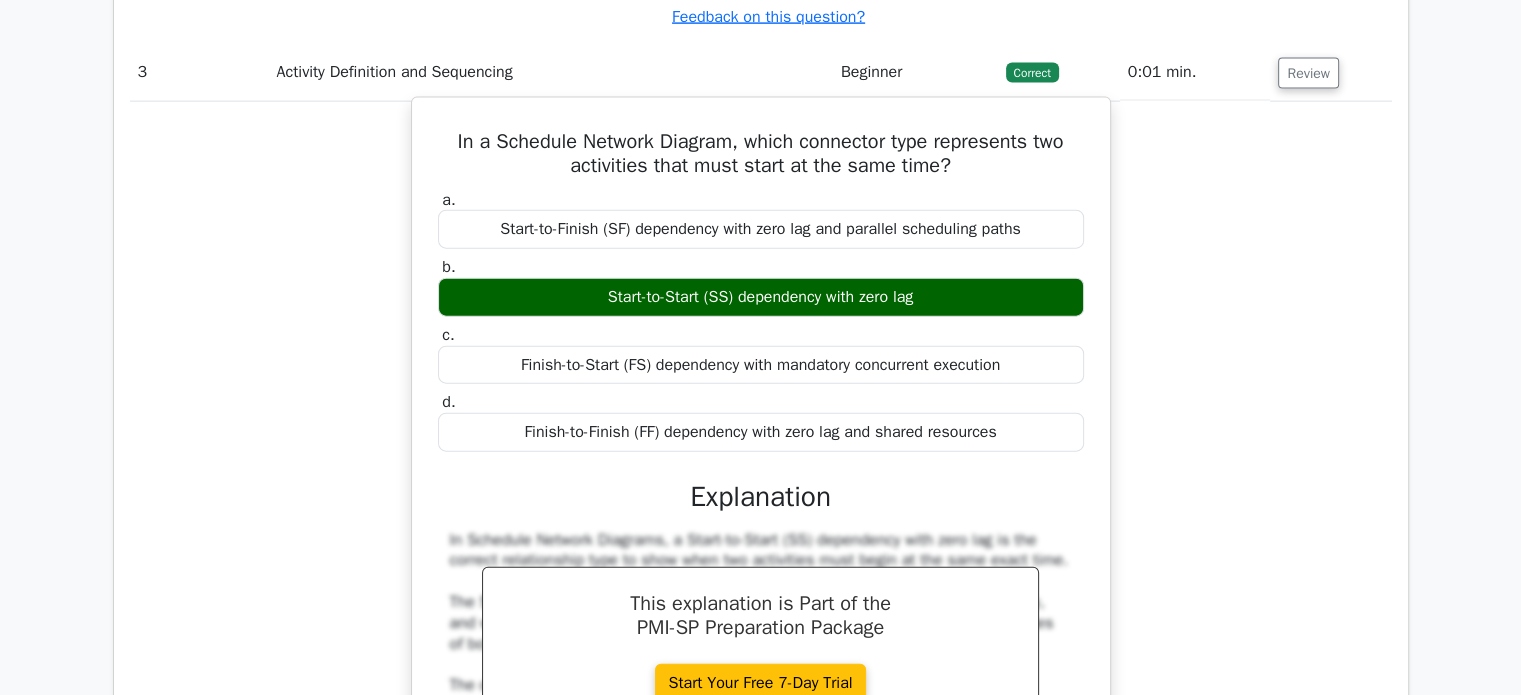 drag, startPoint x: 449, startPoint y: 153, endPoint x: 1046, endPoint y: 441, distance: 662.8371 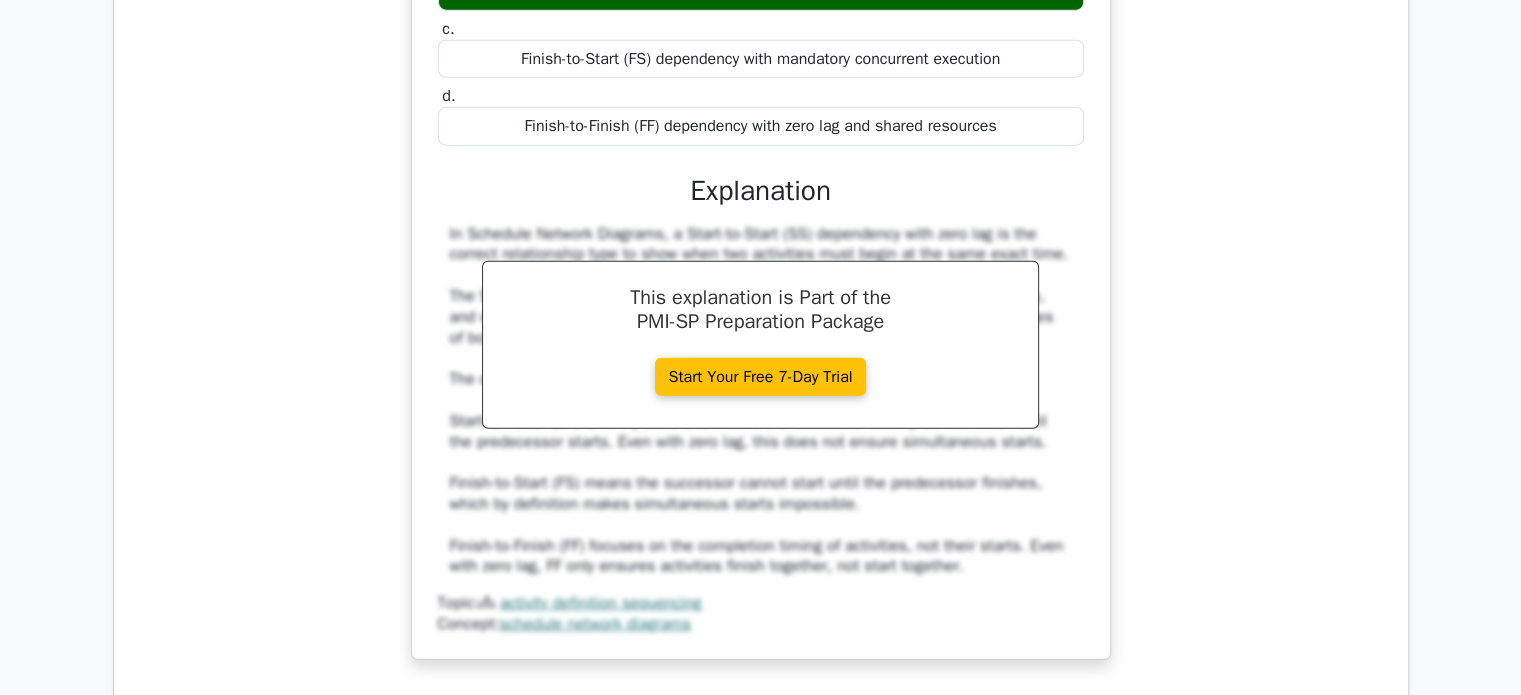 scroll, scrollTop: 5200, scrollLeft: 0, axis: vertical 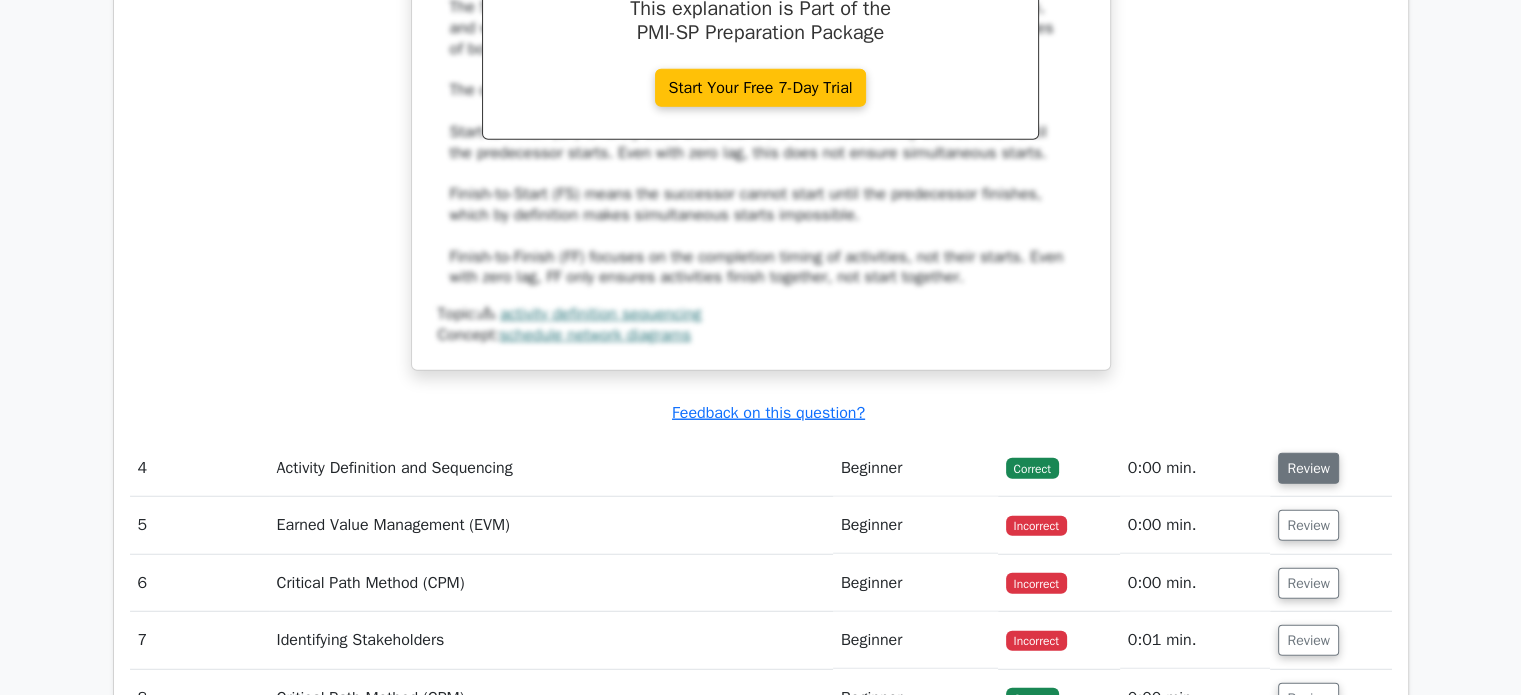 click on "Review" at bounding box center (1308, 468) 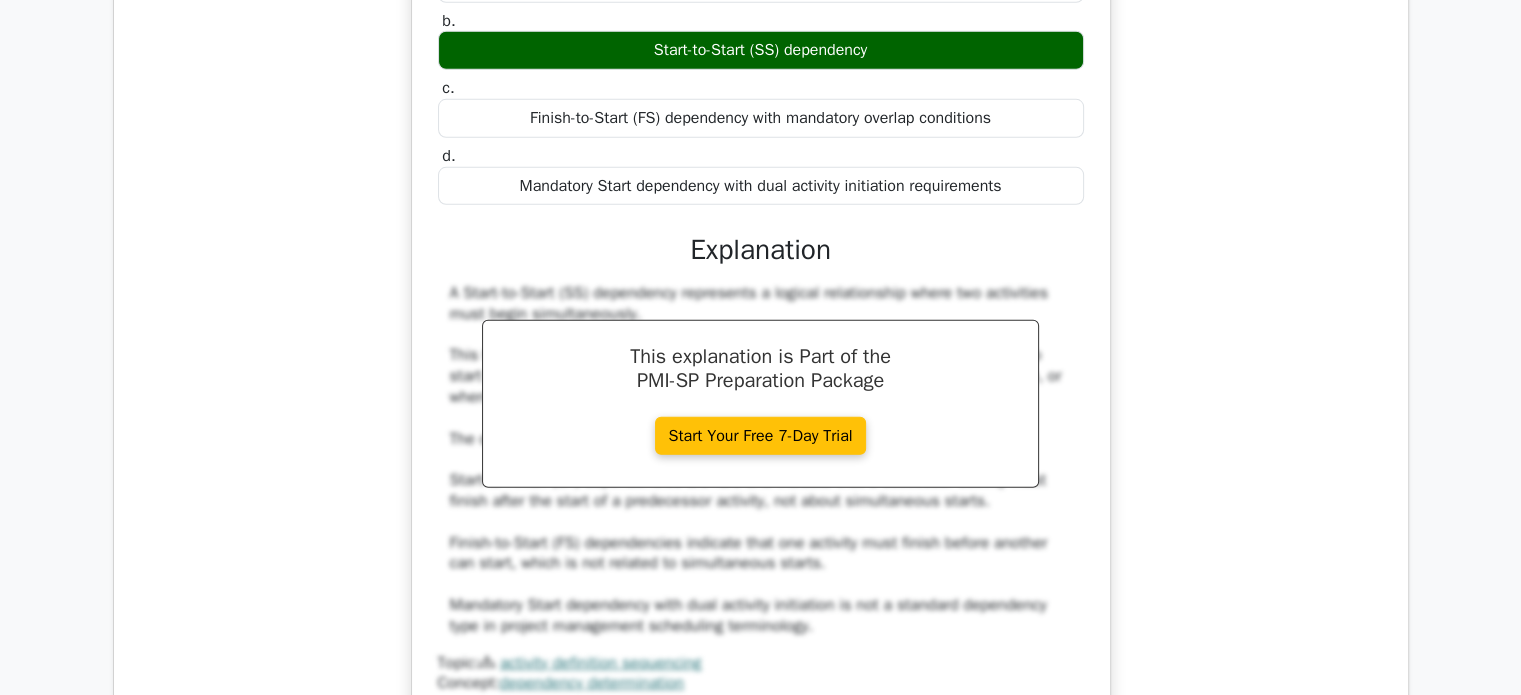 scroll, scrollTop: 6100, scrollLeft: 0, axis: vertical 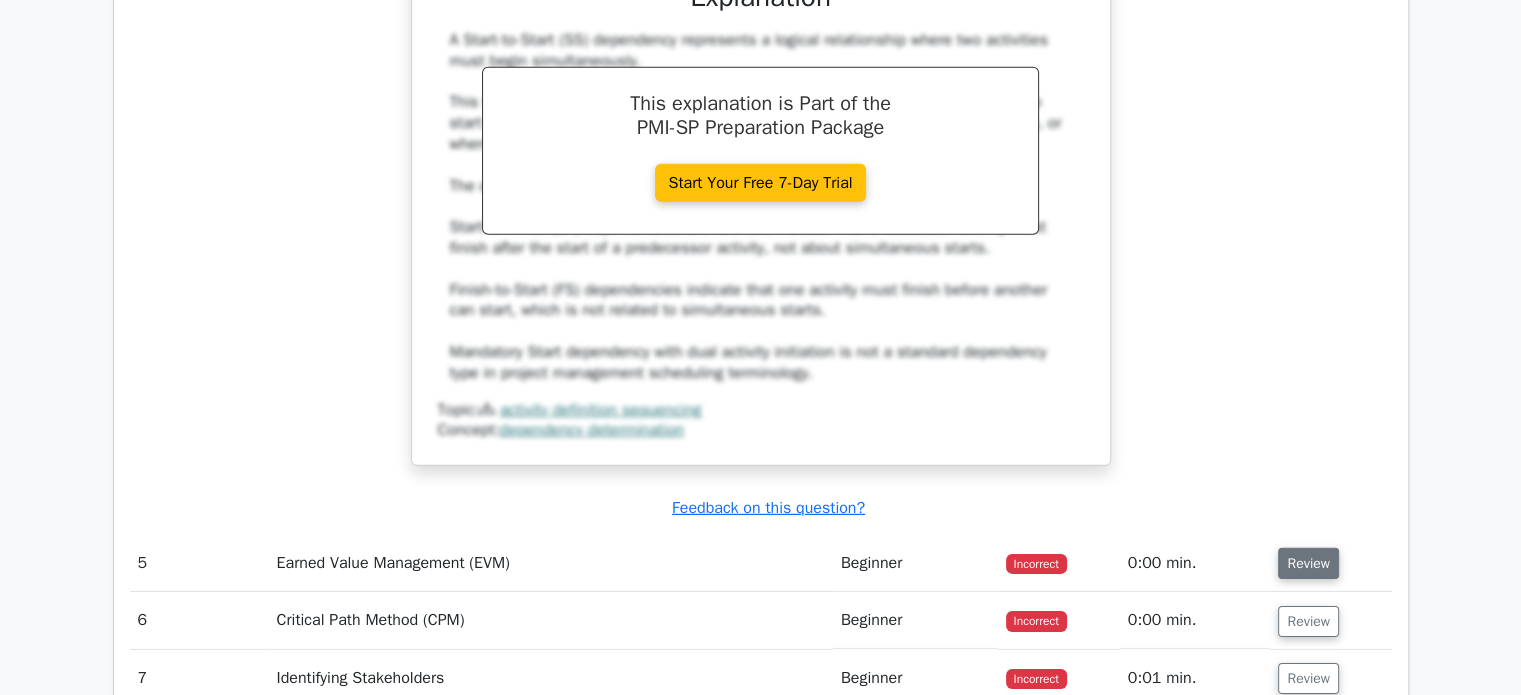 click on "Review" at bounding box center (1308, 563) 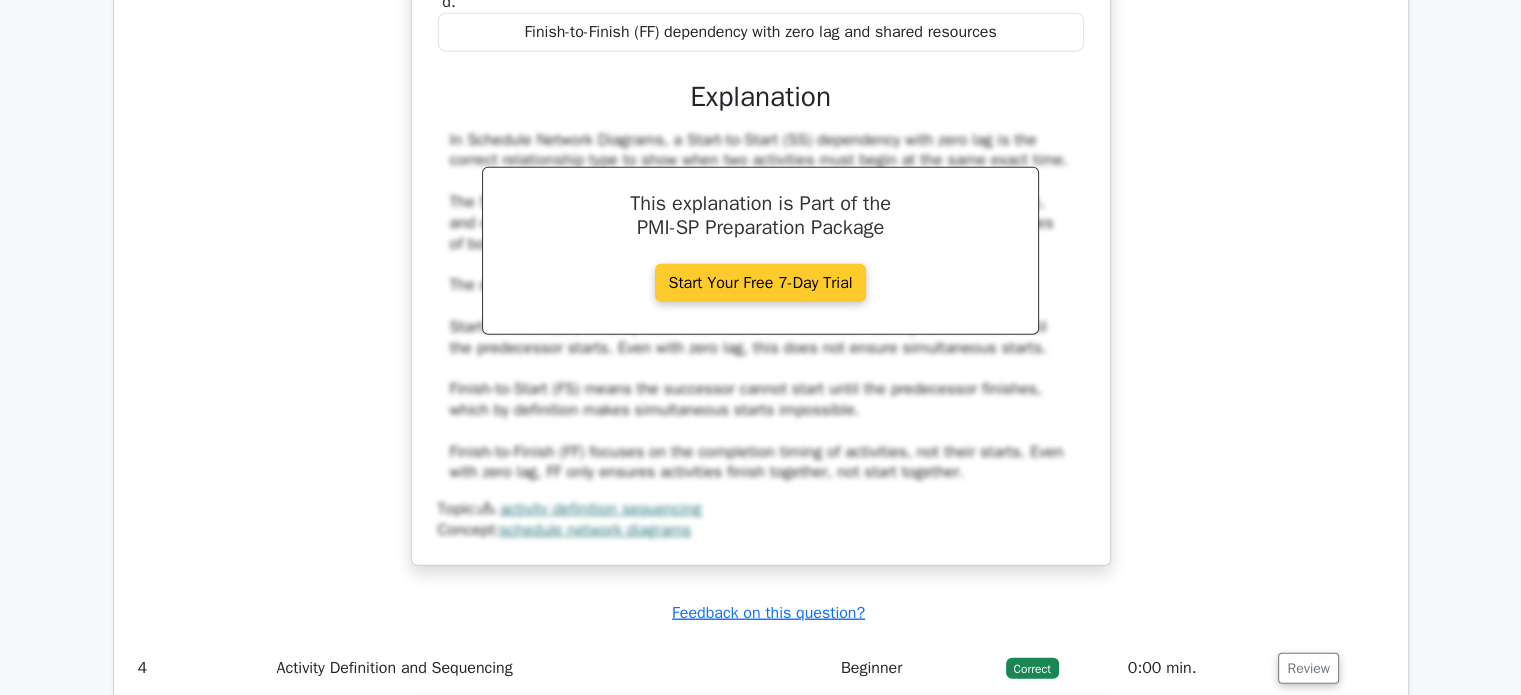 scroll, scrollTop: 5500, scrollLeft: 0, axis: vertical 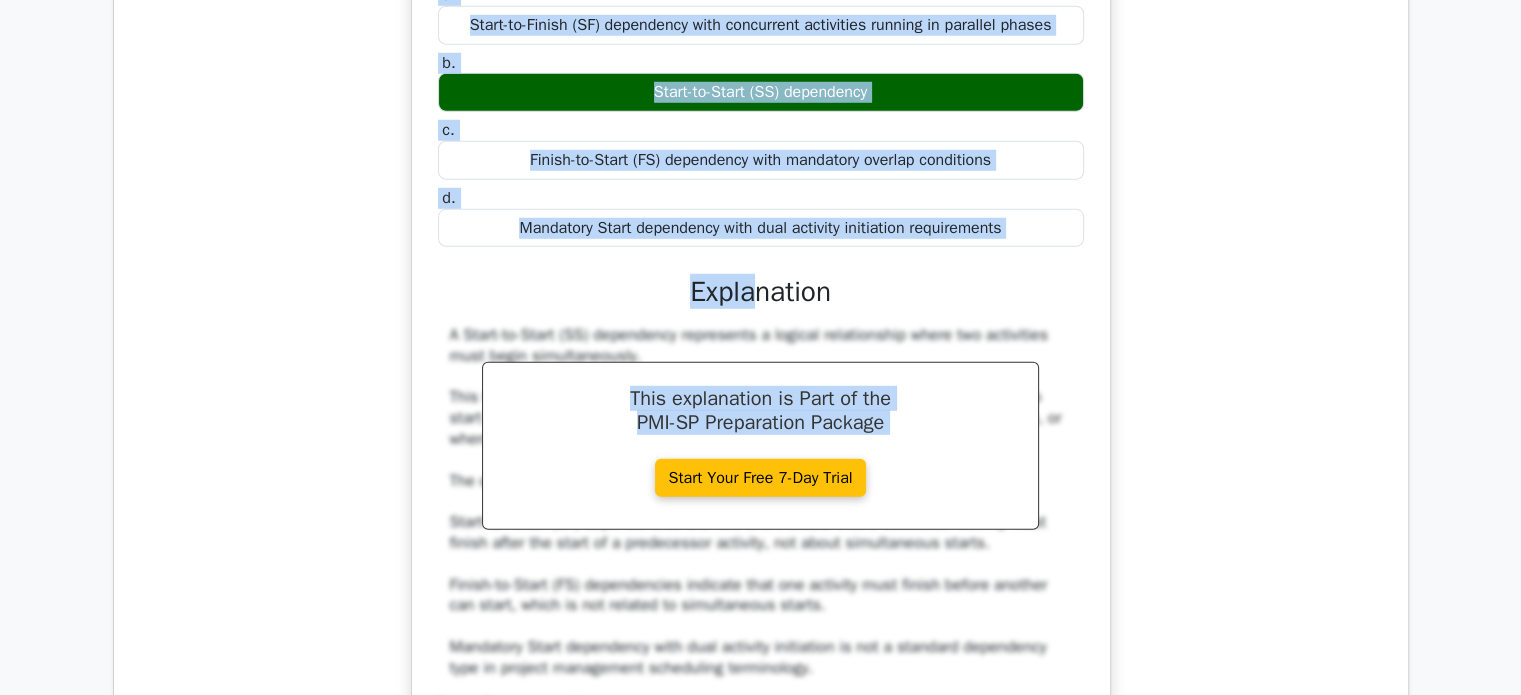 drag, startPoint x: 454, startPoint y: 244, endPoint x: 1063, endPoint y: 222, distance: 609.3972 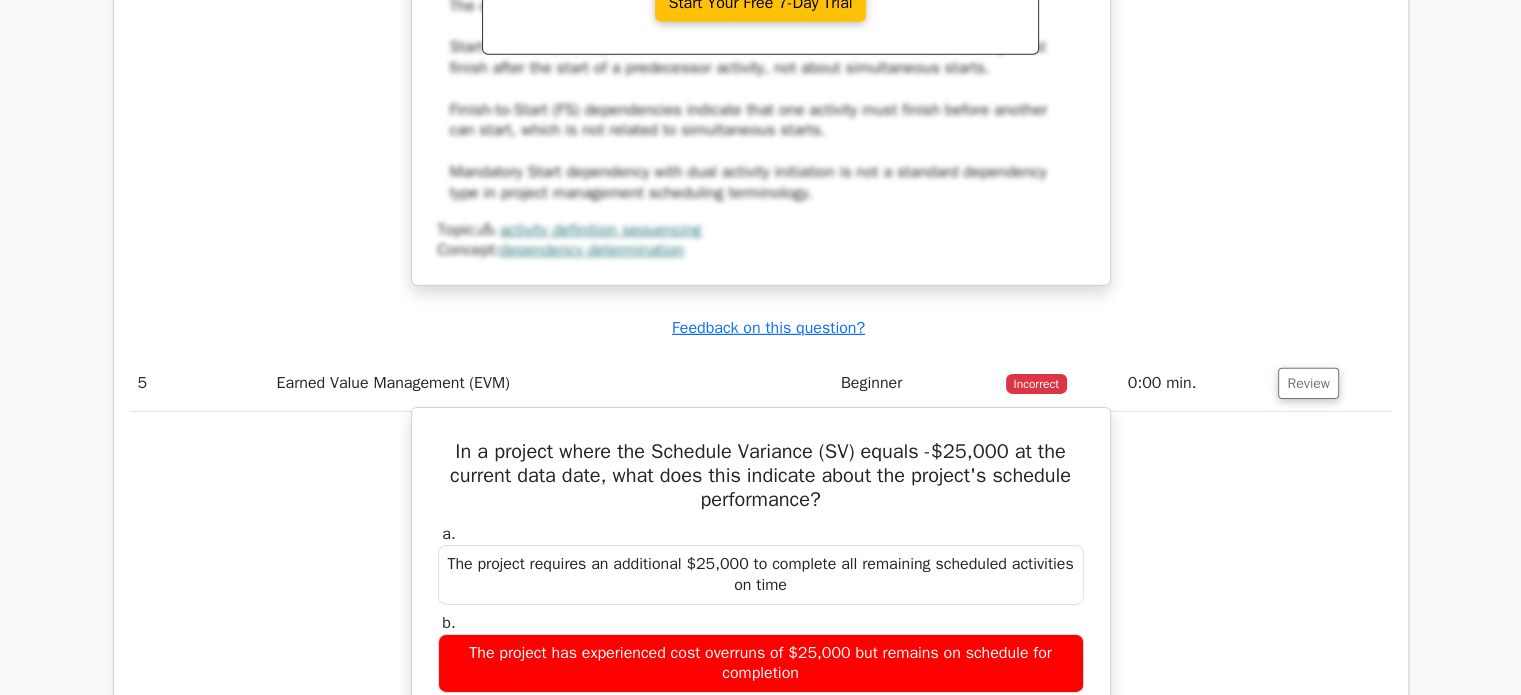 scroll, scrollTop: 6400, scrollLeft: 0, axis: vertical 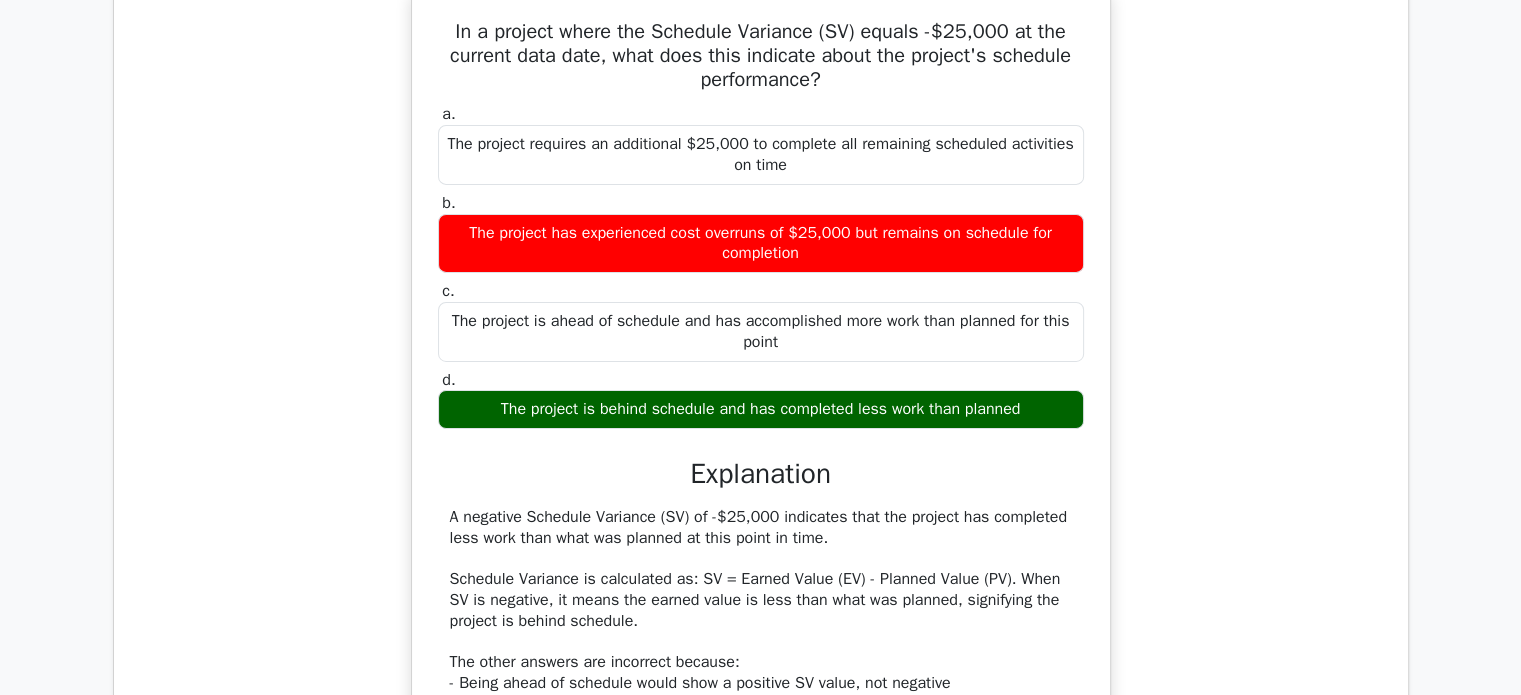 drag, startPoint x: 452, startPoint y: 336, endPoint x: 1081, endPoint y: 422, distance: 634.8519 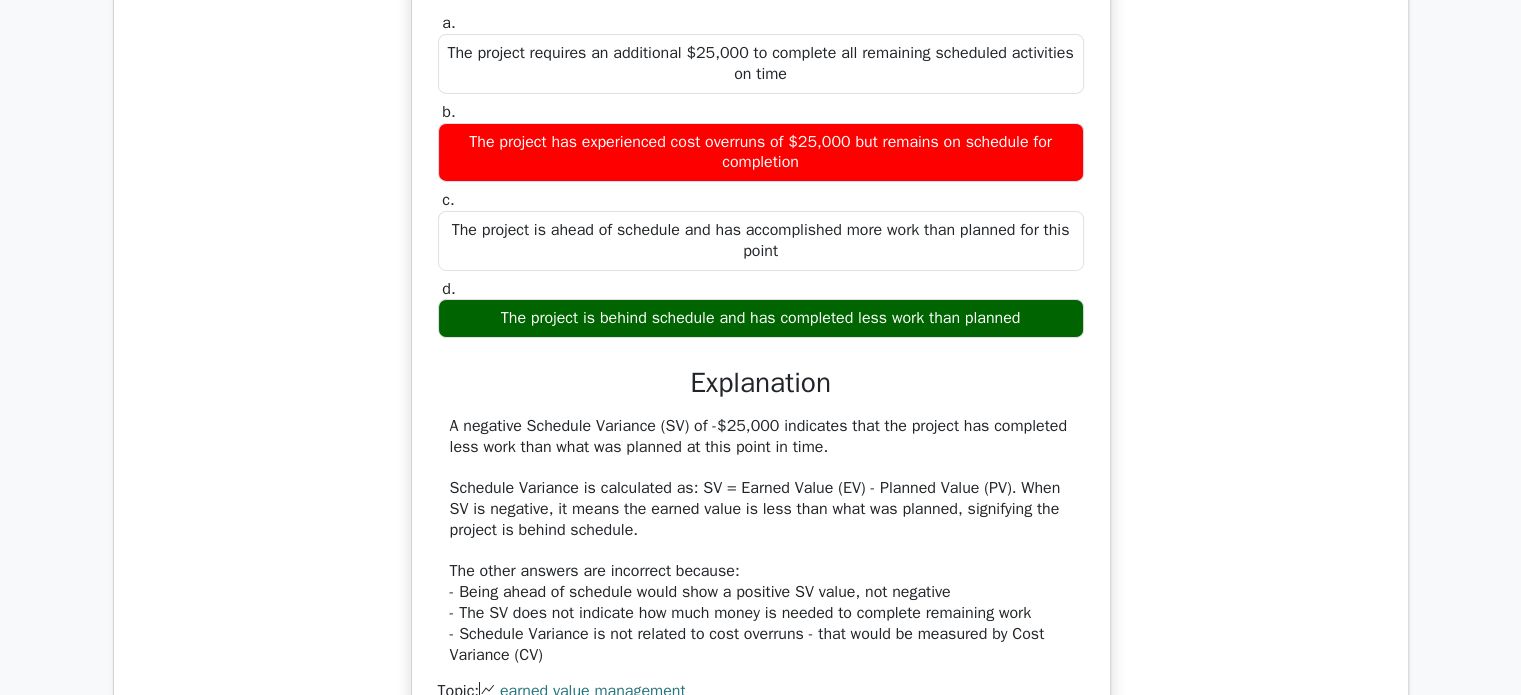 scroll, scrollTop: 6900, scrollLeft: 0, axis: vertical 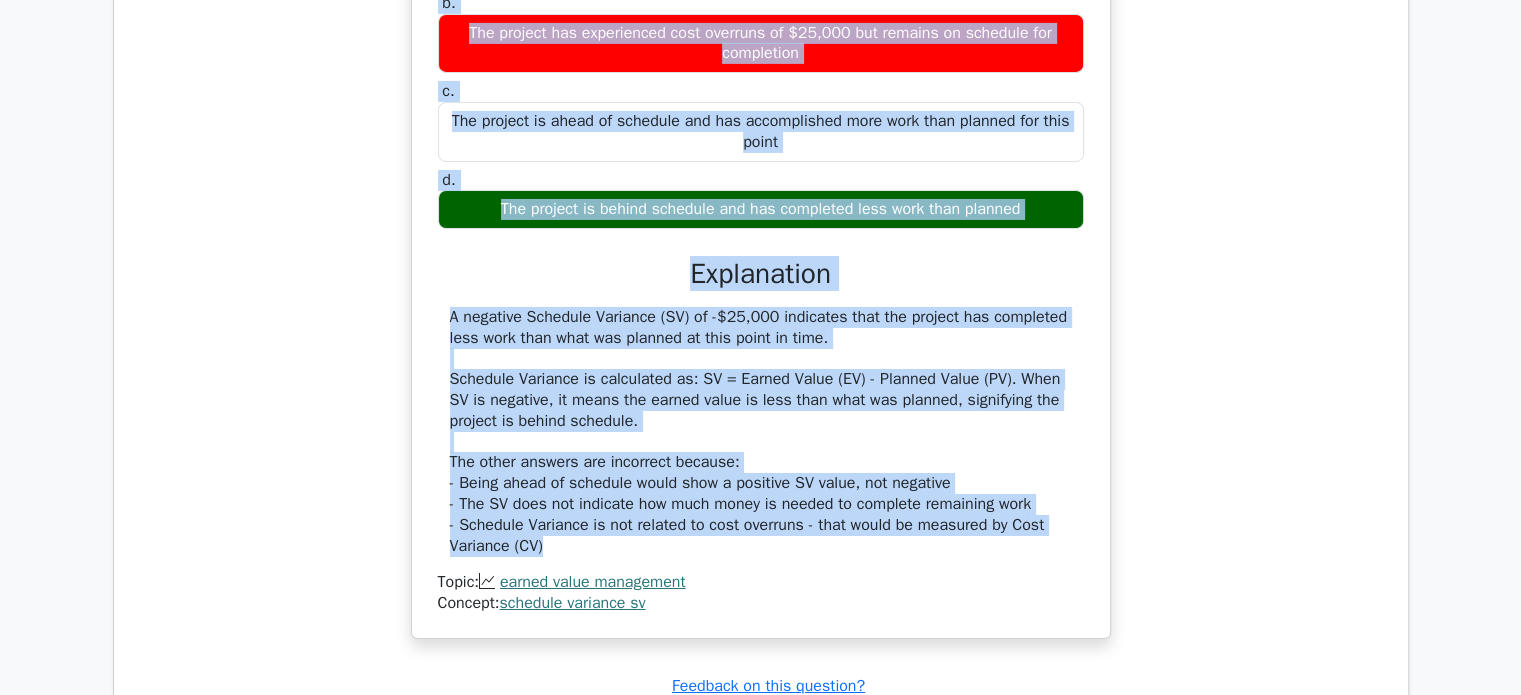 click on "A negative Schedule Variance (SV) of -$25,000 indicates that the project has completed less work than what was planned at this point in time. Schedule Variance is calculated as: SV = Earned Value (EV) - Planned Value (PV). When SV is negative, it means the earned value is less than what was planned, signifying the project is behind schedule. The other answers are incorrect because: - Being ahead of schedule would show a positive SV value, not negative - The SV does not indicate how much money is needed to complete remaining work - Schedule Variance is not related to cost overruns - that would be measured by Cost Variance (CV)" at bounding box center [761, 432] 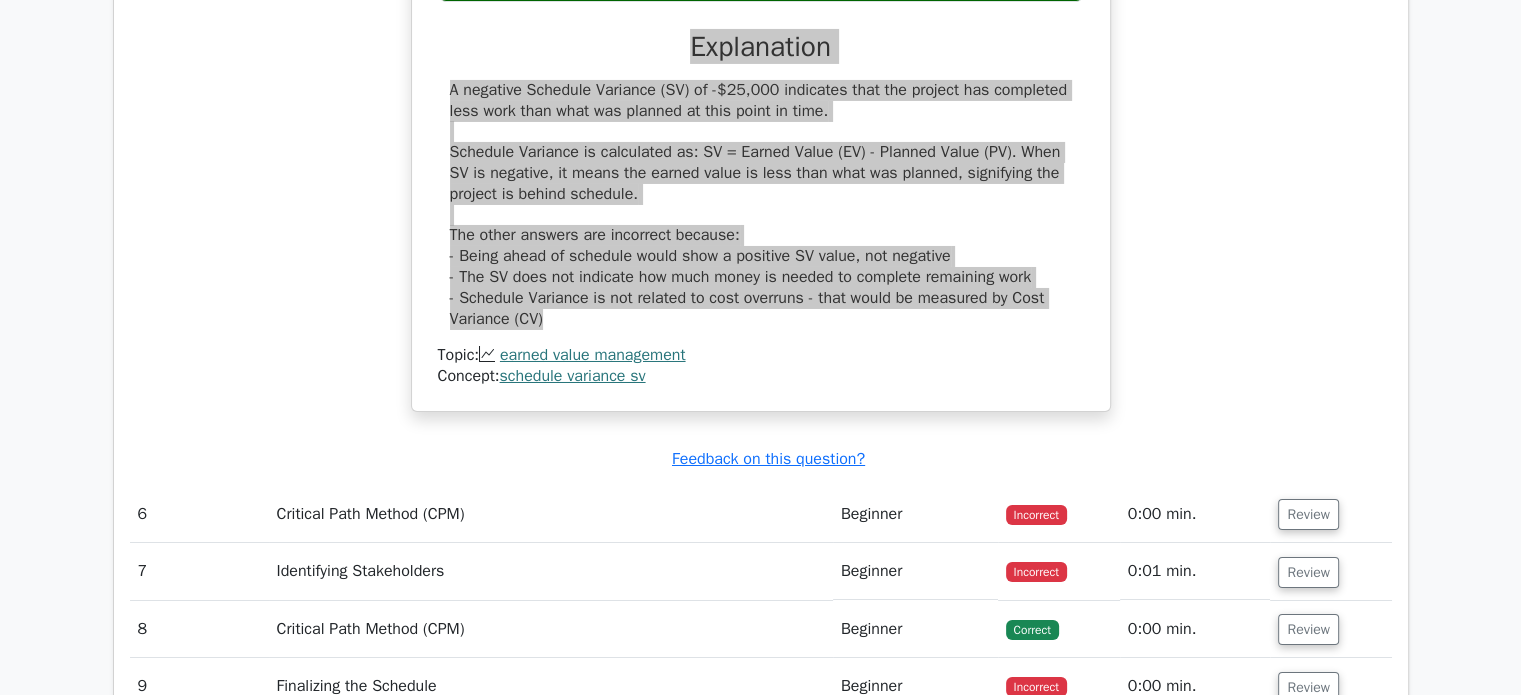 scroll, scrollTop: 7300, scrollLeft: 0, axis: vertical 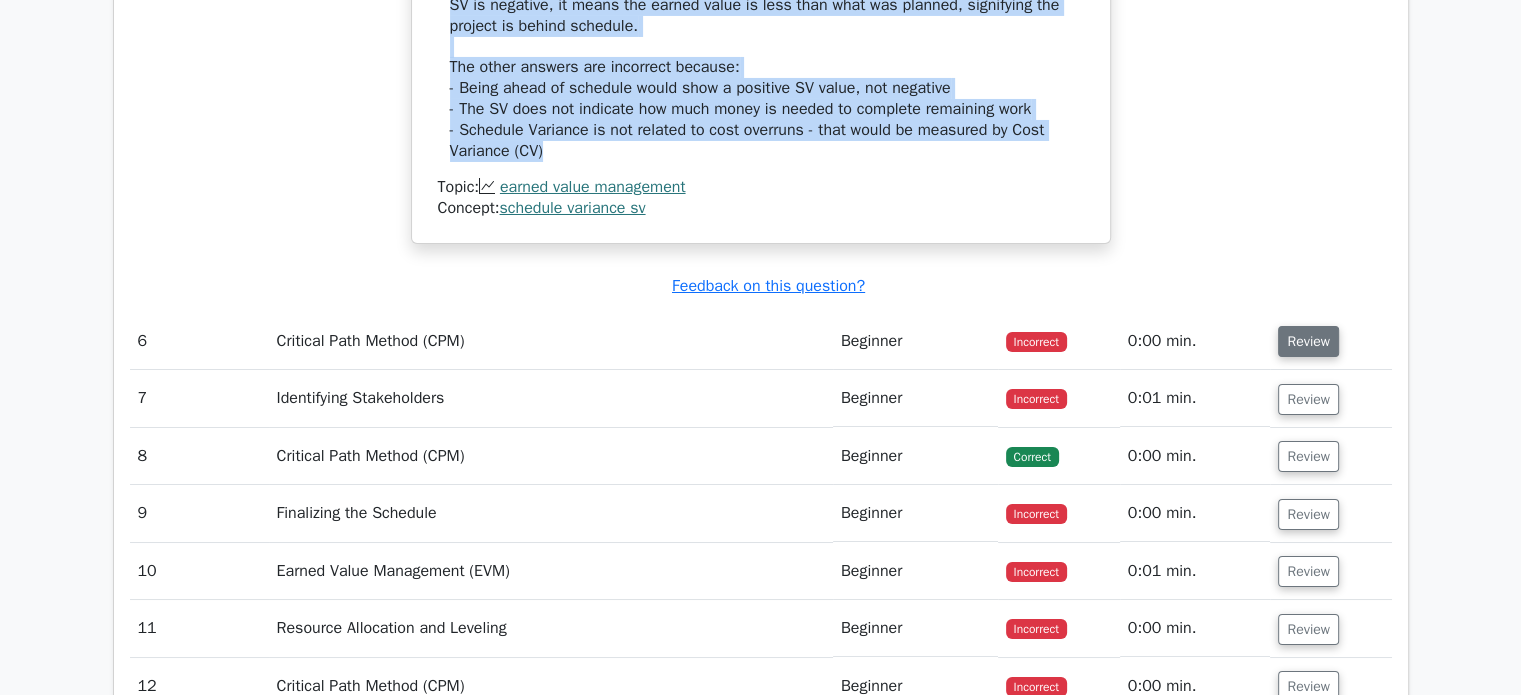 click on "Review" at bounding box center [1308, 341] 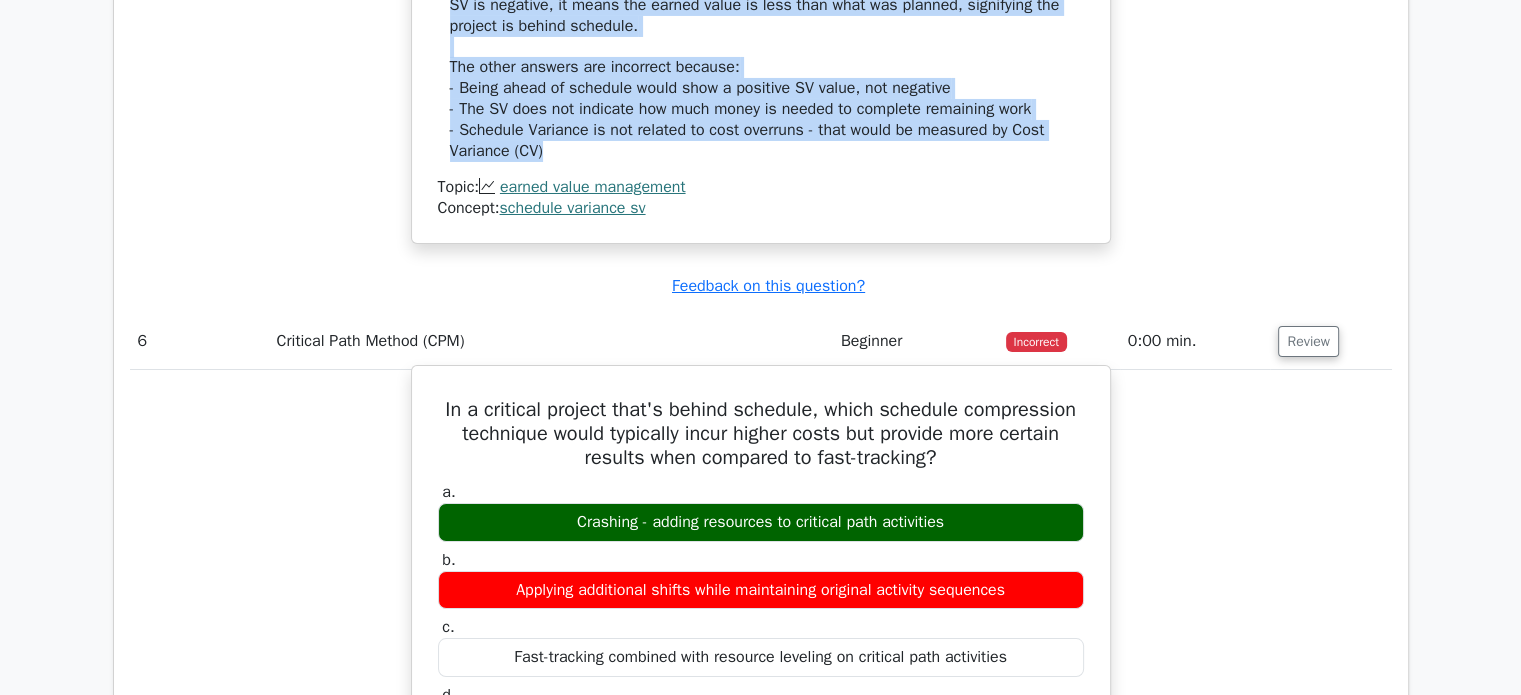 scroll, scrollTop: 7500, scrollLeft: 0, axis: vertical 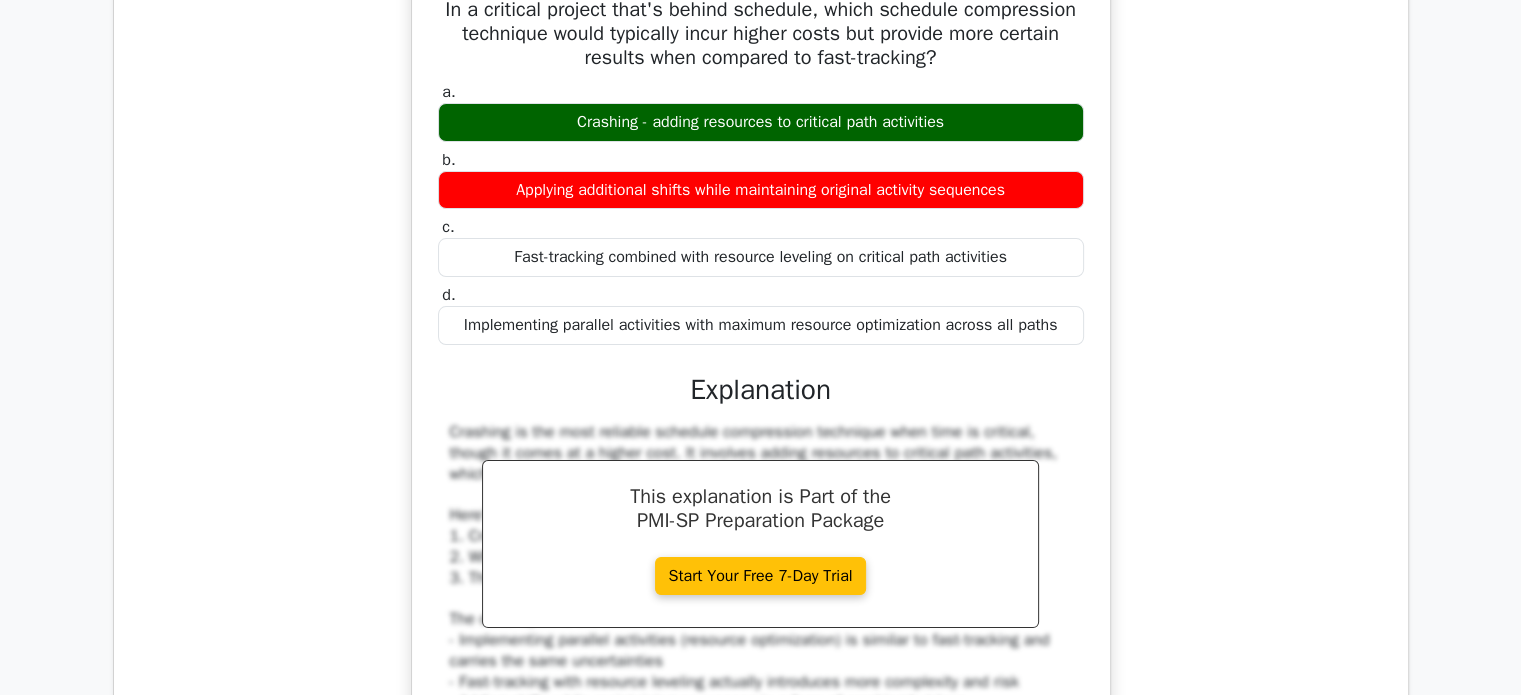 drag, startPoint x: 431, startPoint y: 214, endPoint x: 1071, endPoint y: 327, distance: 649.89923 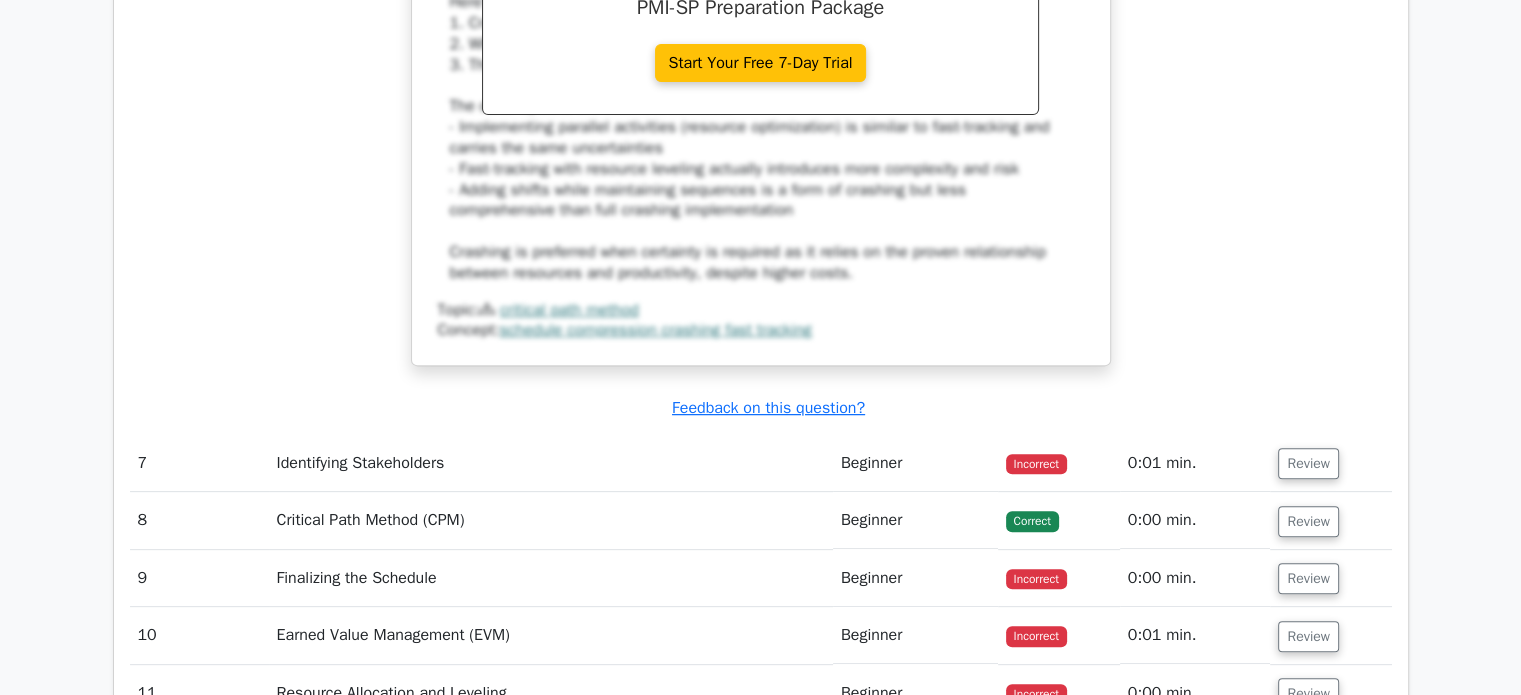 scroll, scrollTop: 8300, scrollLeft: 0, axis: vertical 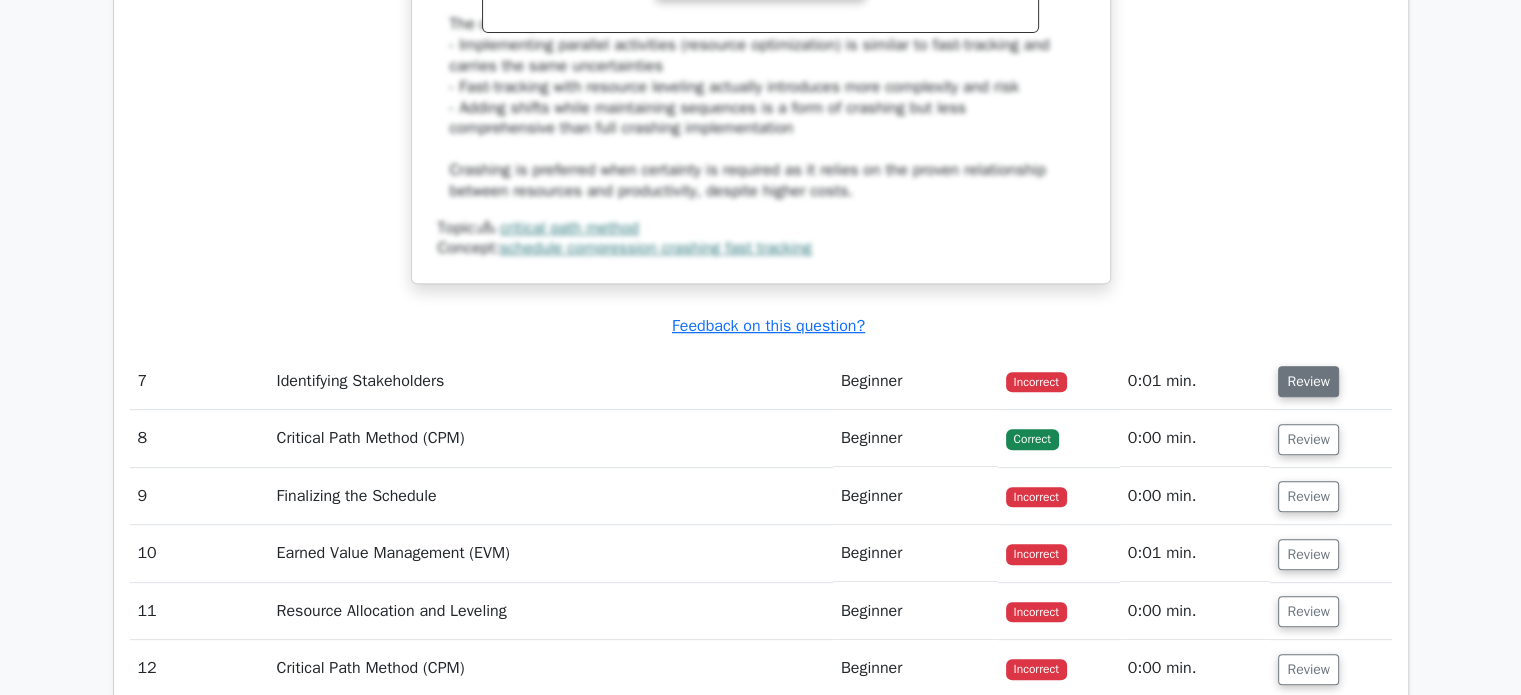 drag, startPoint x: 1305, startPoint y: 384, endPoint x: 1285, endPoint y: 383, distance: 20.024984 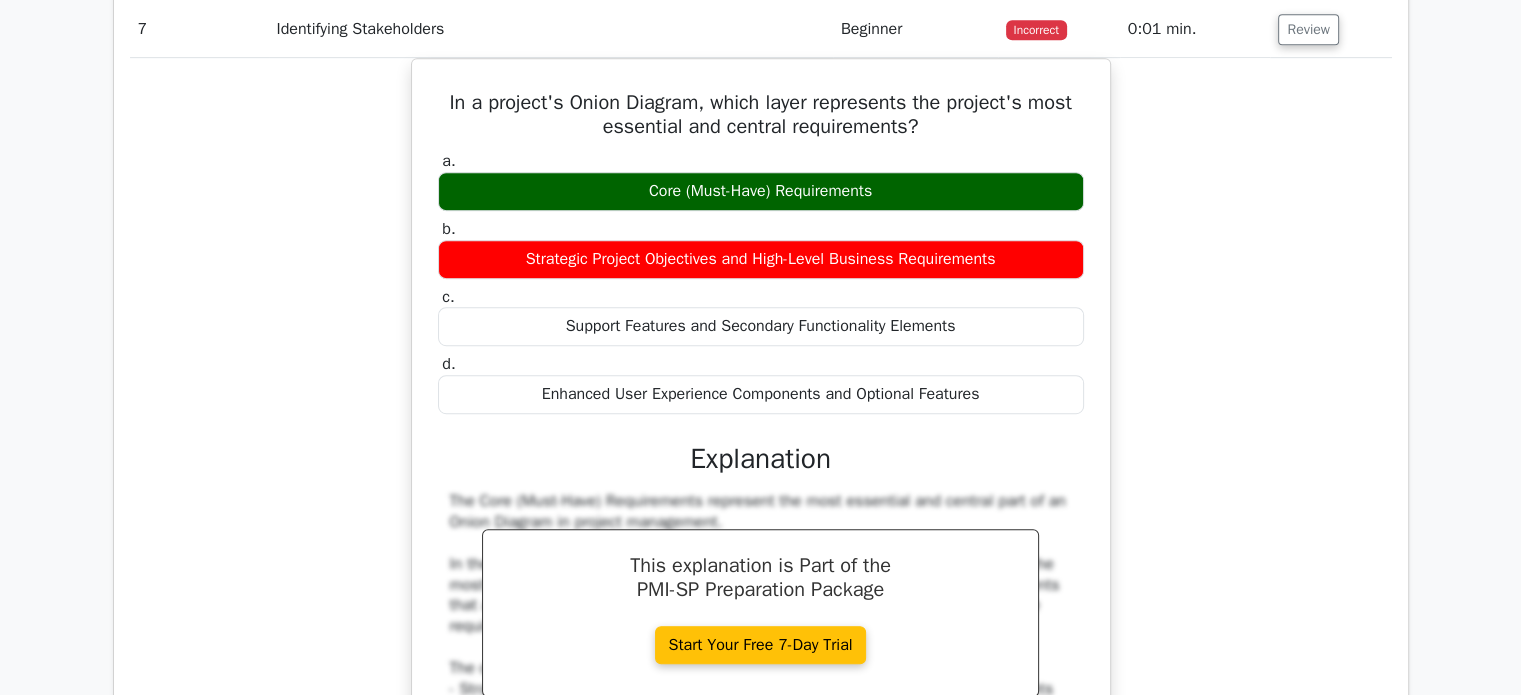 scroll, scrollTop: 8500, scrollLeft: 0, axis: vertical 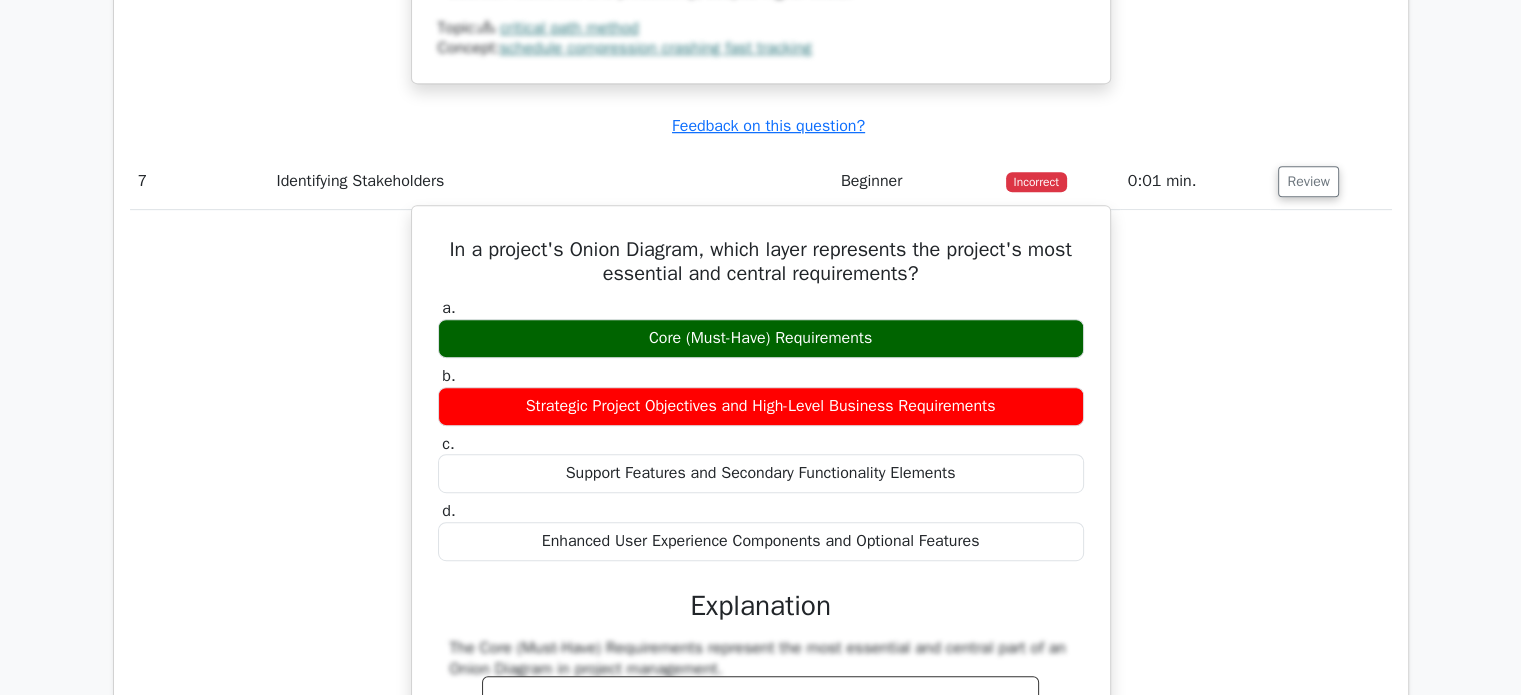 drag, startPoint x: 438, startPoint y: 251, endPoint x: 1082, endPoint y: 536, distance: 704.245 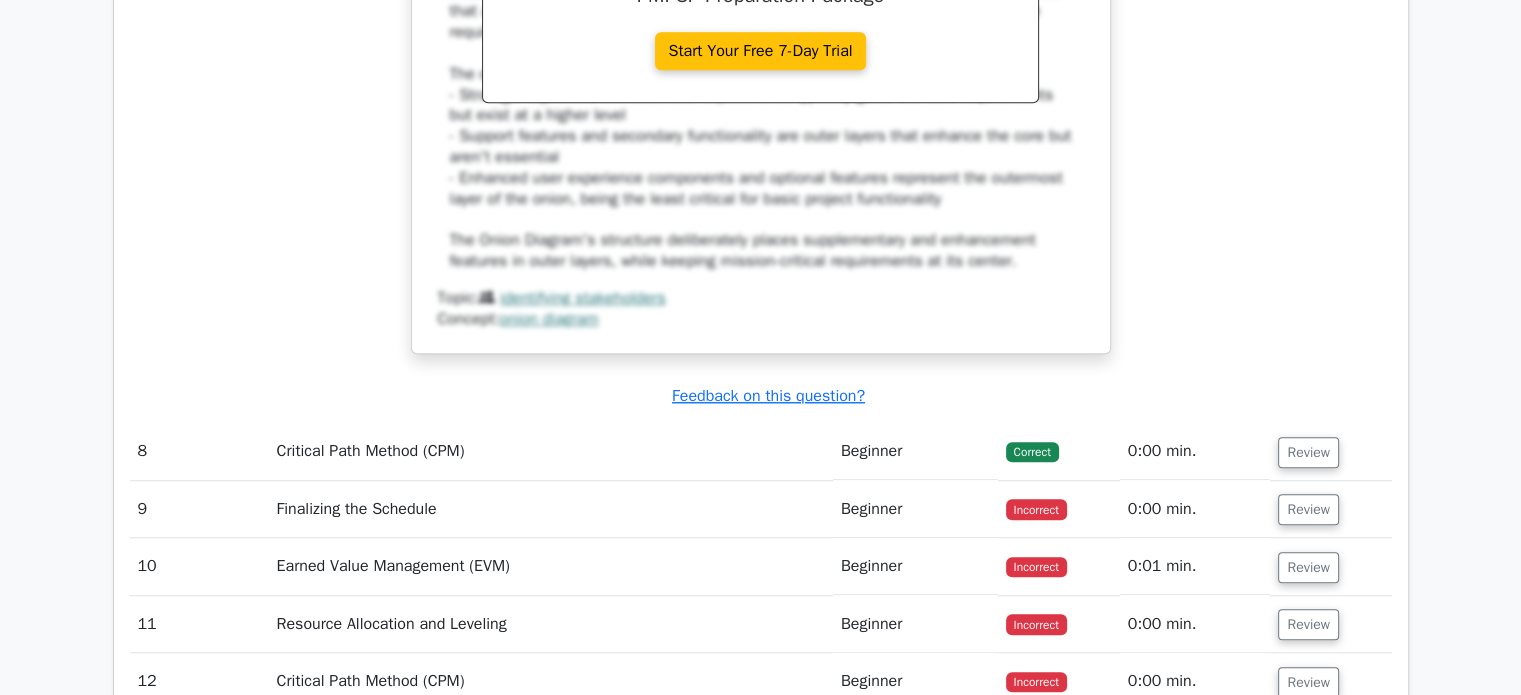 scroll, scrollTop: 9400, scrollLeft: 0, axis: vertical 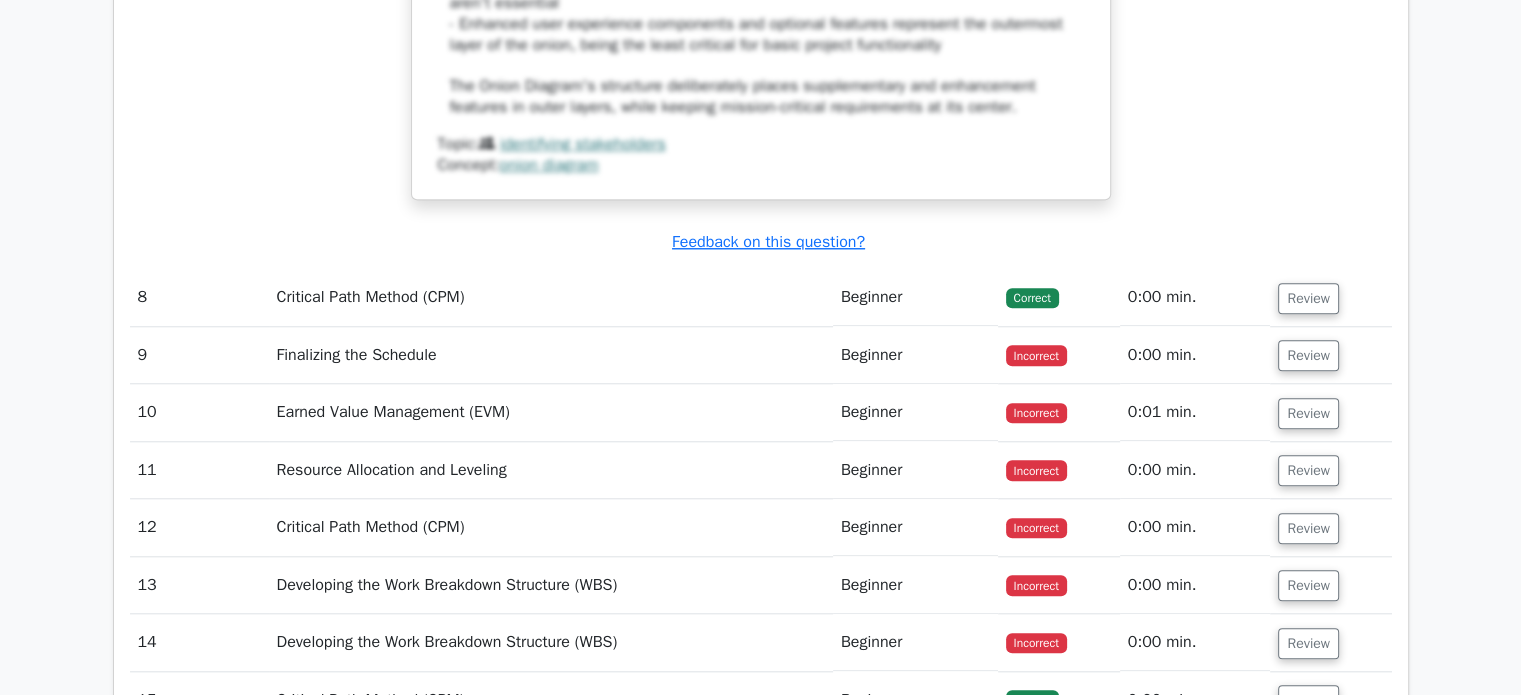 drag, startPoint x: 1312, startPoint y: 304, endPoint x: 1252, endPoint y: 319, distance: 61.846584 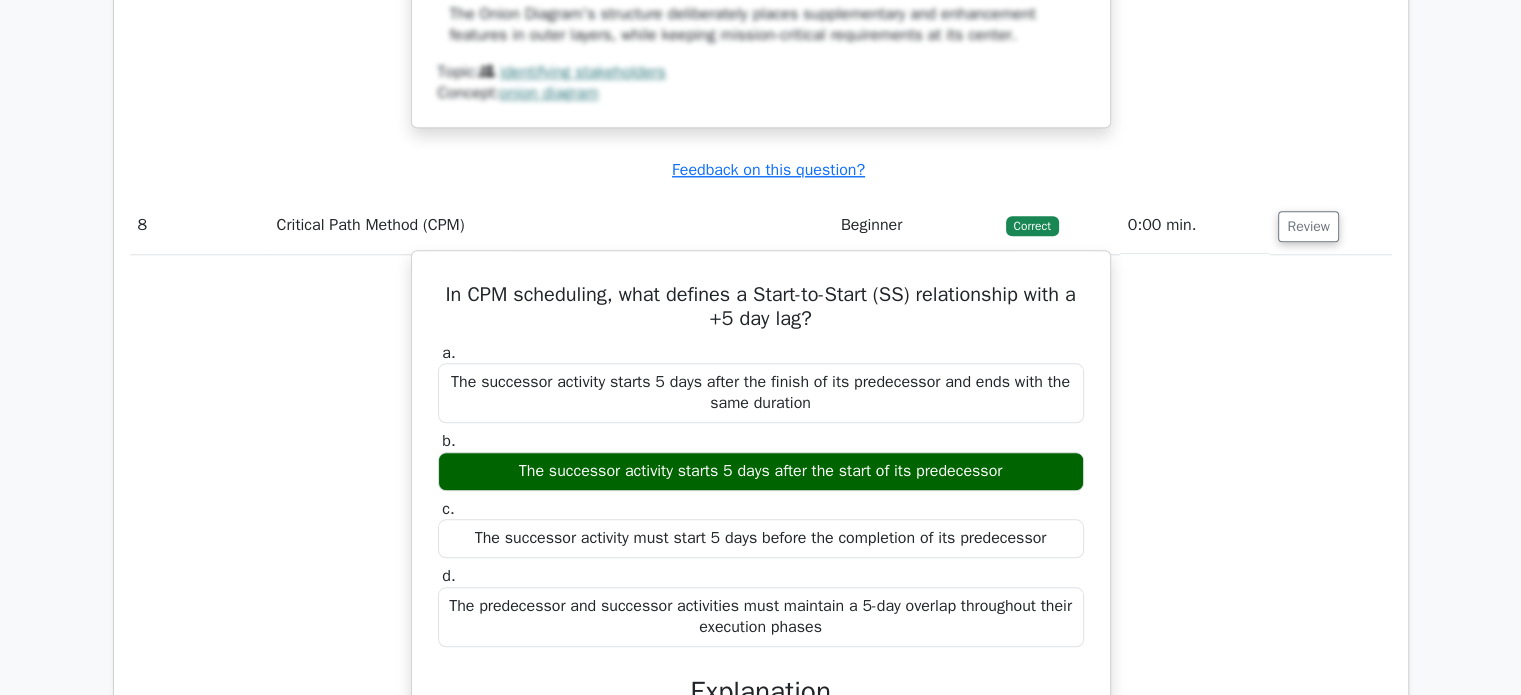 scroll, scrollTop: 9600, scrollLeft: 0, axis: vertical 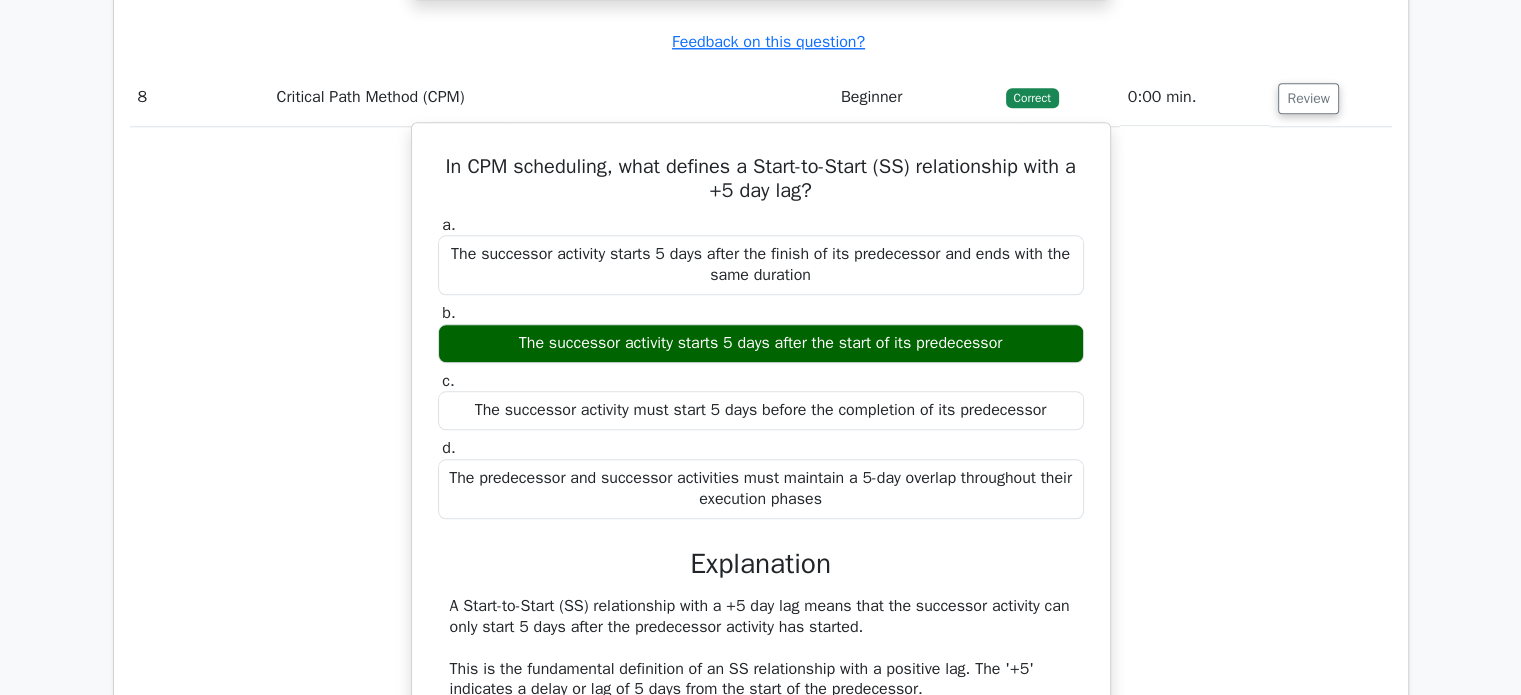 drag, startPoint x: 437, startPoint y: 367, endPoint x: 1105, endPoint y: 495, distance: 680.15295 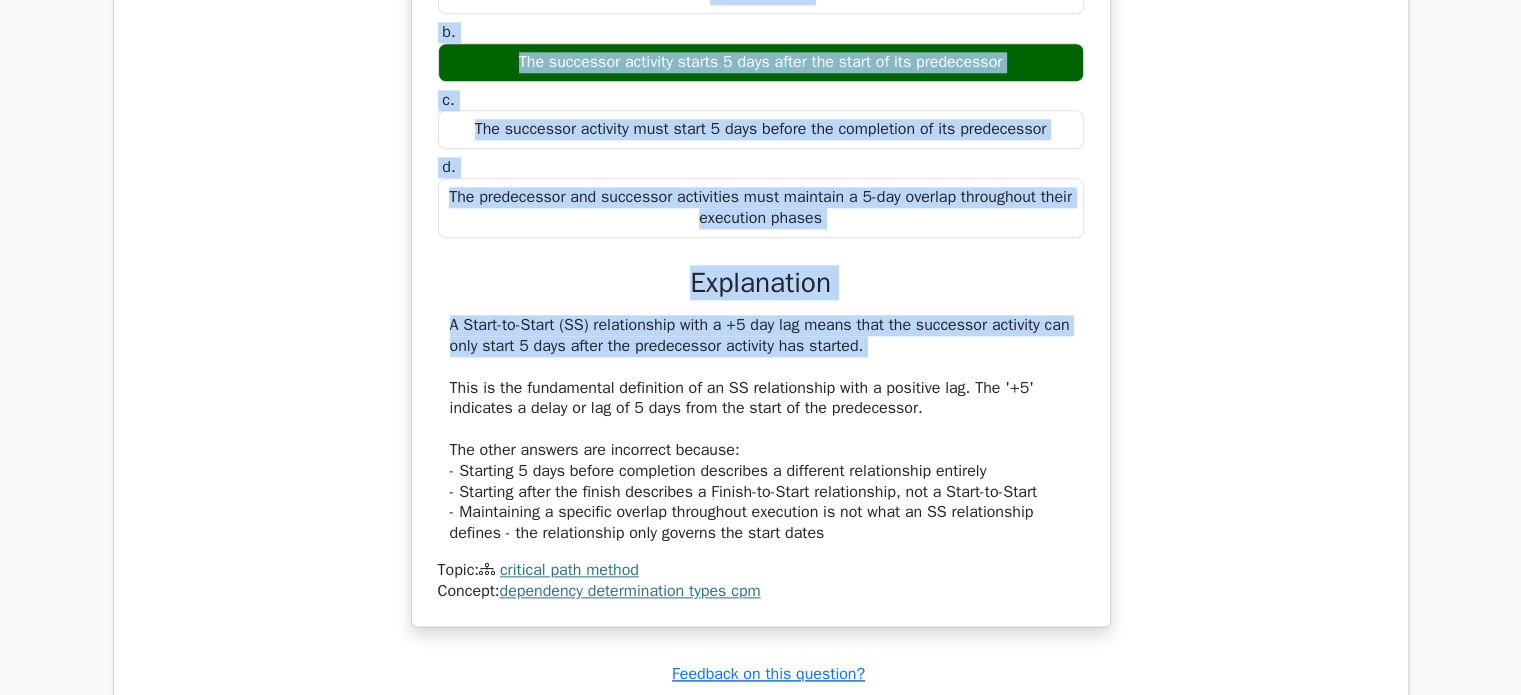 scroll, scrollTop: 10000, scrollLeft: 0, axis: vertical 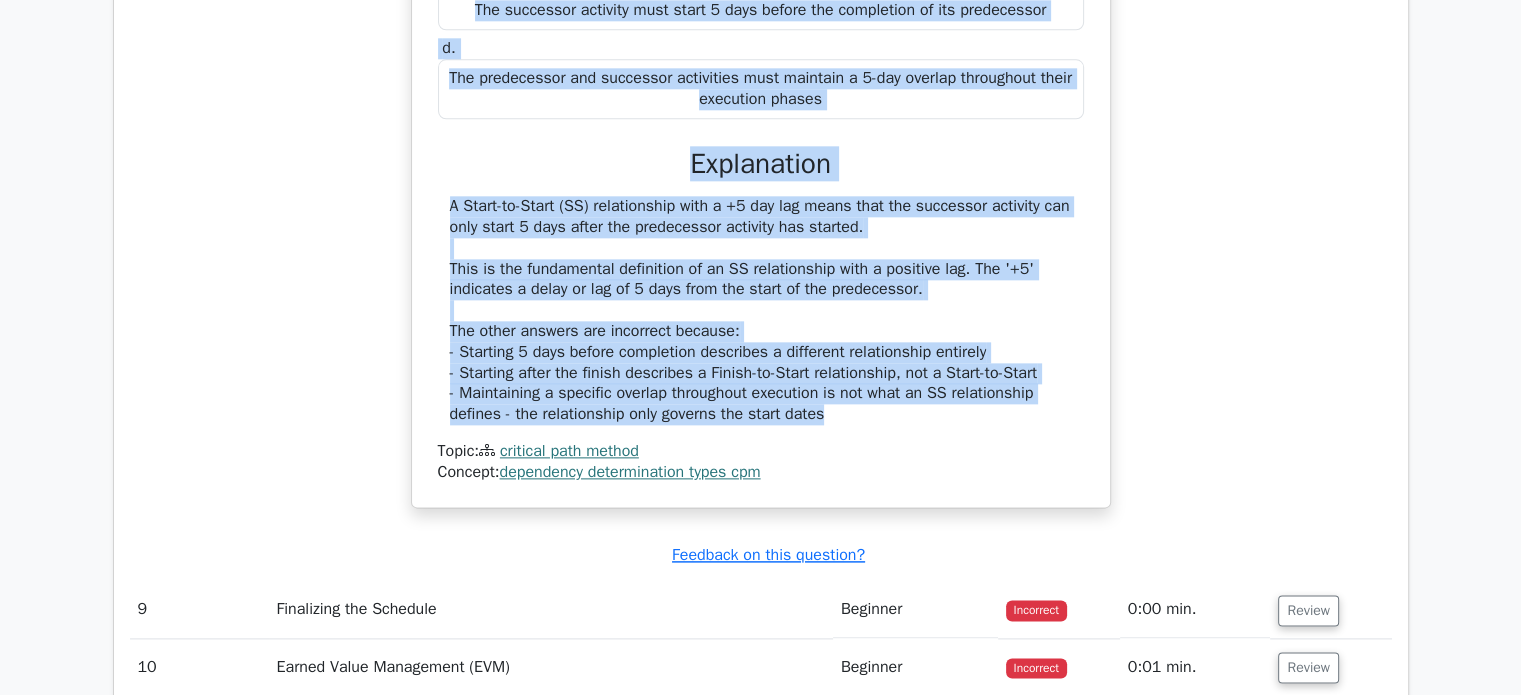 drag, startPoint x: 442, startPoint y: 167, endPoint x: 1036, endPoint y: 415, distance: 643.69244 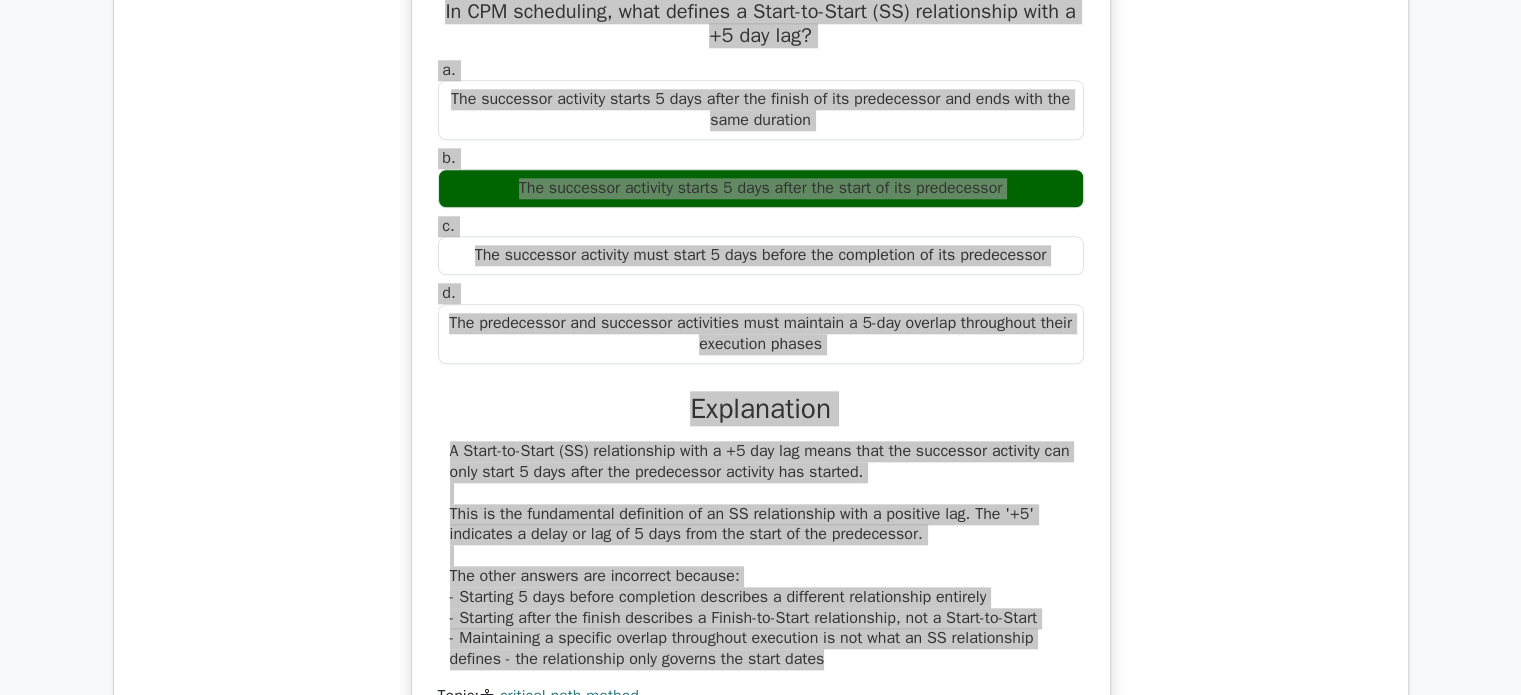 scroll, scrollTop: 9500, scrollLeft: 0, axis: vertical 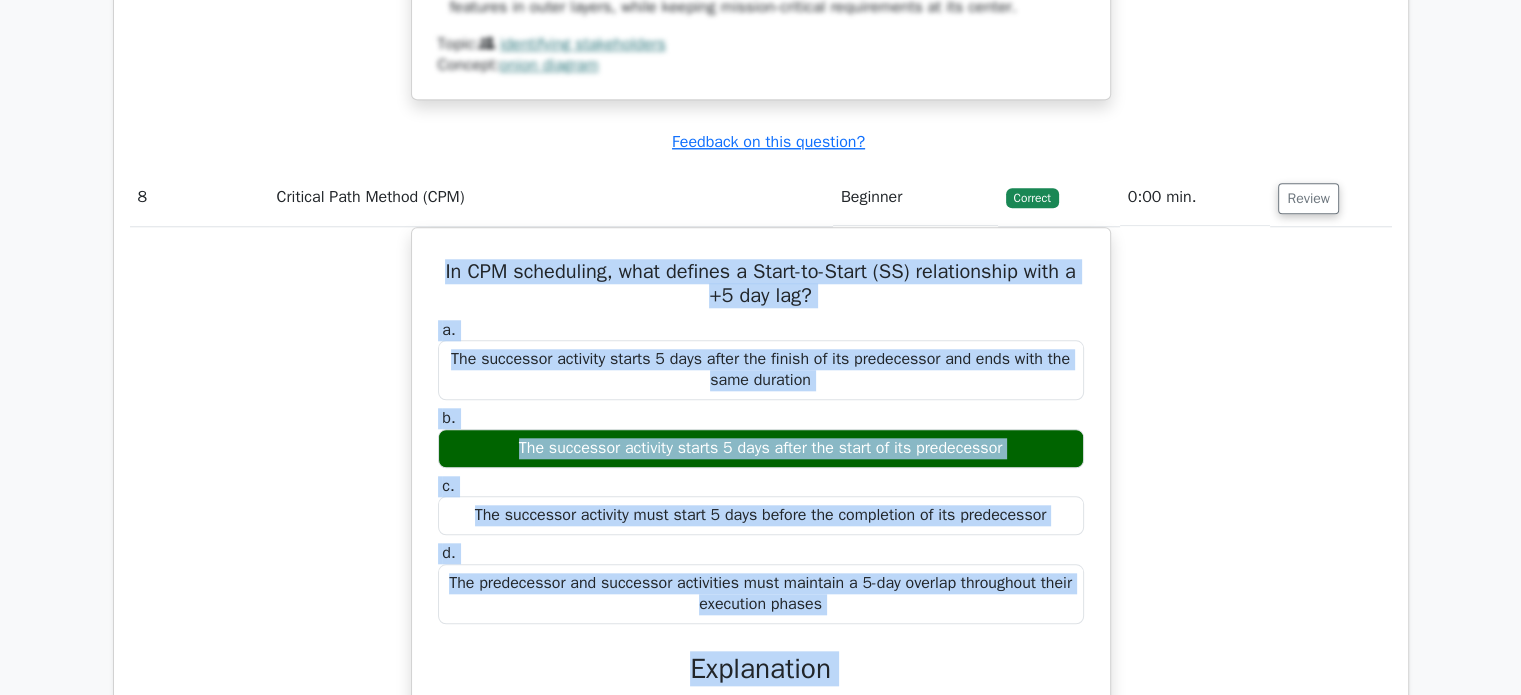 click on "In CPM scheduling, what defines a Start-to-Start (SS) relationship with a +5 day lag?
a.
The successor activity starts 5 days after the finish of its predecessor and ends with the same duration
b.
c. d." at bounding box center (761, 632) 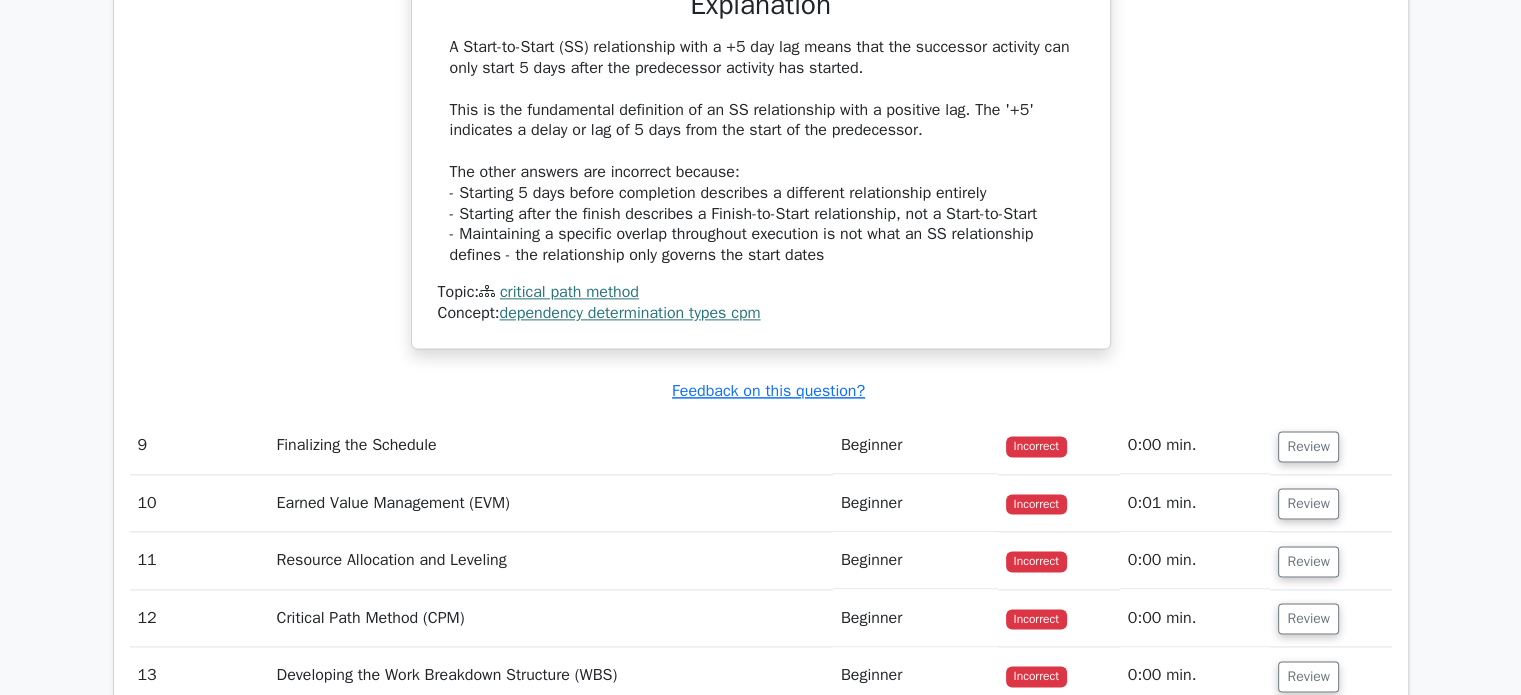 scroll, scrollTop: 10200, scrollLeft: 0, axis: vertical 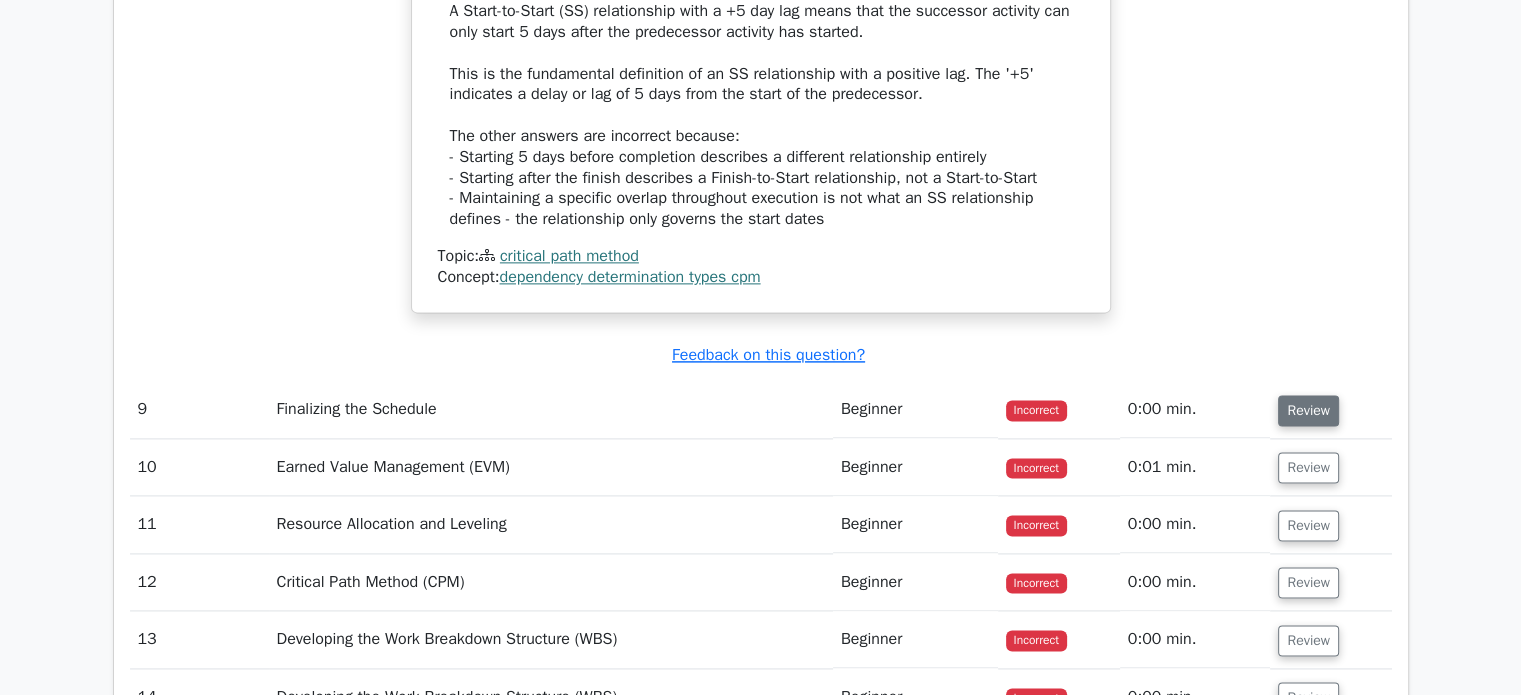 click on "Review" at bounding box center [1308, 410] 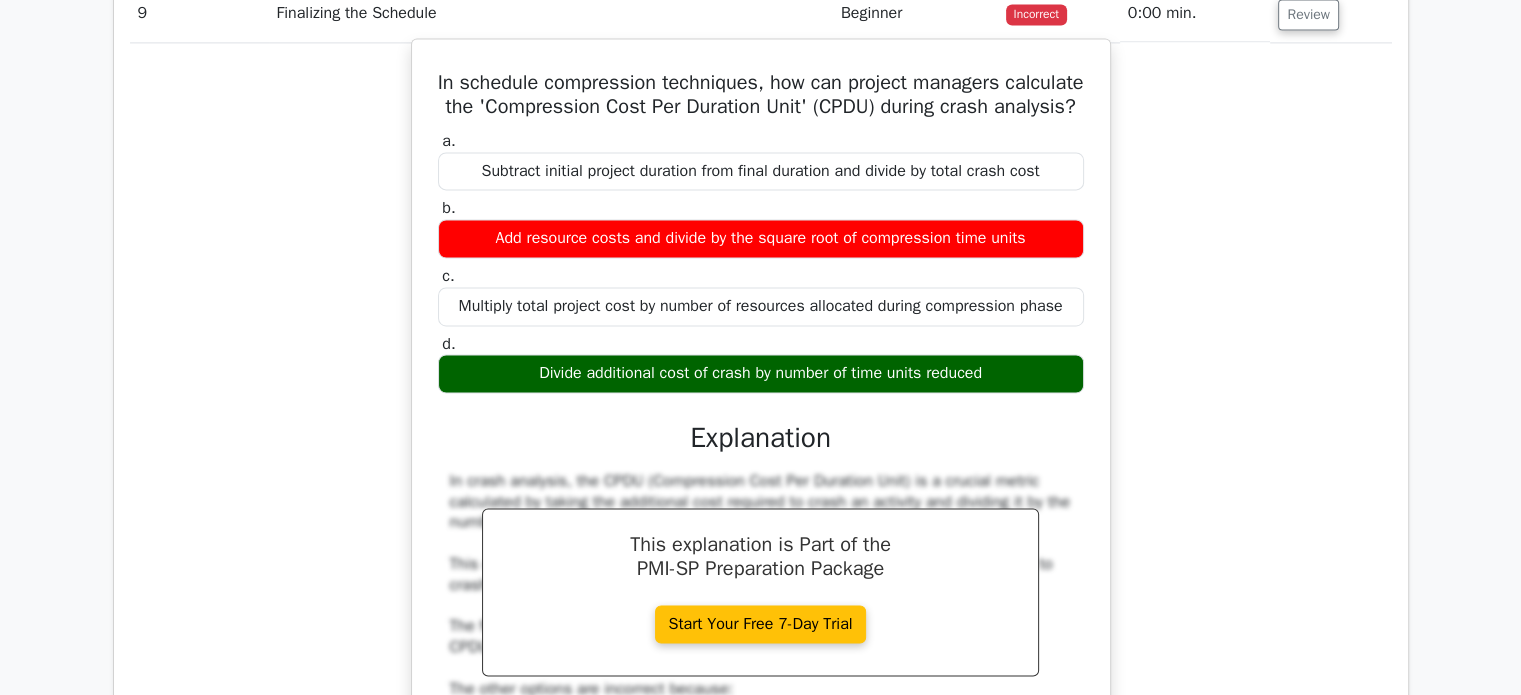 scroll, scrollTop: 10600, scrollLeft: 0, axis: vertical 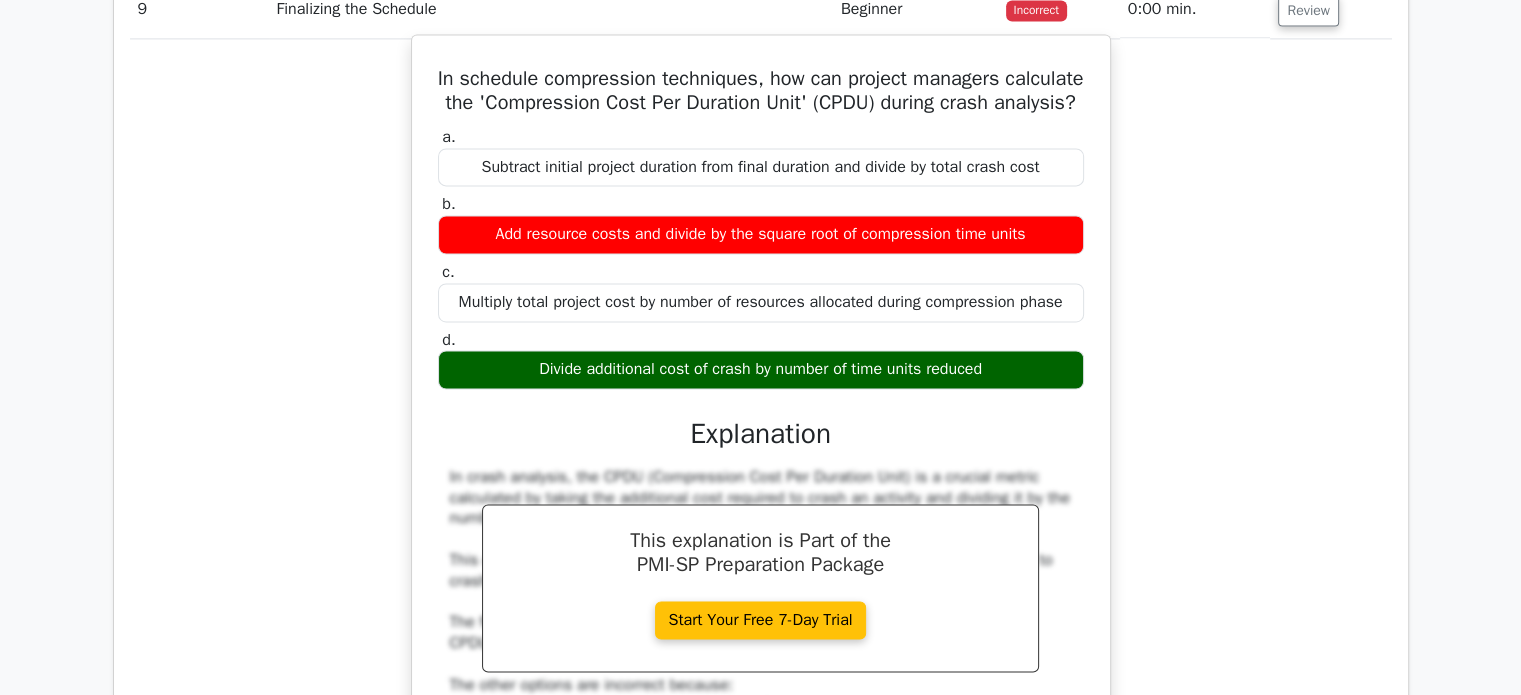 drag, startPoint x: 462, startPoint y: 274, endPoint x: 1050, endPoint y: 380, distance: 597.478 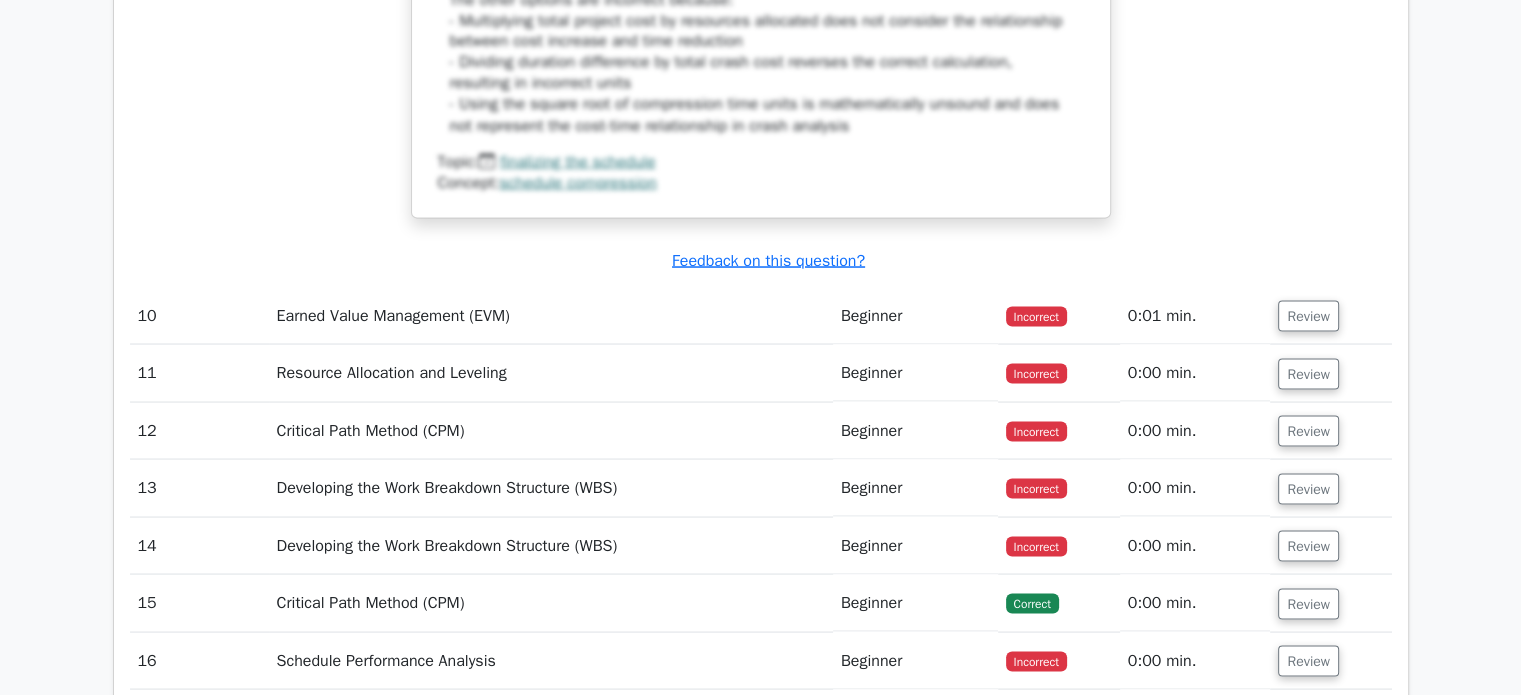 scroll, scrollTop: 11300, scrollLeft: 0, axis: vertical 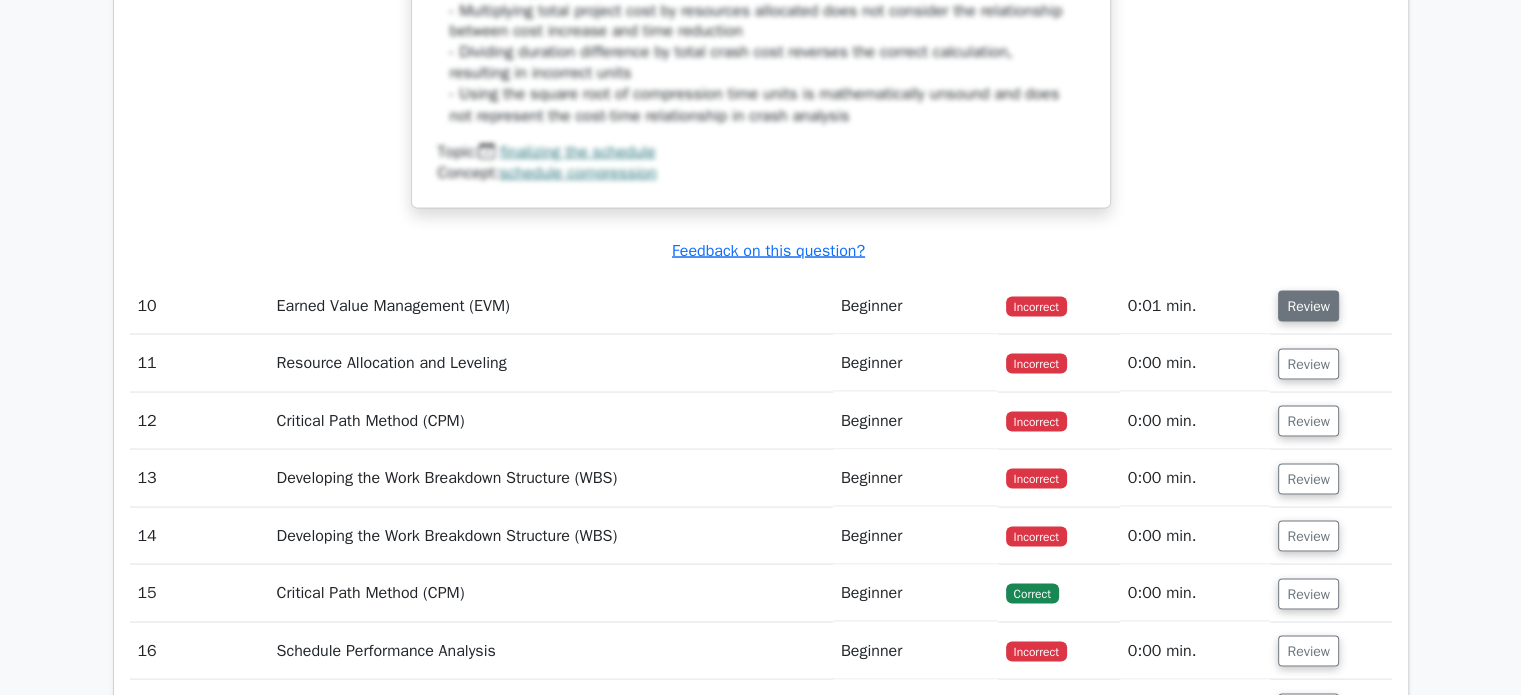 click on "Review" at bounding box center [1308, 305] 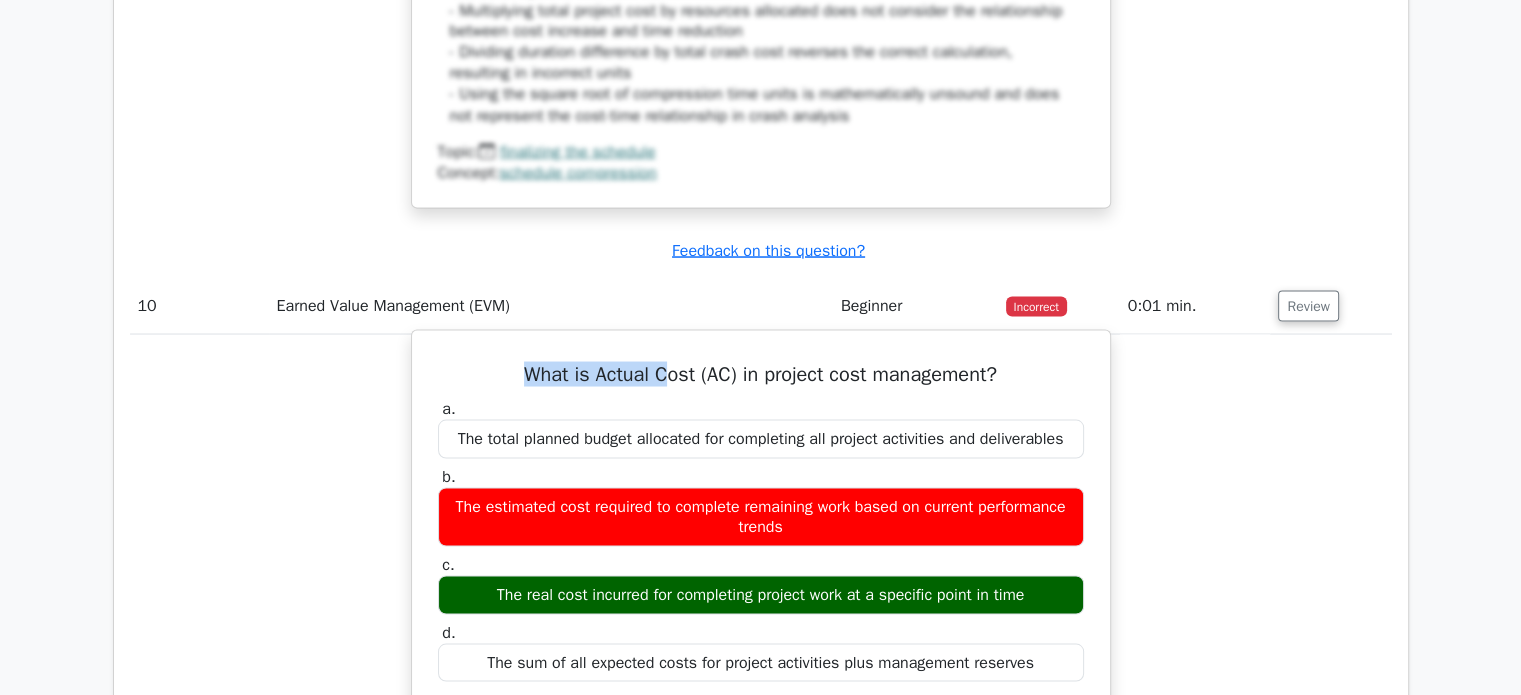 scroll, scrollTop: 11500, scrollLeft: 0, axis: vertical 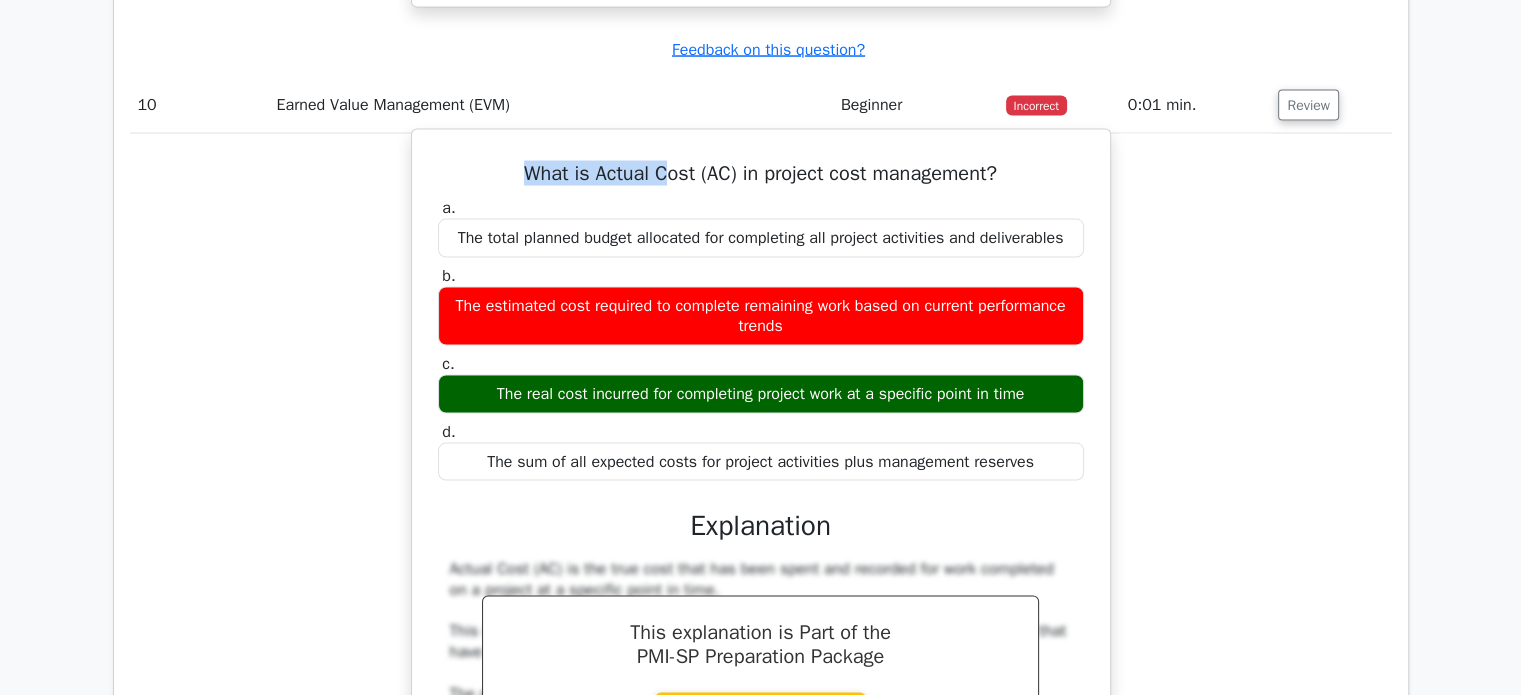 drag, startPoint x: 596, startPoint y: 395, endPoint x: 1068, endPoint y: 479, distance: 479.41632 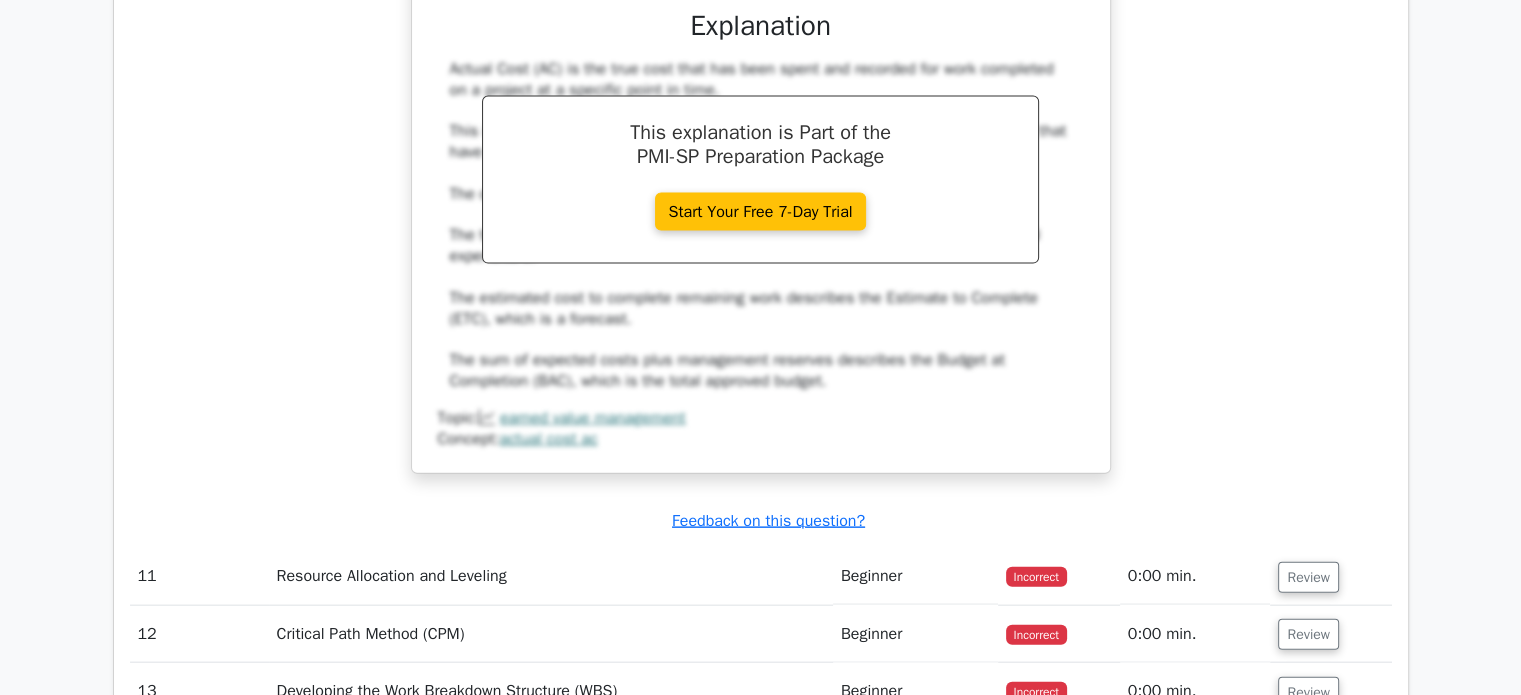 scroll, scrollTop: 12200, scrollLeft: 0, axis: vertical 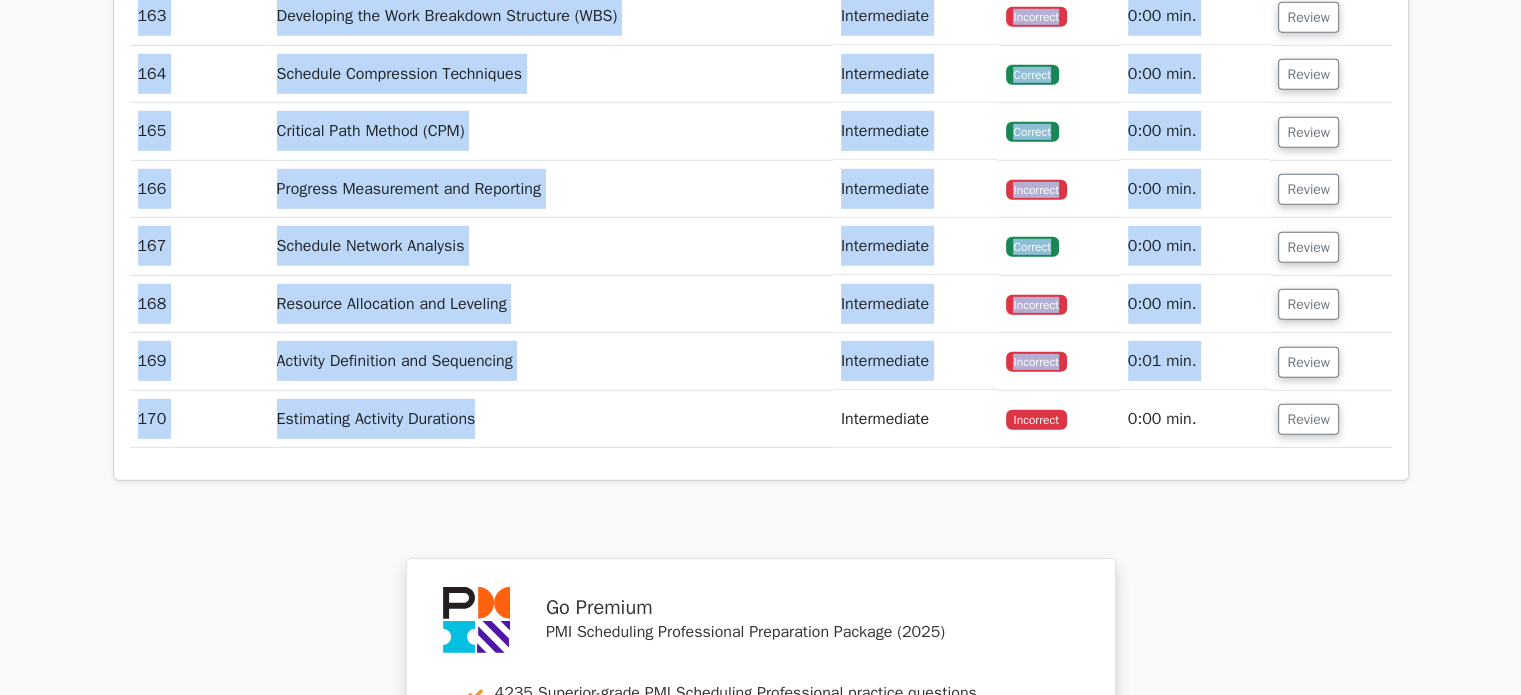 drag, startPoint x: 135, startPoint y: 398, endPoint x: 562, endPoint y: 395, distance: 427.01053 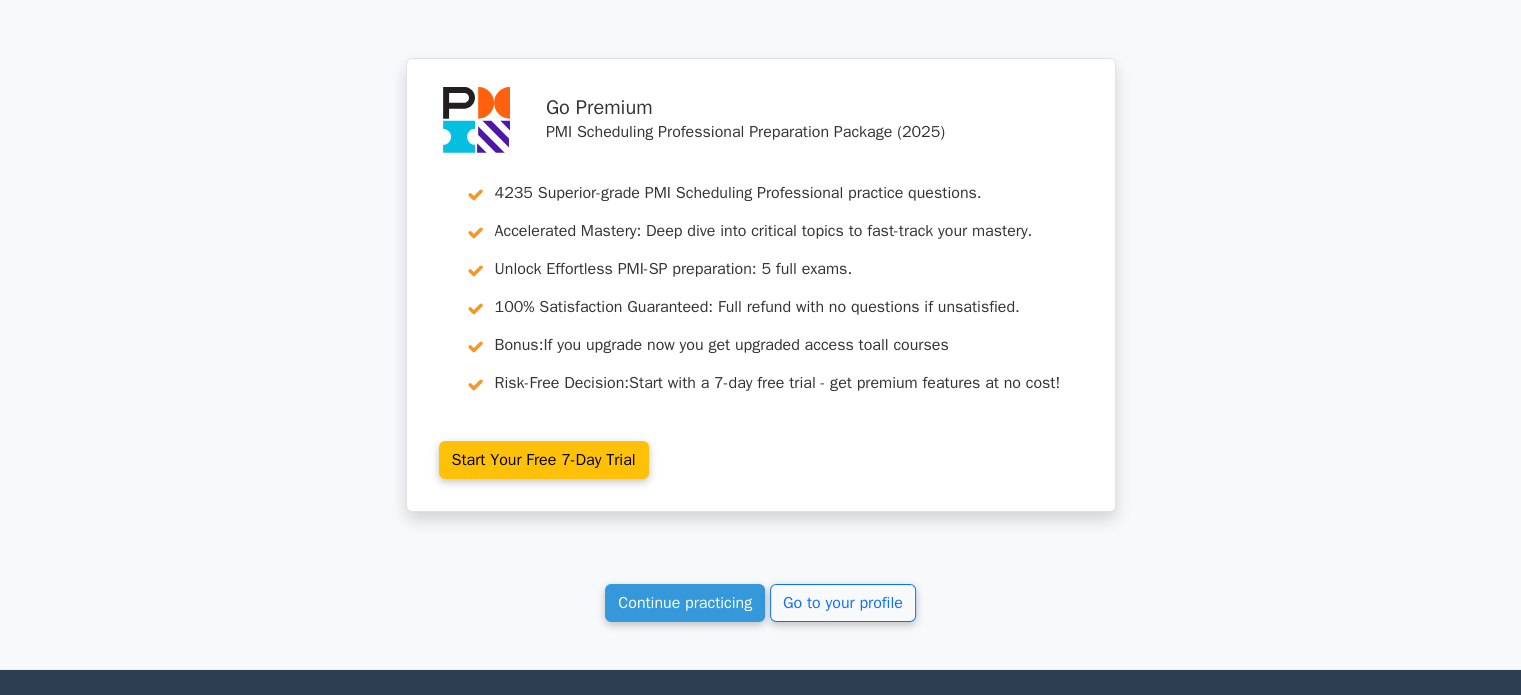 scroll, scrollTop: 21300, scrollLeft: 0, axis: vertical 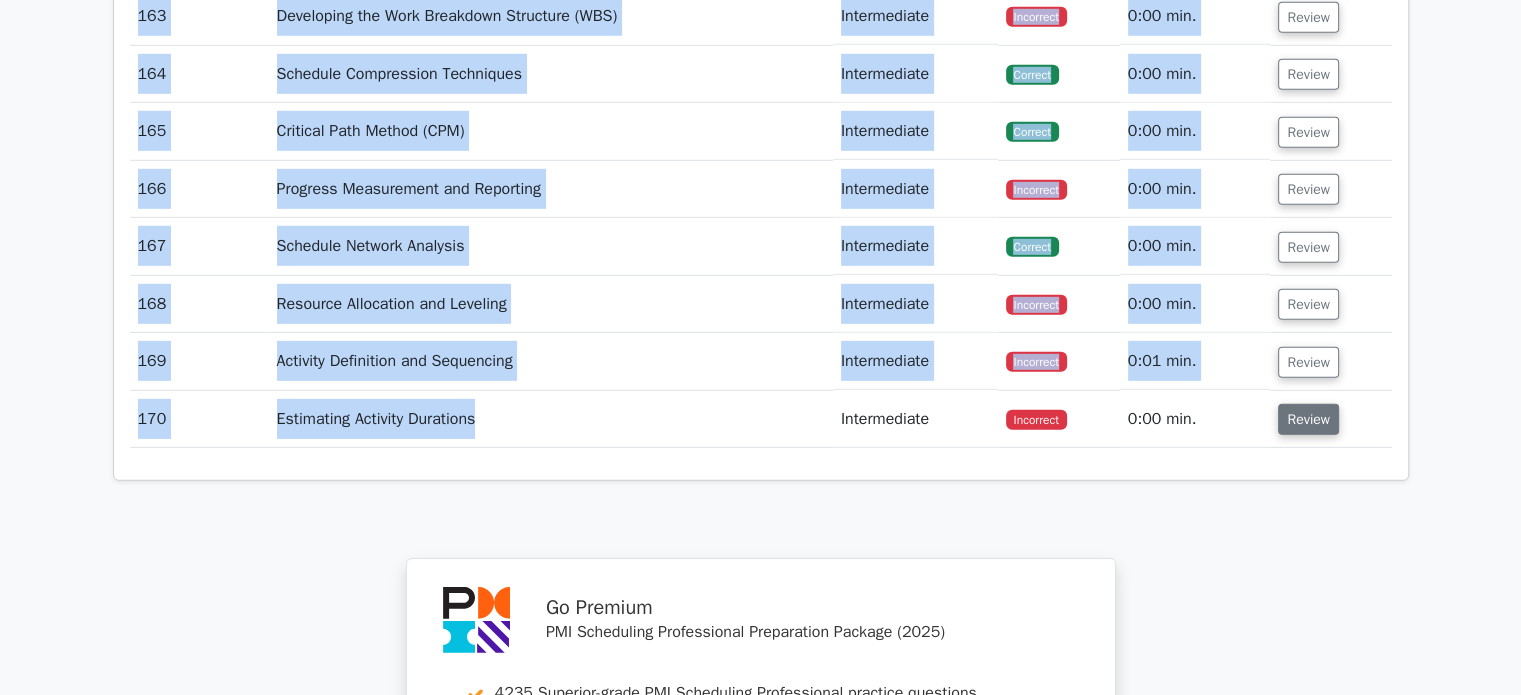click on "Review" at bounding box center (1308, 419) 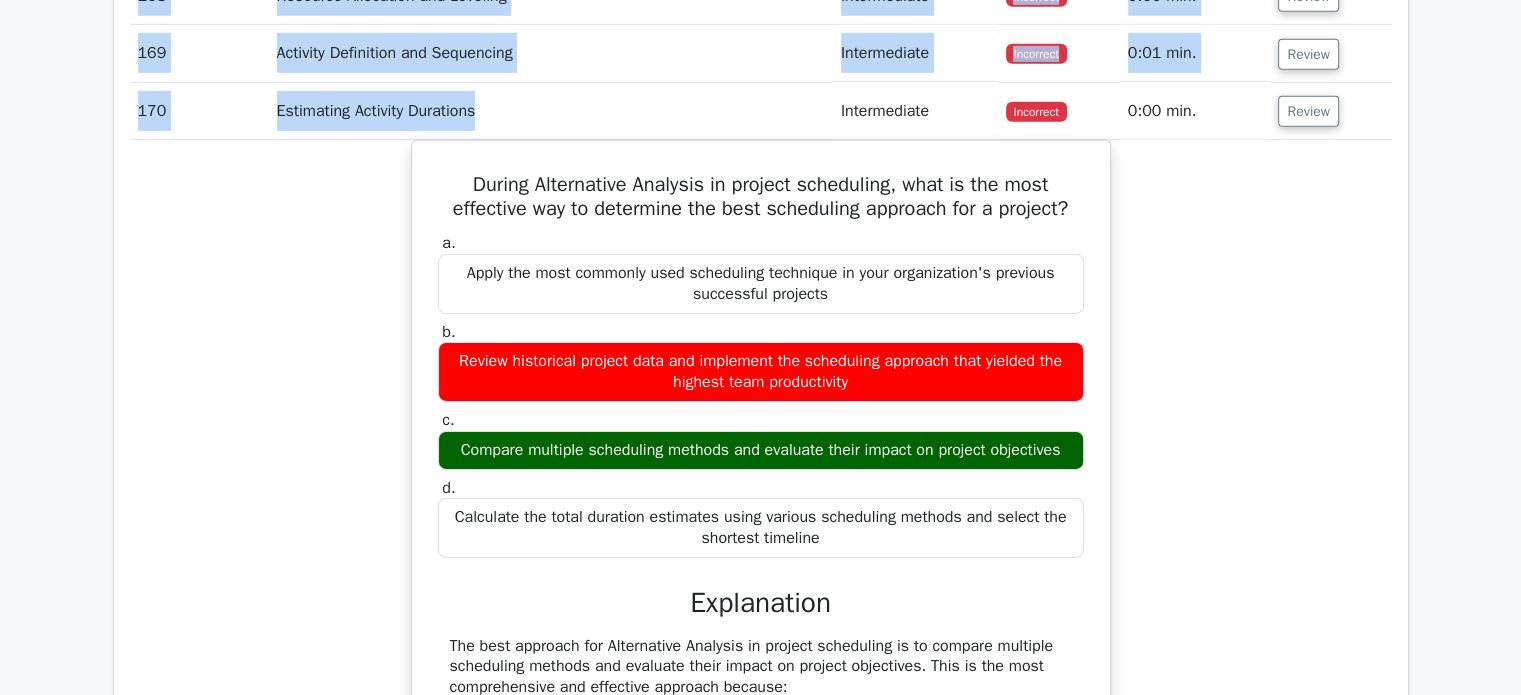 scroll, scrollTop: 21500, scrollLeft: 0, axis: vertical 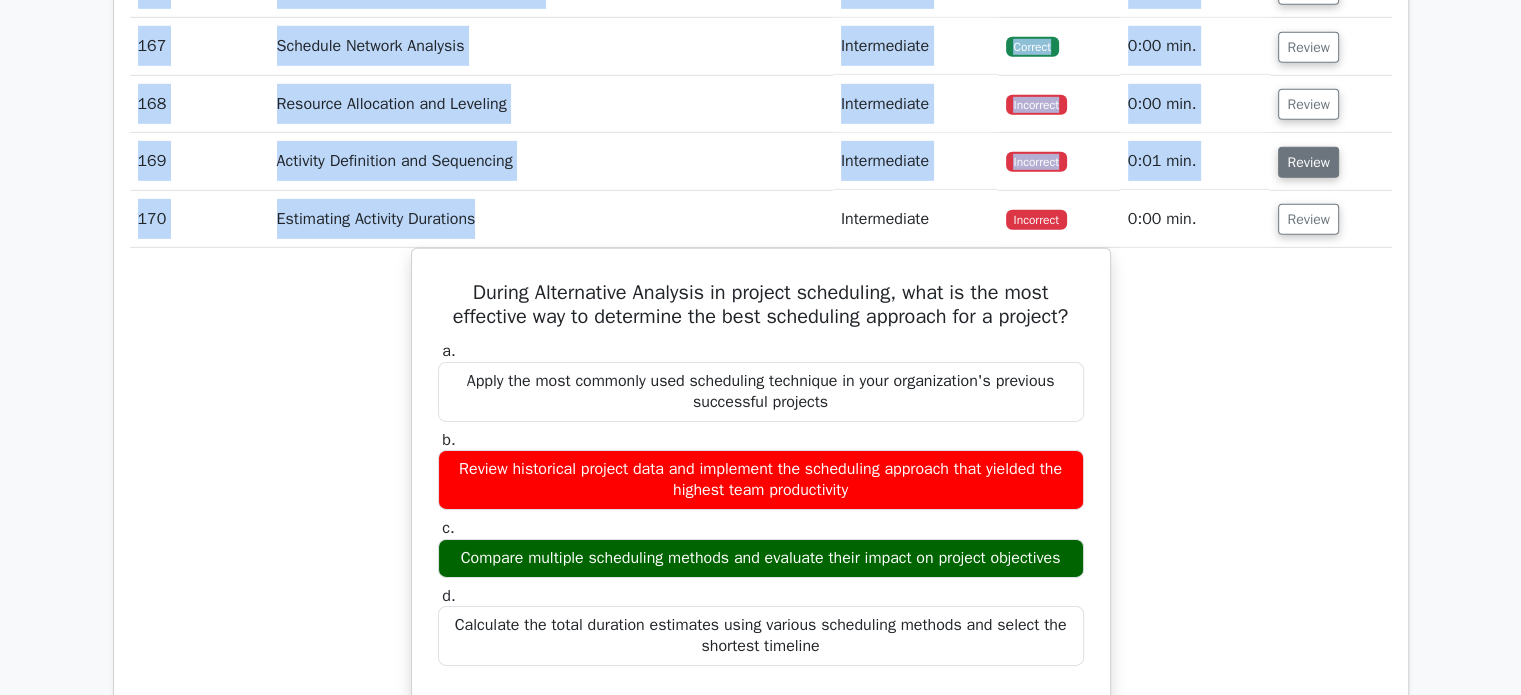 click on "Review" at bounding box center (1308, 162) 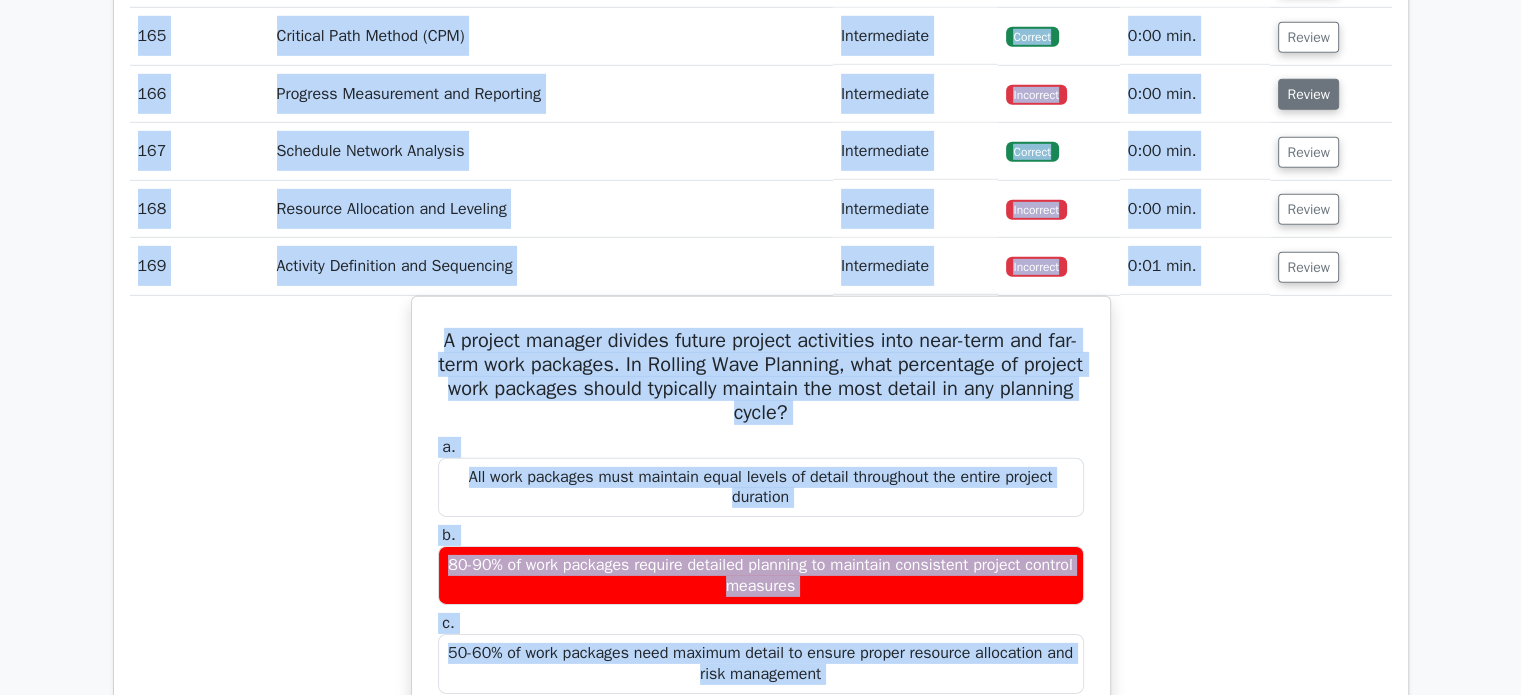 scroll, scrollTop: 21300, scrollLeft: 0, axis: vertical 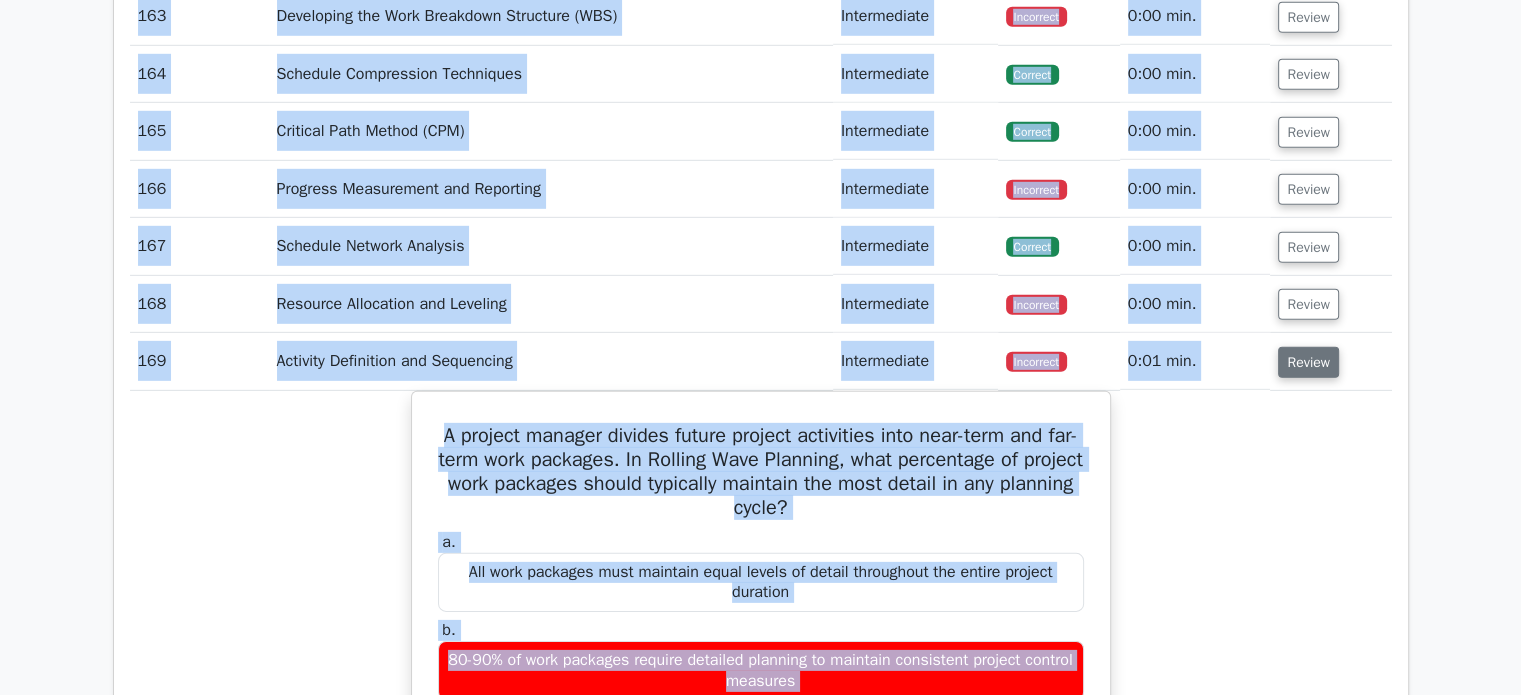 click on "Review" at bounding box center [1308, 362] 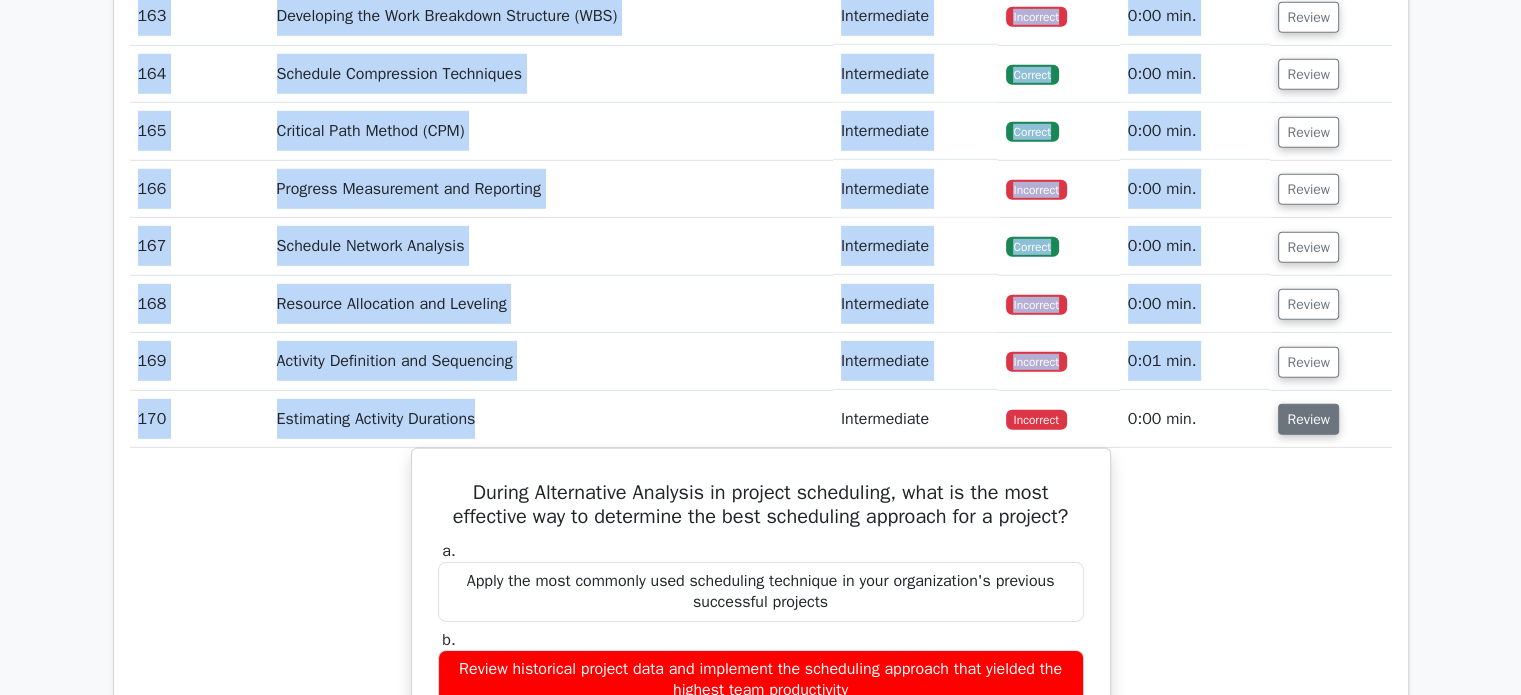 click on "Review" at bounding box center (1308, 419) 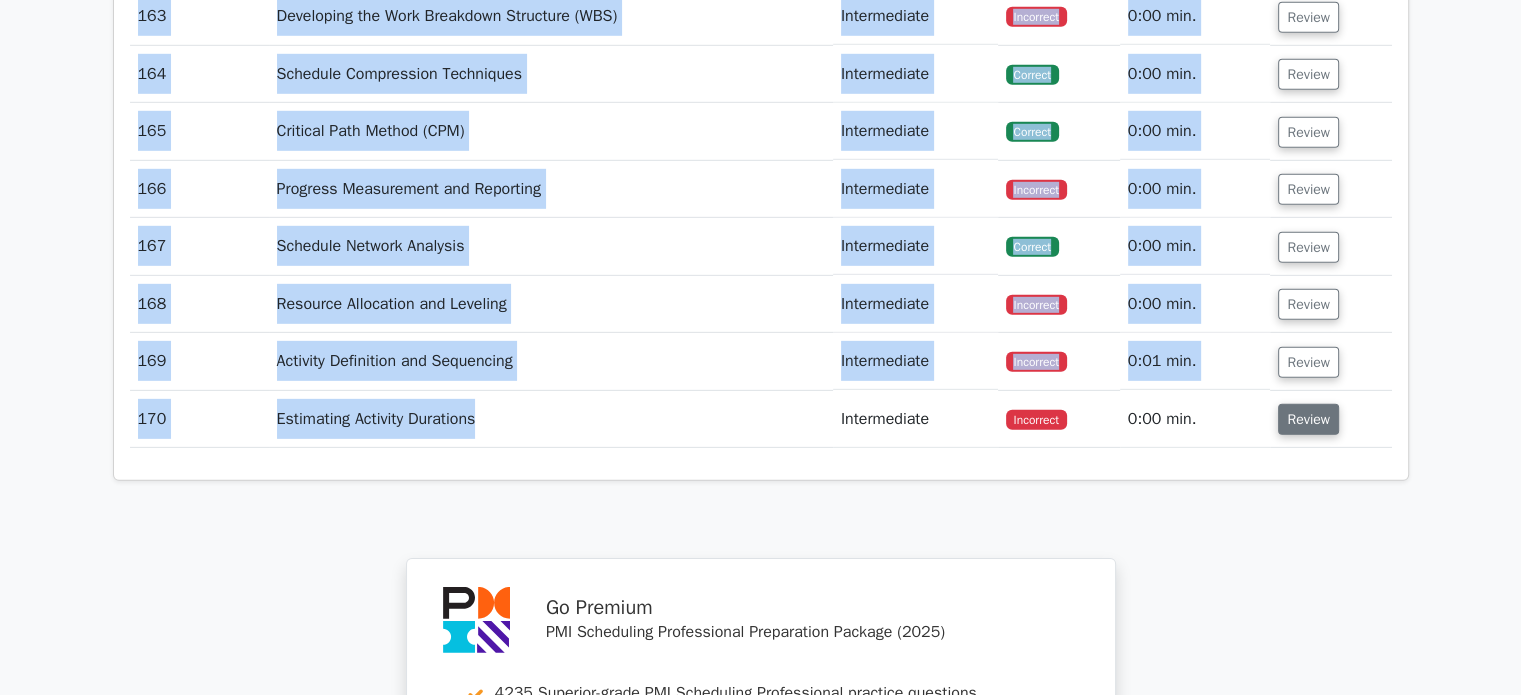 click on "Review" at bounding box center (1308, 419) 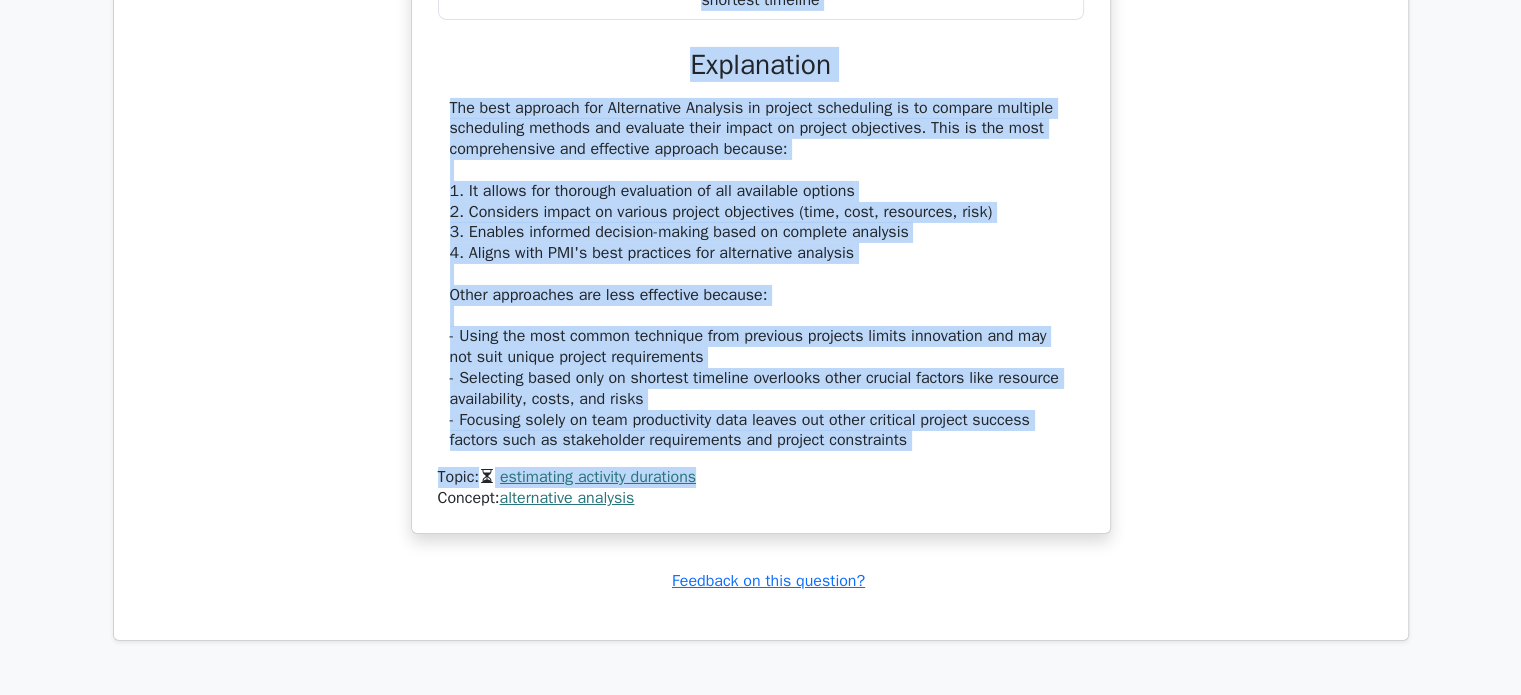 scroll, scrollTop: 22200, scrollLeft: 0, axis: vertical 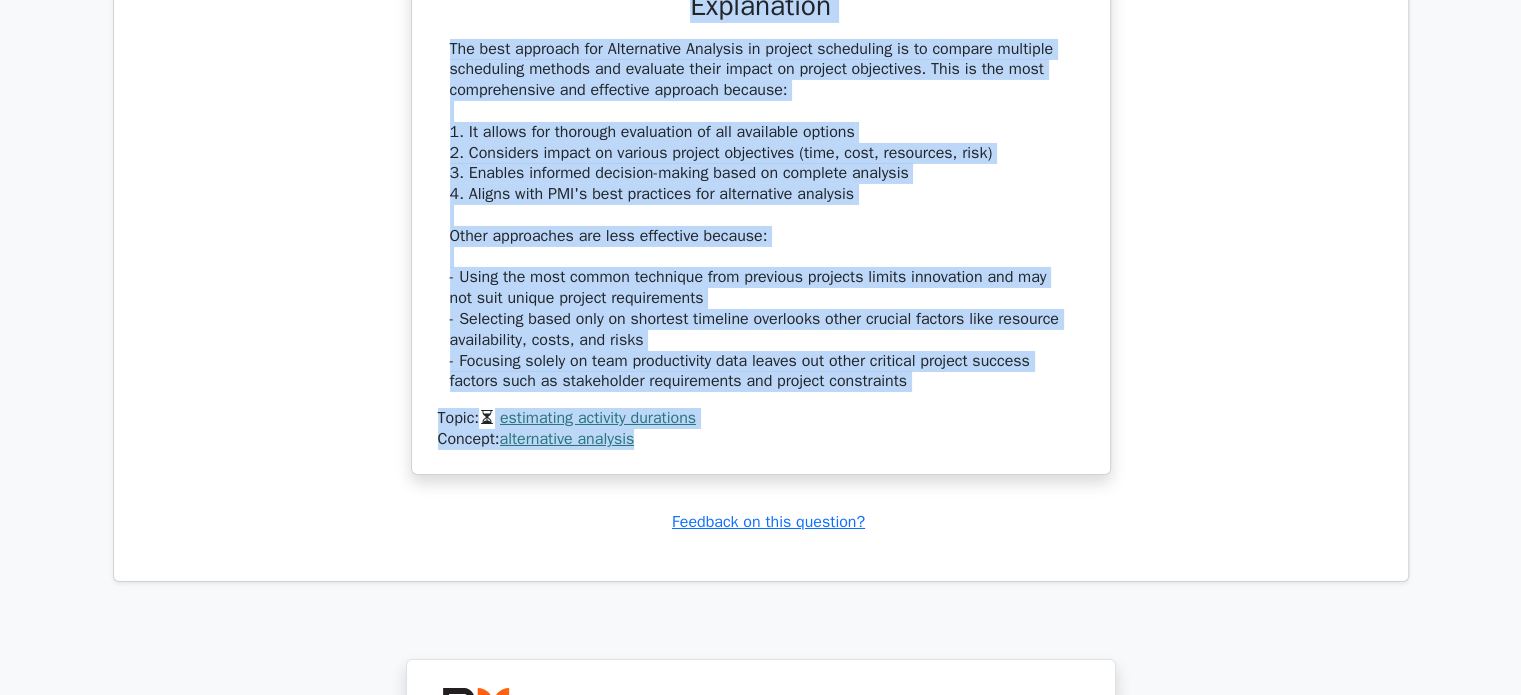 drag, startPoint x: 456, startPoint y: 455, endPoint x: 1018, endPoint y: 403, distance: 564.4006 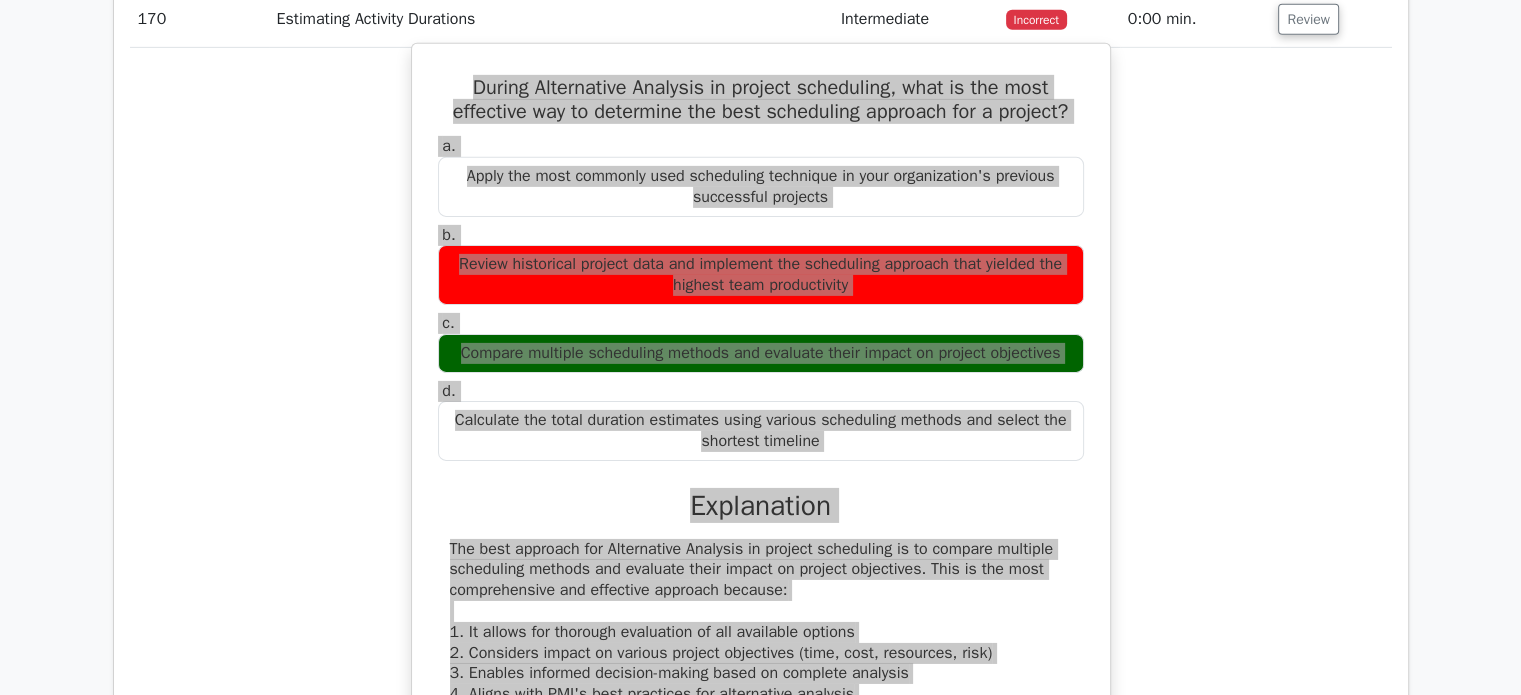 scroll, scrollTop: 21200, scrollLeft: 0, axis: vertical 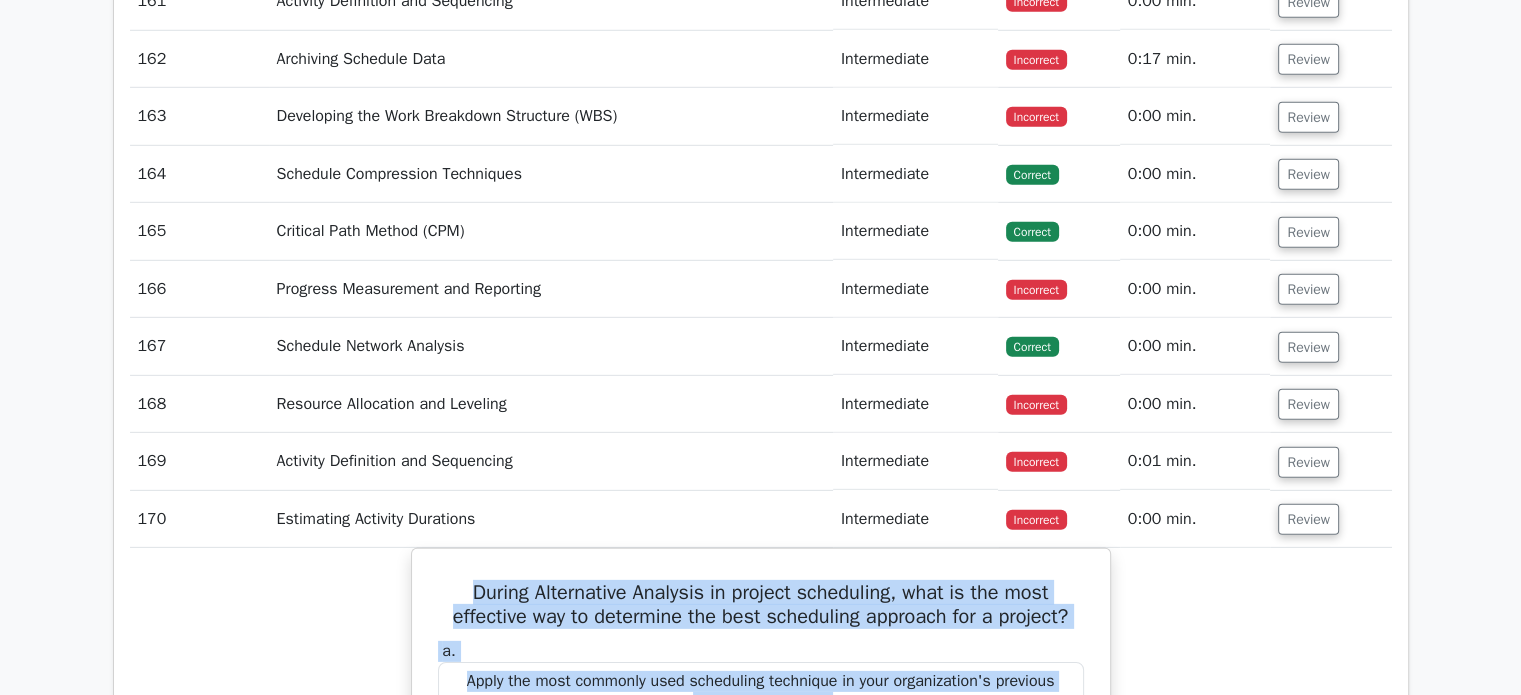 drag, startPoint x: 1321, startPoint y: 495, endPoint x: 1328, endPoint y: 465, distance: 30.805843 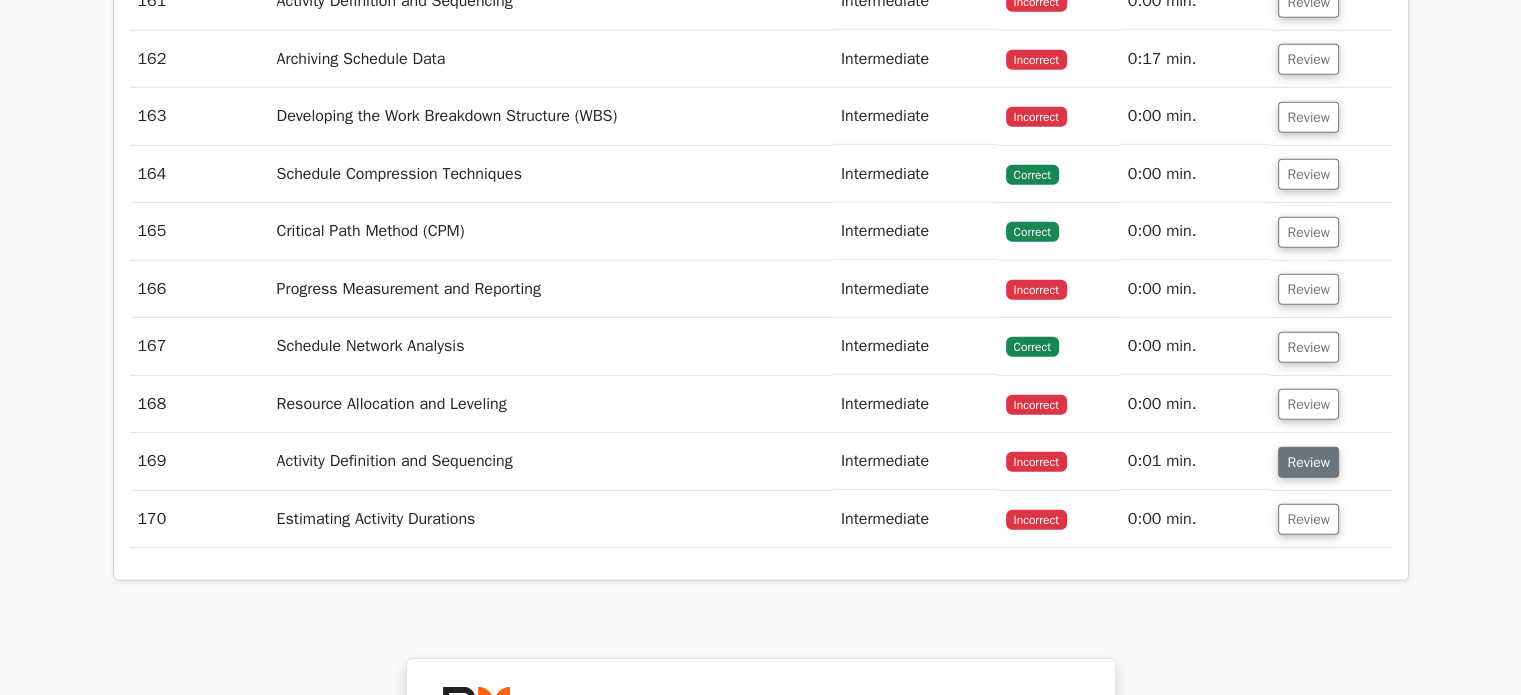 click on "Review" at bounding box center [1308, 462] 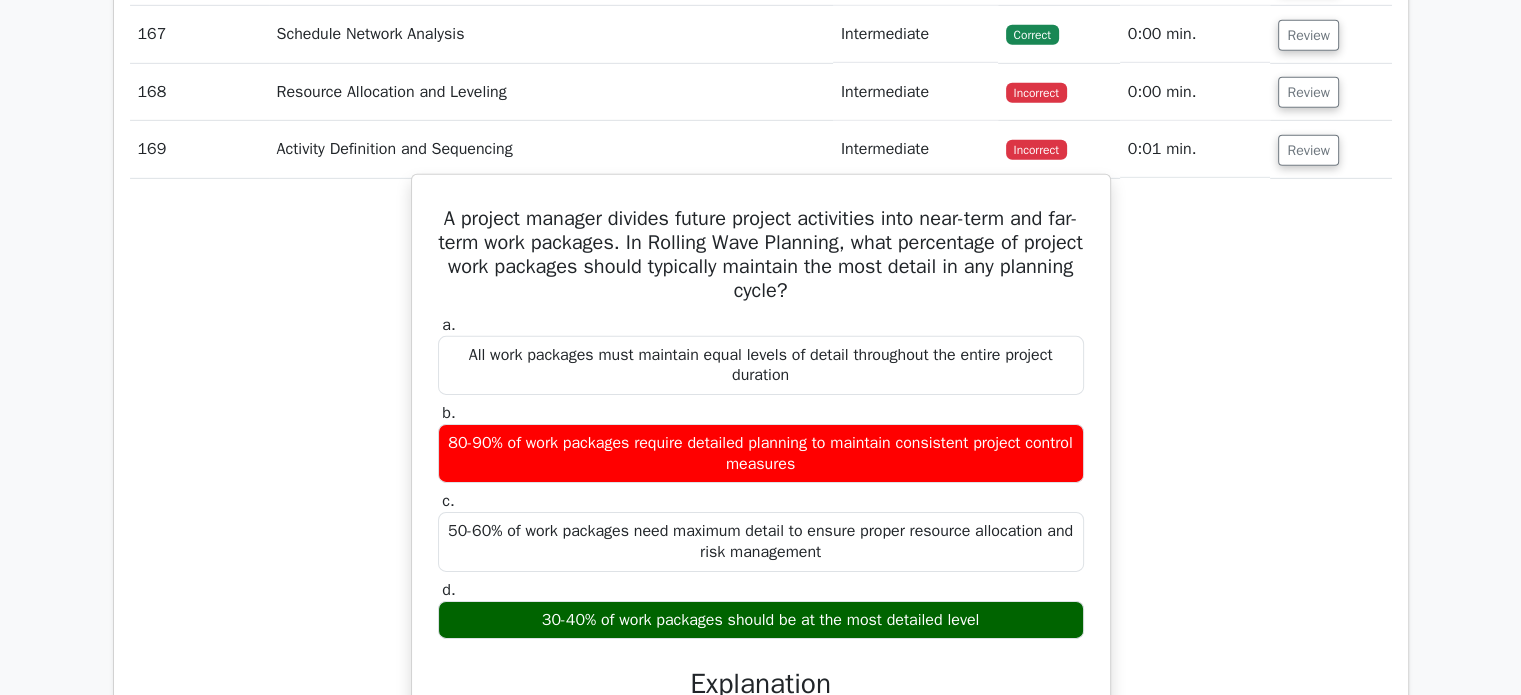 scroll, scrollTop: 21600, scrollLeft: 0, axis: vertical 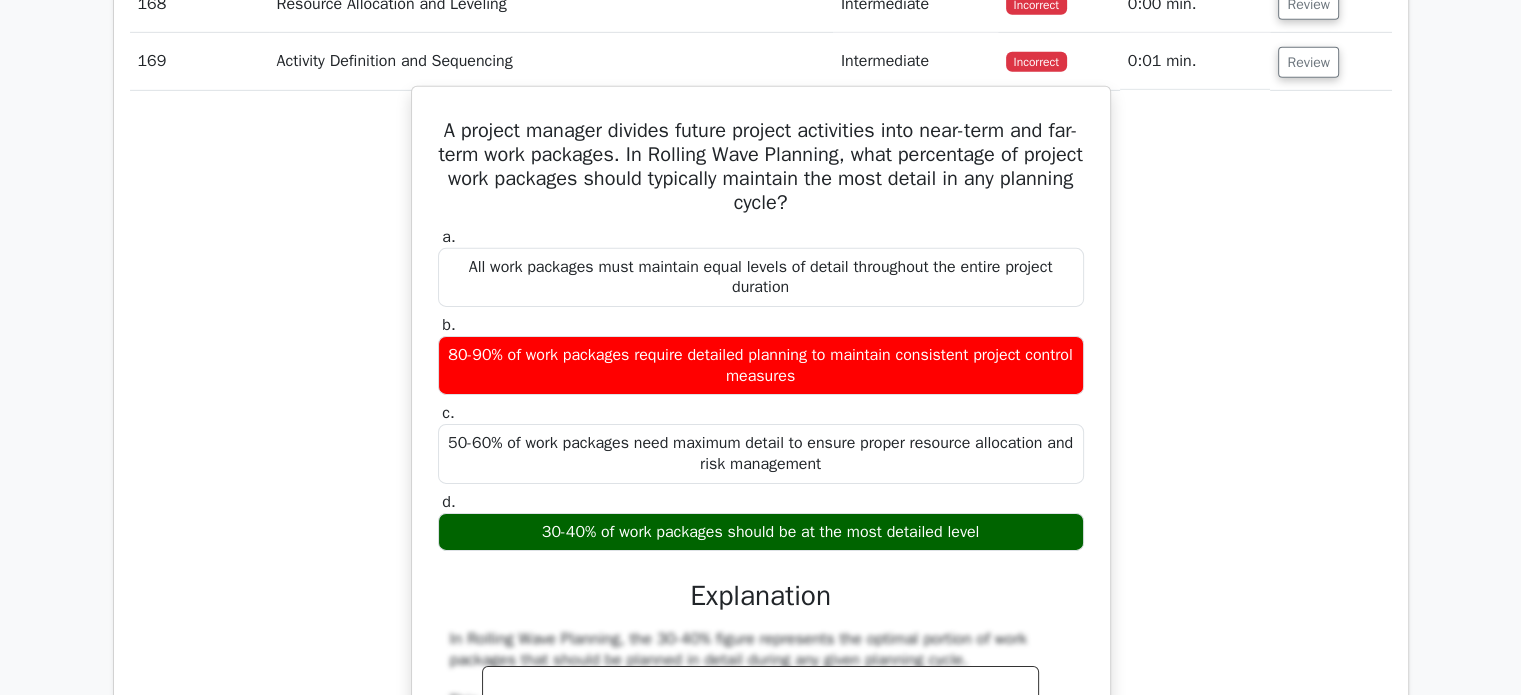 drag, startPoint x: 444, startPoint y: 501, endPoint x: 999, endPoint y: 500, distance: 555.0009 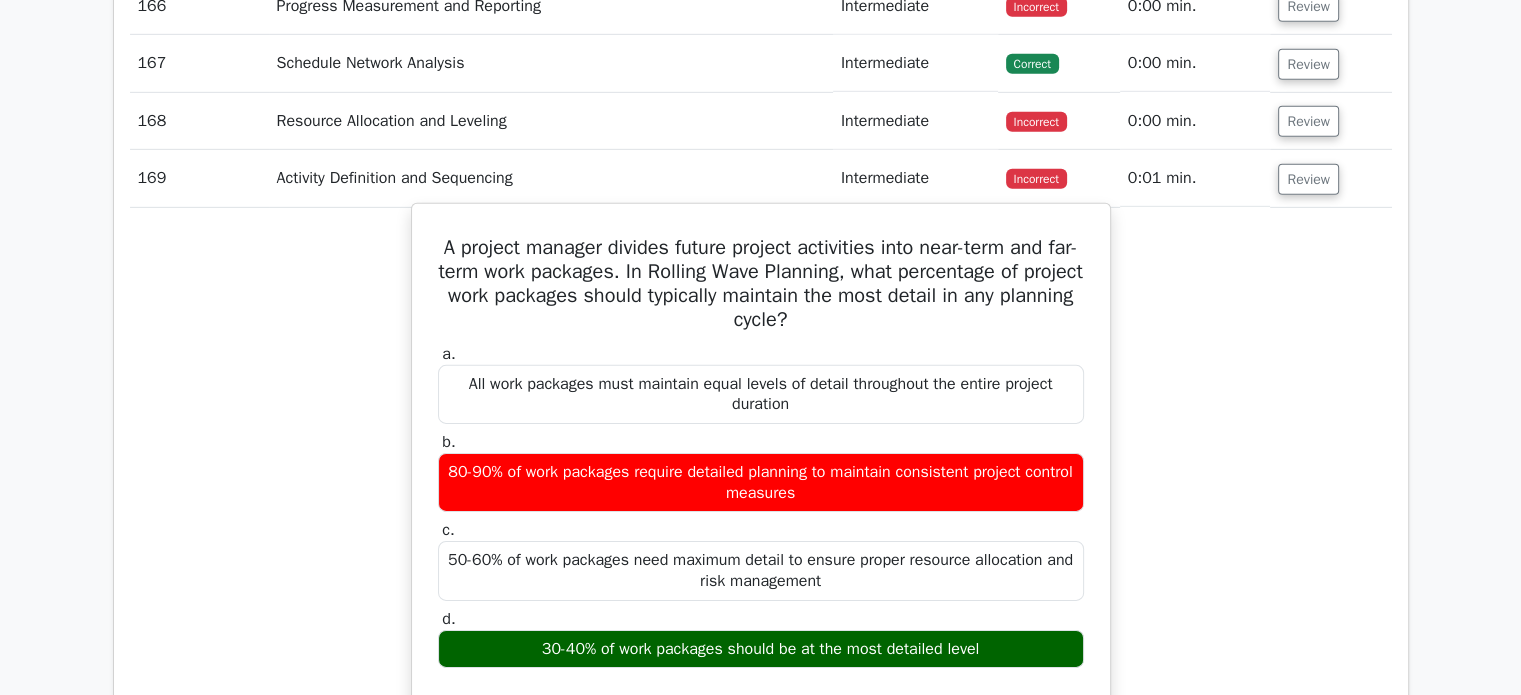 scroll, scrollTop: 21400, scrollLeft: 0, axis: vertical 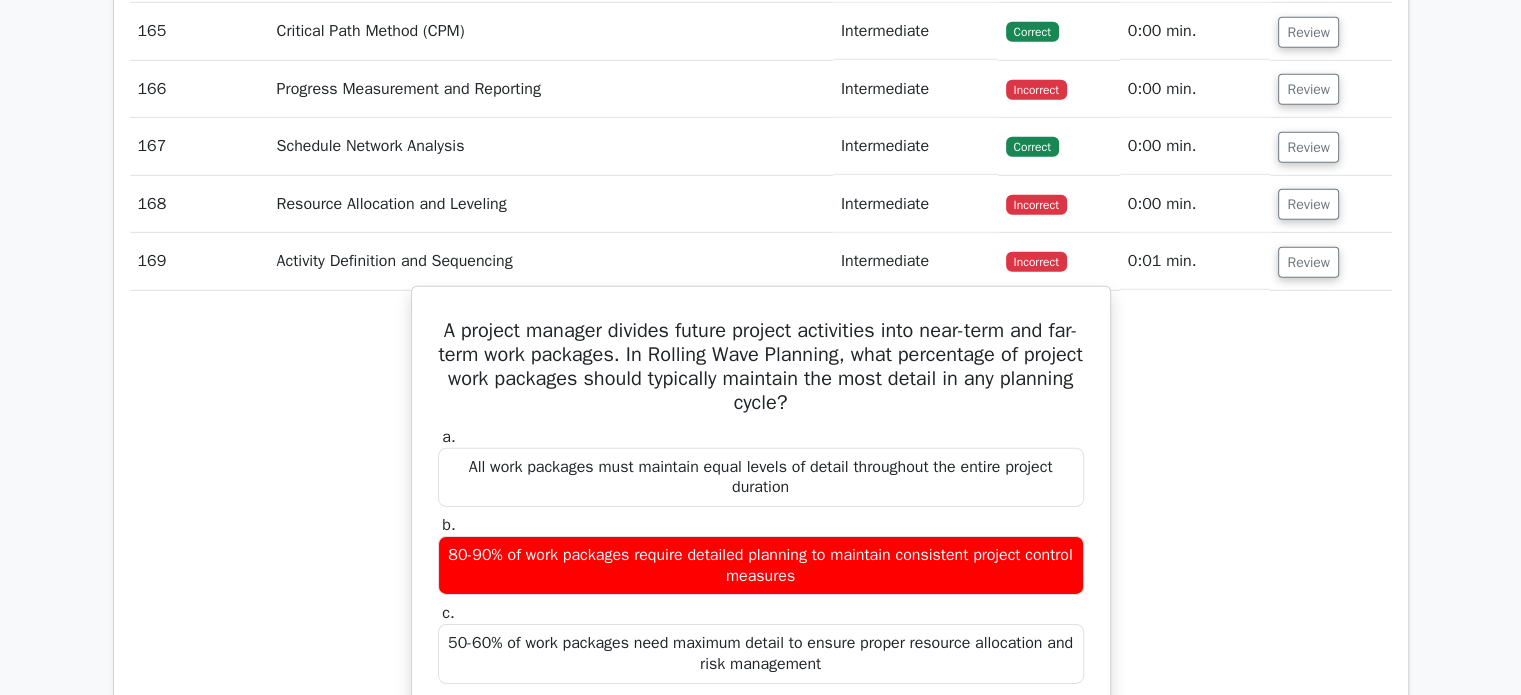 drag, startPoint x: 1020, startPoint y: 503, endPoint x: 436, endPoint y: 302, distance: 617.6221 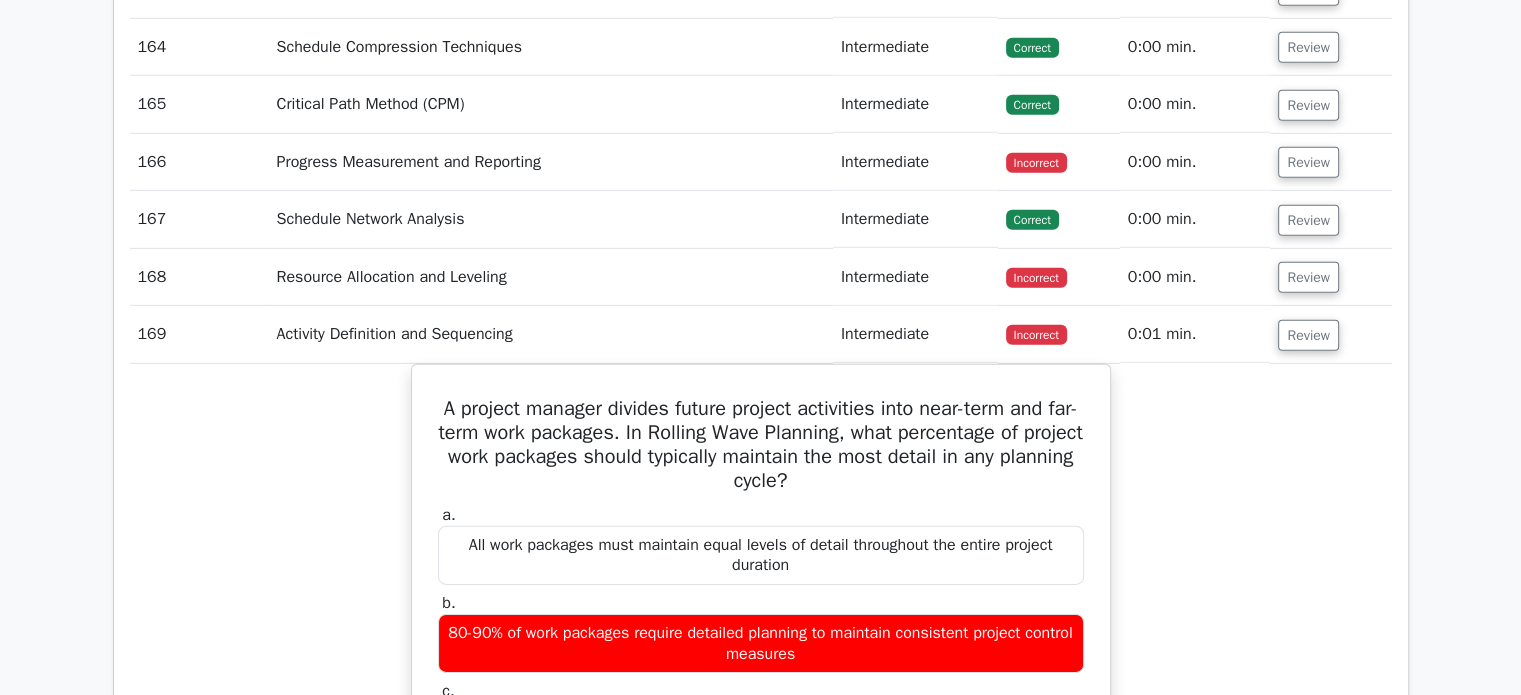 scroll, scrollTop: 21200, scrollLeft: 0, axis: vertical 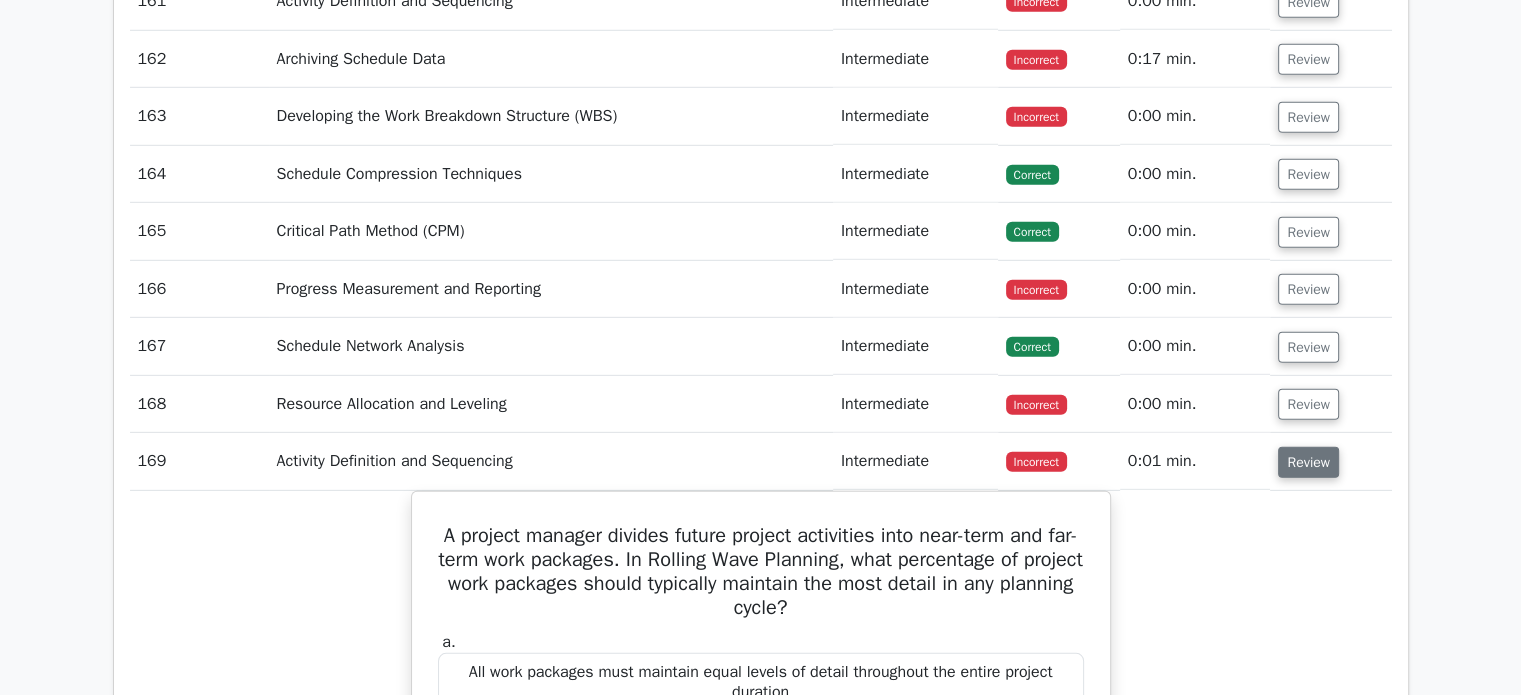 click on "Review" at bounding box center [1308, 462] 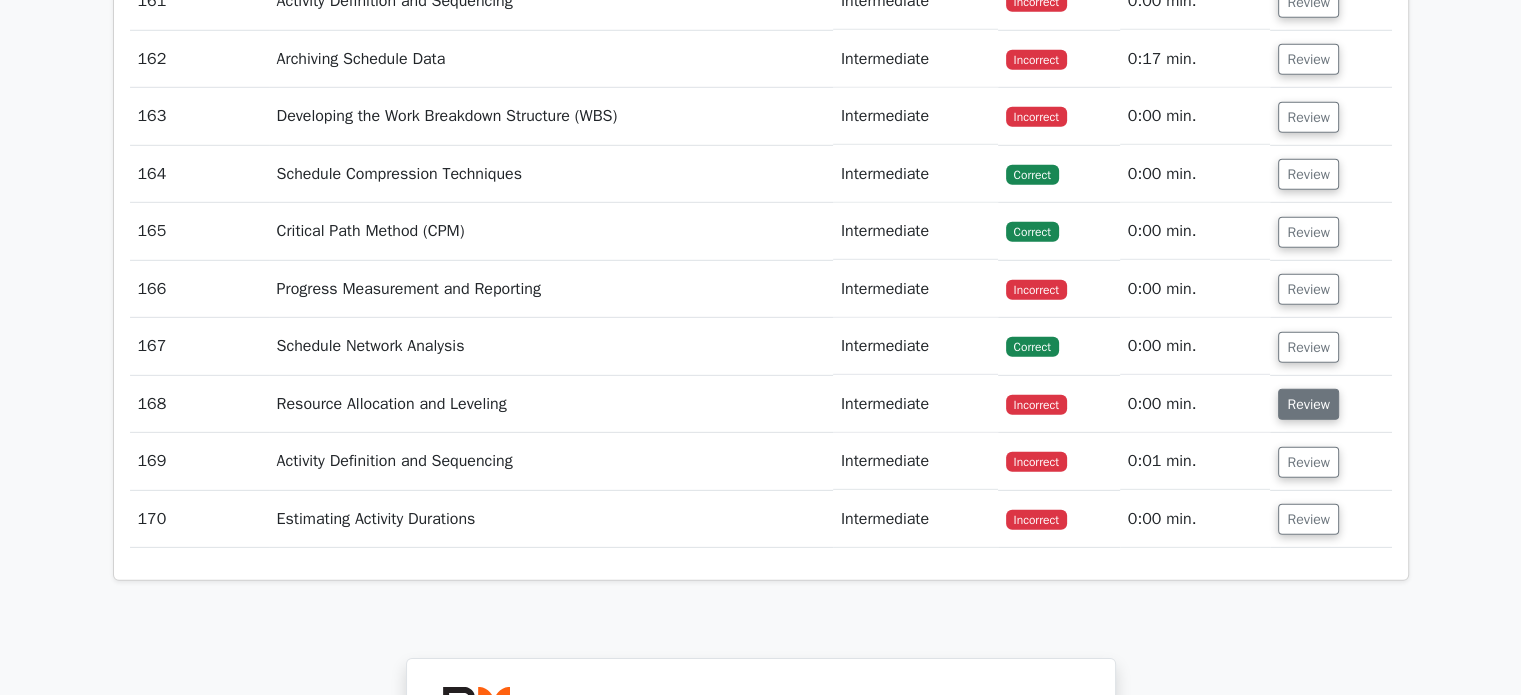 click on "Review" at bounding box center (1308, 404) 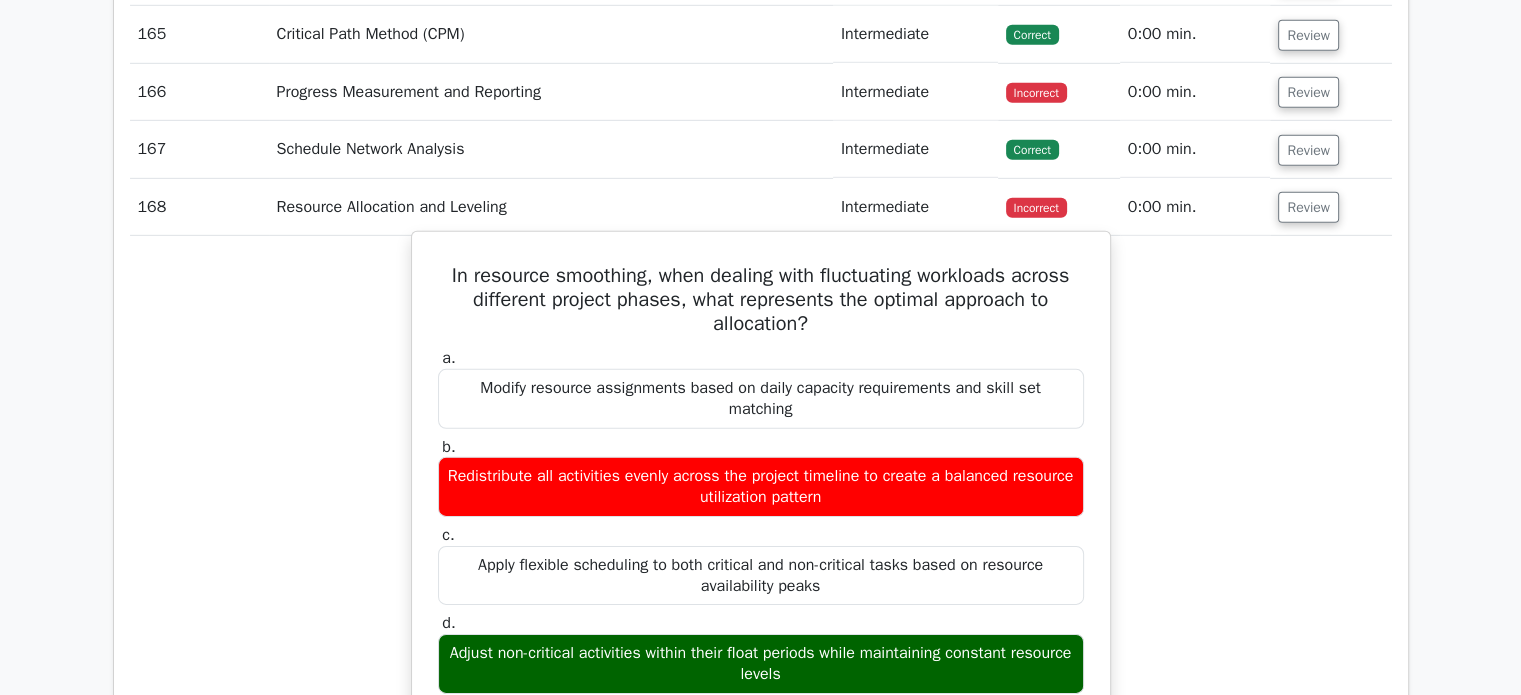 scroll, scrollTop: 21500, scrollLeft: 0, axis: vertical 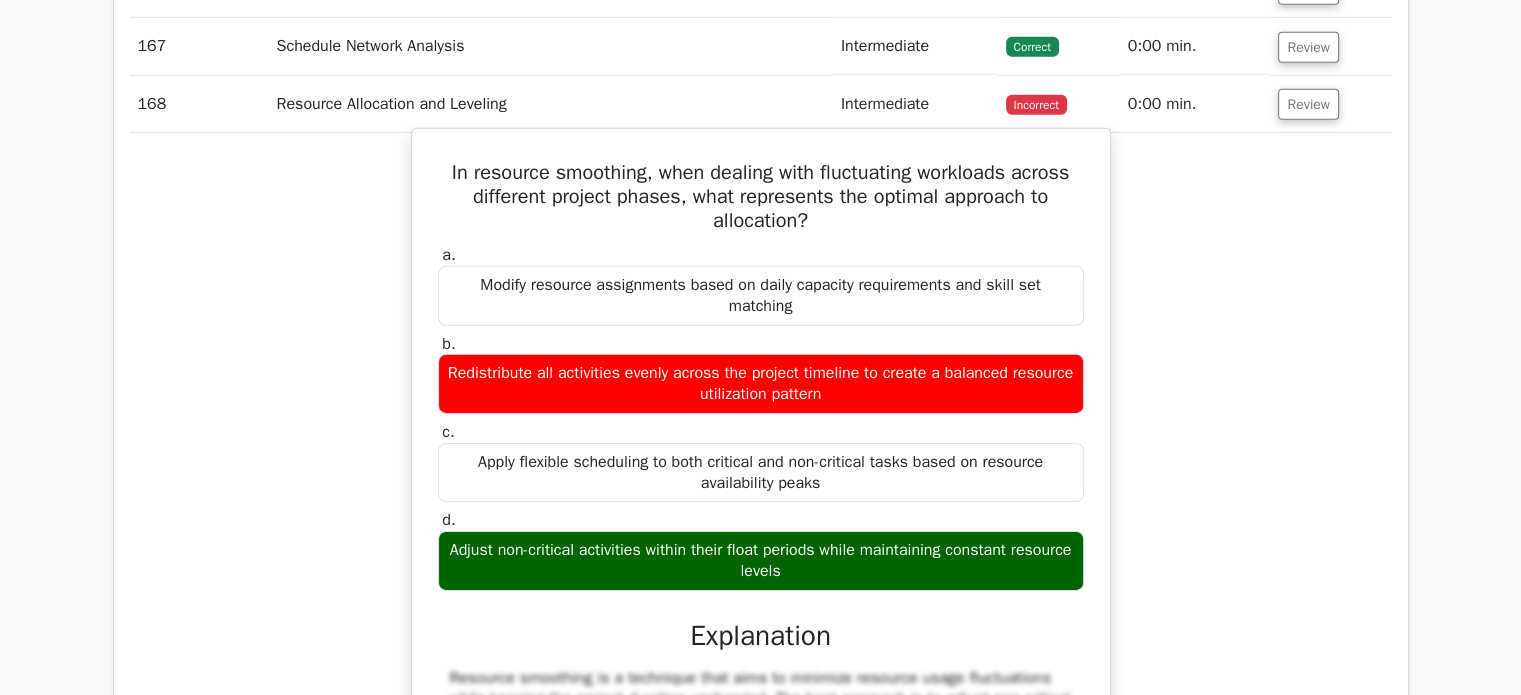 drag, startPoint x: 441, startPoint y: 143, endPoint x: 995, endPoint y: 554, distance: 689.8094 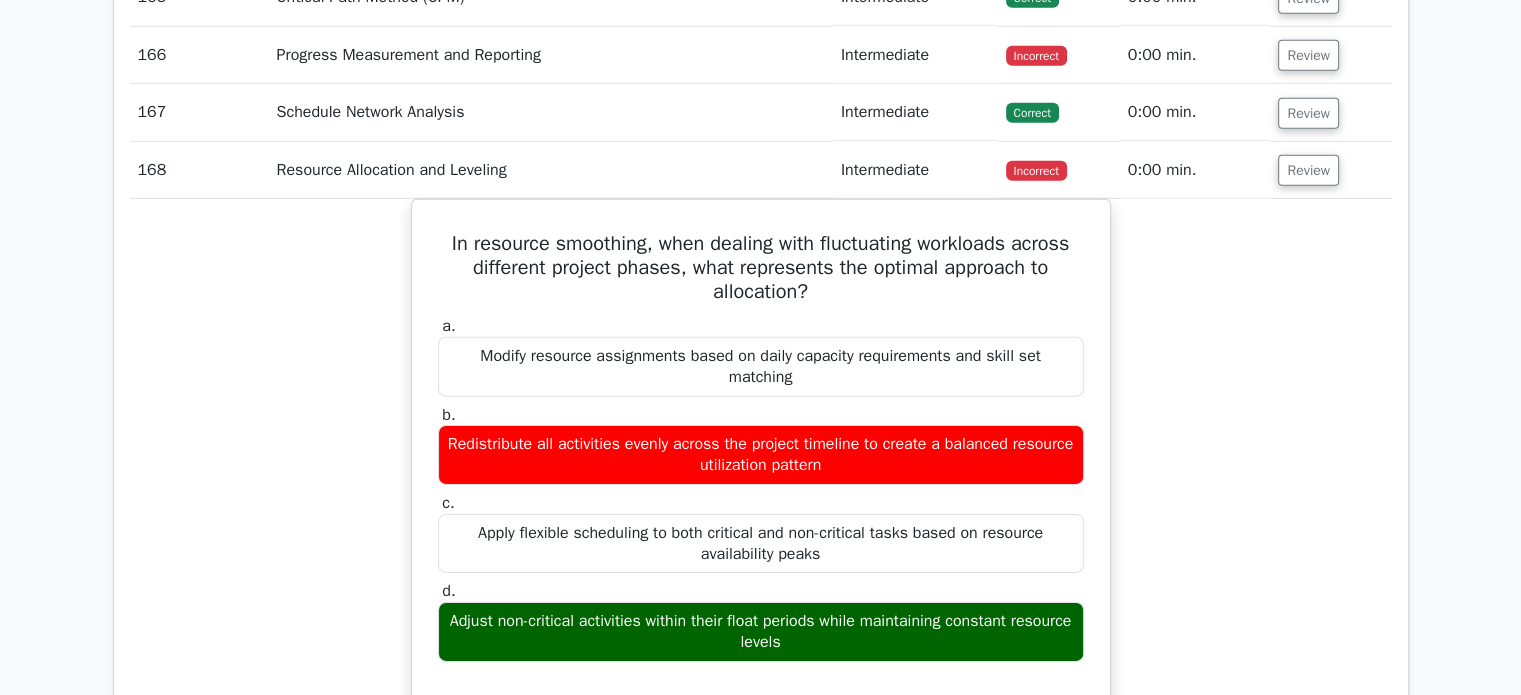 scroll, scrollTop: 21400, scrollLeft: 0, axis: vertical 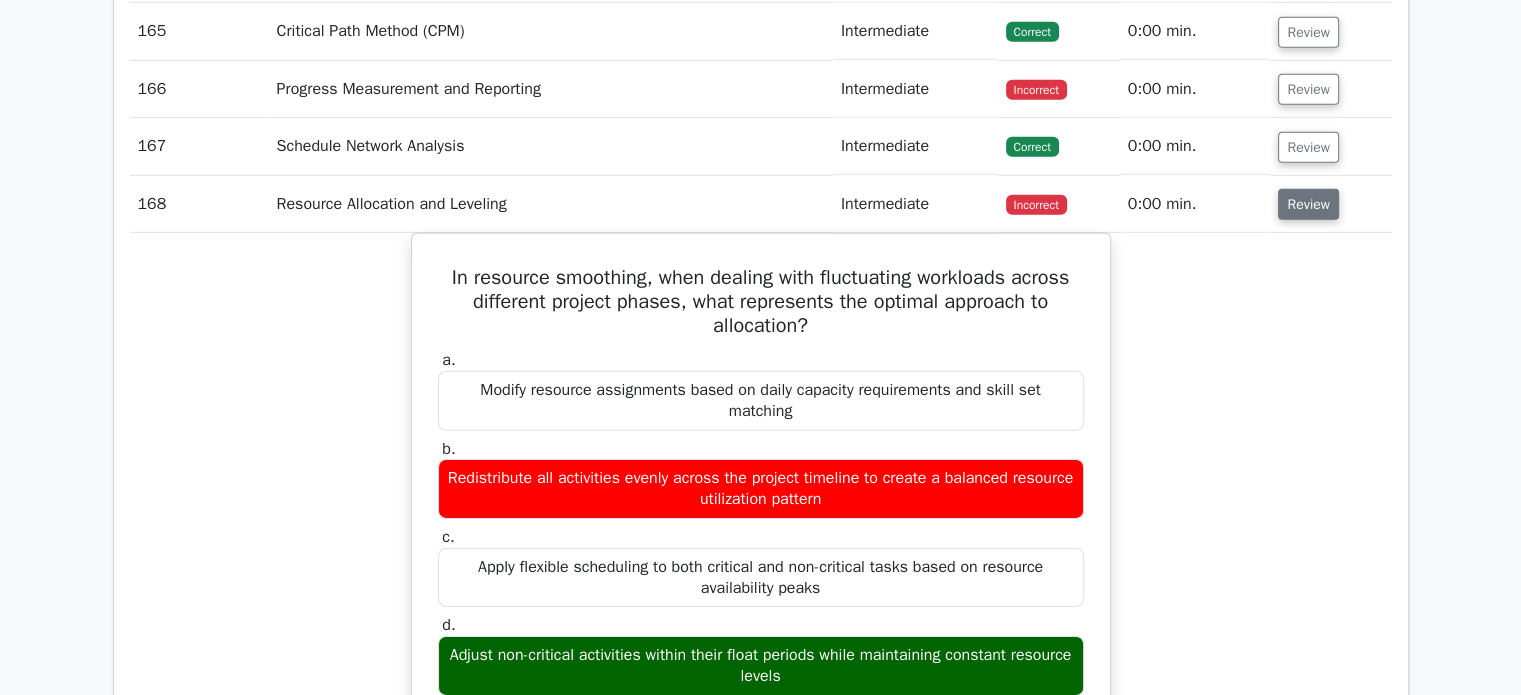 click on "Review" at bounding box center (1308, 204) 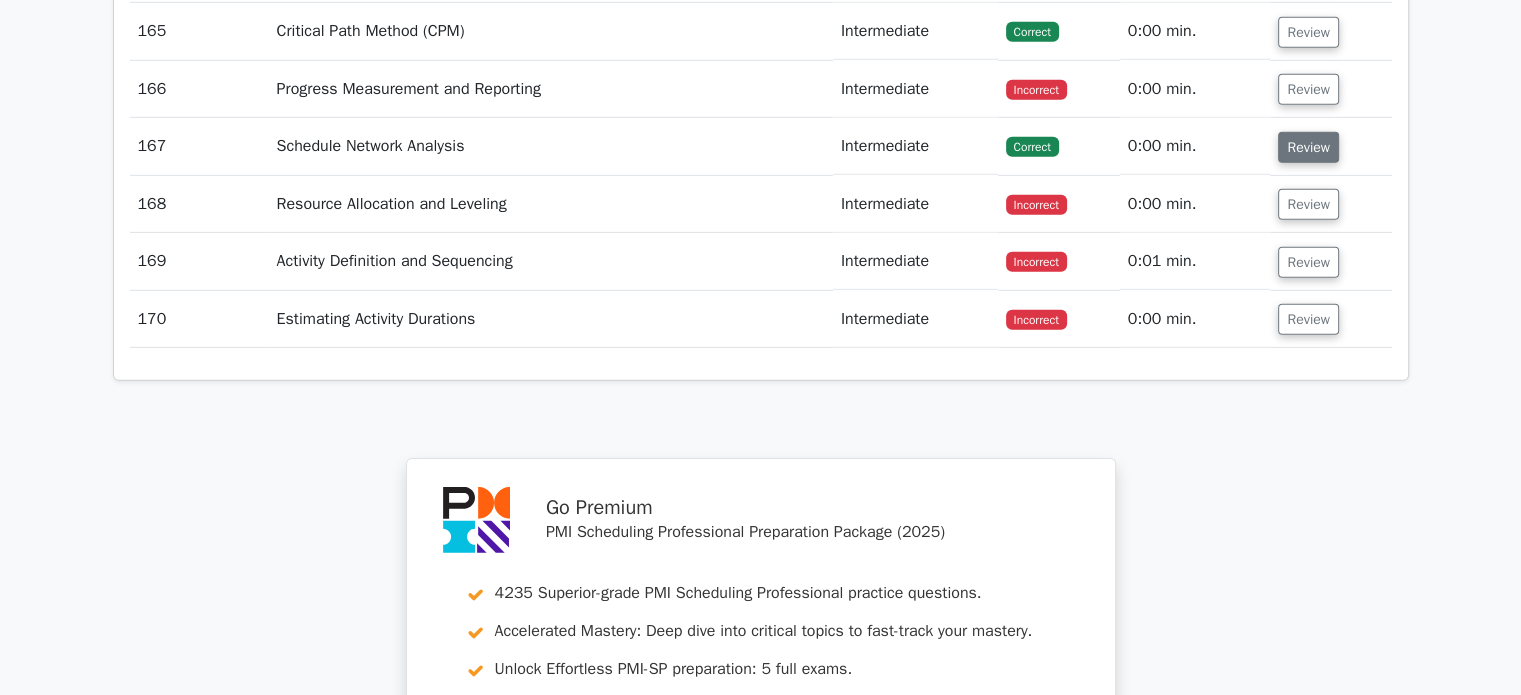 click on "Review" at bounding box center [1308, 147] 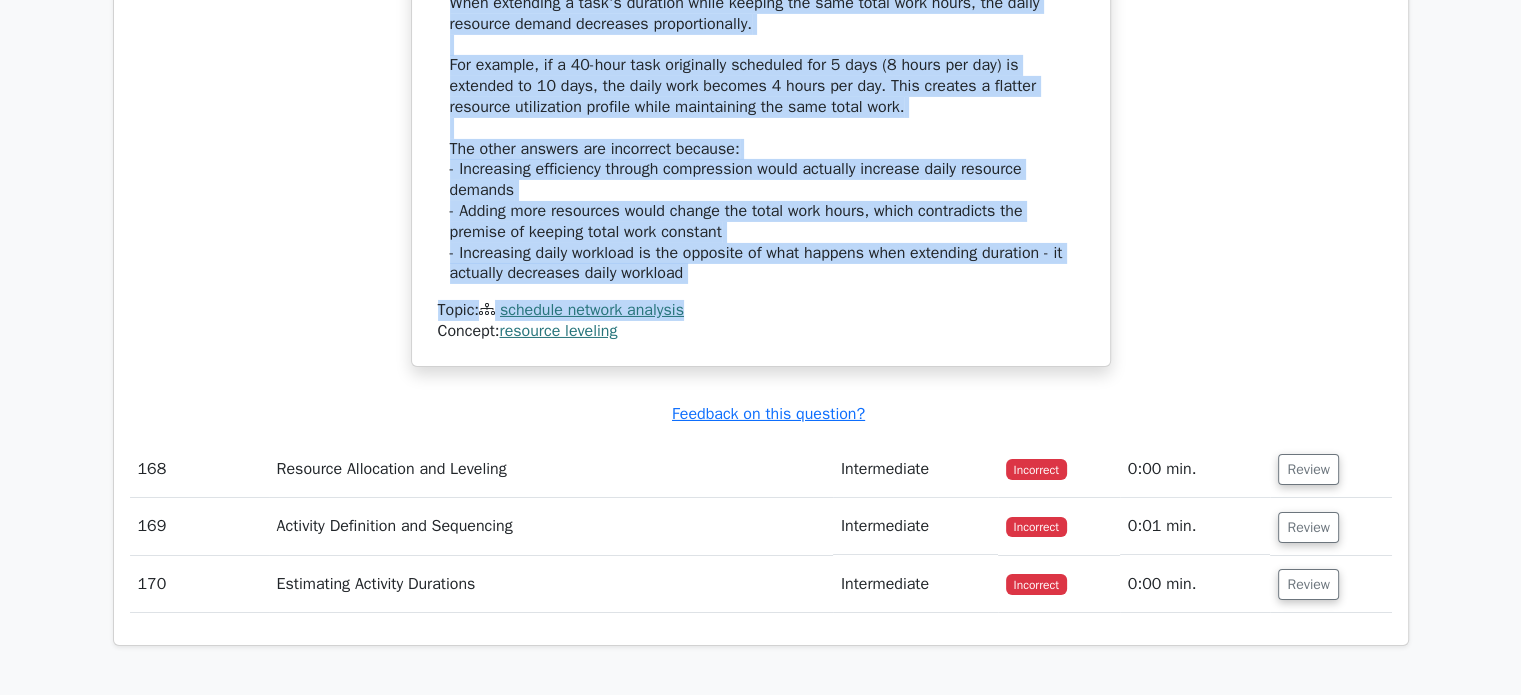 scroll, scrollTop: 22100, scrollLeft: 0, axis: vertical 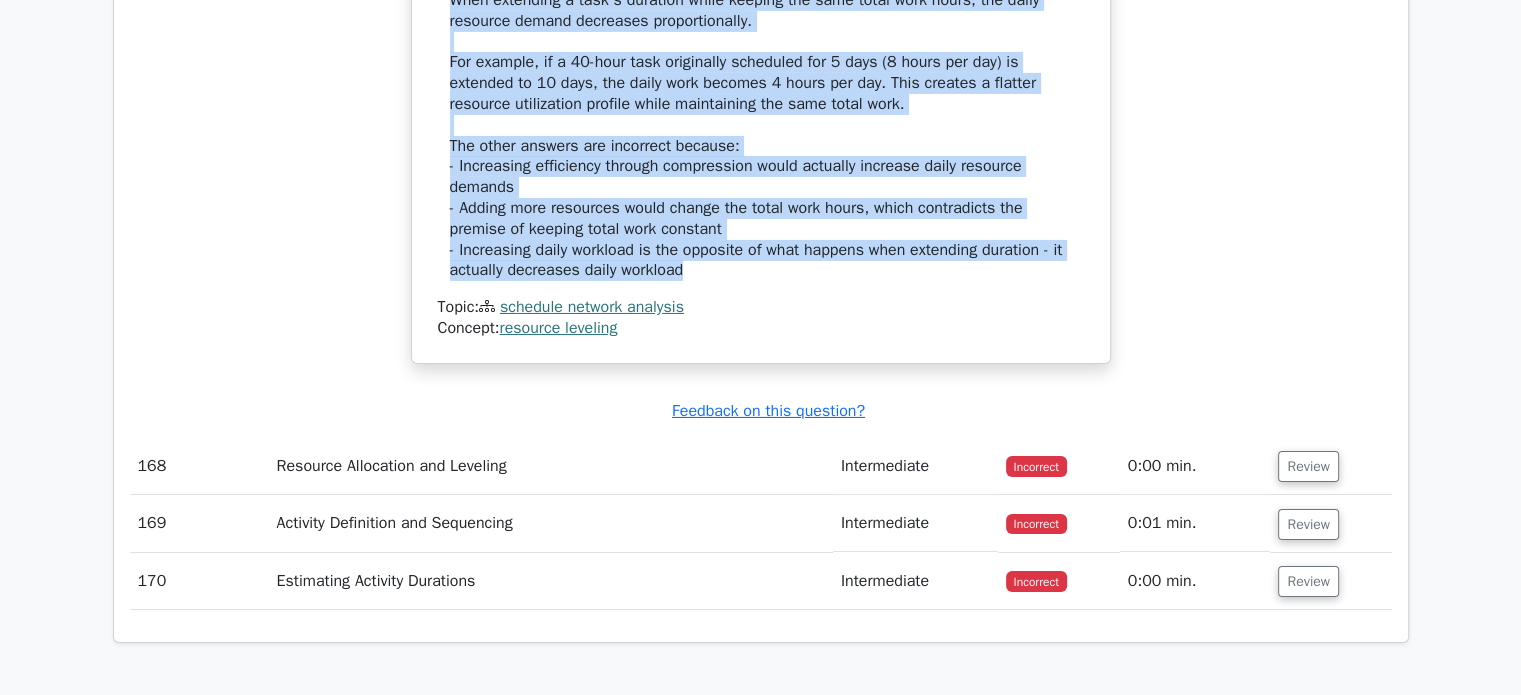 drag, startPoint x: 437, startPoint y: 190, endPoint x: 807, endPoint y: 251, distance: 374.99466 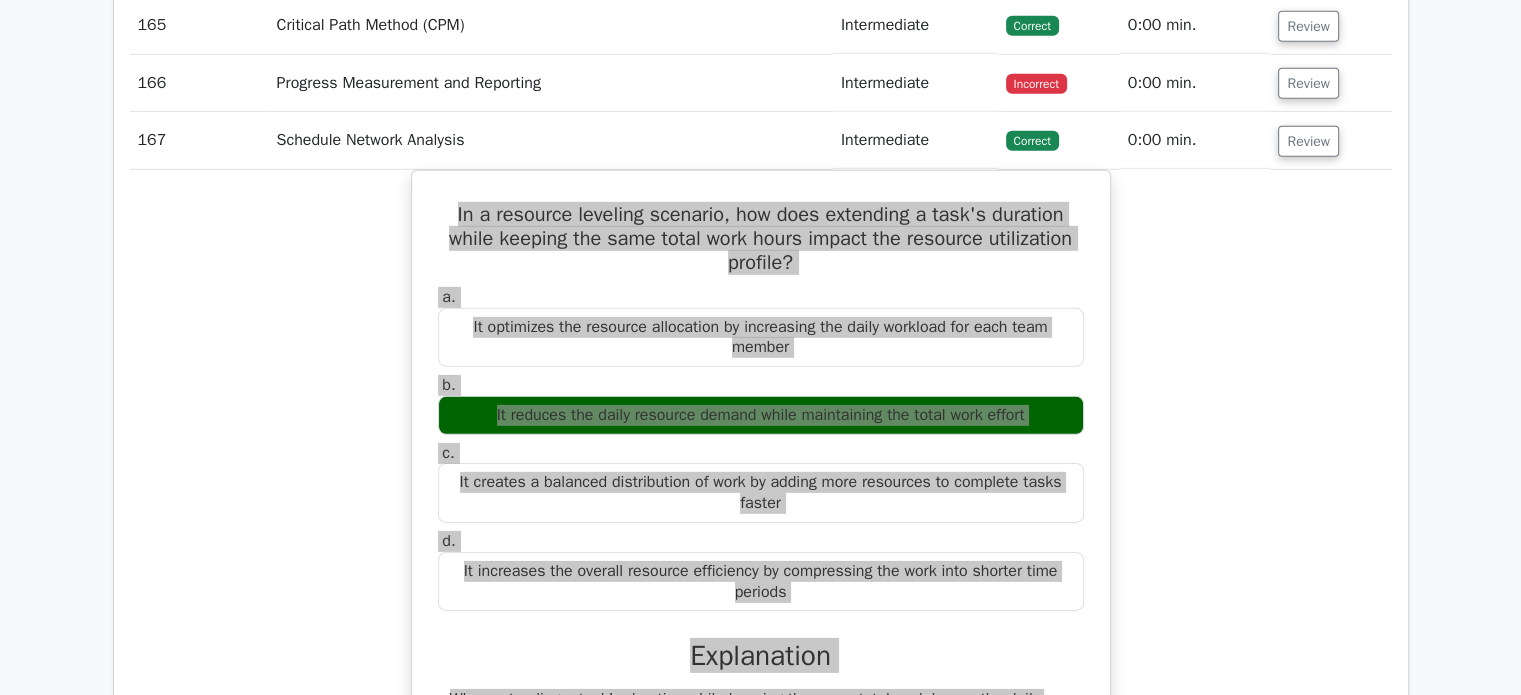scroll, scrollTop: 21100, scrollLeft: 0, axis: vertical 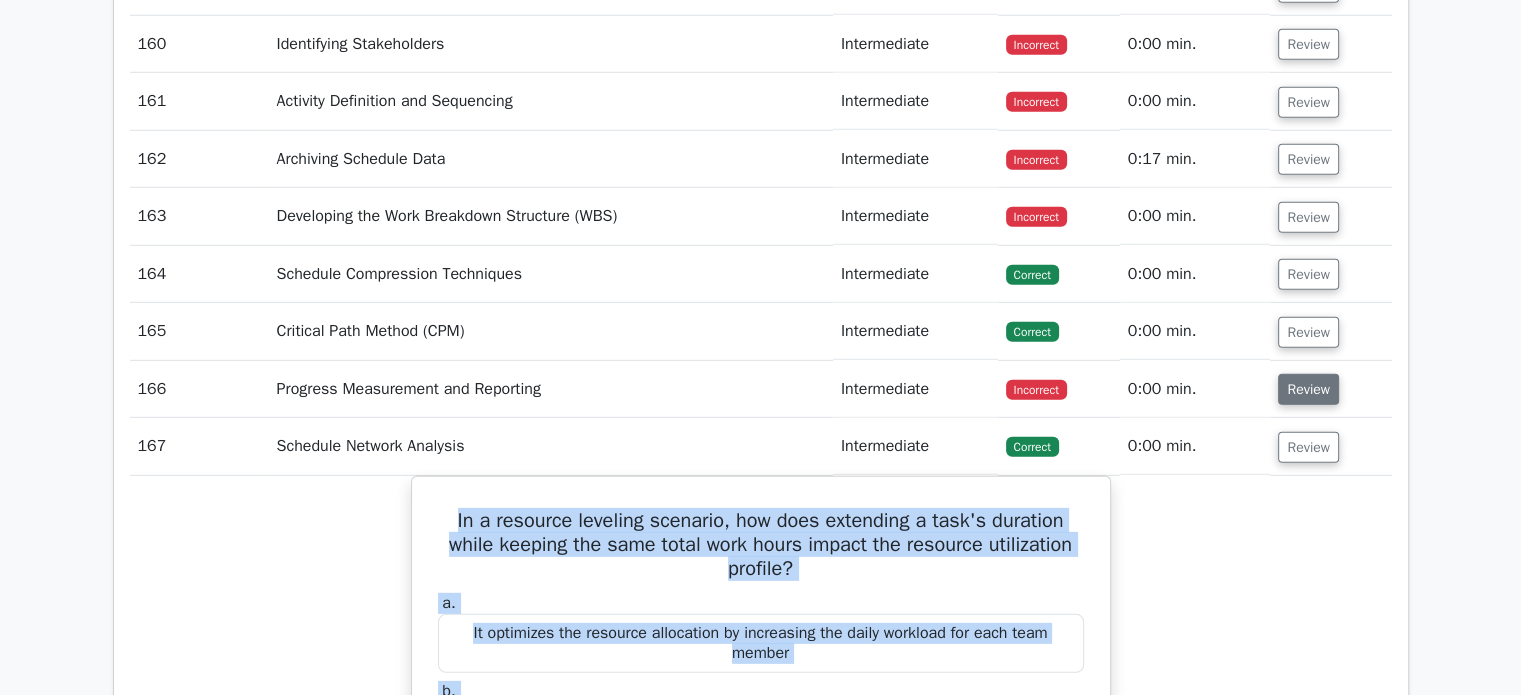 click on "Review" at bounding box center (1308, 389) 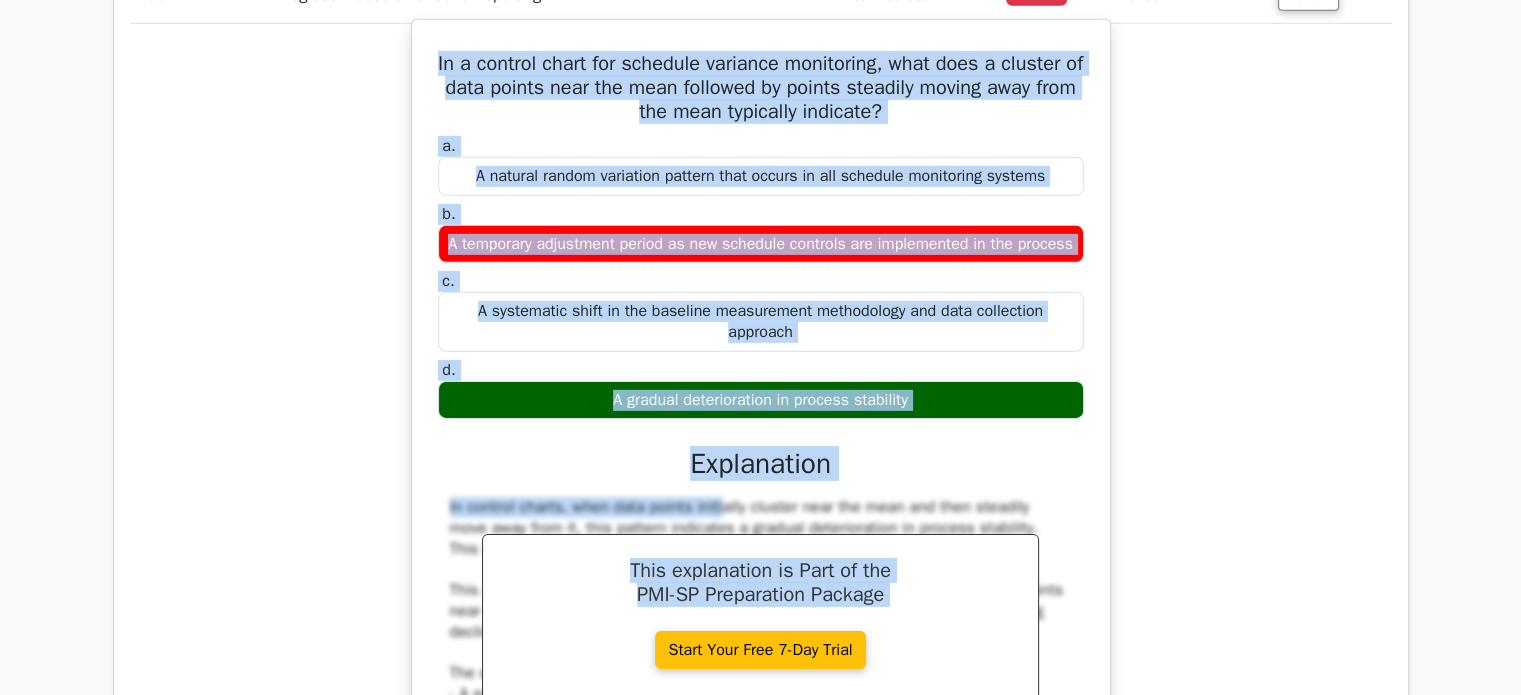 scroll, scrollTop: 21500, scrollLeft: 0, axis: vertical 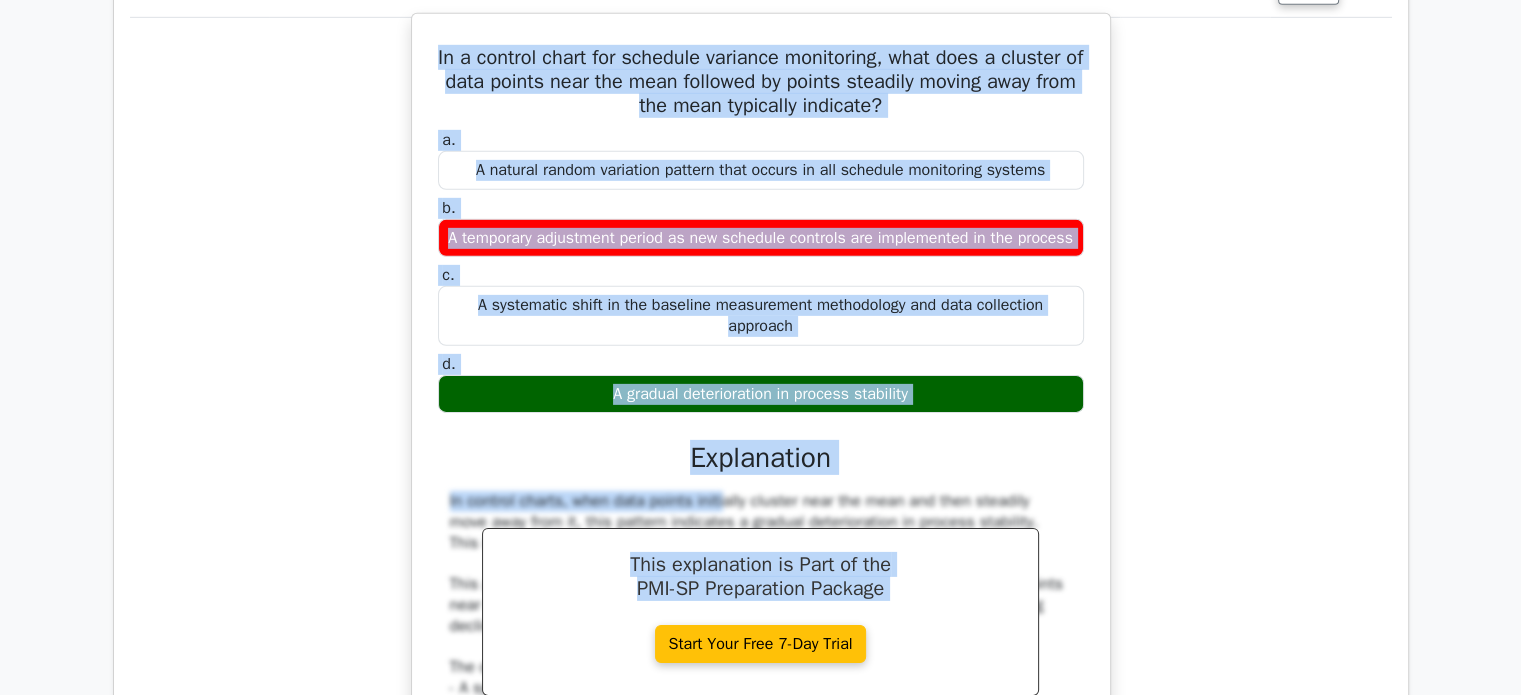 drag, startPoint x: 433, startPoint y: 424, endPoint x: 968, endPoint y: 390, distance: 536.0793 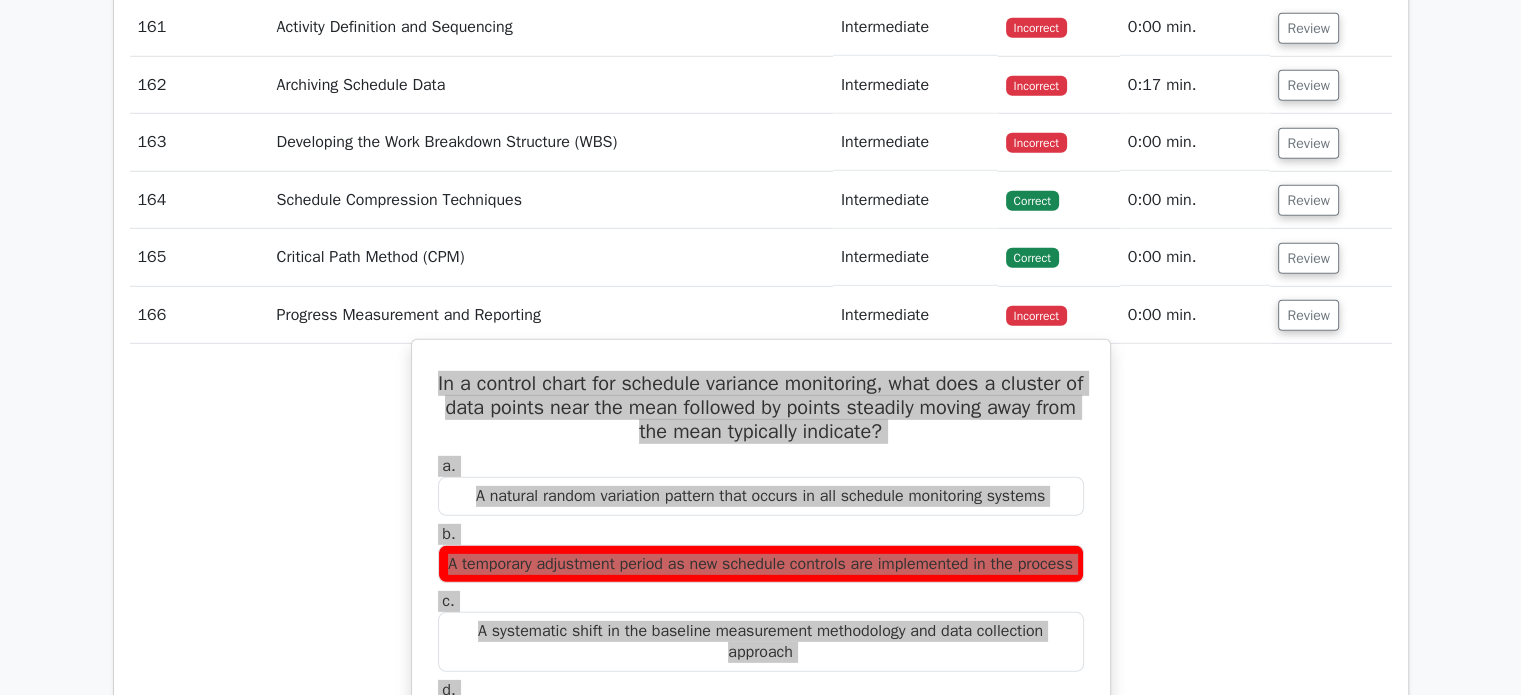 scroll, scrollTop: 21100, scrollLeft: 0, axis: vertical 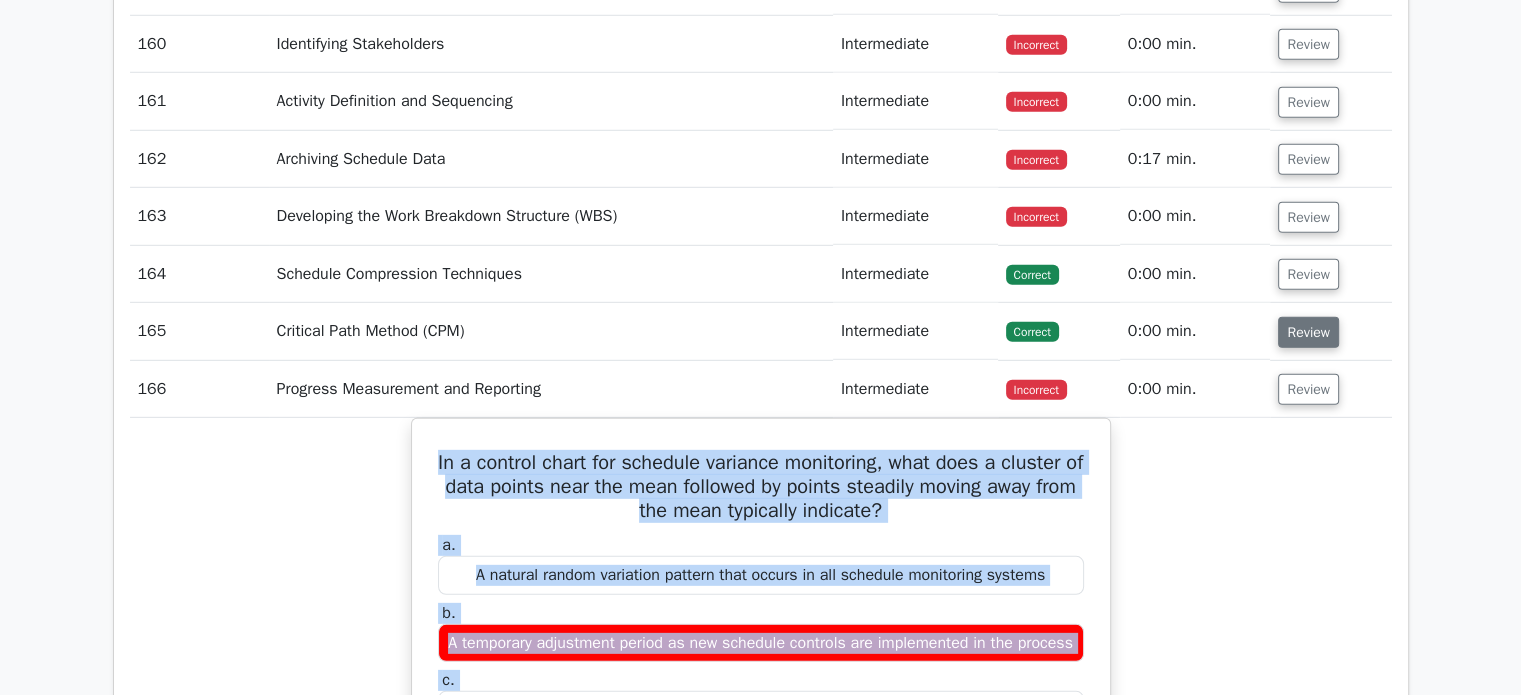 click on "Review" at bounding box center [1308, 332] 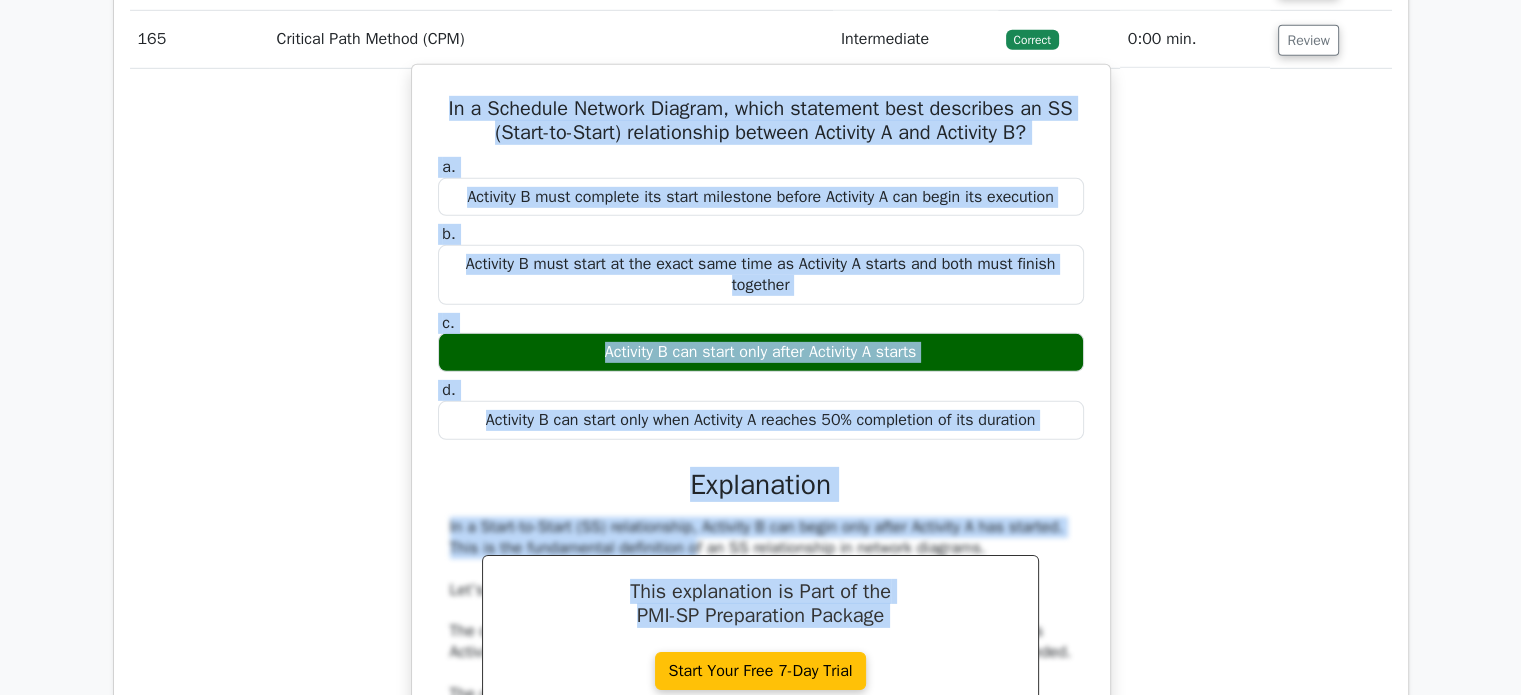 scroll, scrollTop: 21500, scrollLeft: 0, axis: vertical 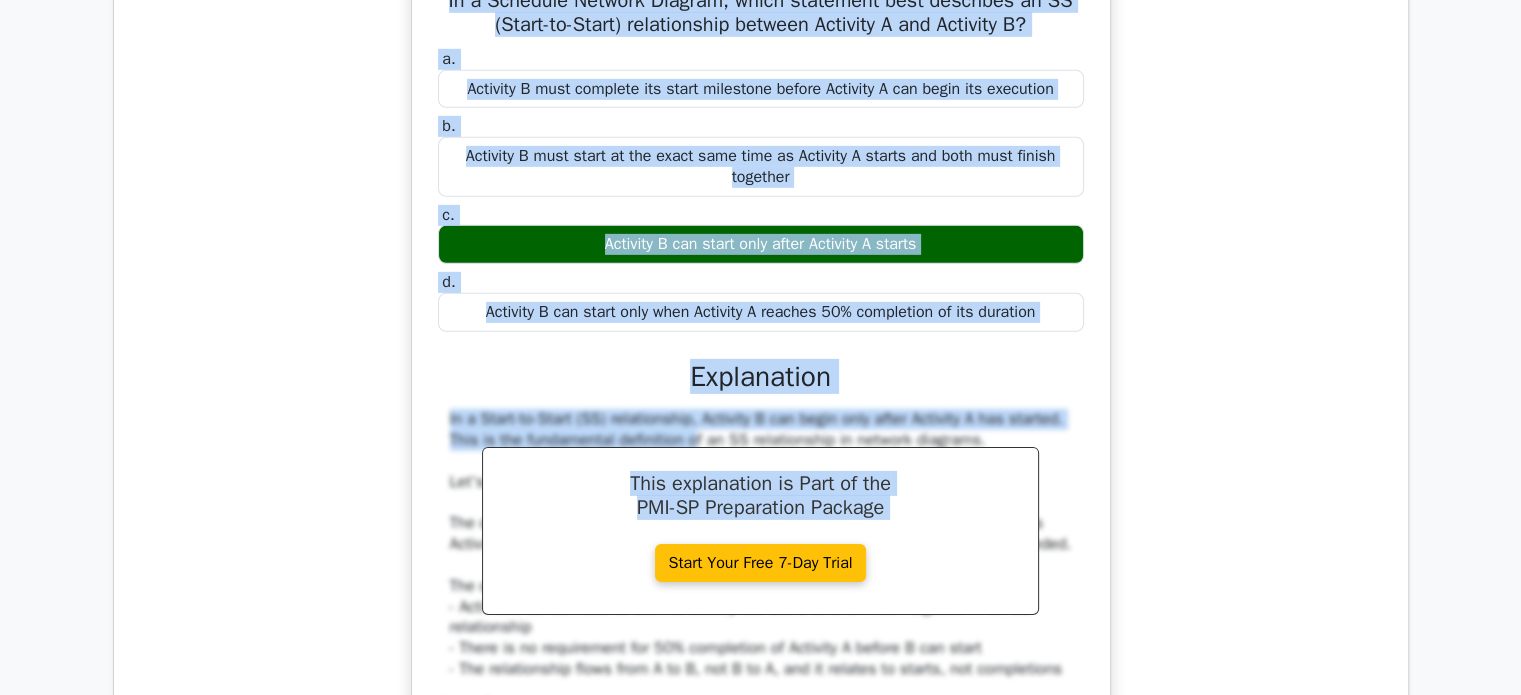 drag, startPoint x: 429, startPoint y: 364, endPoint x: 1074, endPoint y: 291, distance: 649.11786 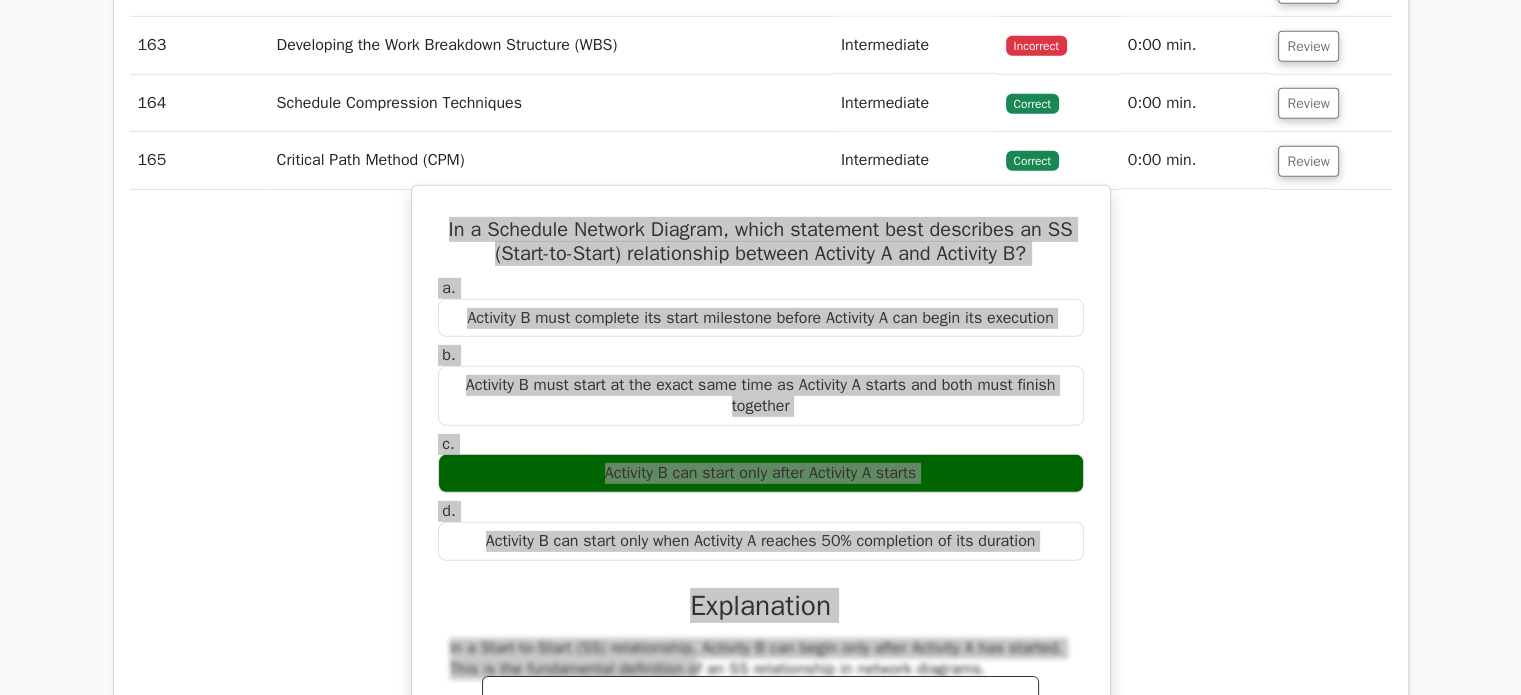 scroll, scrollTop: 21200, scrollLeft: 0, axis: vertical 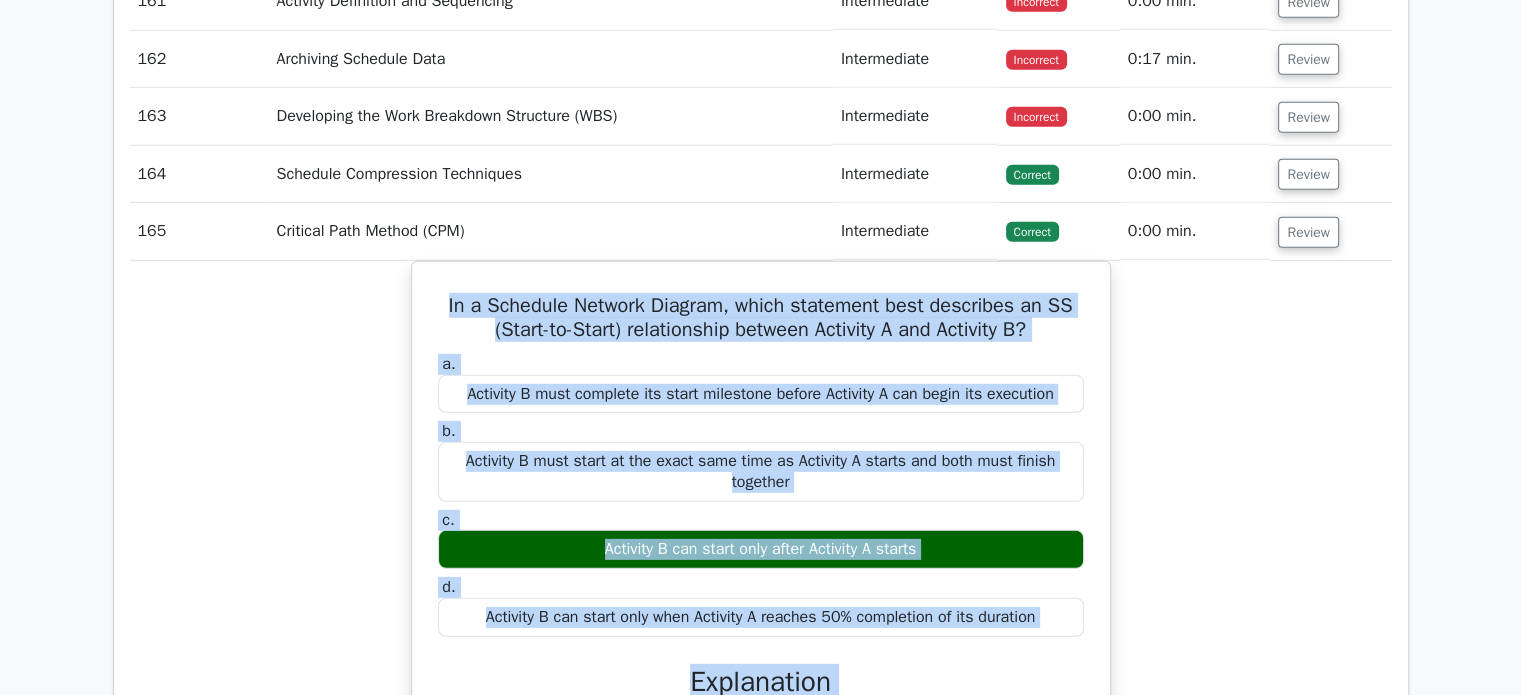 drag, startPoint x: 1325, startPoint y: 149, endPoint x: 1259, endPoint y: 174, distance: 70.5762 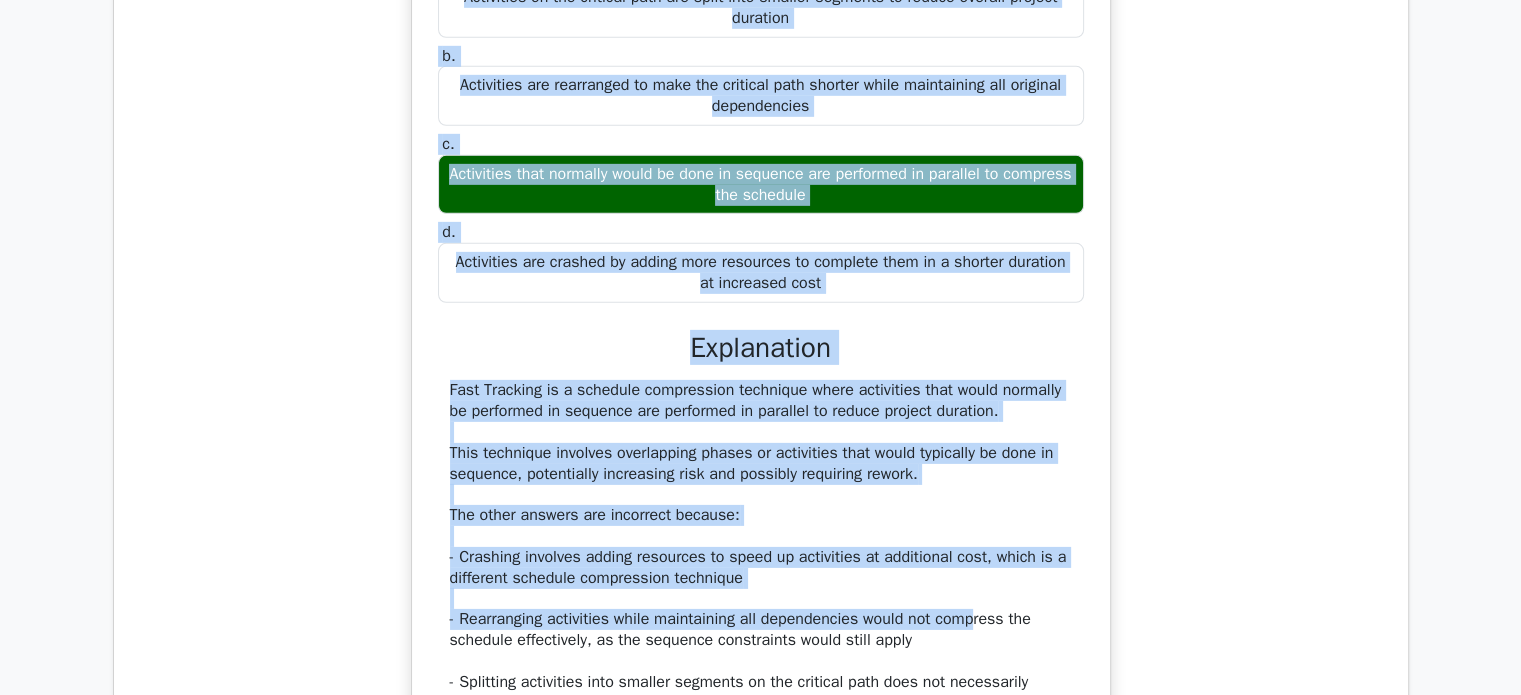 scroll, scrollTop: 21700, scrollLeft: 0, axis: vertical 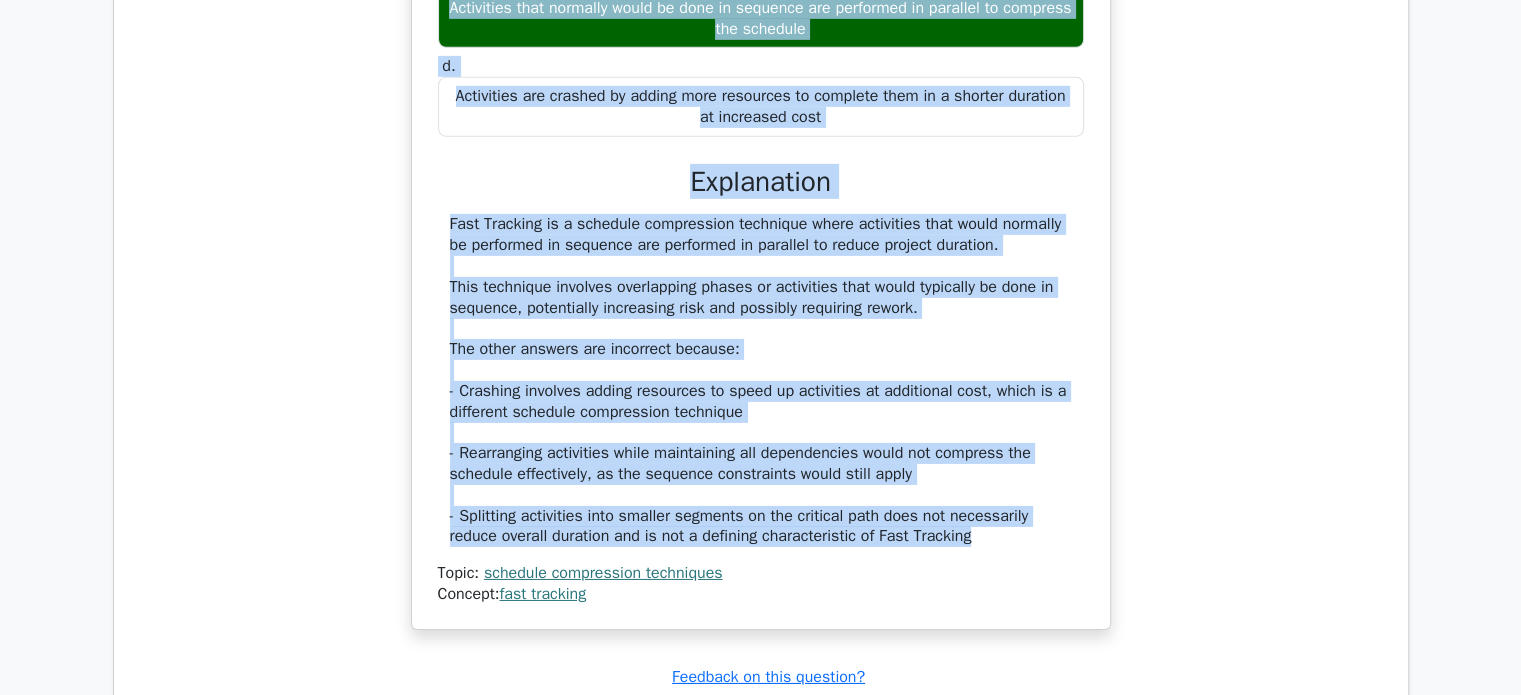 drag, startPoint x: 455, startPoint y: 215, endPoint x: 1010, endPoint y: 512, distance: 629.4712 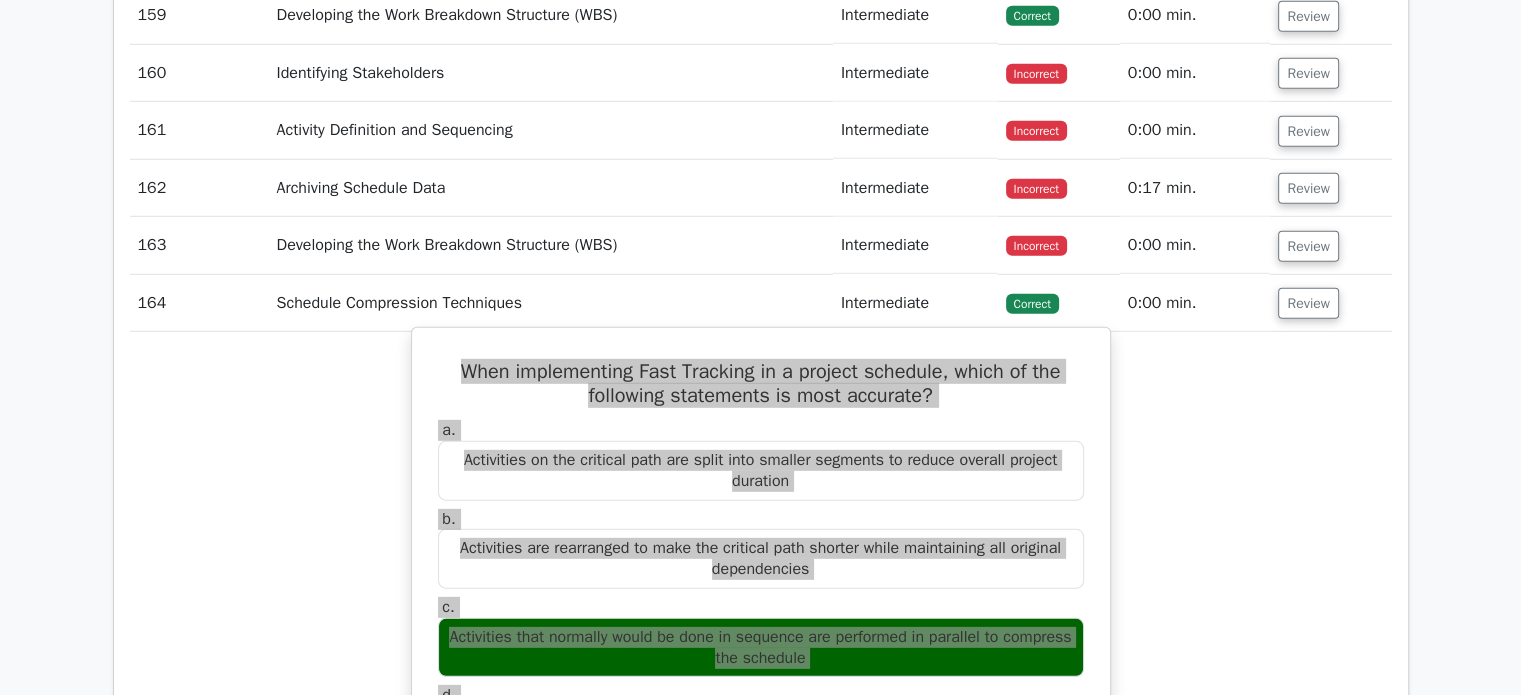 scroll, scrollTop: 21000, scrollLeft: 0, axis: vertical 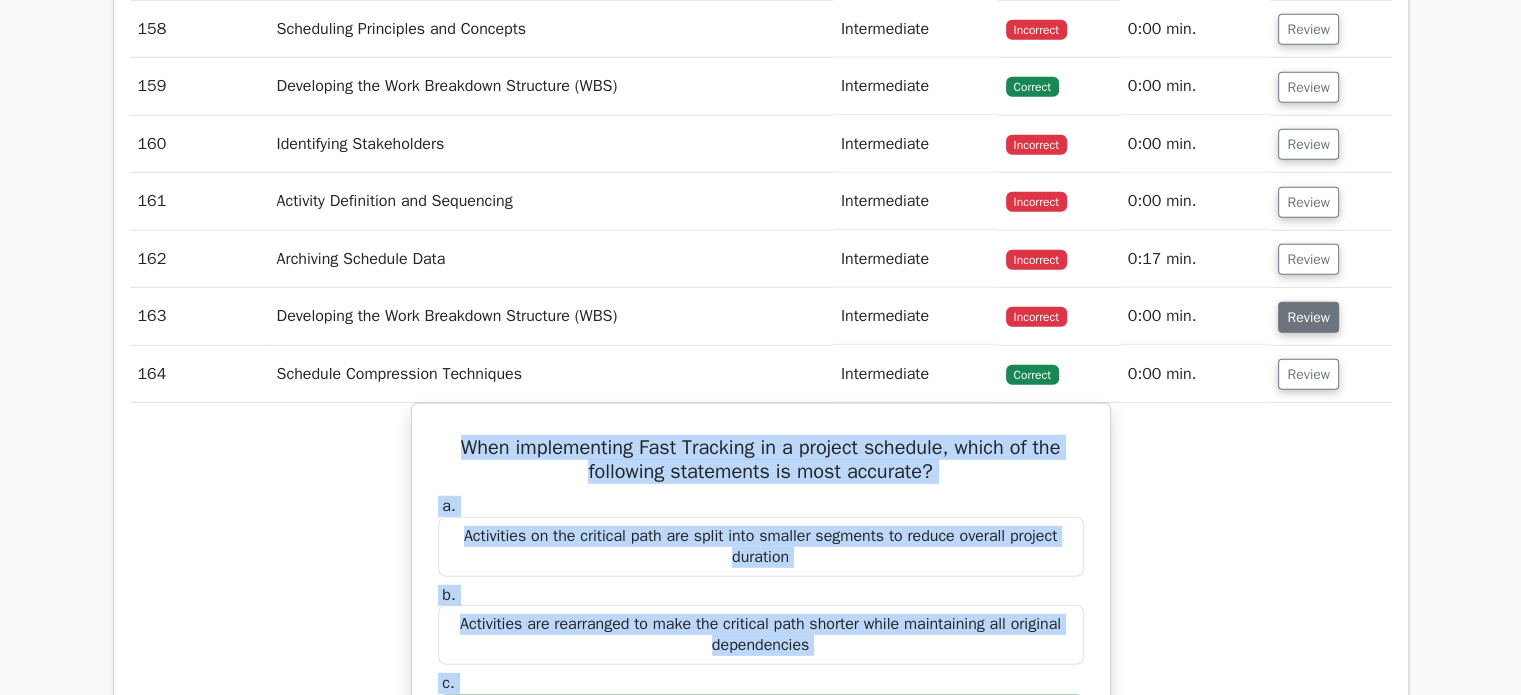 click on "Review" at bounding box center [1308, 317] 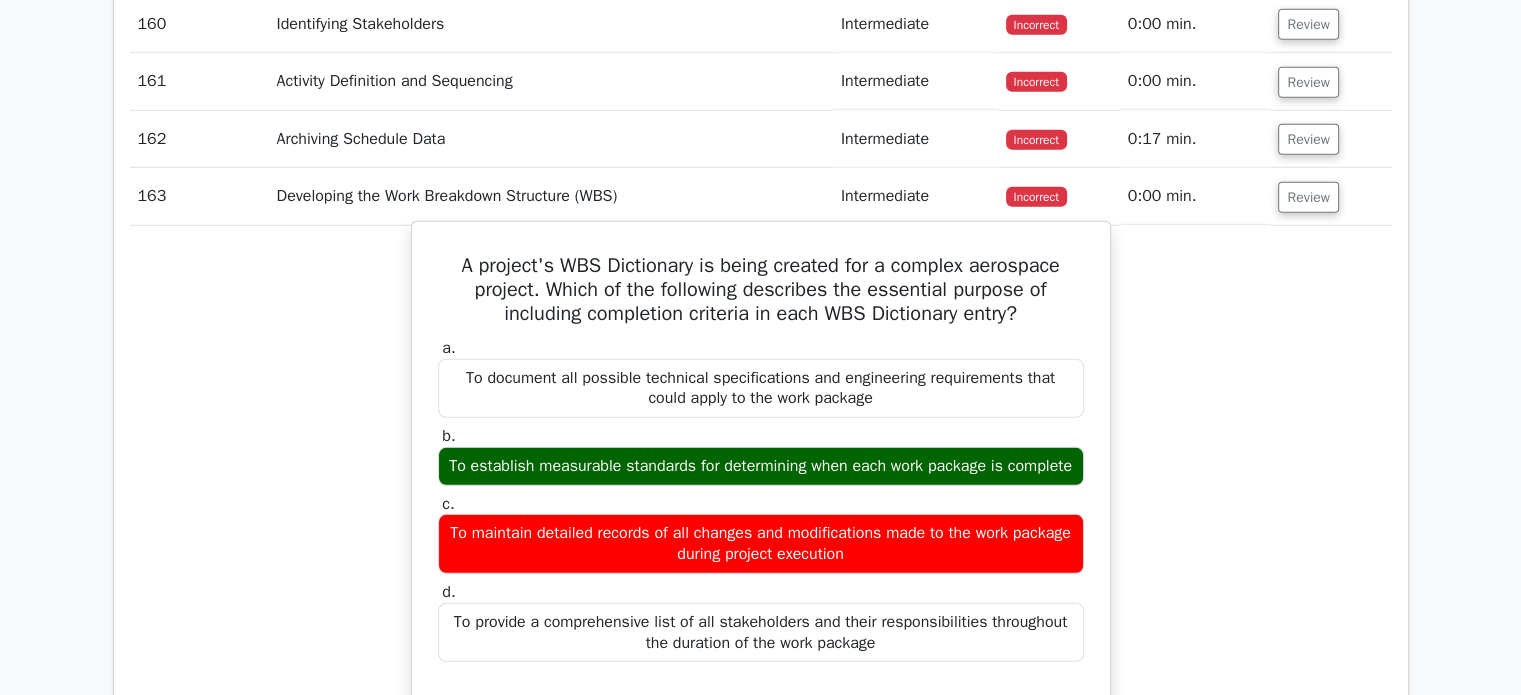scroll, scrollTop: 21300, scrollLeft: 0, axis: vertical 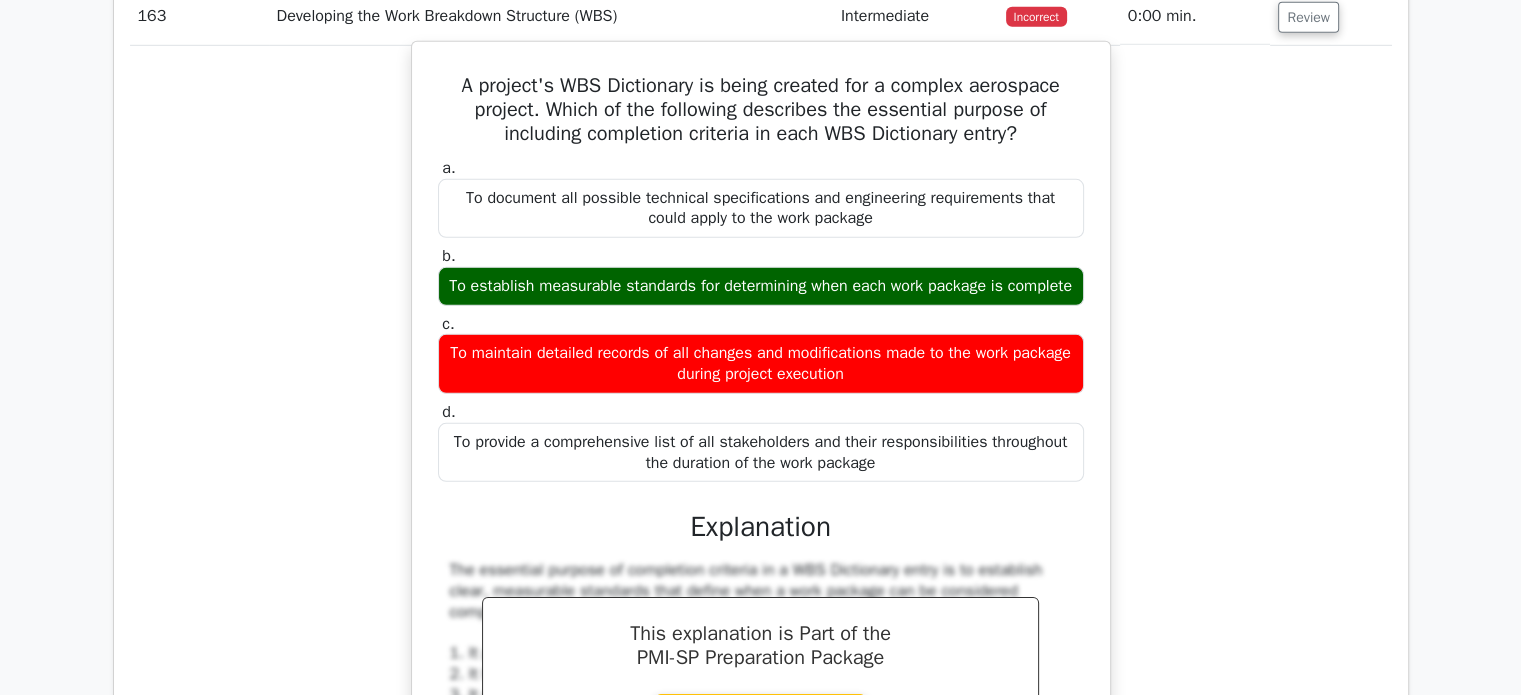 drag, startPoint x: 452, startPoint y: 362, endPoint x: 915, endPoint y: 455, distance: 472.2478 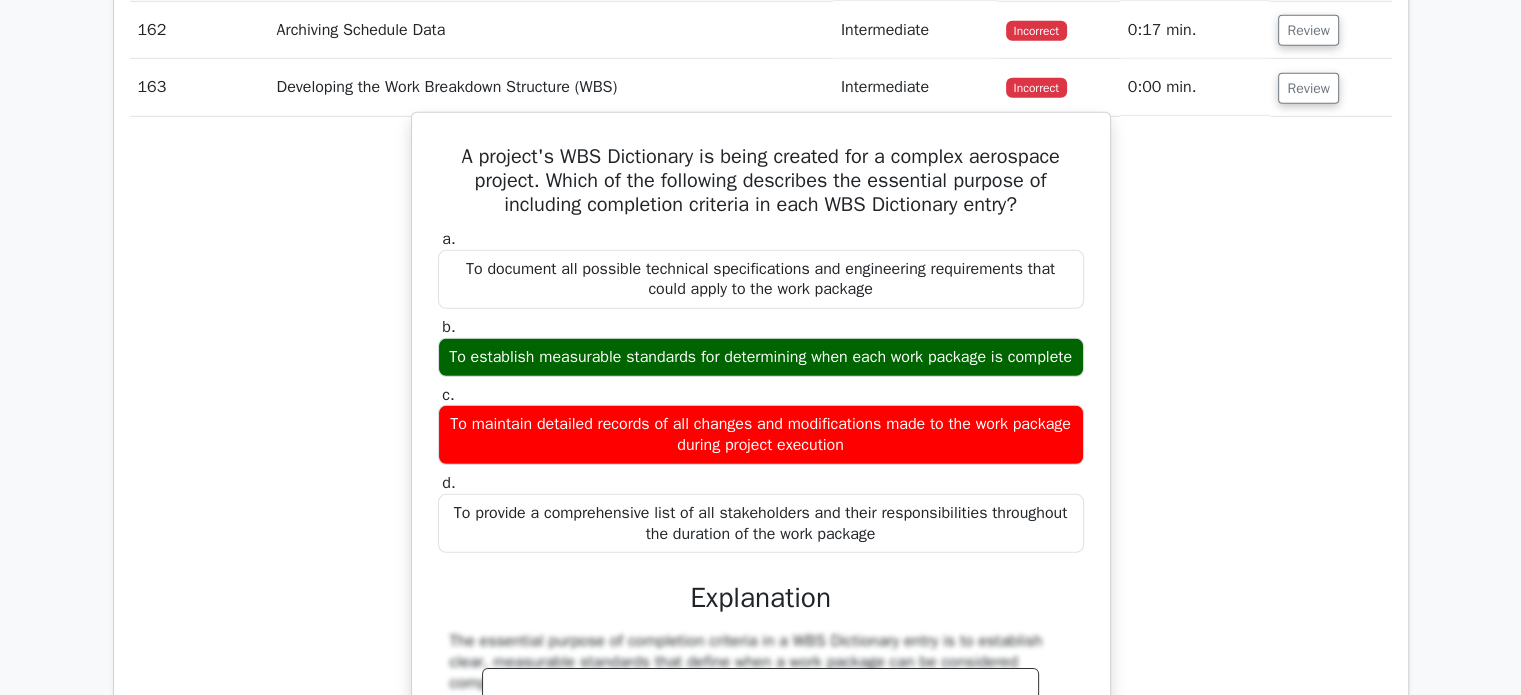 scroll, scrollTop: 21100, scrollLeft: 0, axis: vertical 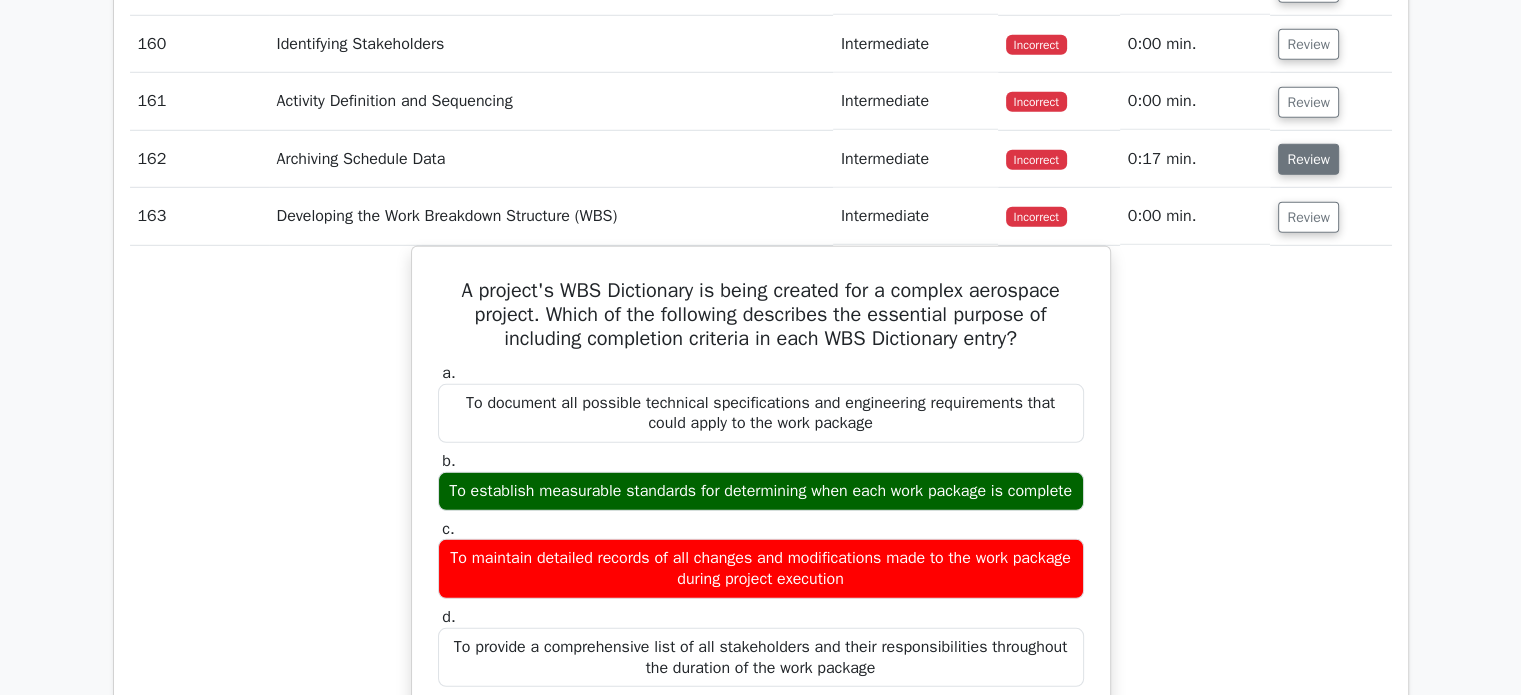 drag, startPoint x: 1302, startPoint y: 141, endPoint x: 1288, endPoint y: 143, distance: 14.142136 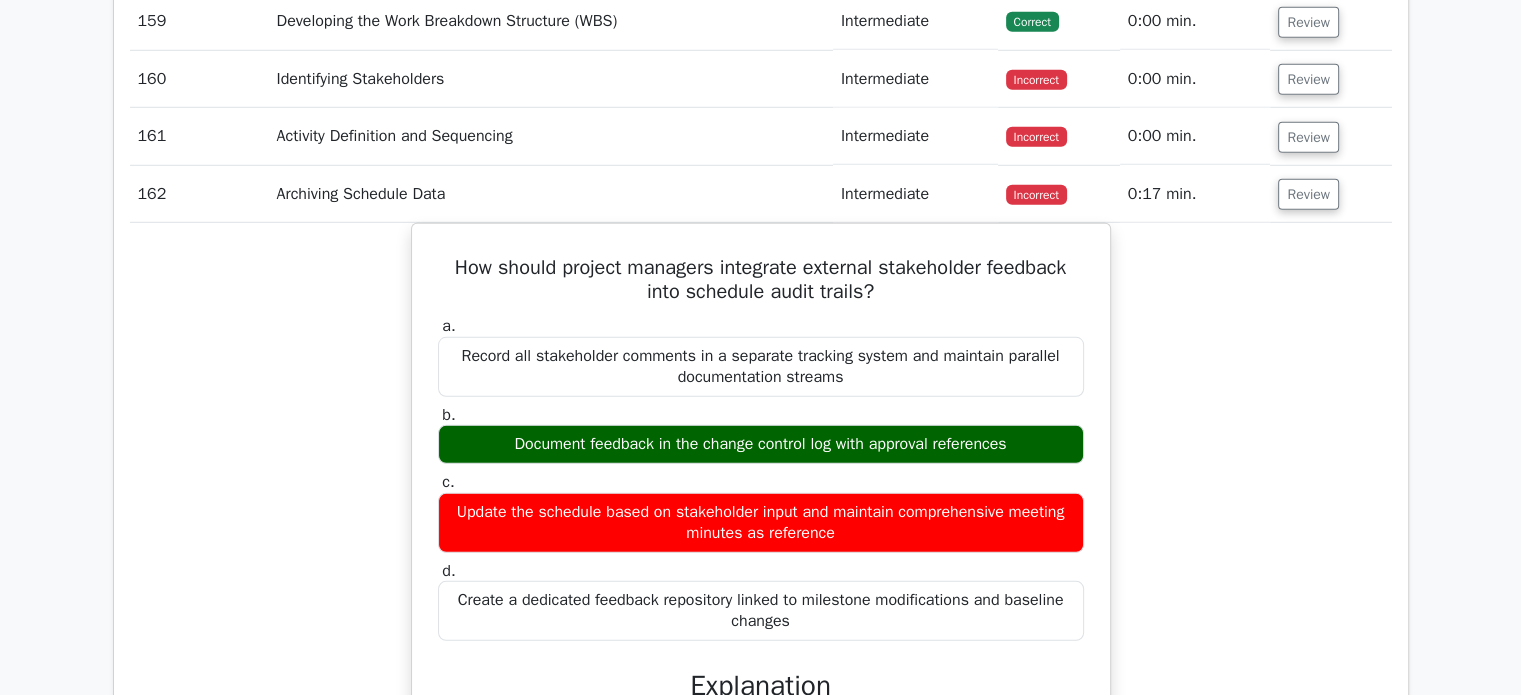 scroll, scrollTop: 20900, scrollLeft: 0, axis: vertical 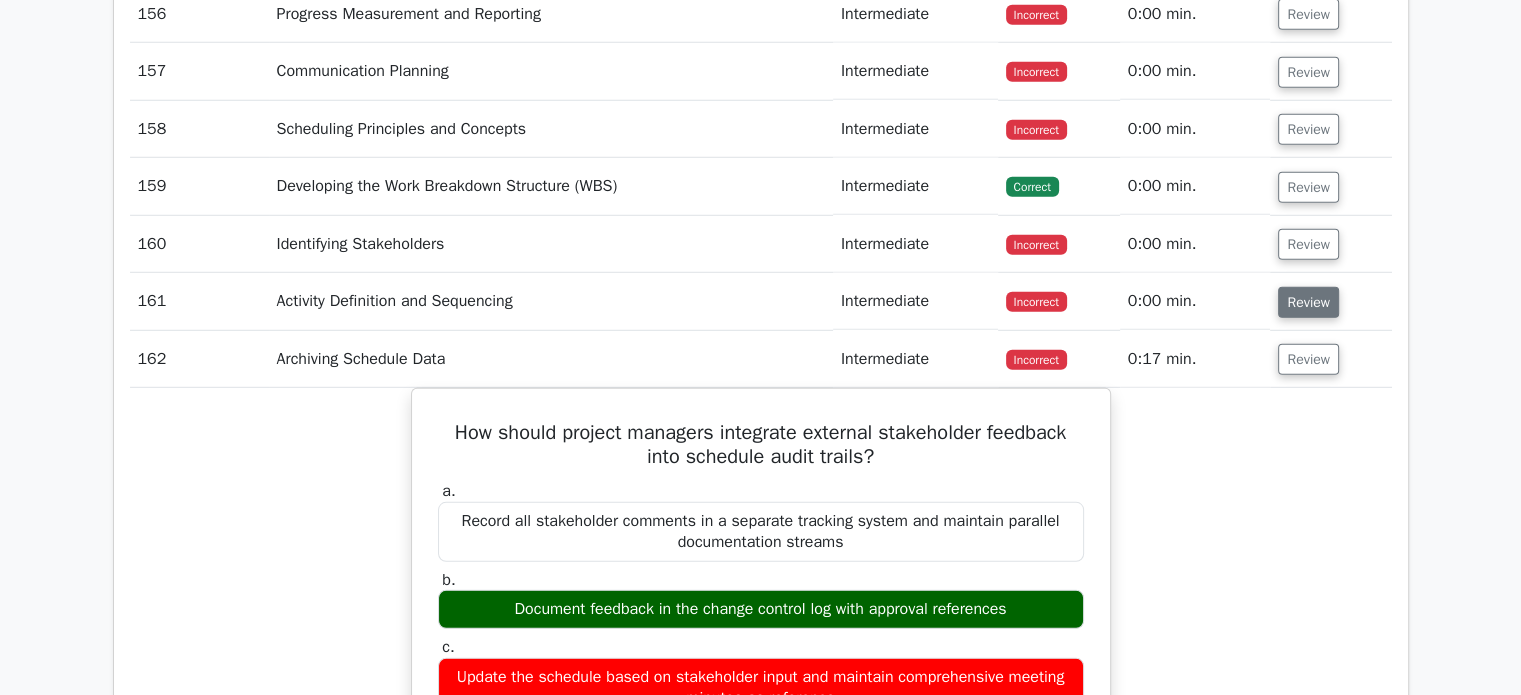 click on "Review" at bounding box center (1308, 302) 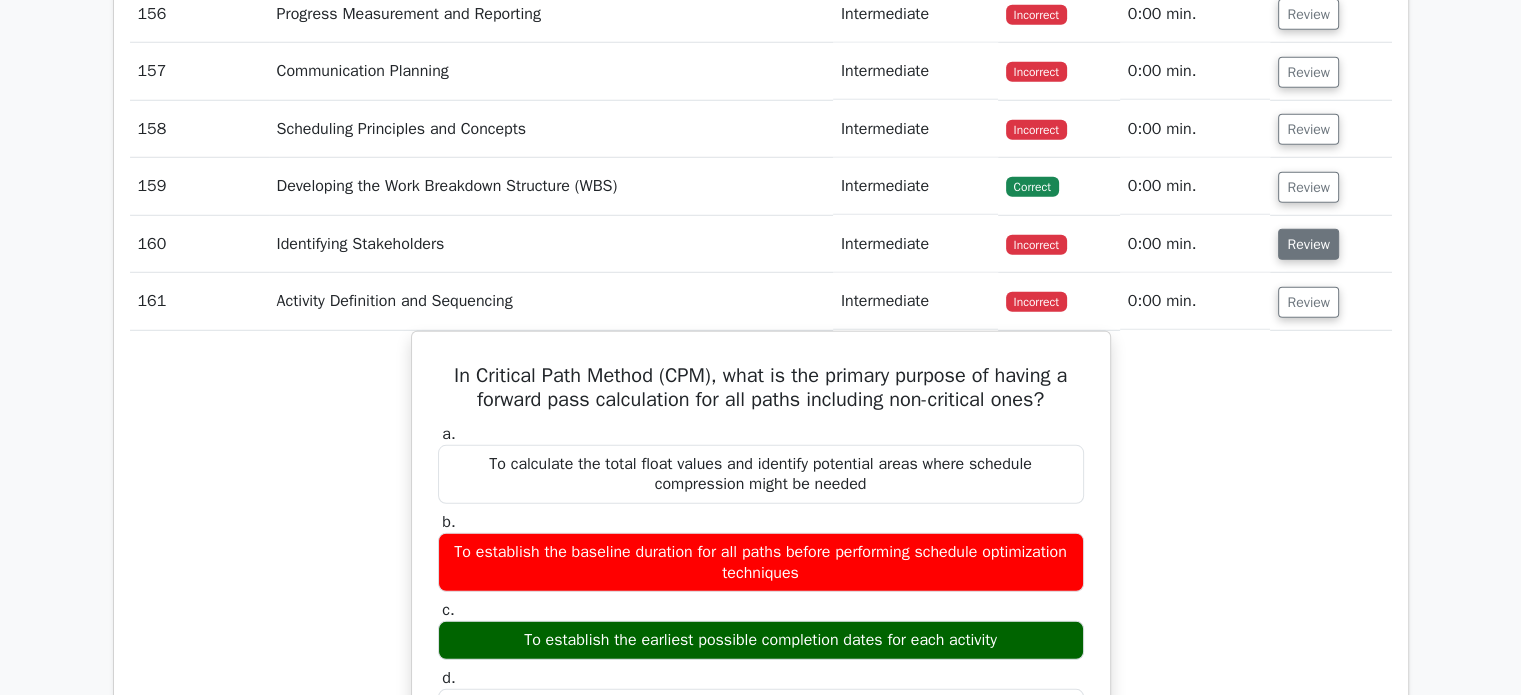 click on "Review" at bounding box center [1308, 244] 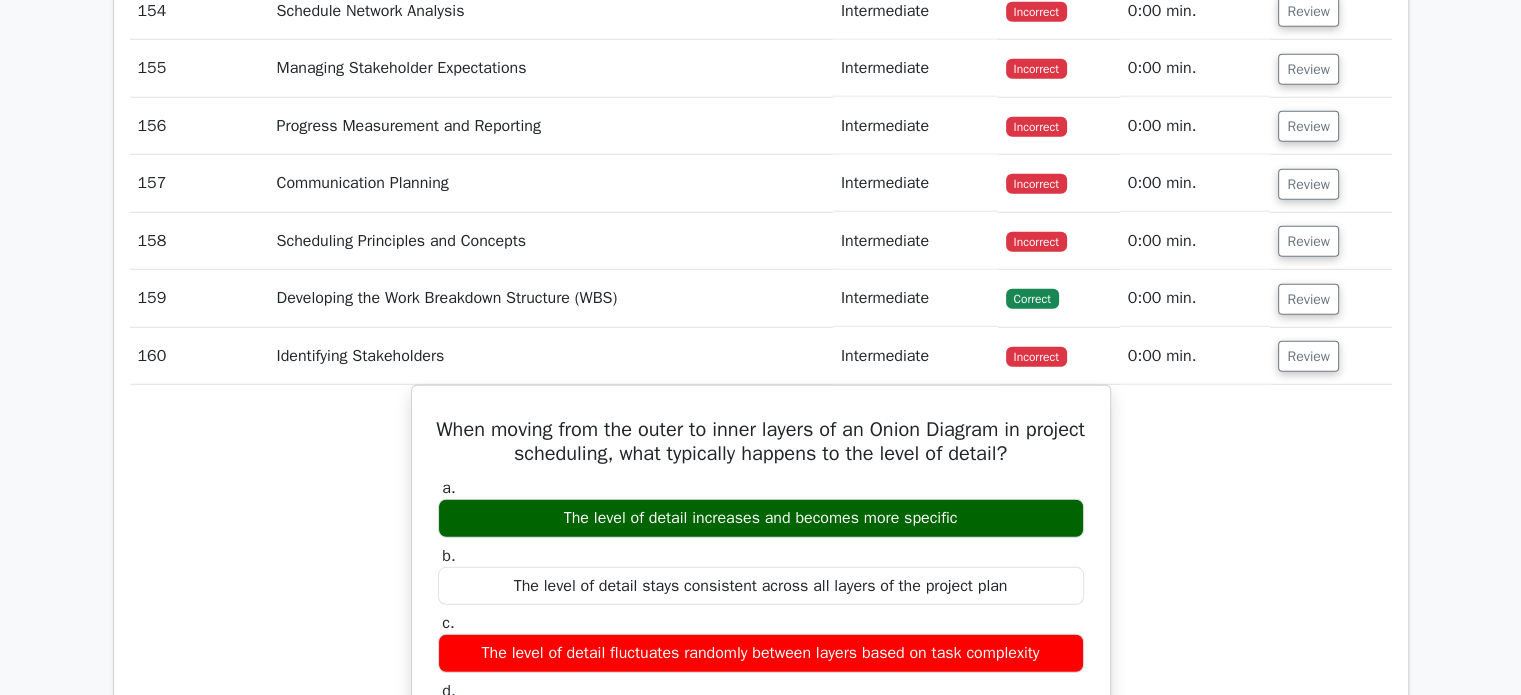 scroll, scrollTop: 20600, scrollLeft: 0, axis: vertical 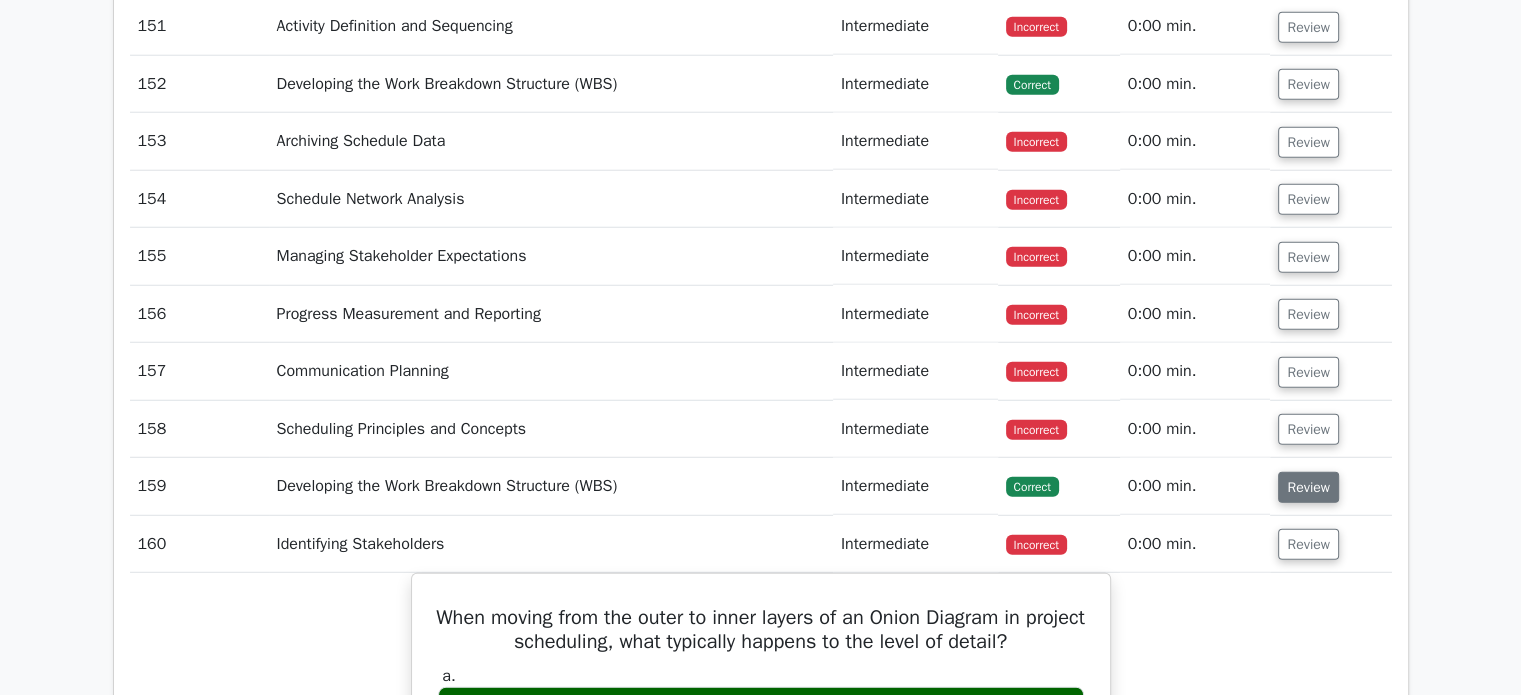 click on "Review" at bounding box center (1308, 487) 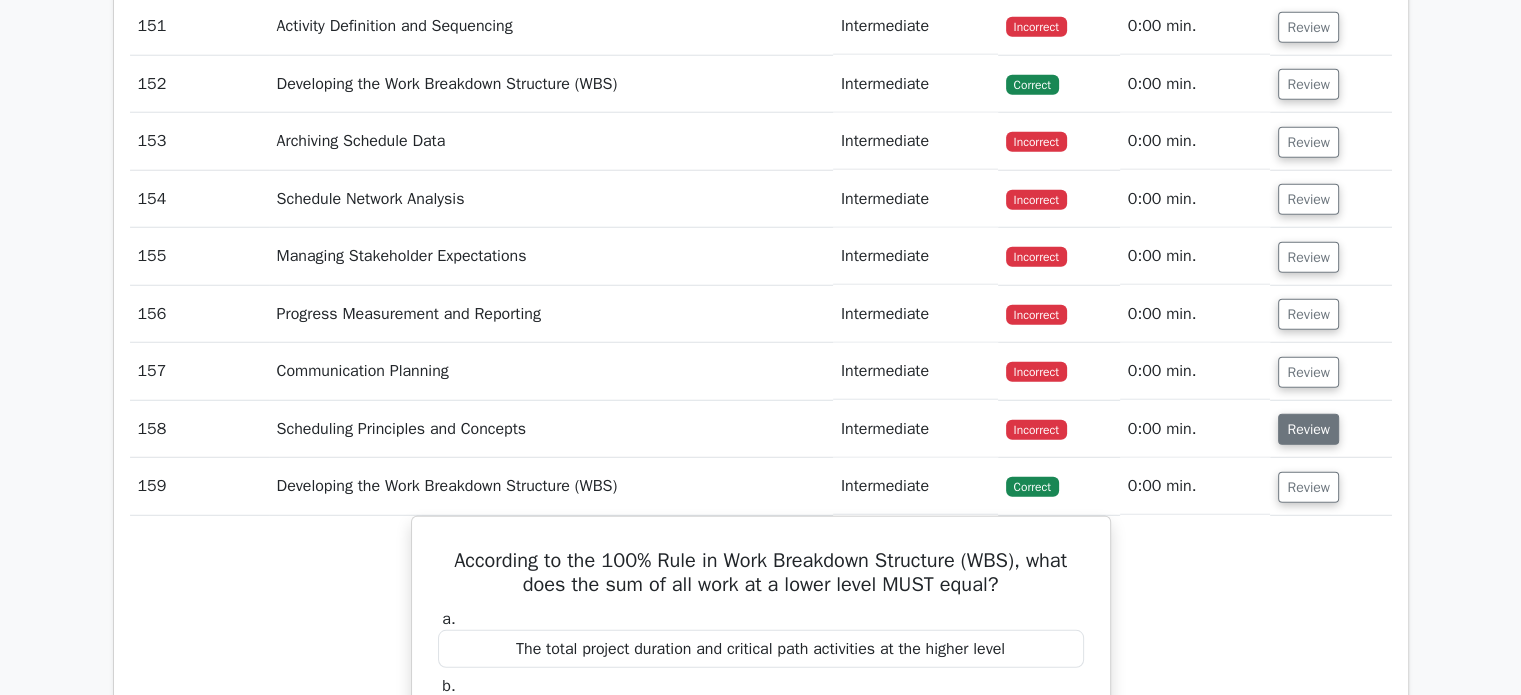click on "Review" at bounding box center (1308, 429) 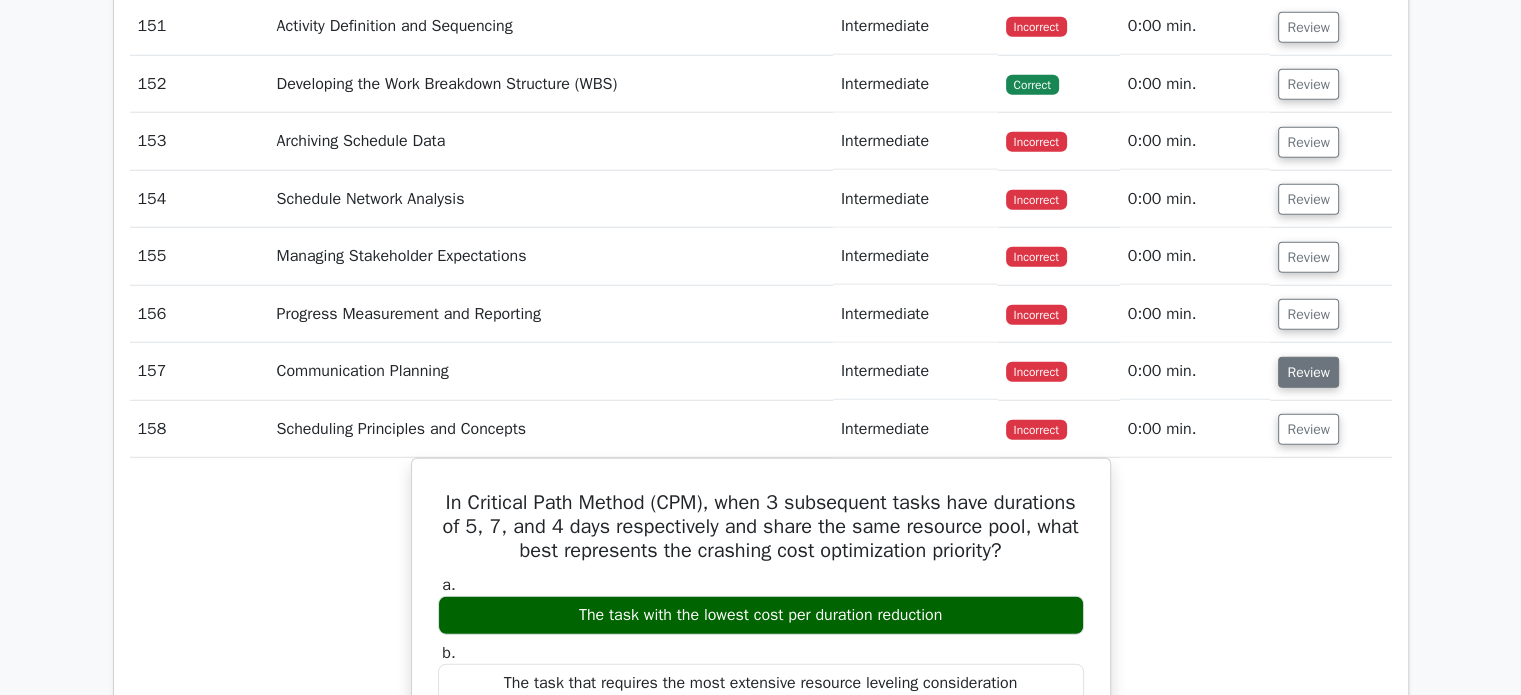 click on "Review" at bounding box center (1308, 372) 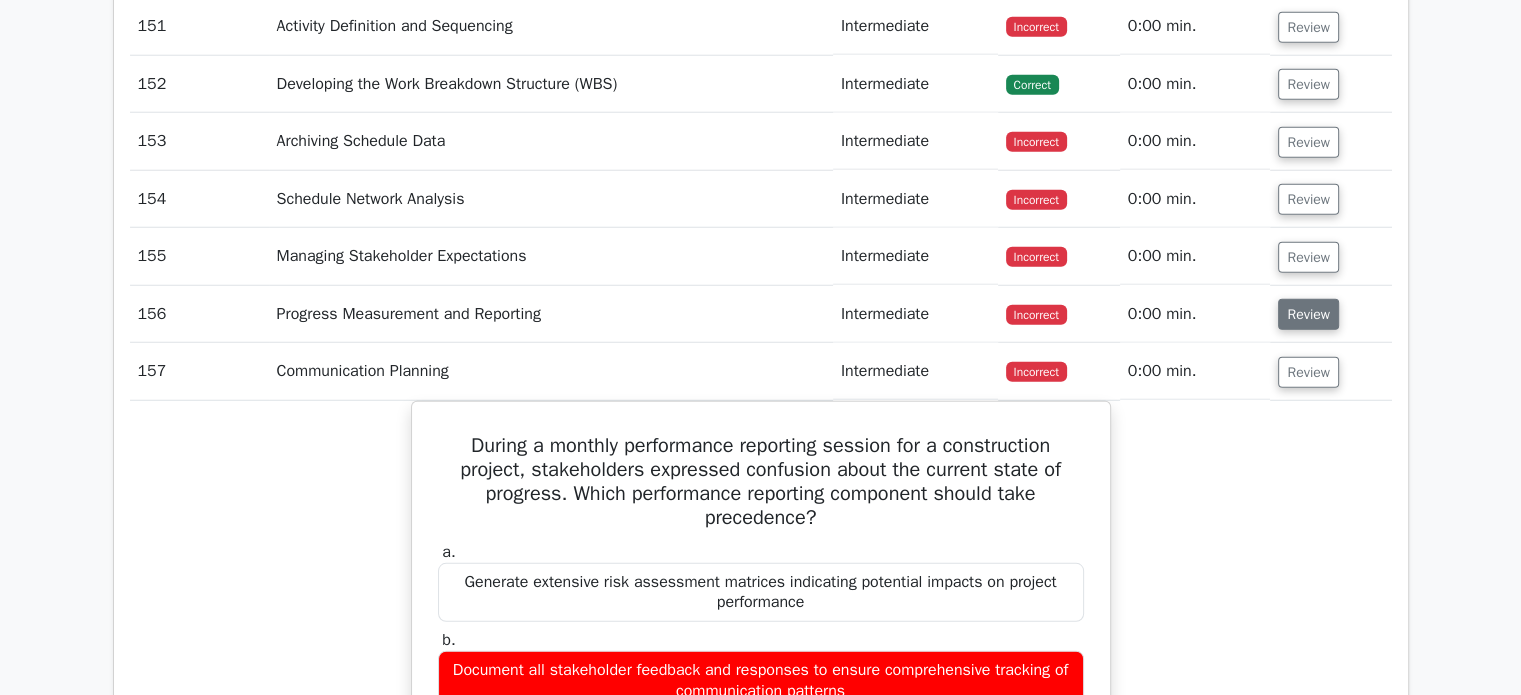 click on "Review" at bounding box center [1308, 314] 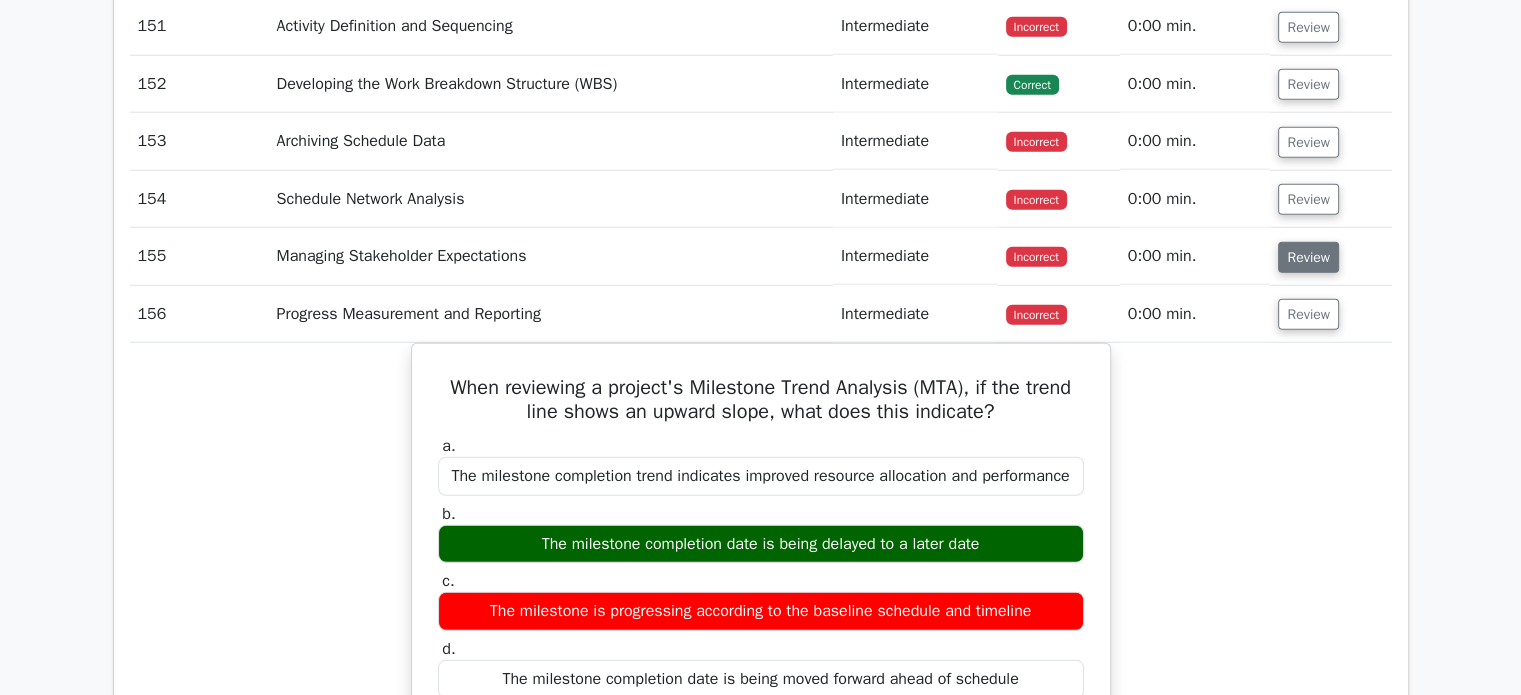 click on "Review" at bounding box center [1308, 257] 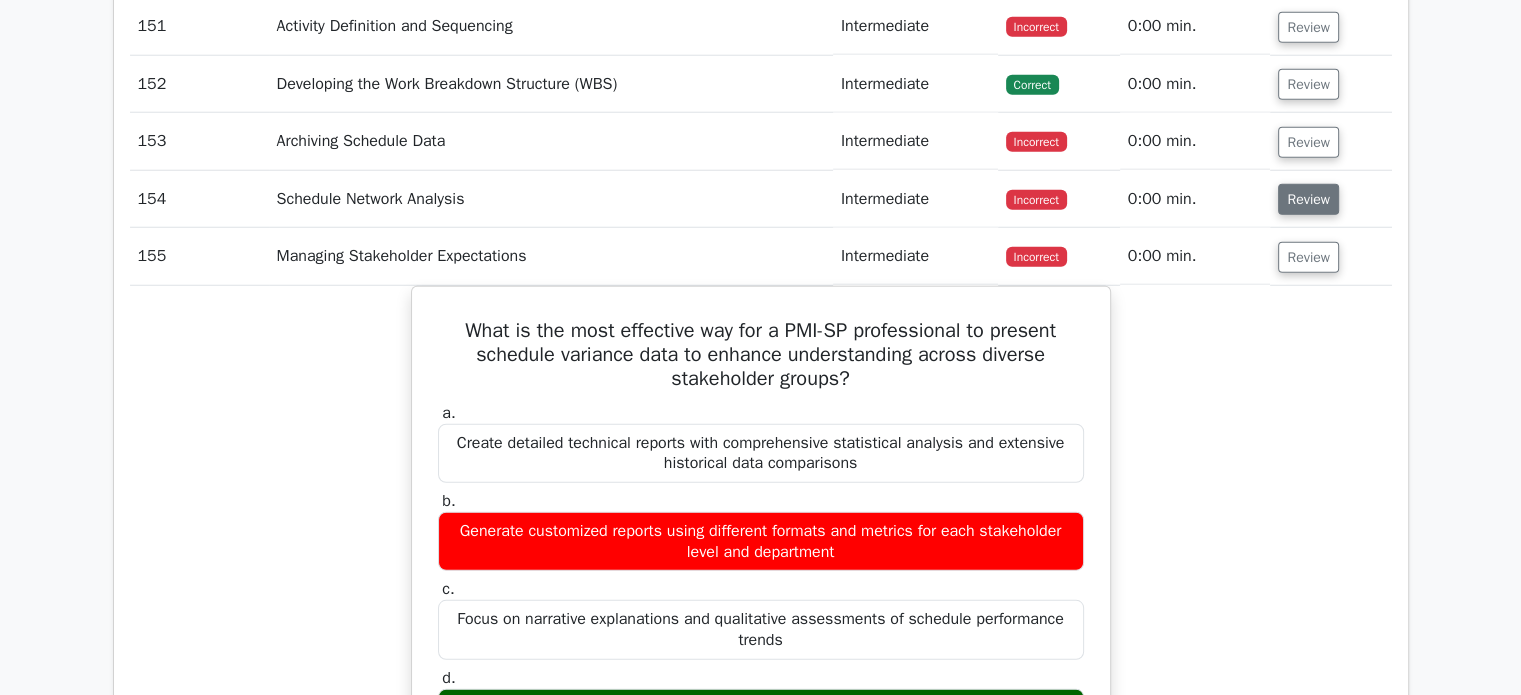 click on "Review" at bounding box center (1308, 199) 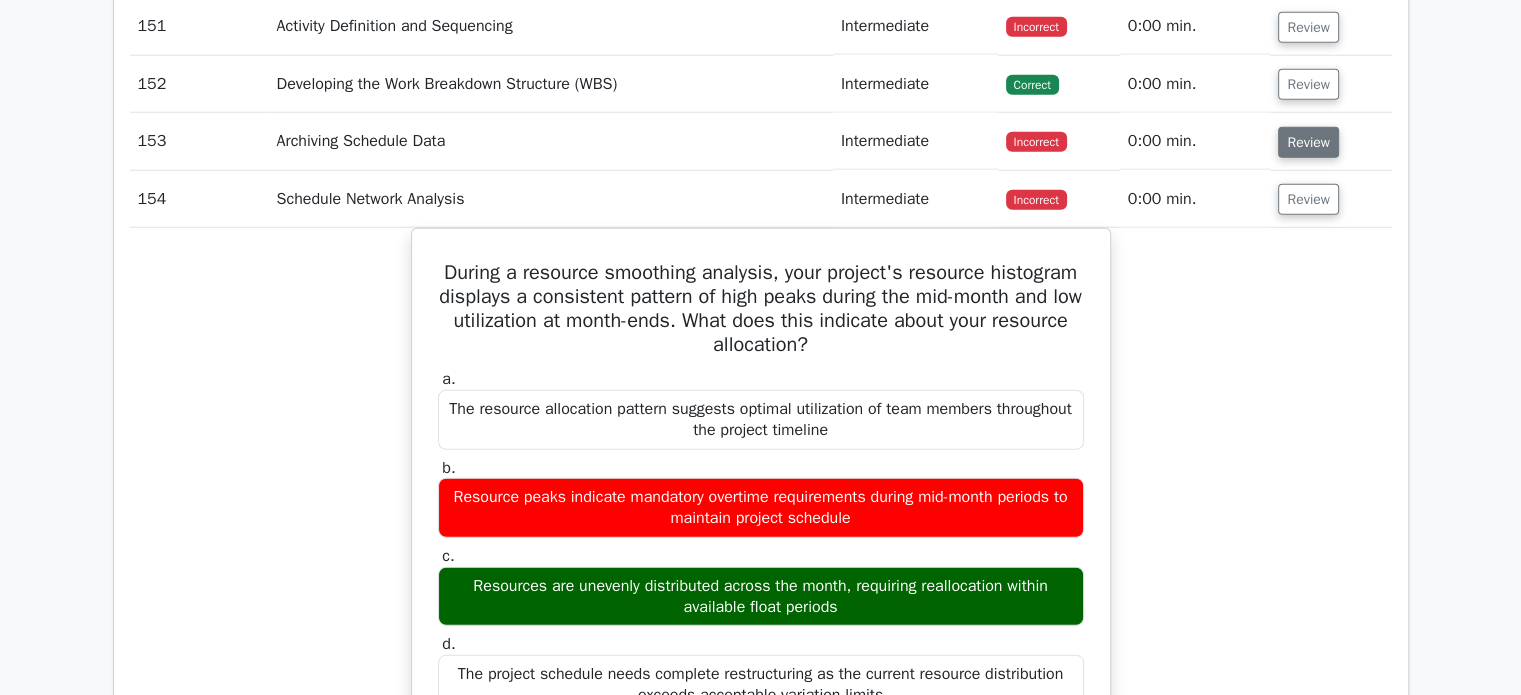 click on "Review" at bounding box center (1308, 142) 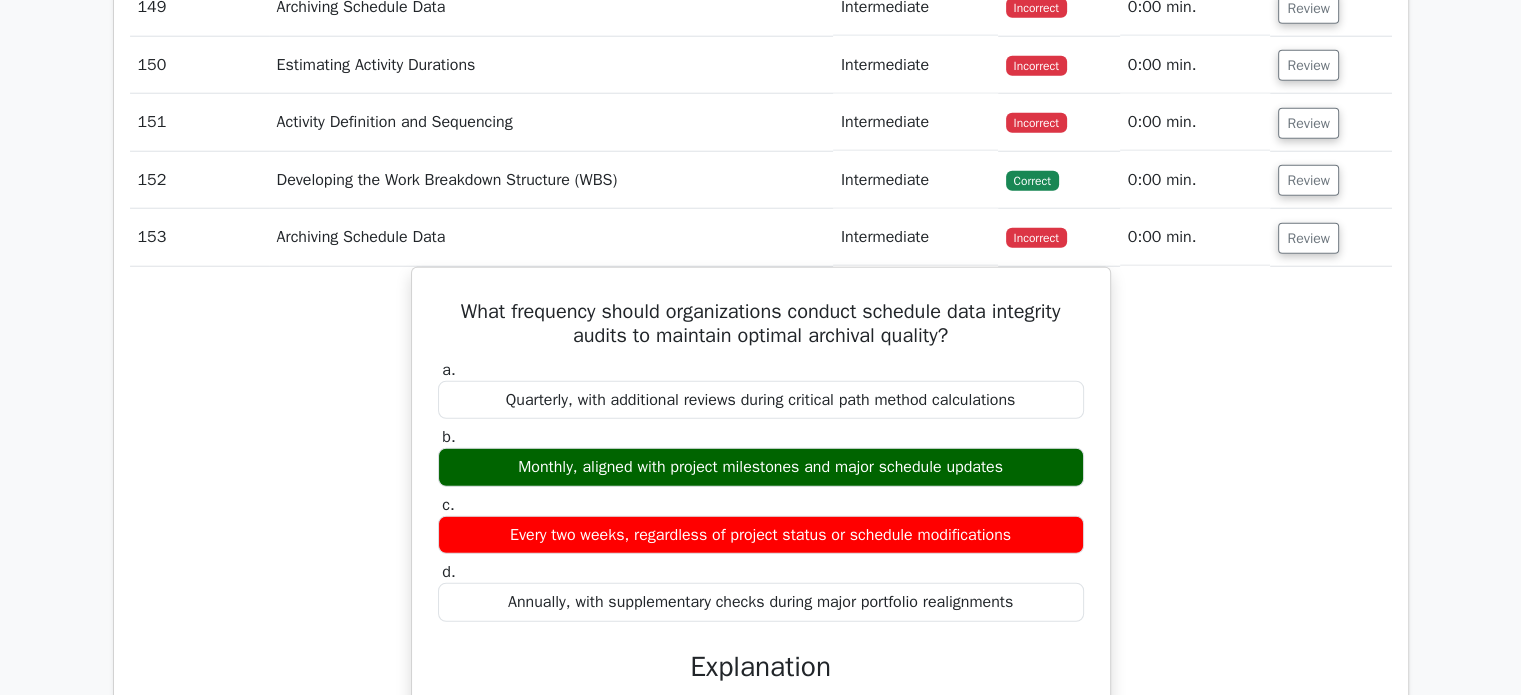 scroll, scrollTop: 20400, scrollLeft: 0, axis: vertical 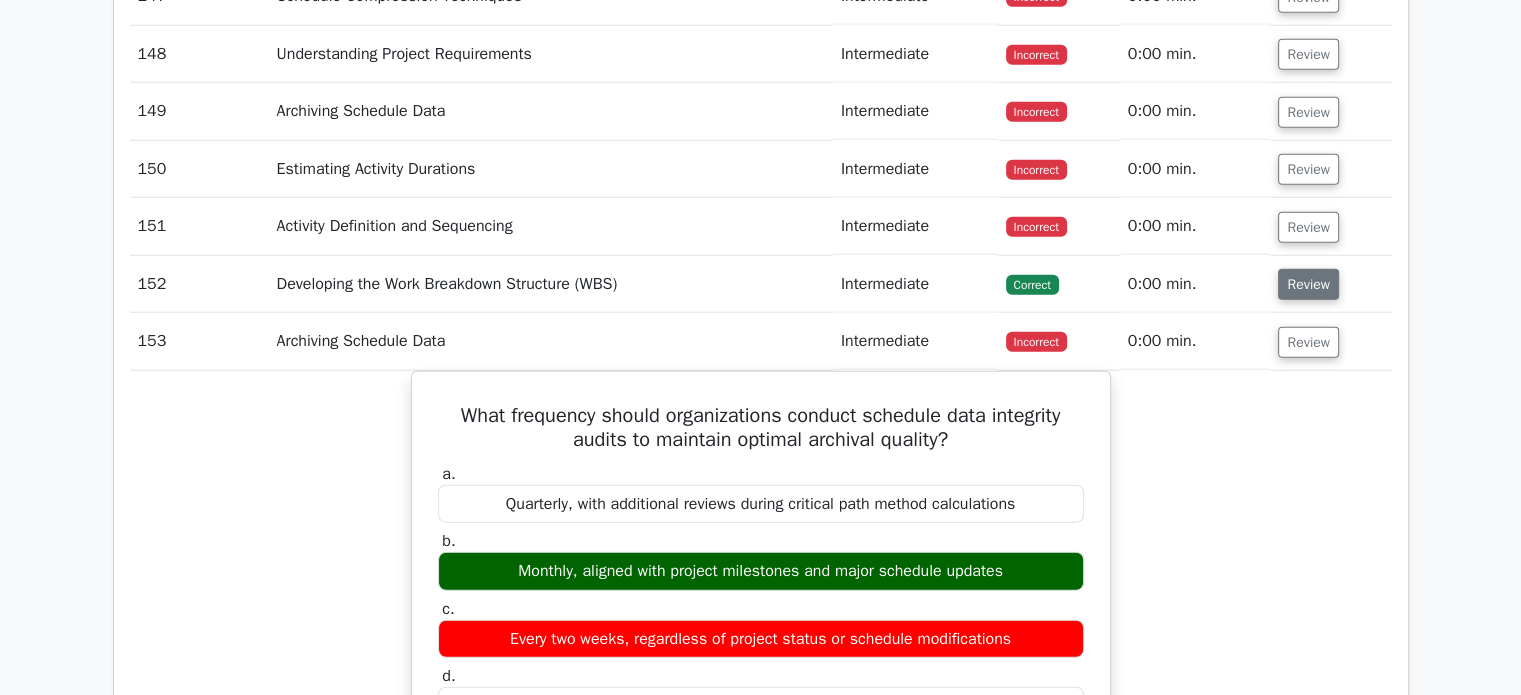 click on "Review" at bounding box center [1308, 284] 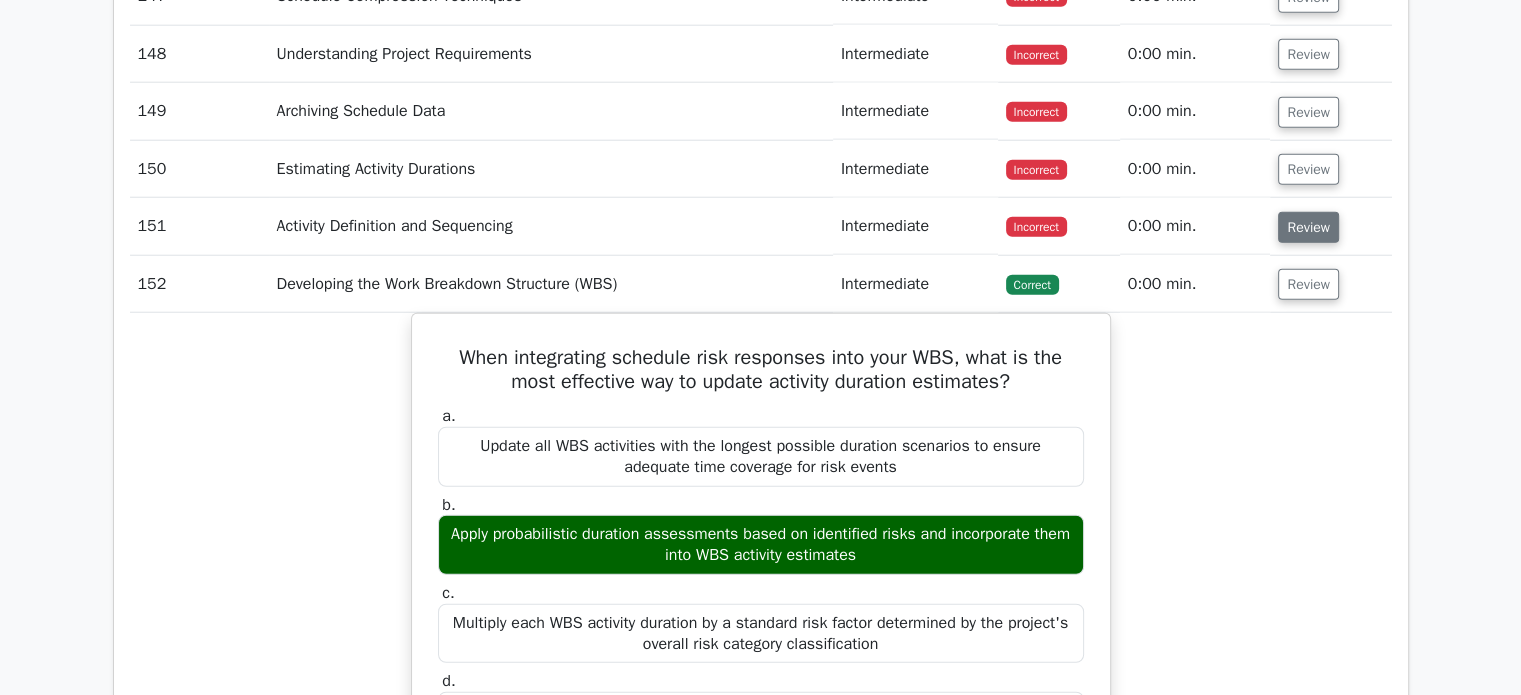 click on "Review" at bounding box center [1308, 227] 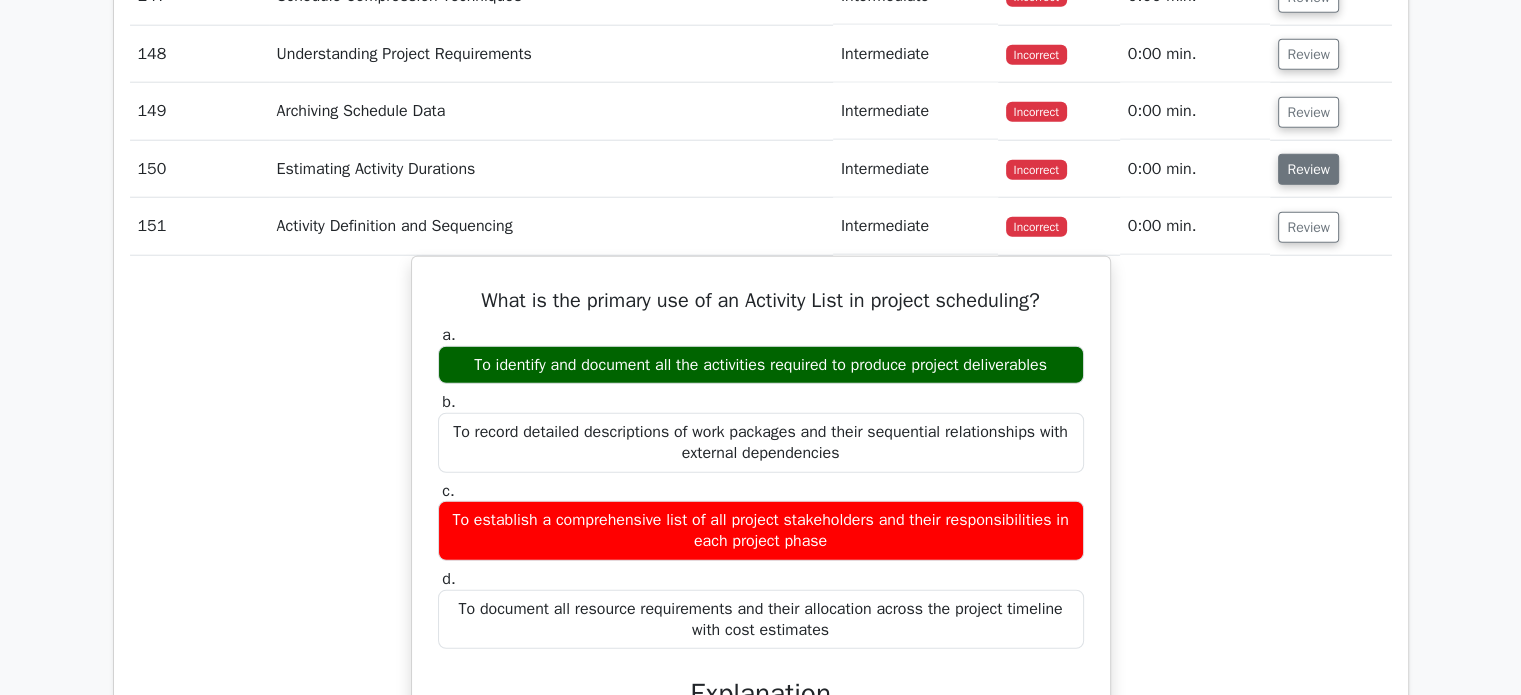 click on "Review" at bounding box center (1308, 169) 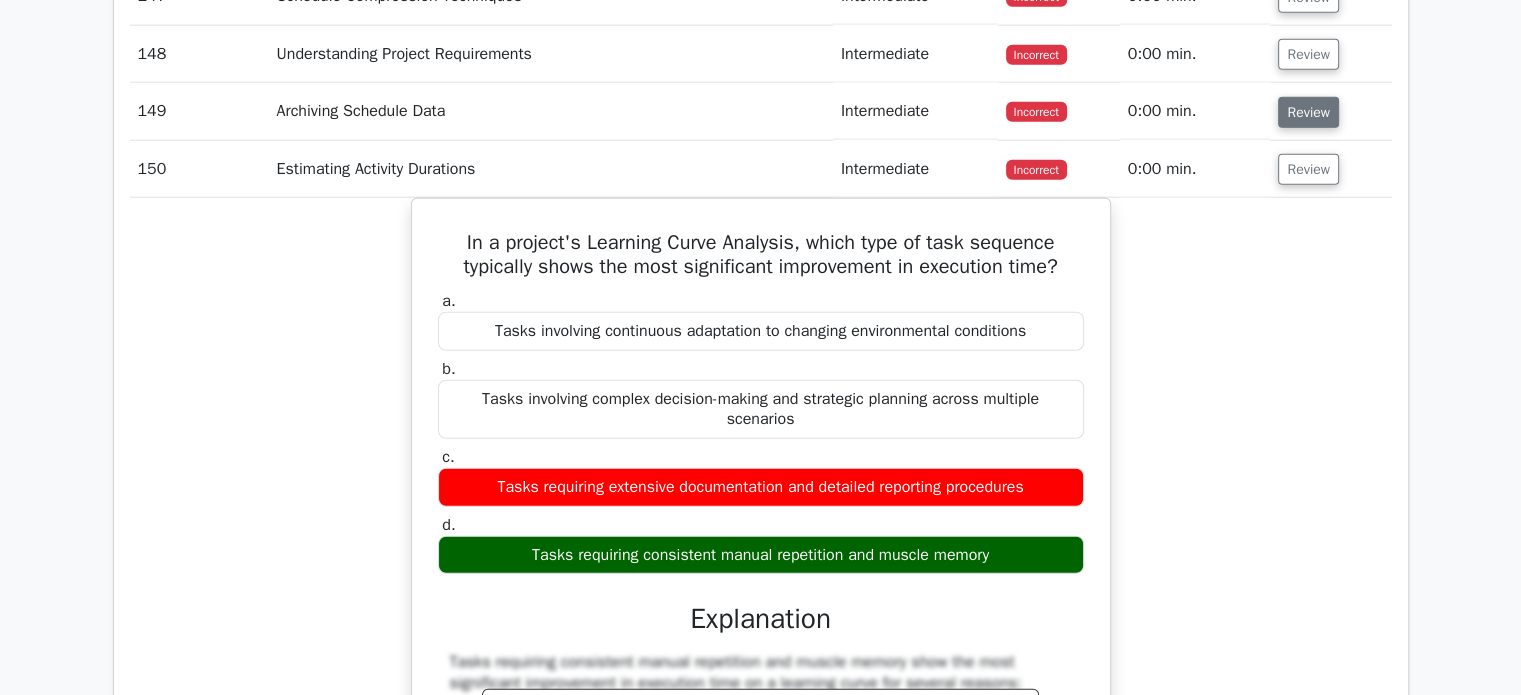 click on "Review" at bounding box center [1308, 112] 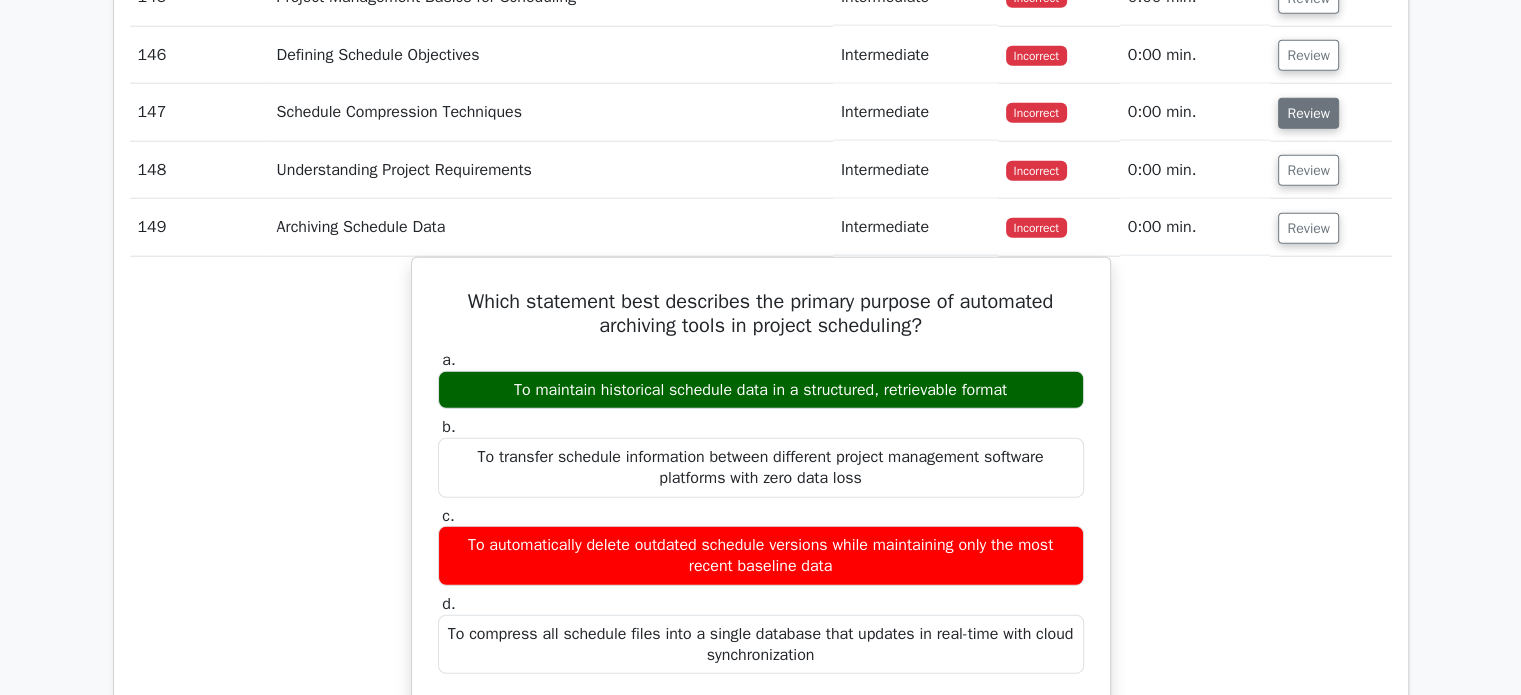 scroll, scrollTop: 20200, scrollLeft: 0, axis: vertical 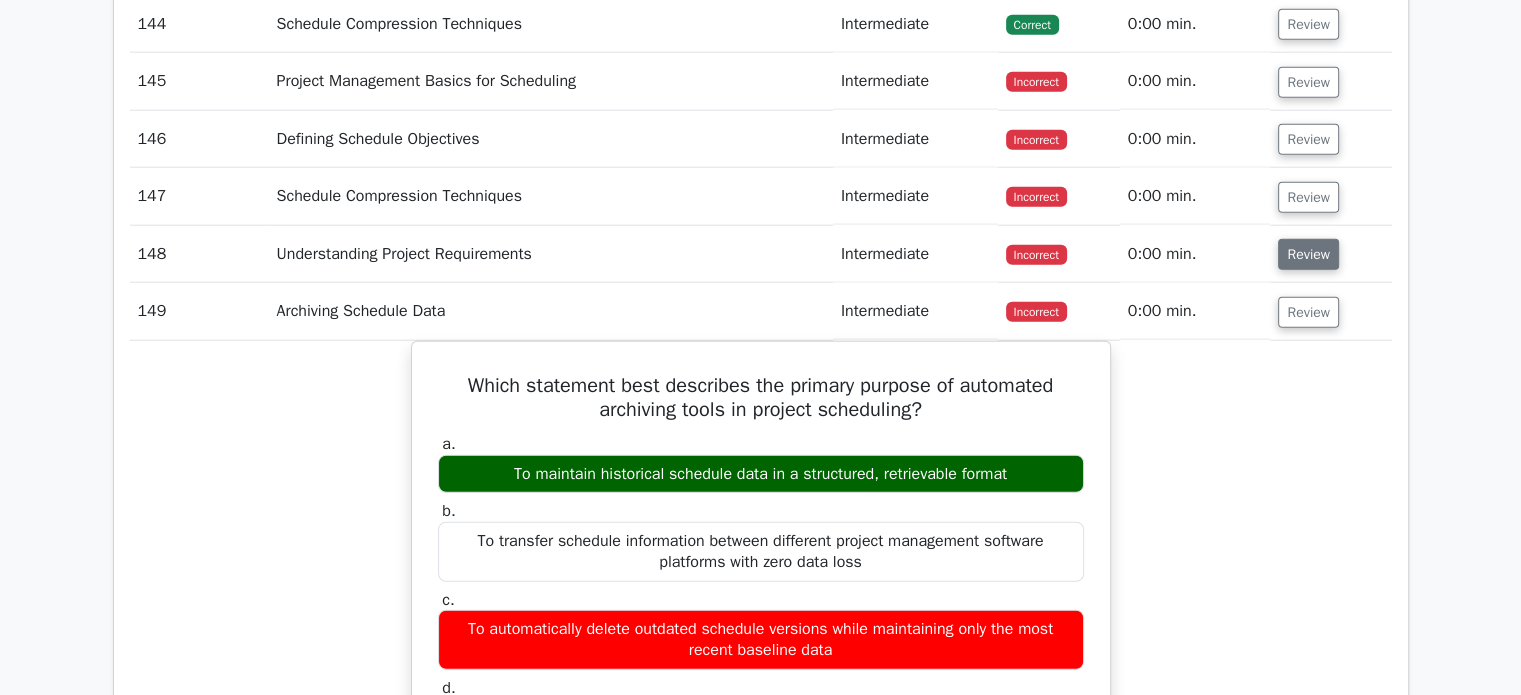 click on "Review" at bounding box center [1308, 254] 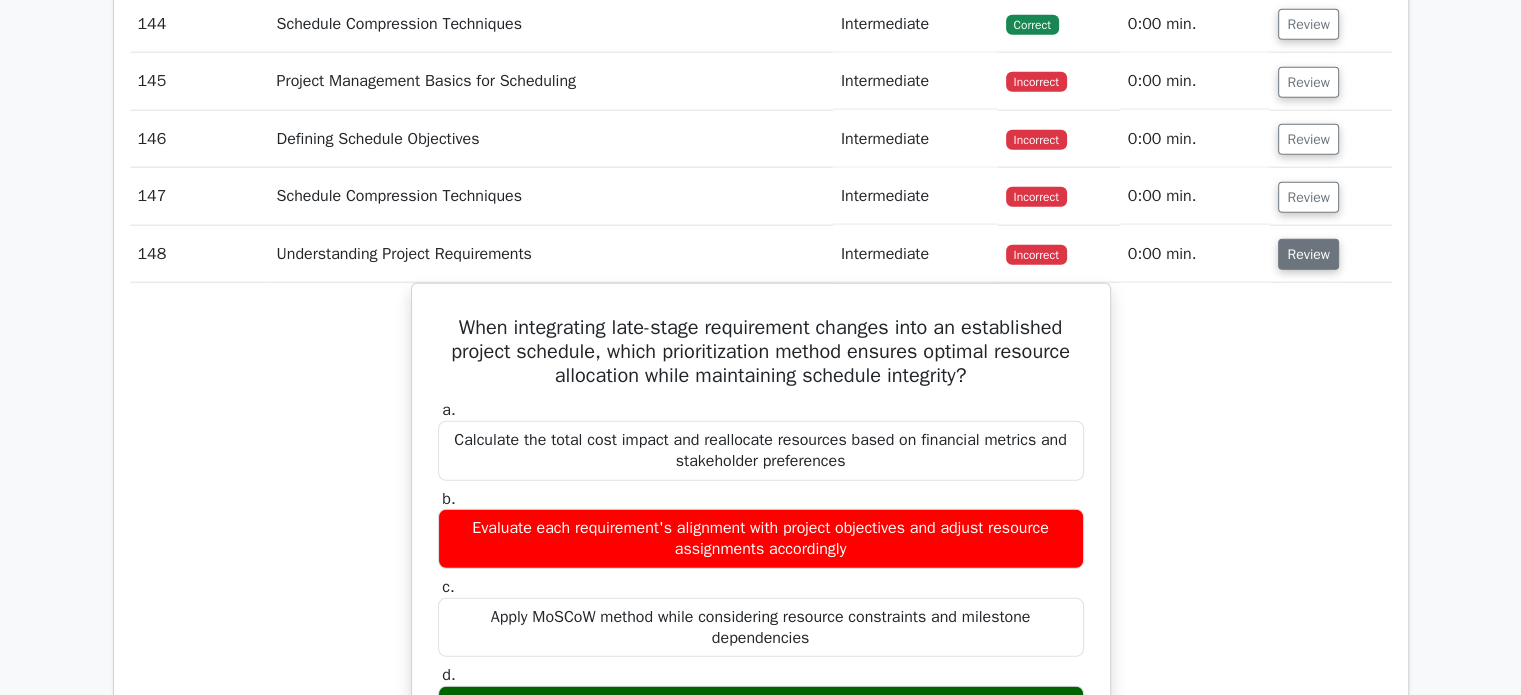 click on "Review" at bounding box center (1308, 254) 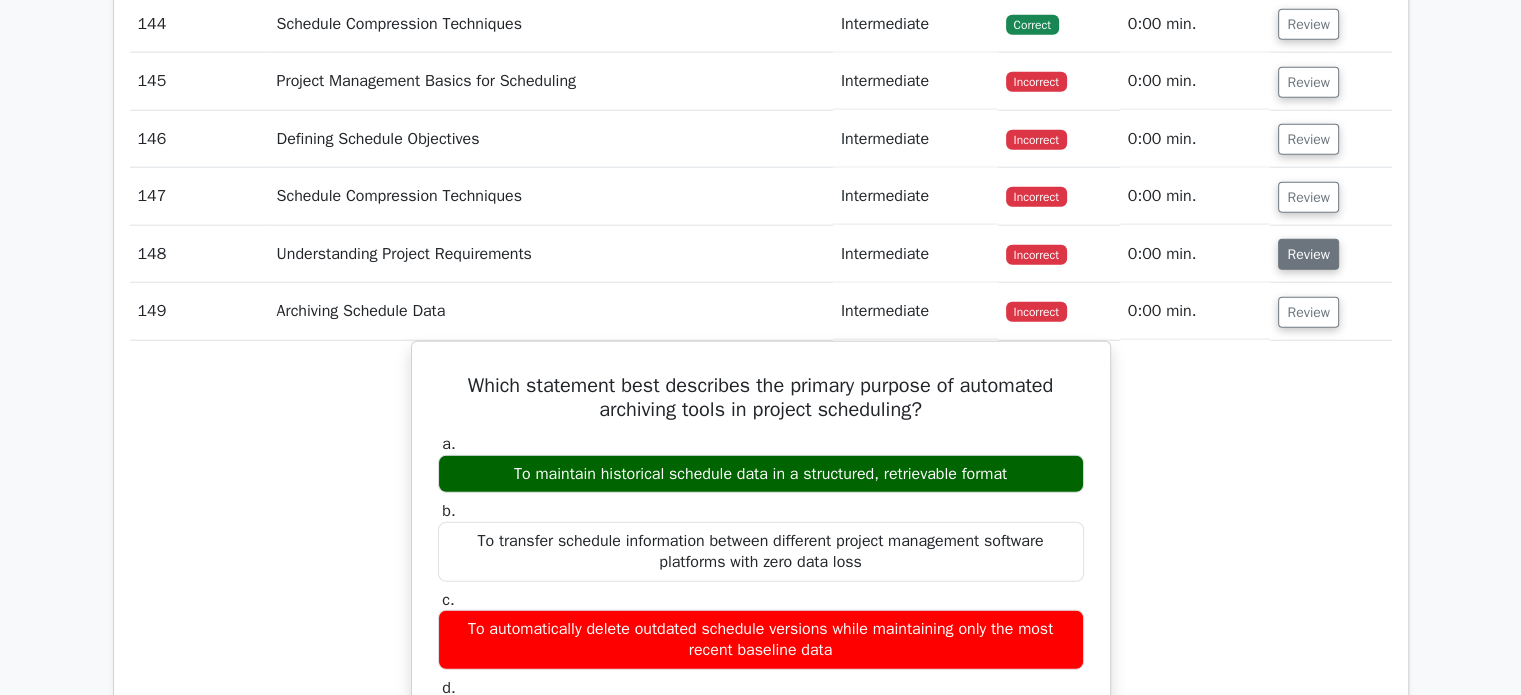 click on "Review" at bounding box center [1308, 254] 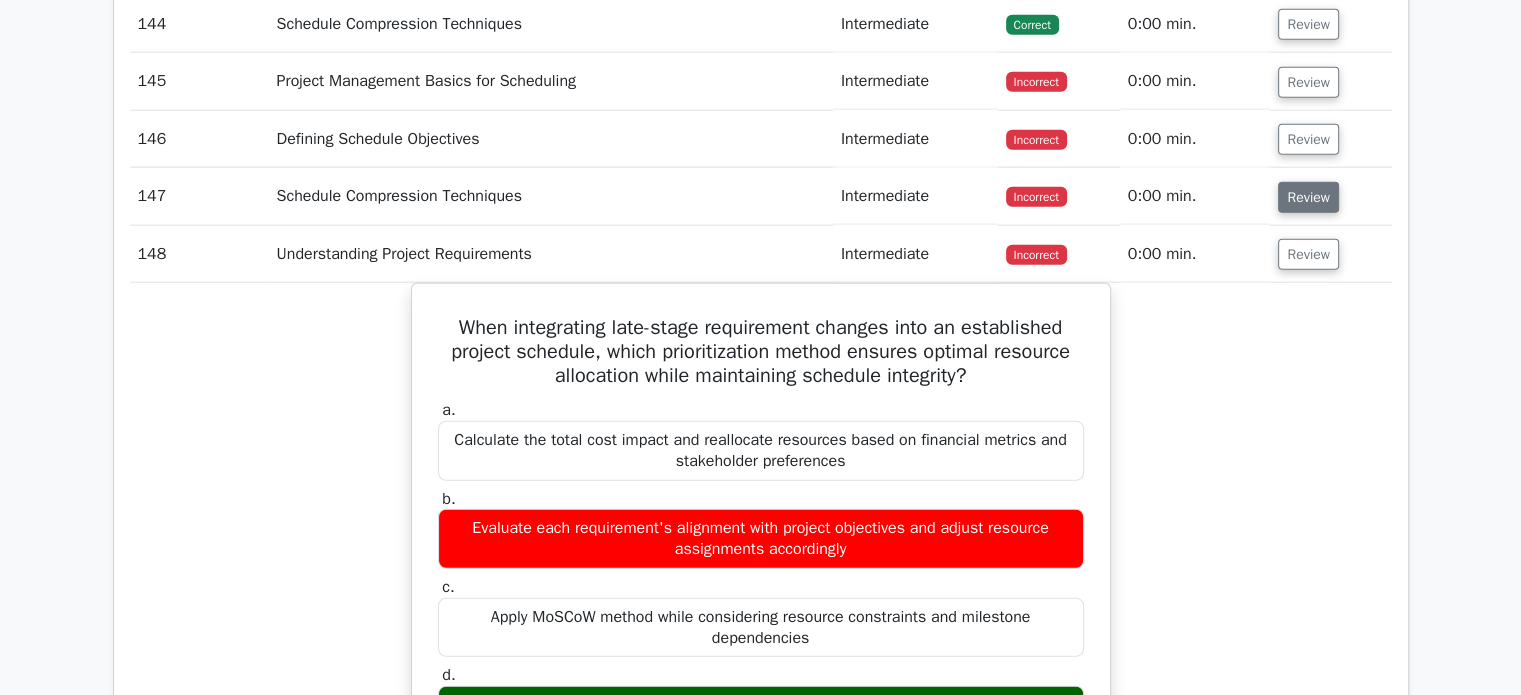 click on "Review" at bounding box center (1308, 197) 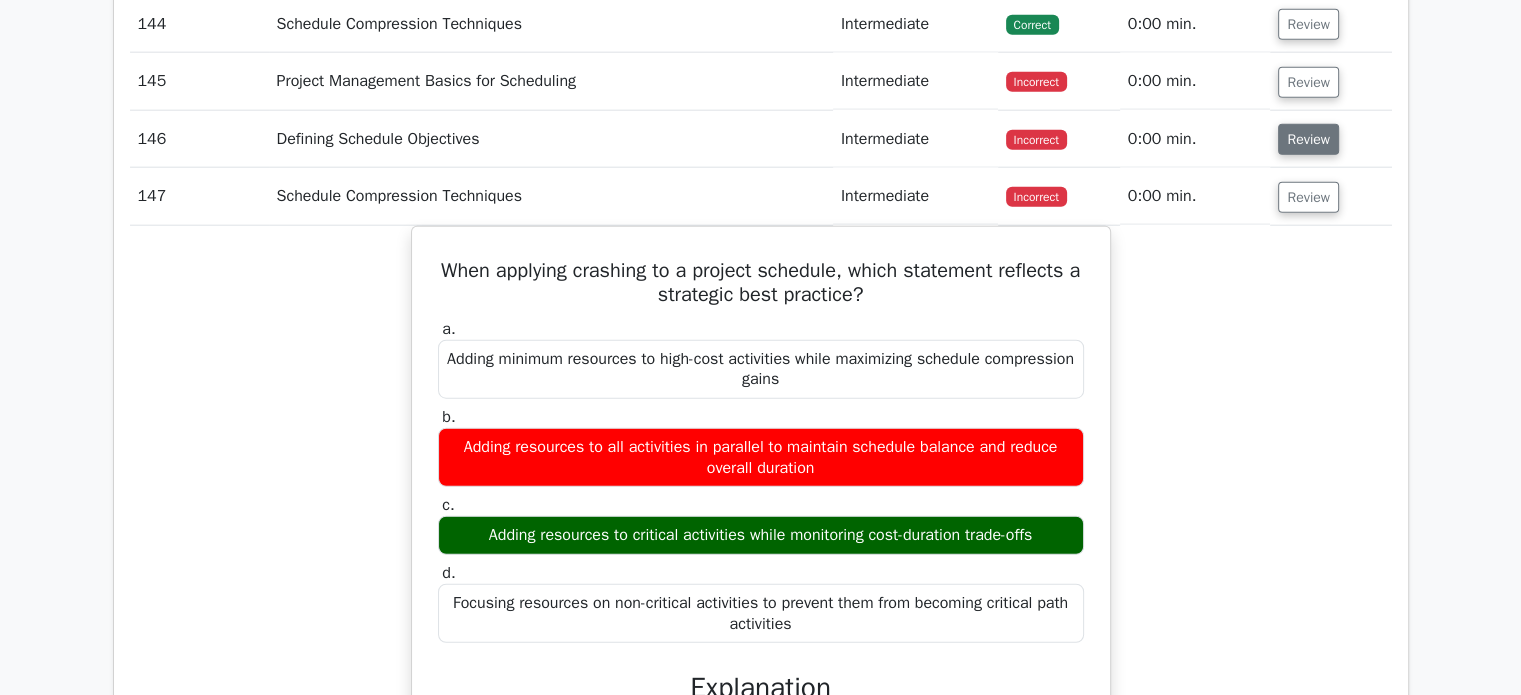 click on "Review" at bounding box center [1308, 139] 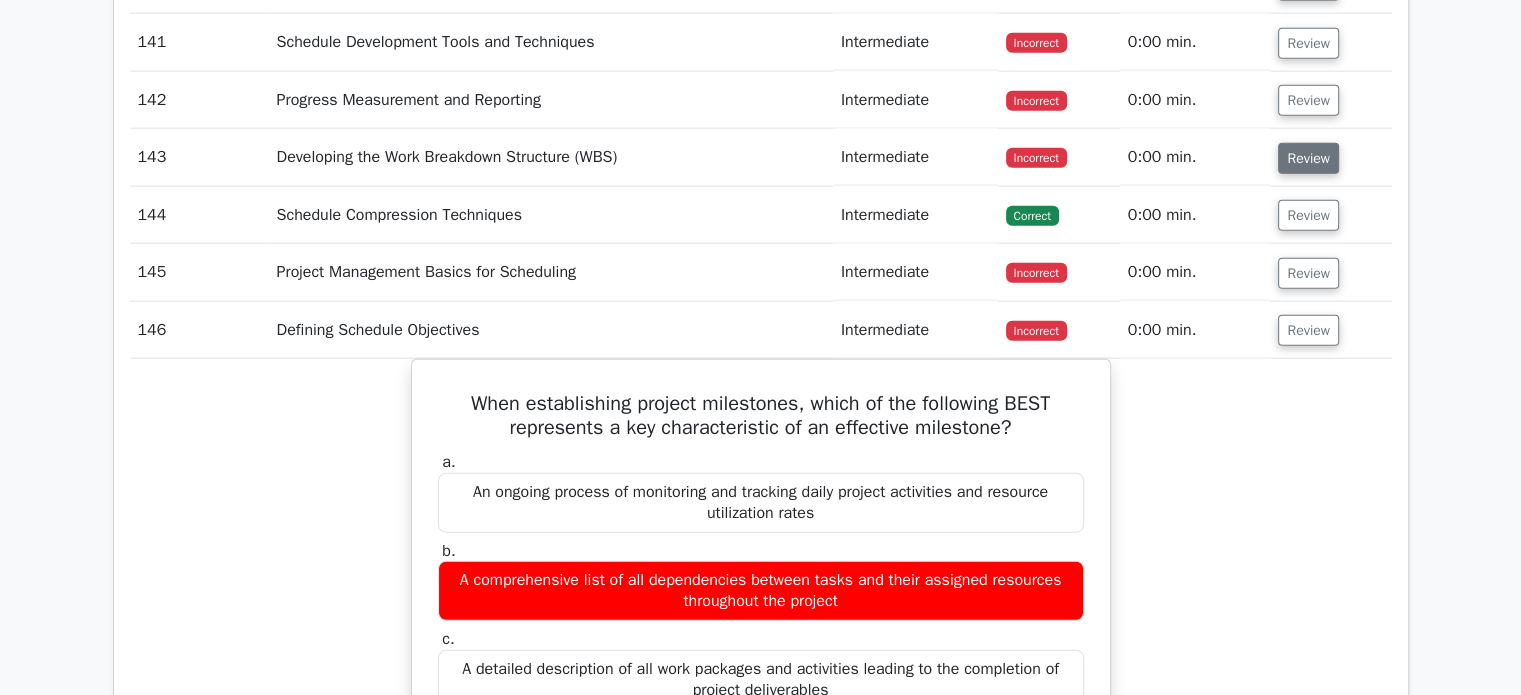 scroll, scrollTop: 20000, scrollLeft: 0, axis: vertical 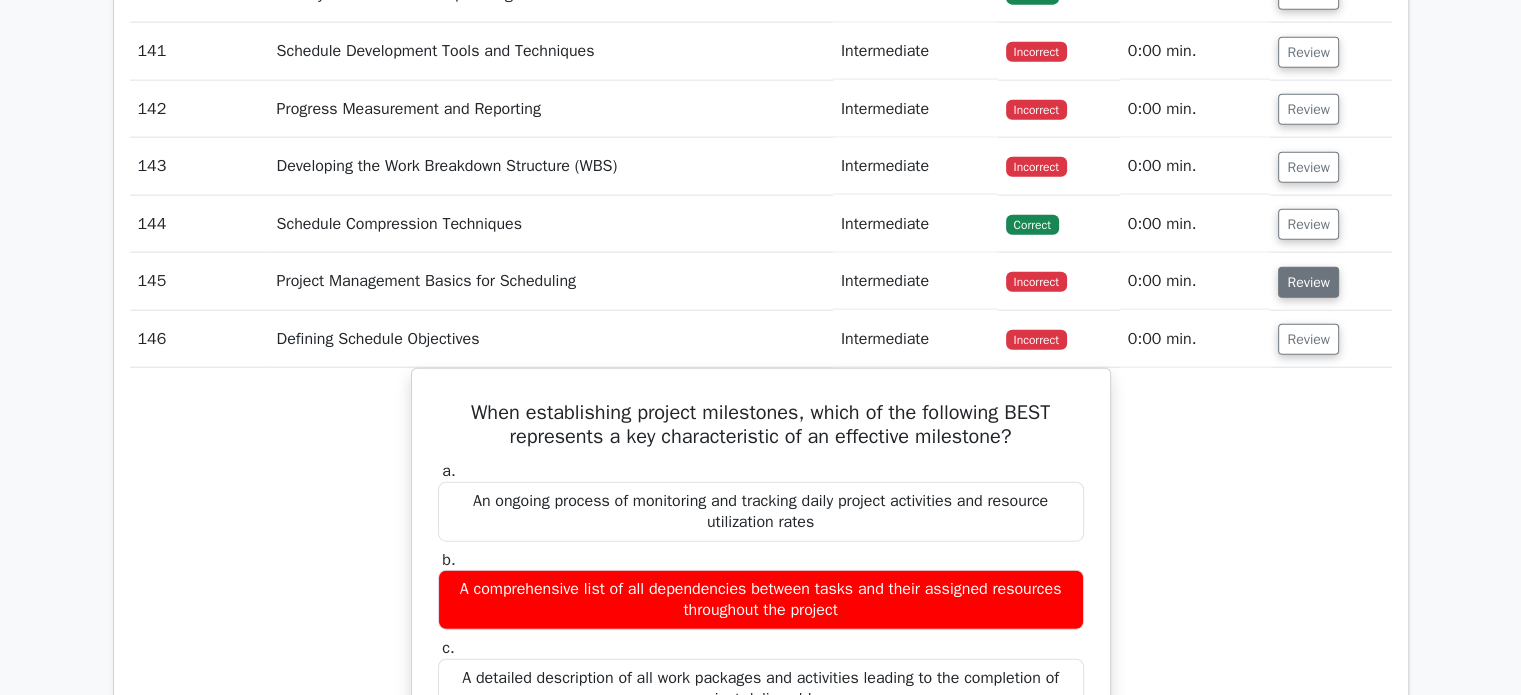 click on "Review" at bounding box center [1308, 282] 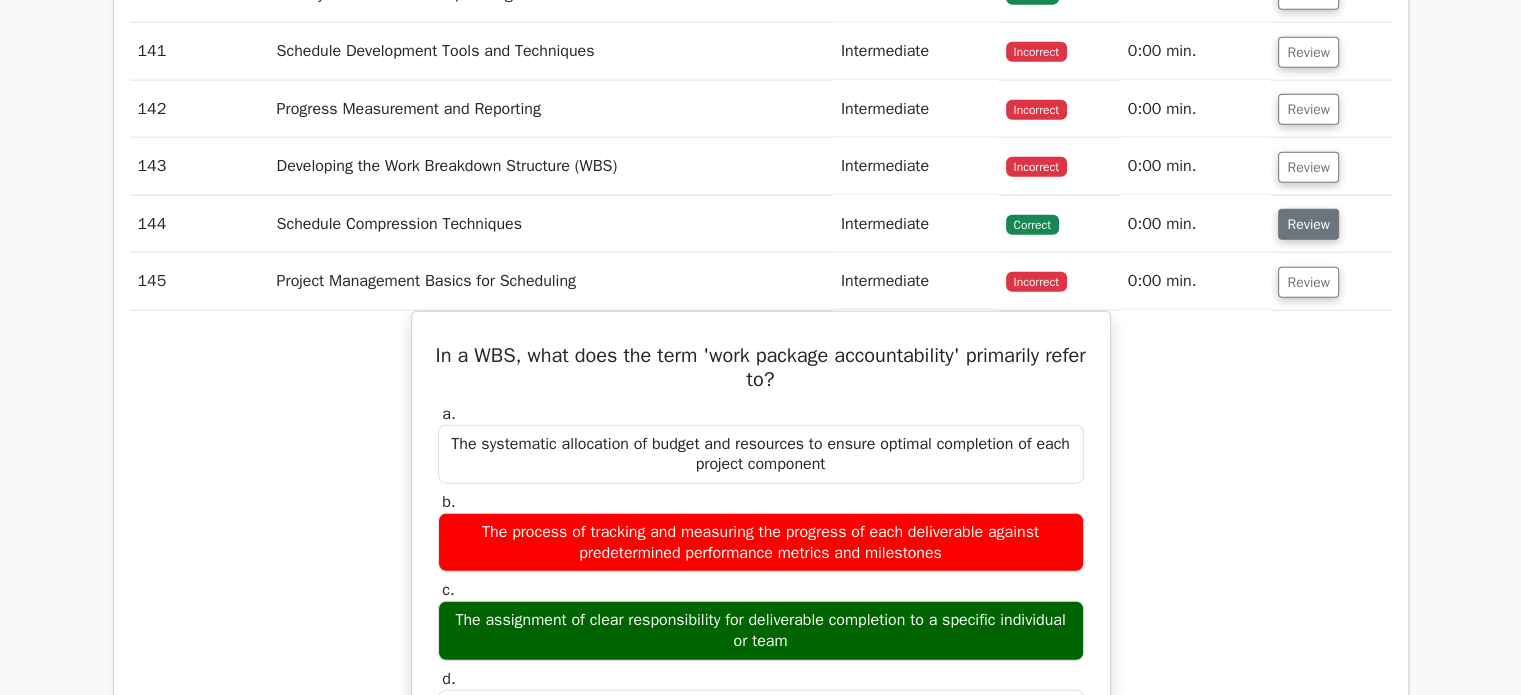 click on "Review" at bounding box center [1308, 224] 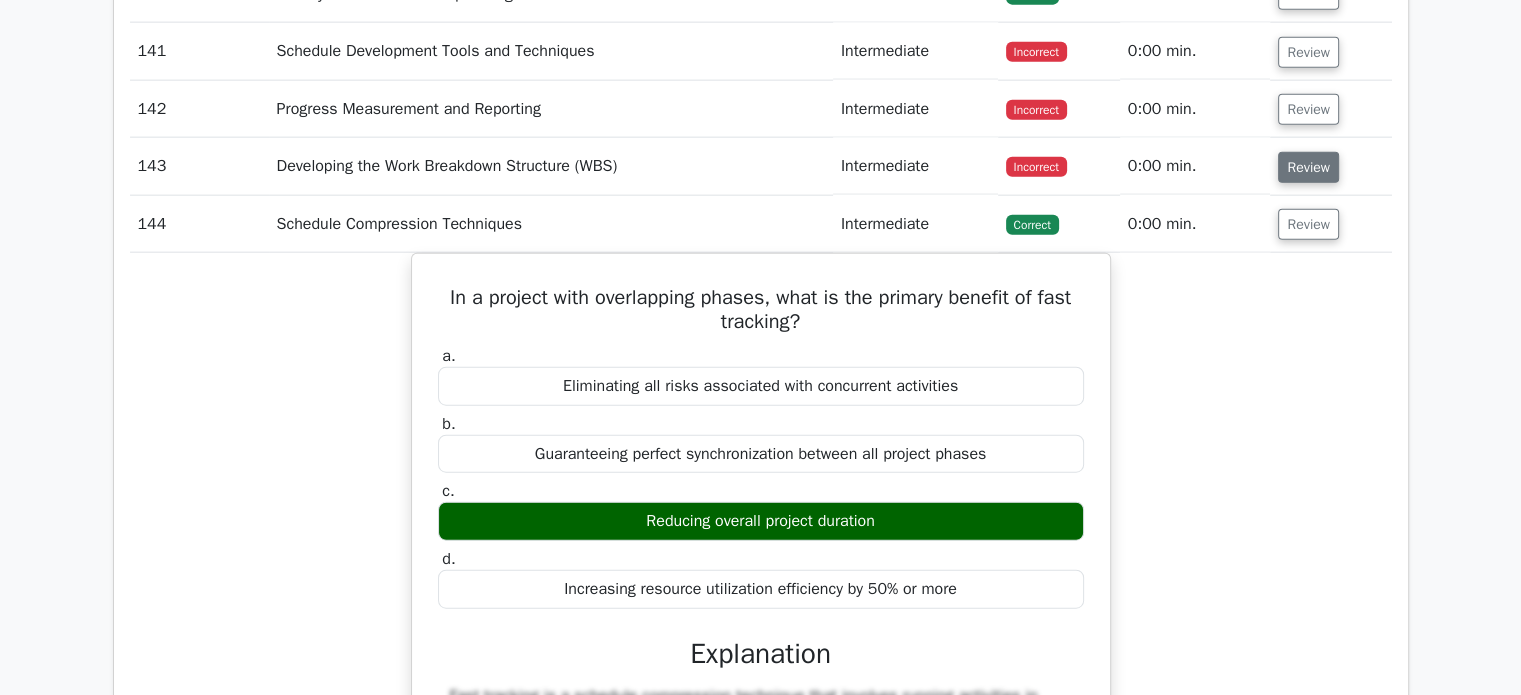 click on "Review" at bounding box center [1308, 167] 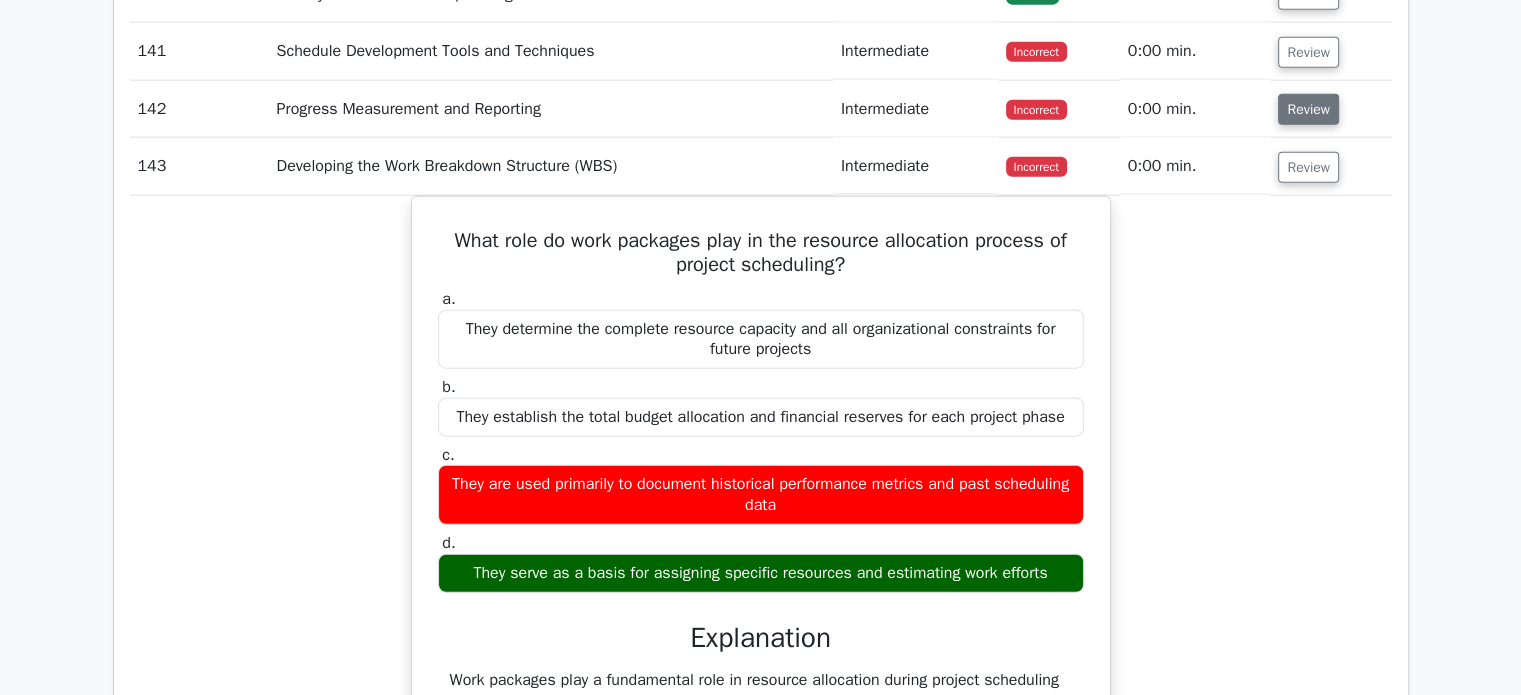 click on "Review" at bounding box center [1308, 109] 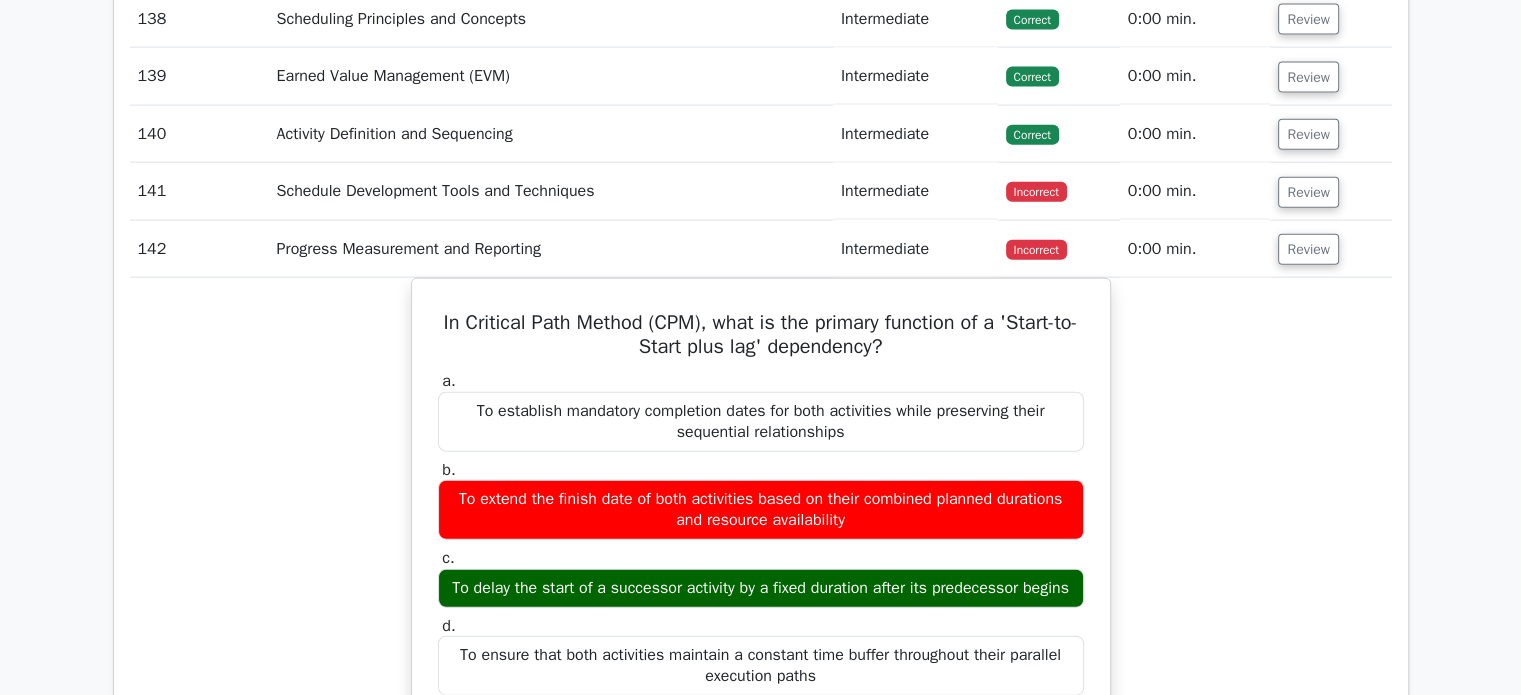 scroll, scrollTop: 19700, scrollLeft: 0, axis: vertical 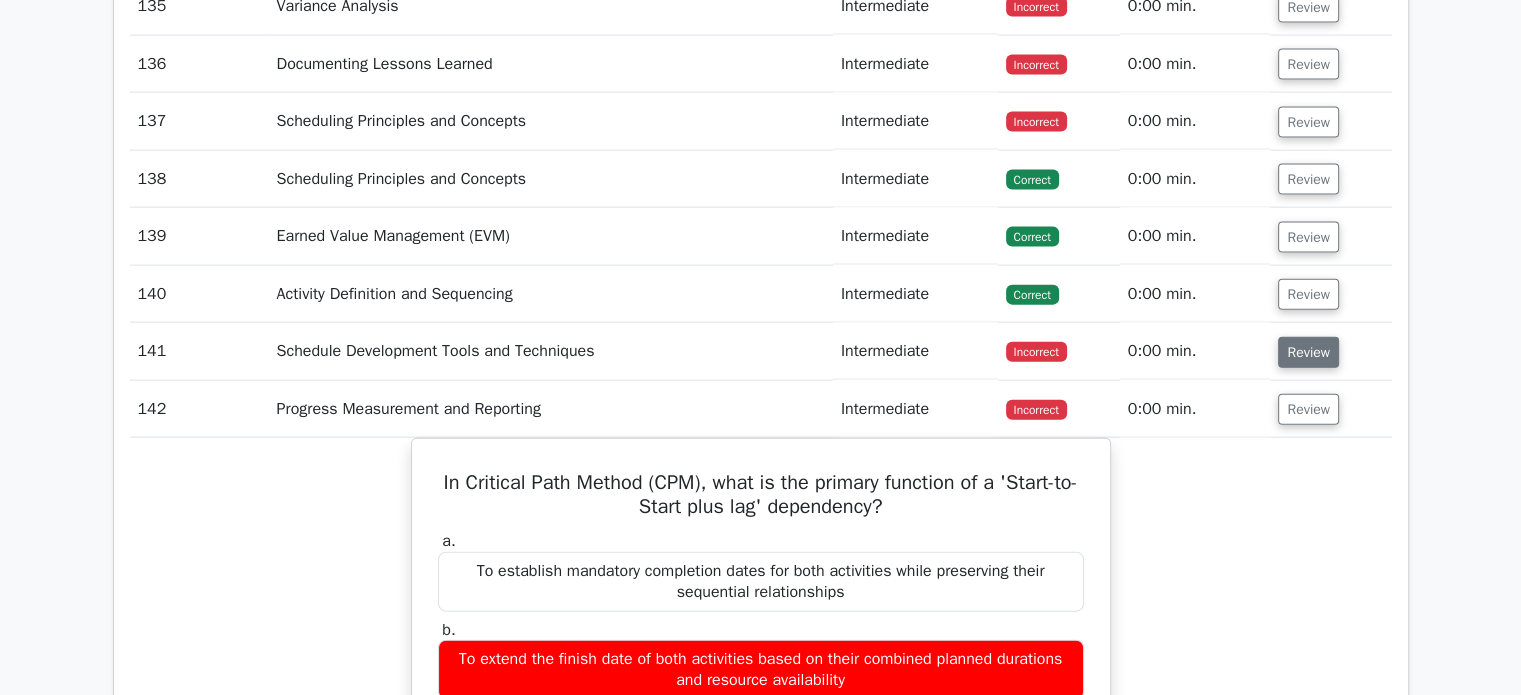 click on "Review" at bounding box center [1308, 352] 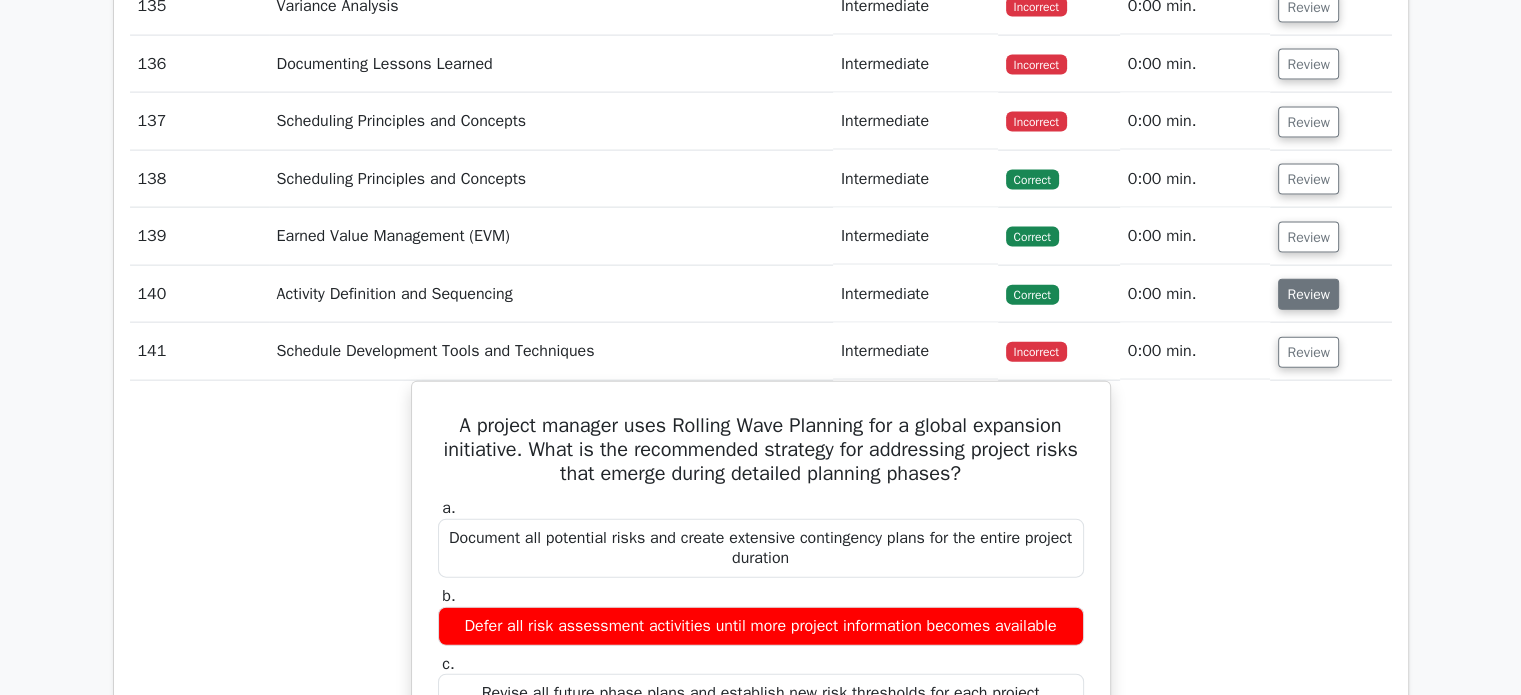 click on "Review" at bounding box center [1308, 294] 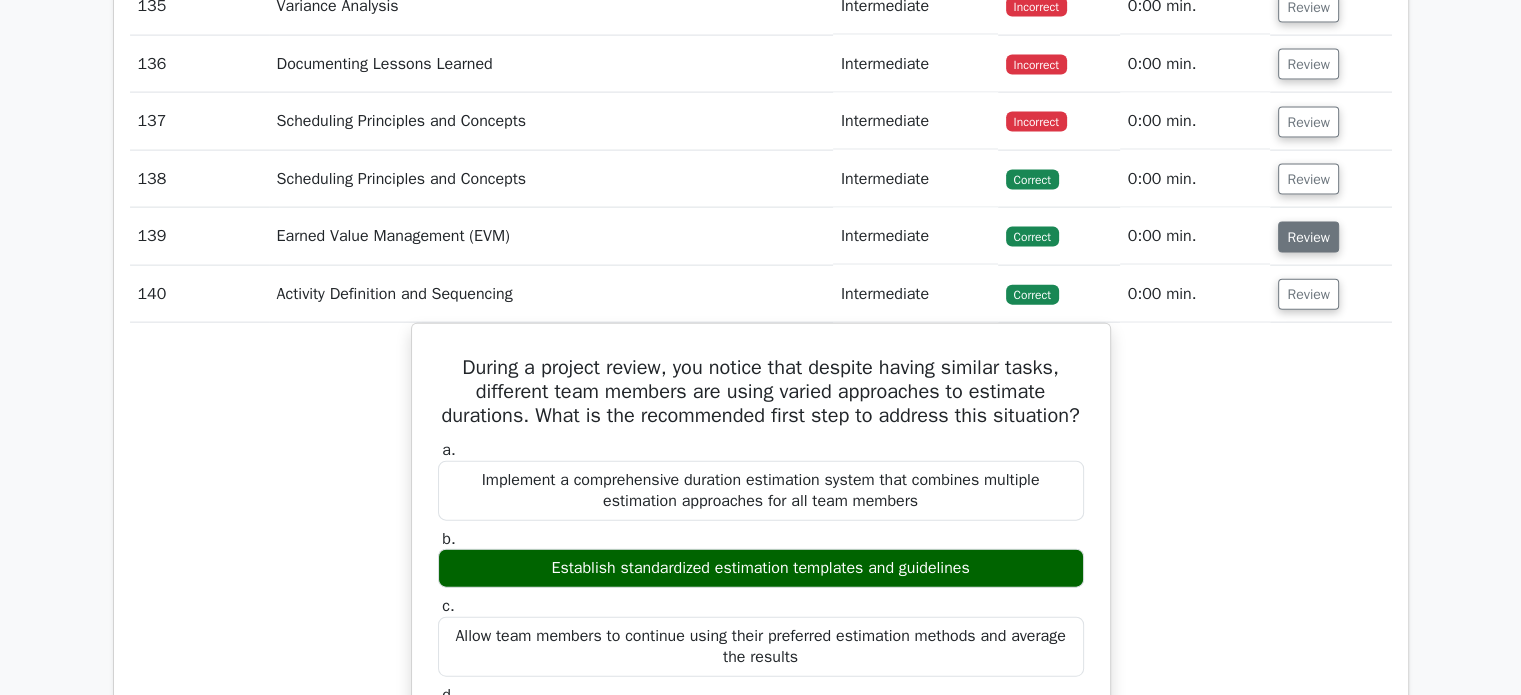 click on "Review" at bounding box center (1308, 237) 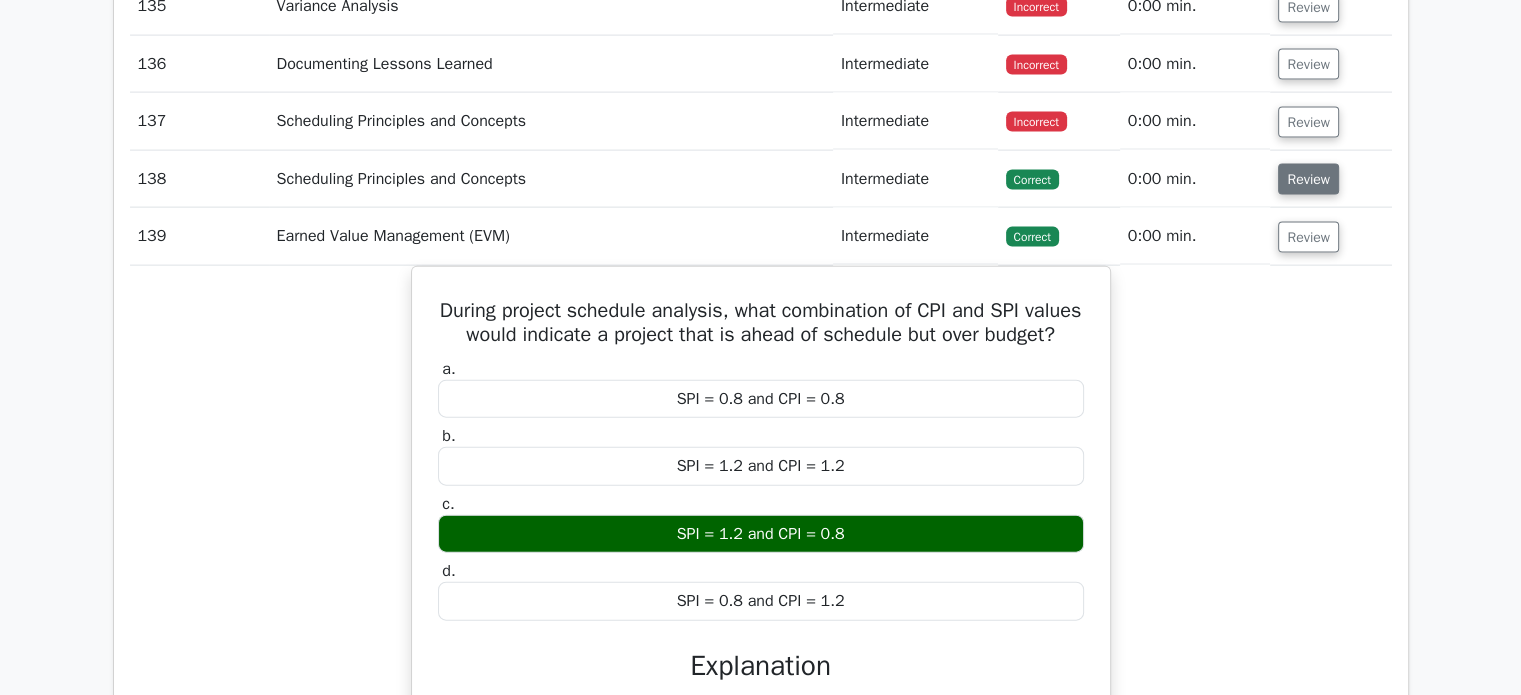 click on "Review" at bounding box center (1308, 179) 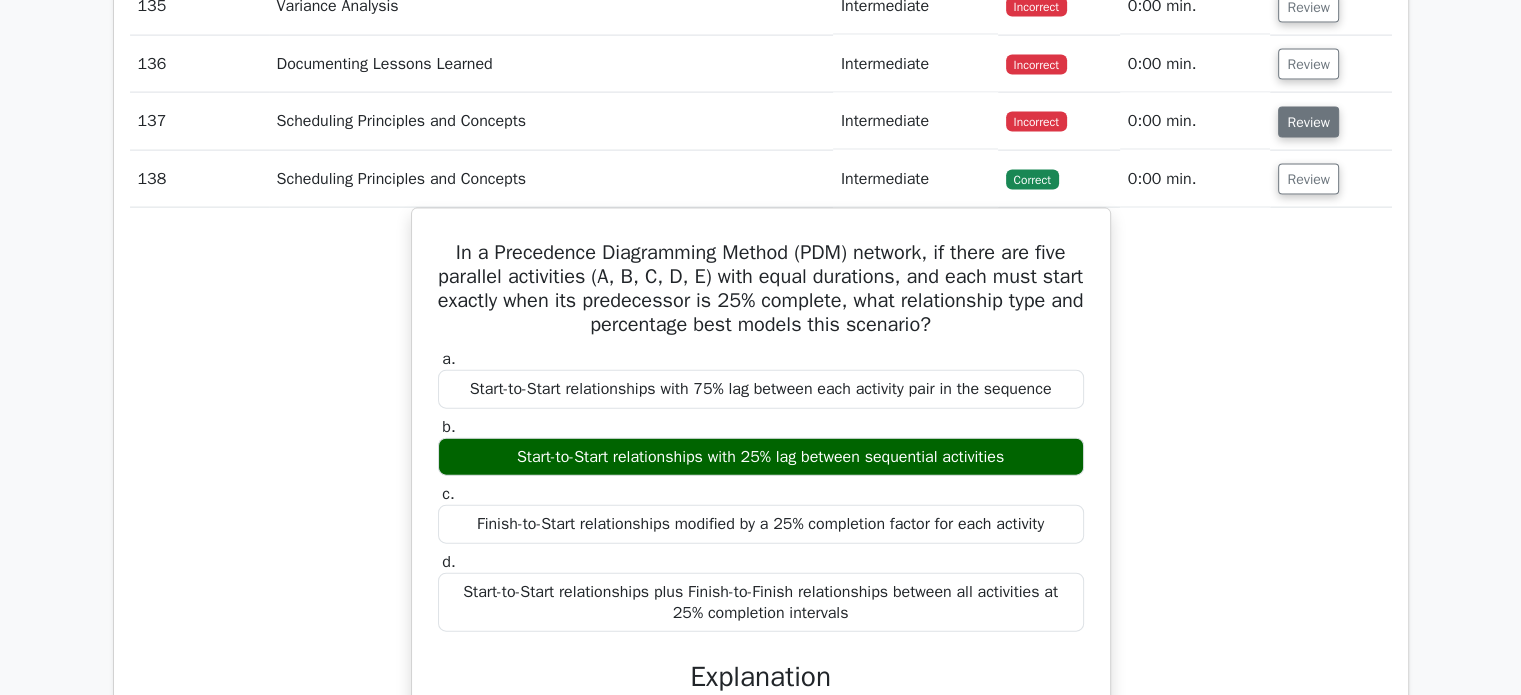 click on "Review" at bounding box center [1308, 122] 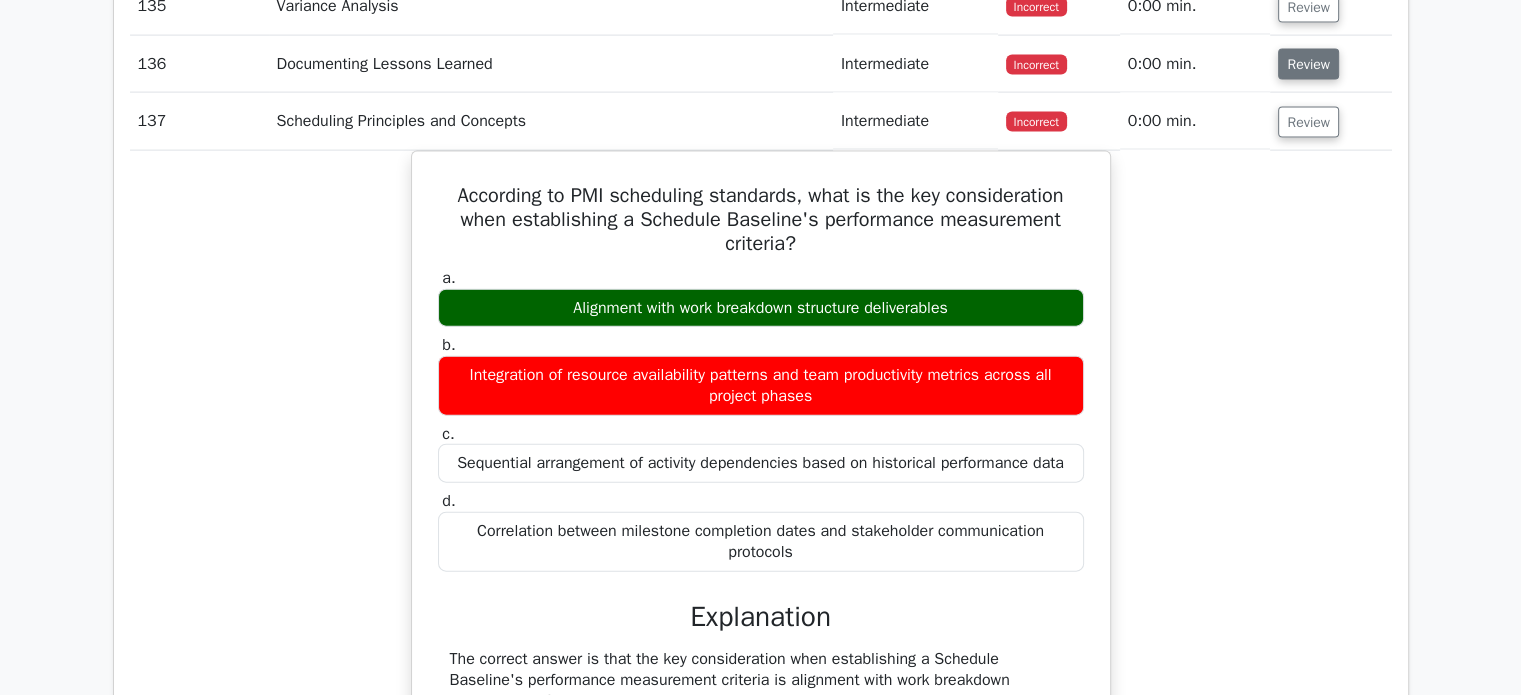 click on "Review" at bounding box center [1308, 64] 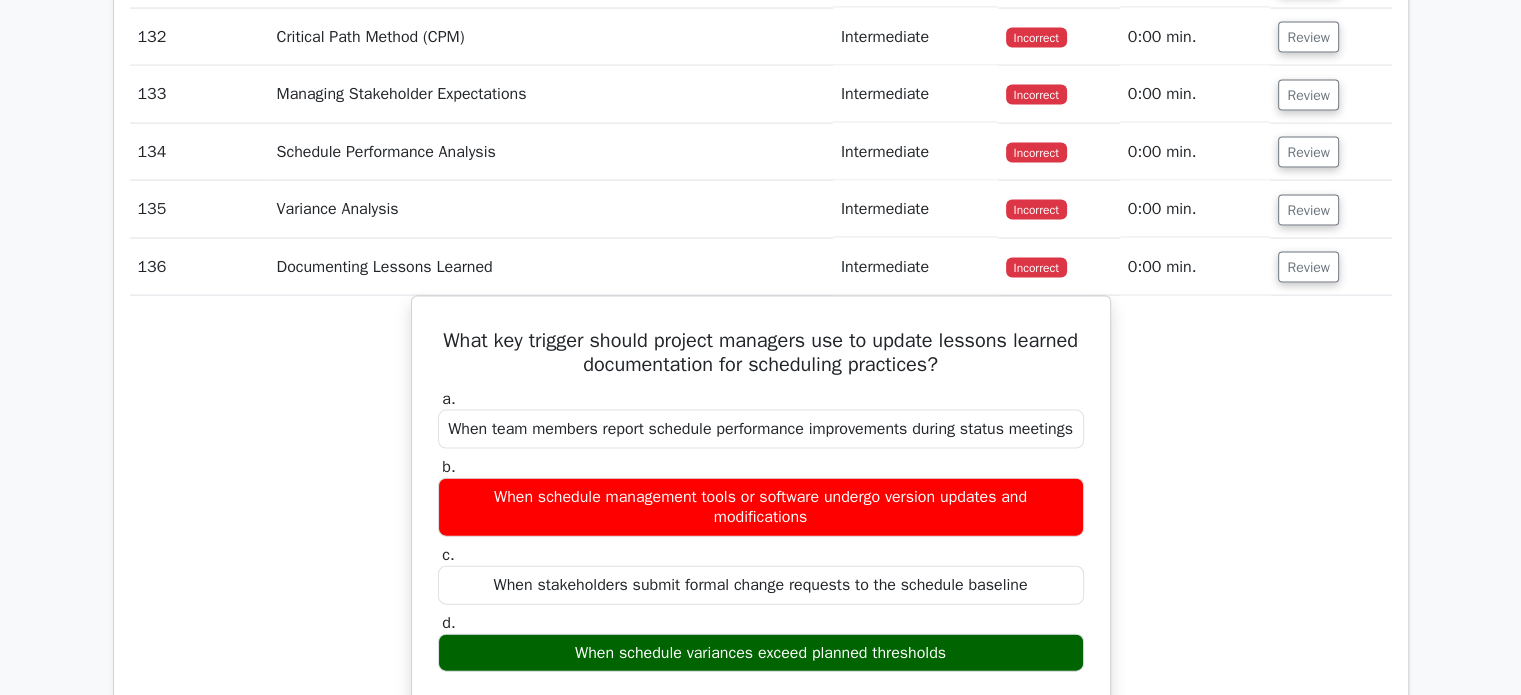 scroll, scrollTop: 19300, scrollLeft: 0, axis: vertical 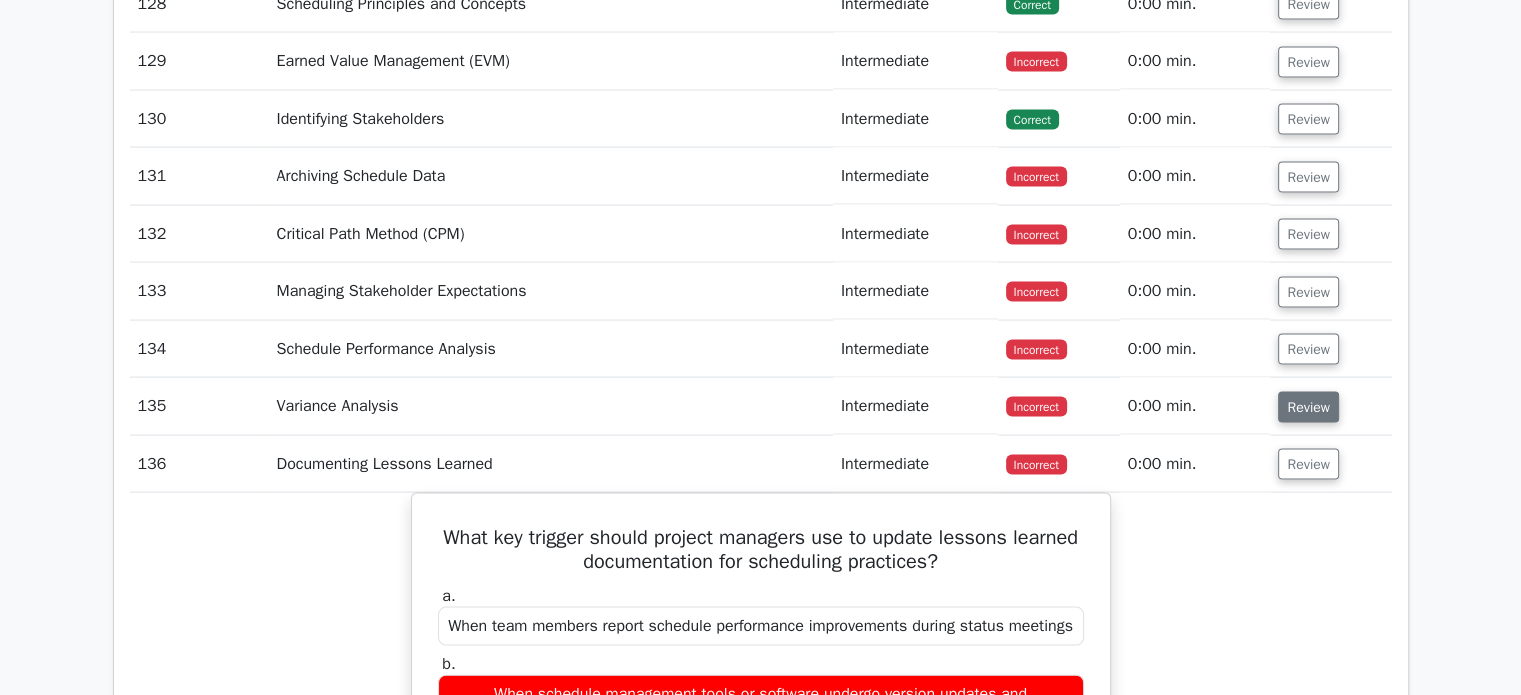 click on "Review" at bounding box center (1308, 407) 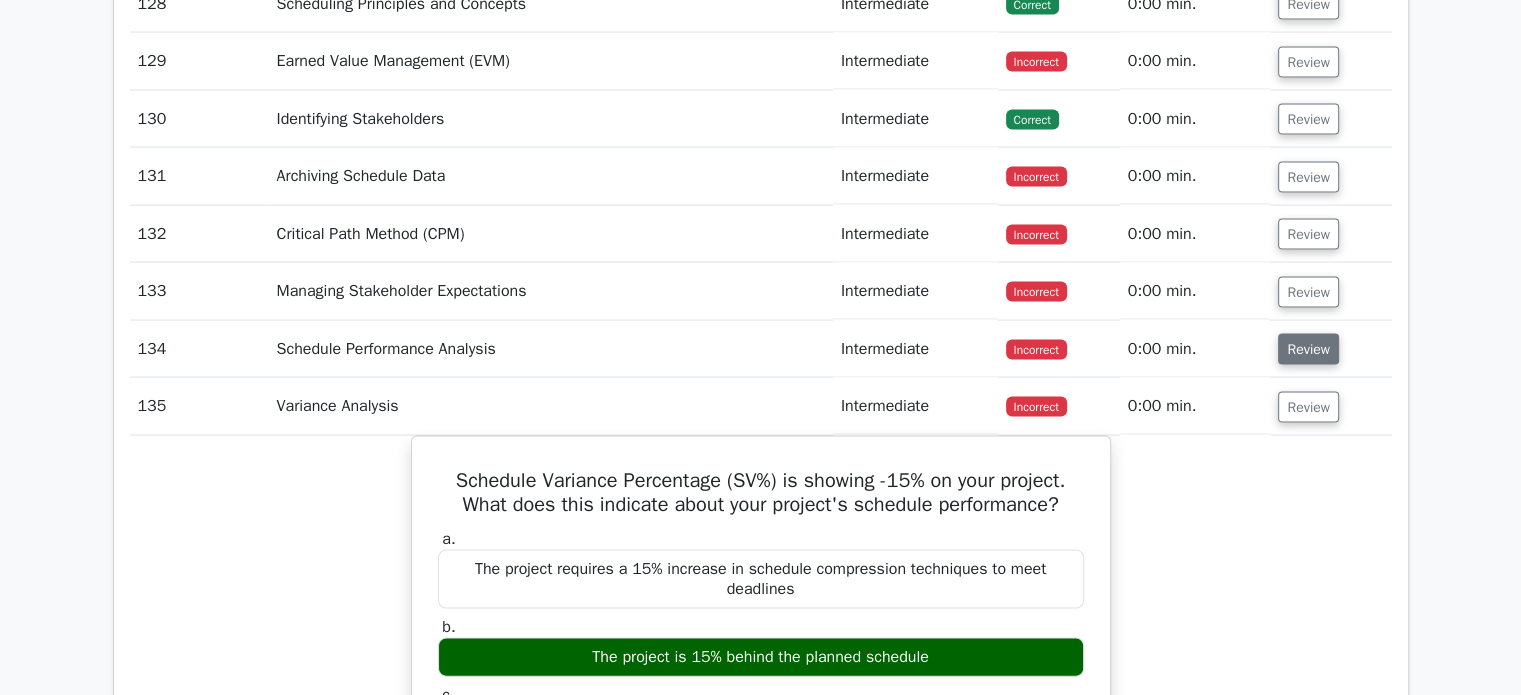 click on "Review" at bounding box center (1308, 349) 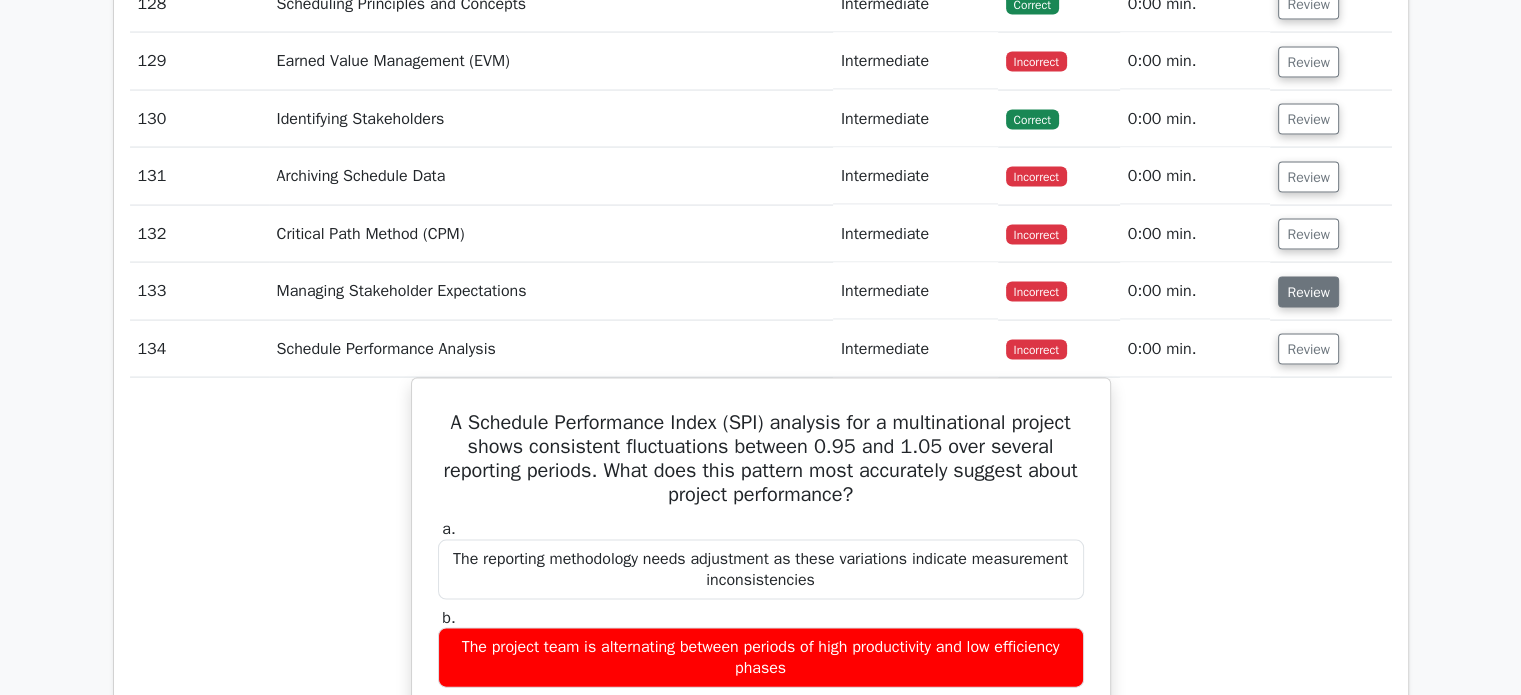 click on "Review" at bounding box center [1308, 292] 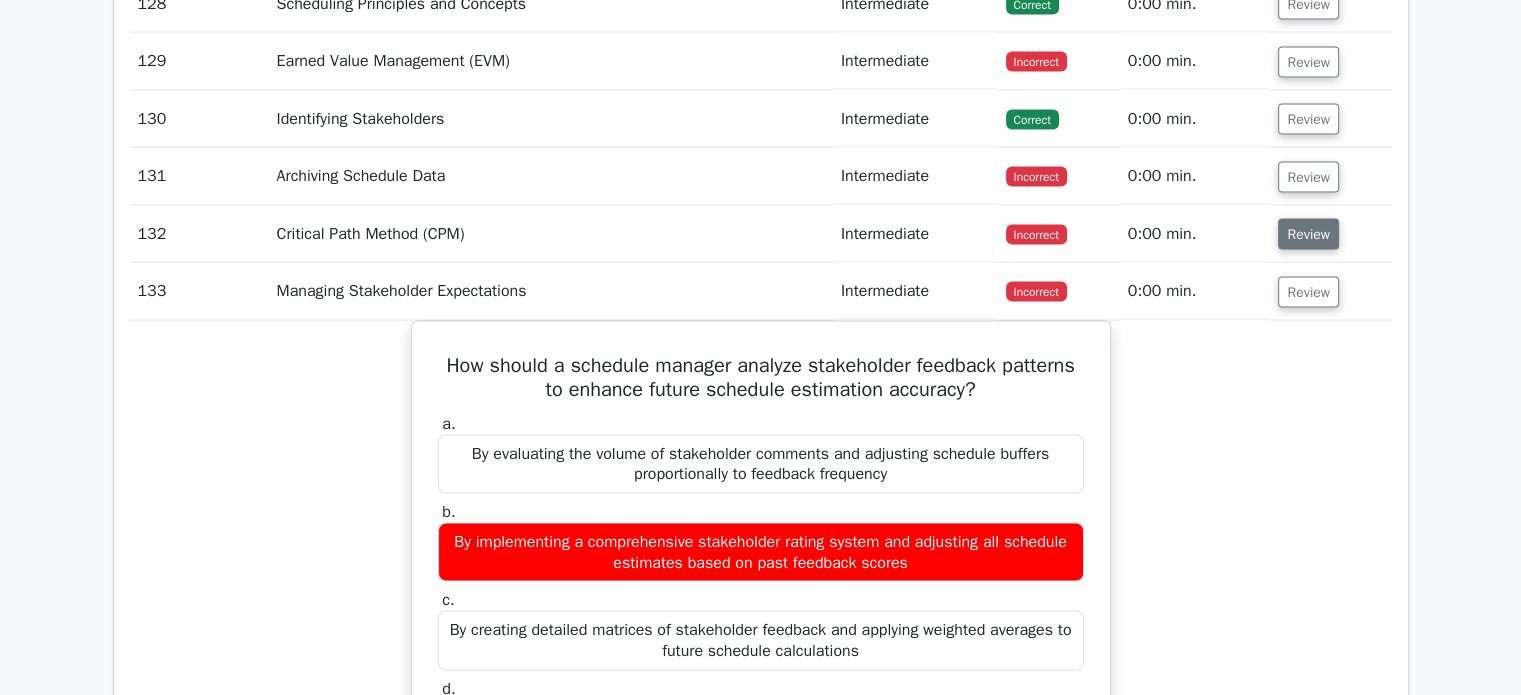click on "Review" at bounding box center [1308, 234] 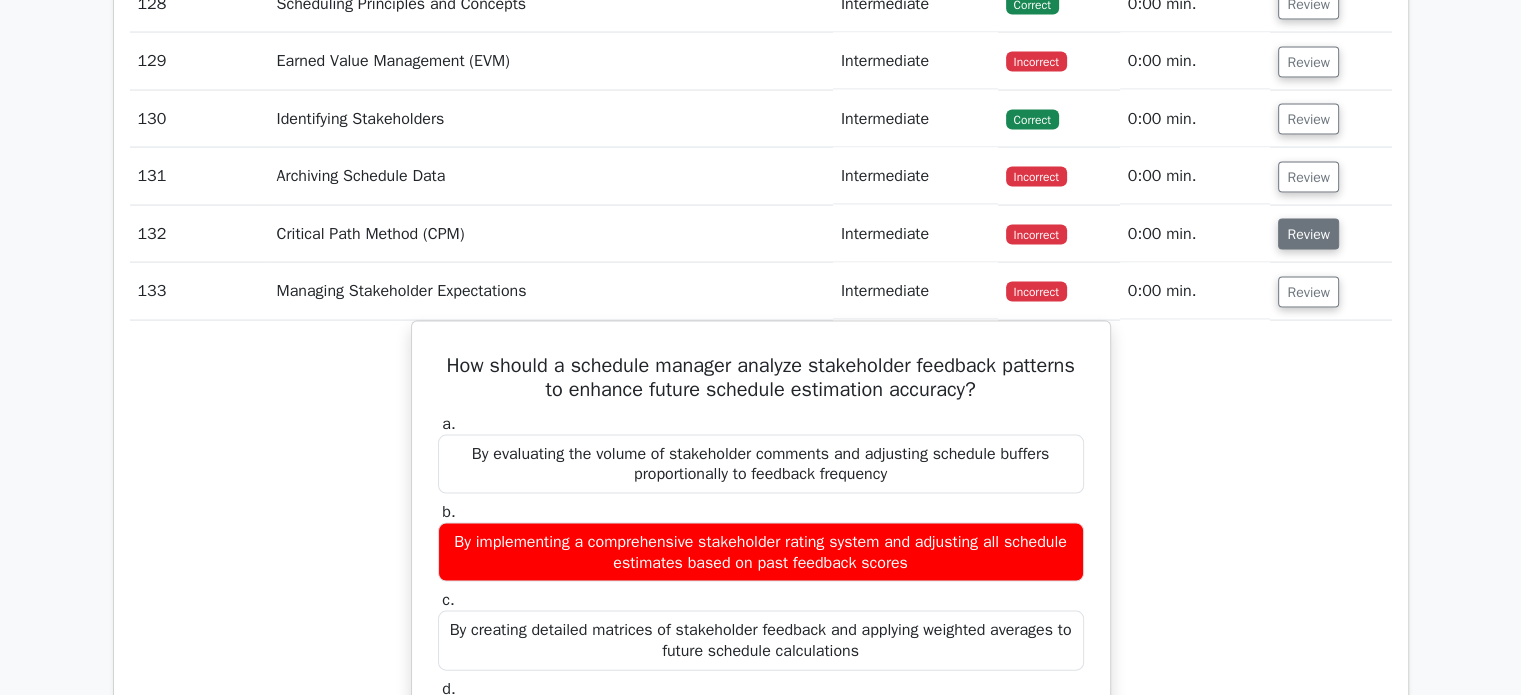 click on "Review" at bounding box center [1308, 234] 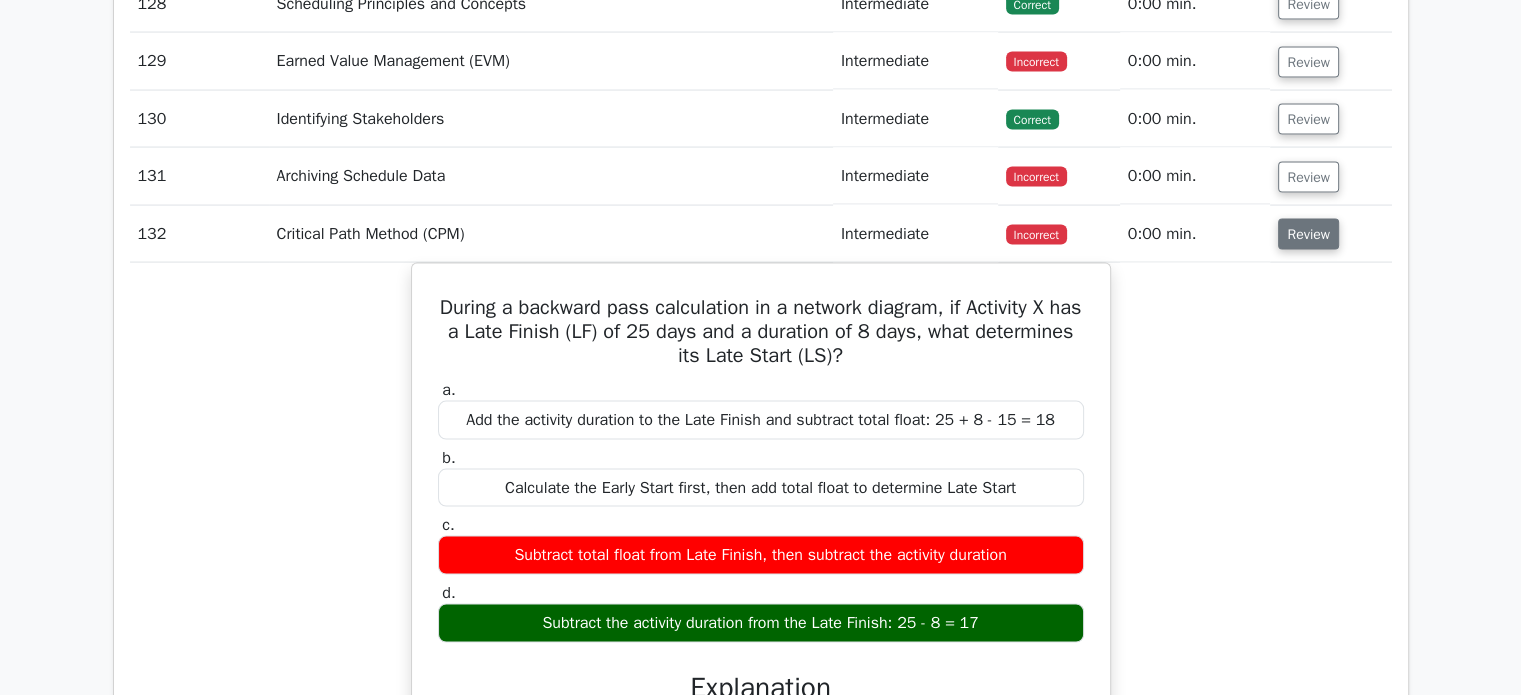 click on "Review" at bounding box center [1308, 234] 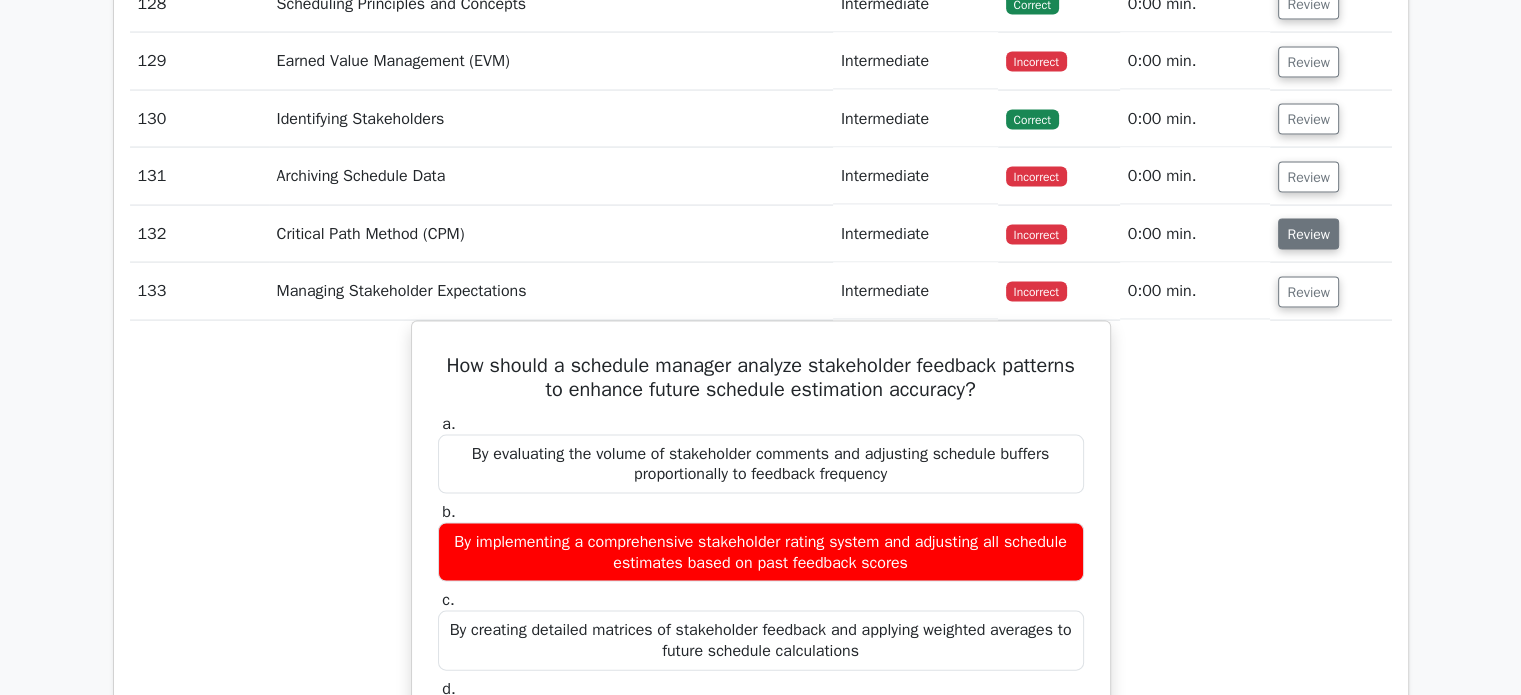 click on "Review" at bounding box center (1308, 234) 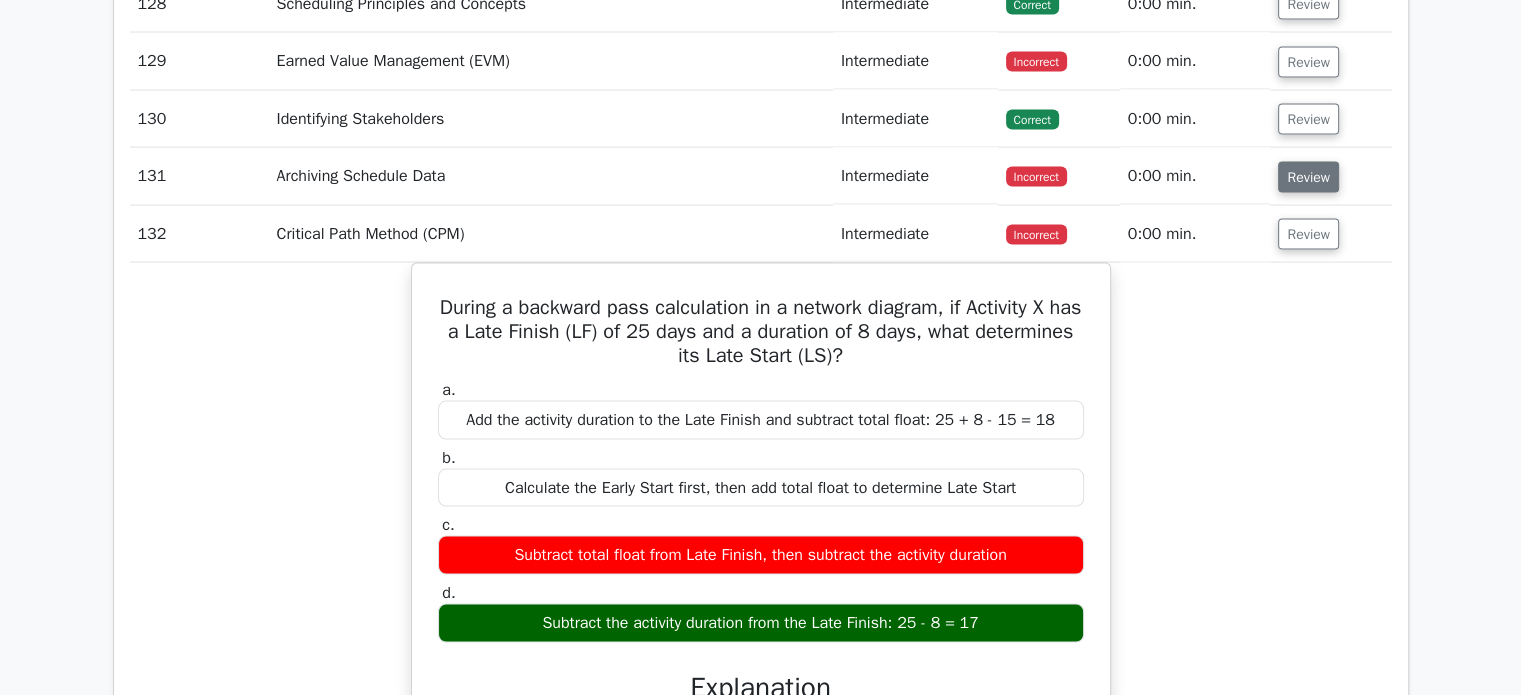 click on "Review" at bounding box center (1308, 177) 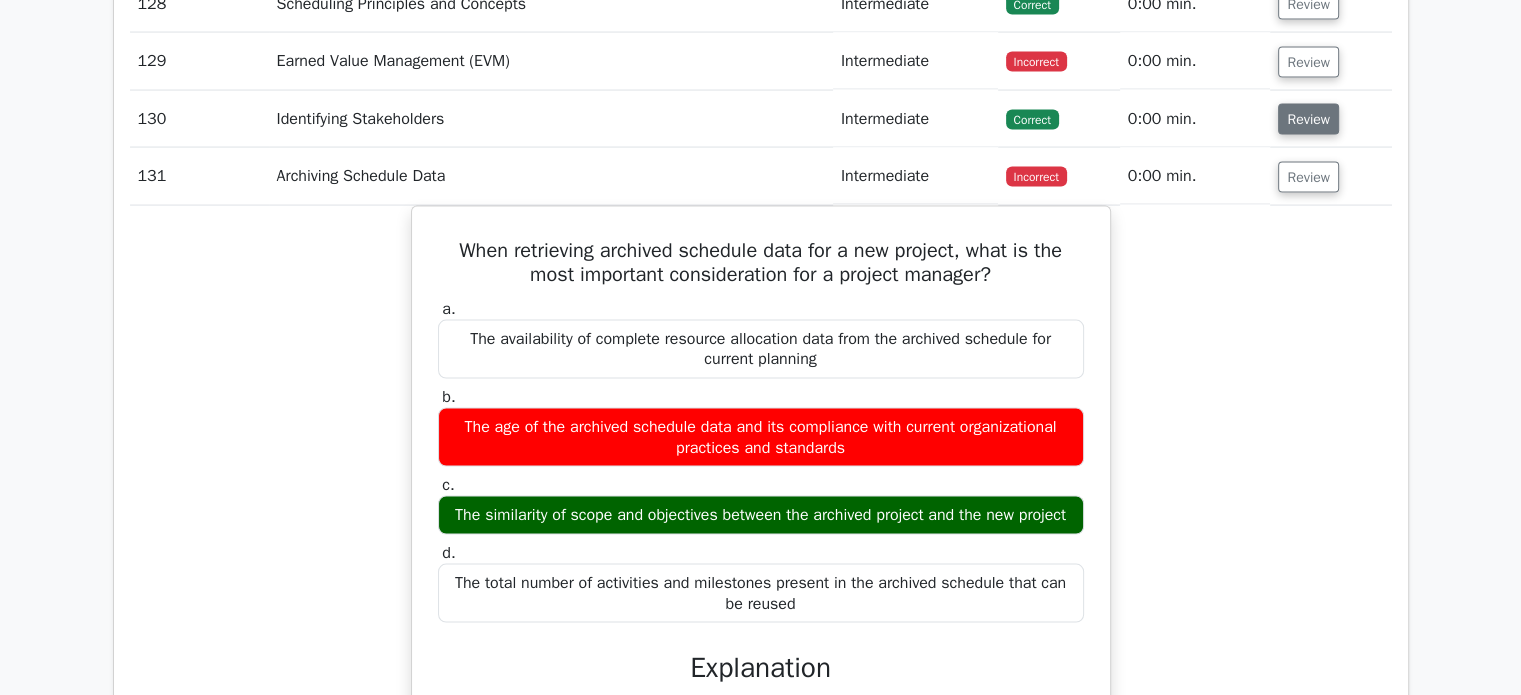 click on "Review" at bounding box center [1308, 119] 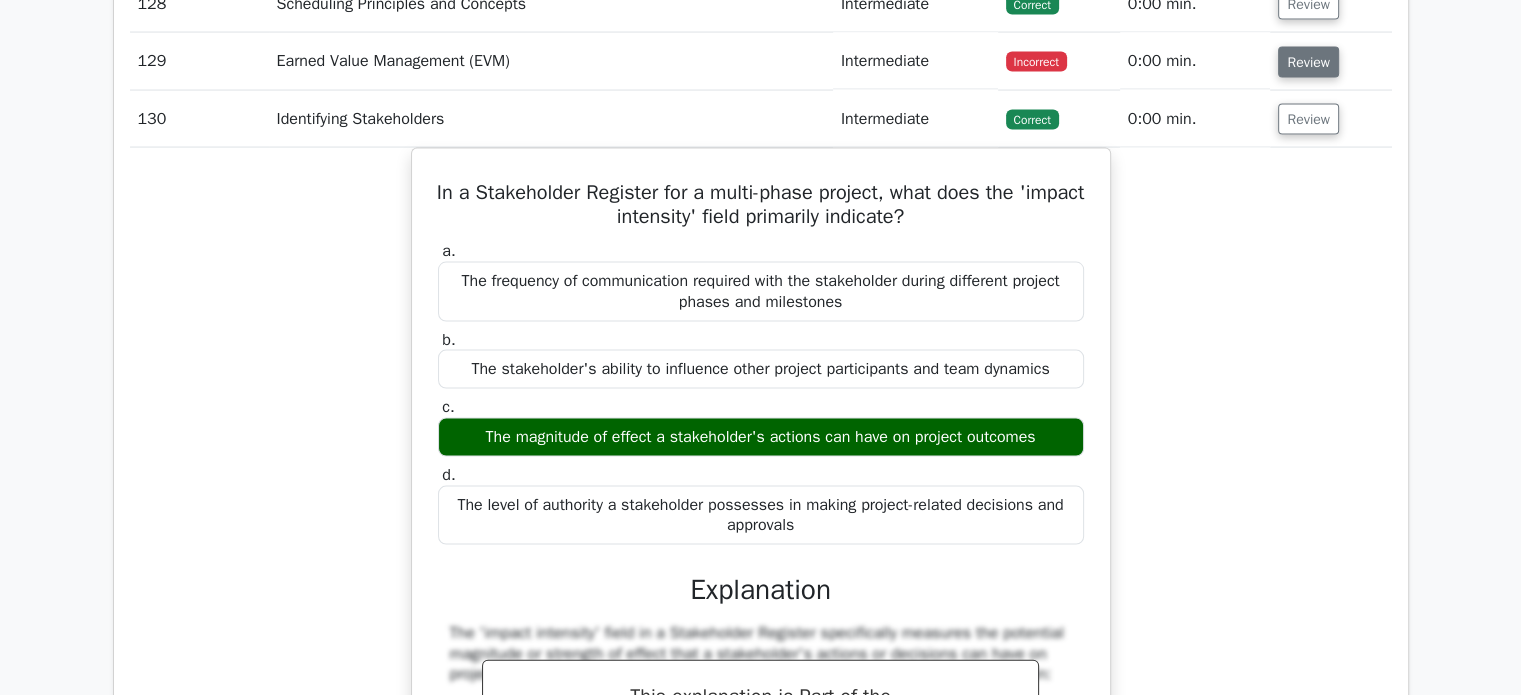 click on "Review" at bounding box center (1308, 62) 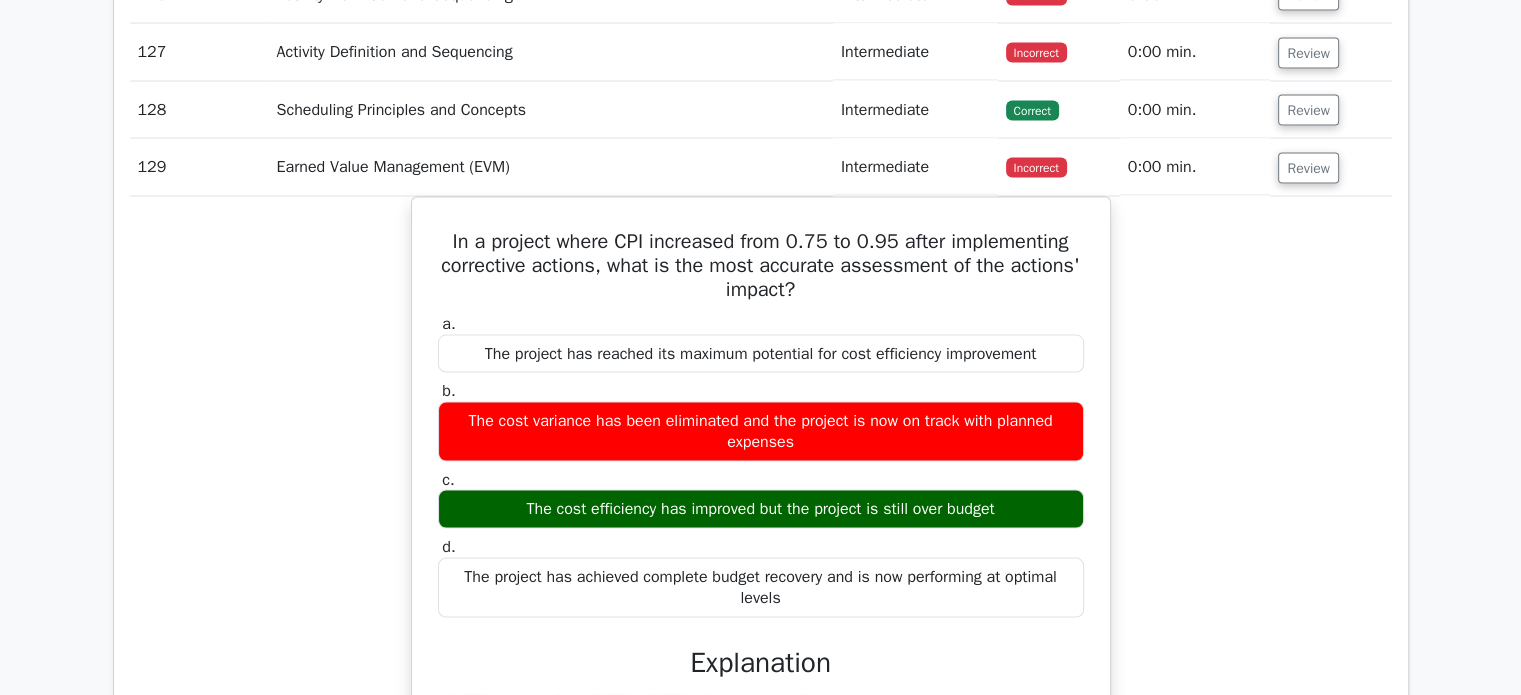 scroll, scrollTop: 19000, scrollLeft: 0, axis: vertical 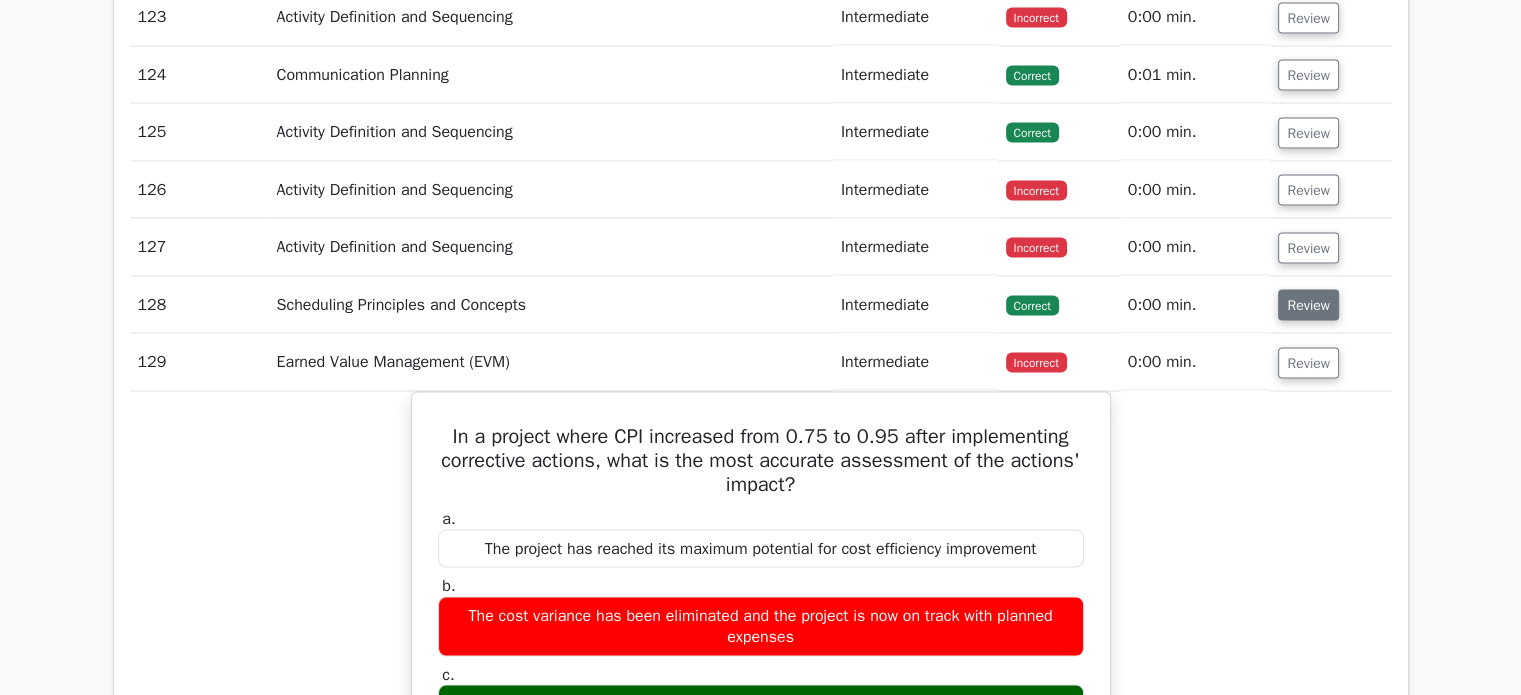 click on "Review" at bounding box center [1308, 304] 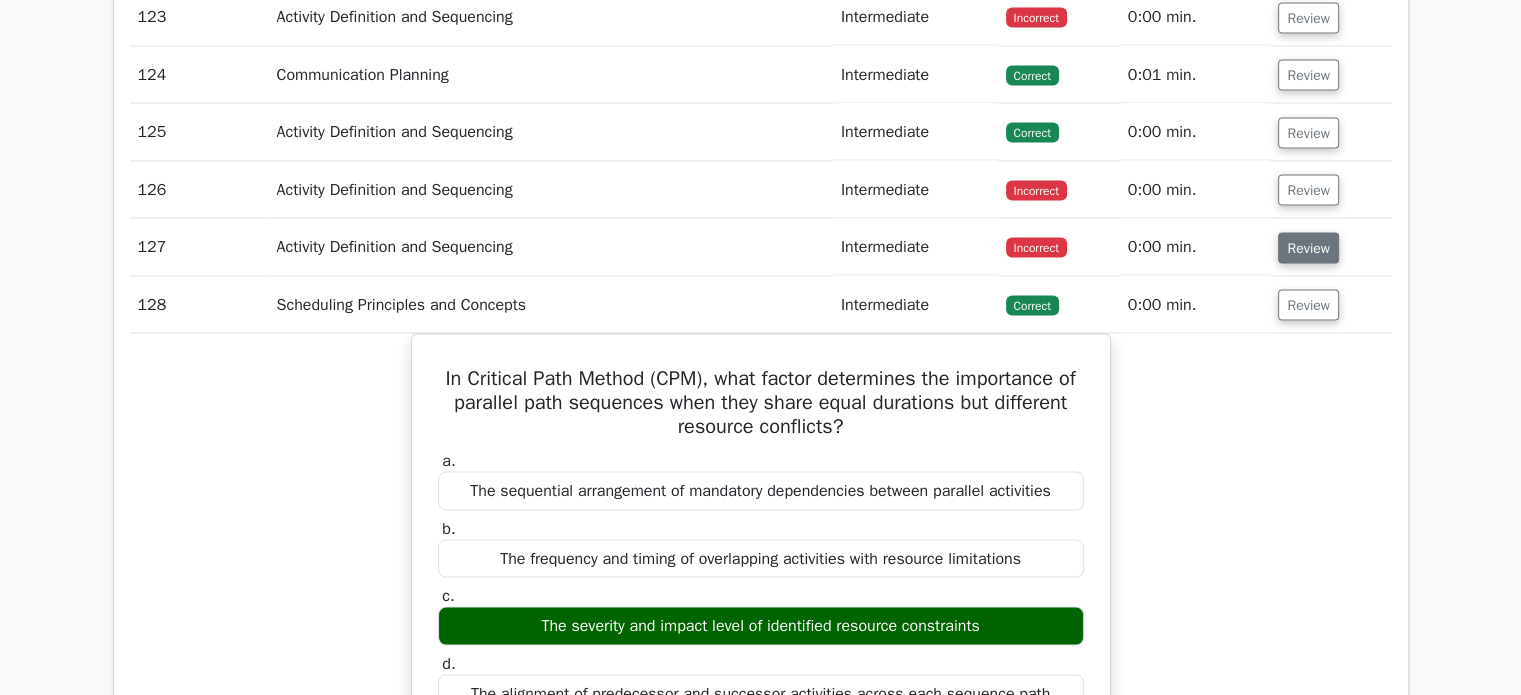 click on "Review" at bounding box center (1308, 247) 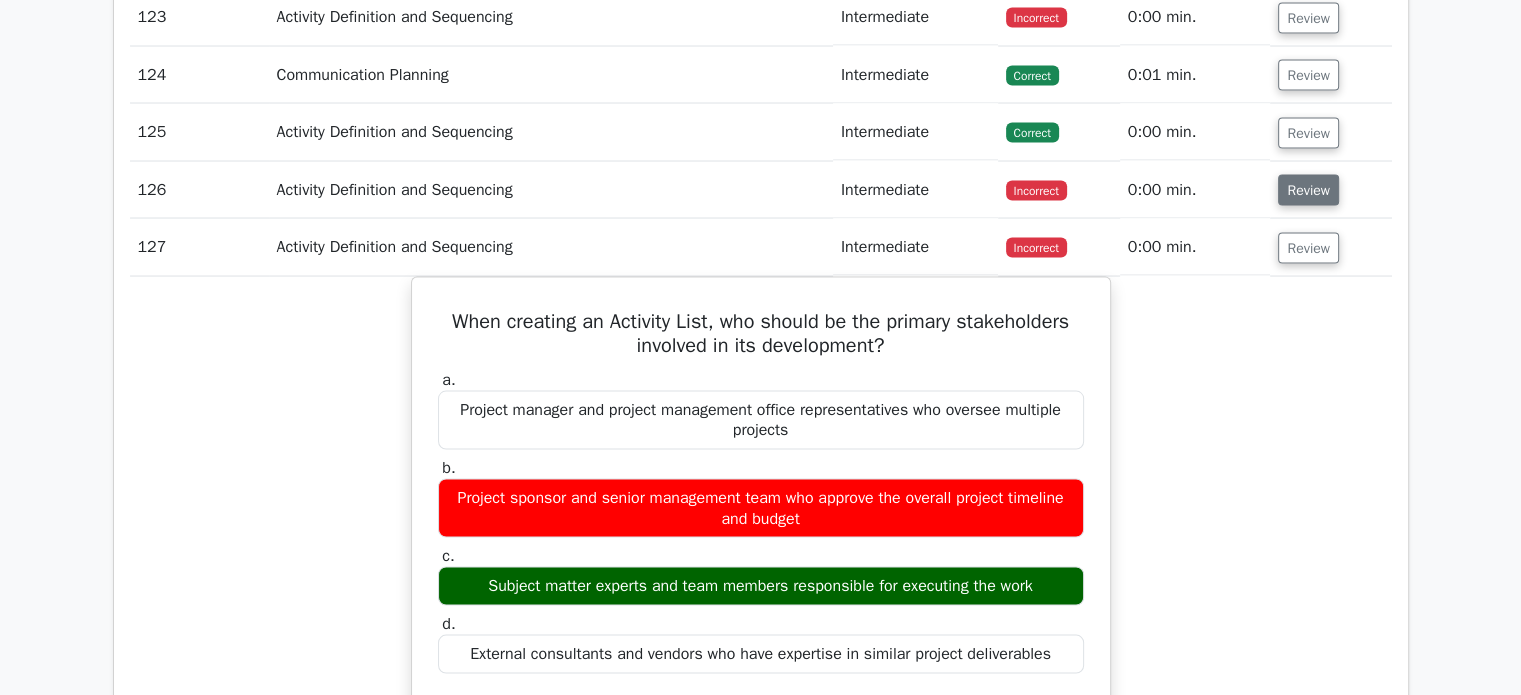 click on "Review" at bounding box center [1308, 189] 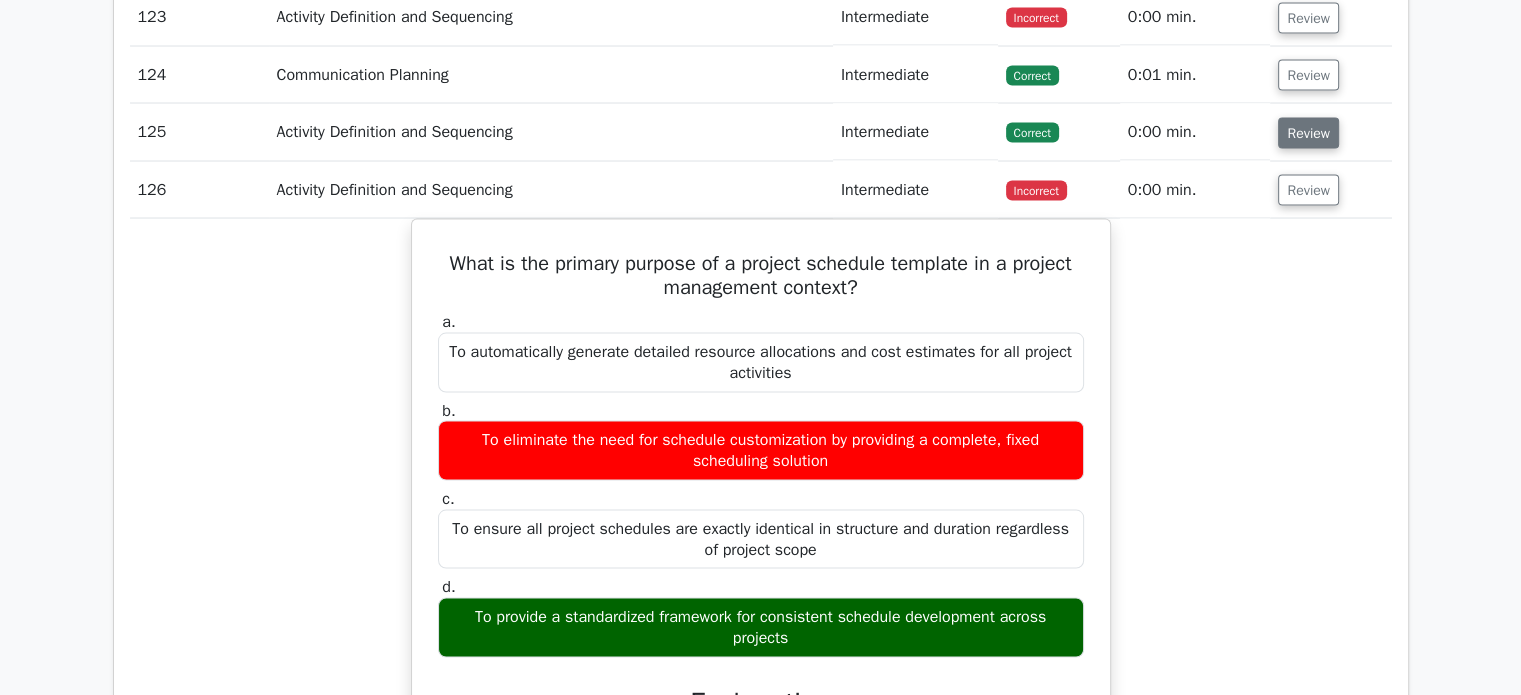 click on "Review" at bounding box center [1308, 132] 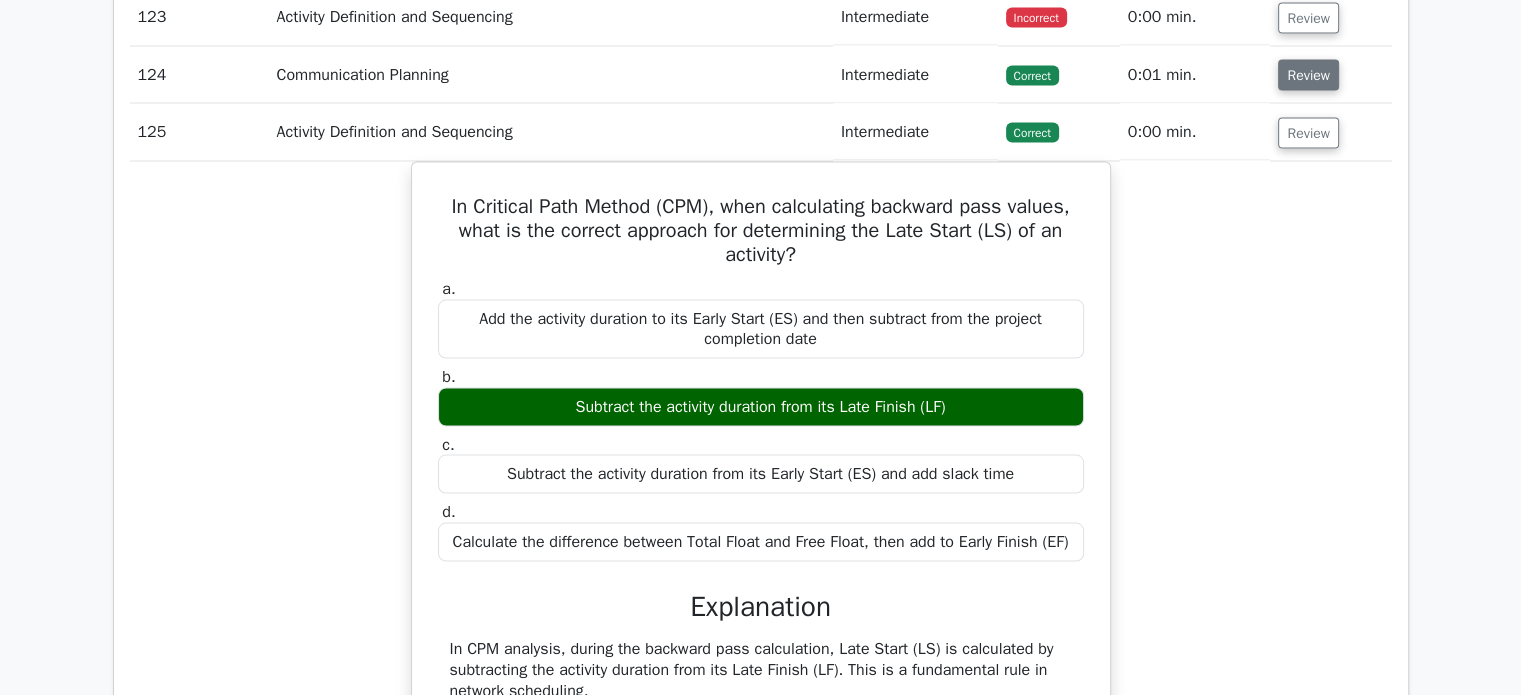 click on "Review" at bounding box center [1308, 74] 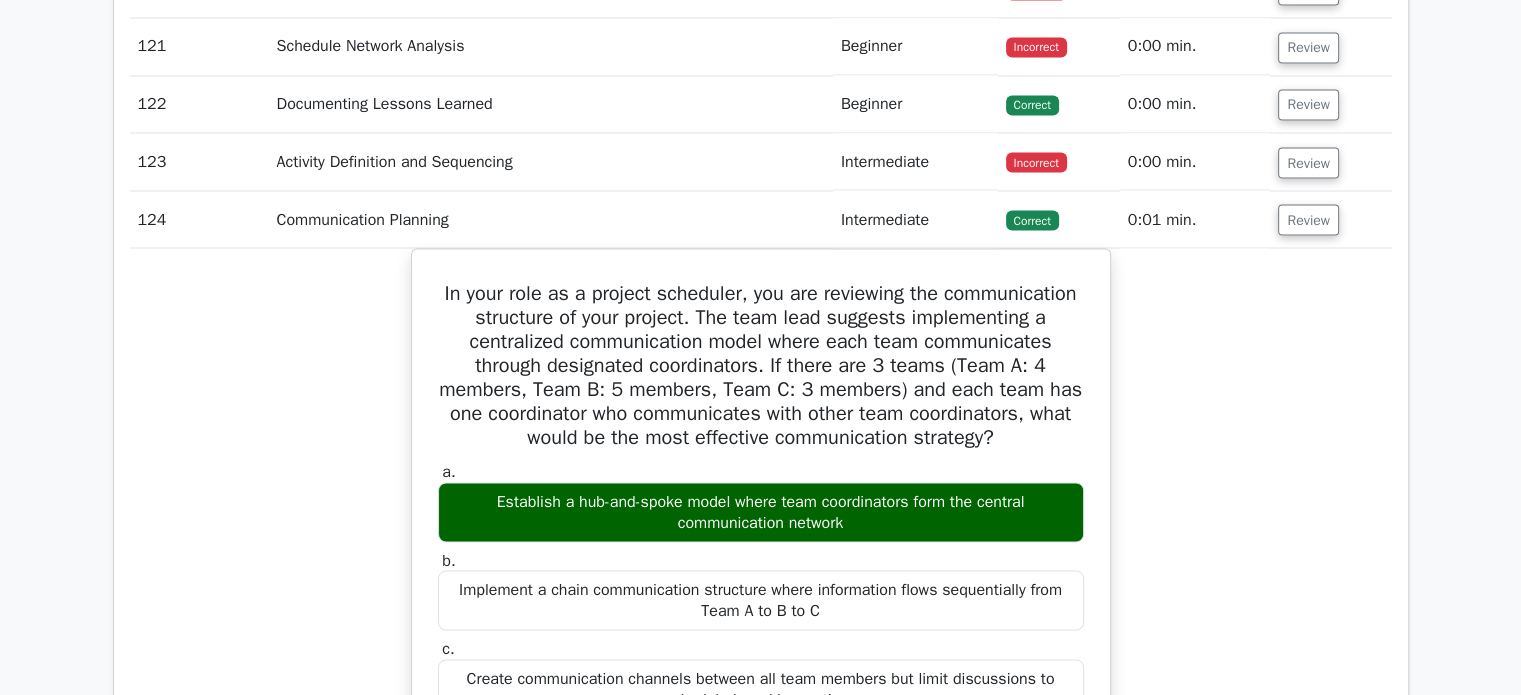 scroll, scrollTop: 18600, scrollLeft: 0, axis: vertical 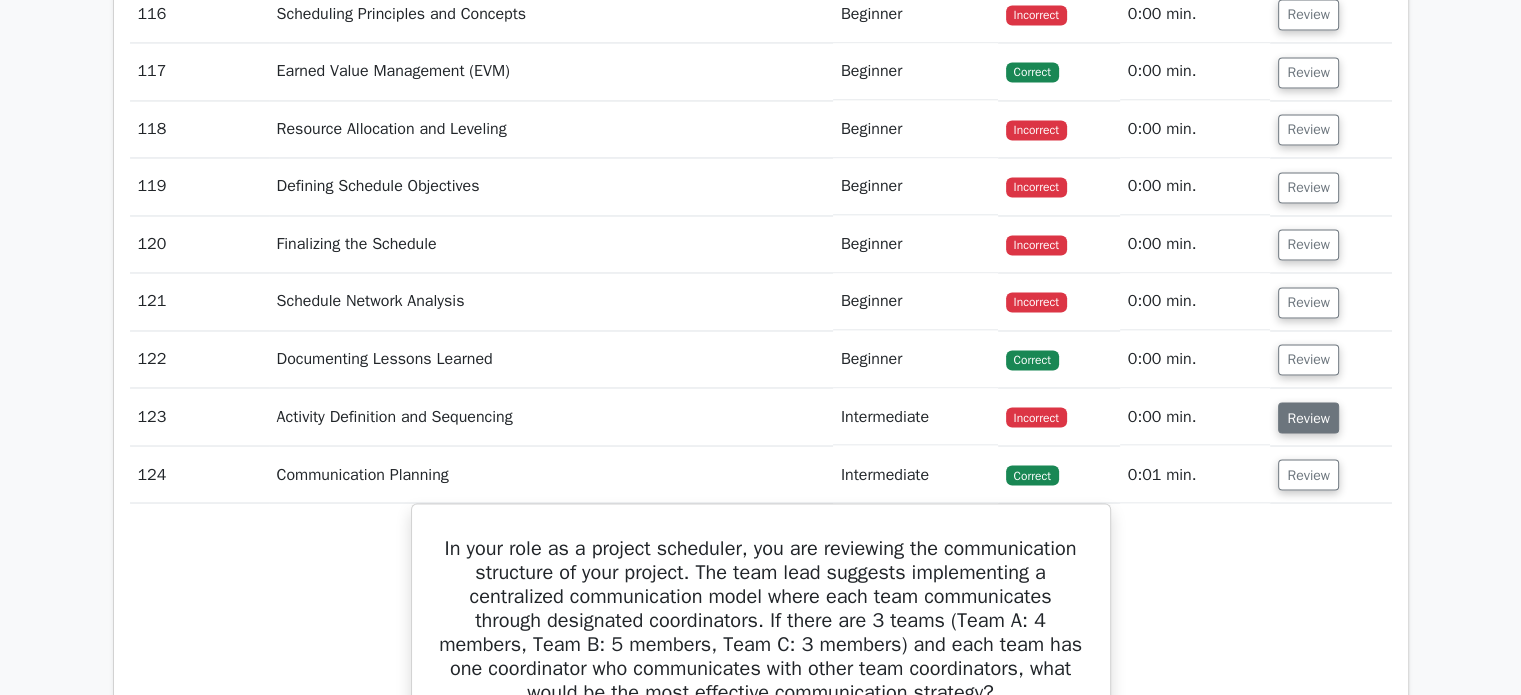 click on "Review" at bounding box center [1308, 417] 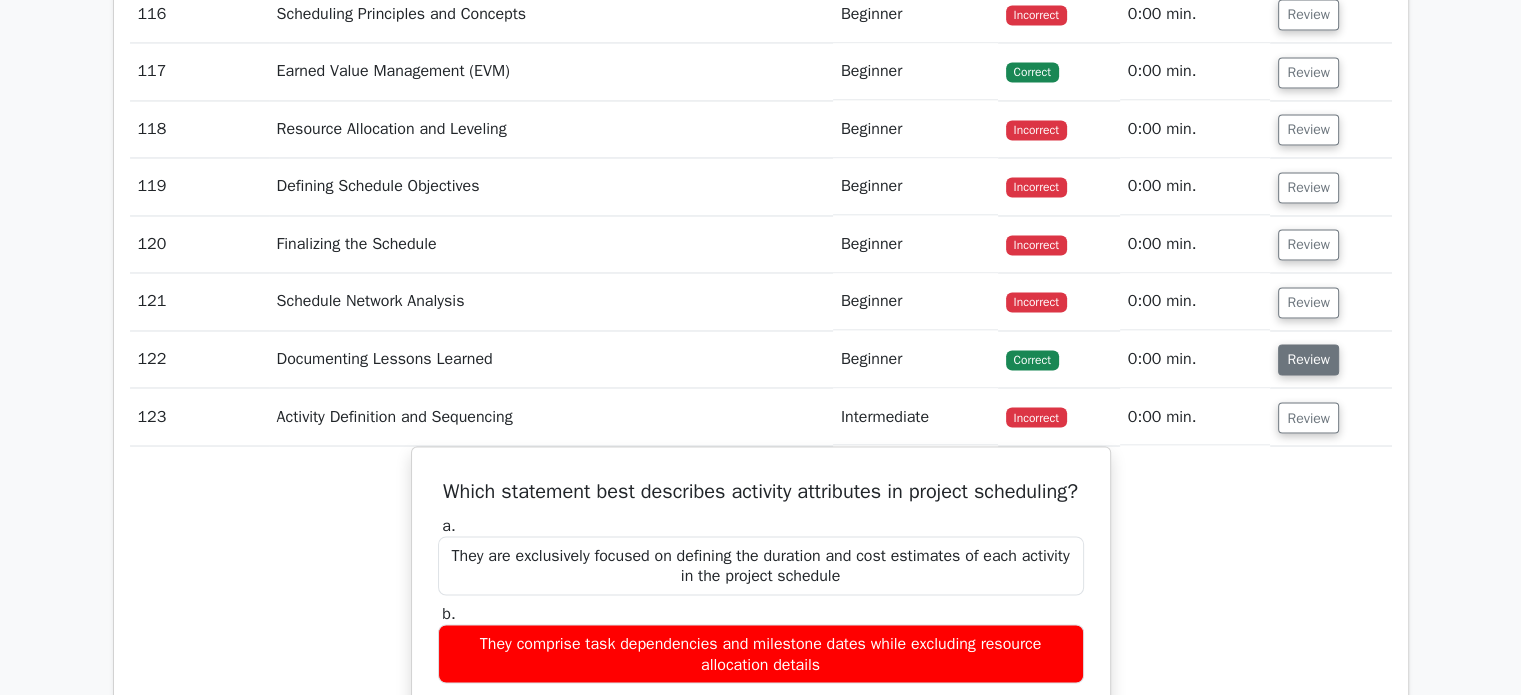 click on "Review" at bounding box center [1308, 359] 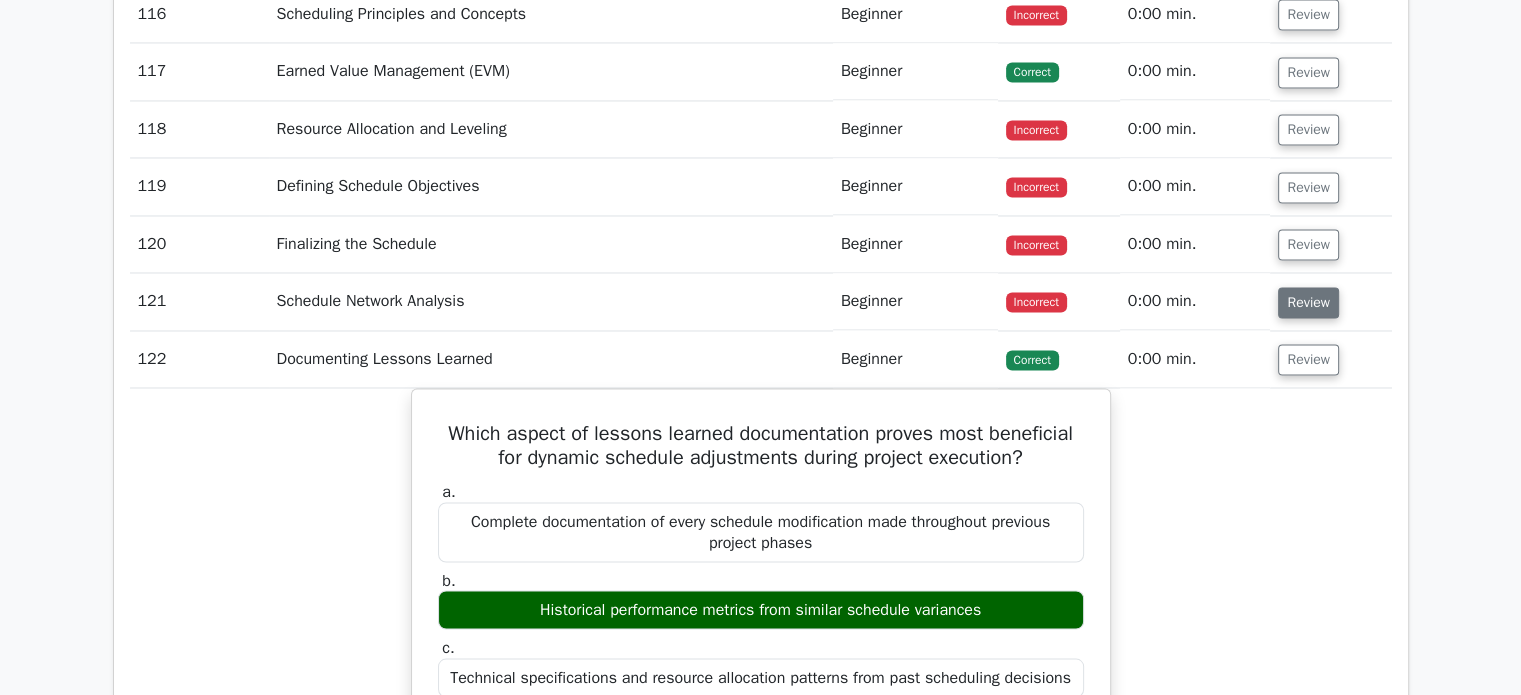 click on "Review" at bounding box center [1308, 302] 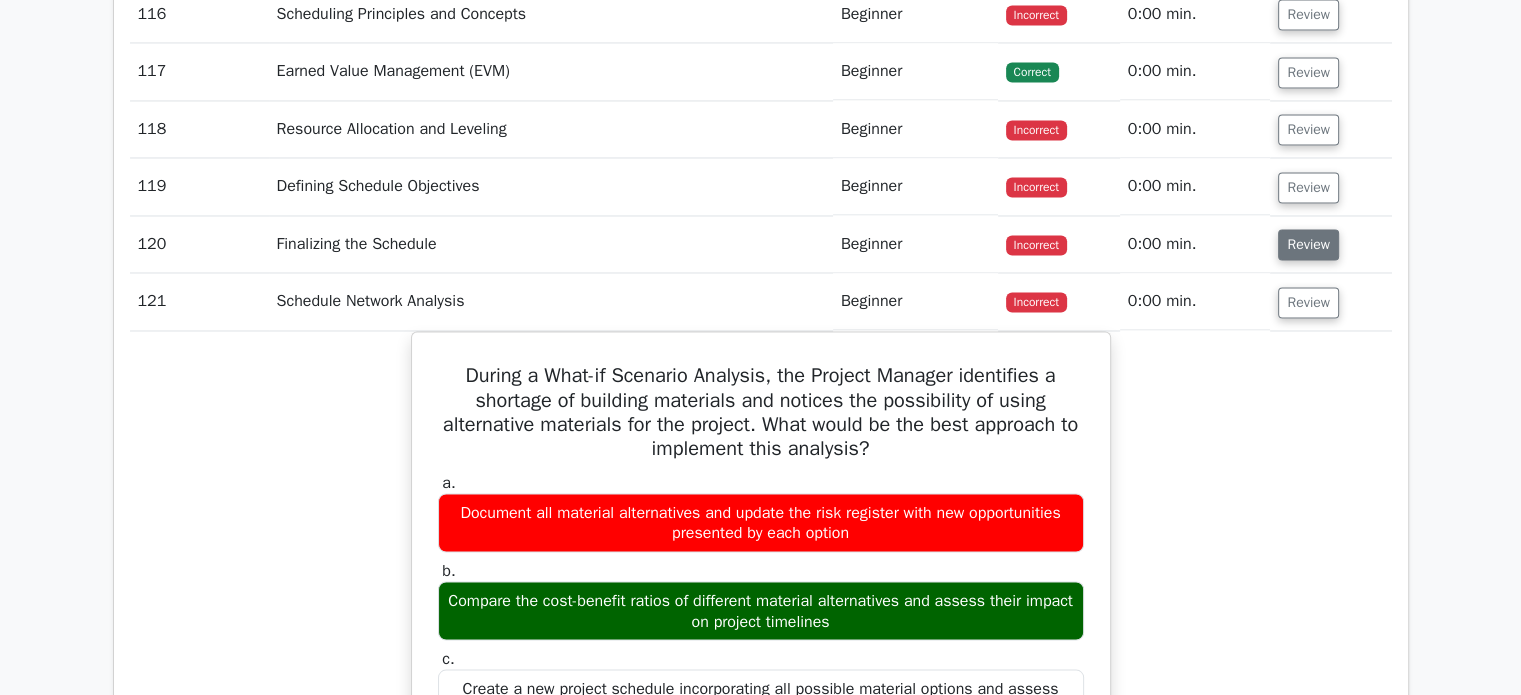 click on "Review" at bounding box center [1308, 244] 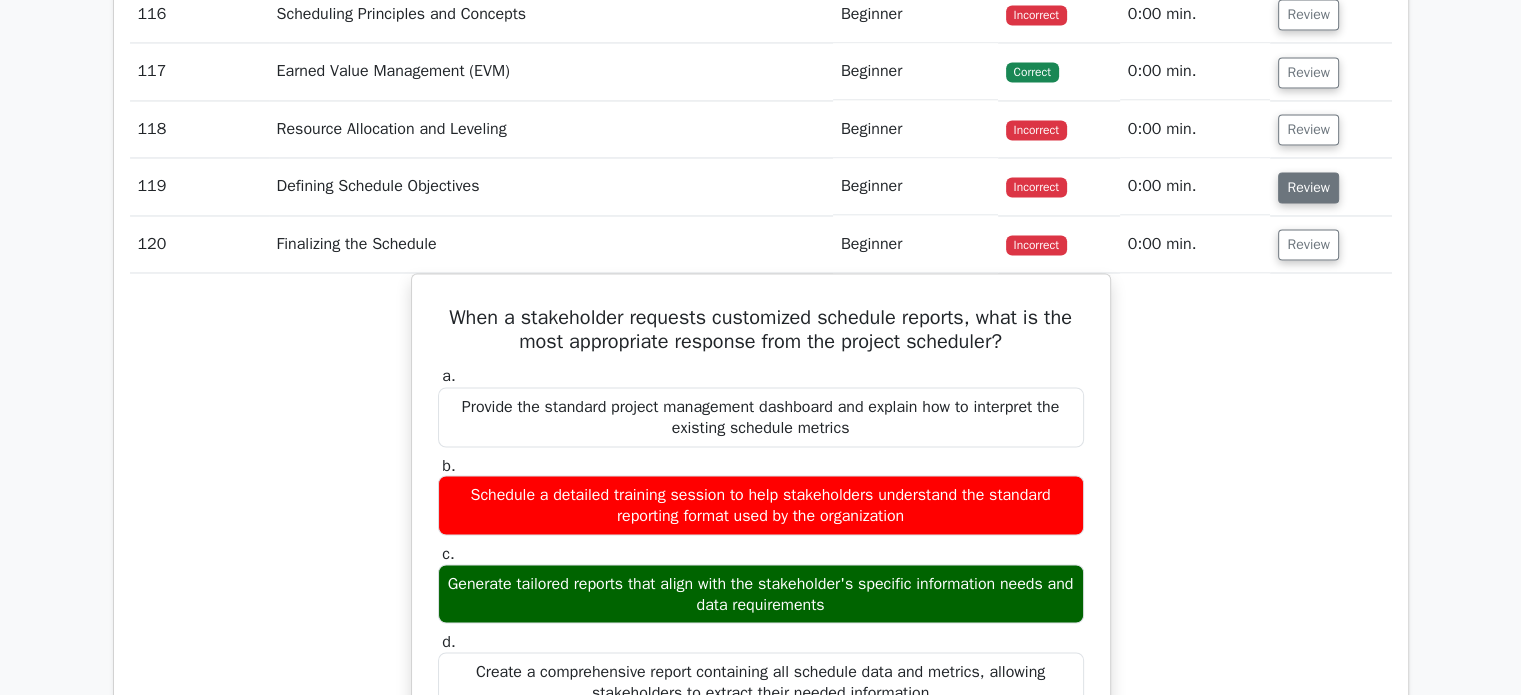click on "Review" at bounding box center (1308, 187) 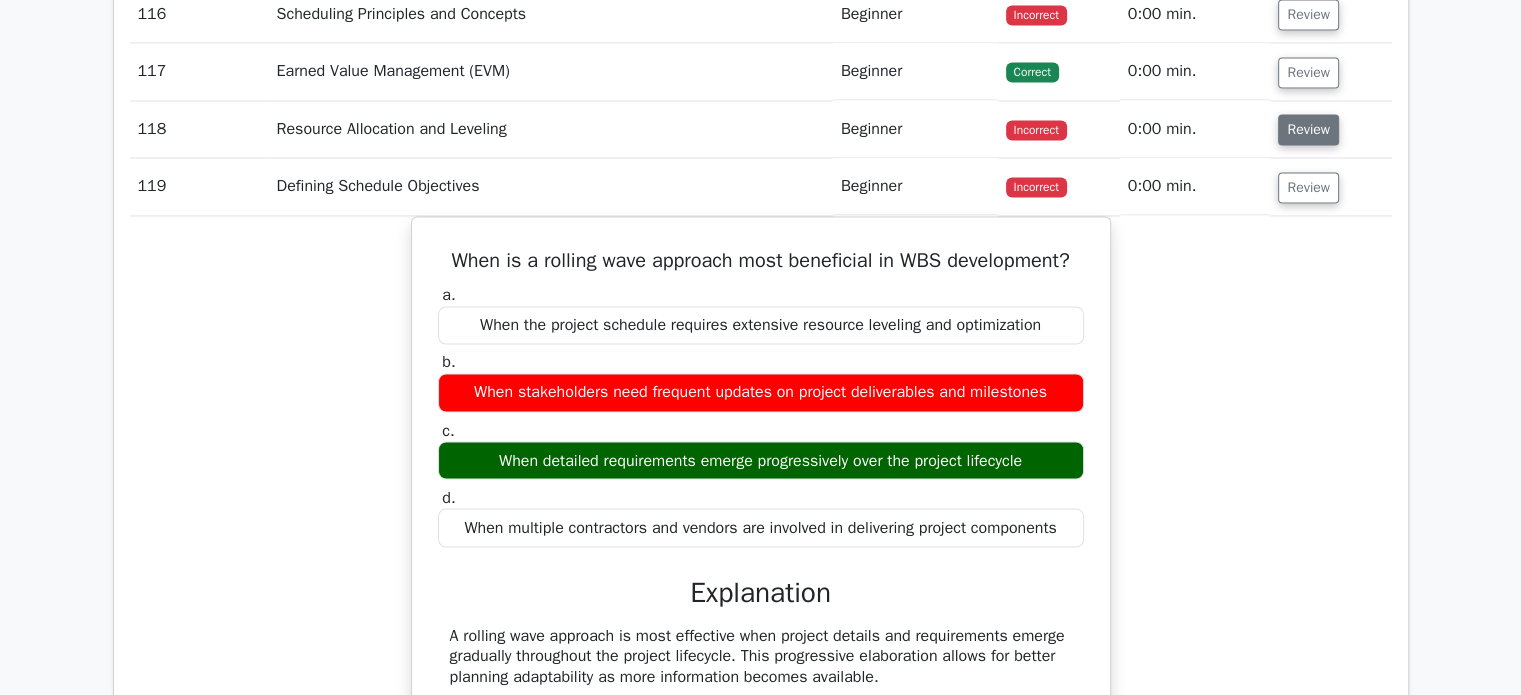 click on "Review" at bounding box center [1308, 129] 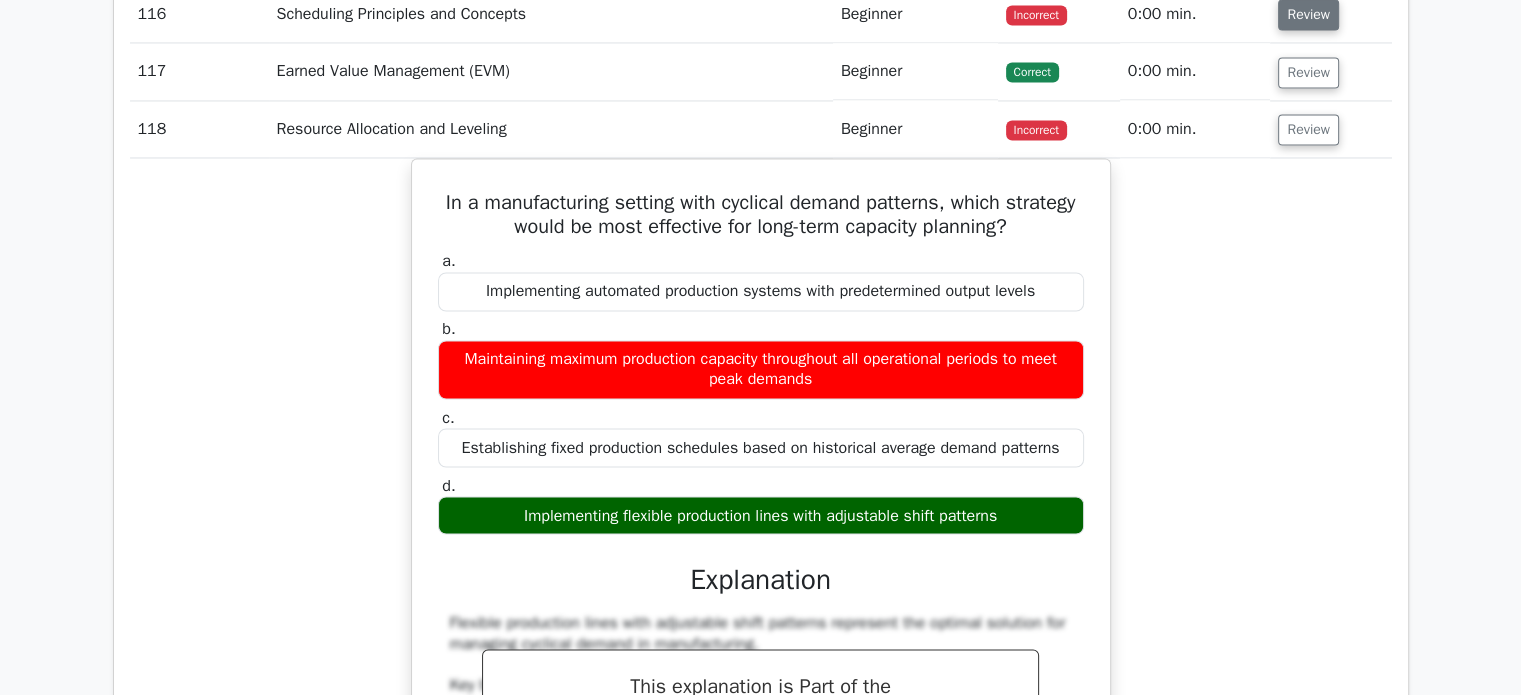 drag, startPoint x: 1315, startPoint y: 57, endPoint x: 1323, endPoint y: 11, distance: 46.69047 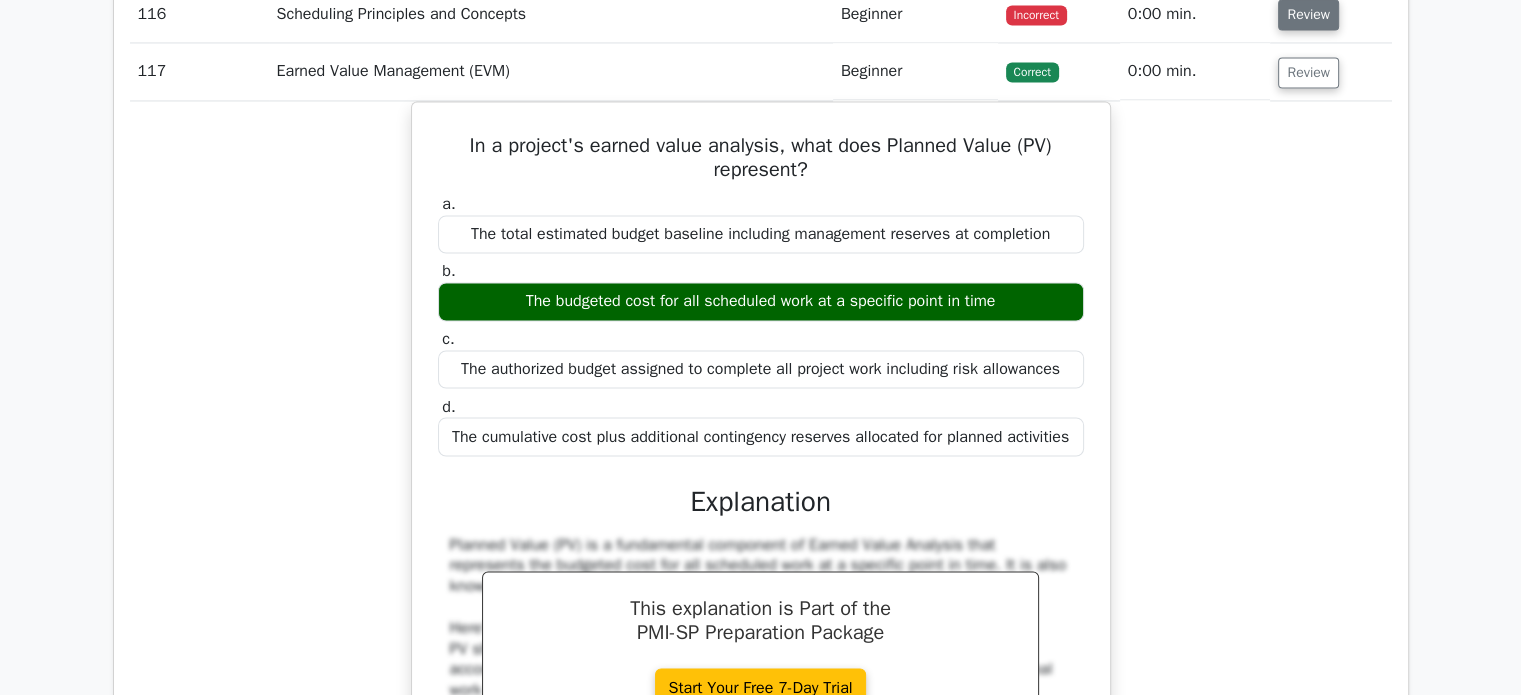 click on "Review" at bounding box center (1308, 14) 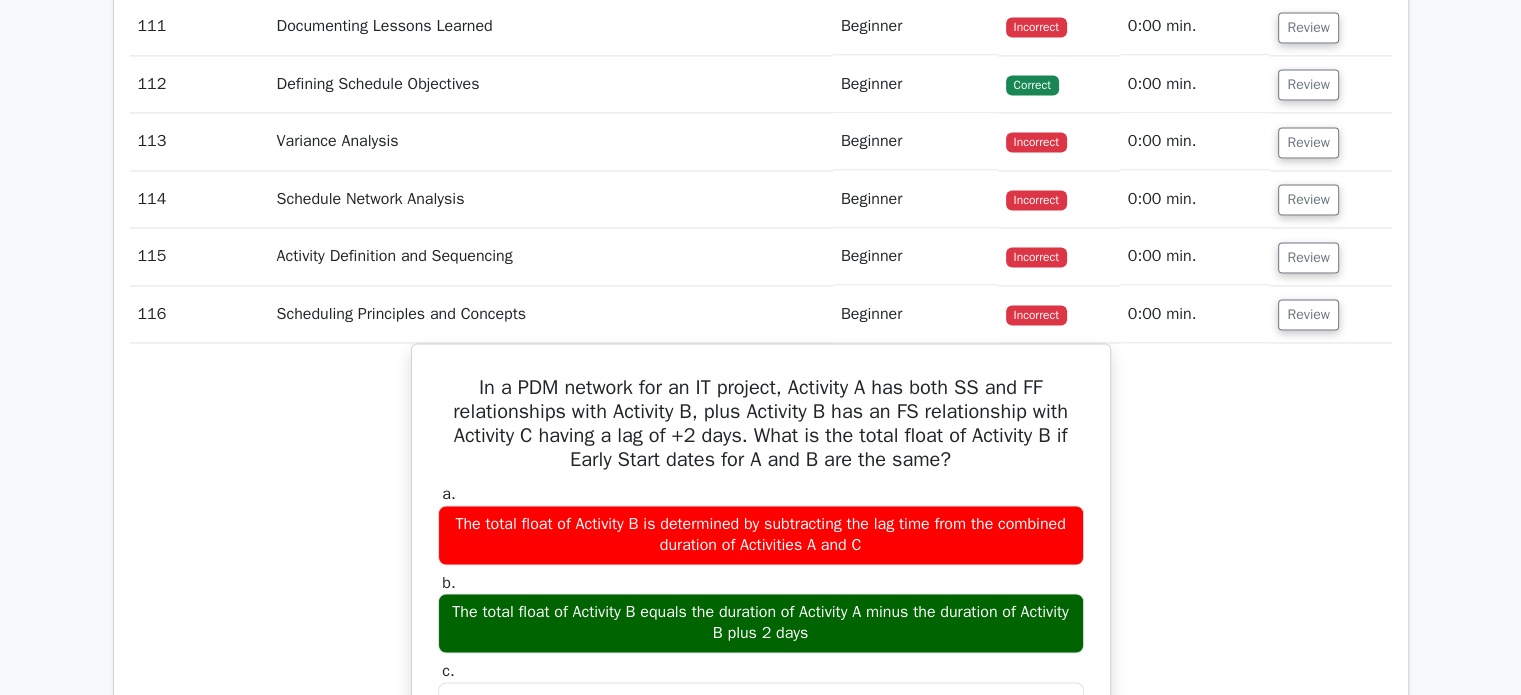 scroll, scrollTop: 18300, scrollLeft: 0, axis: vertical 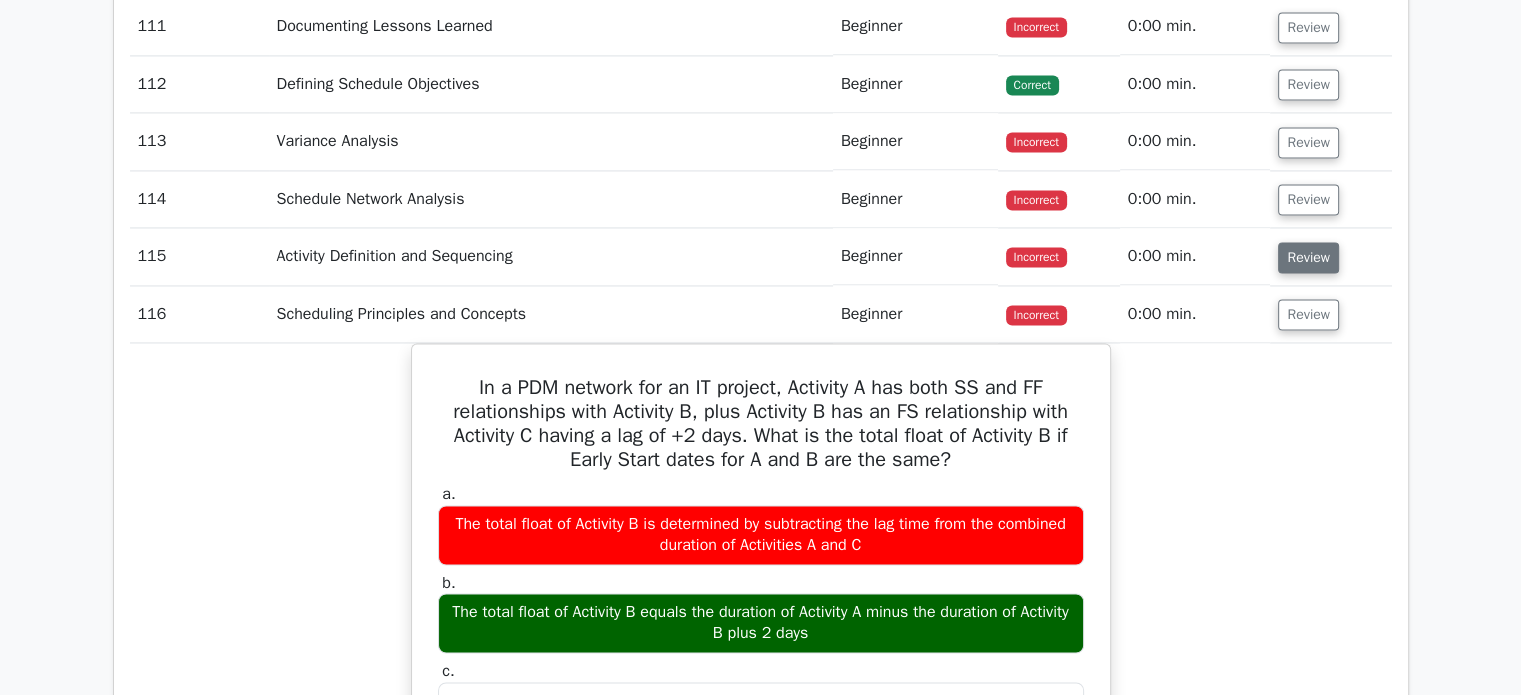 click on "Review" at bounding box center (1308, 257) 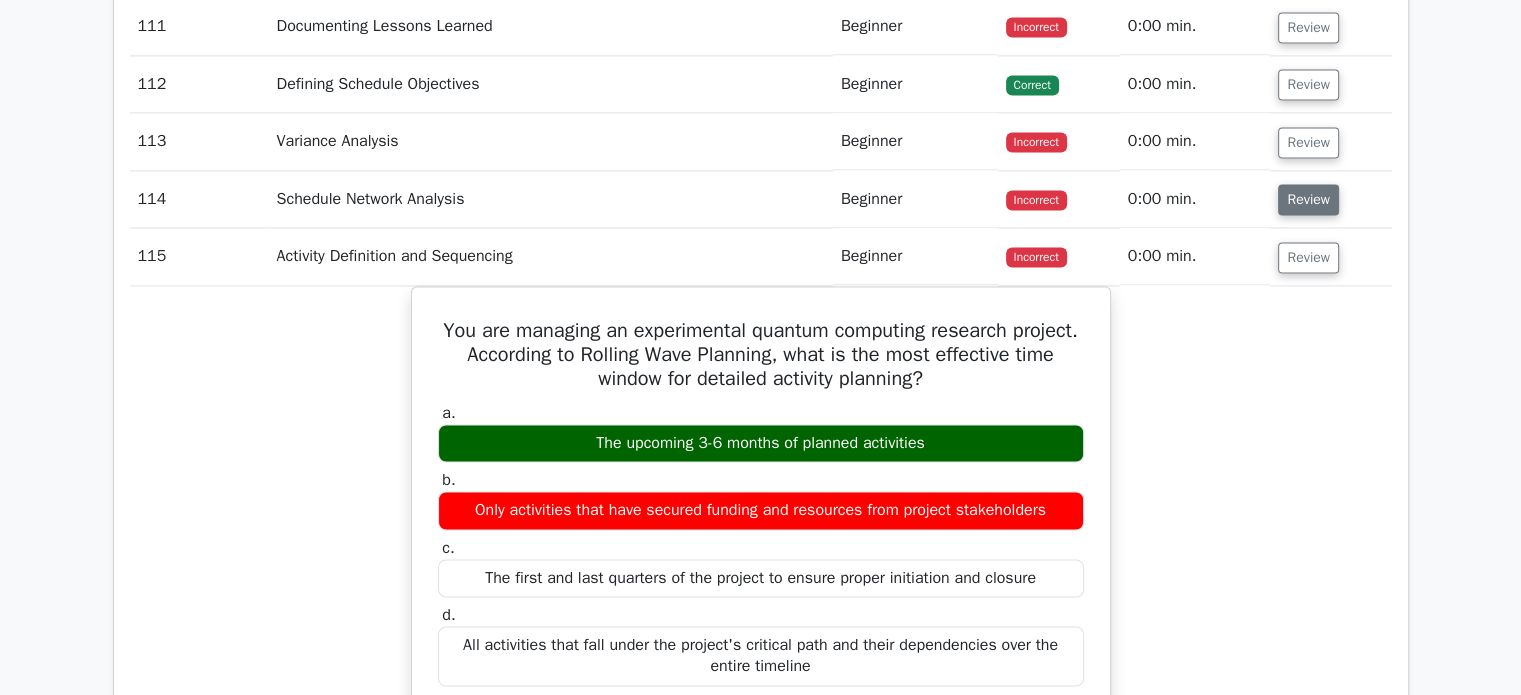 click on "Review" at bounding box center [1308, 199] 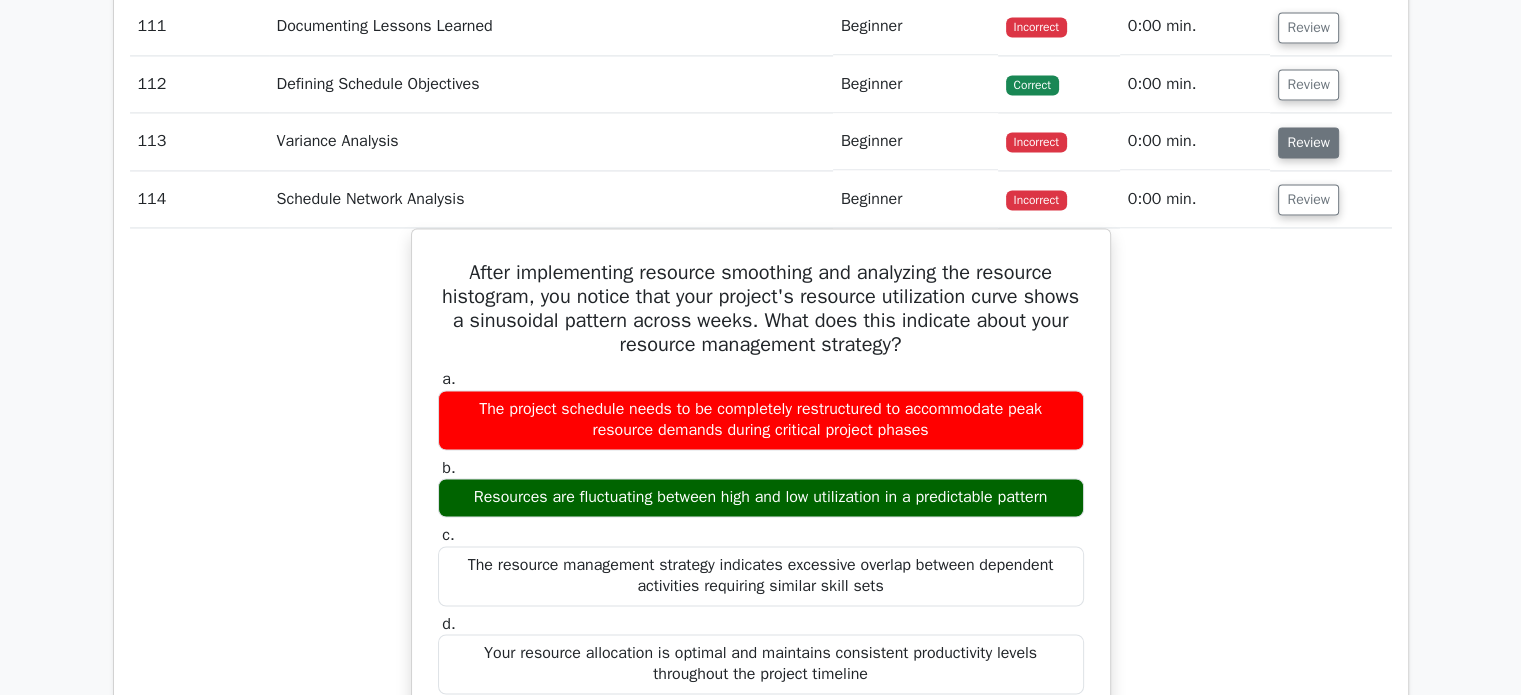 click on "Review" at bounding box center (1308, 142) 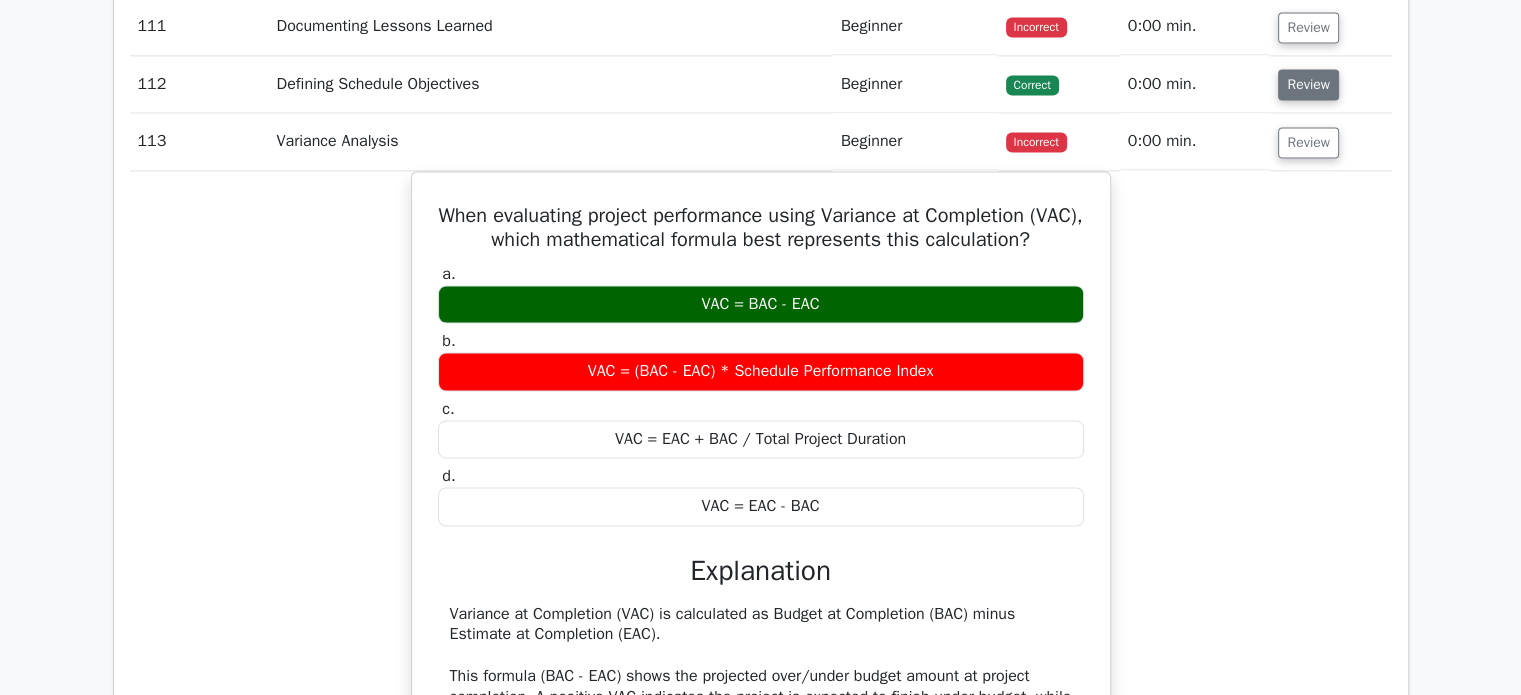 click on "Review" at bounding box center (1308, 84) 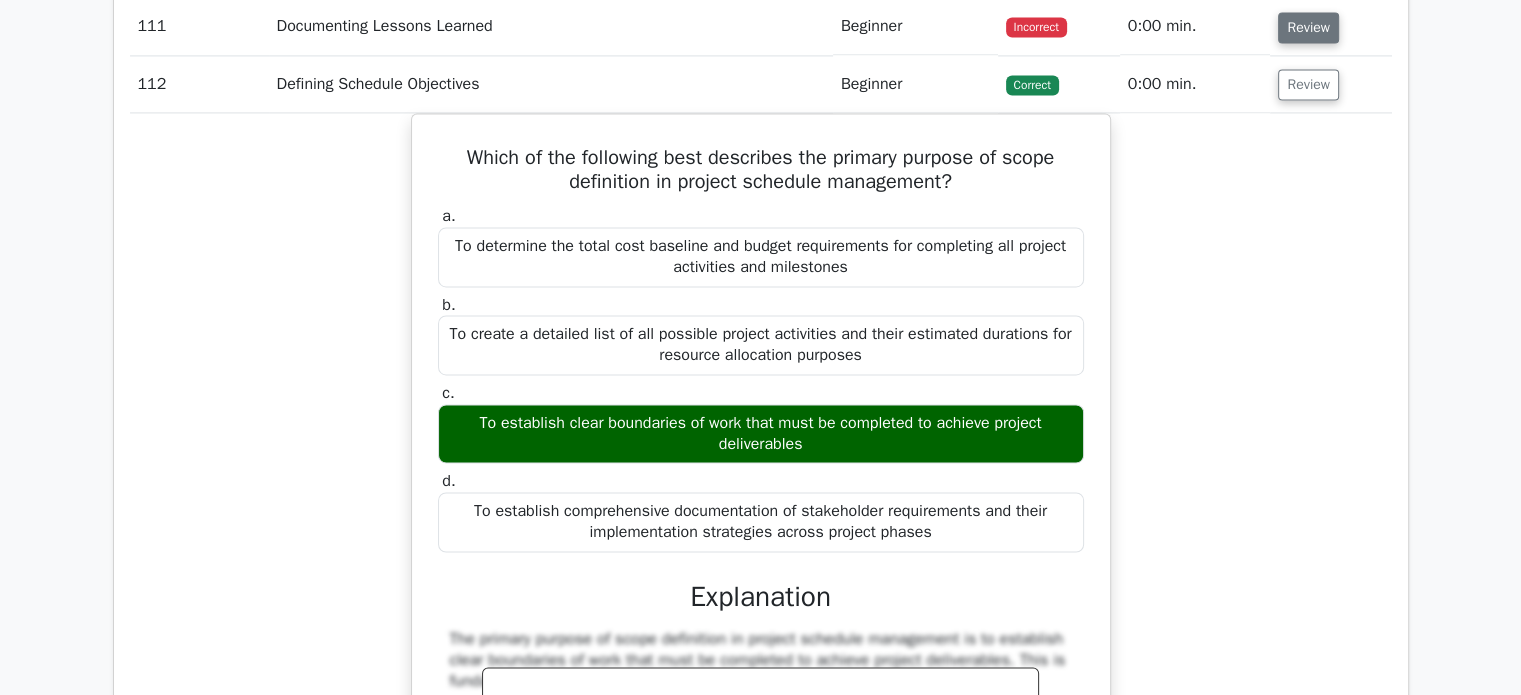 click on "Review" at bounding box center [1308, 27] 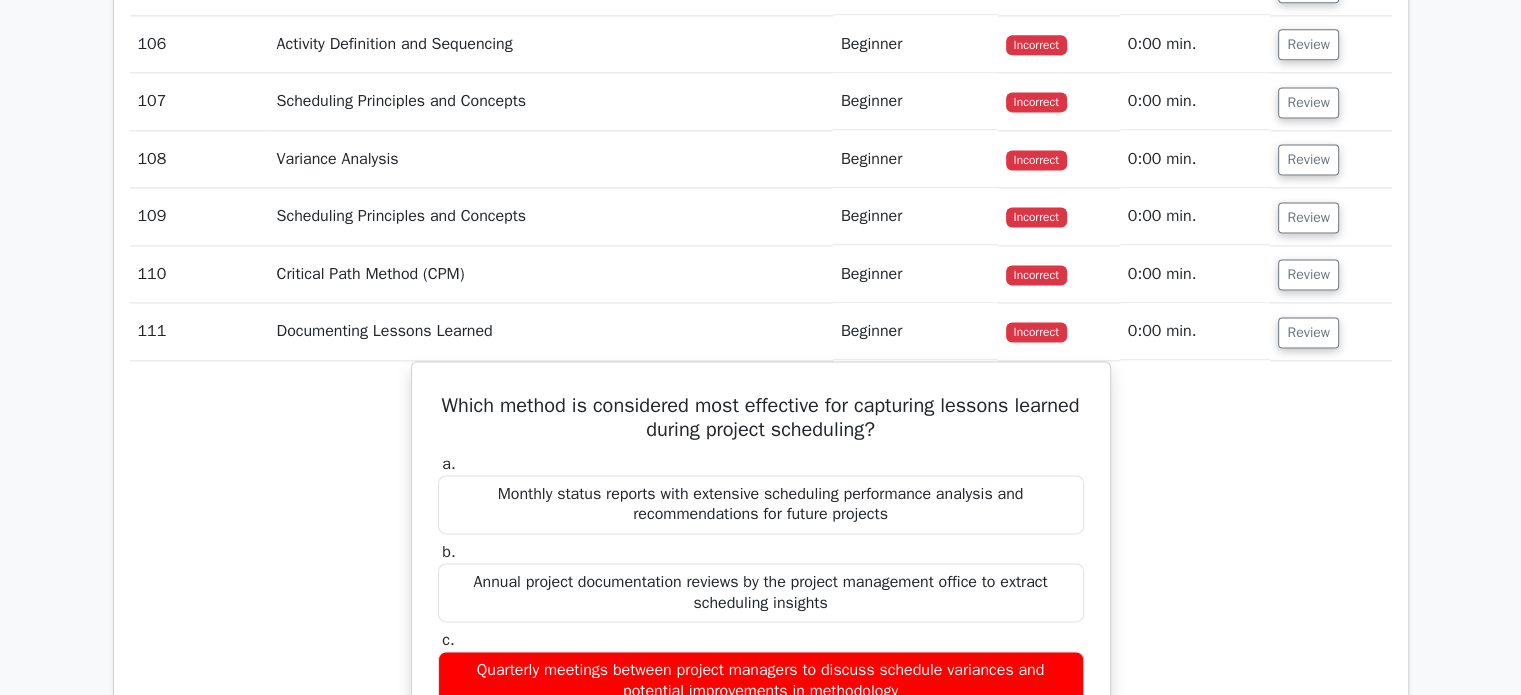 scroll, scrollTop: 17700, scrollLeft: 0, axis: vertical 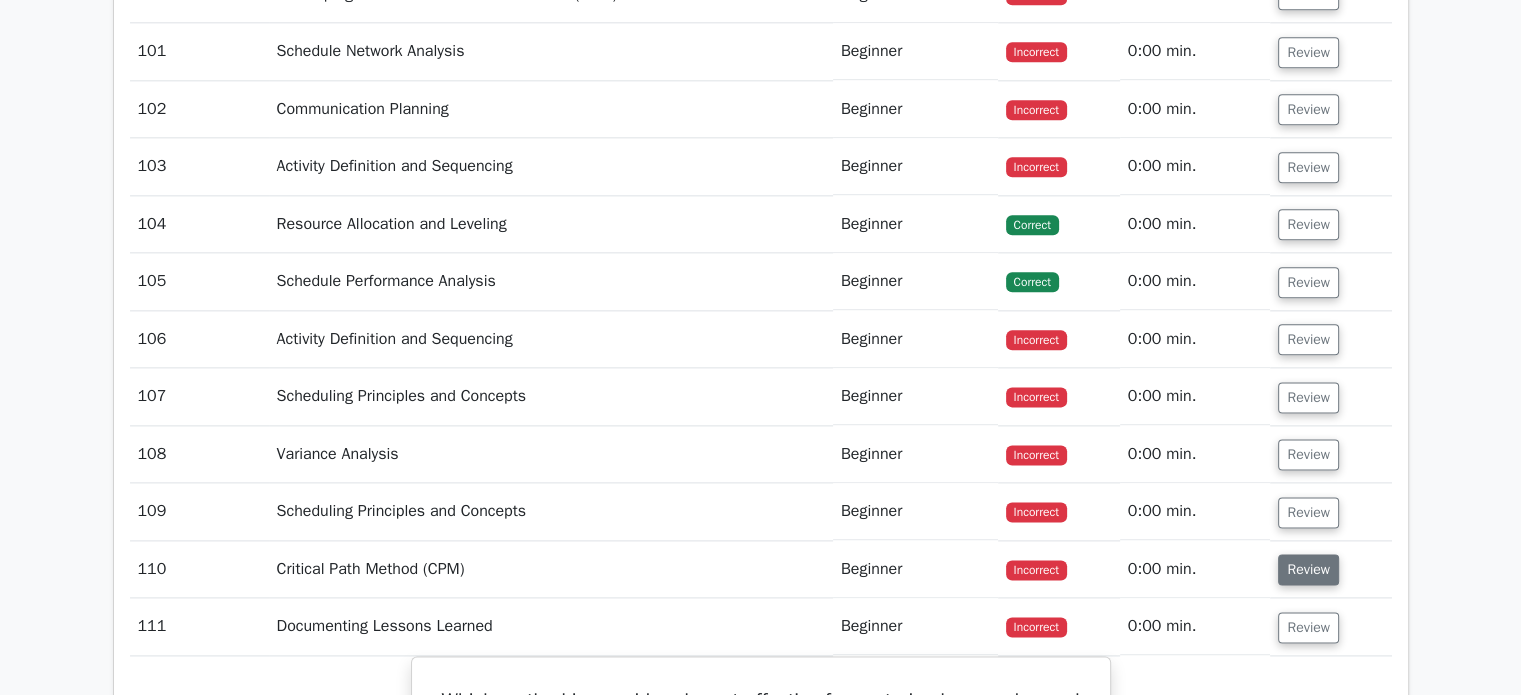click on "Review" at bounding box center [1308, 569] 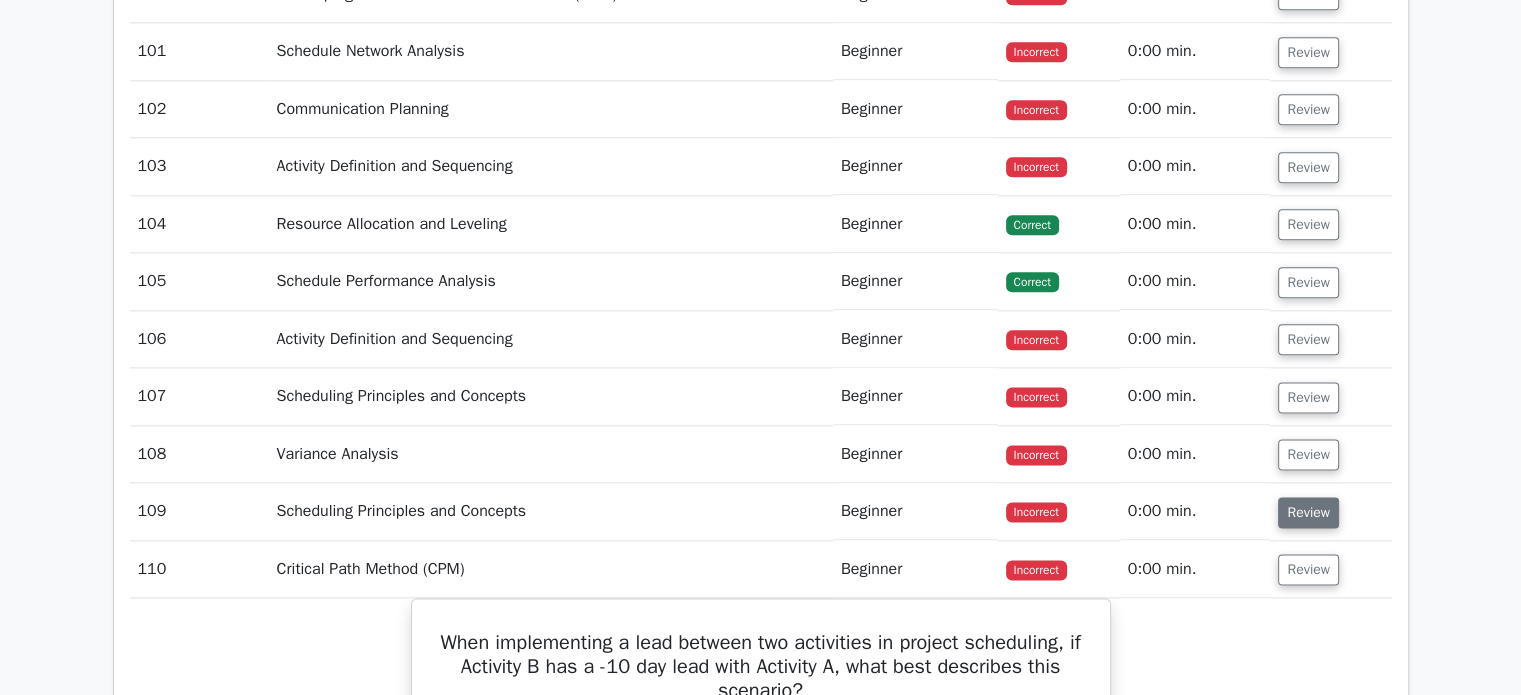 click on "Review" at bounding box center [1308, 512] 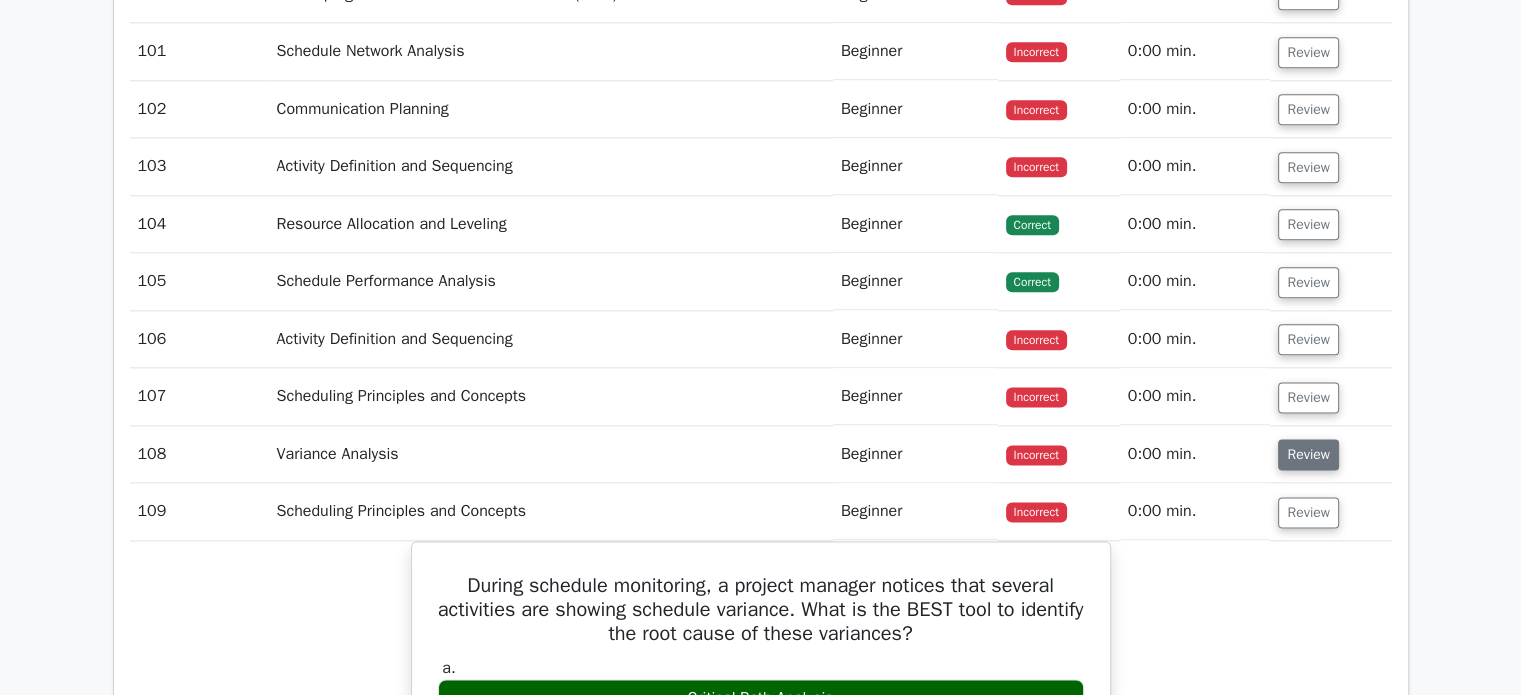 click on "Review" at bounding box center (1308, 454) 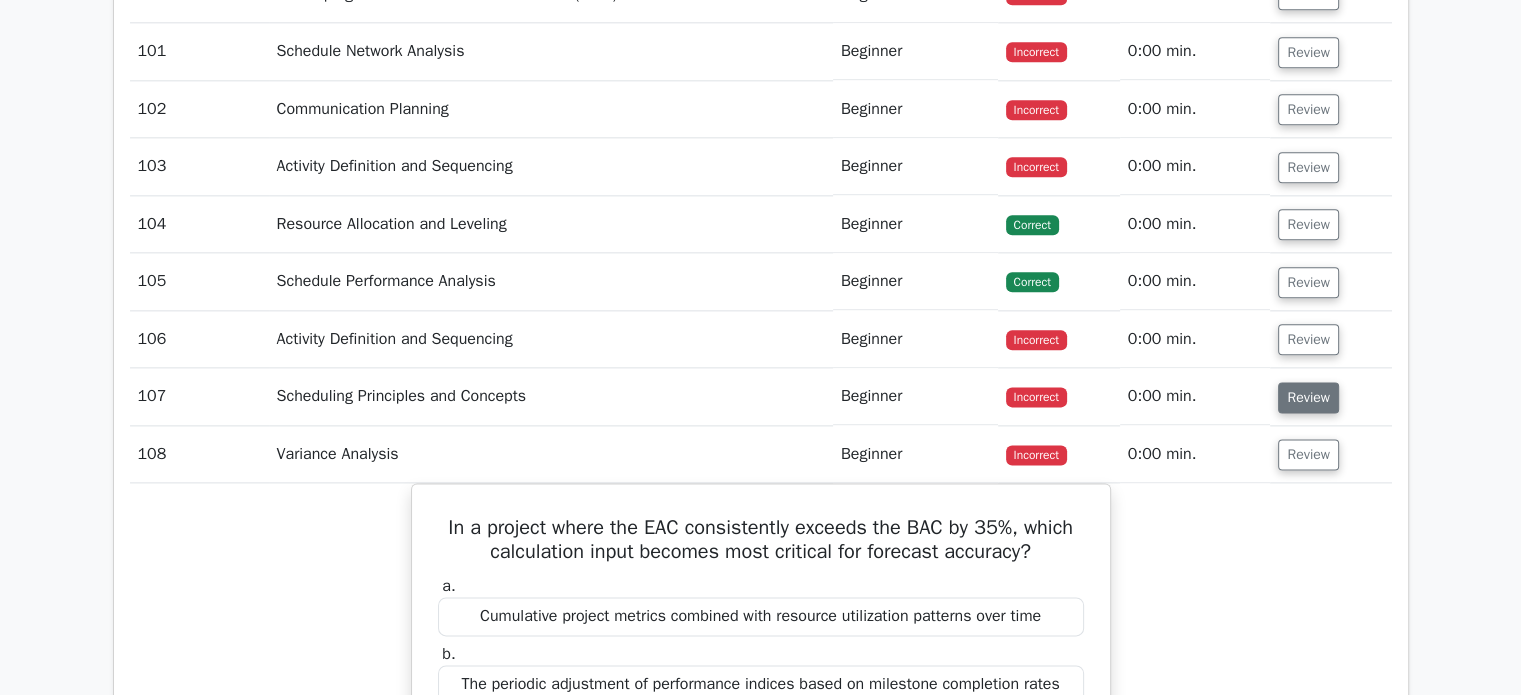 click on "Review" at bounding box center [1308, 397] 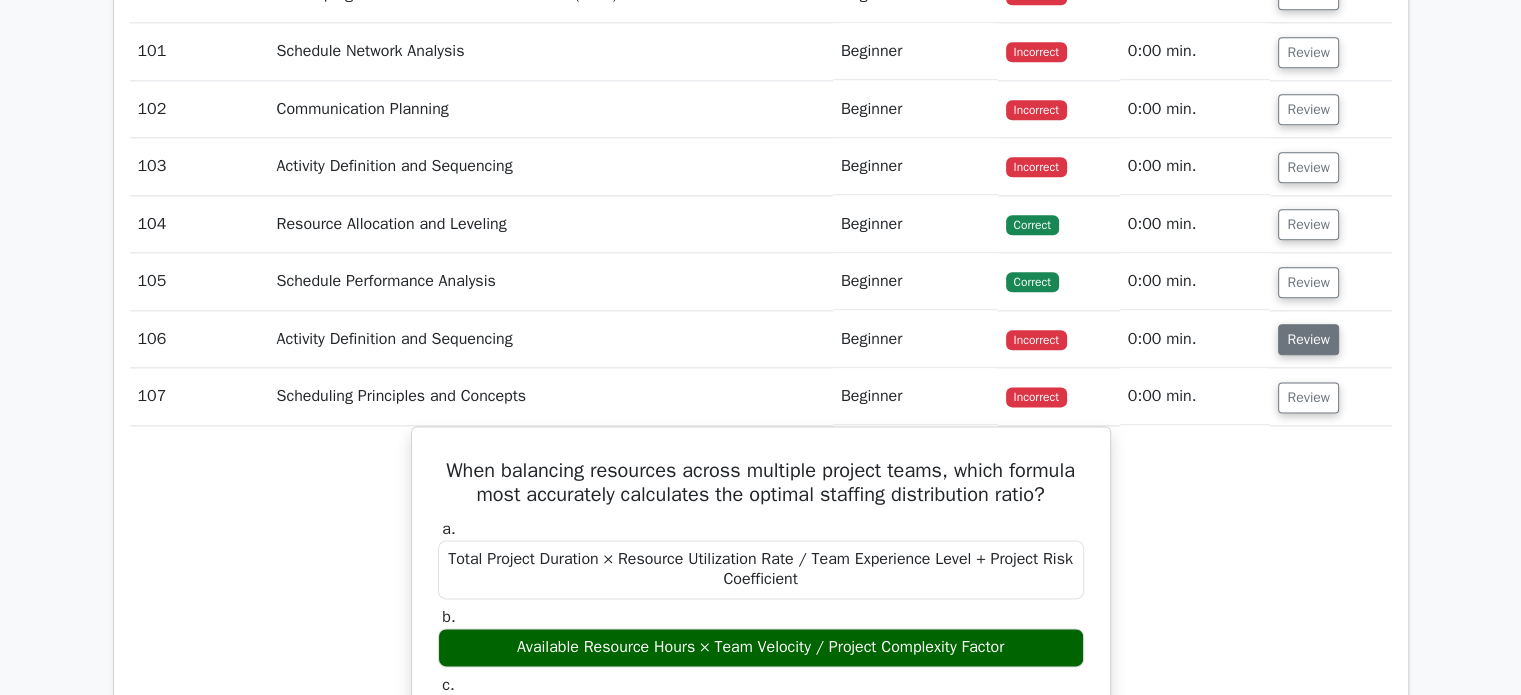 click on "Review" at bounding box center (1308, 339) 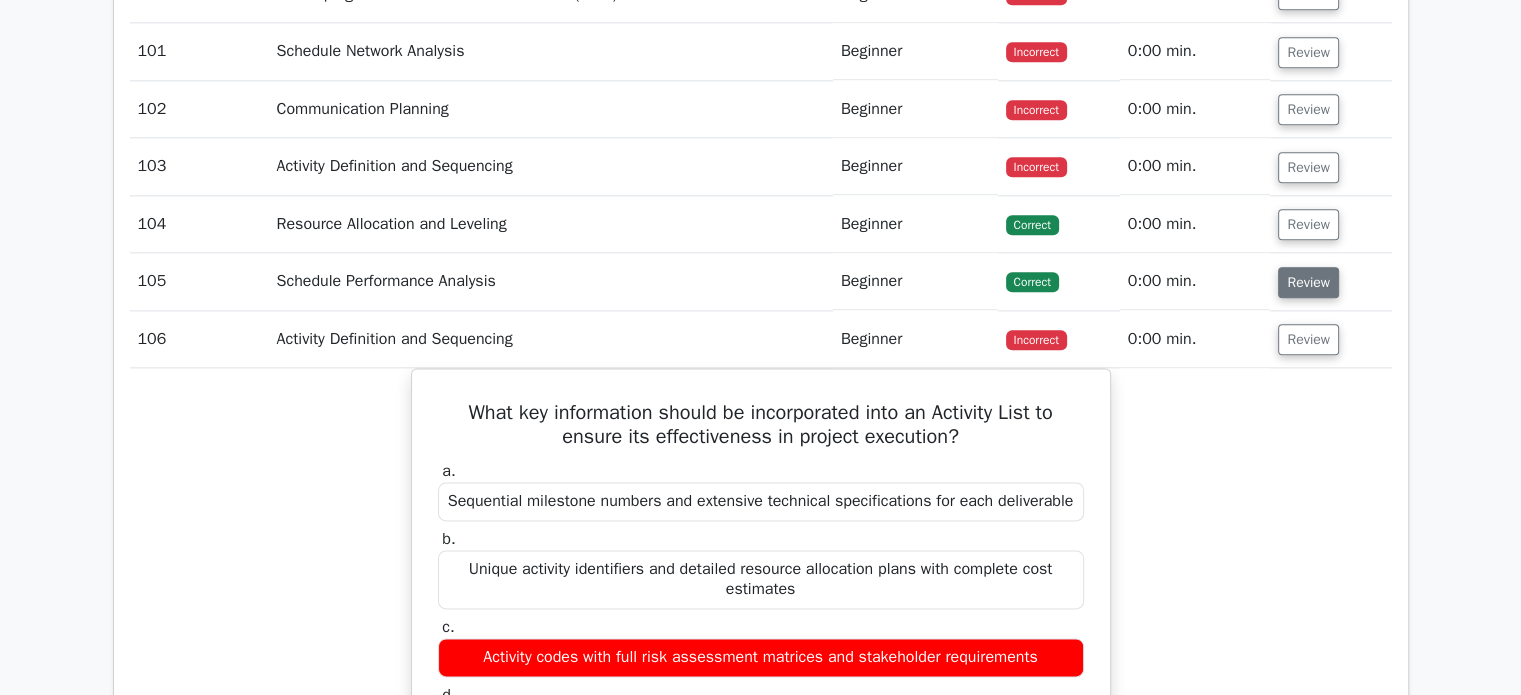 click on "Review" at bounding box center [1308, 282] 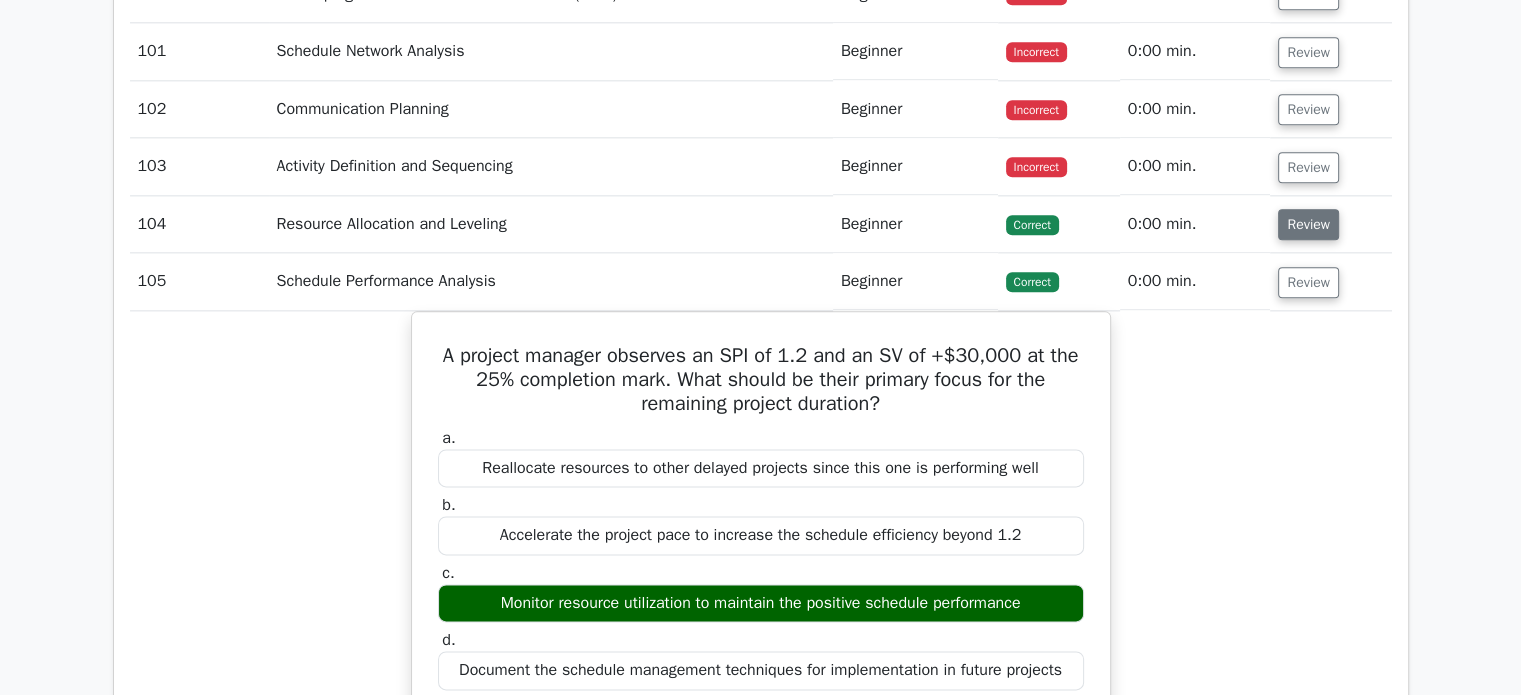 click on "Review" at bounding box center (1308, 224) 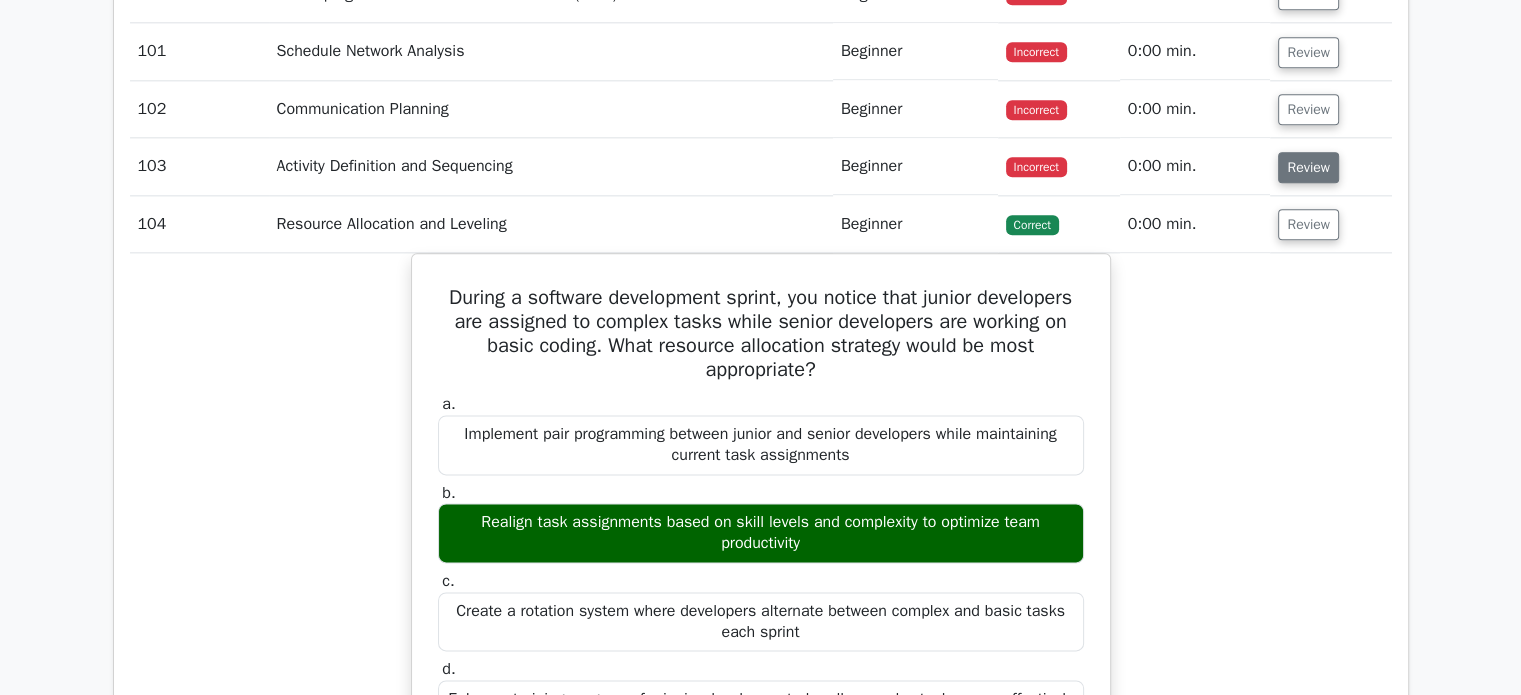 click on "Review" at bounding box center (1308, 167) 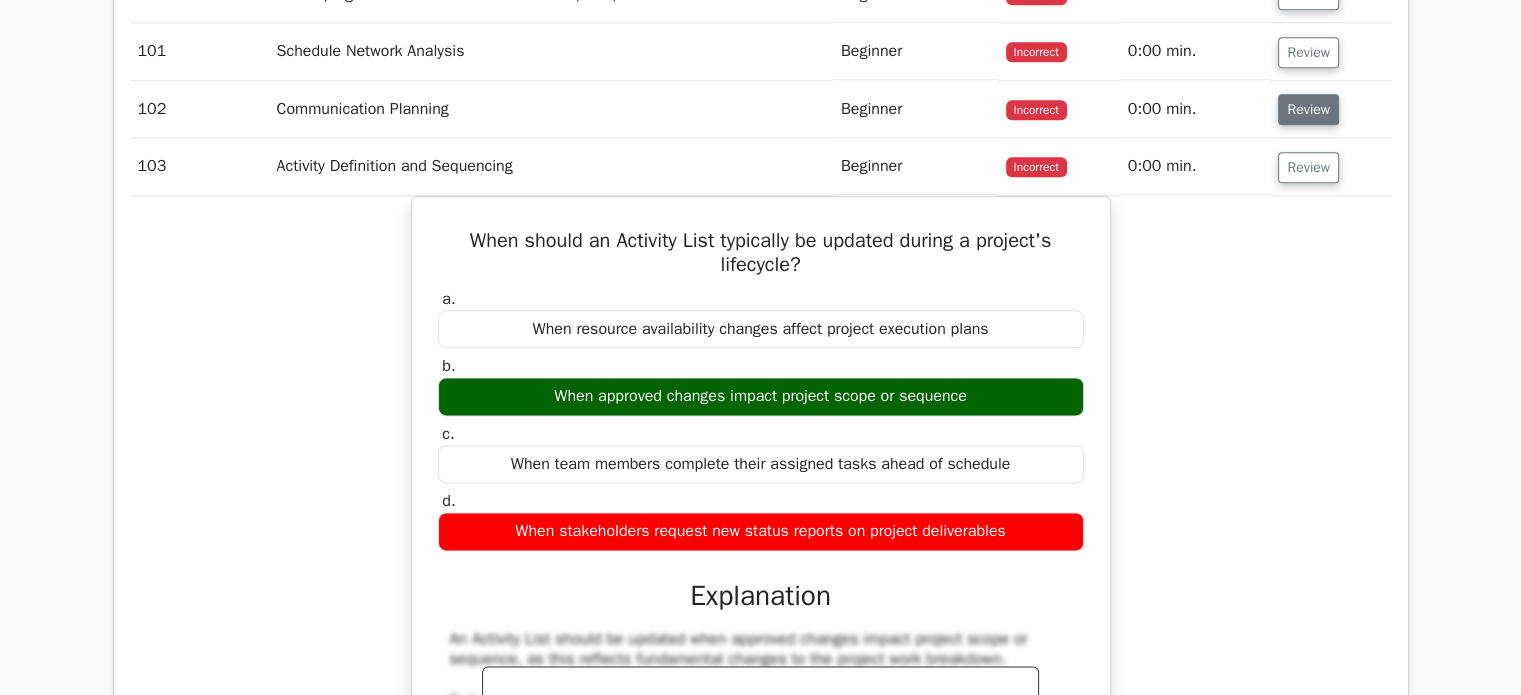 click on "Review" at bounding box center [1308, 109] 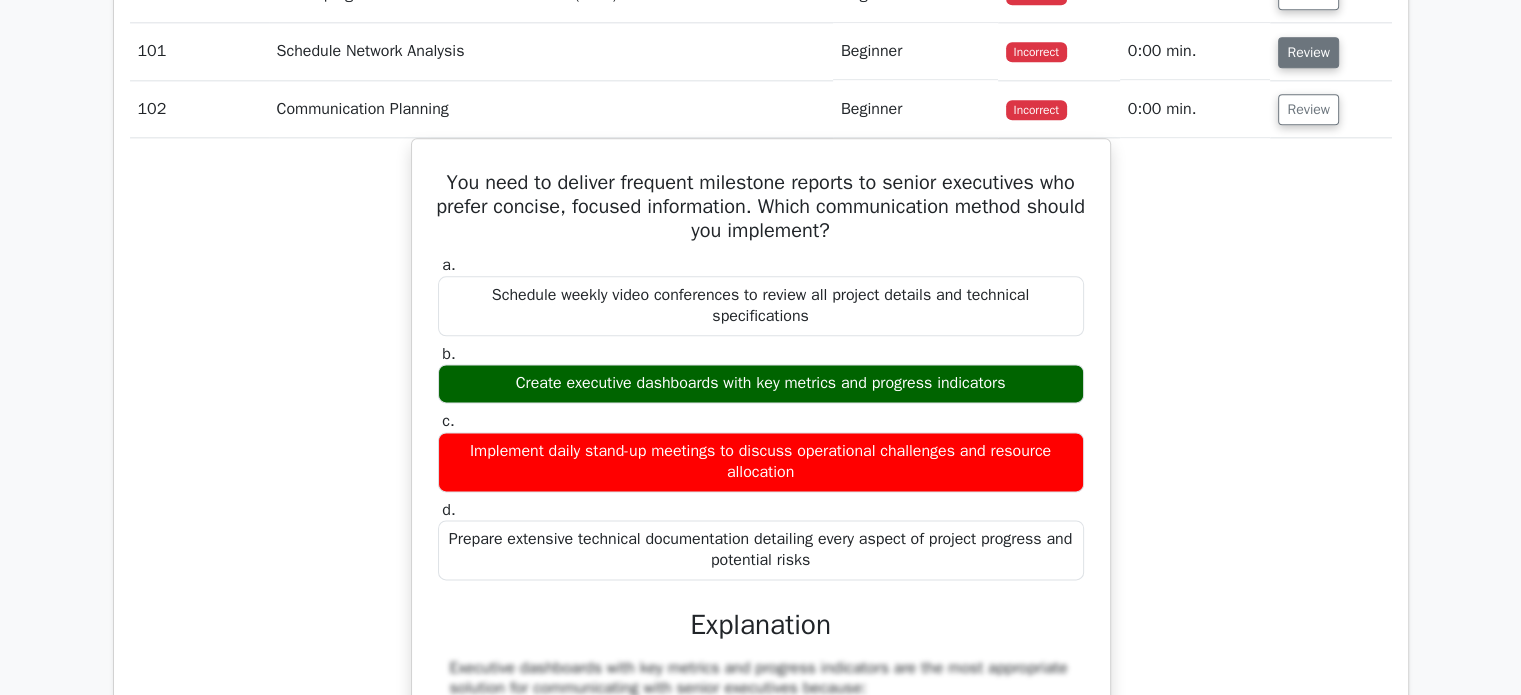 click on "Review" at bounding box center (1308, 52) 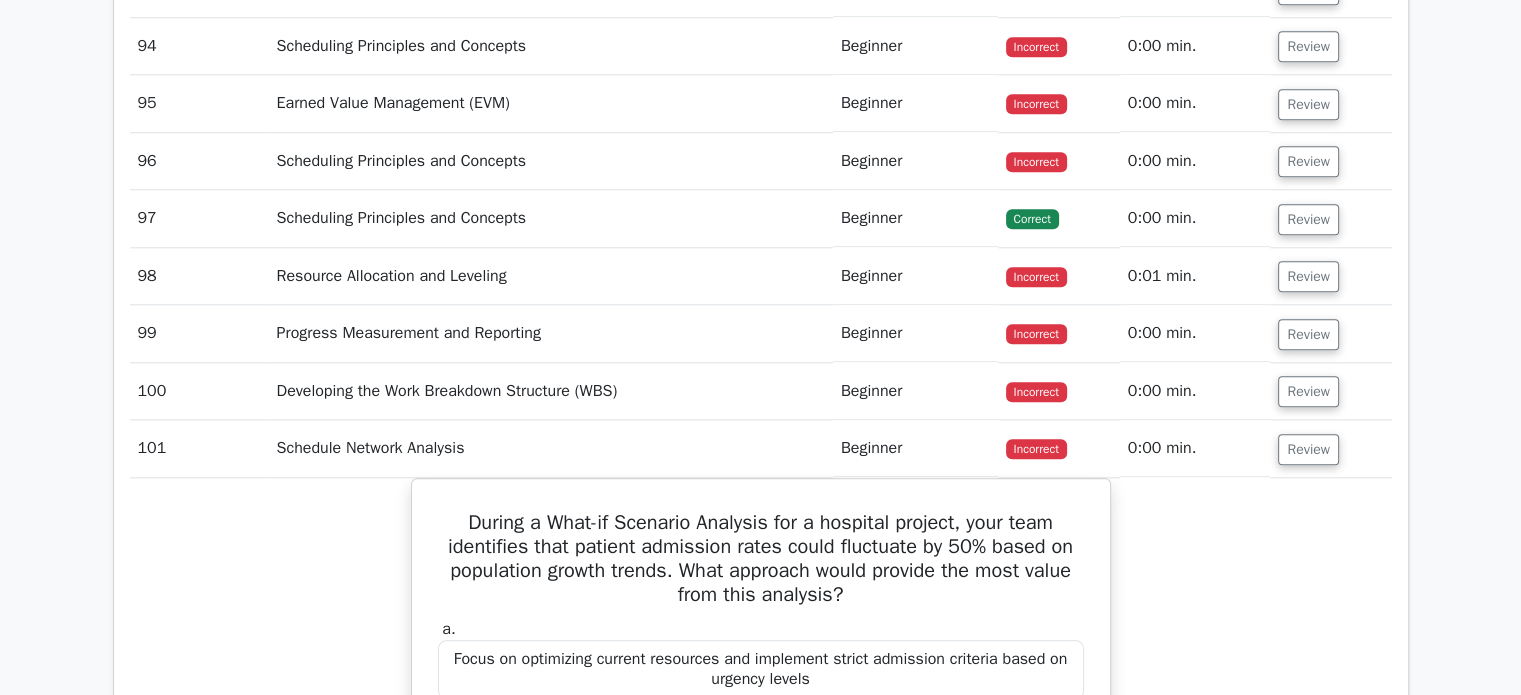 scroll, scrollTop: 17300, scrollLeft: 0, axis: vertical 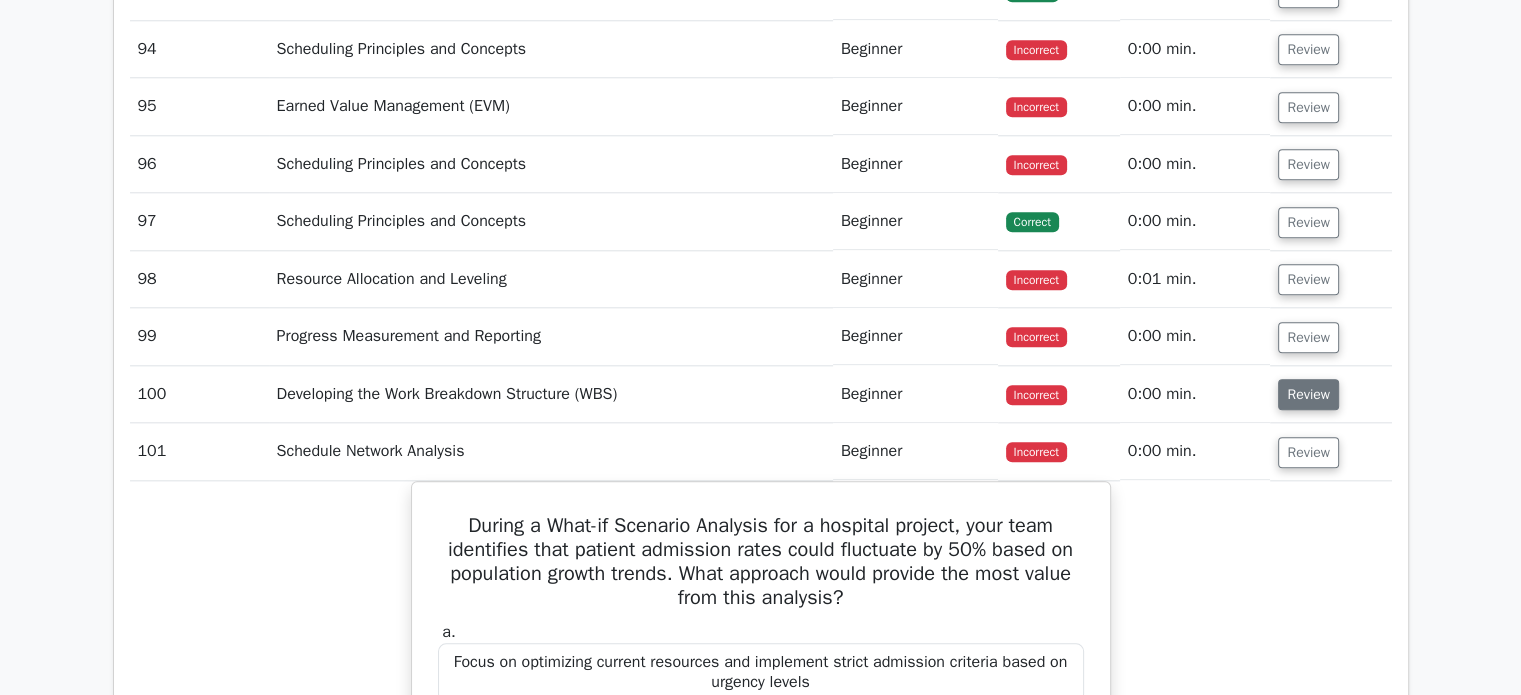 click on "Review" at bounding box center (1308, 394) 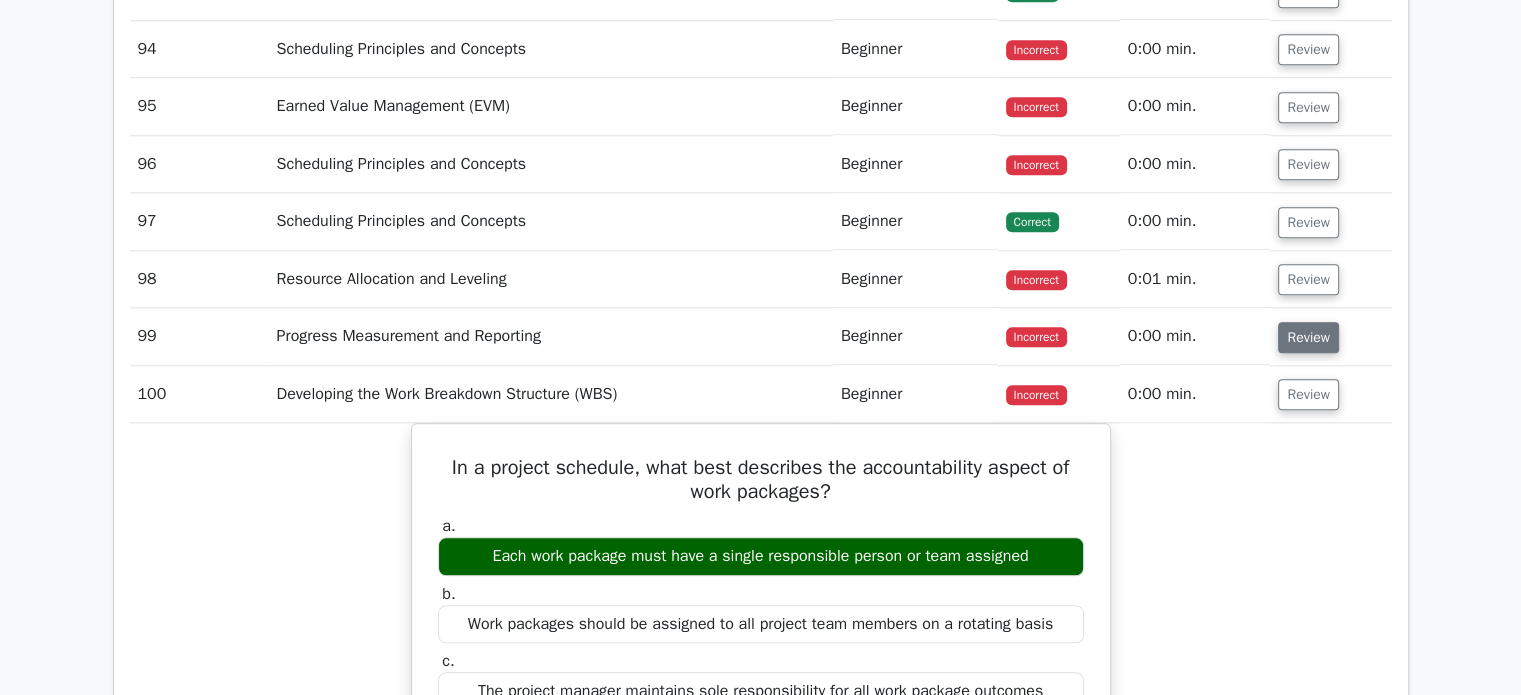 click on "Review" at bounding box center [1308, 337] 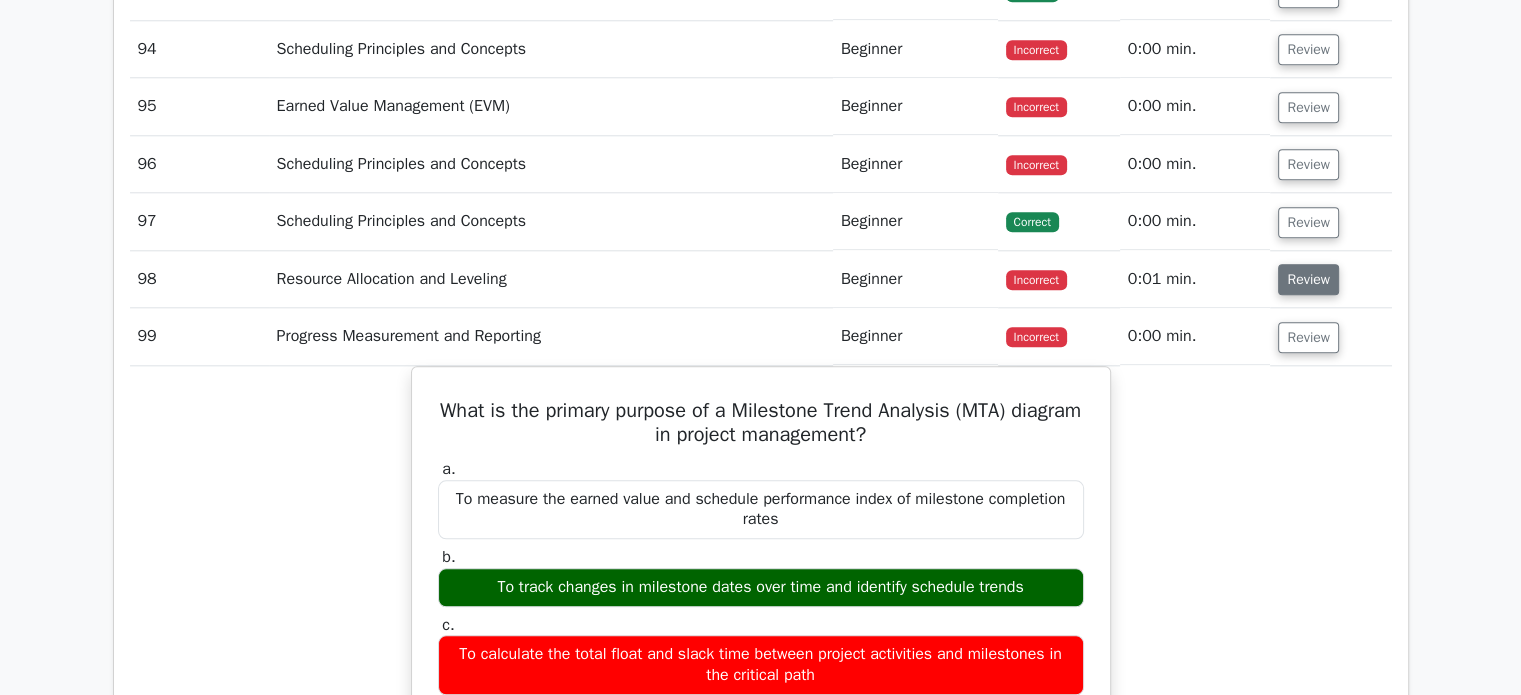 click on "Review" at bounding box center (1308, 279) 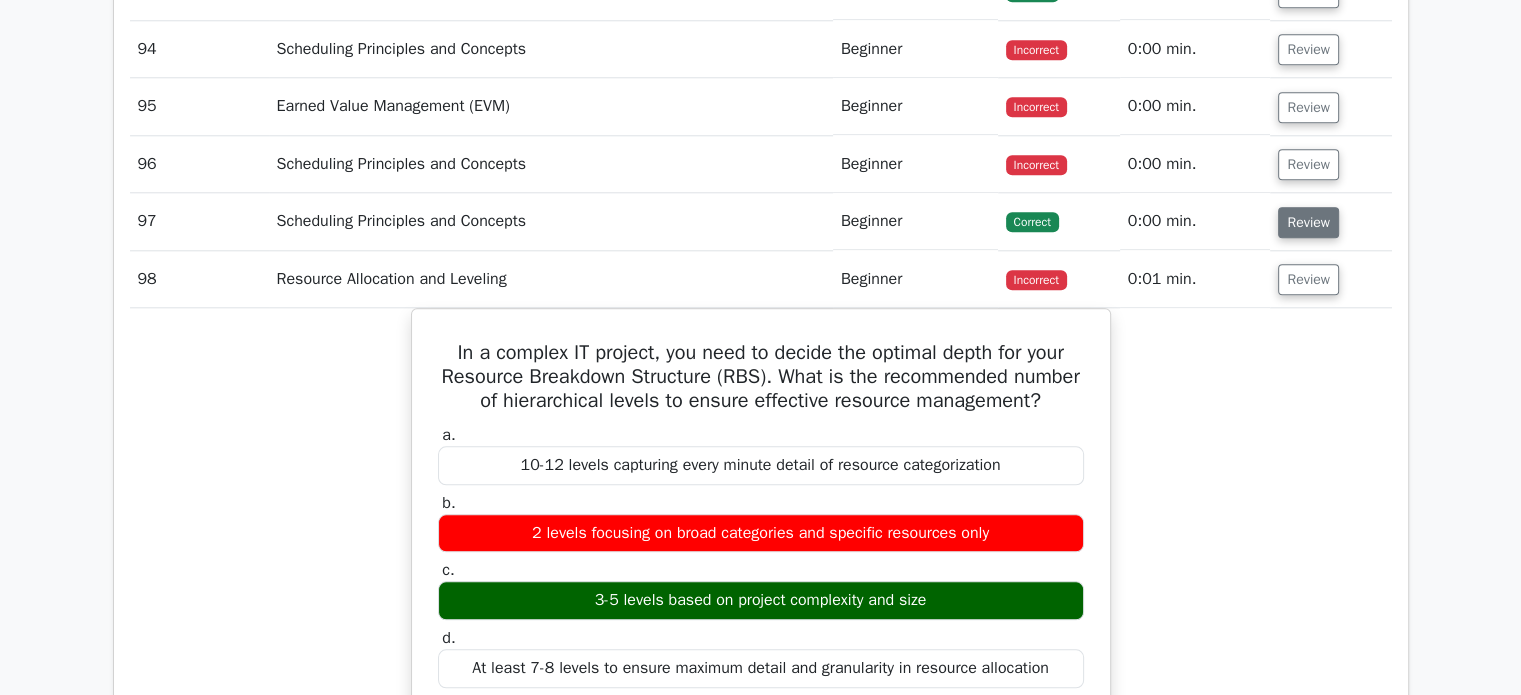 click on "Review" at bounding box center [1308, 222] 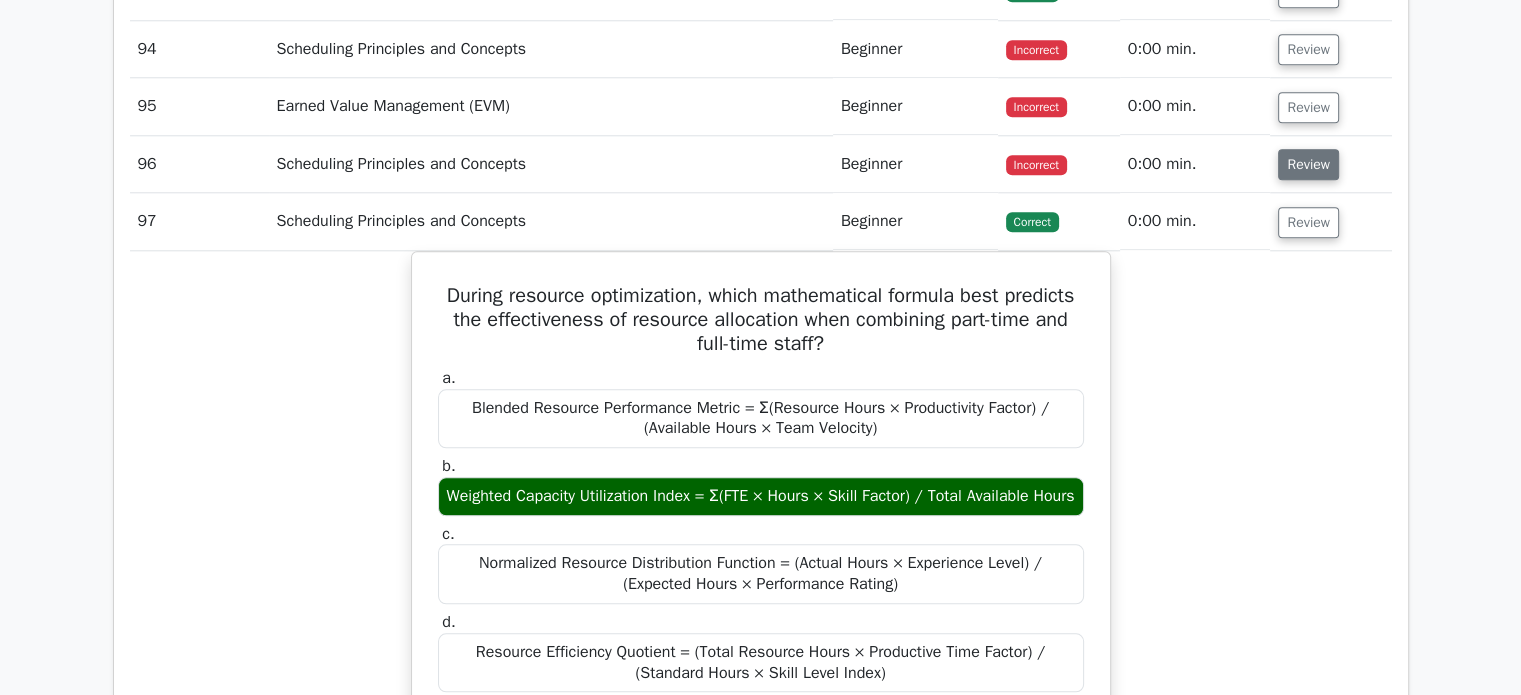 click on "Review" at bounding box center (1308, 164) 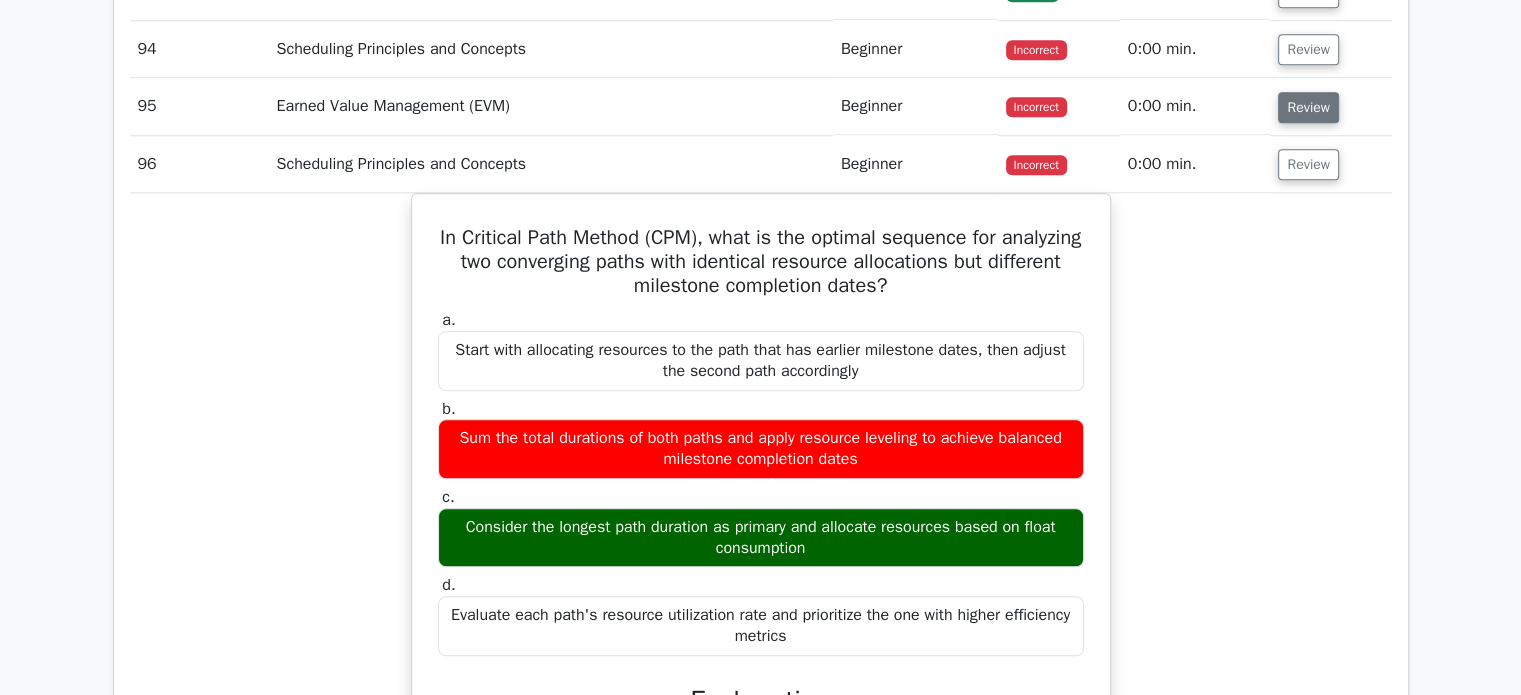 click on "Review" at bounding box center (1308, 107) 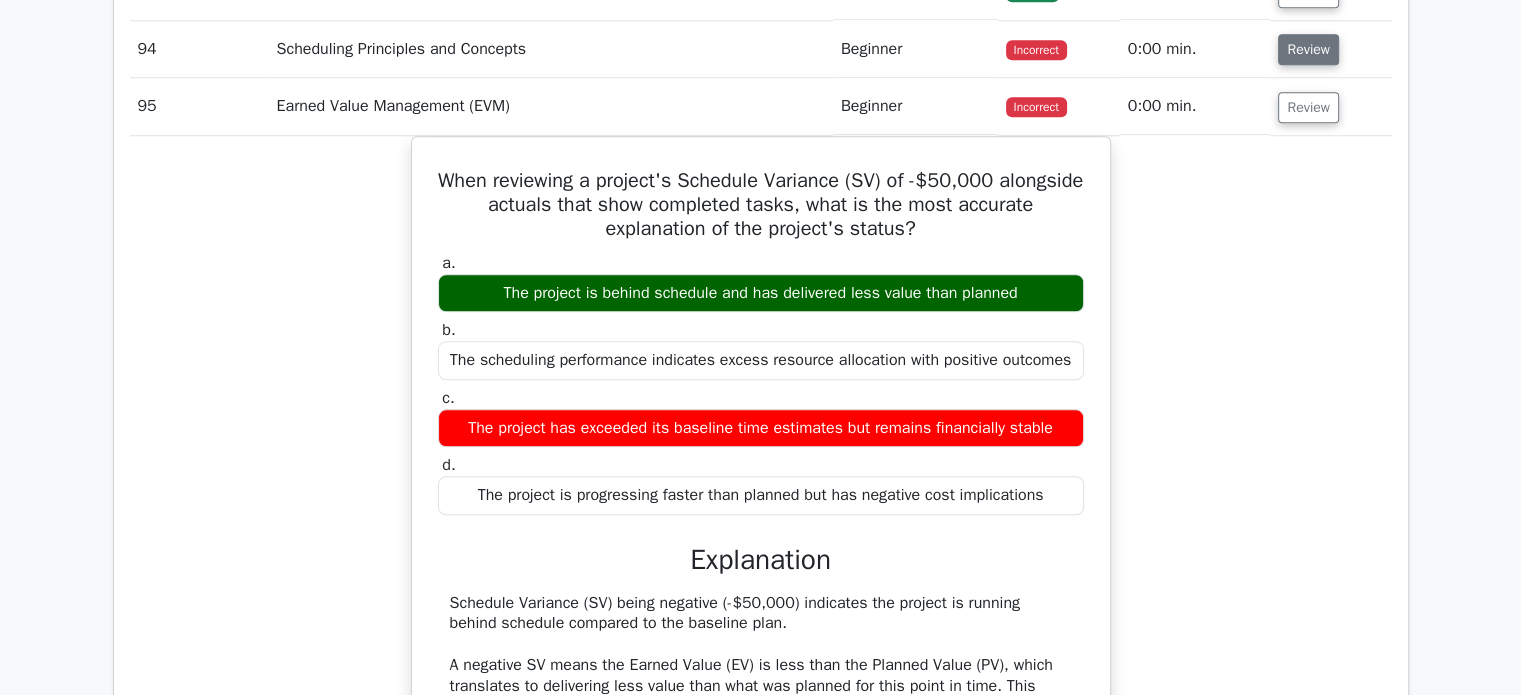 click on "Review" at bounding box center [1308, 49] 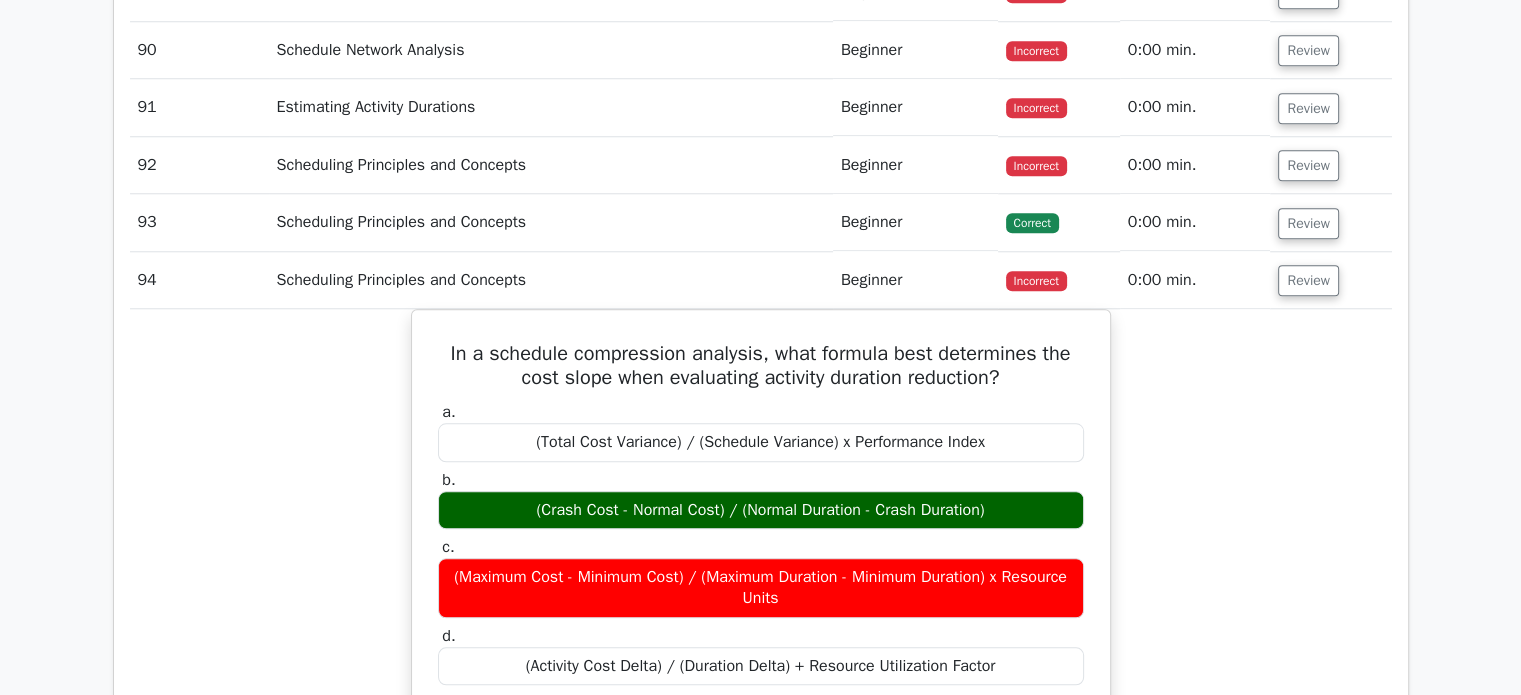 scroll, scrollTop: 16800, scrollLeft: 0, axis: vertical 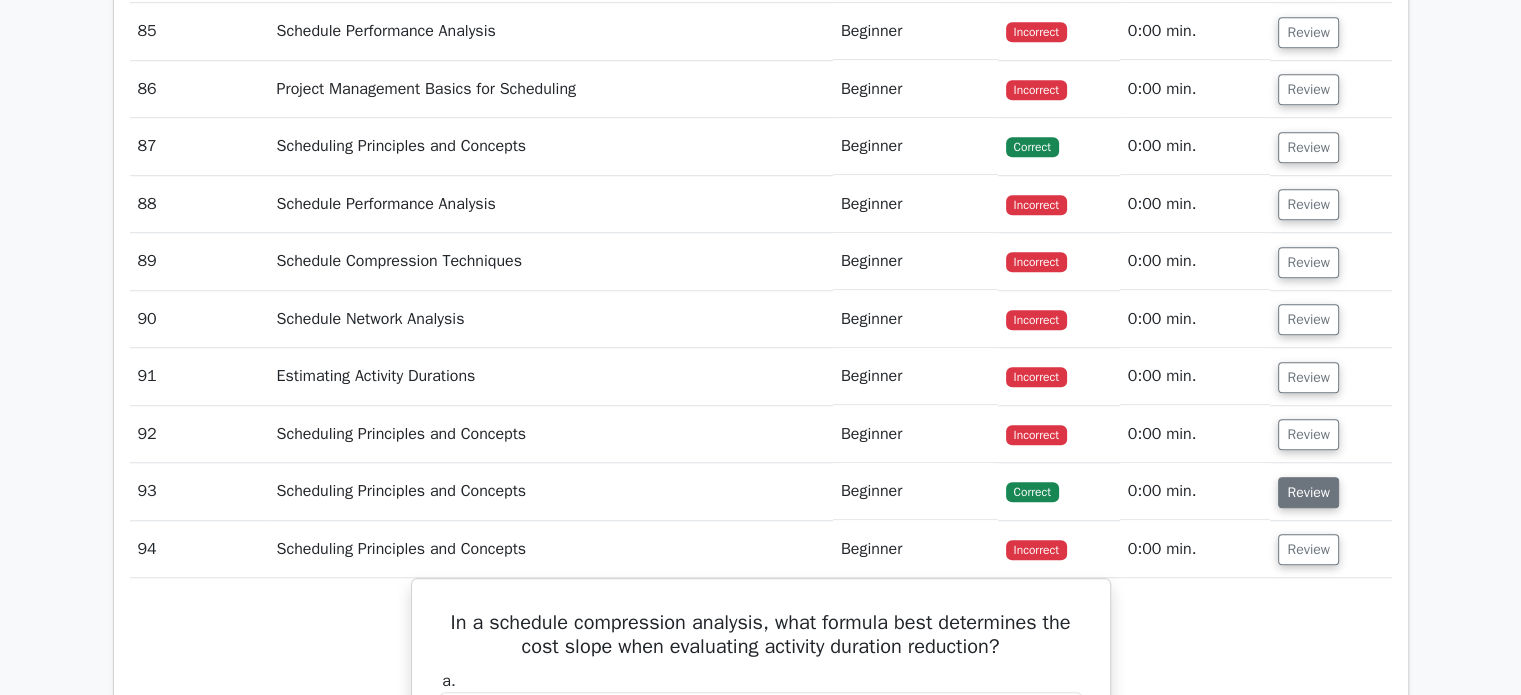 click on "Review" at bounding box center [1308, 492] 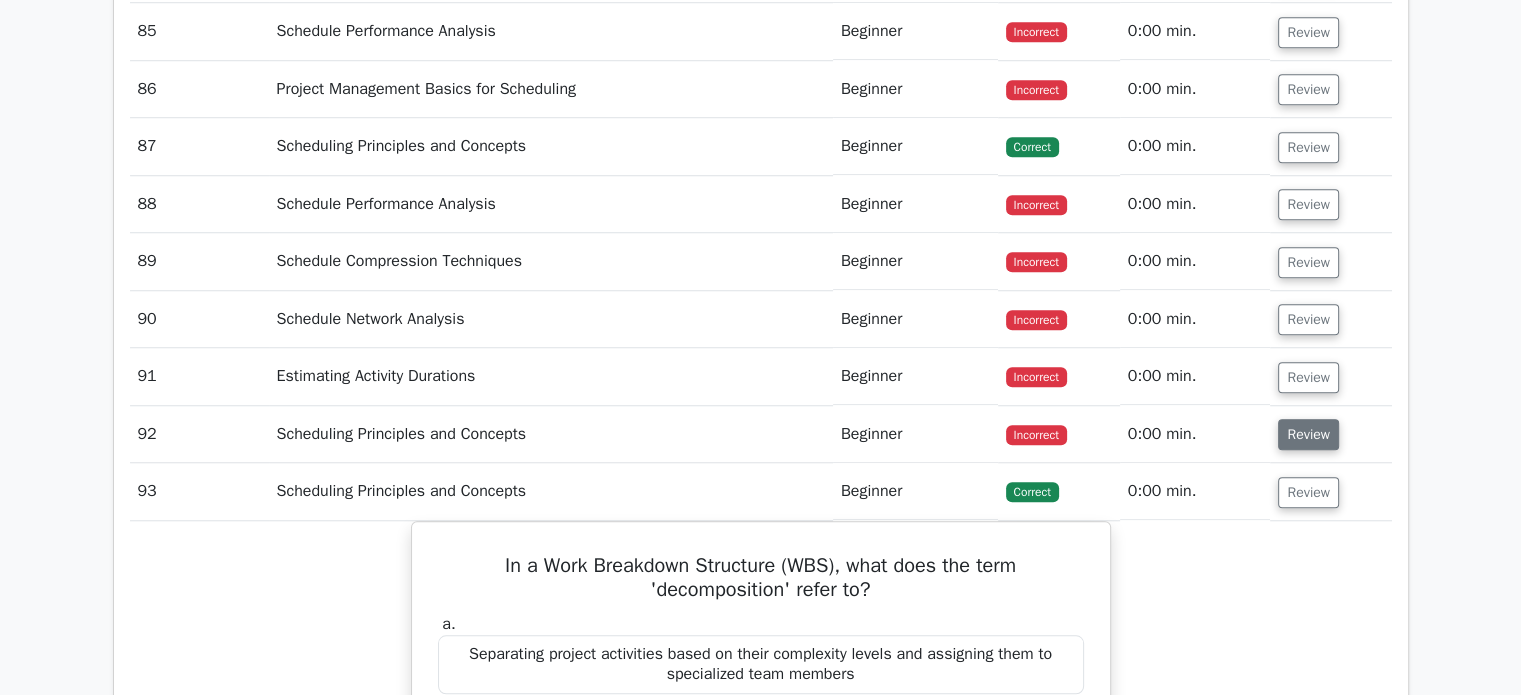 click on "Review" at bounding box center [1308, 434] 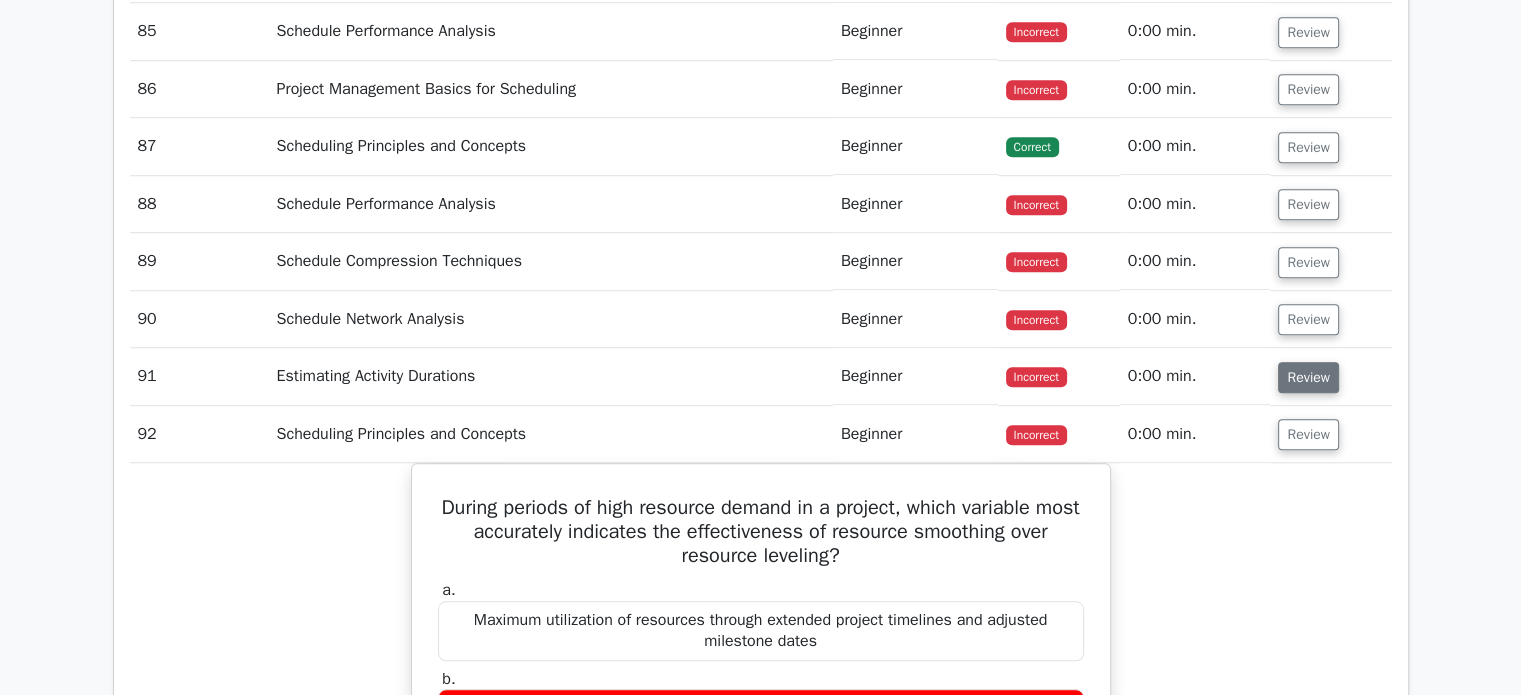 click on "Review" at bounding box center [1308, 377] 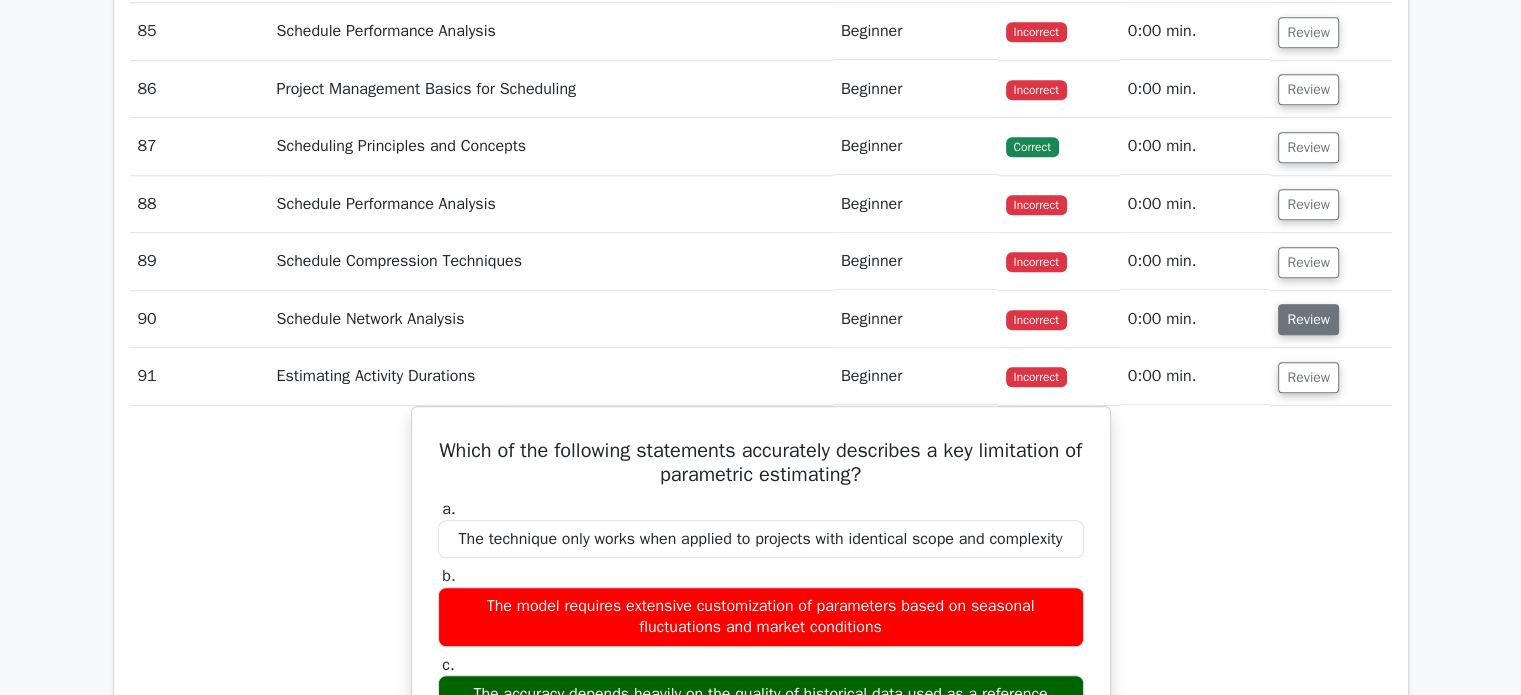 click on "Review" at bounding box center [1308, 319] 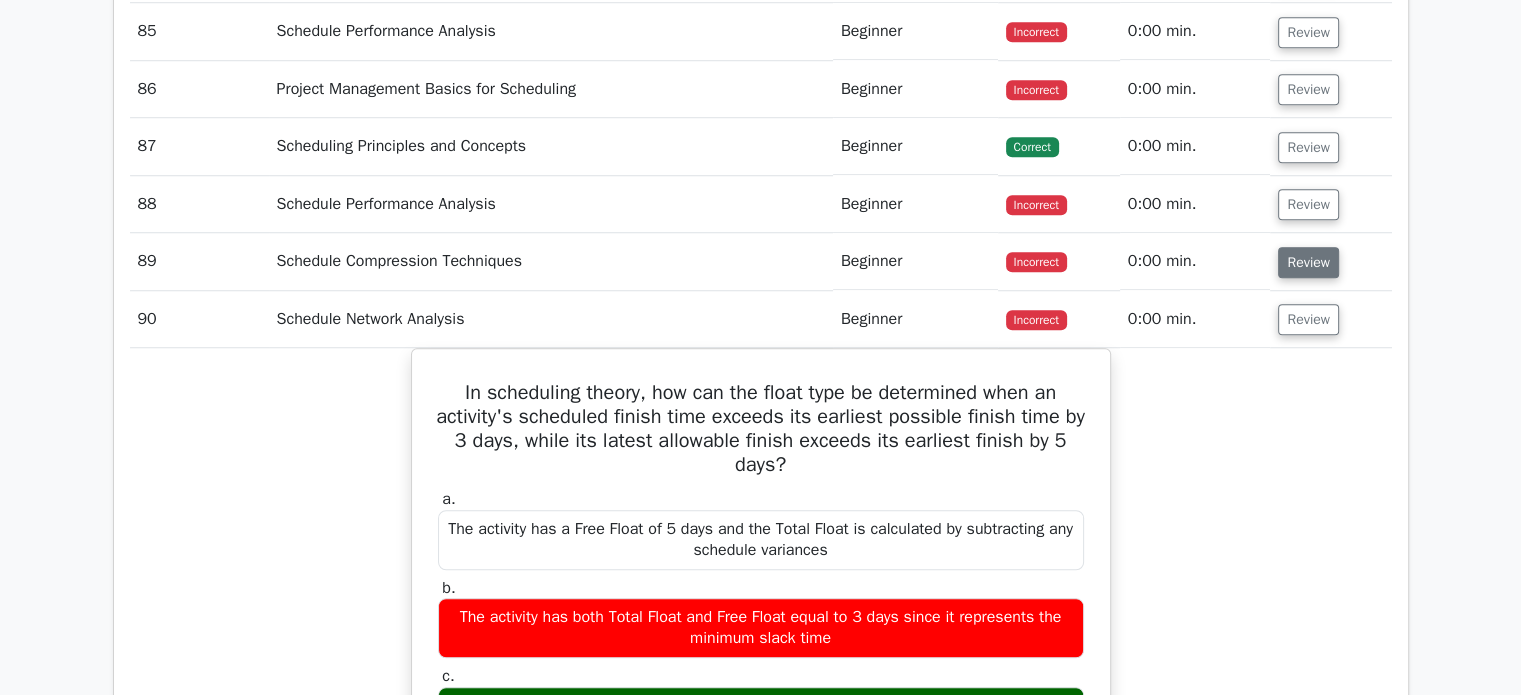 click on "Review" at bounding box center (1308, 262) 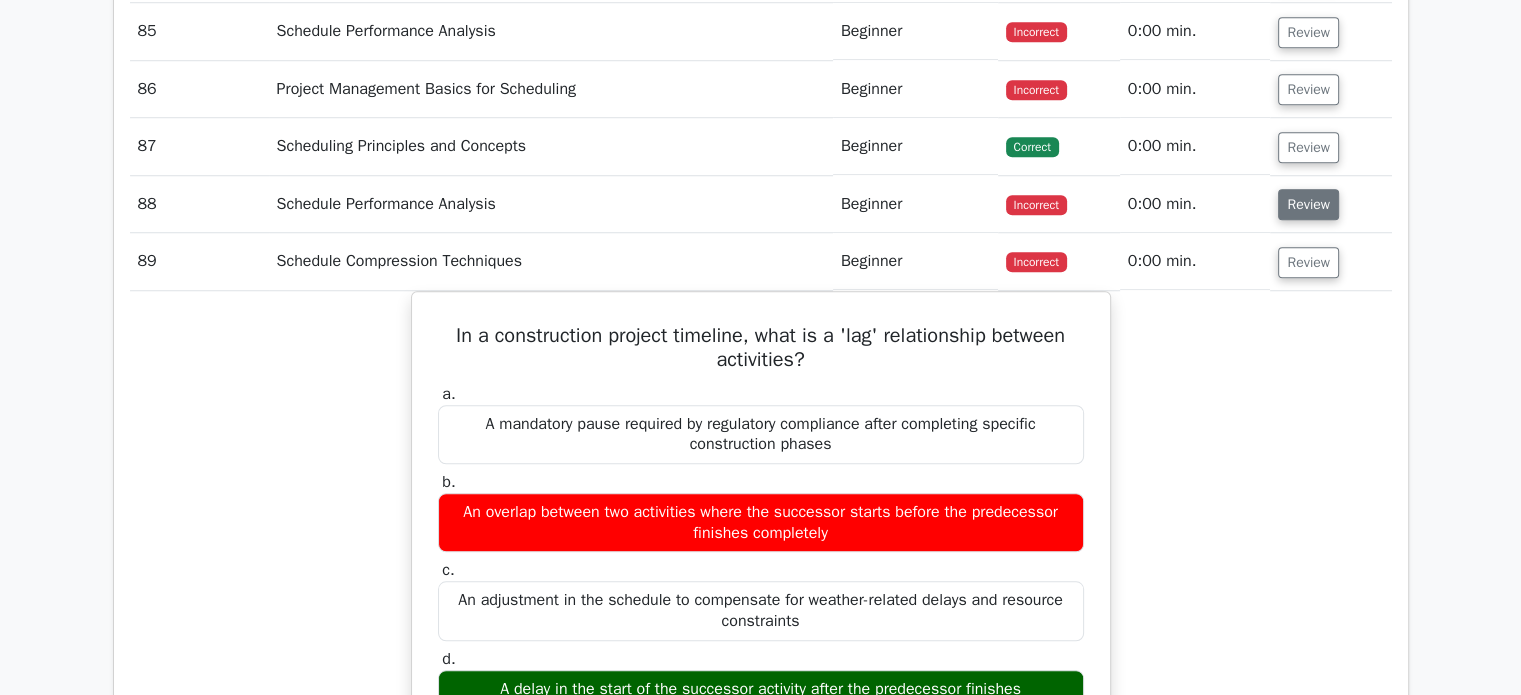 click on "Review" at bounding box center [1308, 204] 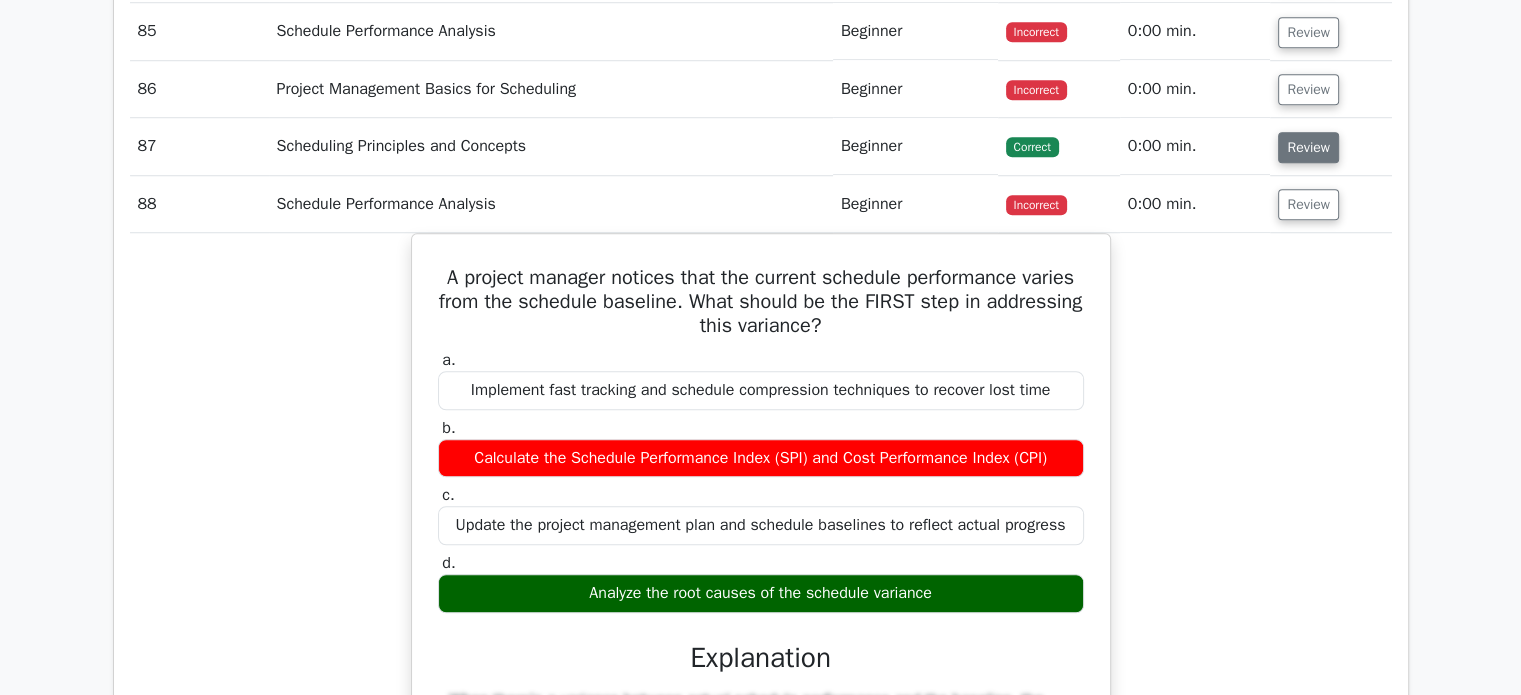 click on "Review" at bounding box center [1308, 147] 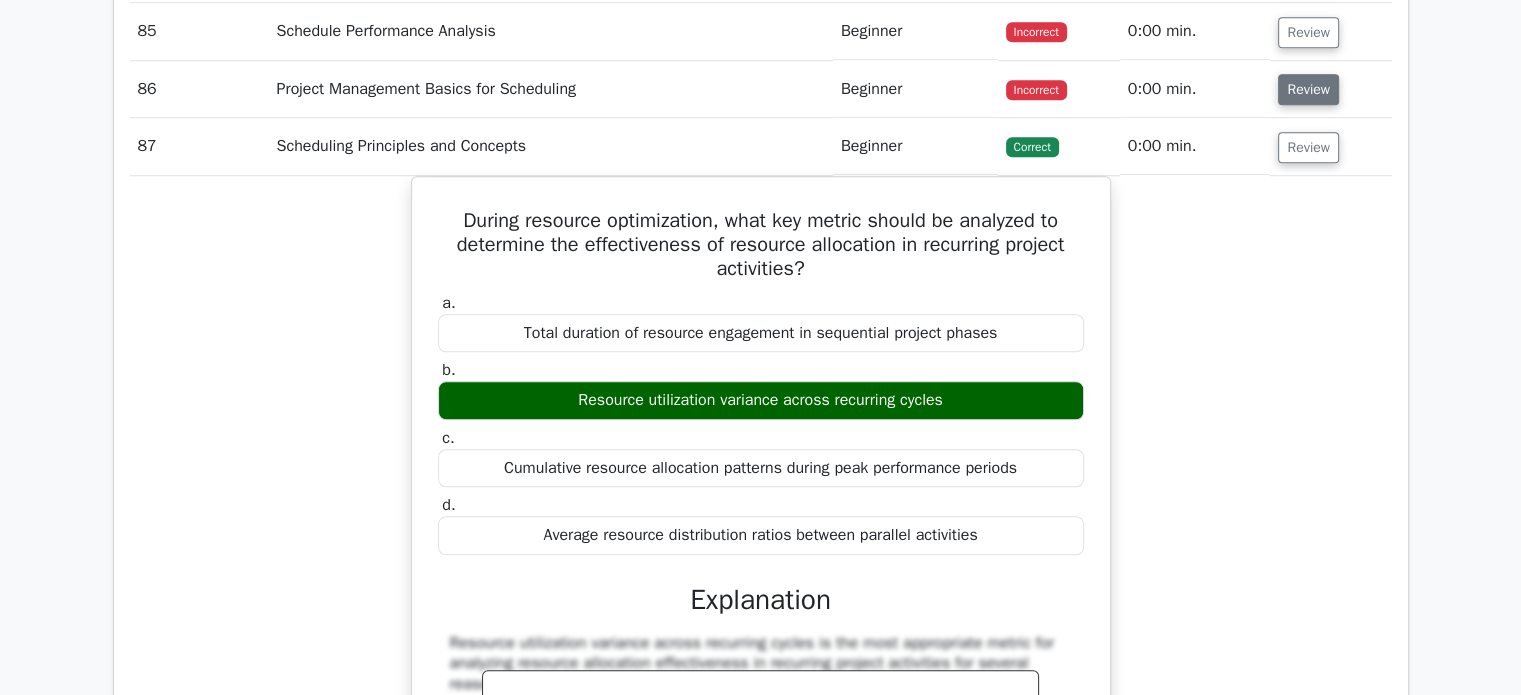 click on "Review" at bounding box center (1308, 89) 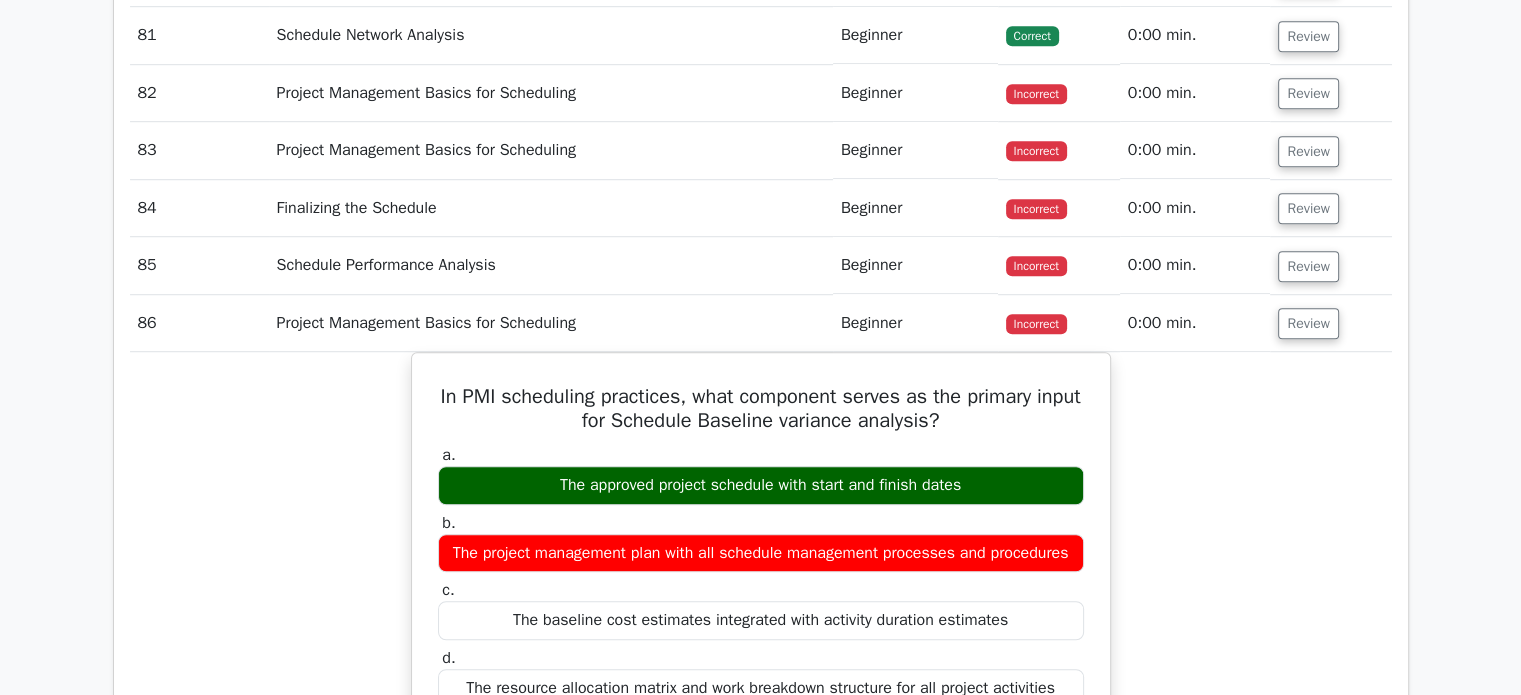 scroll, scrollTop: 16400, scrollLeft: 0, axis: vertical 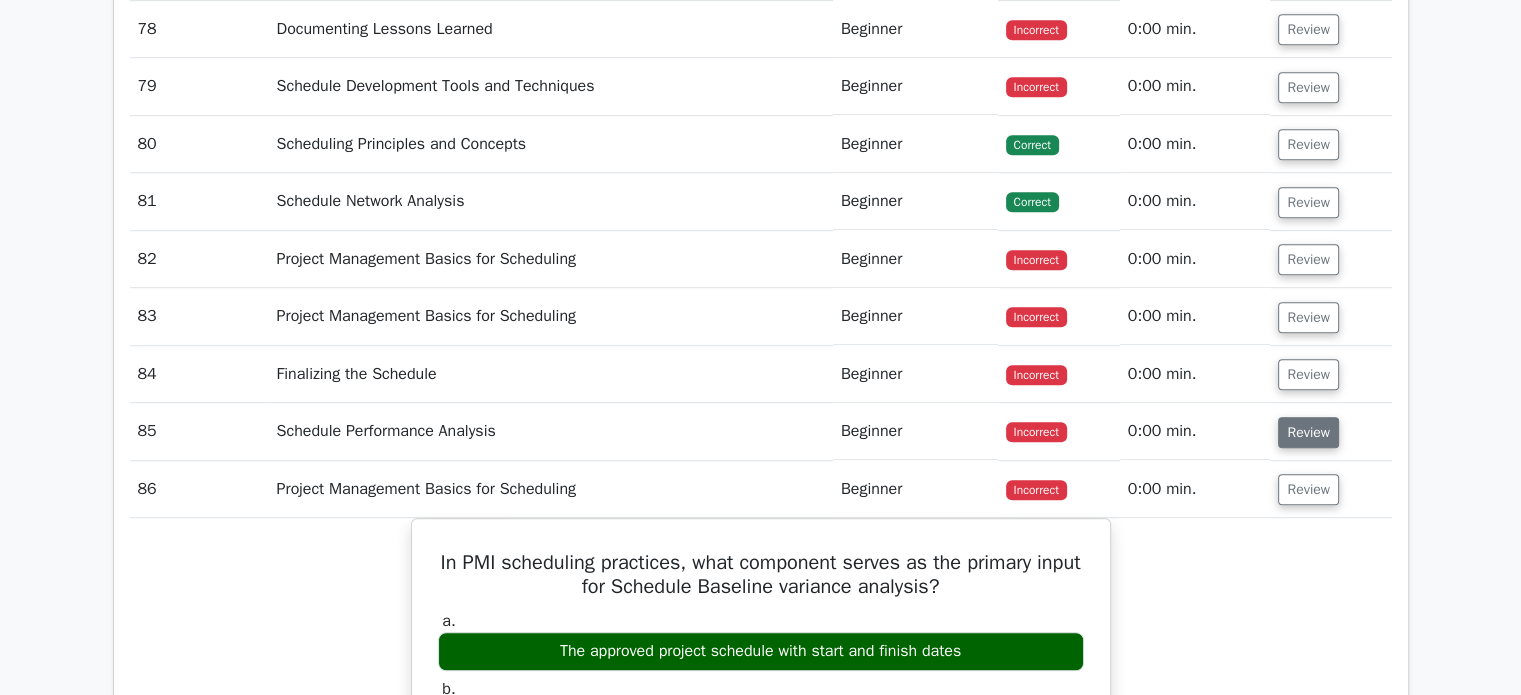 click on "Review" at bounding box center [1308, 432] 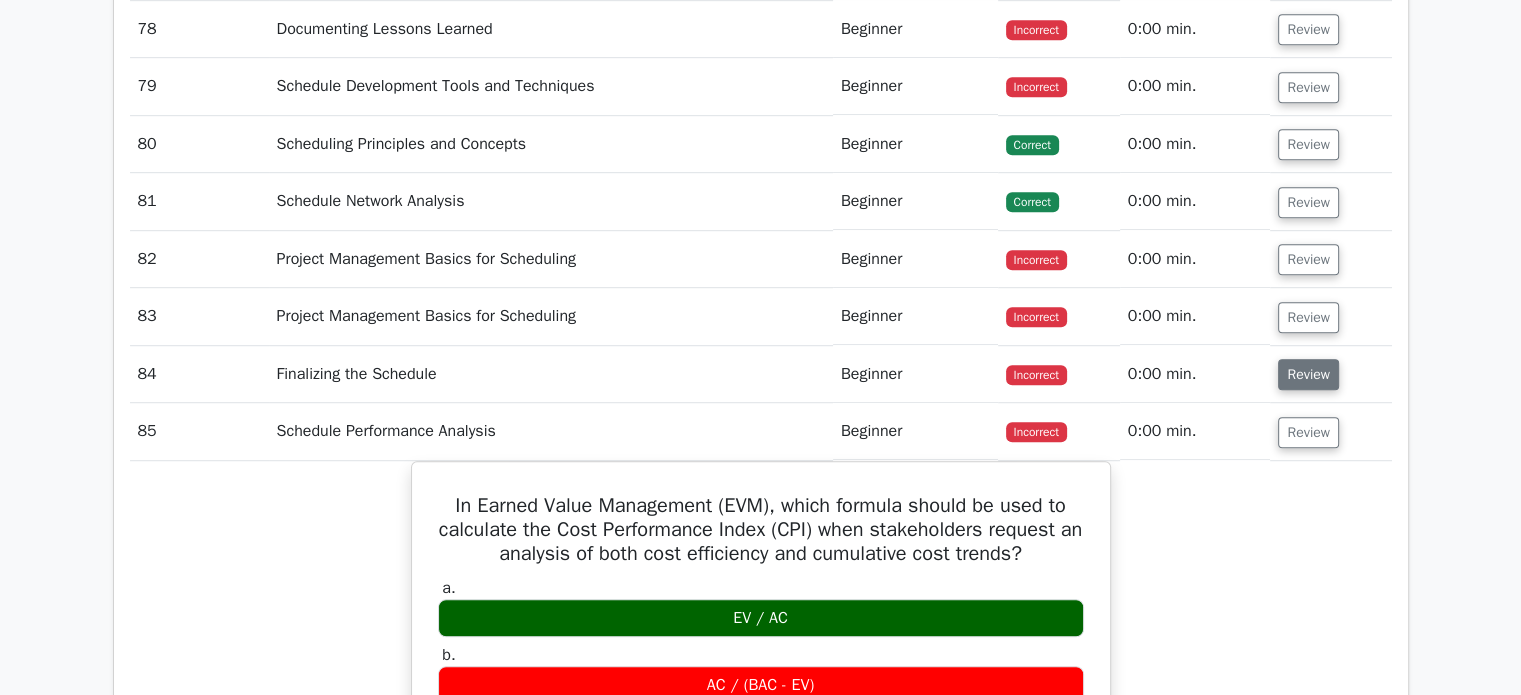 click on "Review" at bounding box center [1308, 374] 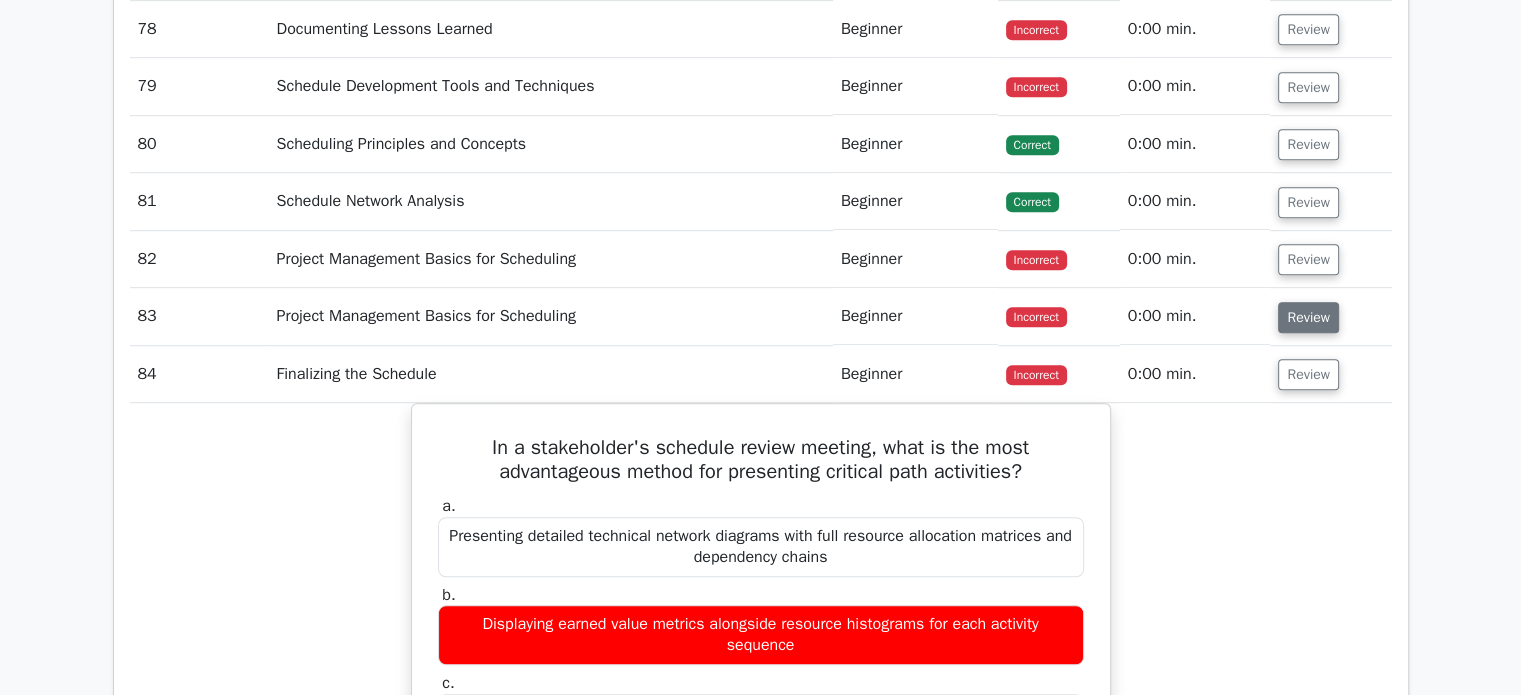 click on "Review" at bounding box center [1308, 317] 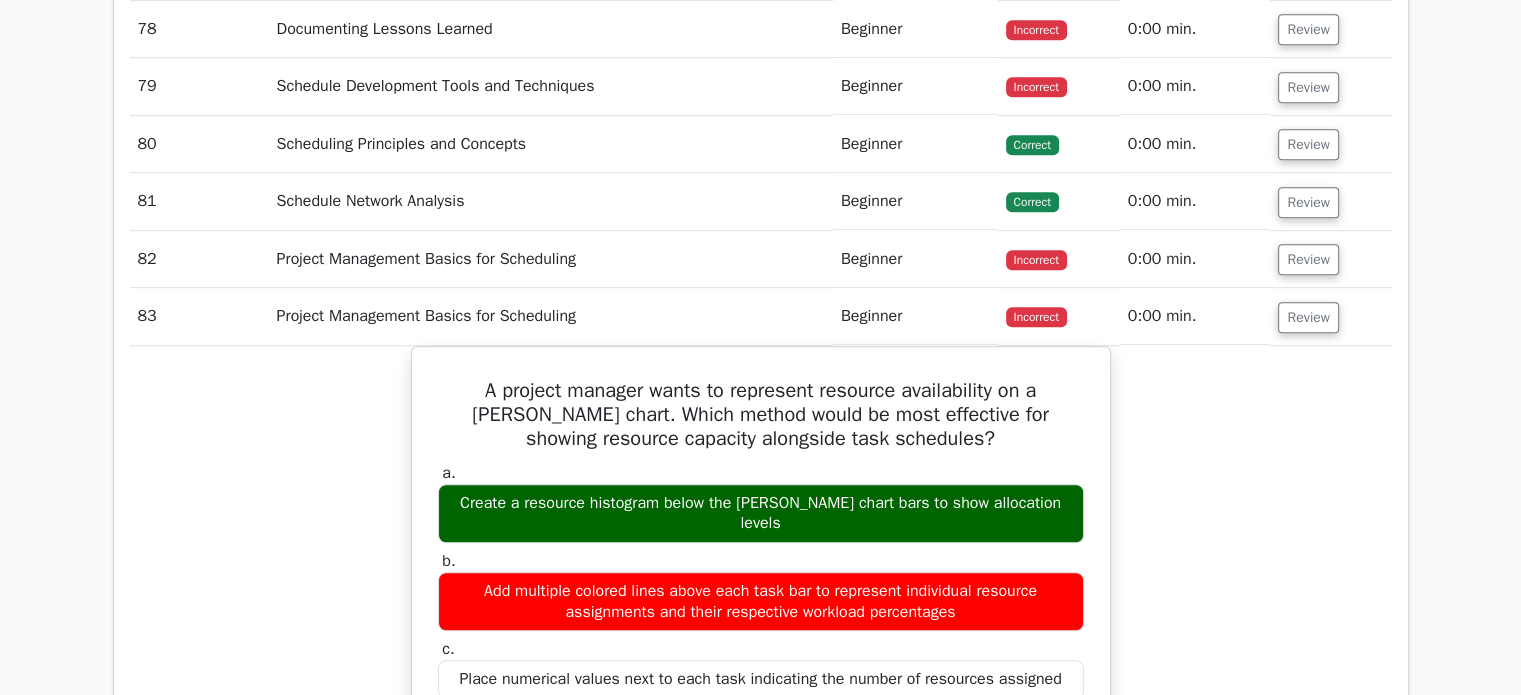 click on "Review" at bounding box center (1330, 259) 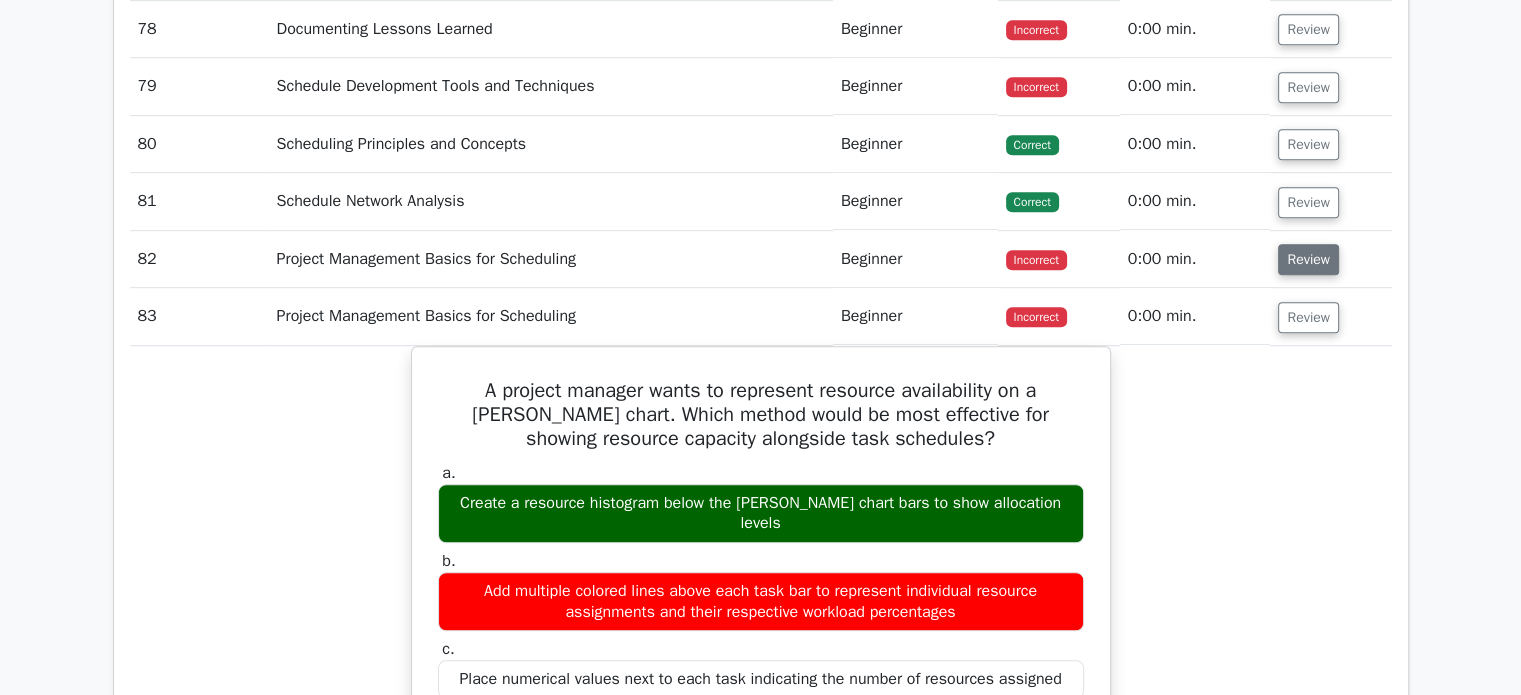 click on "Review" at bounding box center [1308, 259] 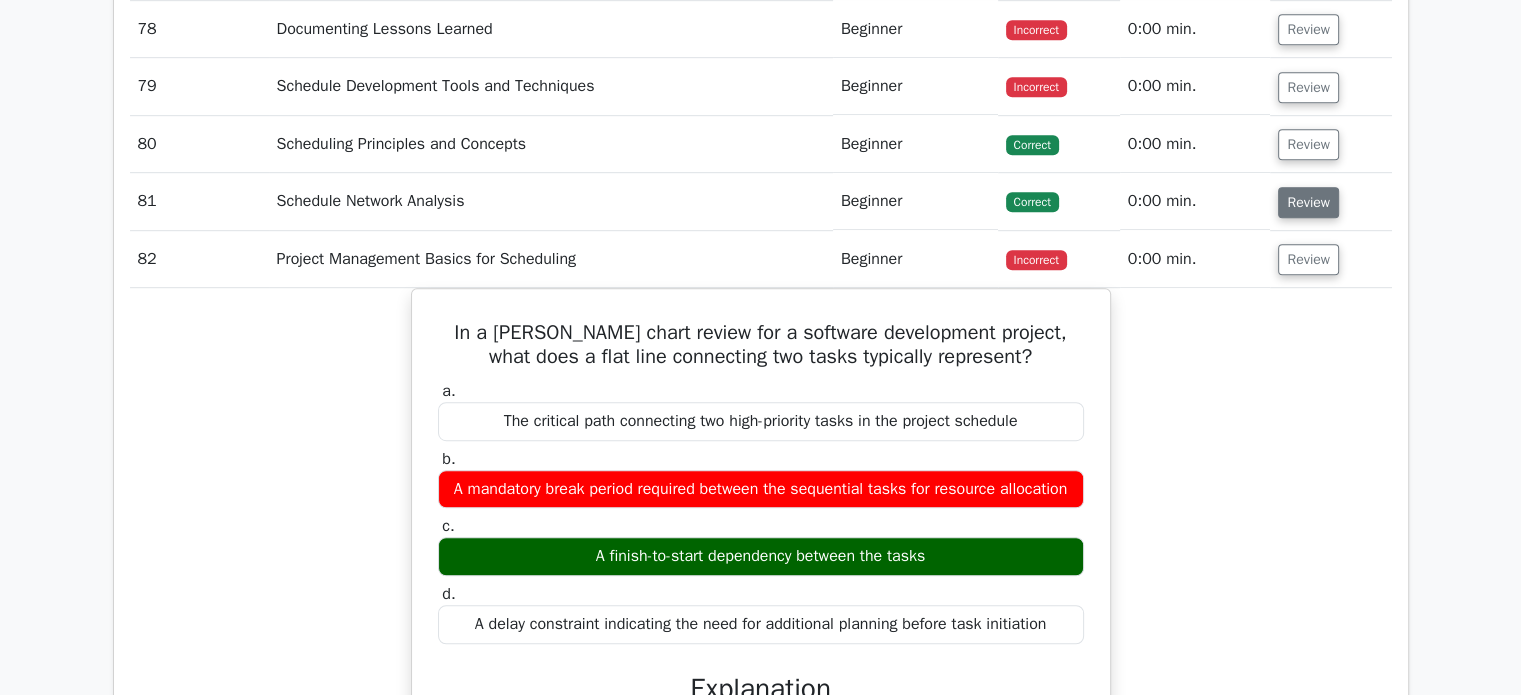 click on "Review" at bounding box center (1308, 202) 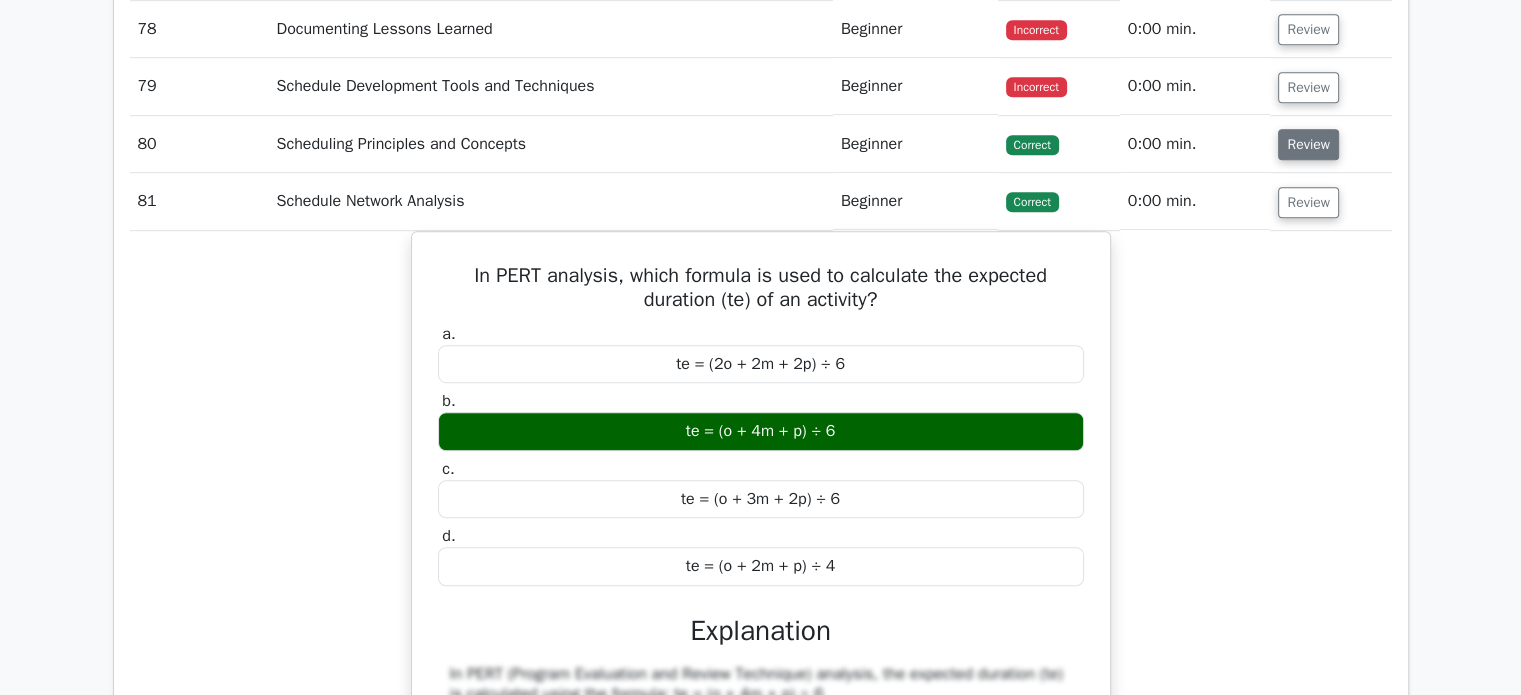 click on "Review" at bounding box center (1308, 144) 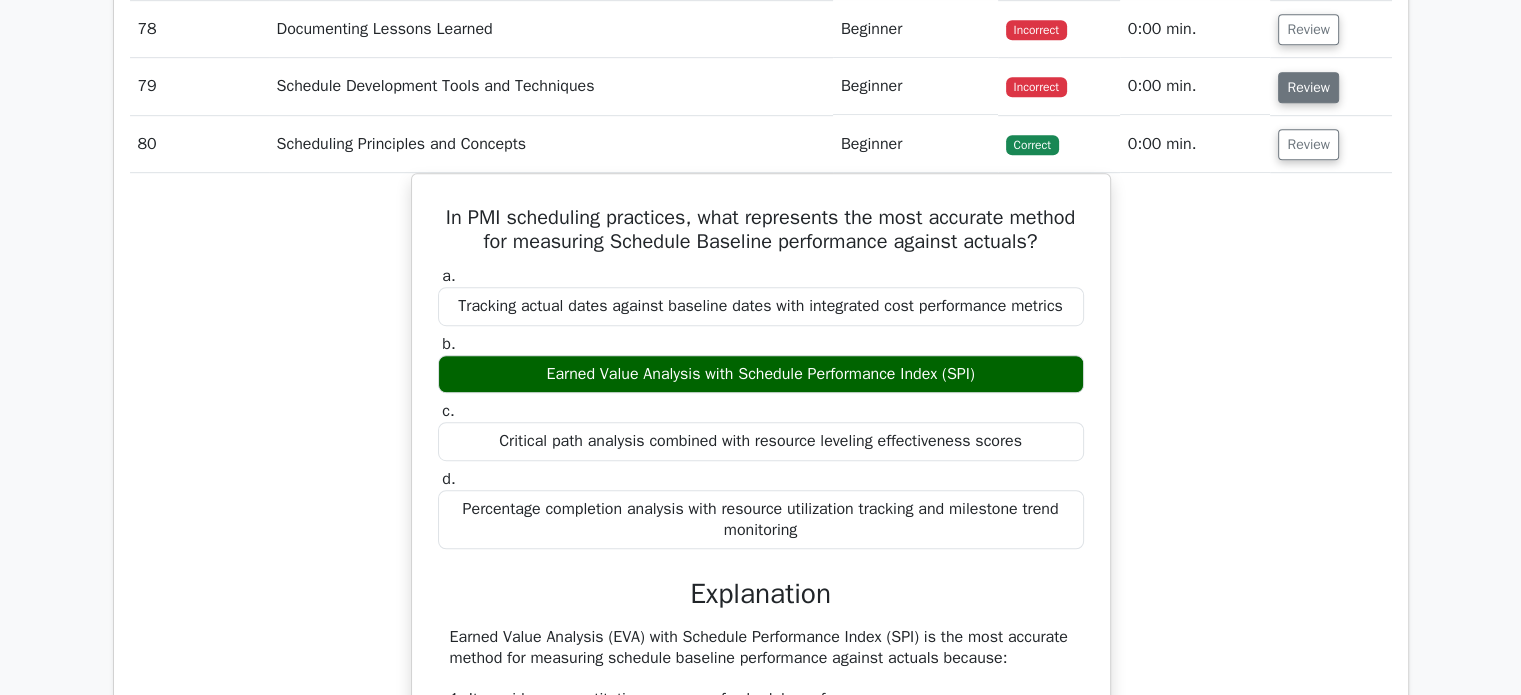 click on "Review" at bounding box center [1308, 87] 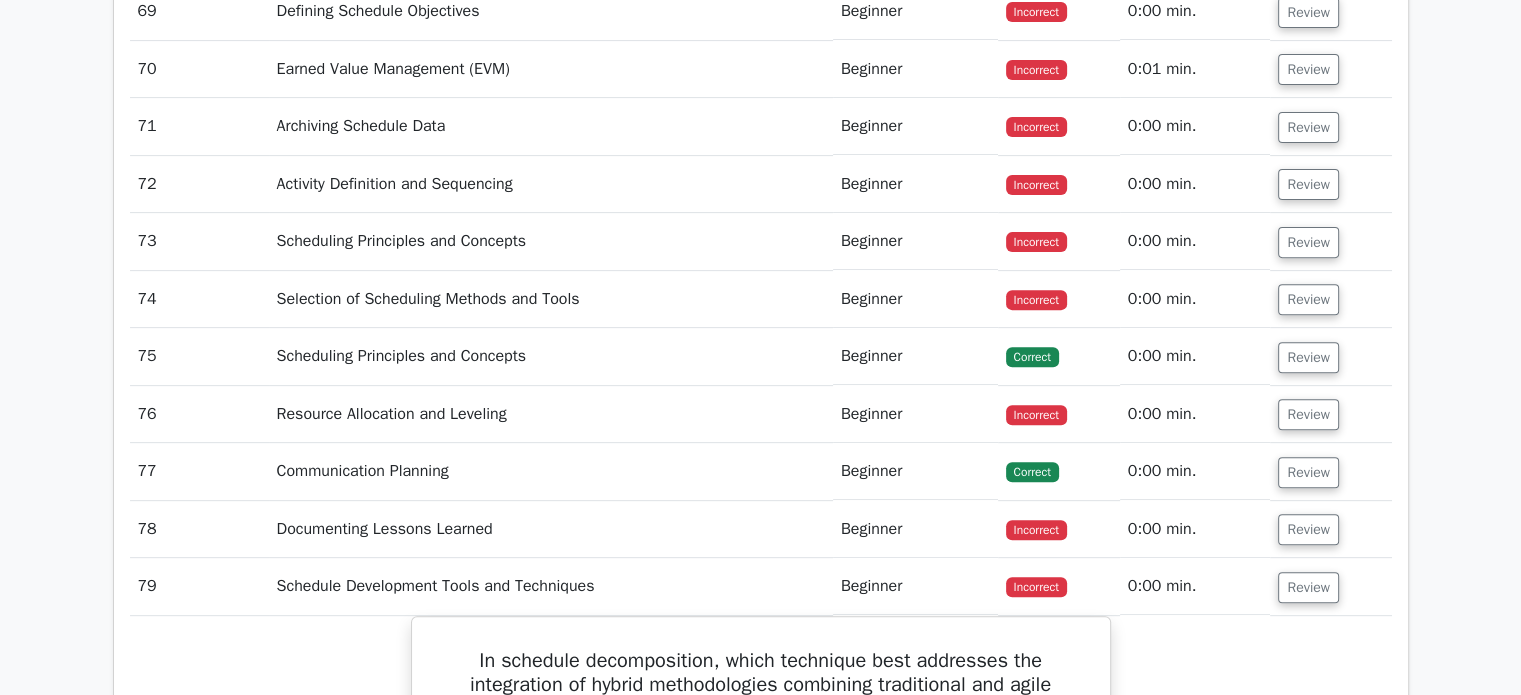 scroll, scrollTop: 15900, scrollLeft: 0, axis: vertical 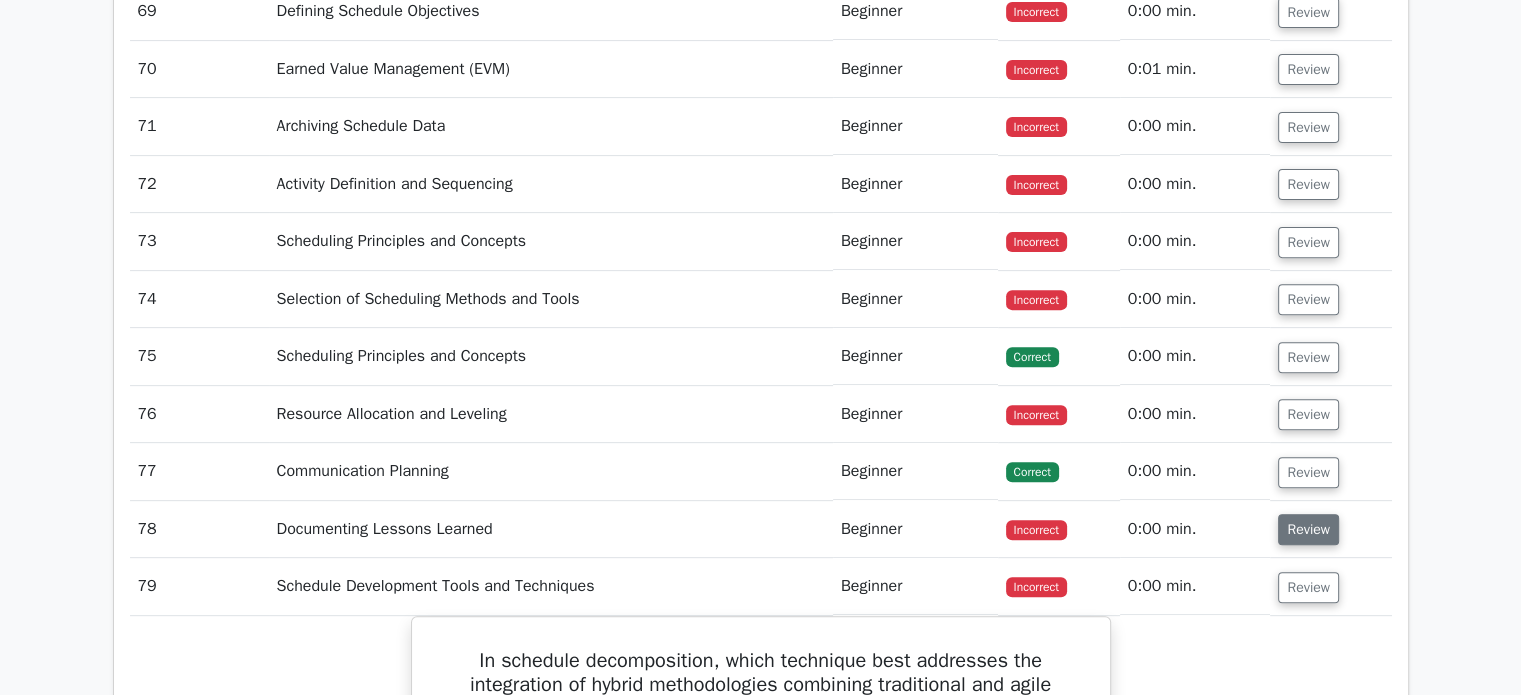 click on "Review" at bounding box center [1308, 529] 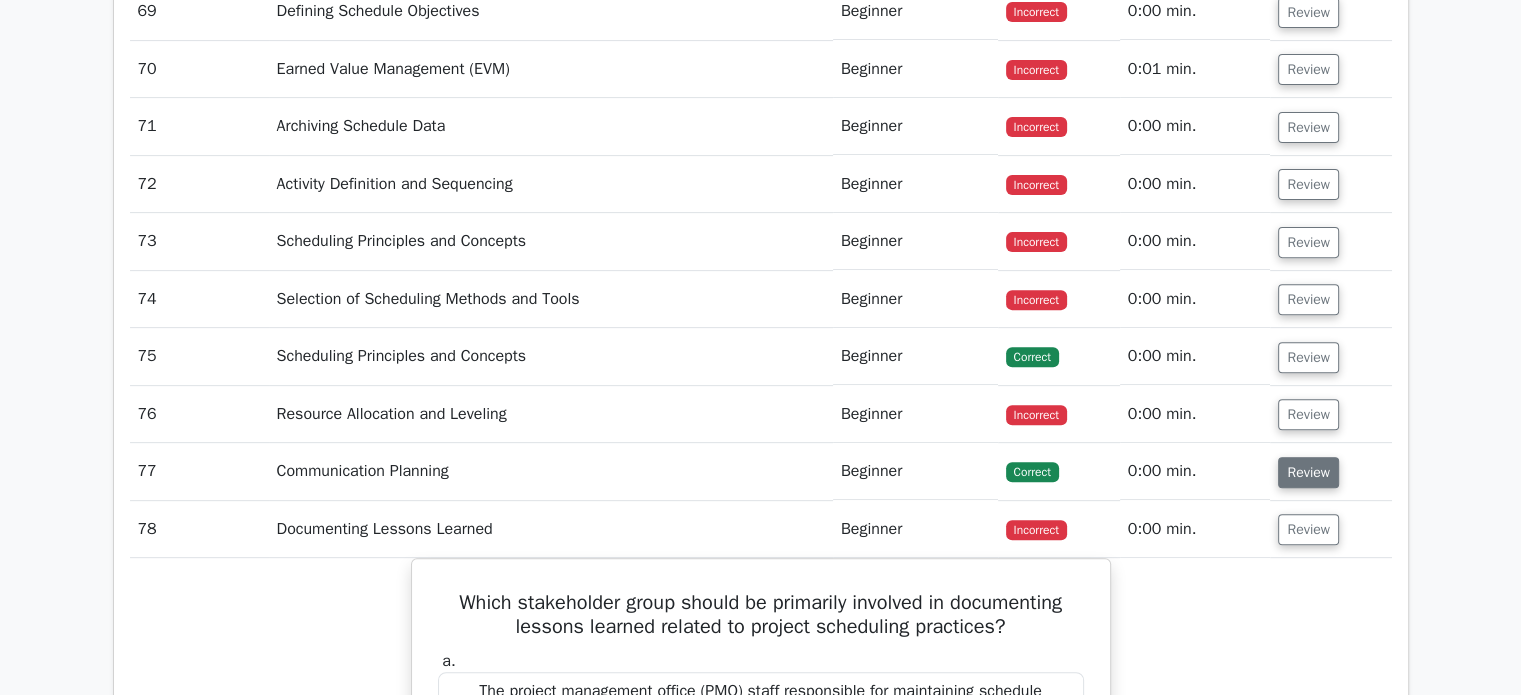 click on "Review" at bounding box center (1308, 472) 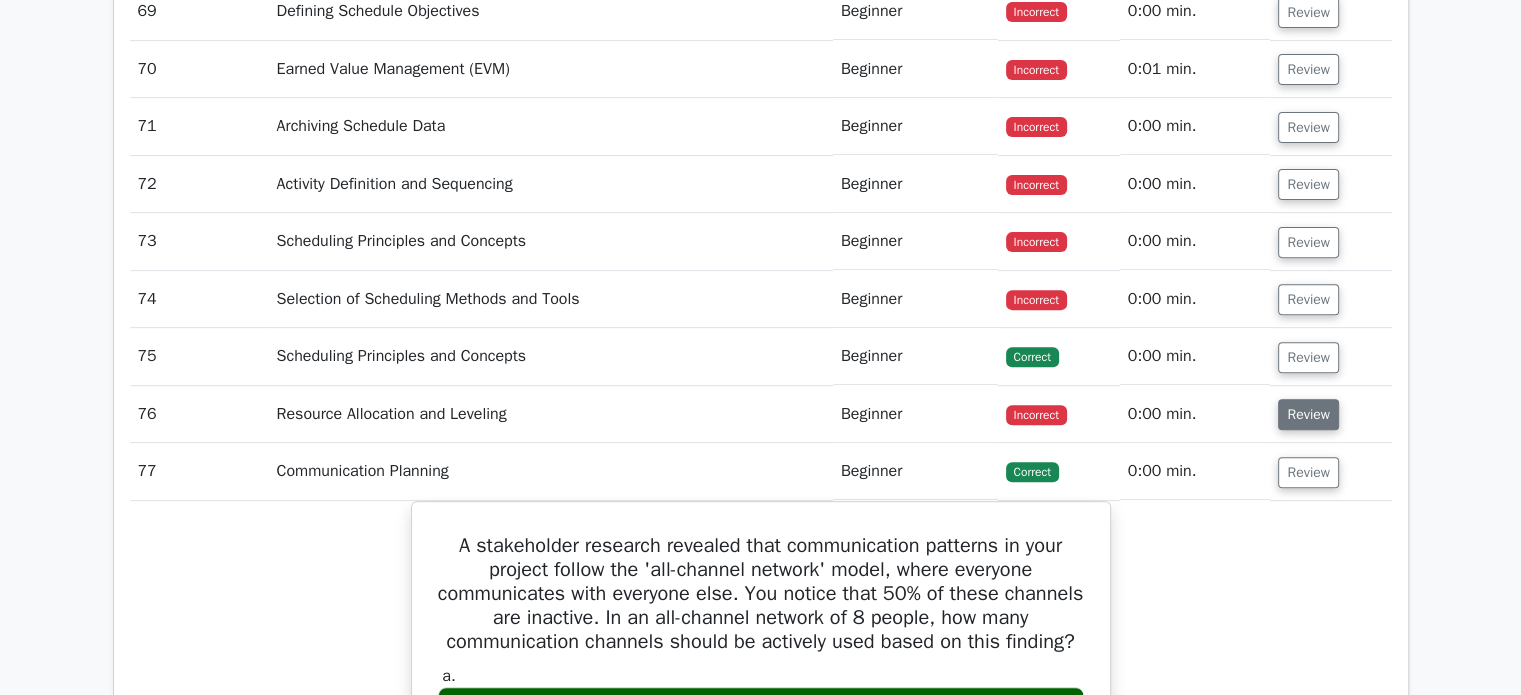 click on "Review" at bounding box center (1308, 414) 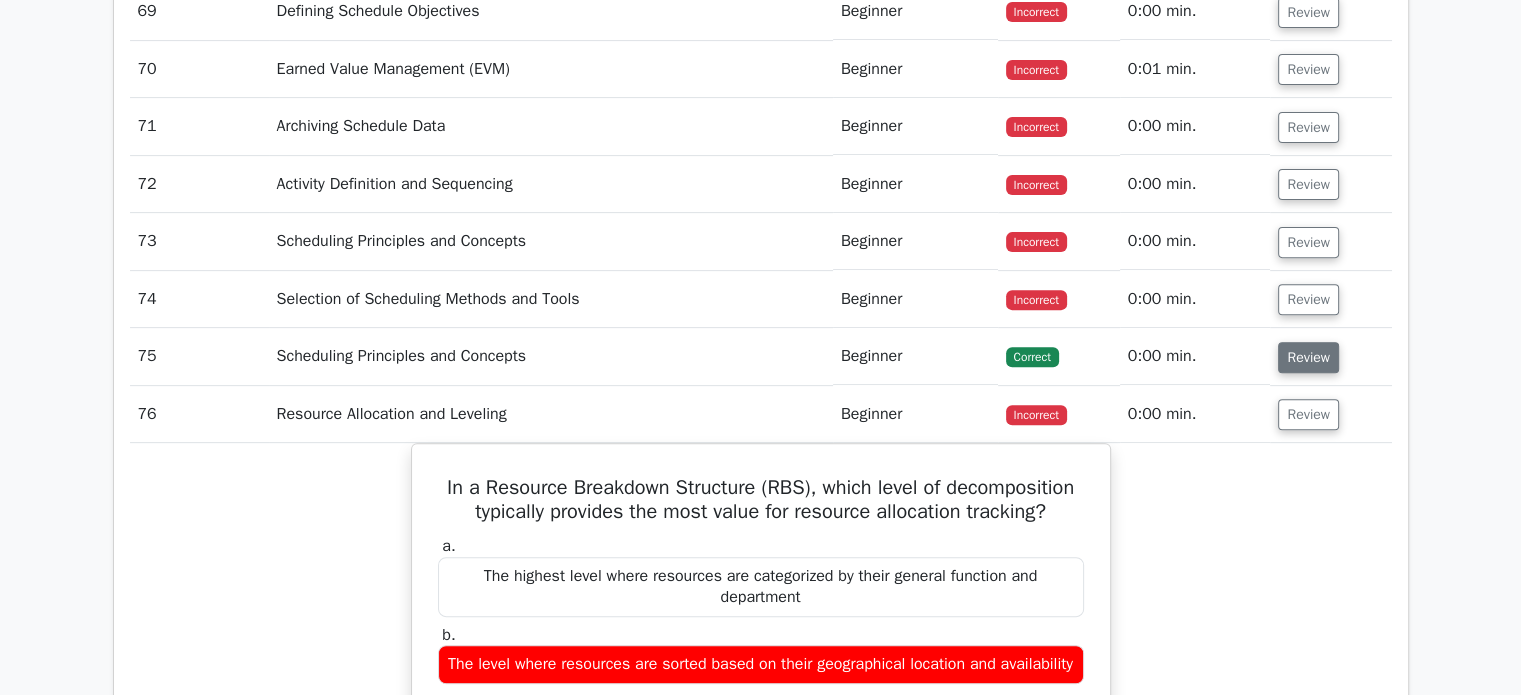 click on "Review" at bounding box center [1308, 357] 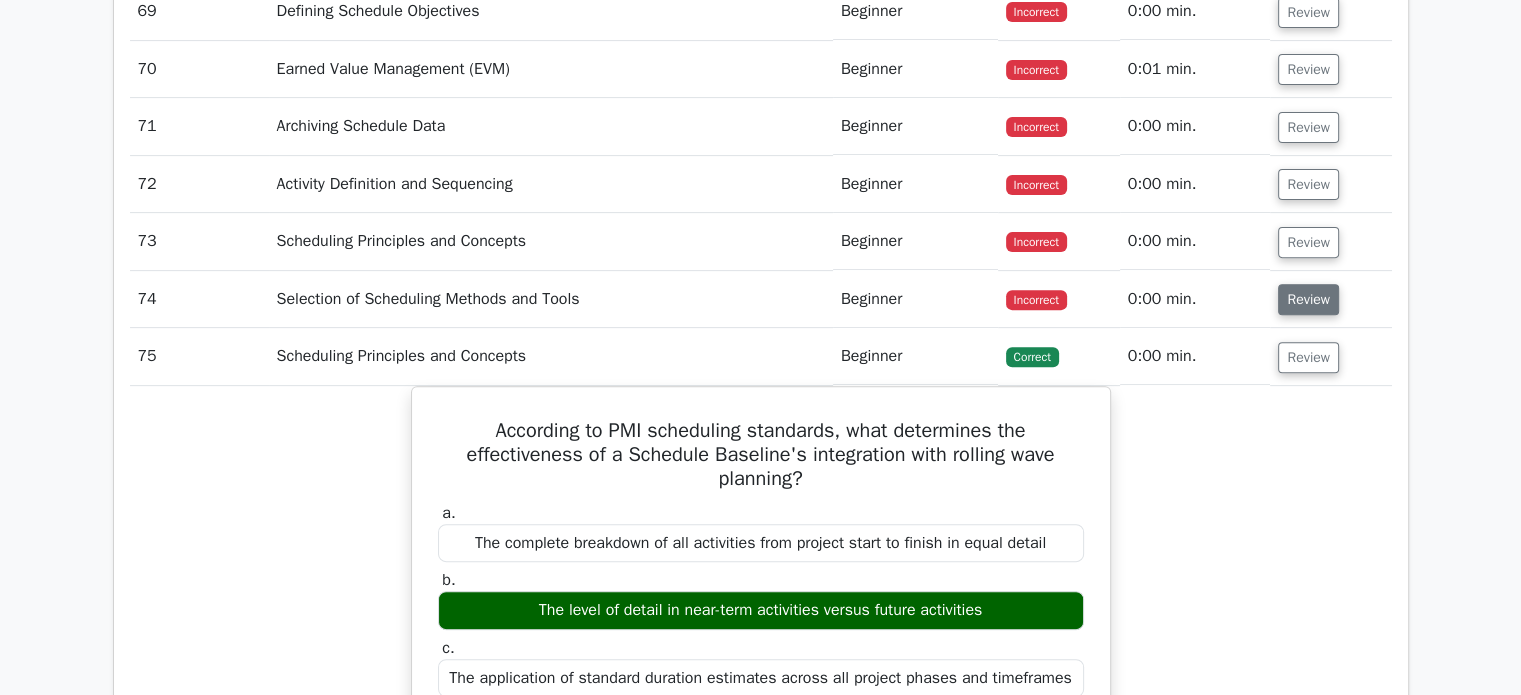 click on "Review" at bounding box center (1308, 299) 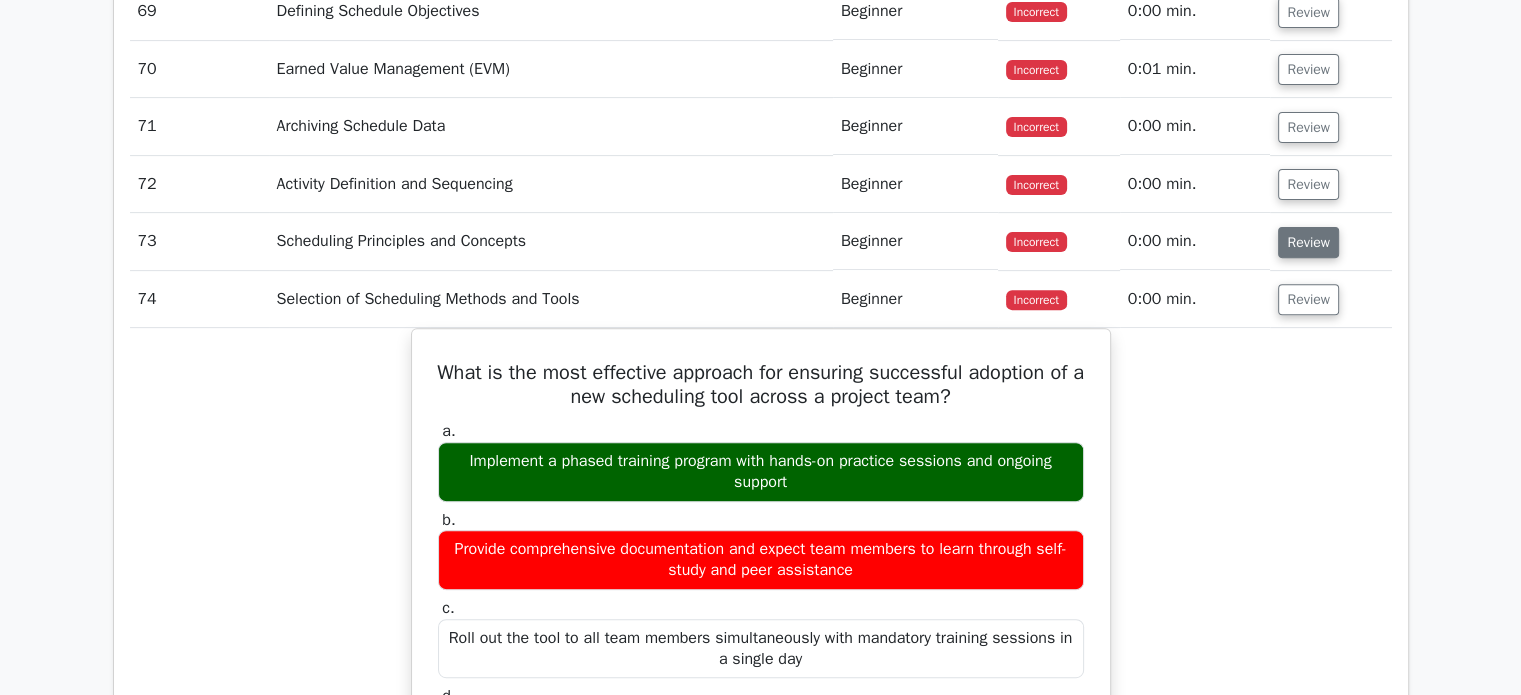 click on "Review" at bounding box center [1308, 242] 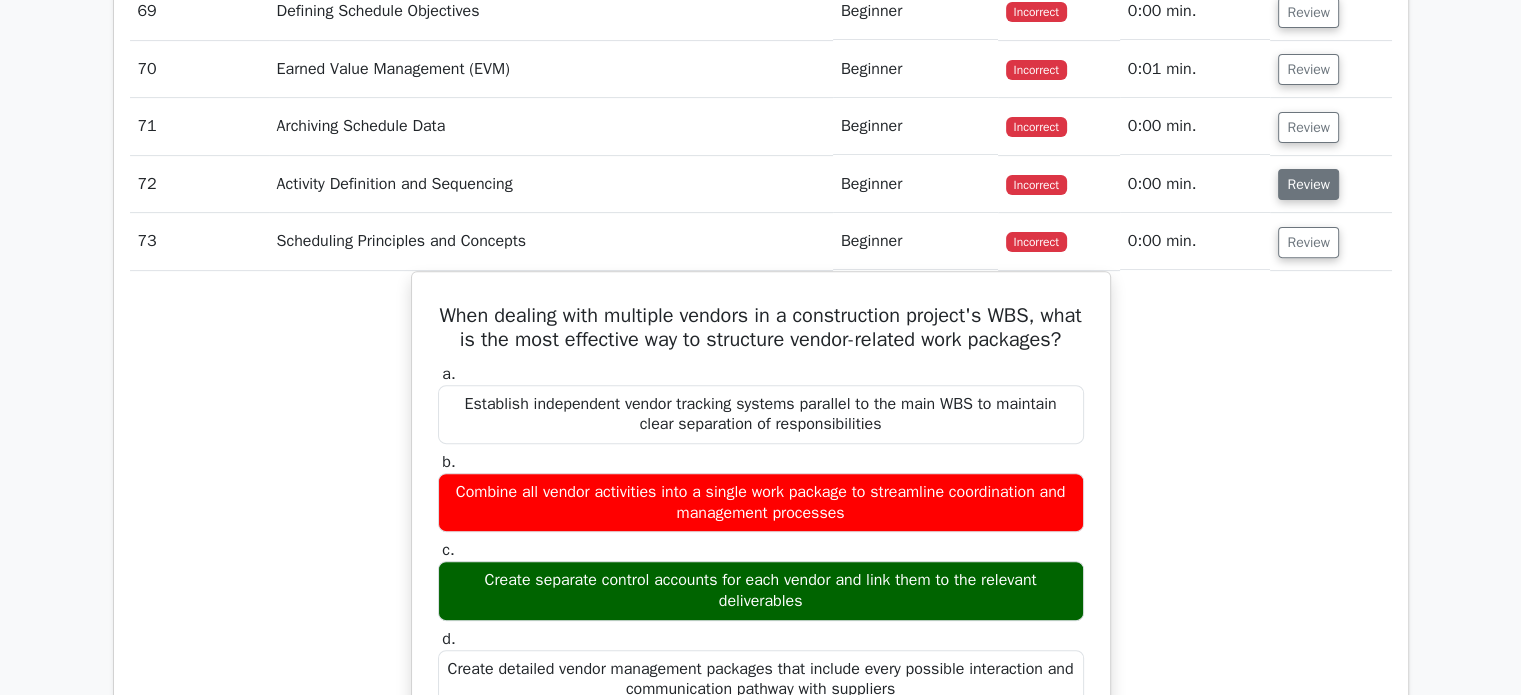 click on "Review" at bounding box center [1308, 184] 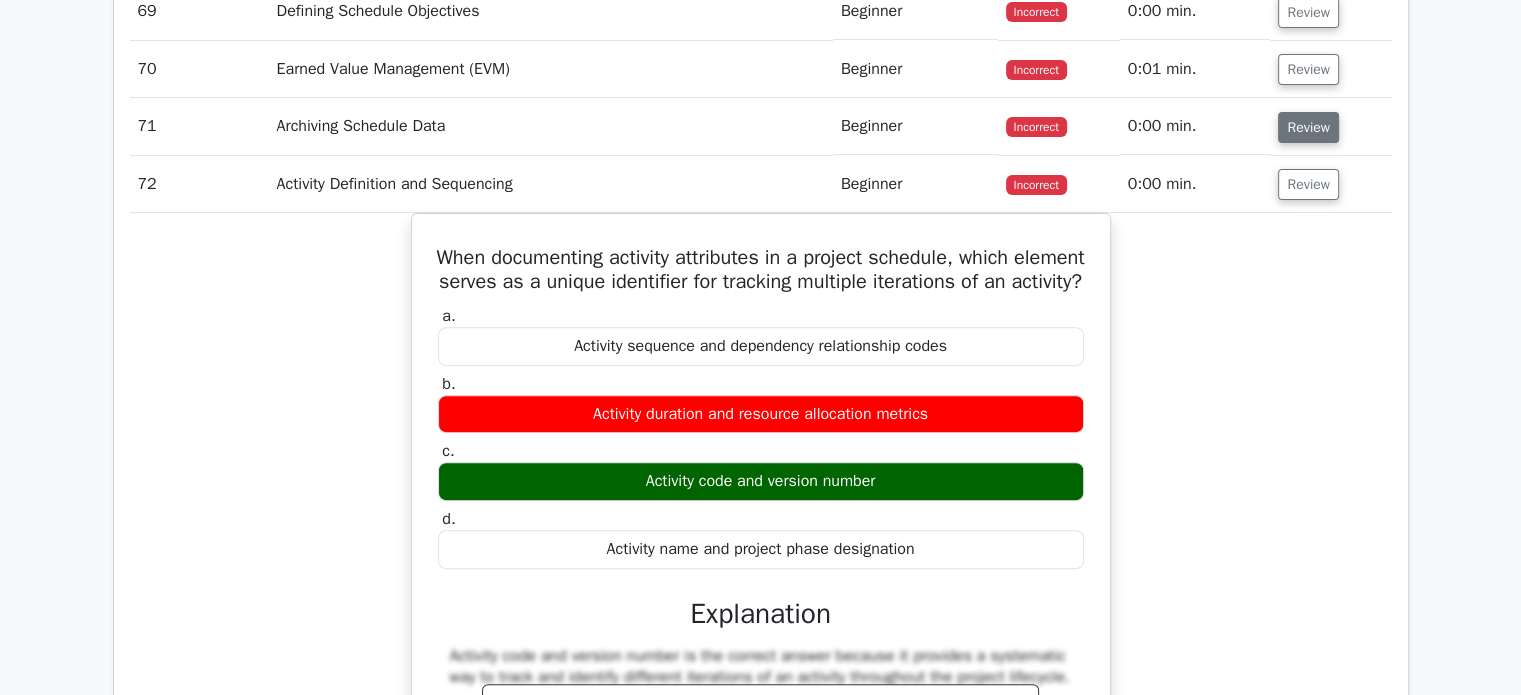 click on "Review" at bounding box center [1308, 127] 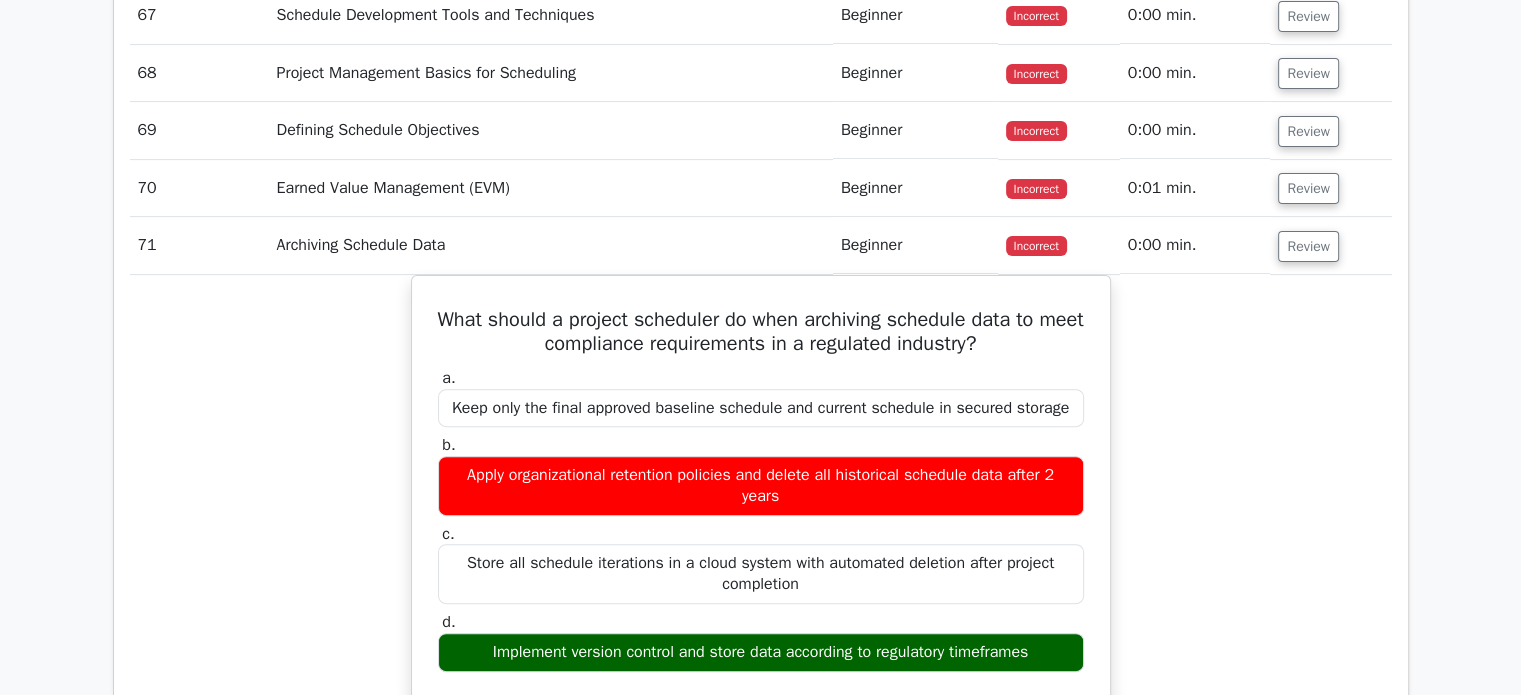 scroll, scrollTop: 15500, scrollLeft: 0, axis: vertical 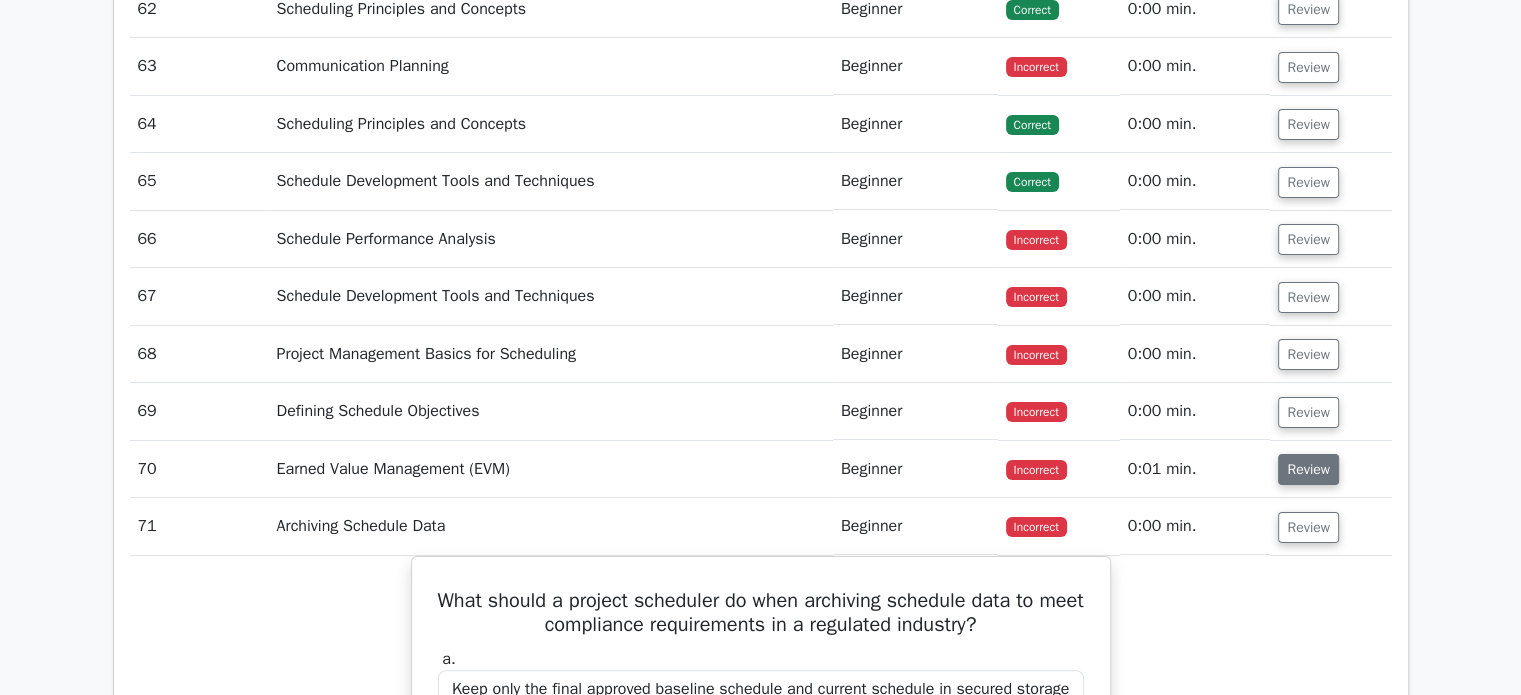 click on "Review" at bounding box center (1308, 469) 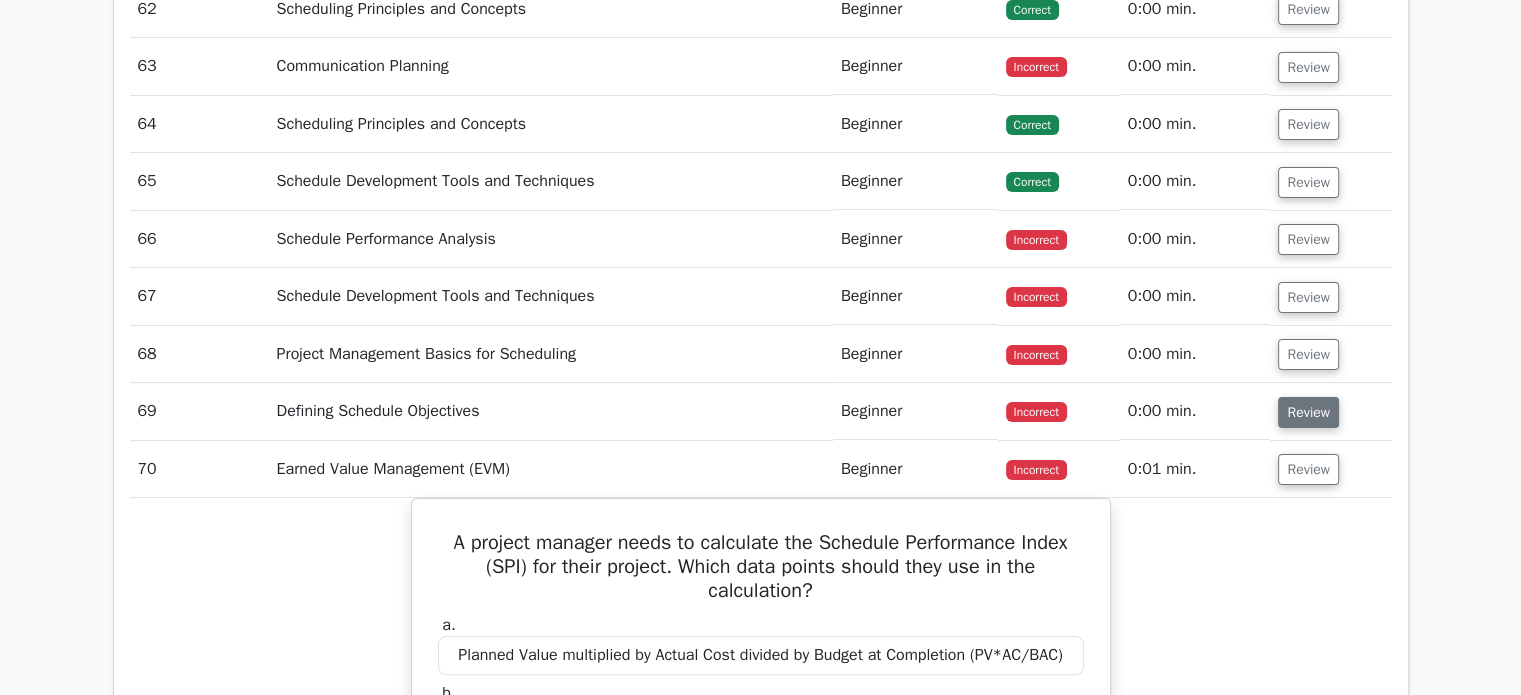 click on "Review" at bounding box center [1308, 412] 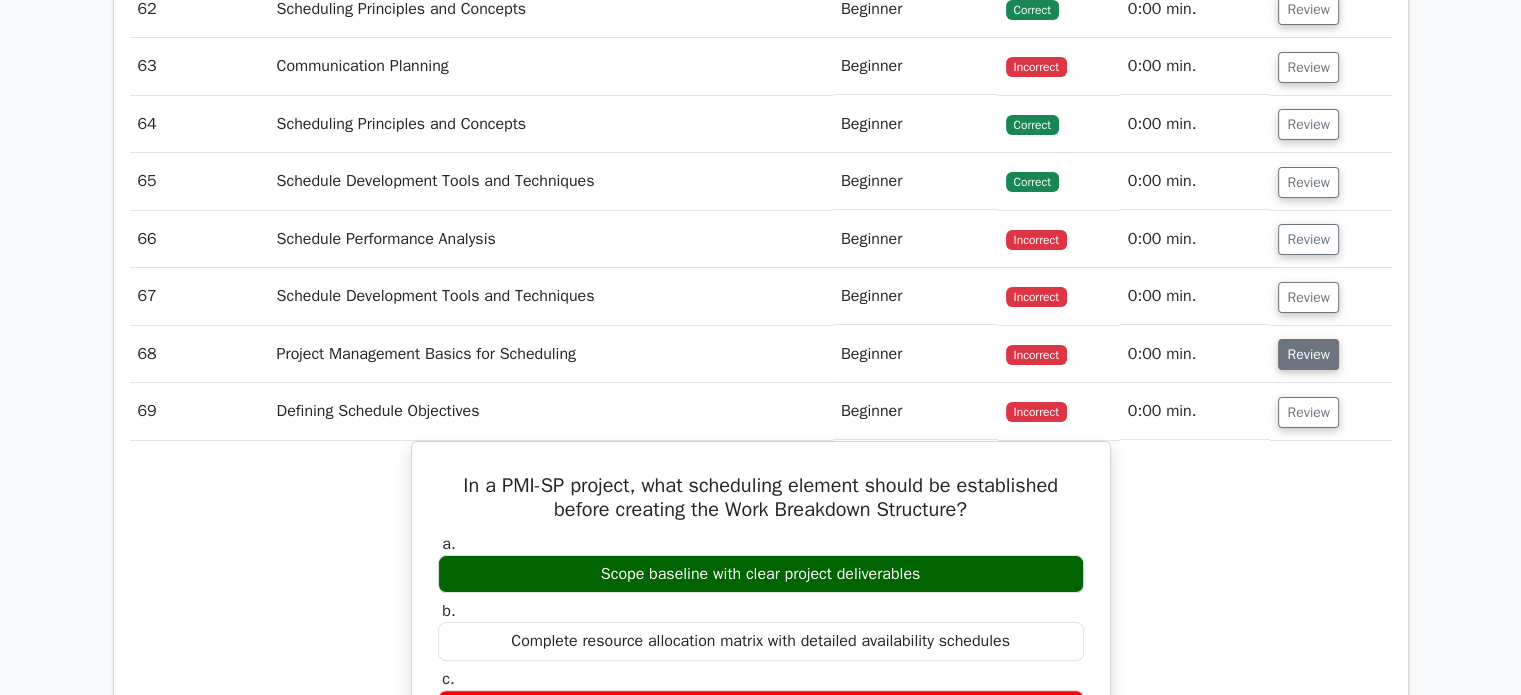 click on "Review" at bounding box center (1308, 354) 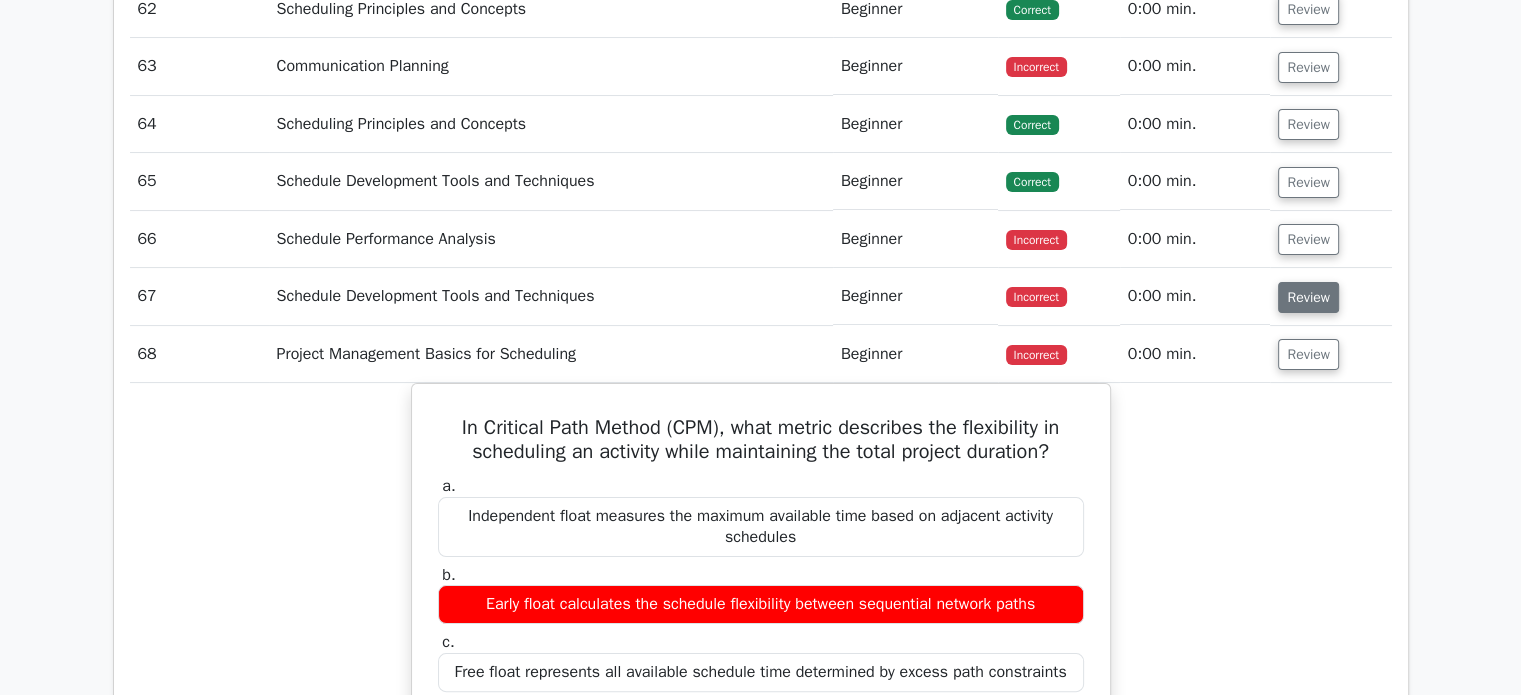 click on "Review" at bounding box center [1308, 297] 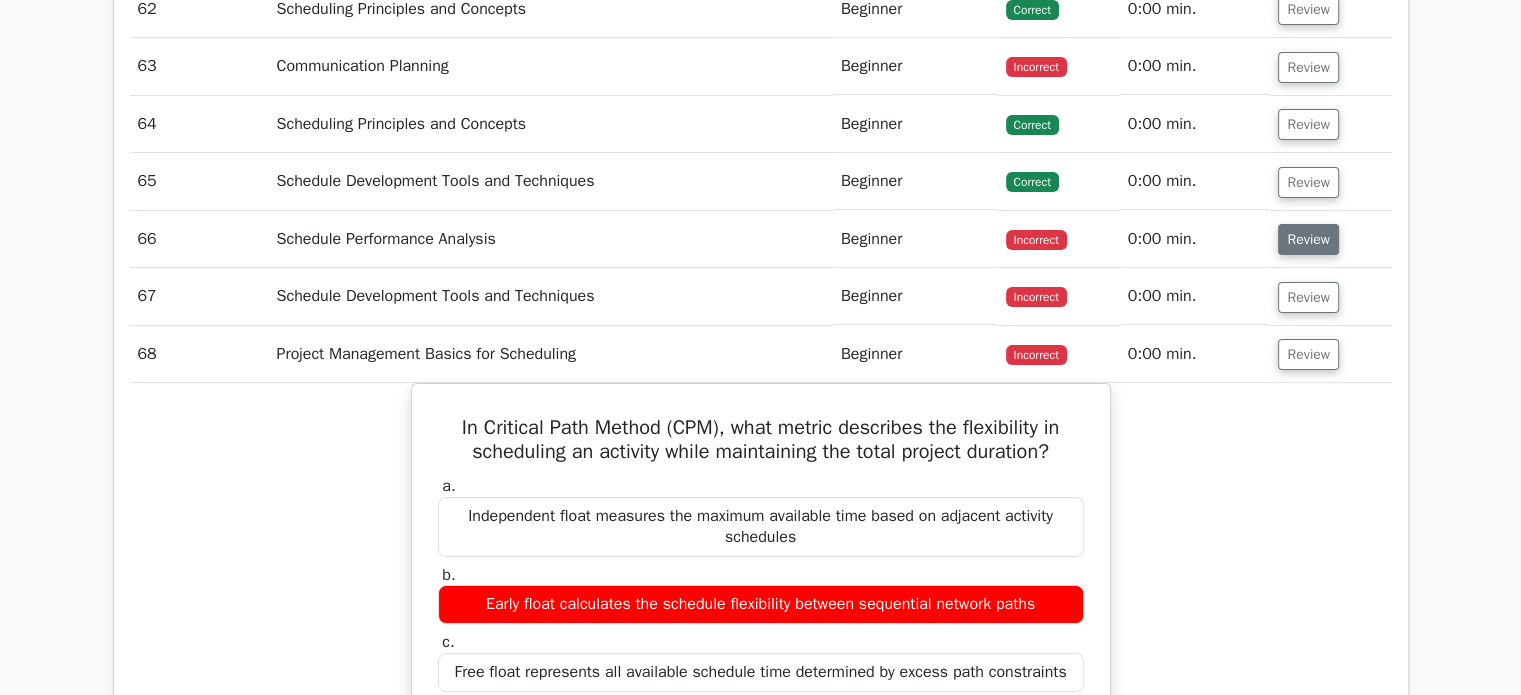 click on "Review" at bounding box center (1308, 239) 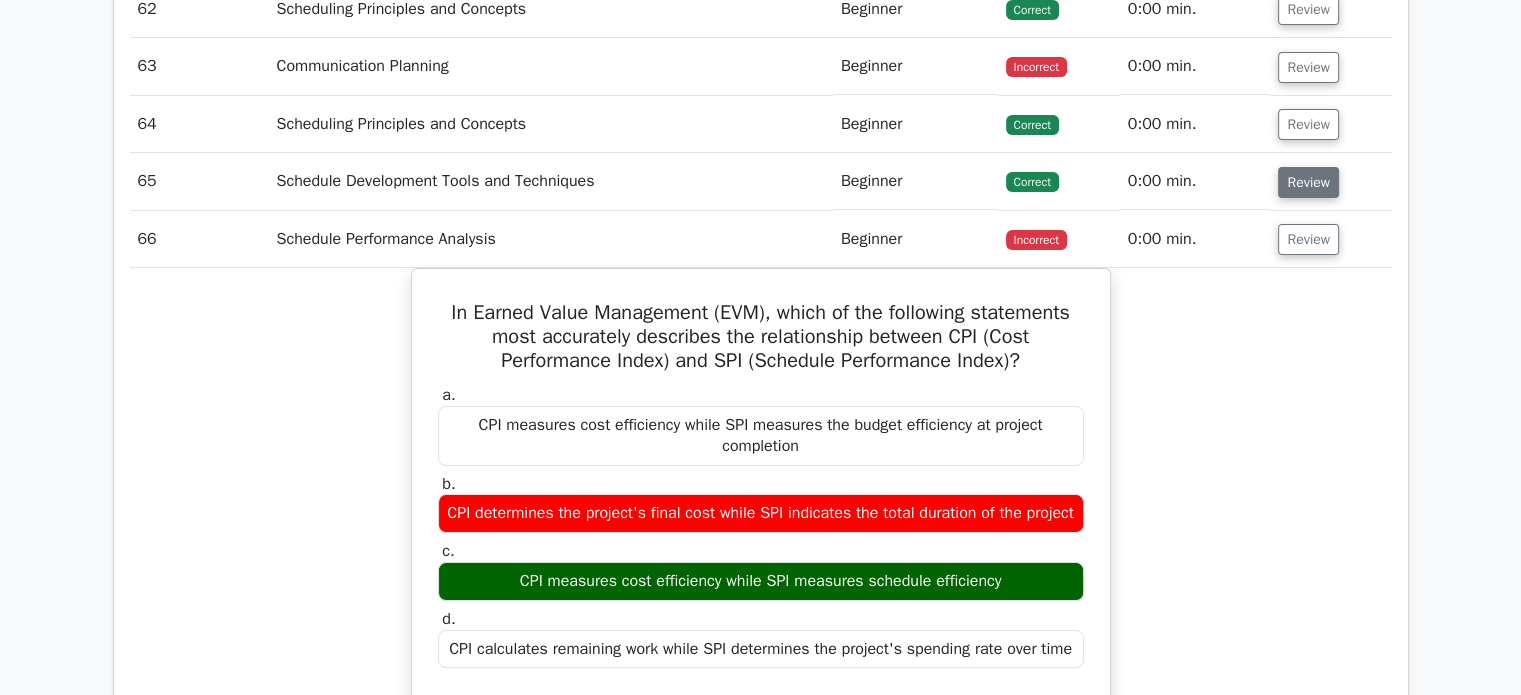 click on "Review" at bounding box center [1308, 182] 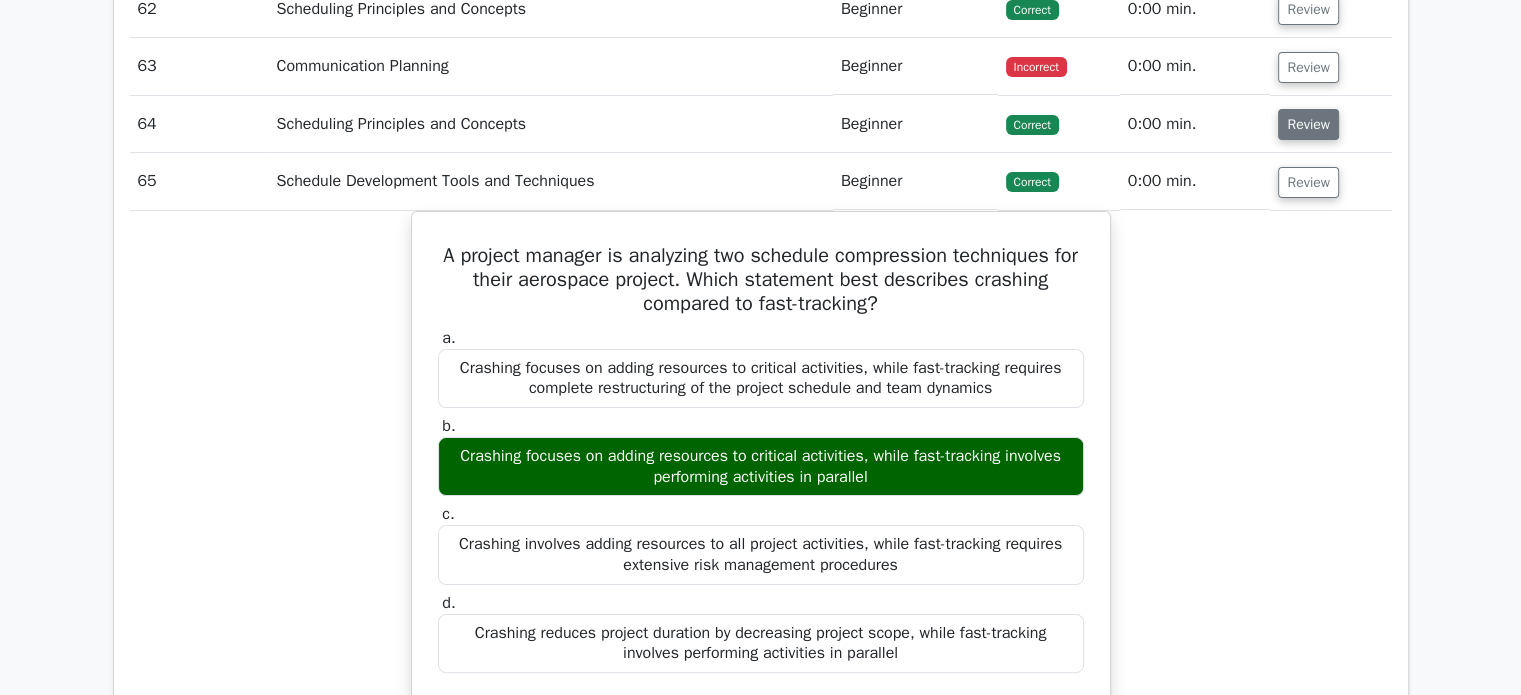 click on "Review" at bounding box center [1308, 124] 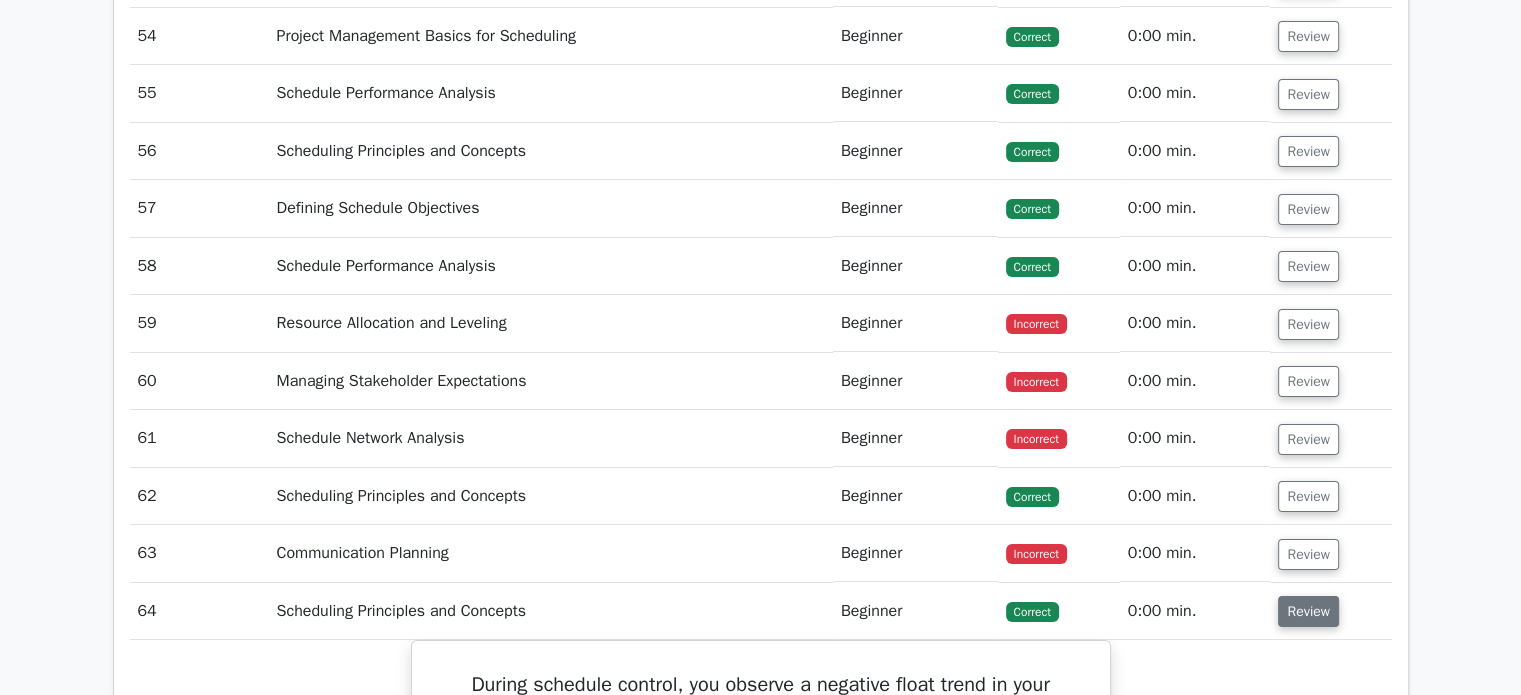 scroll, scrollTop: 15000, scrollLeft: 0, axis: vertical 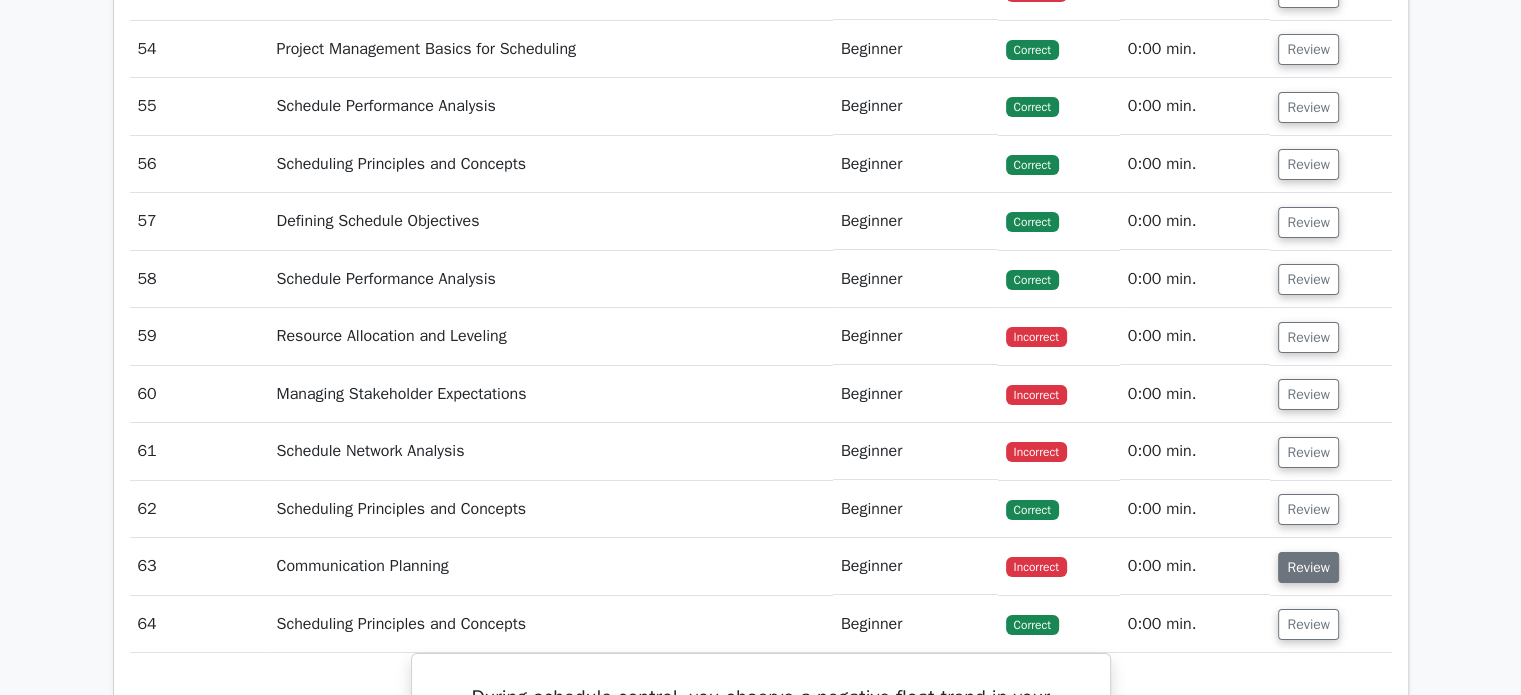 click on "Review" at bounding box center [1308, 567] 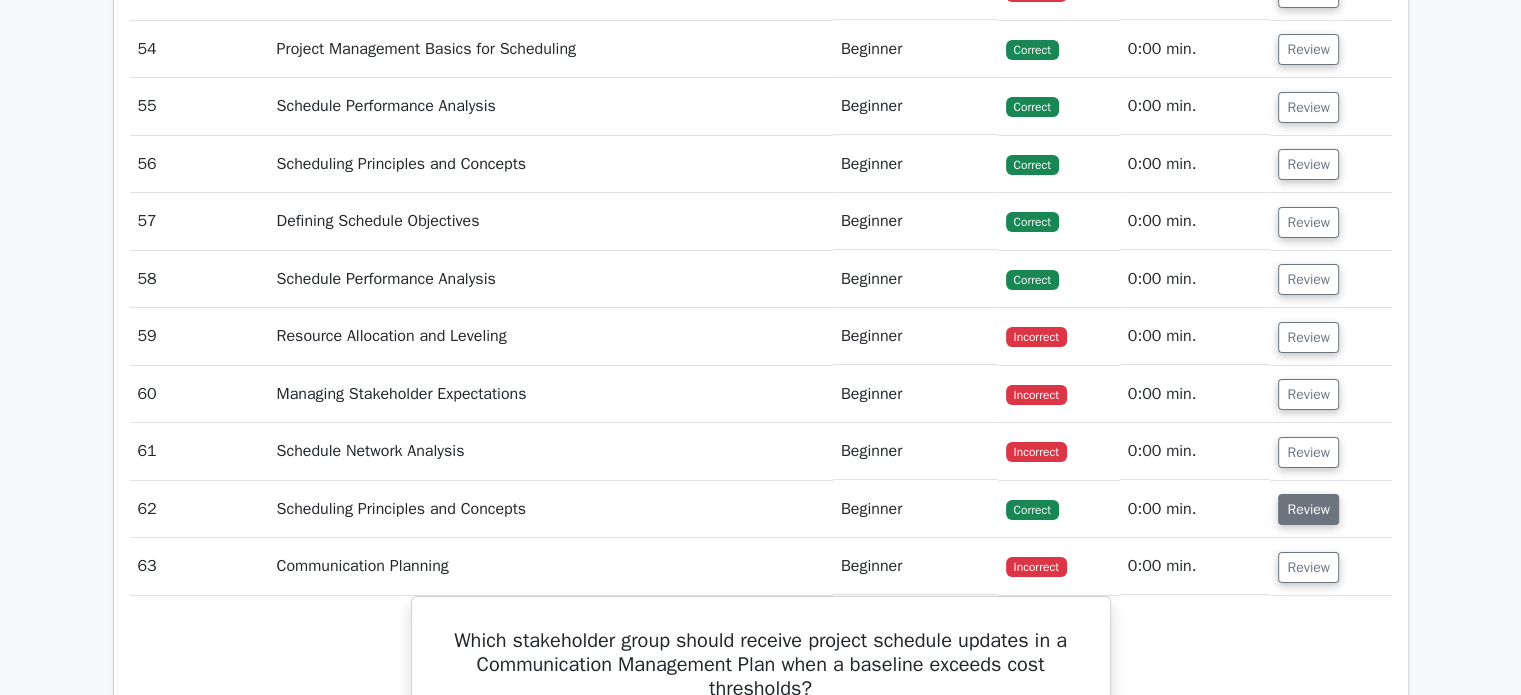 click on "Review" at bounding box center [1308, 509] 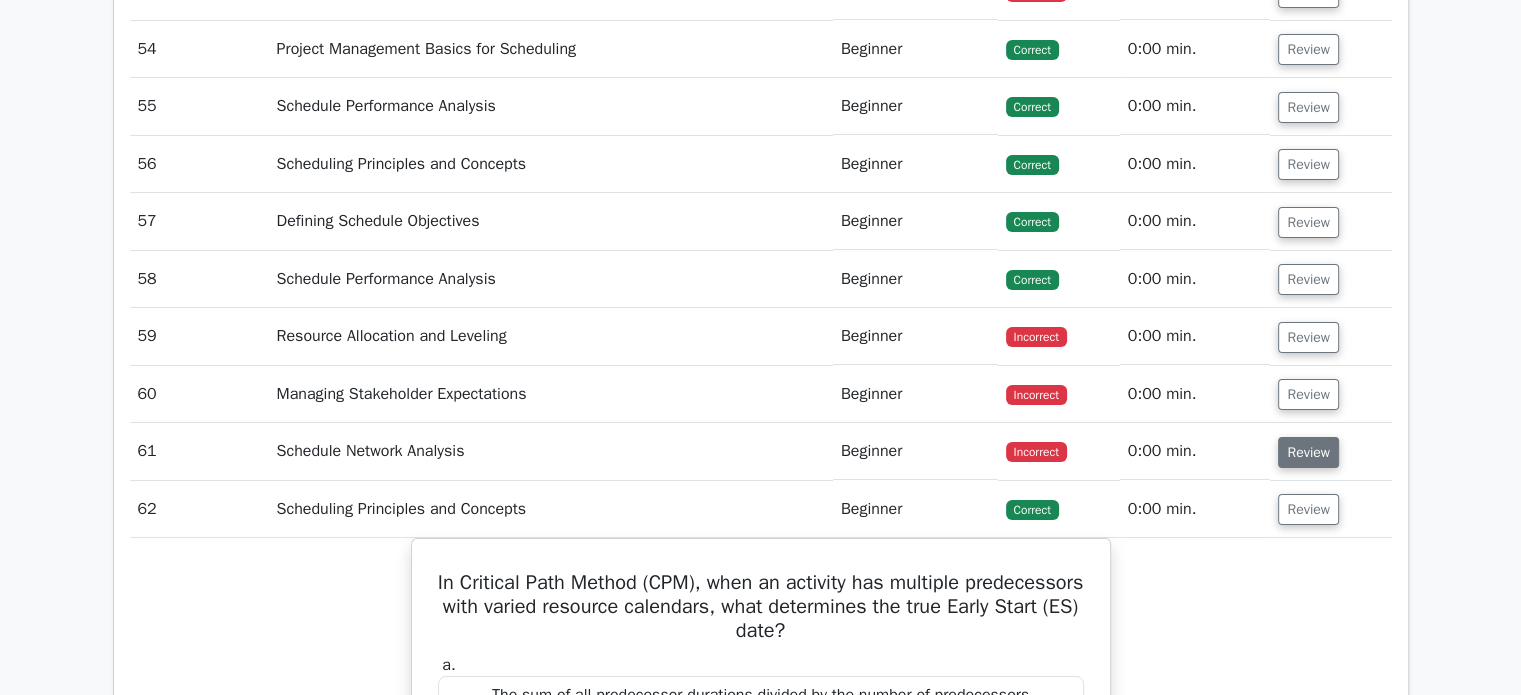 click on "Review" at bounding box center (1308, 452) 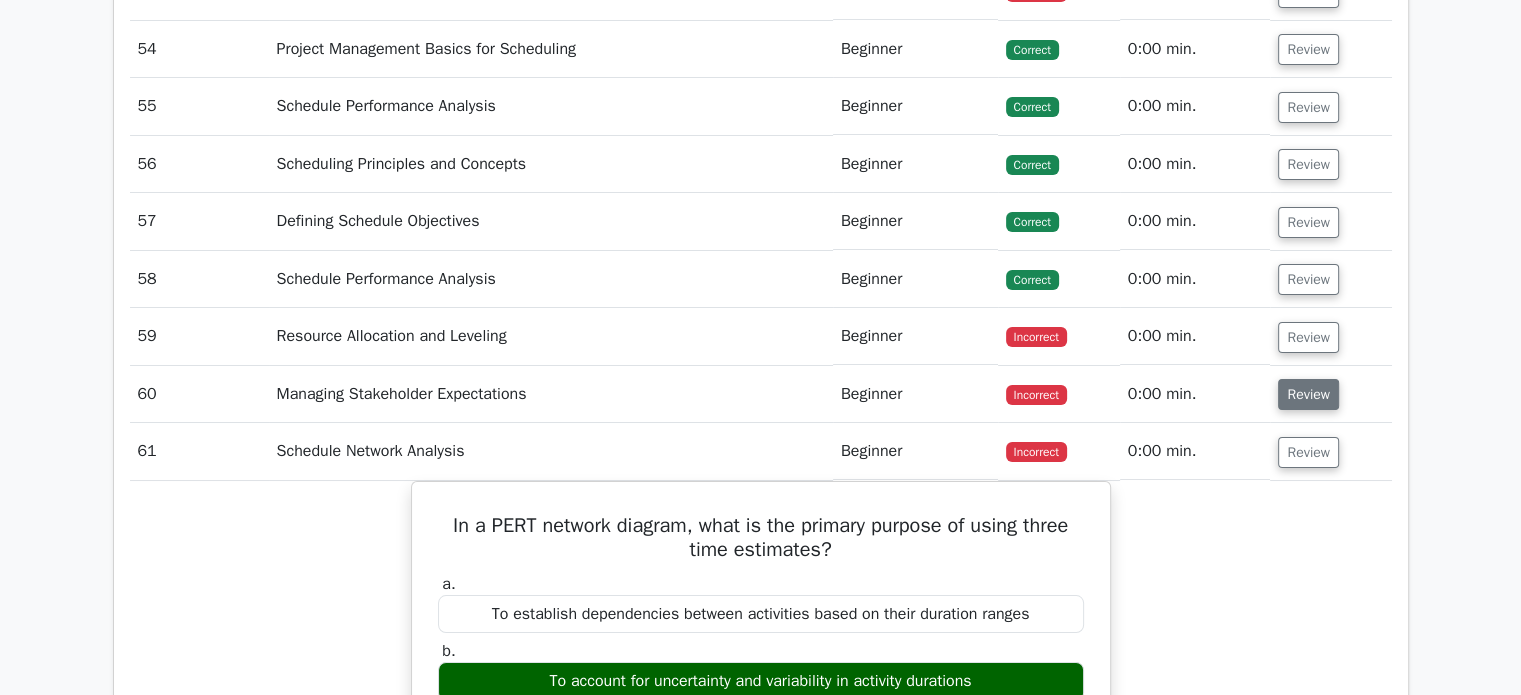 click on "Review" at bounding box center (1308, 394) 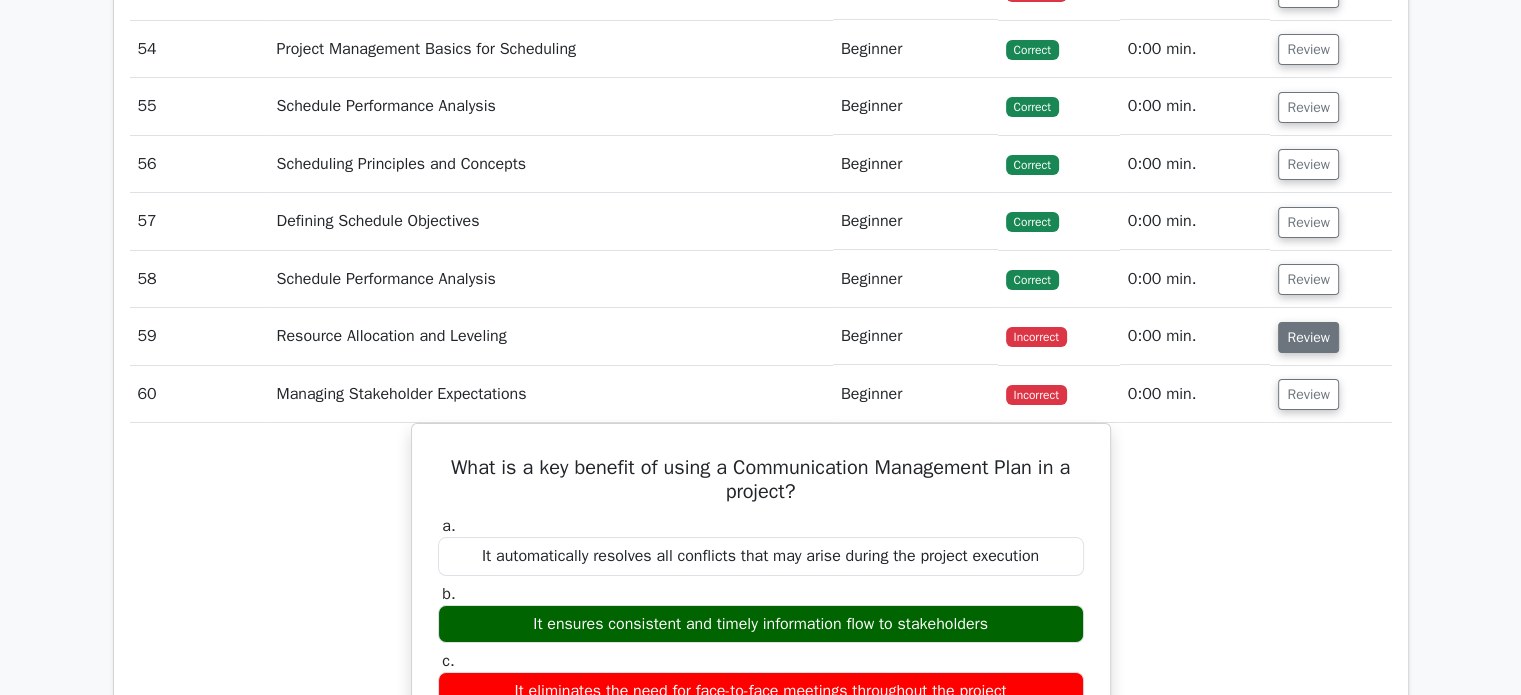 click on "Review" at bounding box center [1308, 337] 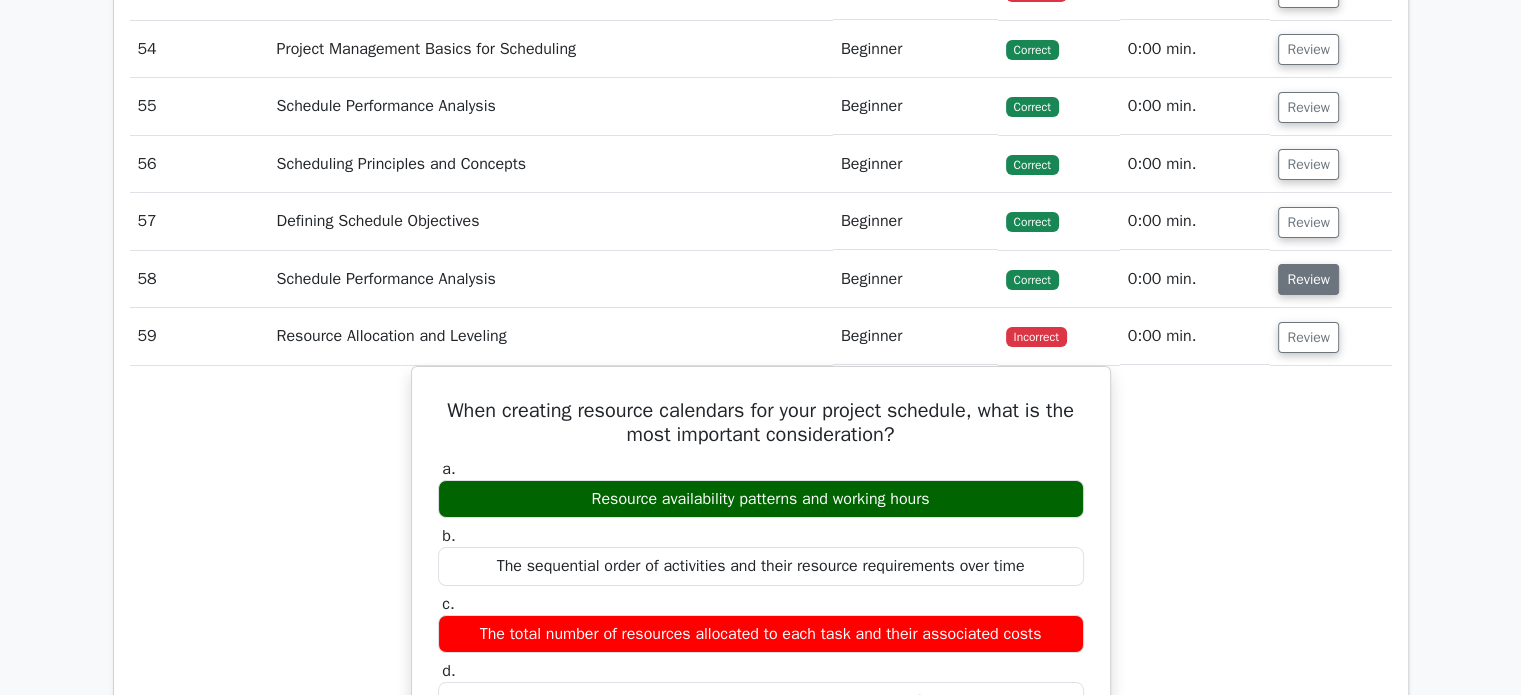 click on "Review" at bounding box center (1308, 279) 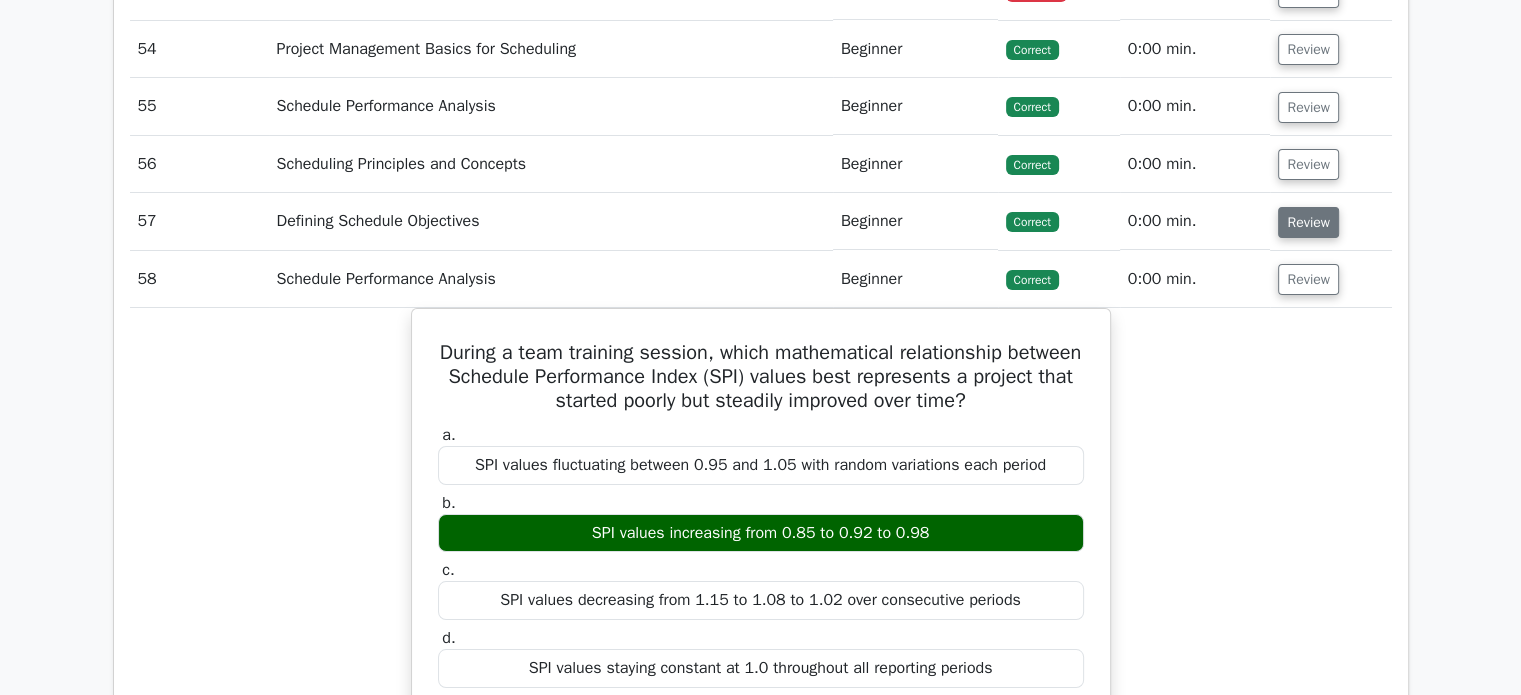 click on "Review" at bounding box center (1308, 222) 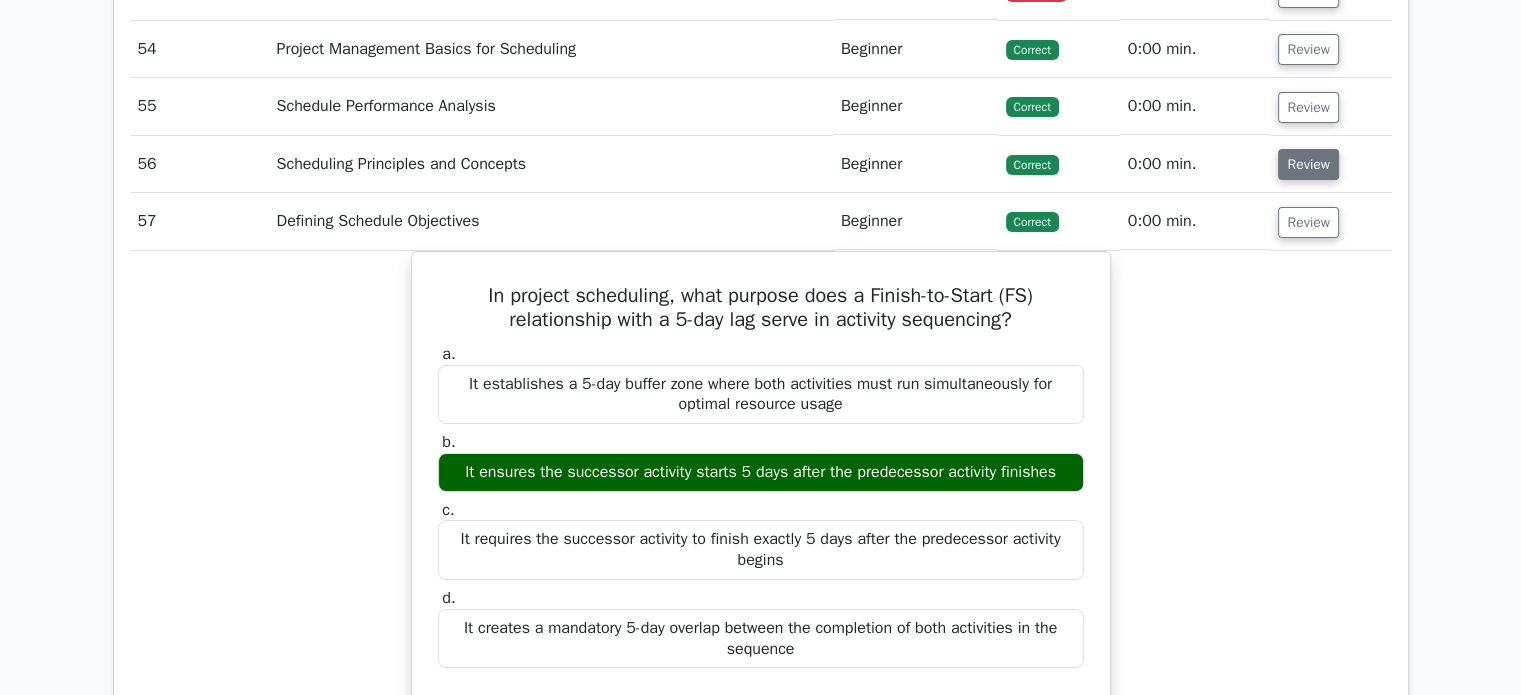 click on "Review" at bounding box center [1308, 164] 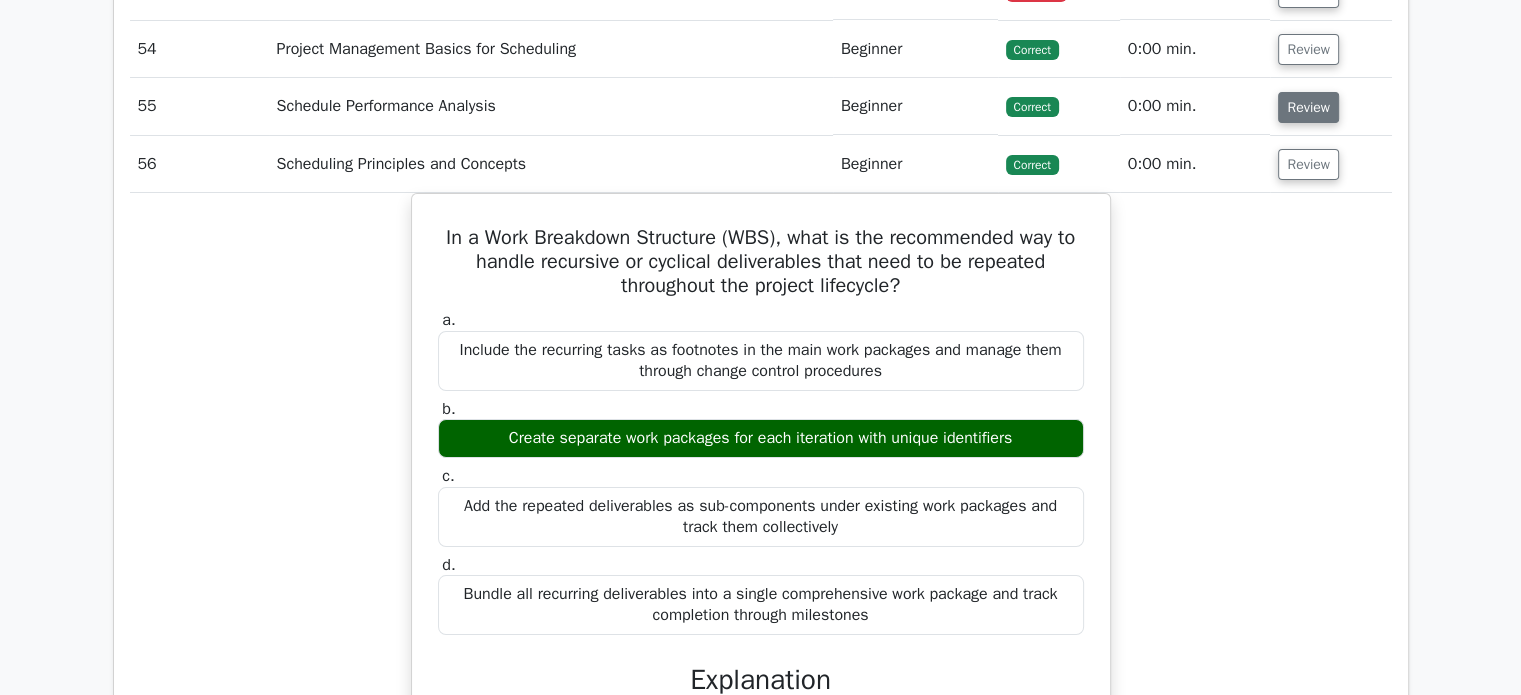 click on "Review" at bounding box center (1308, 107) 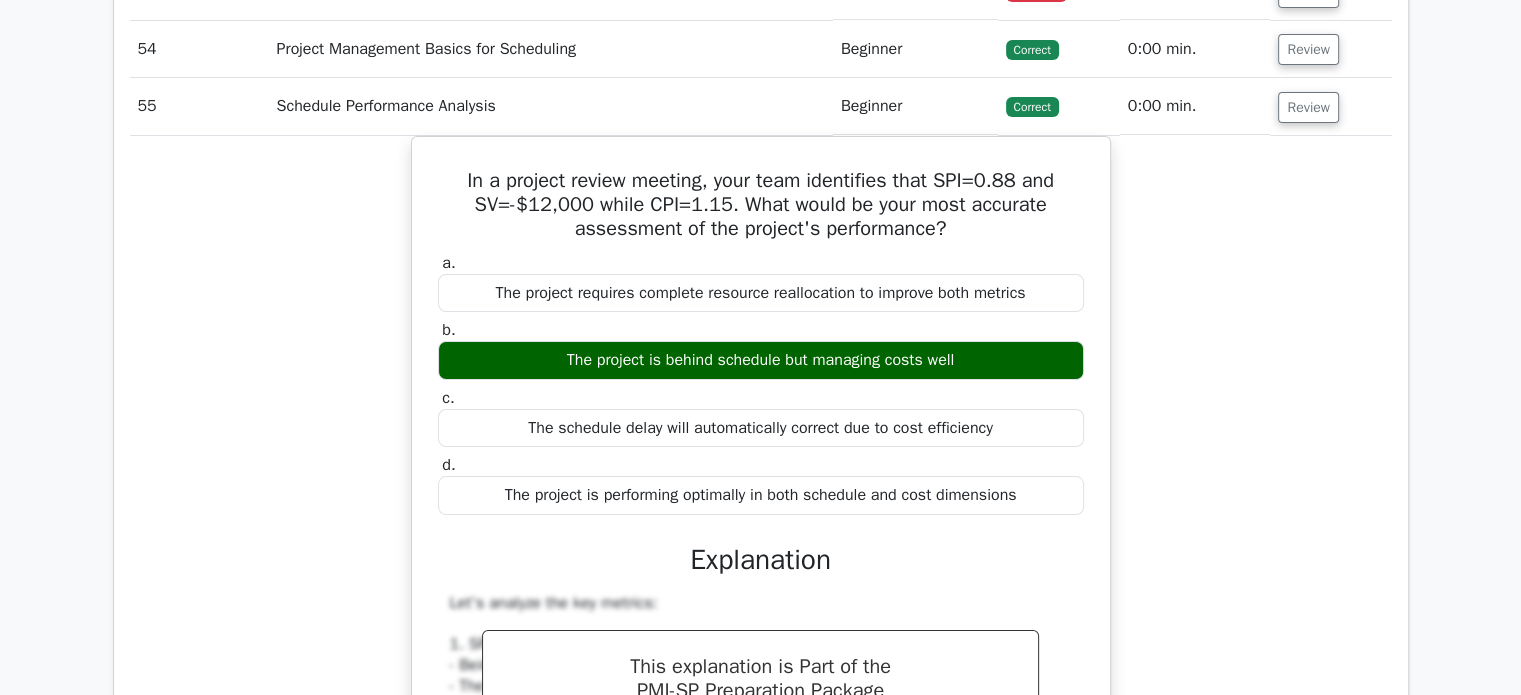 drag, startPoint x: 1308, startPoint y: 59, endPoint x: 1338, endPoint y: 190, distance: 134.39122 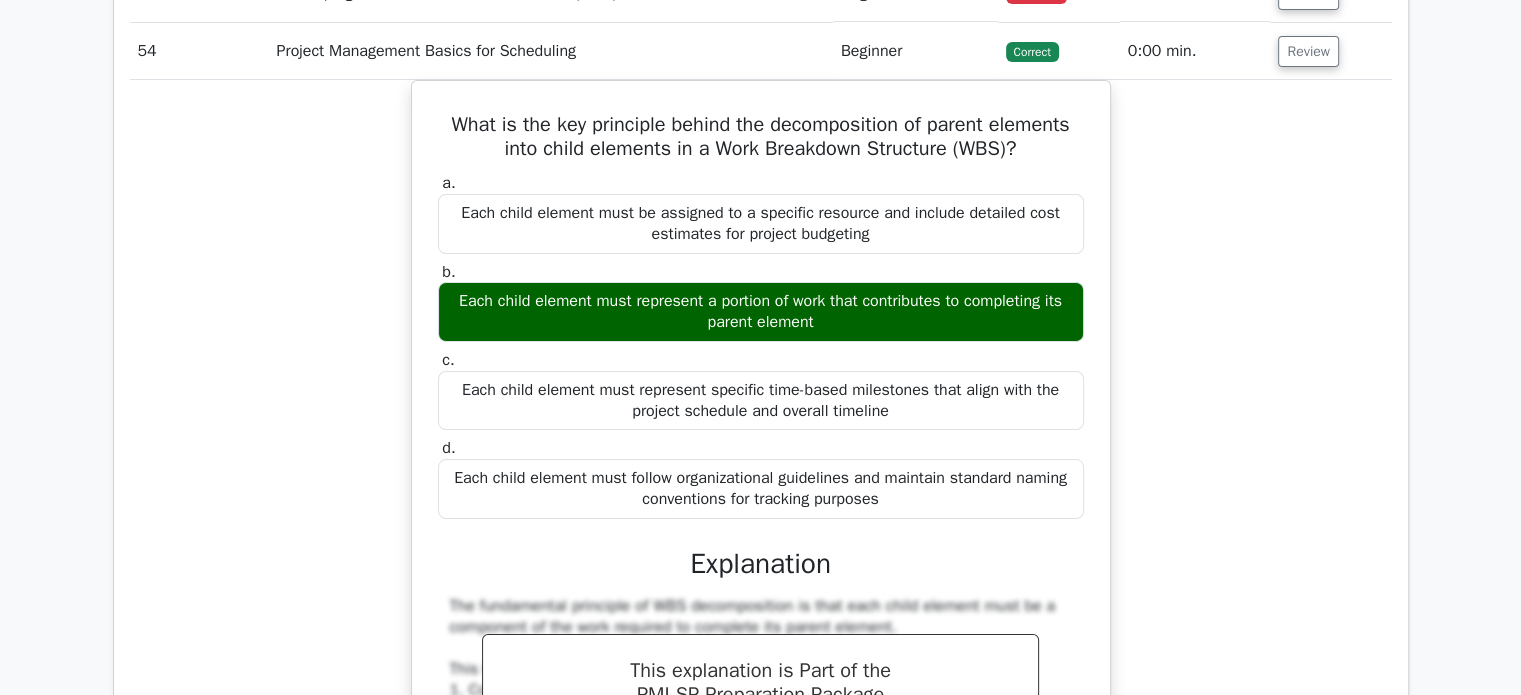 scroll, scrollTop: 14600, scrollLeft: 0, axis: vertical 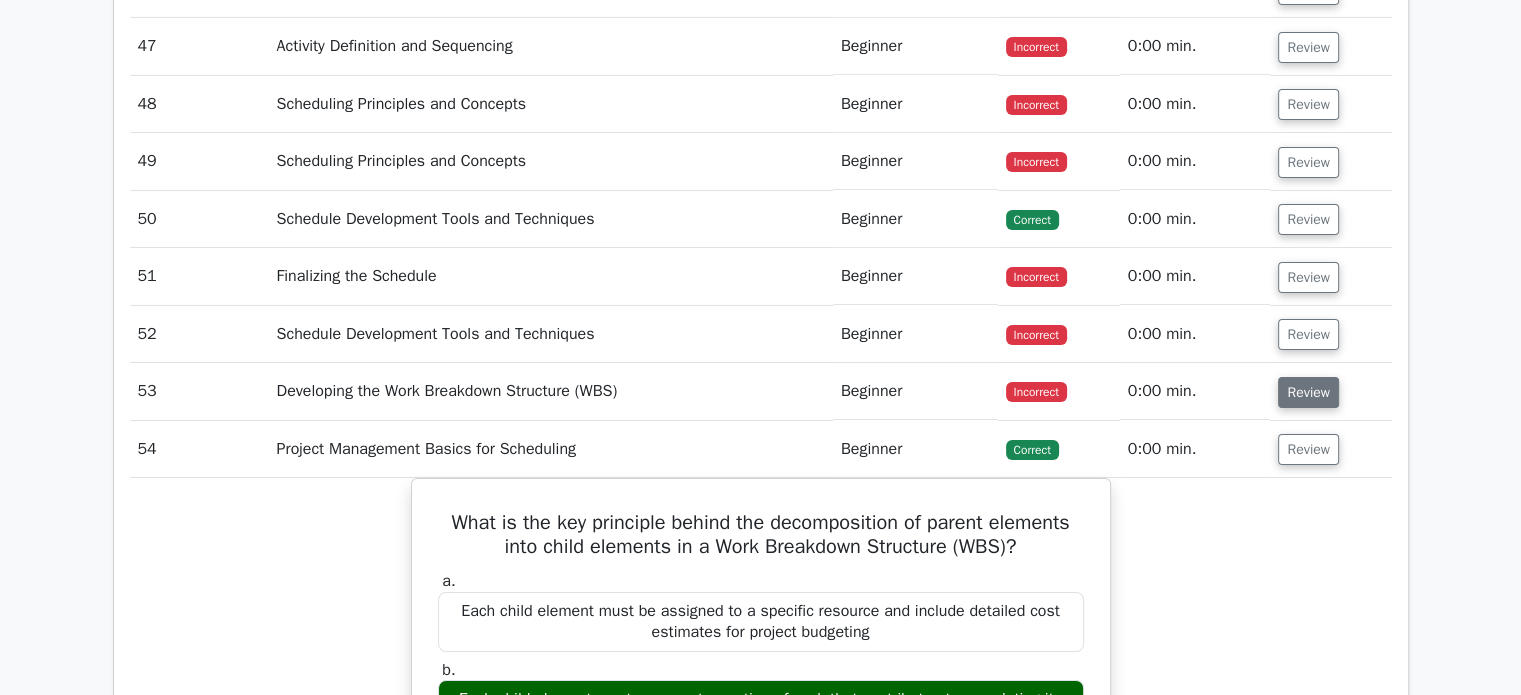 click on "Review" at bounding box center [1308, 392] 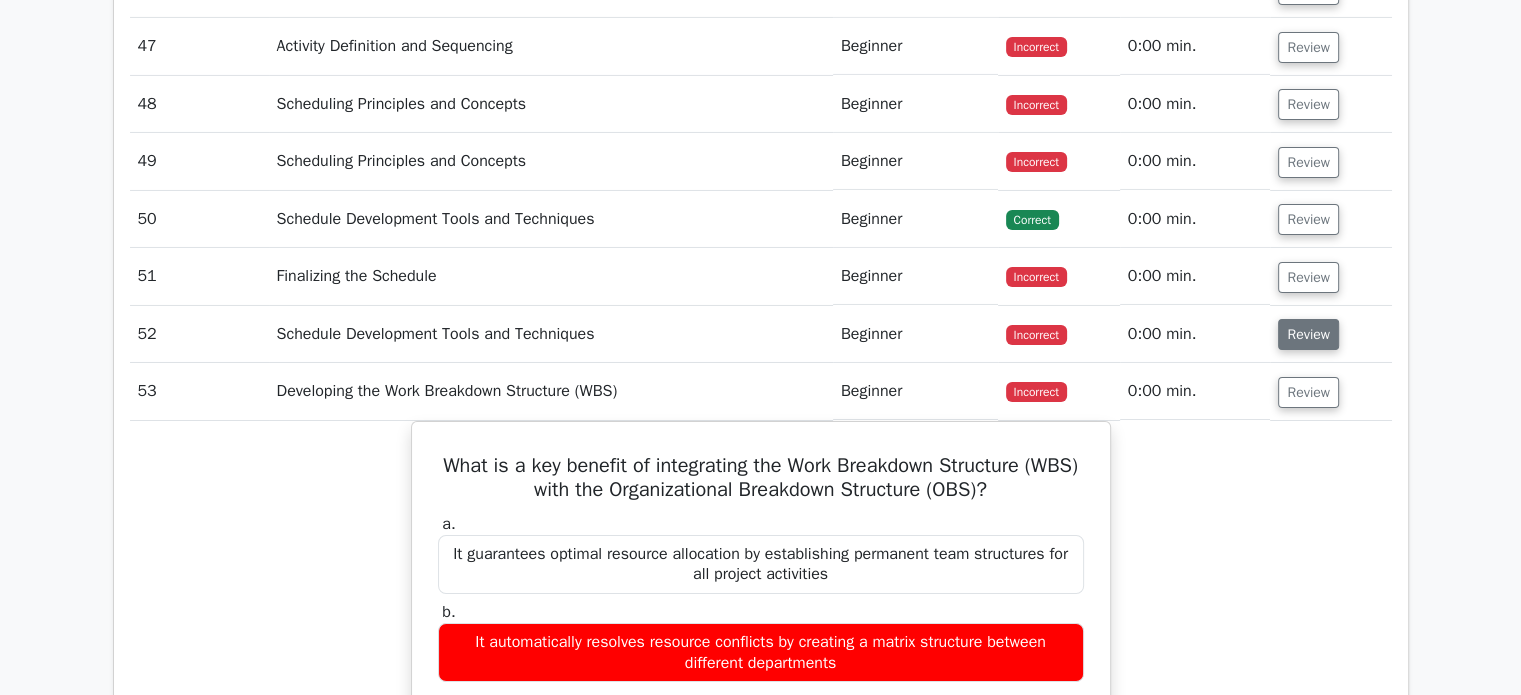 click on "Review" at bounding box center (1308, 334) 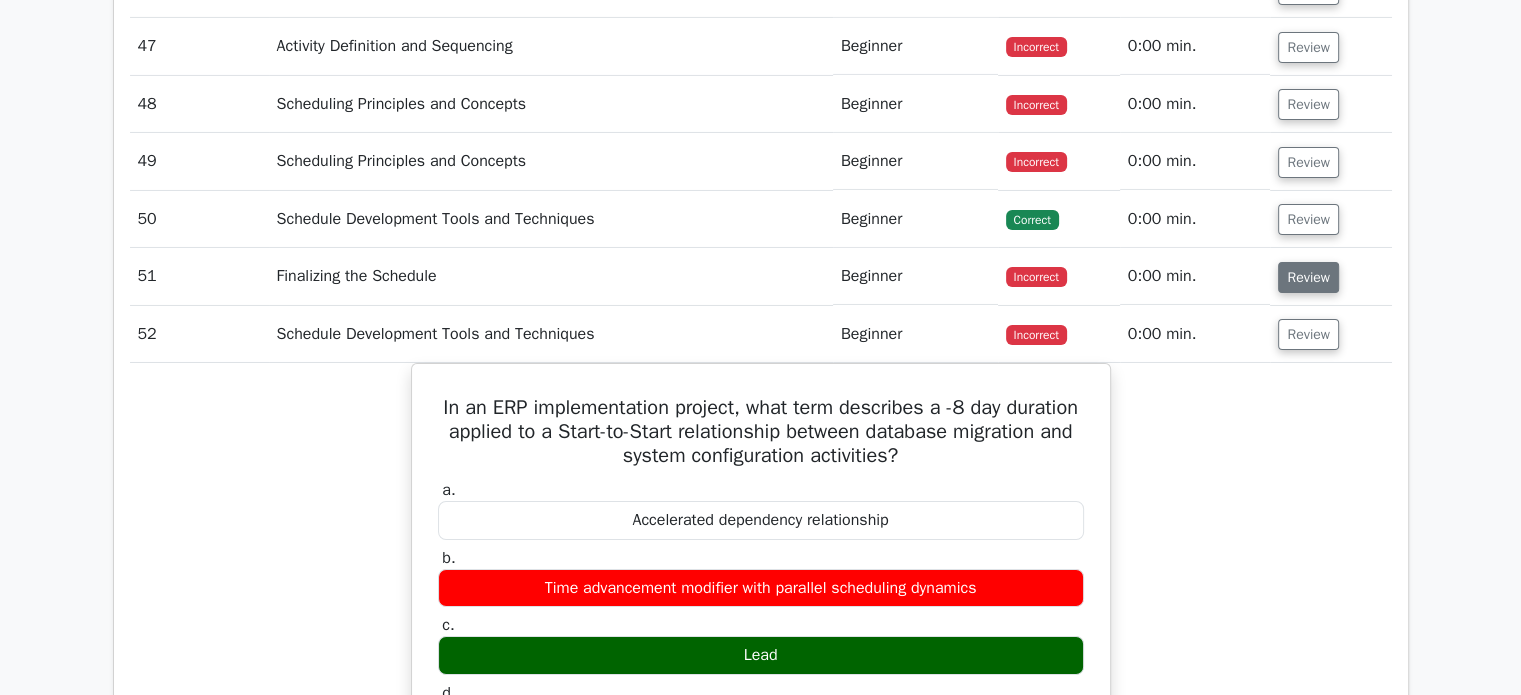 click on "Review" at bounding box center [1308, 277] 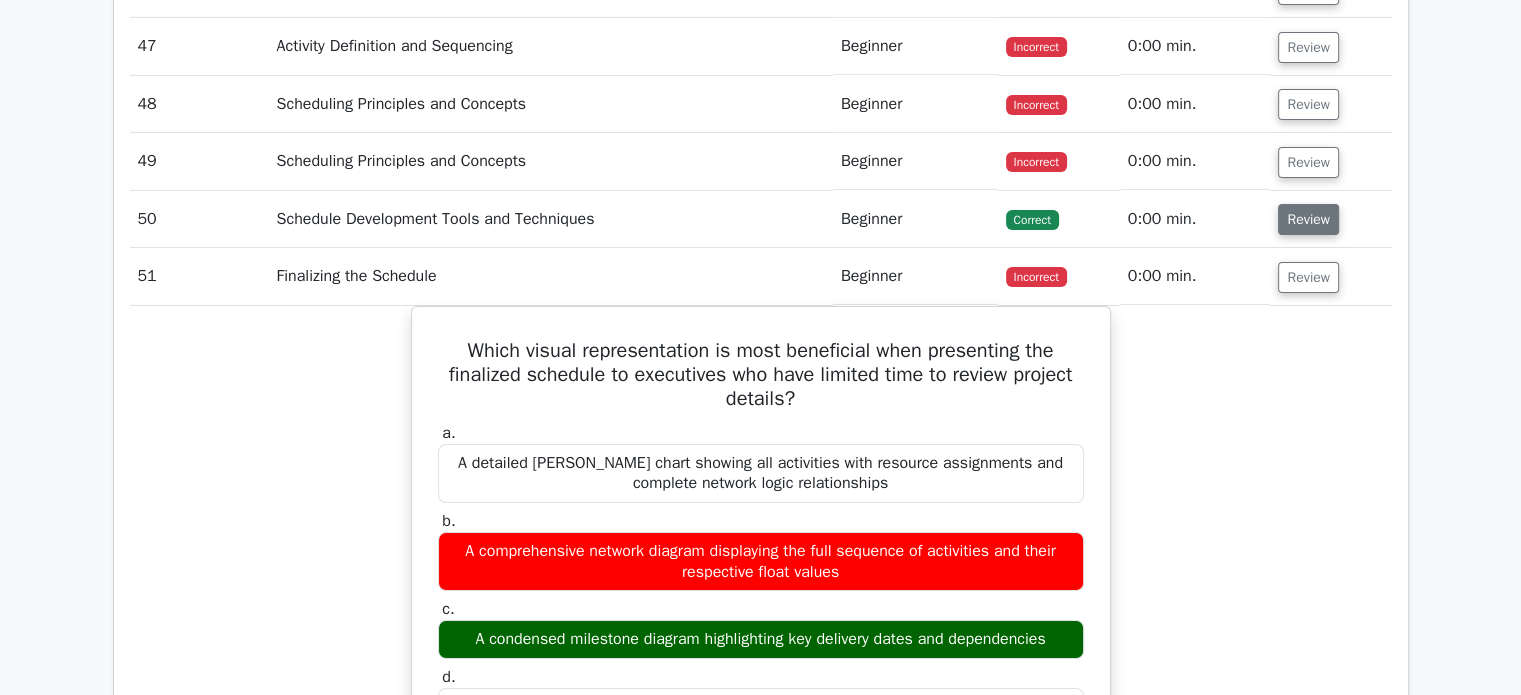 click on "Review" at bounding box center [1308, 219] 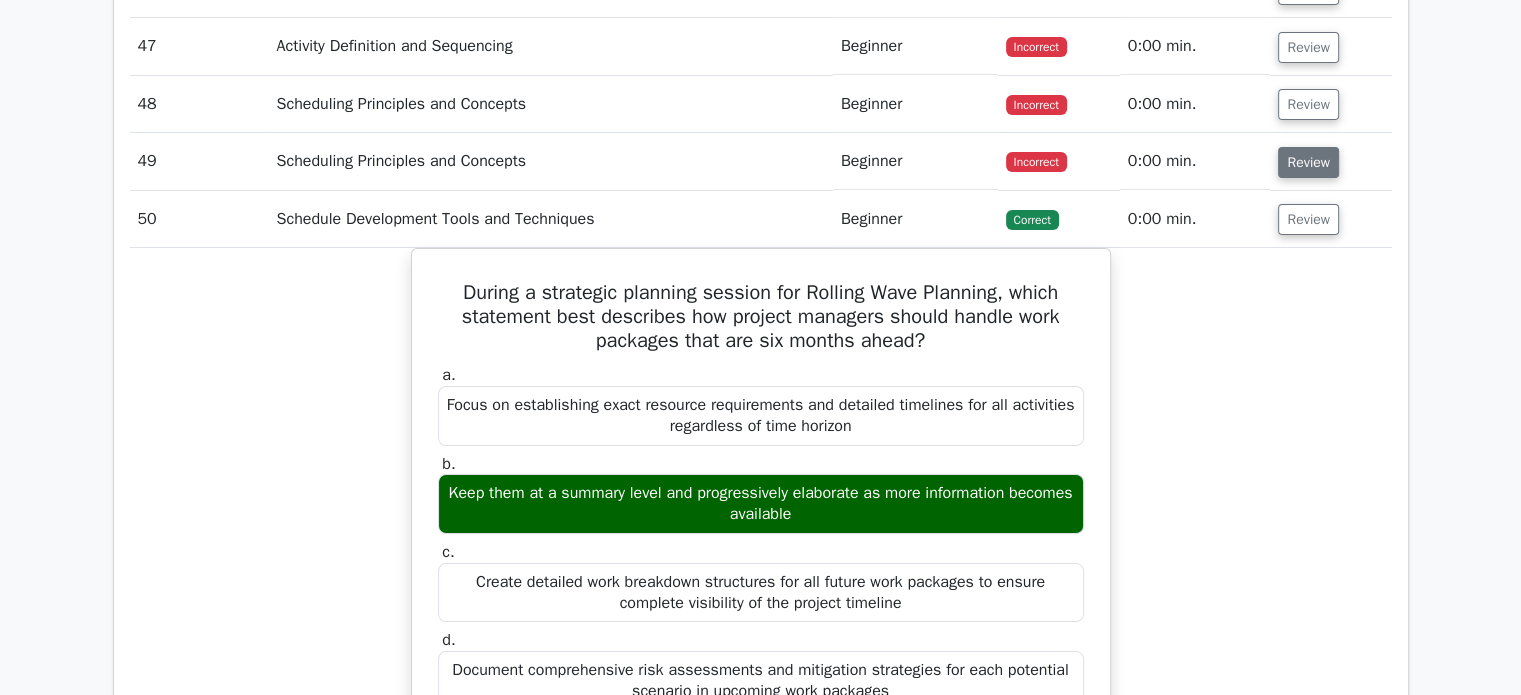 click on "Review" at bounding box center (1308, 162) 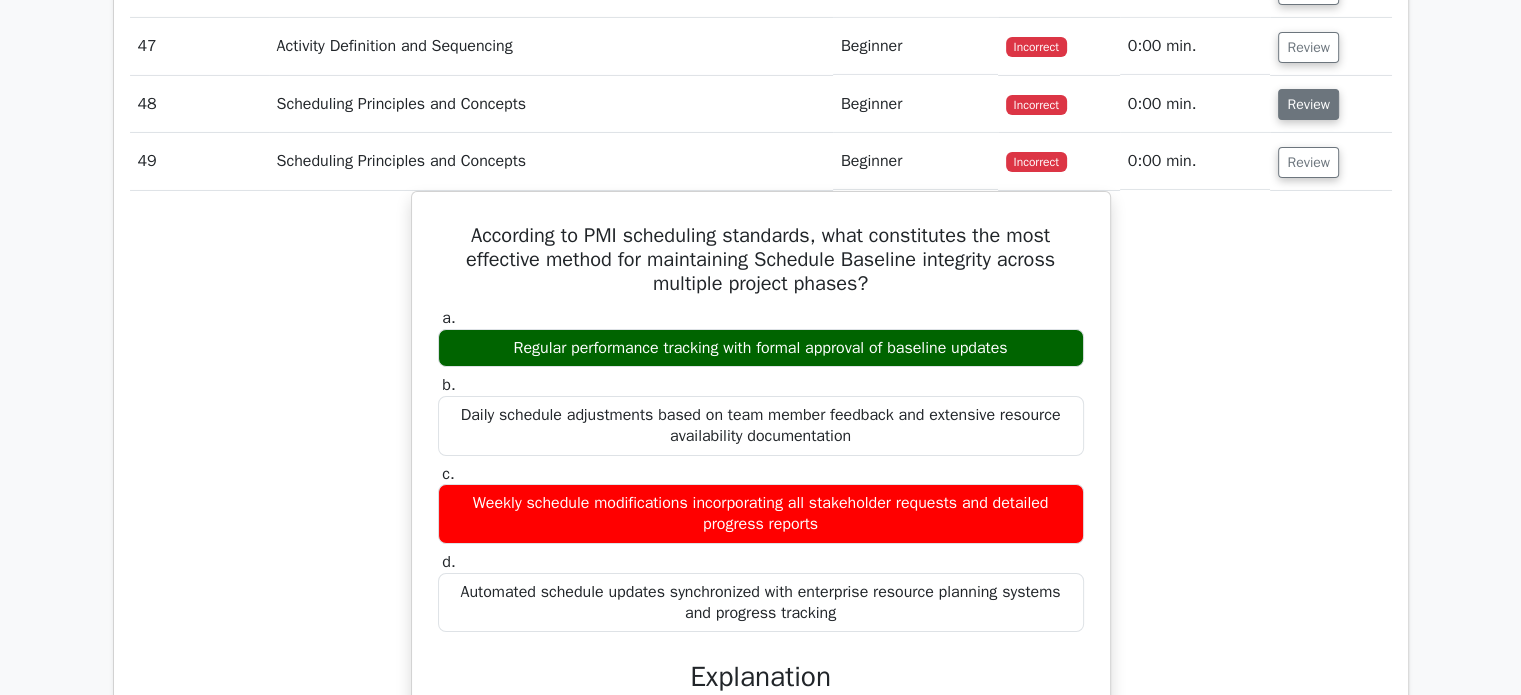click on "Review" at bounding box center [1308, 104] 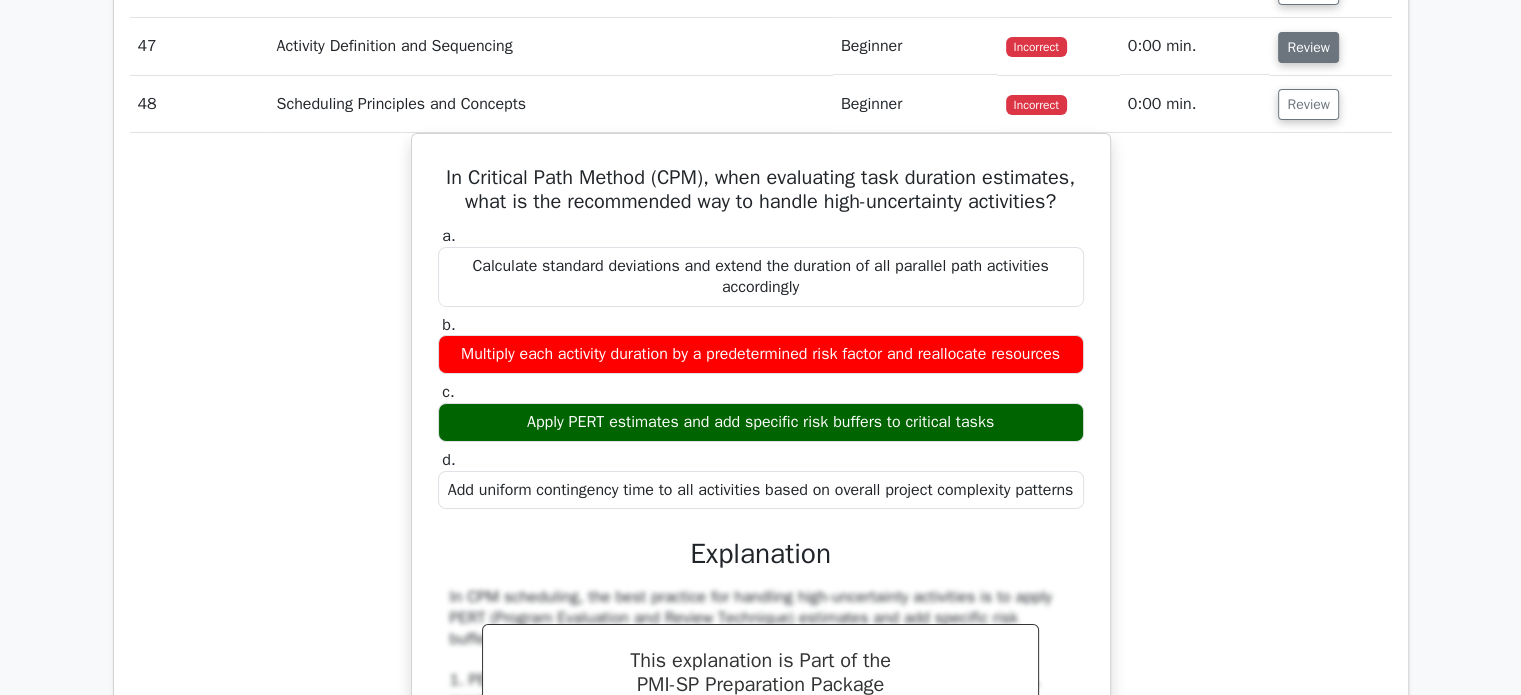 click on "Review" at bounding box center (1308, 47) 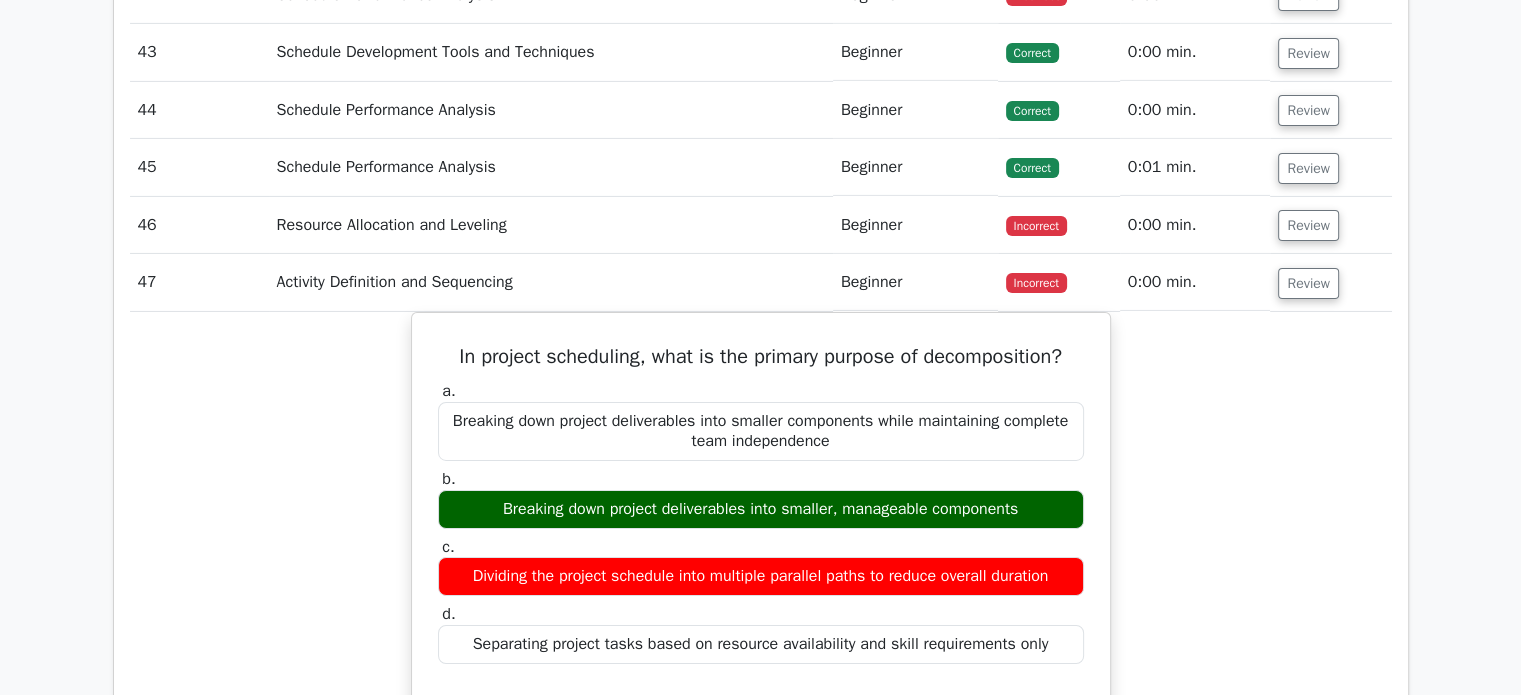 scroll, scrollTop: 14100, scrollLeft: 0, axis: vertical 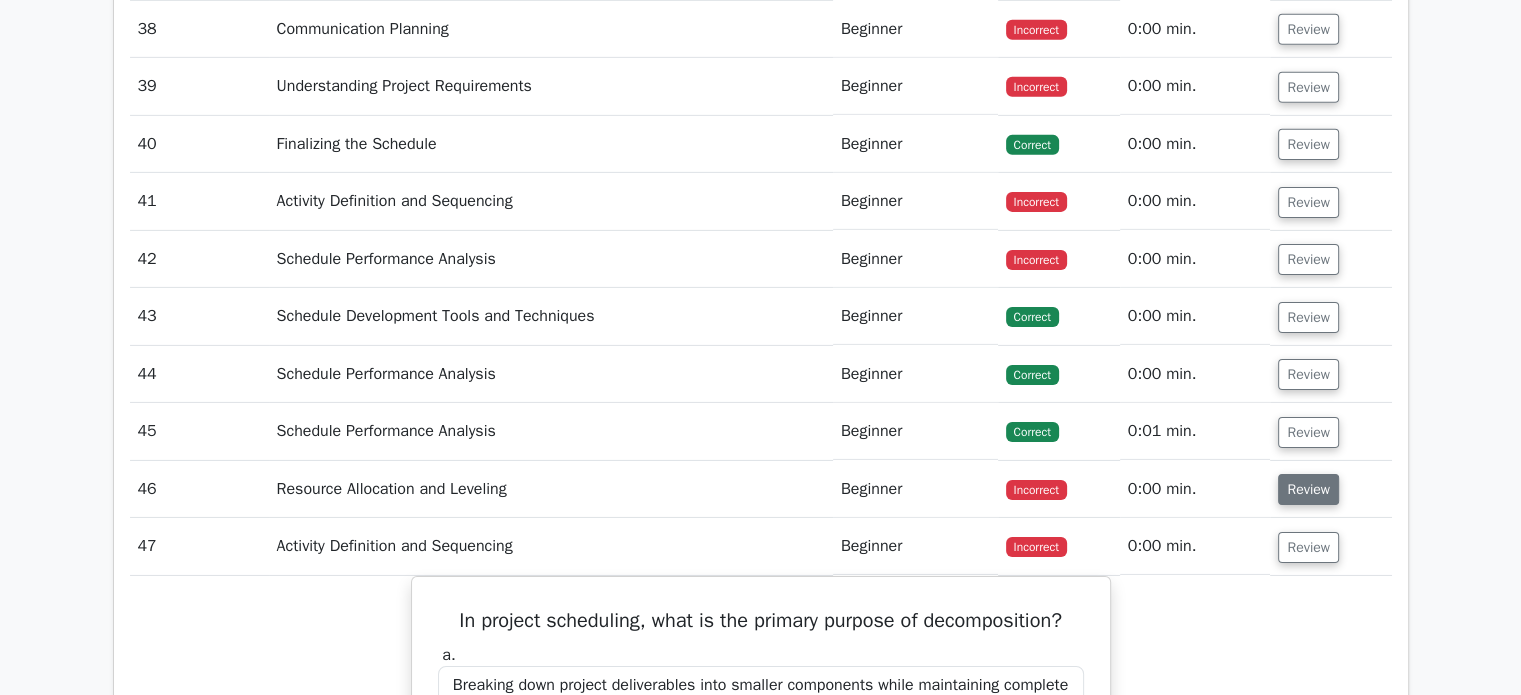 click on "Review" at bounding box center [1308, 489] 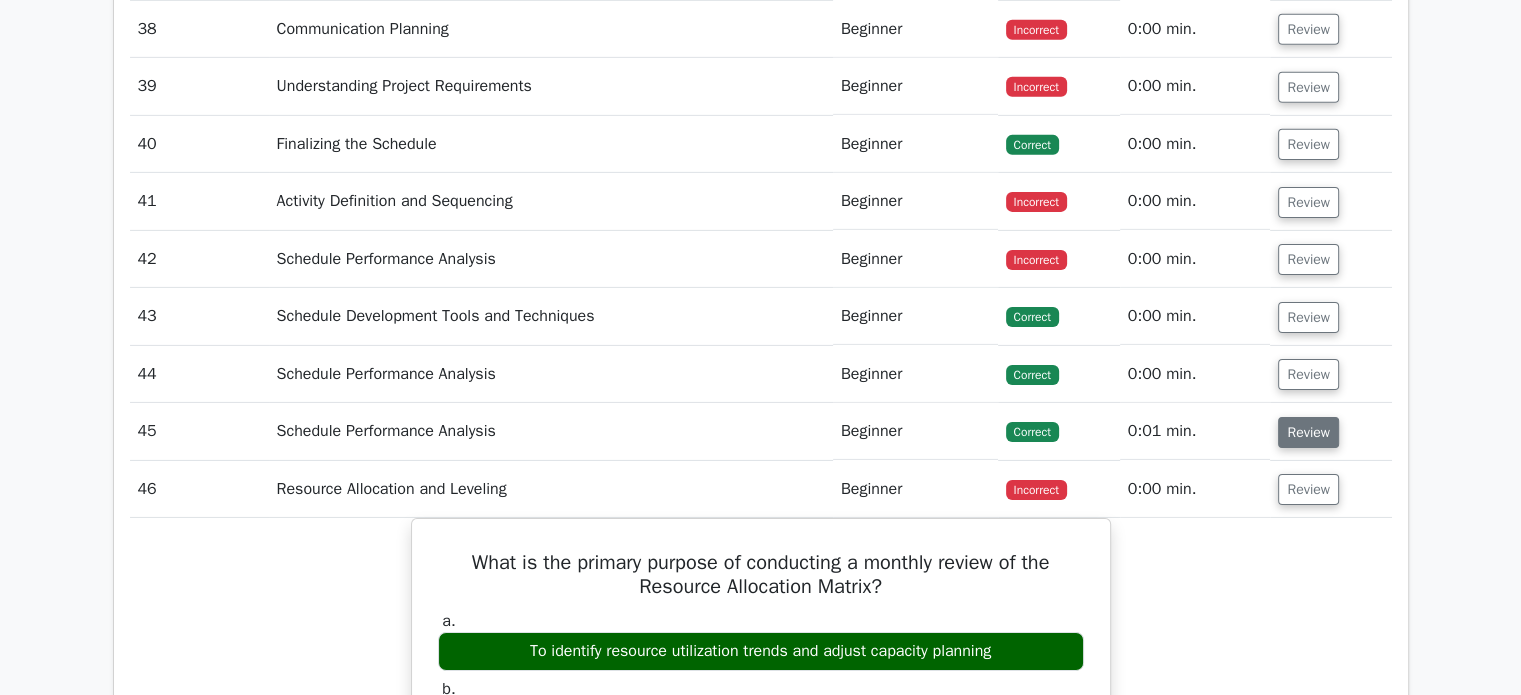 click on "Review" at bounding box center (1308, 432) 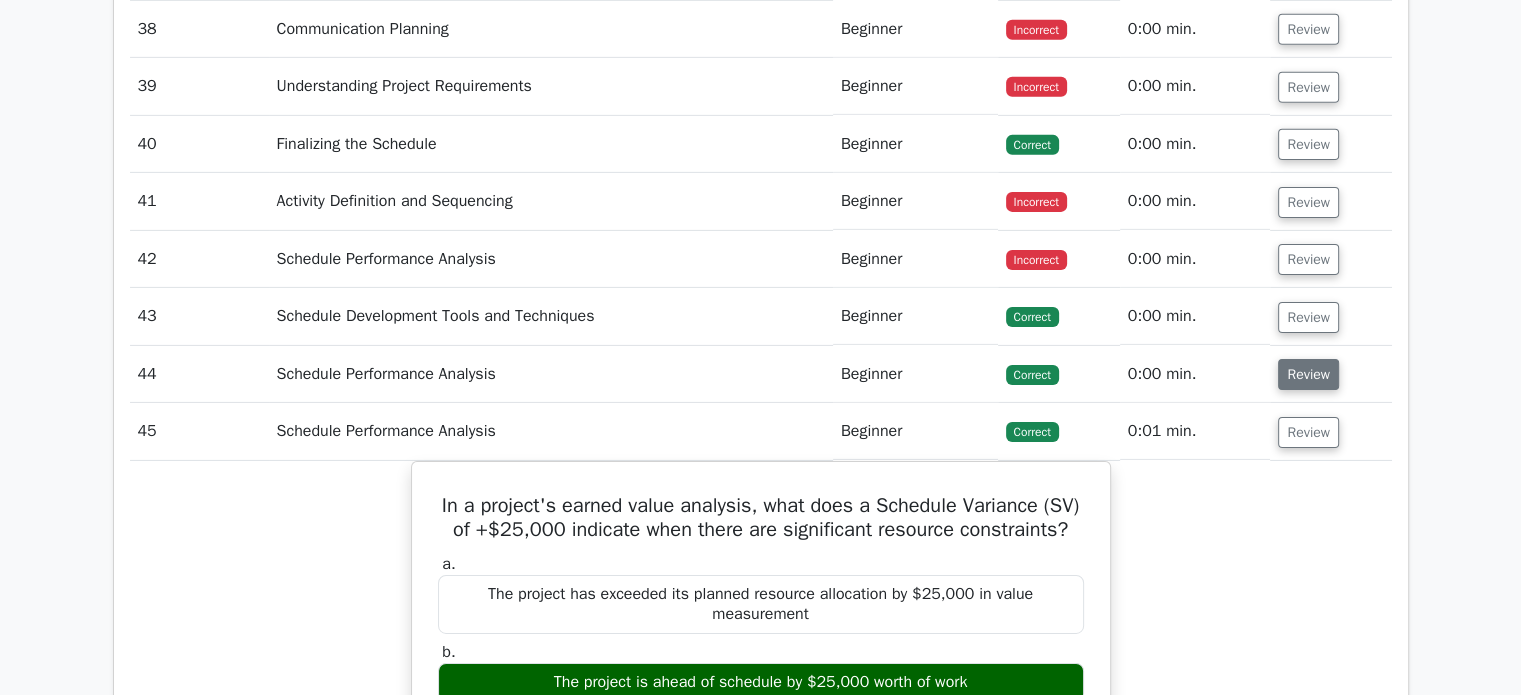 click on "Review" at bounding box center [1308, 374] 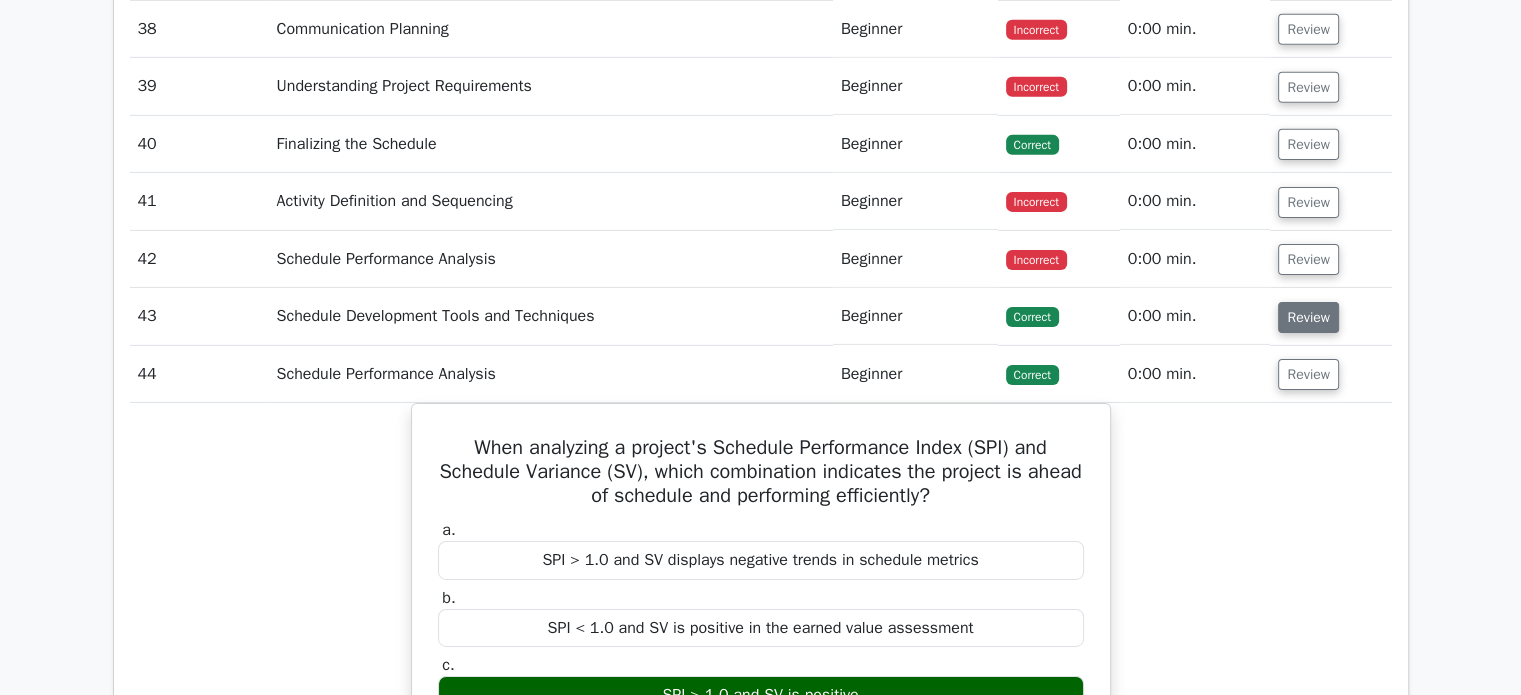 click on "Review" at bounding box center [1308, 317] 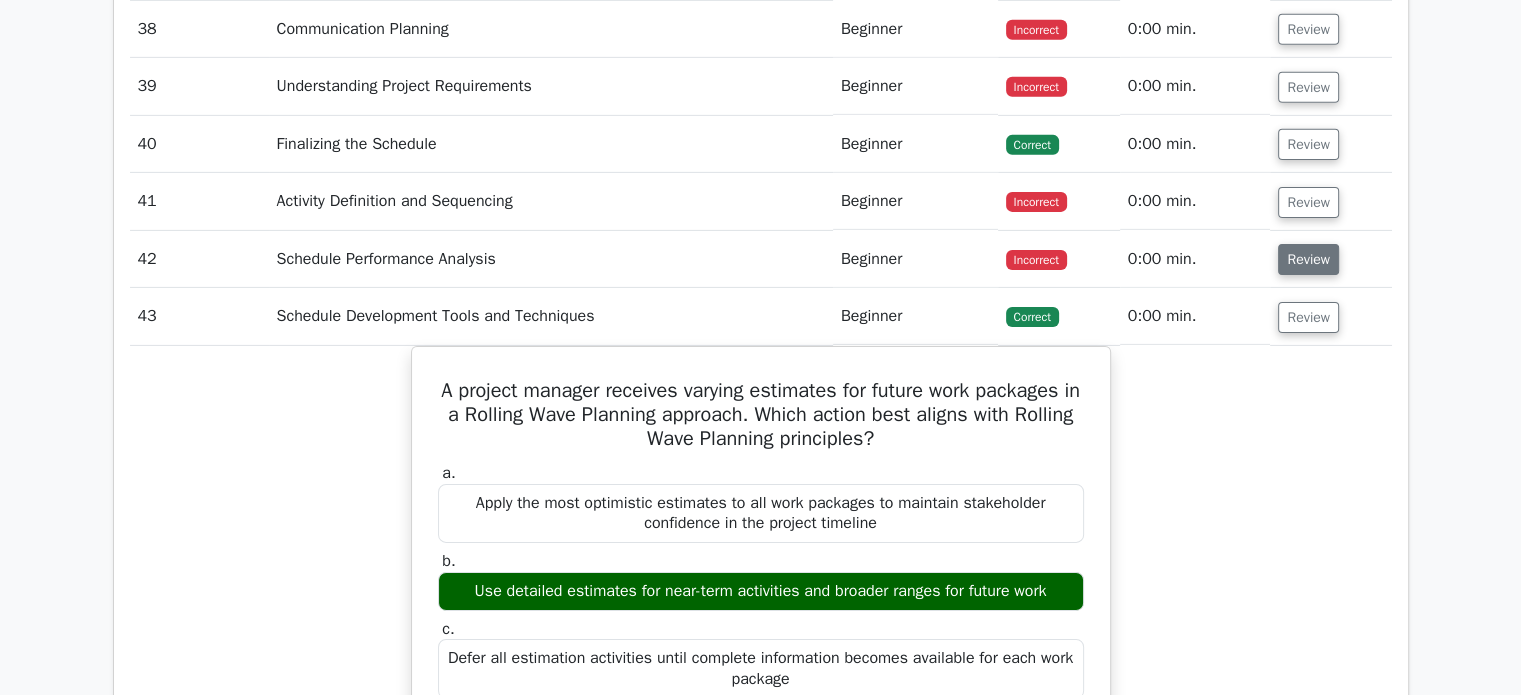 click on "Review" at bounding box center [1308, 259] 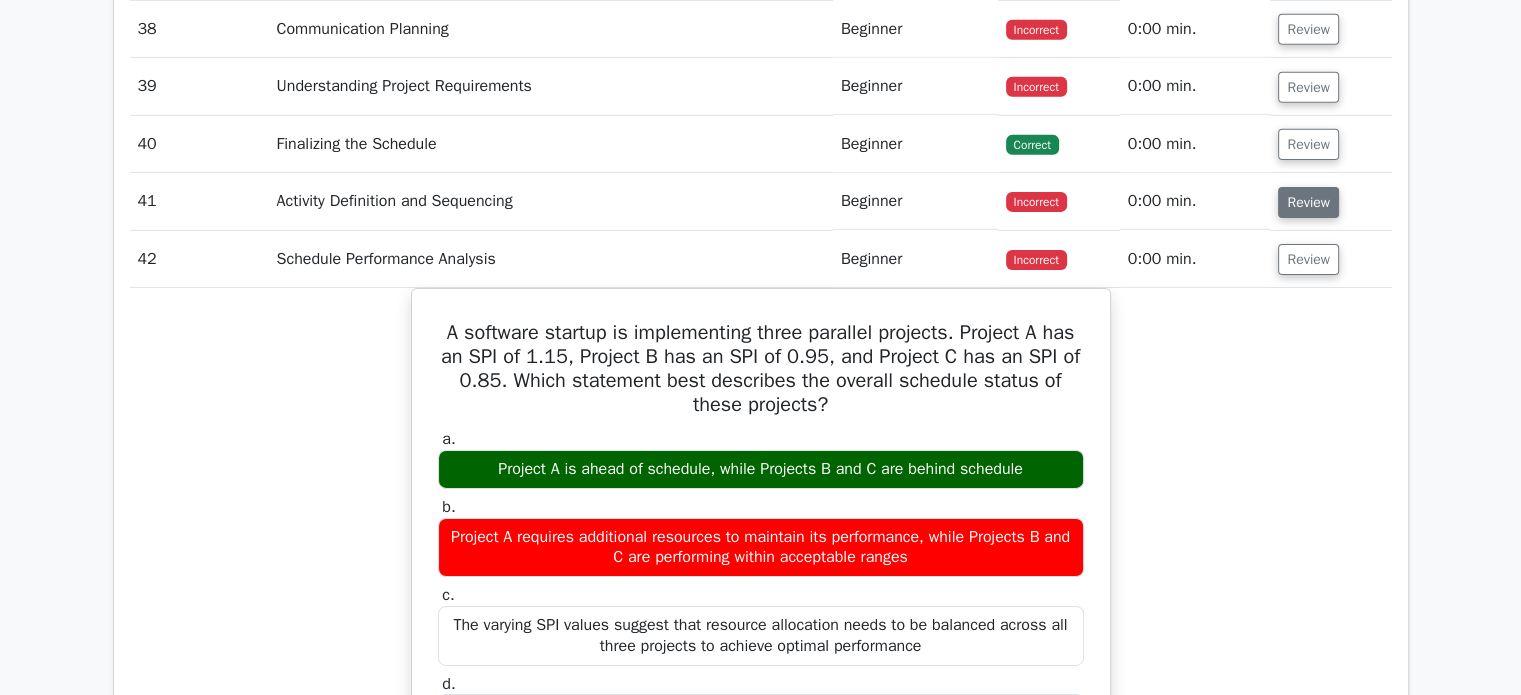 click on "Review" at bounding box center (1308, 202) 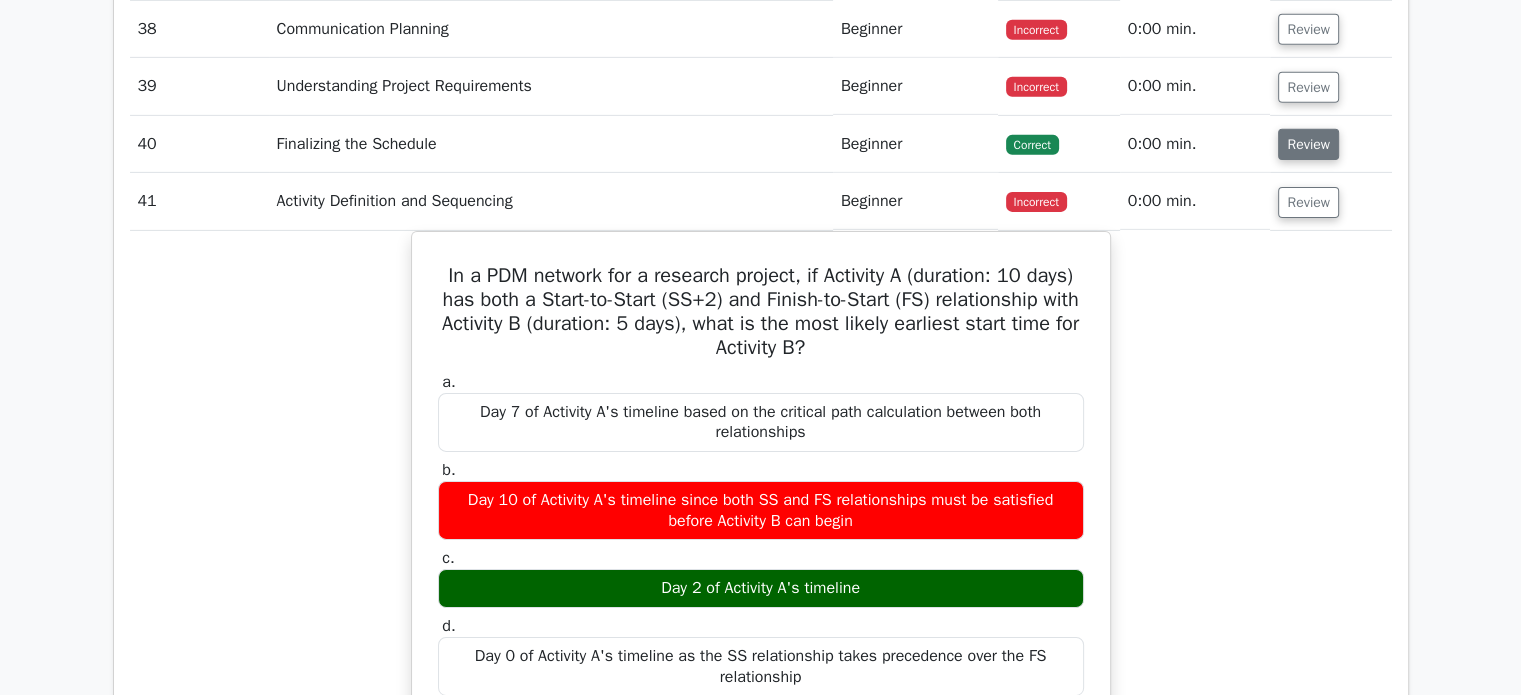 click on "Review" at bounding box center [1308, 144] 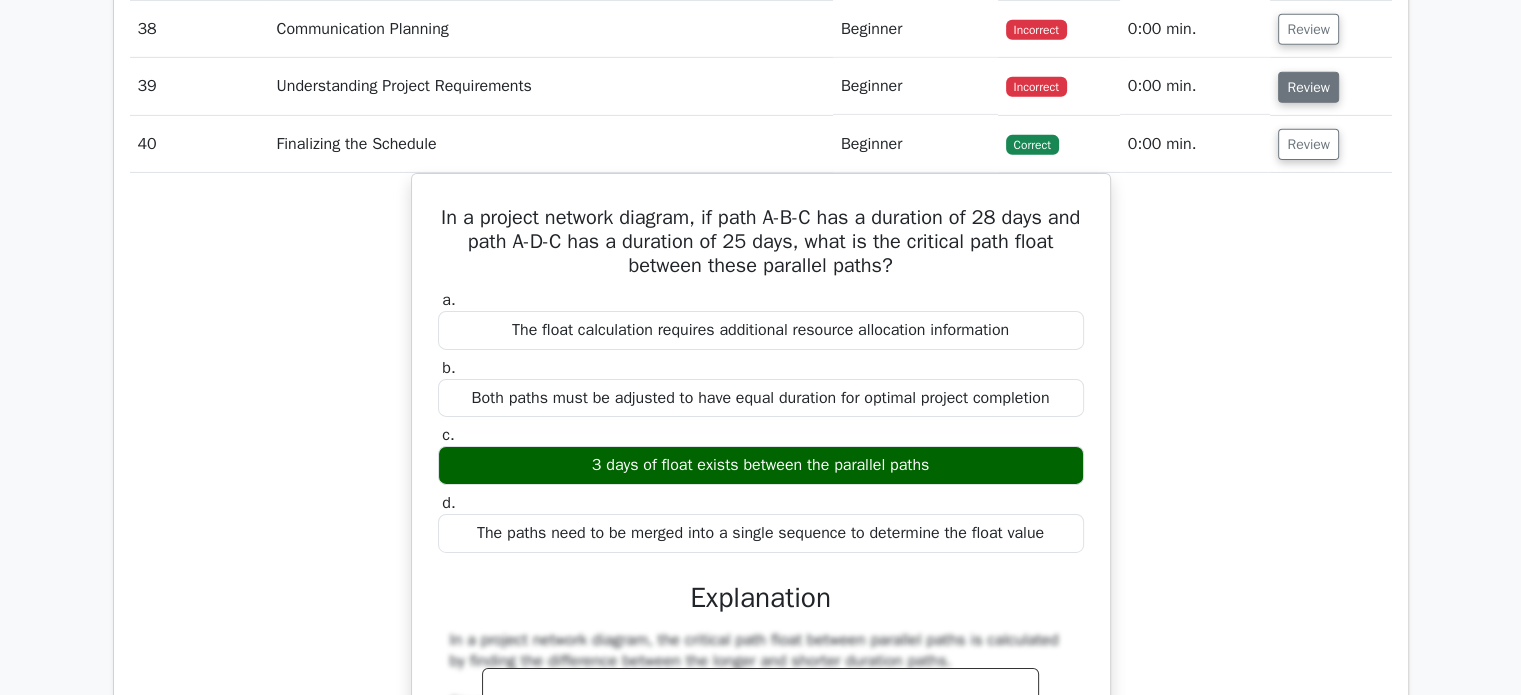 click on "Review" at bounding box center [1308, 87] 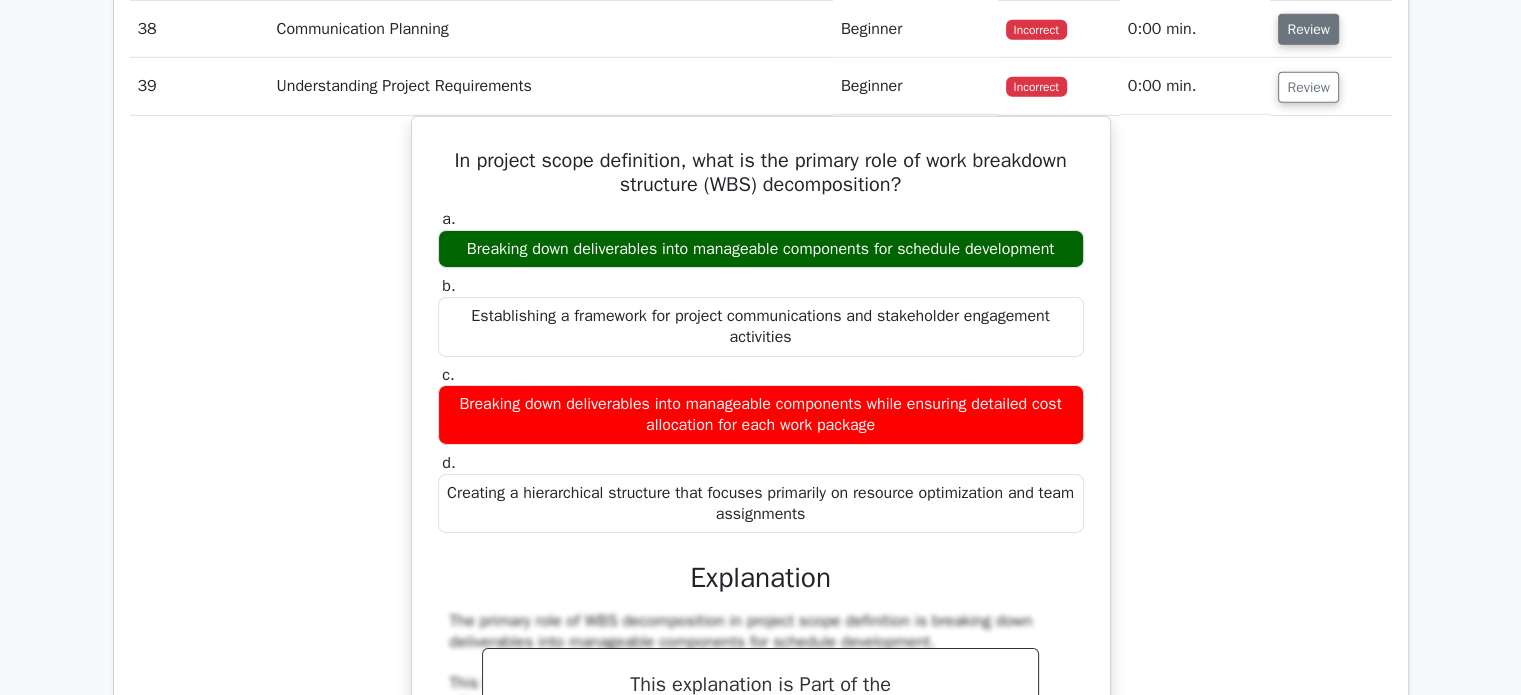 click on "Review" at bounding box center [1308, 29] 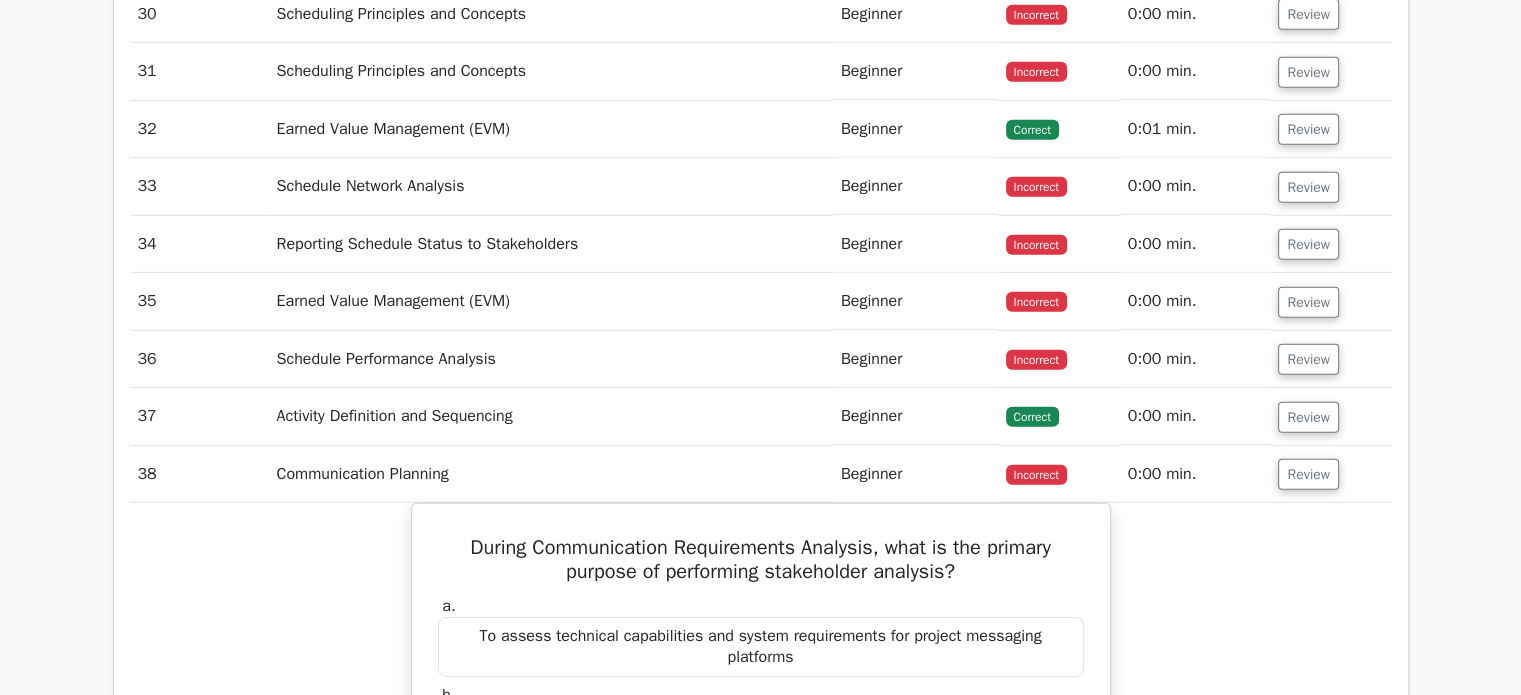 scroll, scrollTop: 13600, scrollLeft: 0, axis: vertical 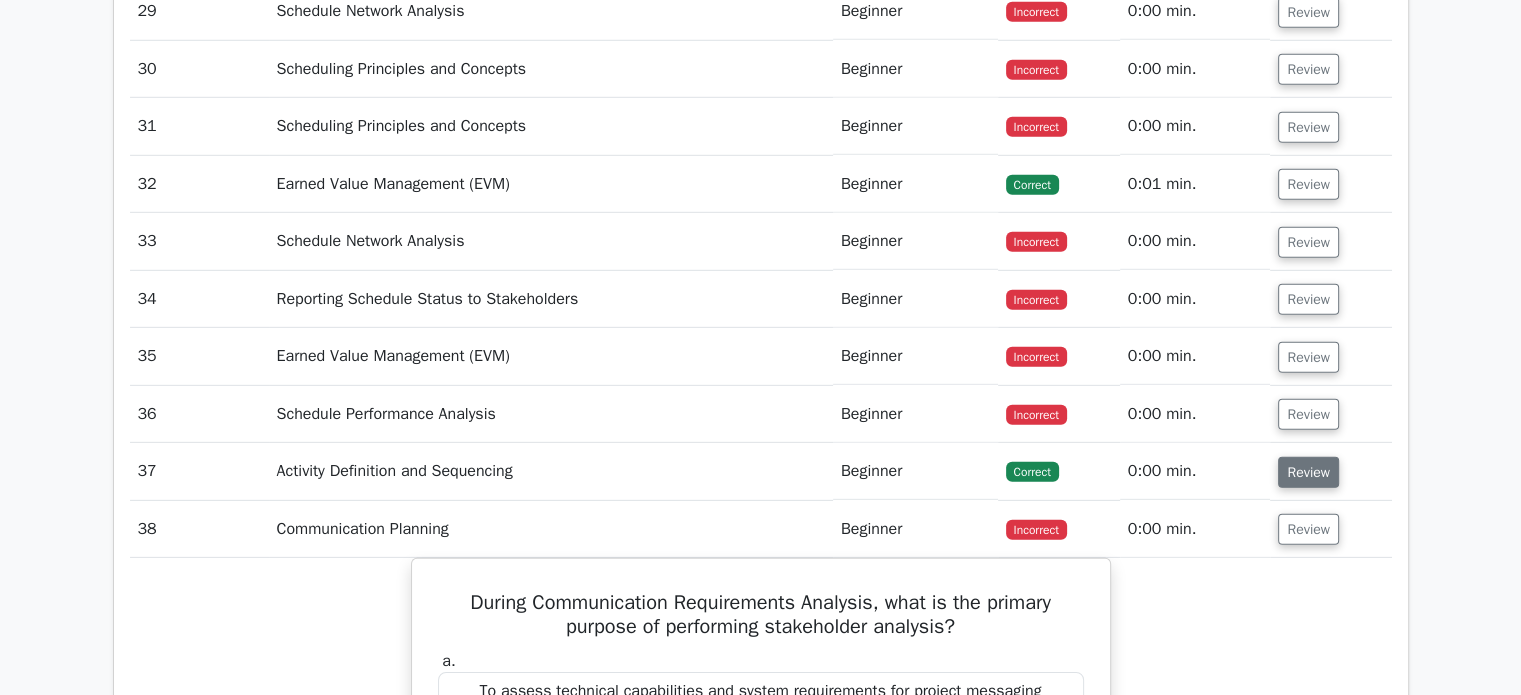 click on "Review" at bounding box center [1308, 472] 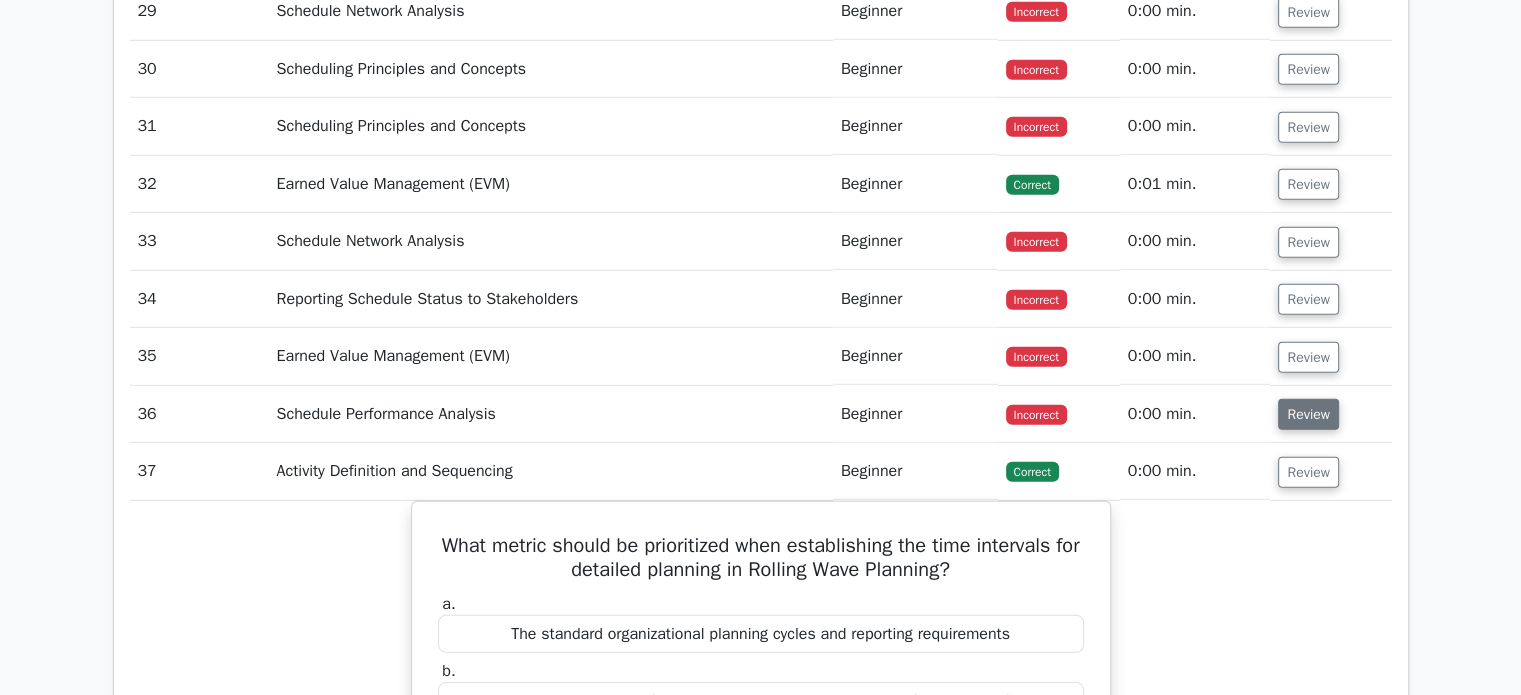 click on "Review" at bounding box center [1308, 414] 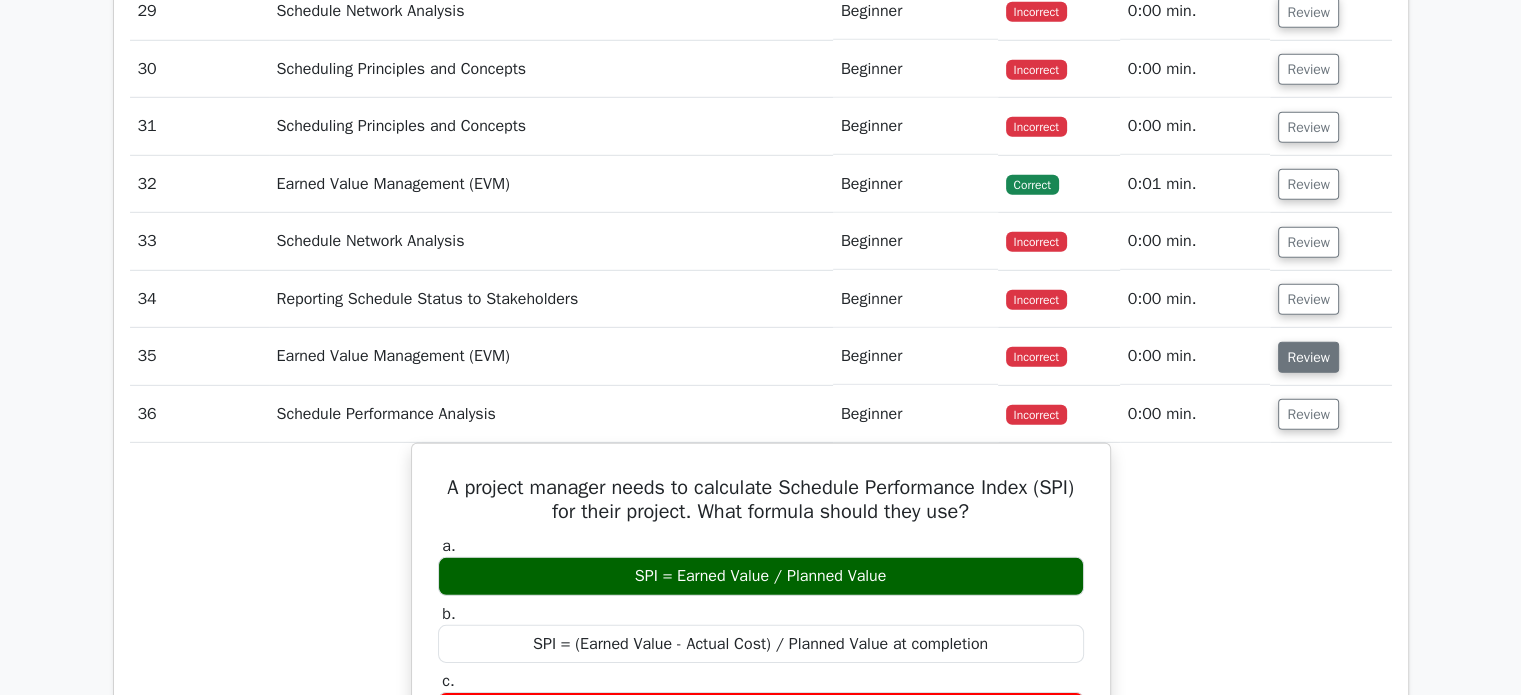 click on "Review" at bounding box center [1308, 357] 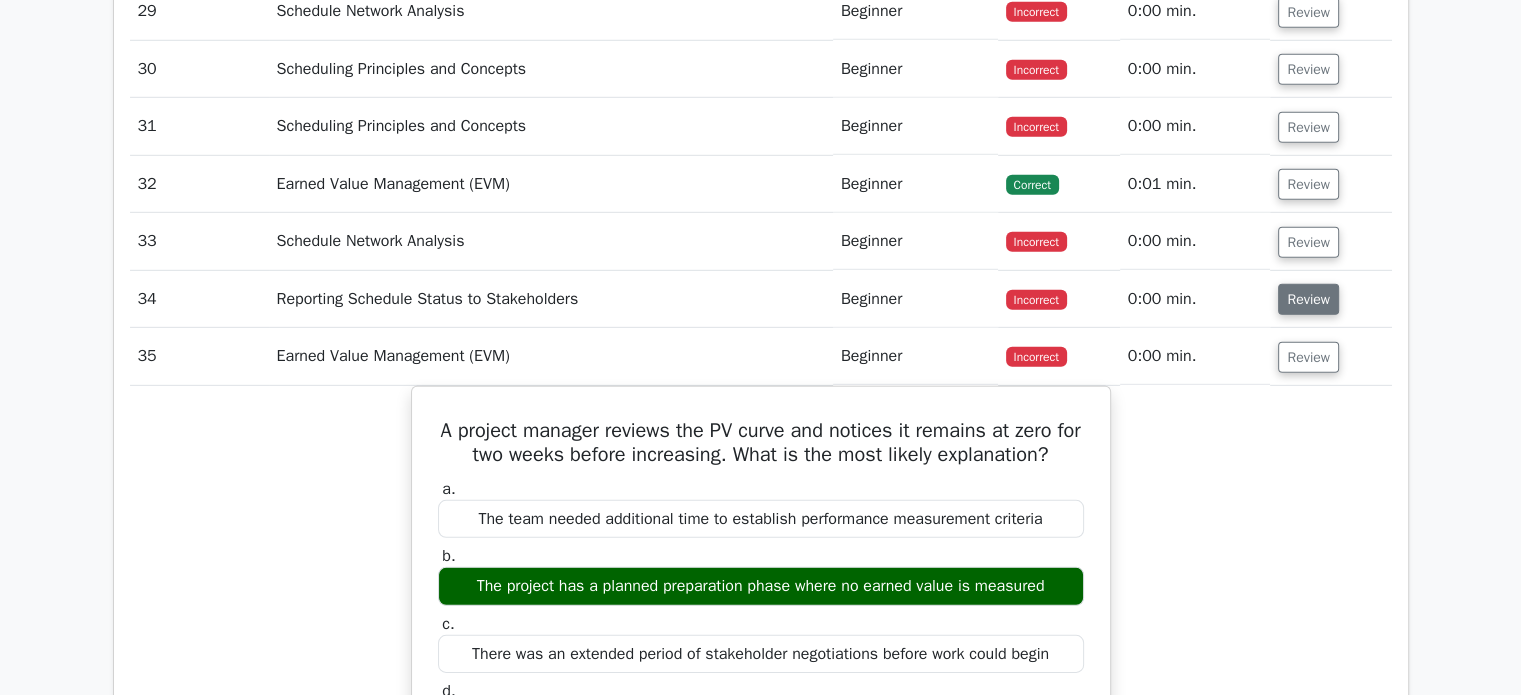click on "Review" at bounding box center [1308, 299] 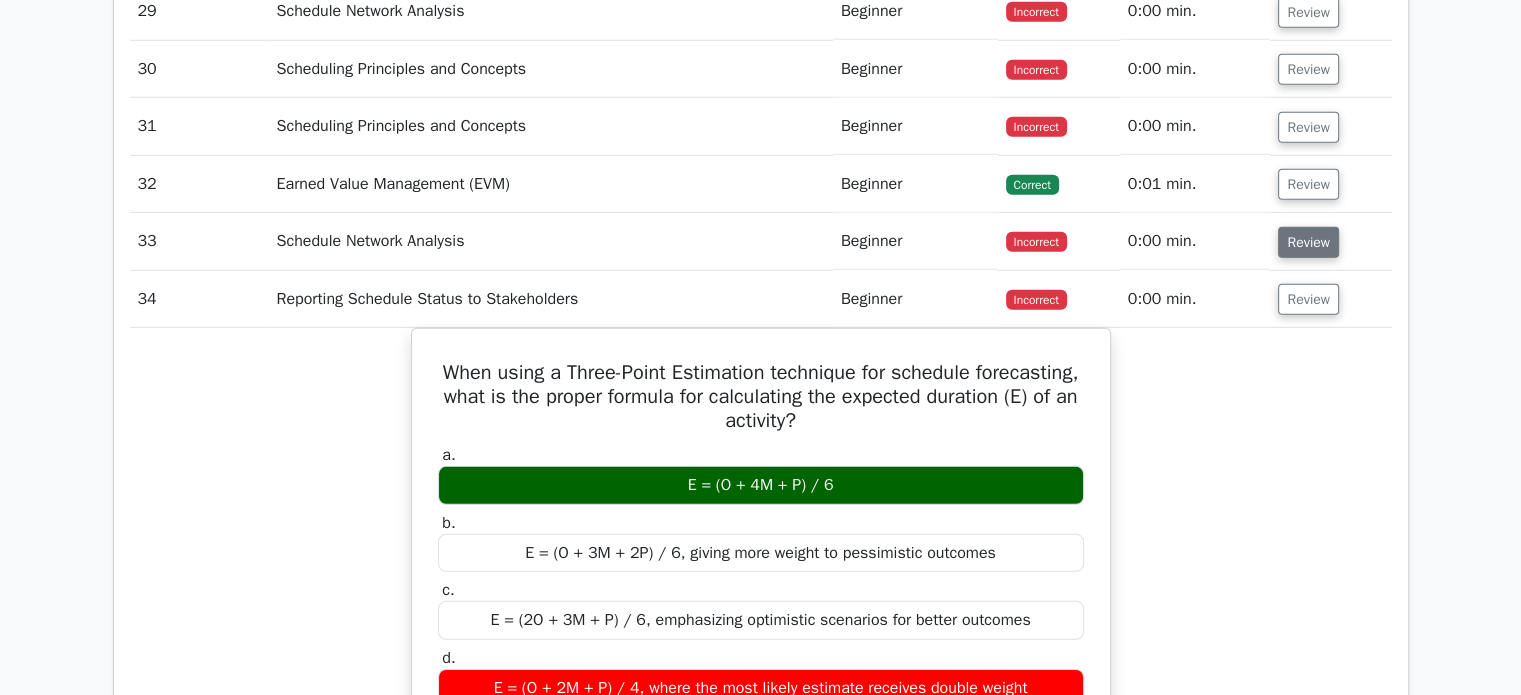 click on "Review" at bounding box center (1308, 242) 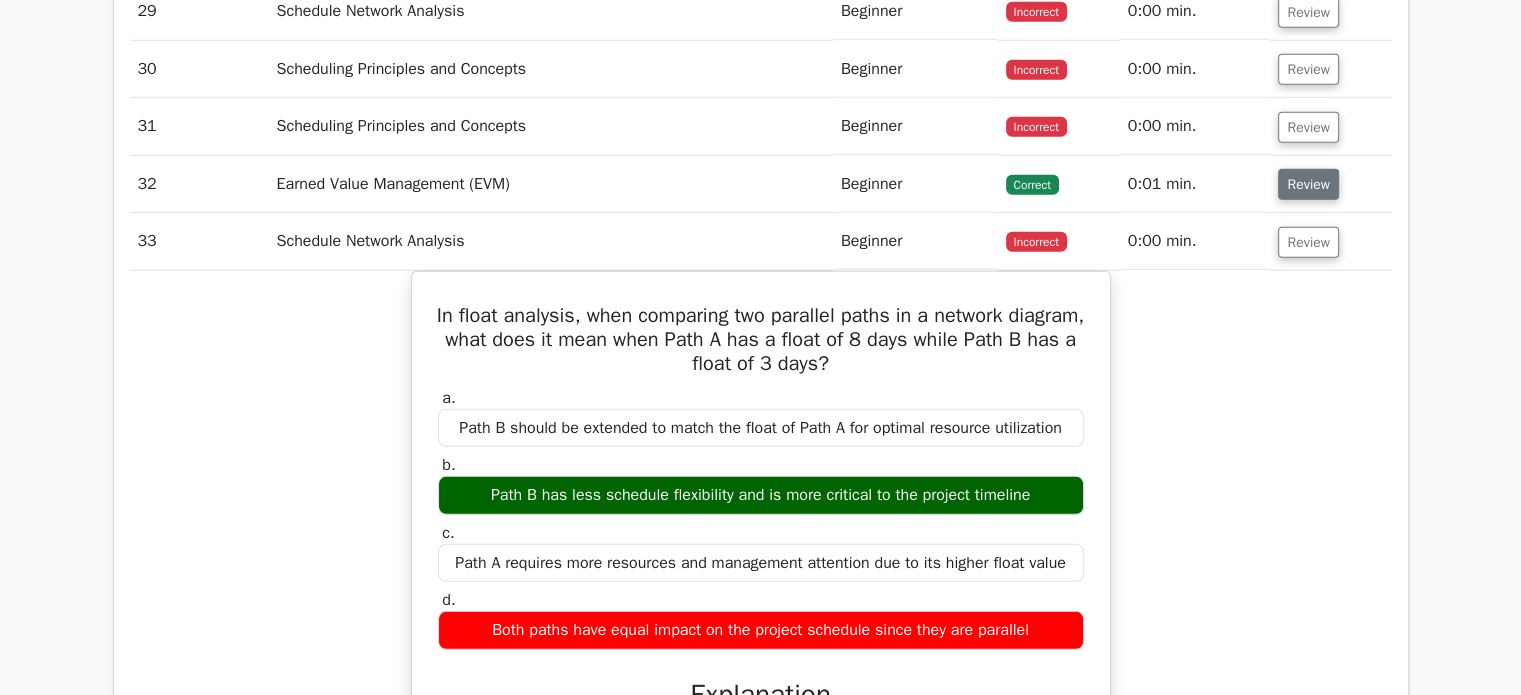click on "Review" at bounding box center (1308, 184) 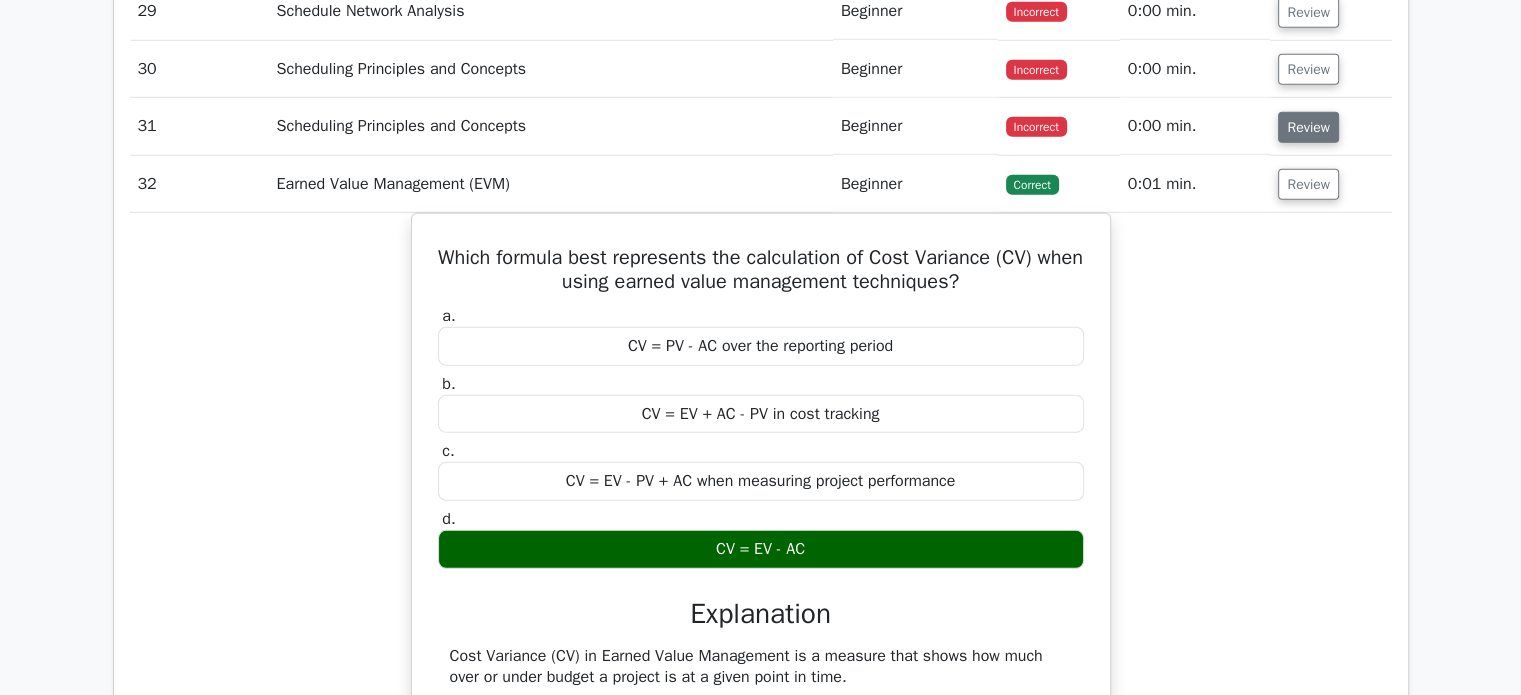 click on "Review" at bounding box center (1308, 127) 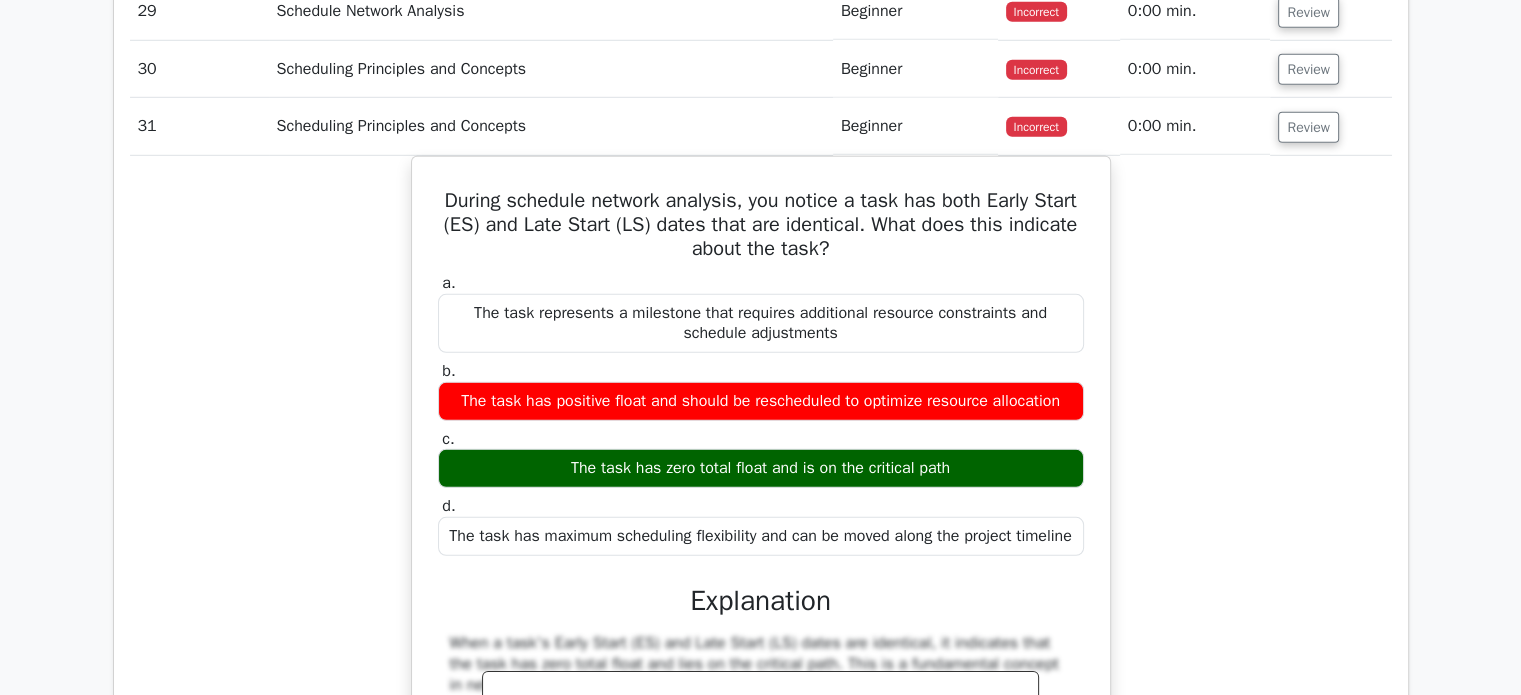 scroll, scrollTop: 13100, scrollLeft: 0, axis: vertical 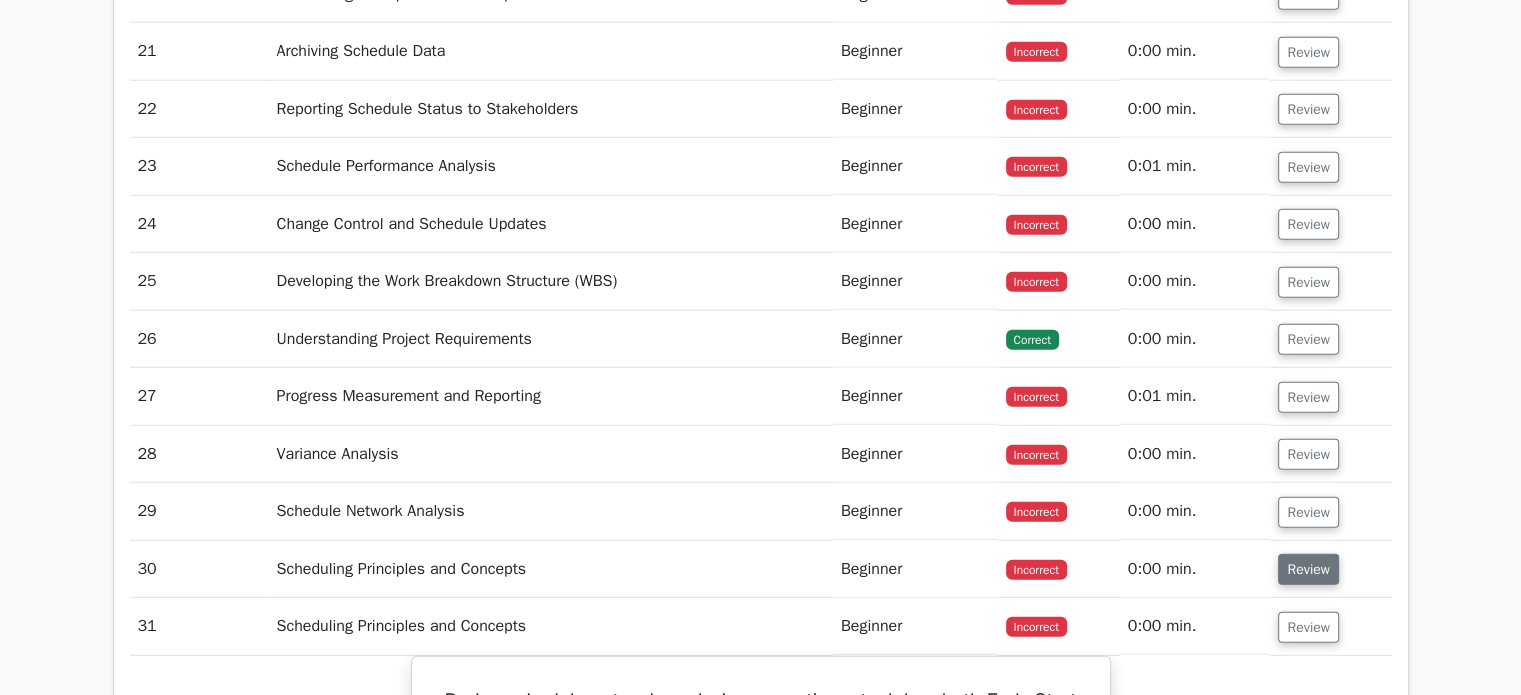 click on "Review" at bounding box center (1308, 569) 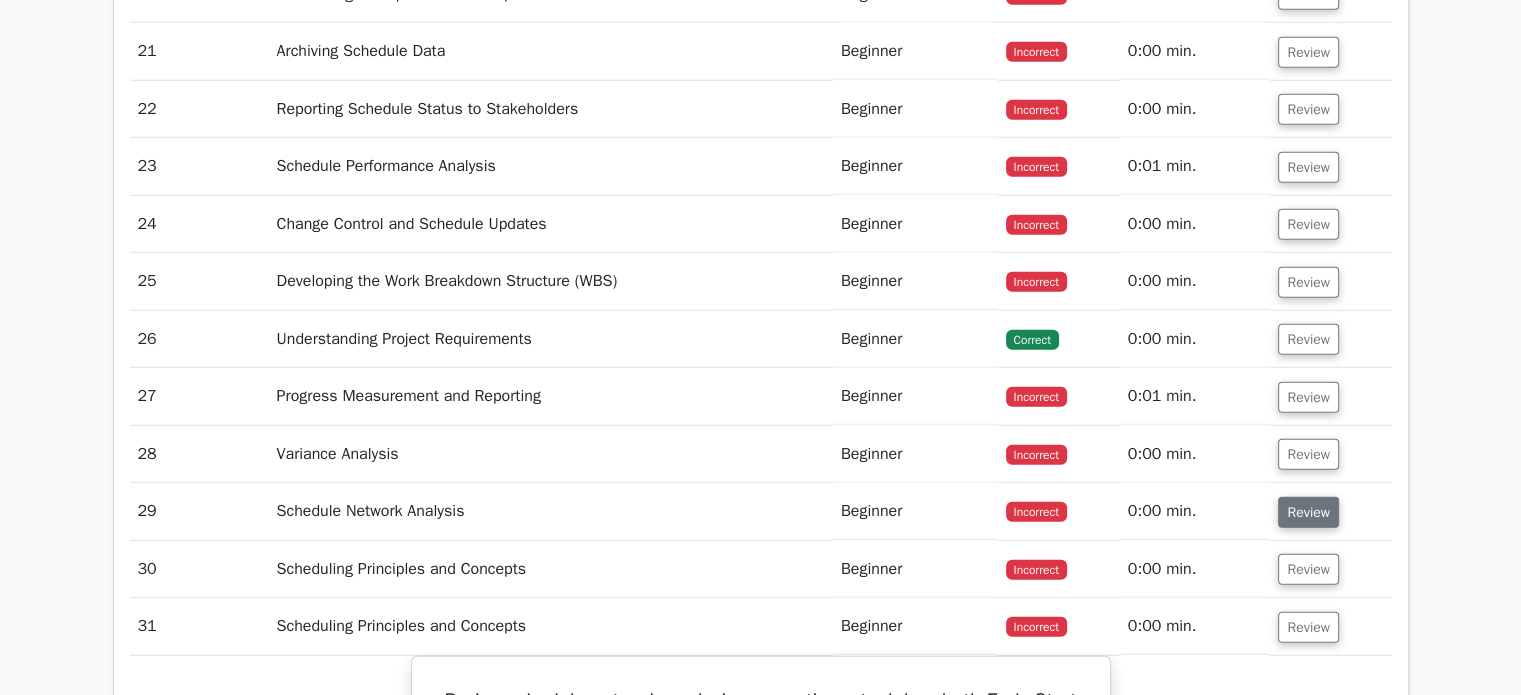 click on "Review" at bounding box center [1308, 512] 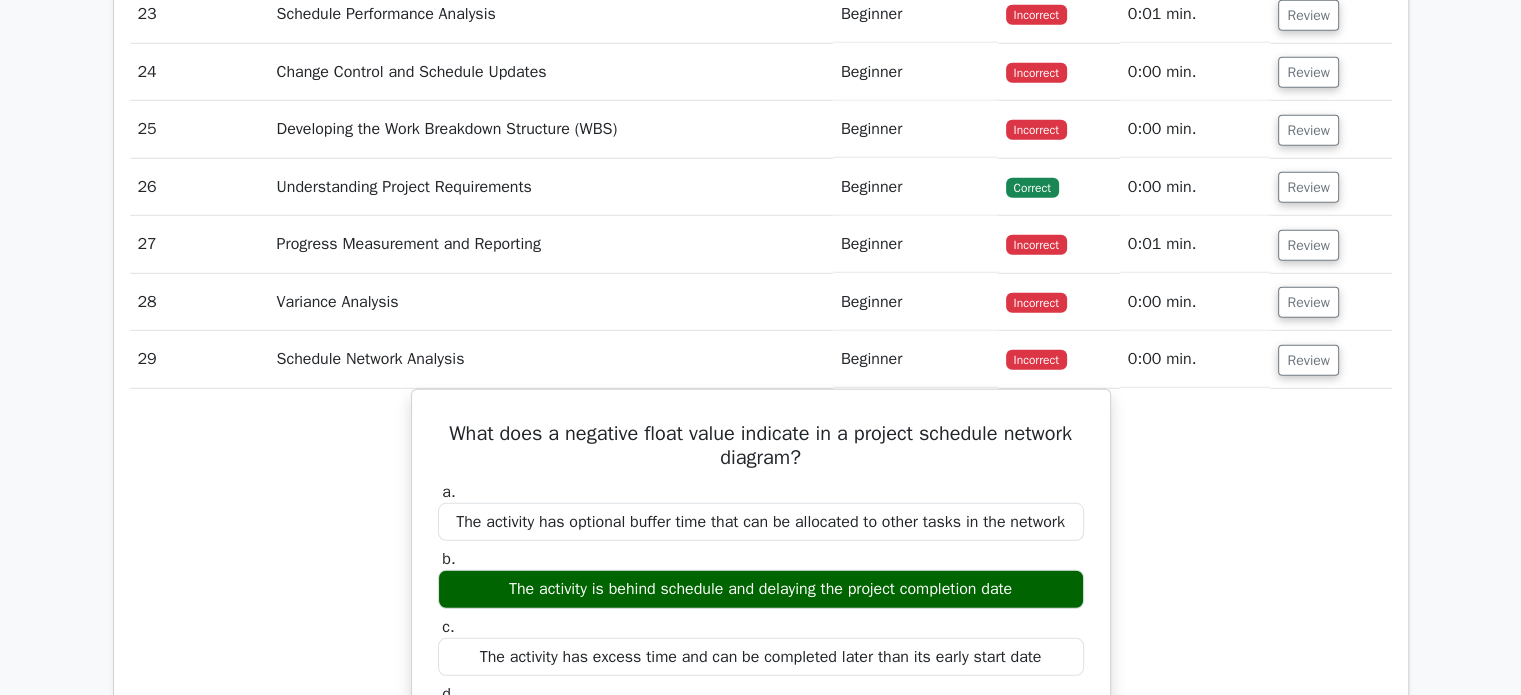 scroll, scrollTop: 13100, scrollLeft: 0, axis: vertical 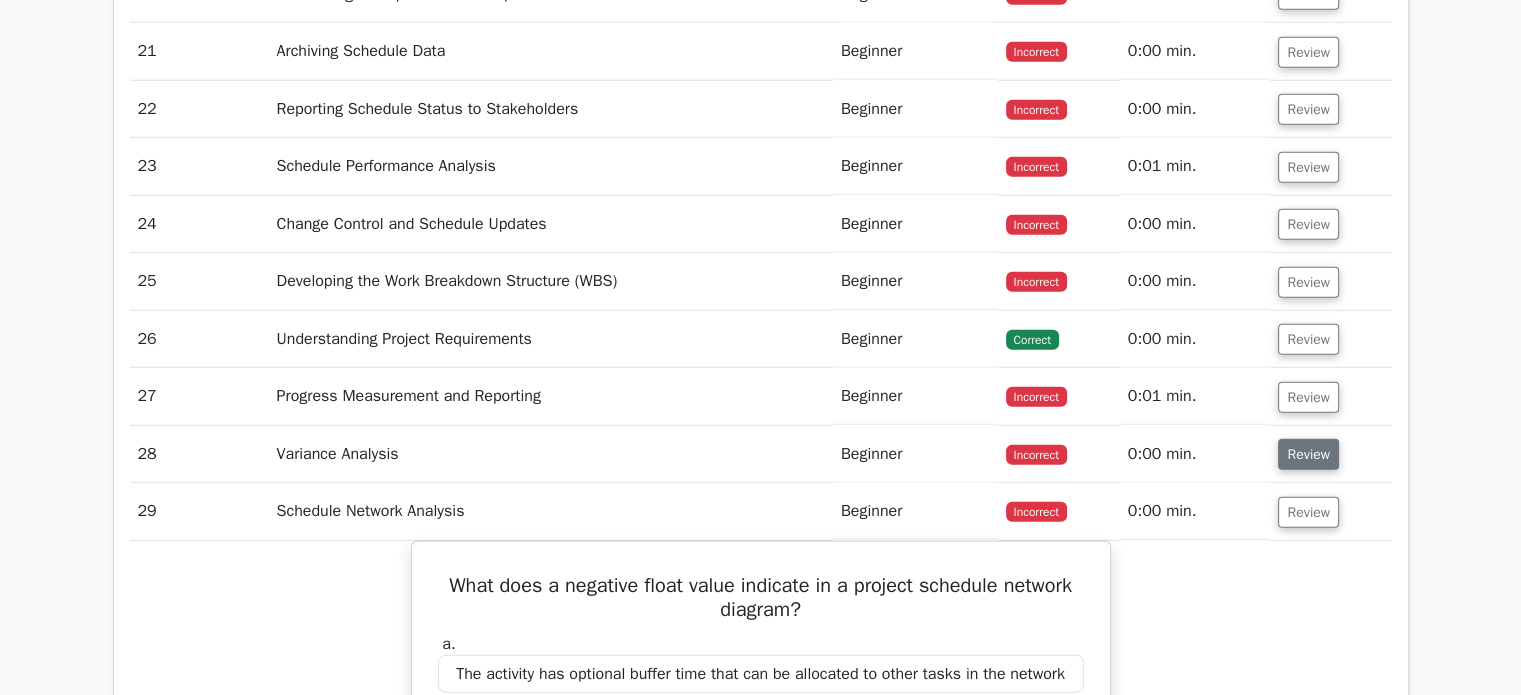 click on "Review" at bounding box center (1308, 454) 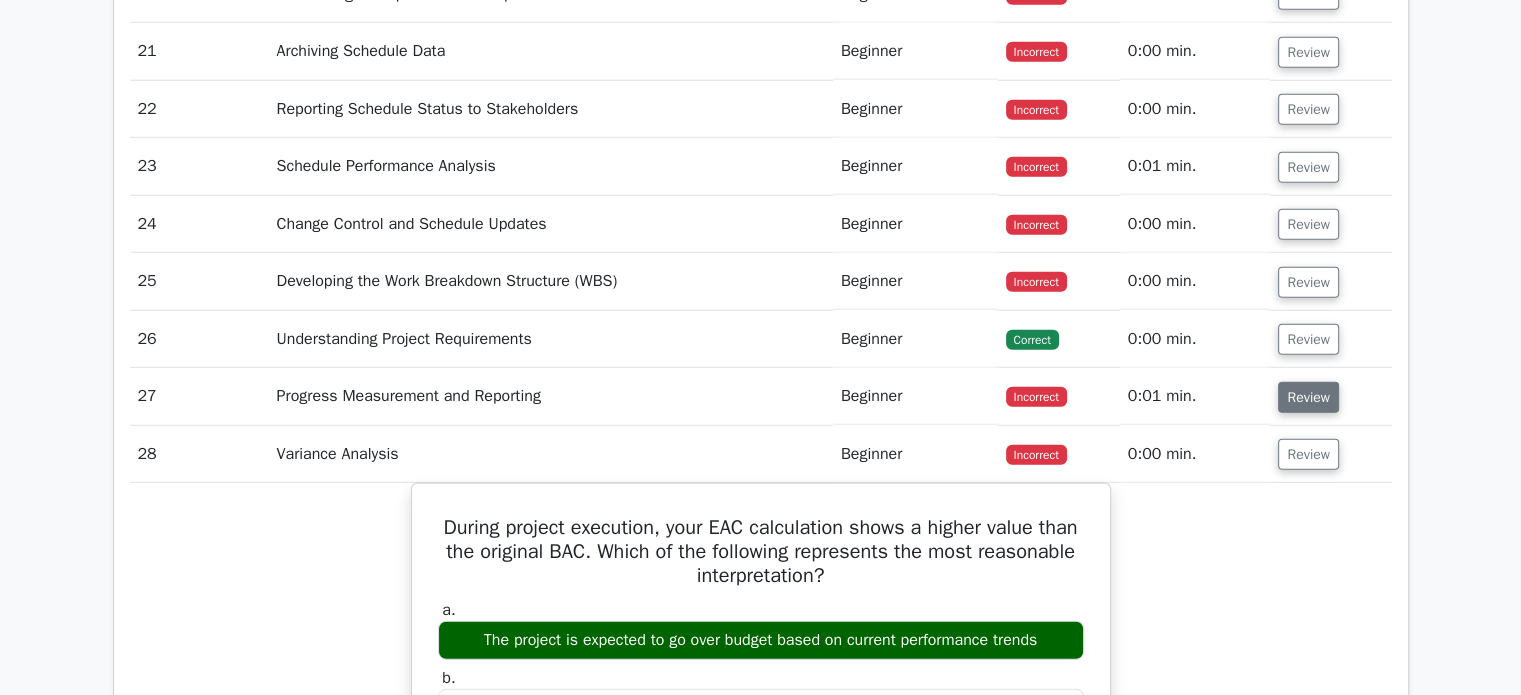click on "Review" at bounding box center [1308, 397] 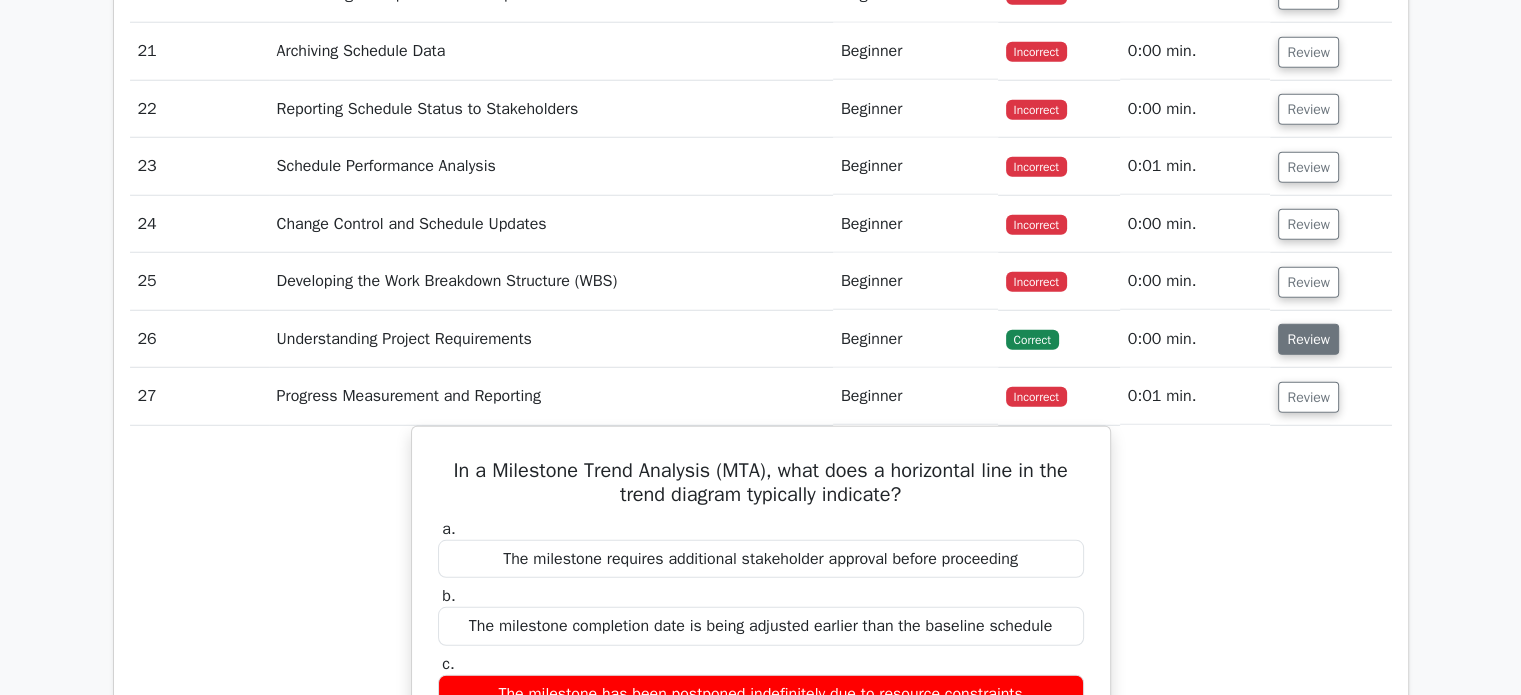 click on "Review" at bounding box center (1308, 339) 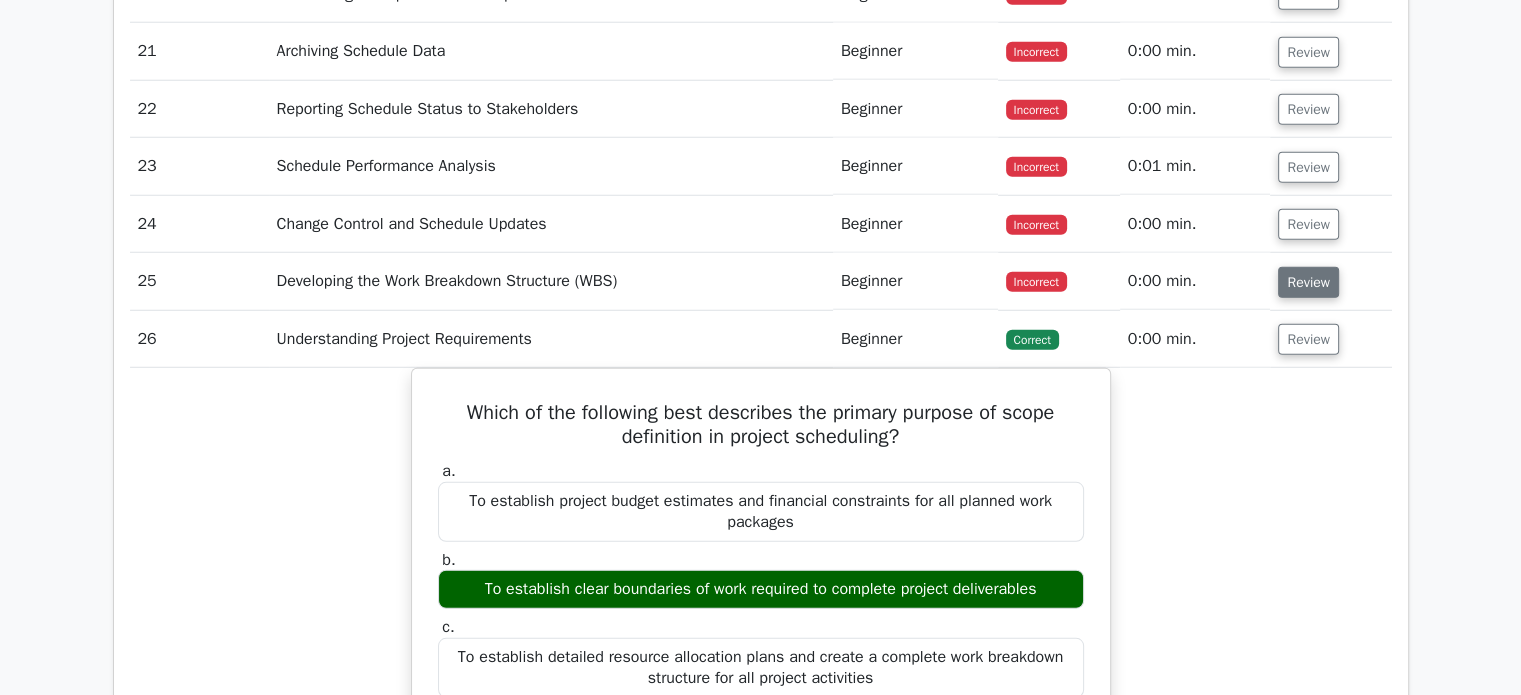 click on "Review" at bounding box center [1308, 282] 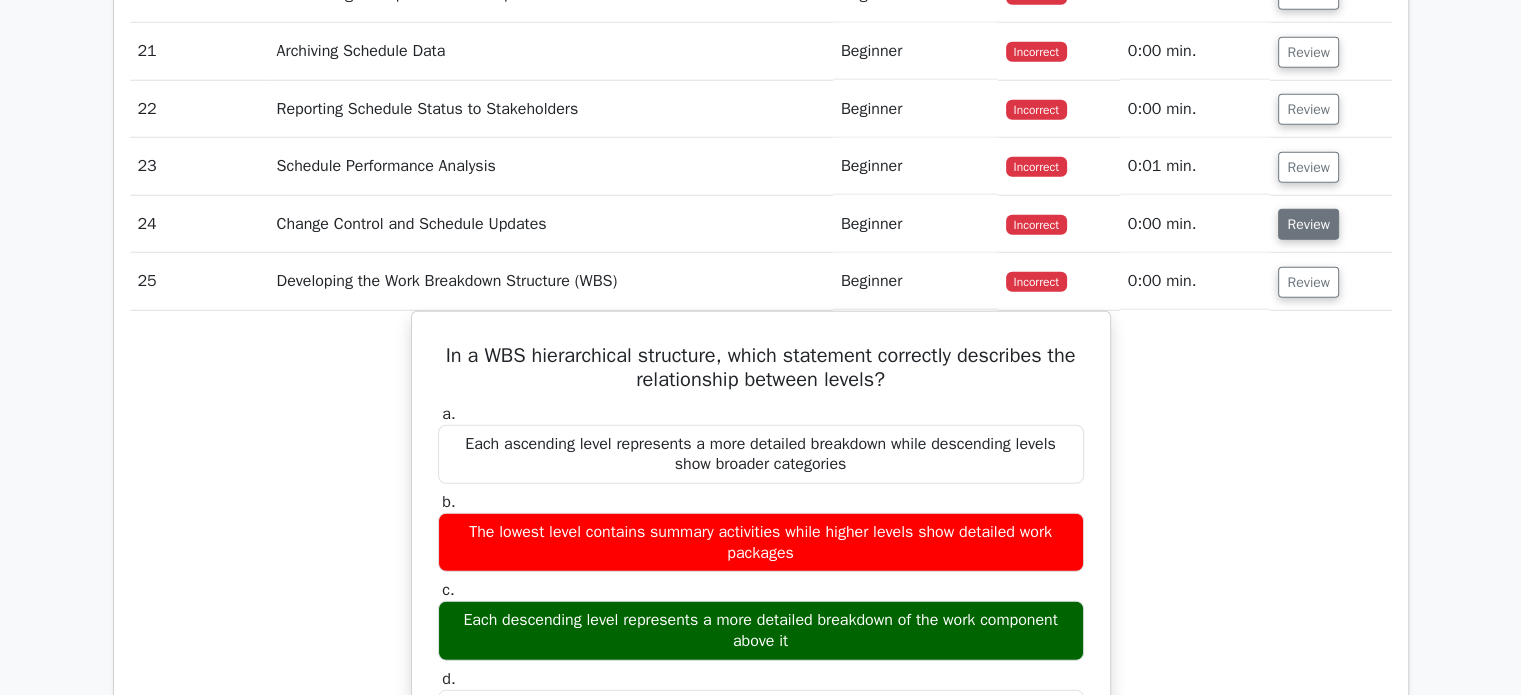click on "Review" at bounding box center [1308, 224] 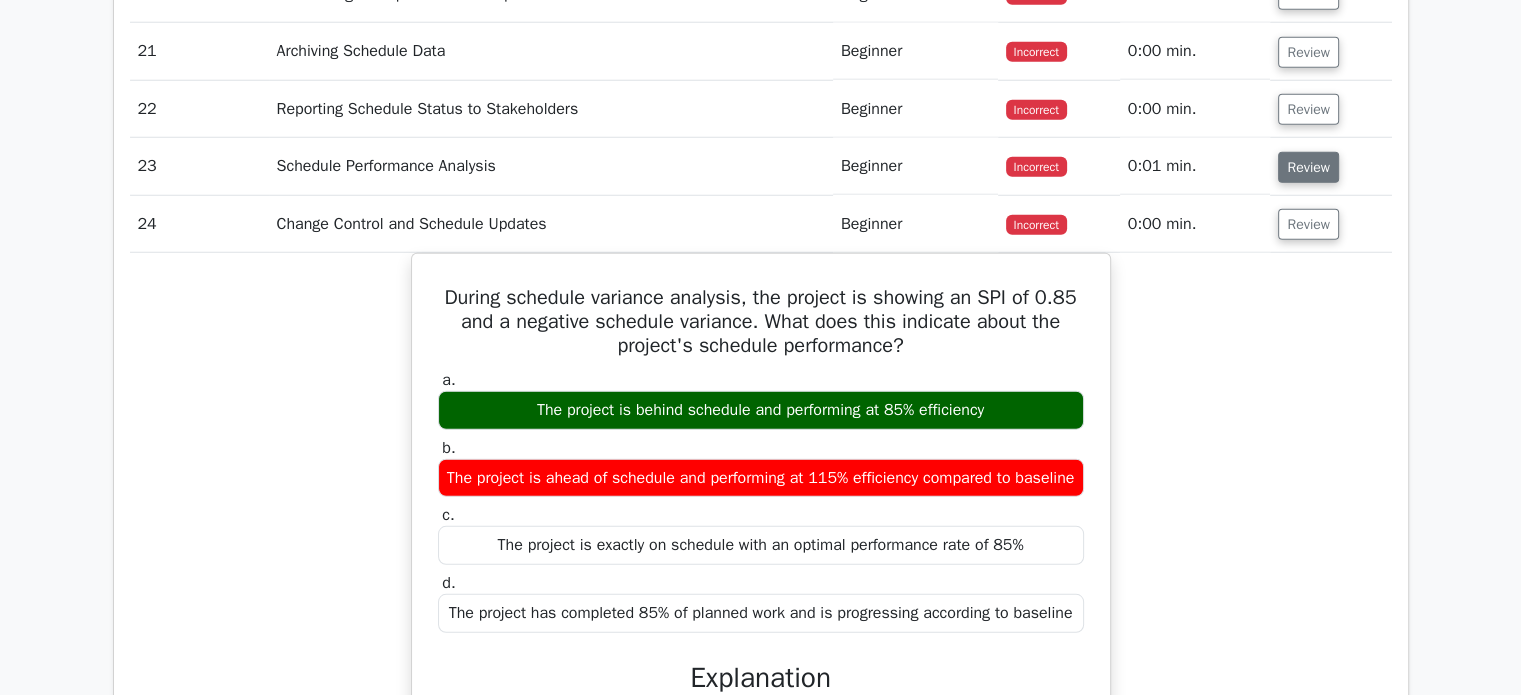 click on "Review" at bounding box center [1308, 167] 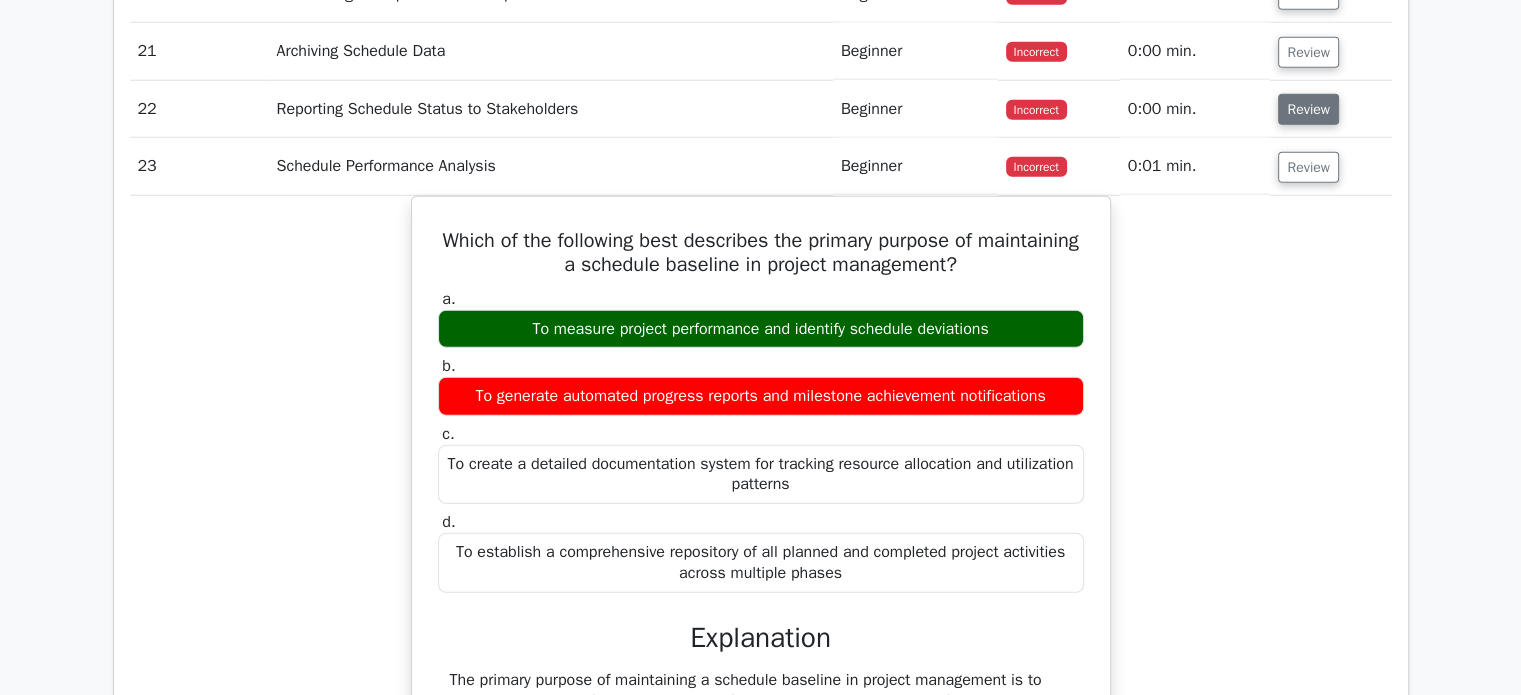 click on "Review" at bounding box center [1308, 109] 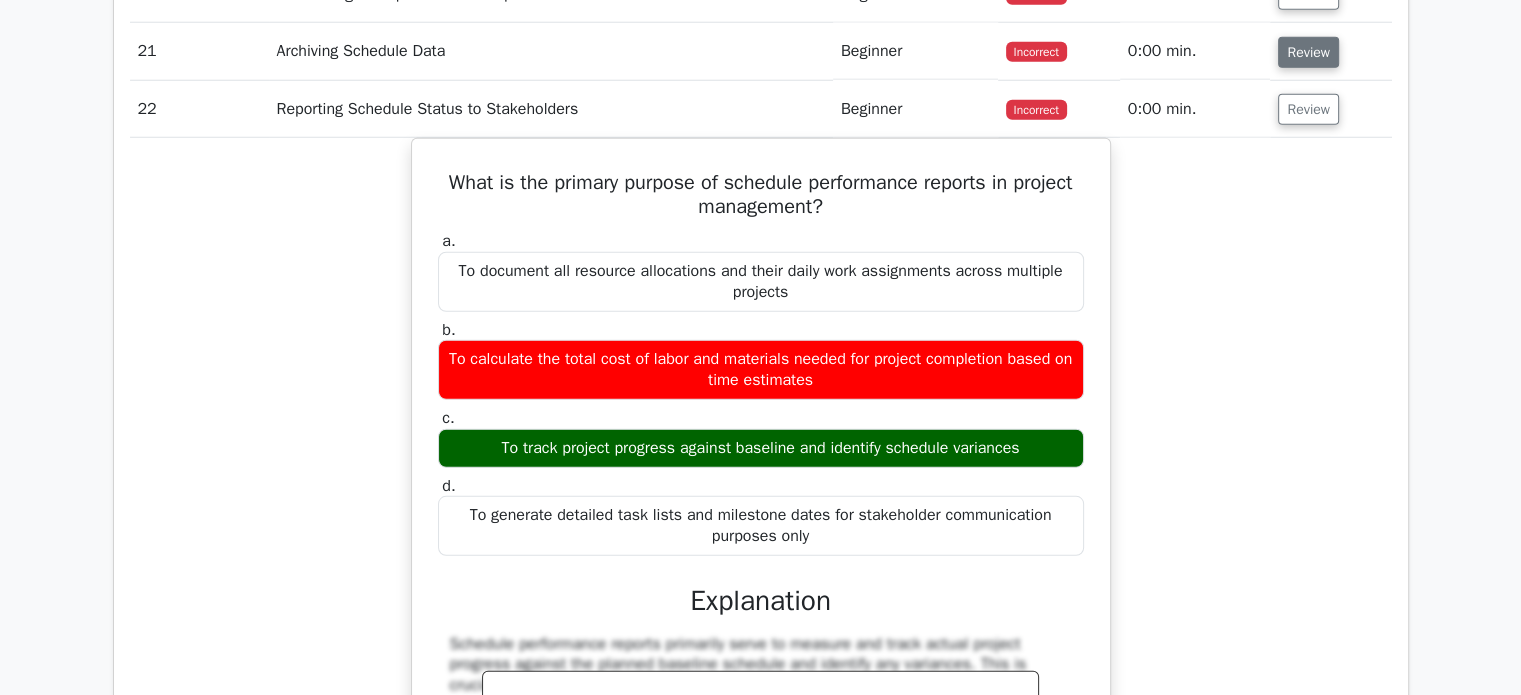 click on "Review" at bounding box center [1308, 52] 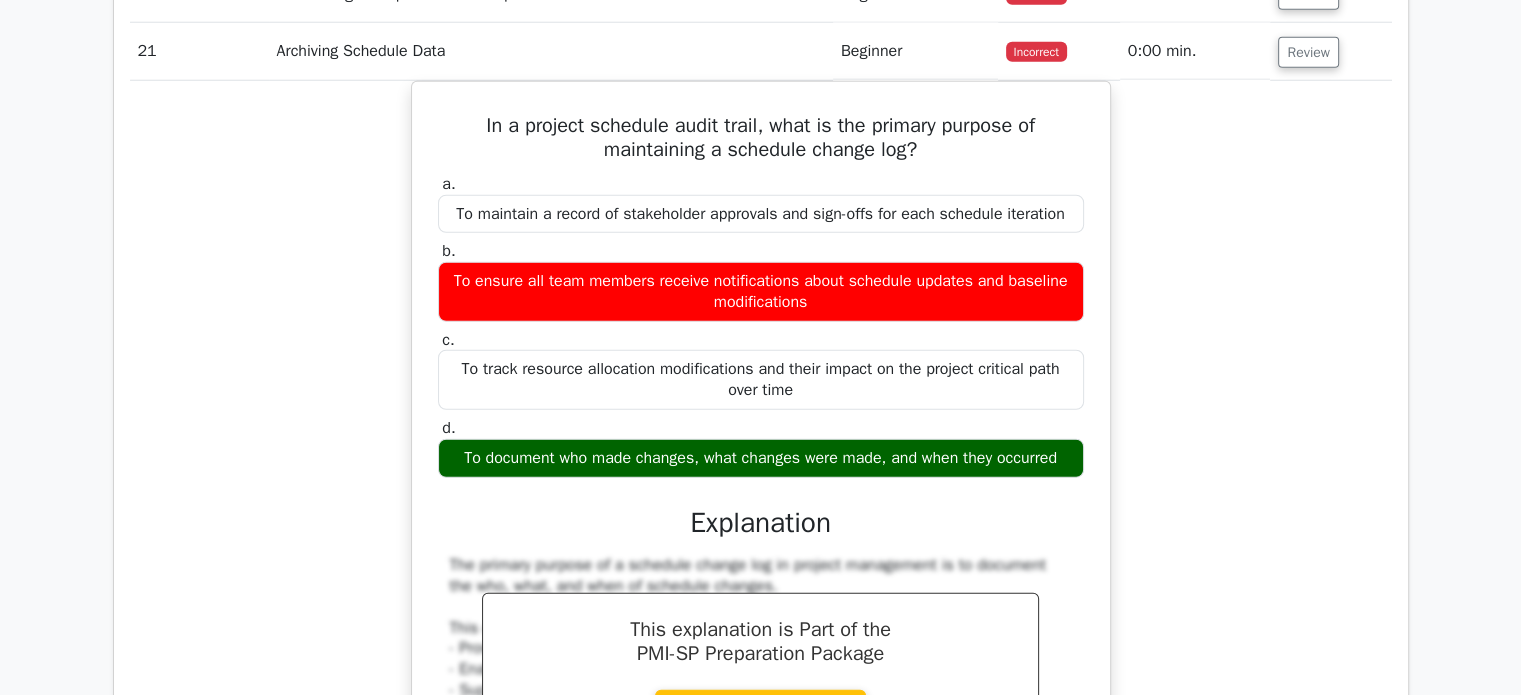 scroll, scrollTop: 12600, scrollLeft: 0, axis: vertical 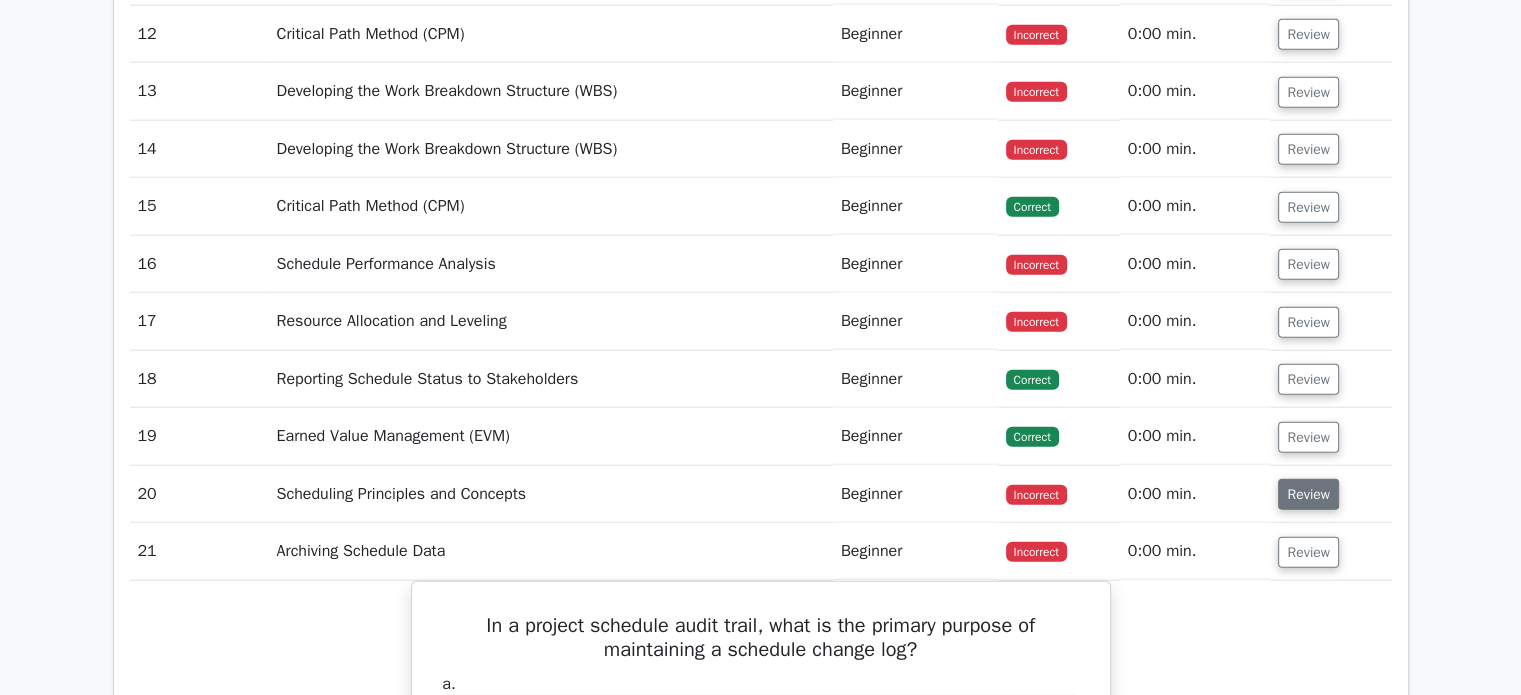 click on "Review" at bounding box center (1308, 494) 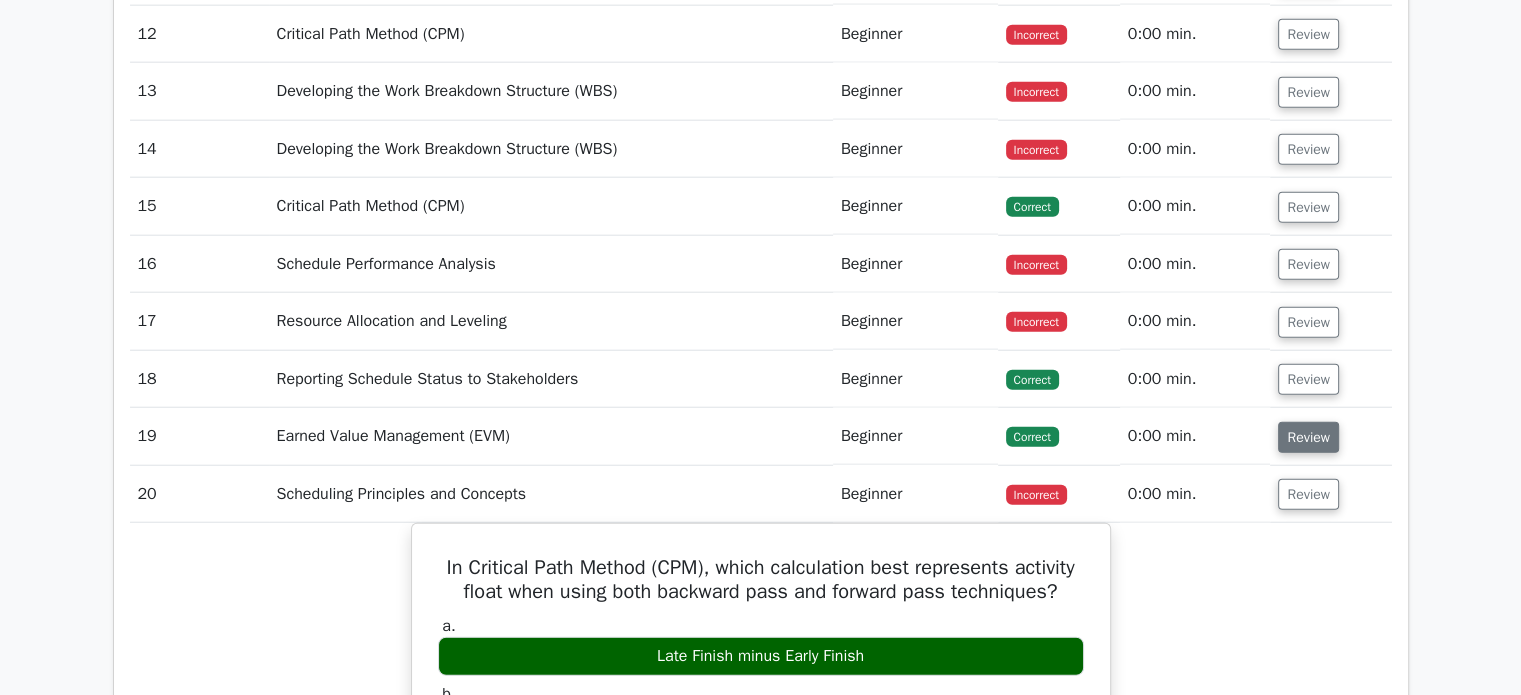 click on "Review" at bounding box center (1308, 437) 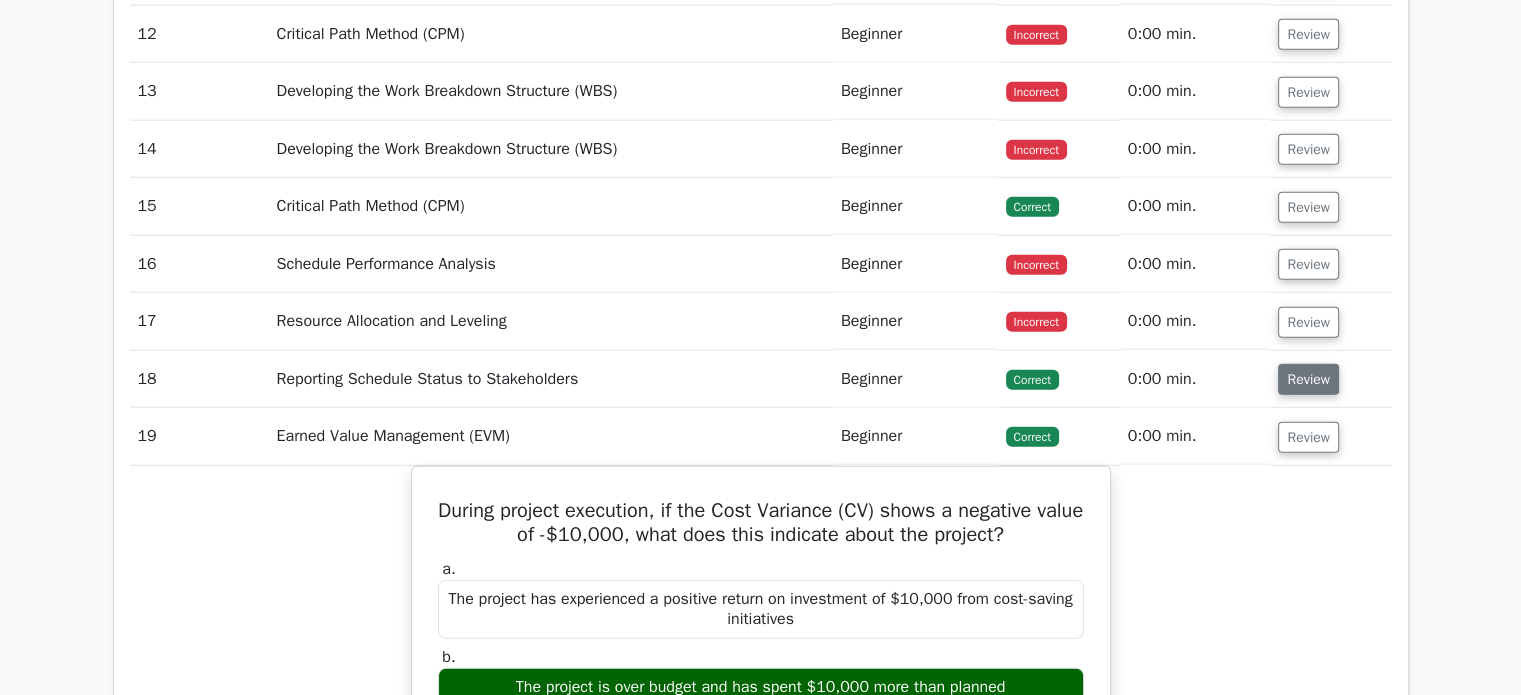 click on "Review" at bounding box center (1308, 379) 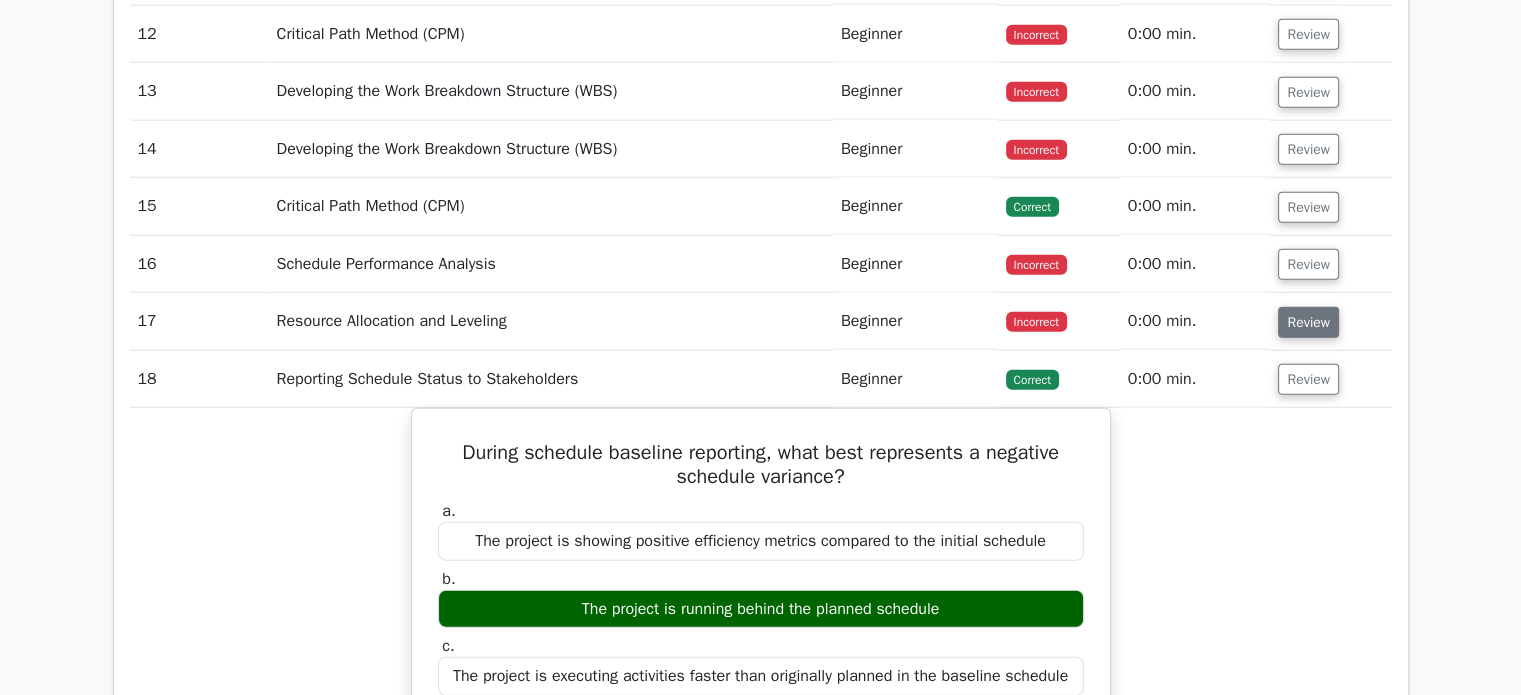 click on "Review" at bounding box center [1308, 322] 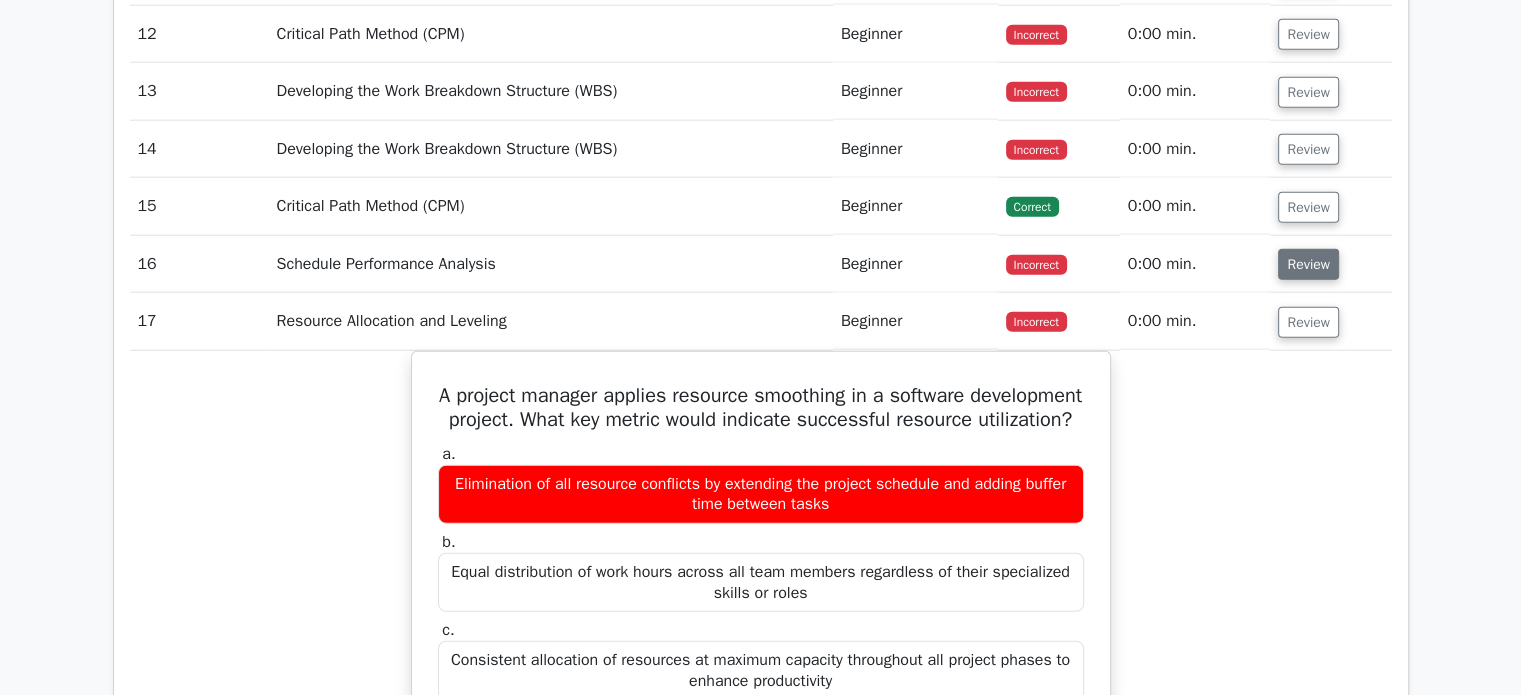 click on "Review" at bounding box center (1308, 264) 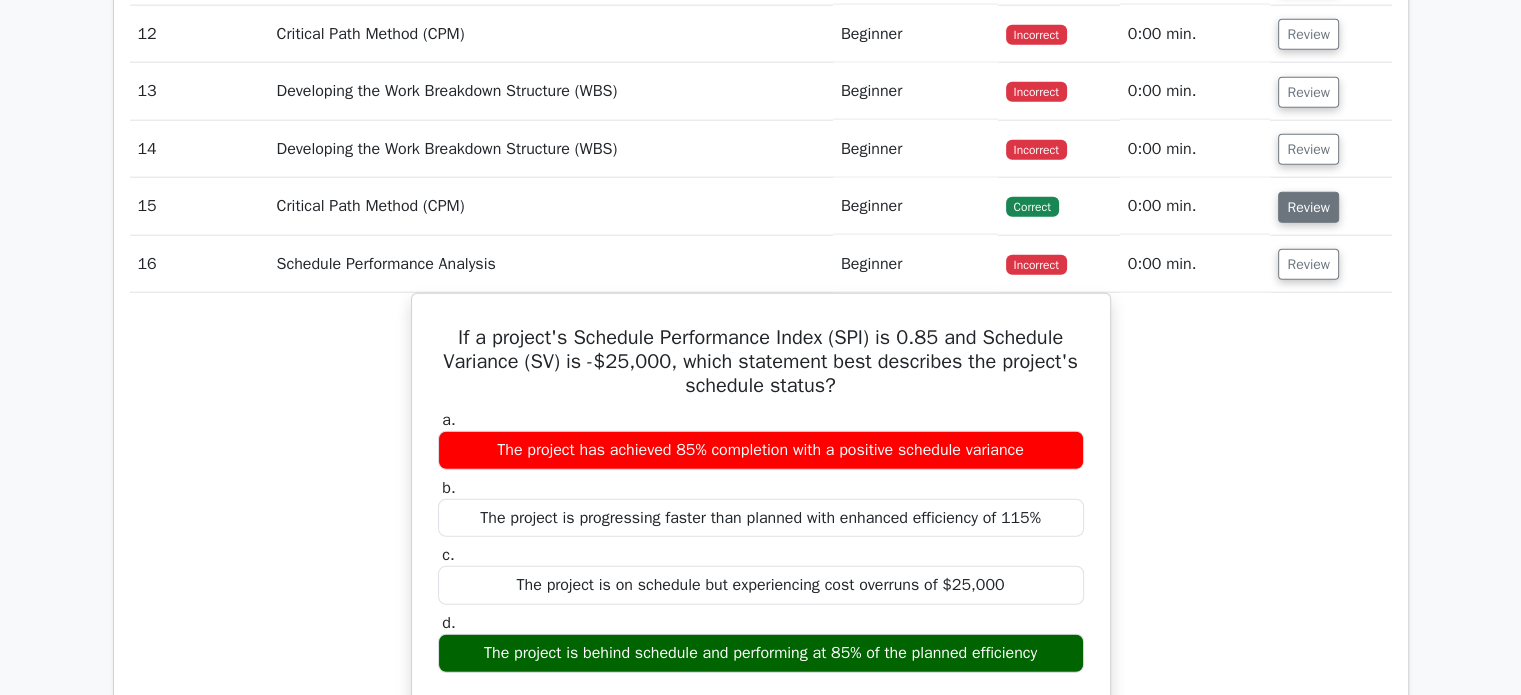 click on "Review" at bounding box center (1308, 207) 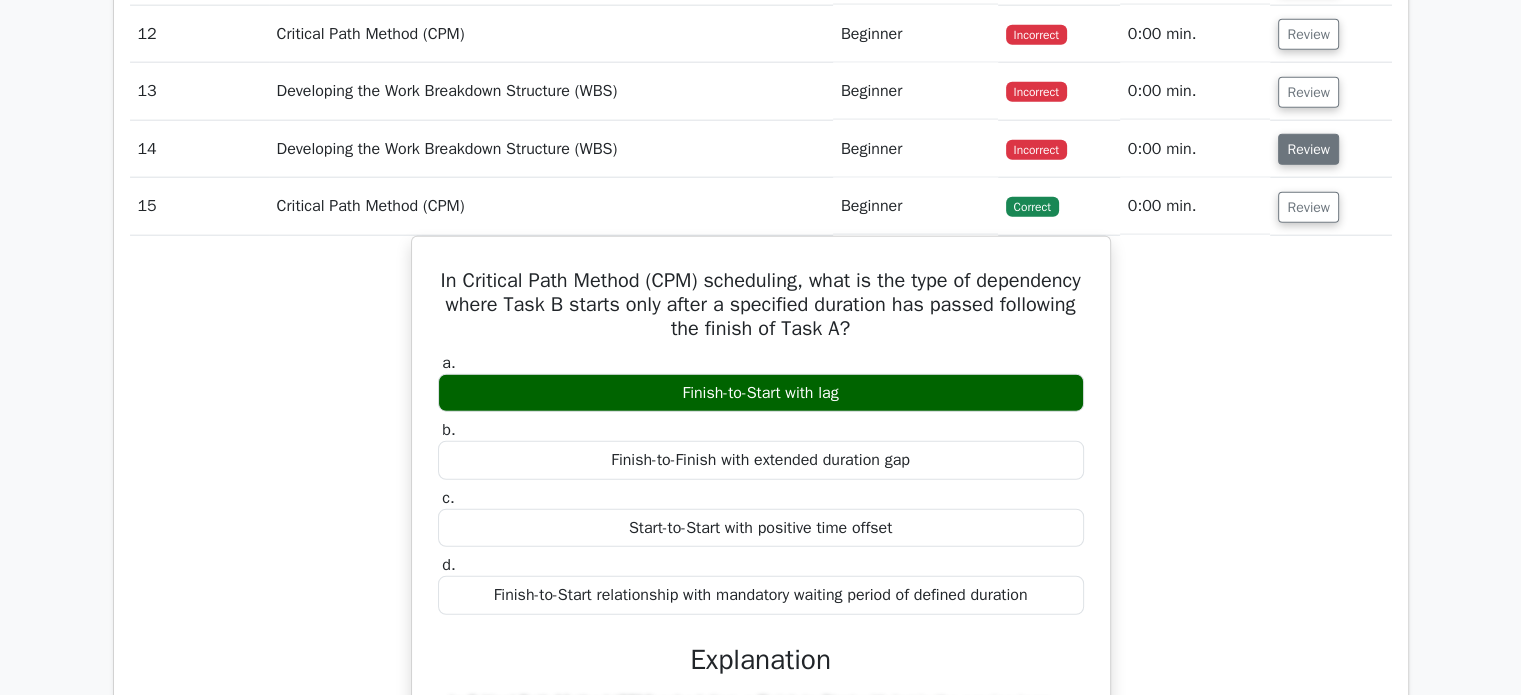 click on "Review" at bounding box center (1308, 149) 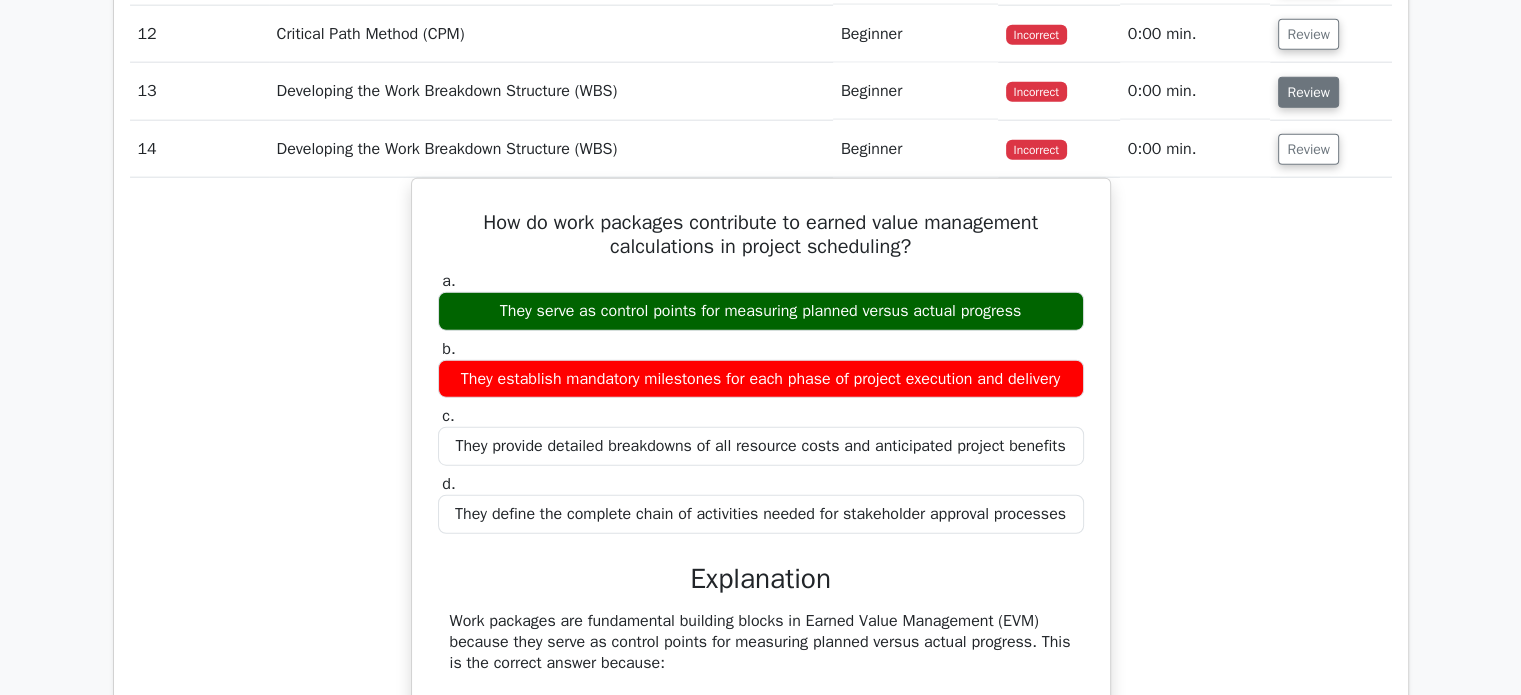 click on "Review" at bounding box center [1308, 92] 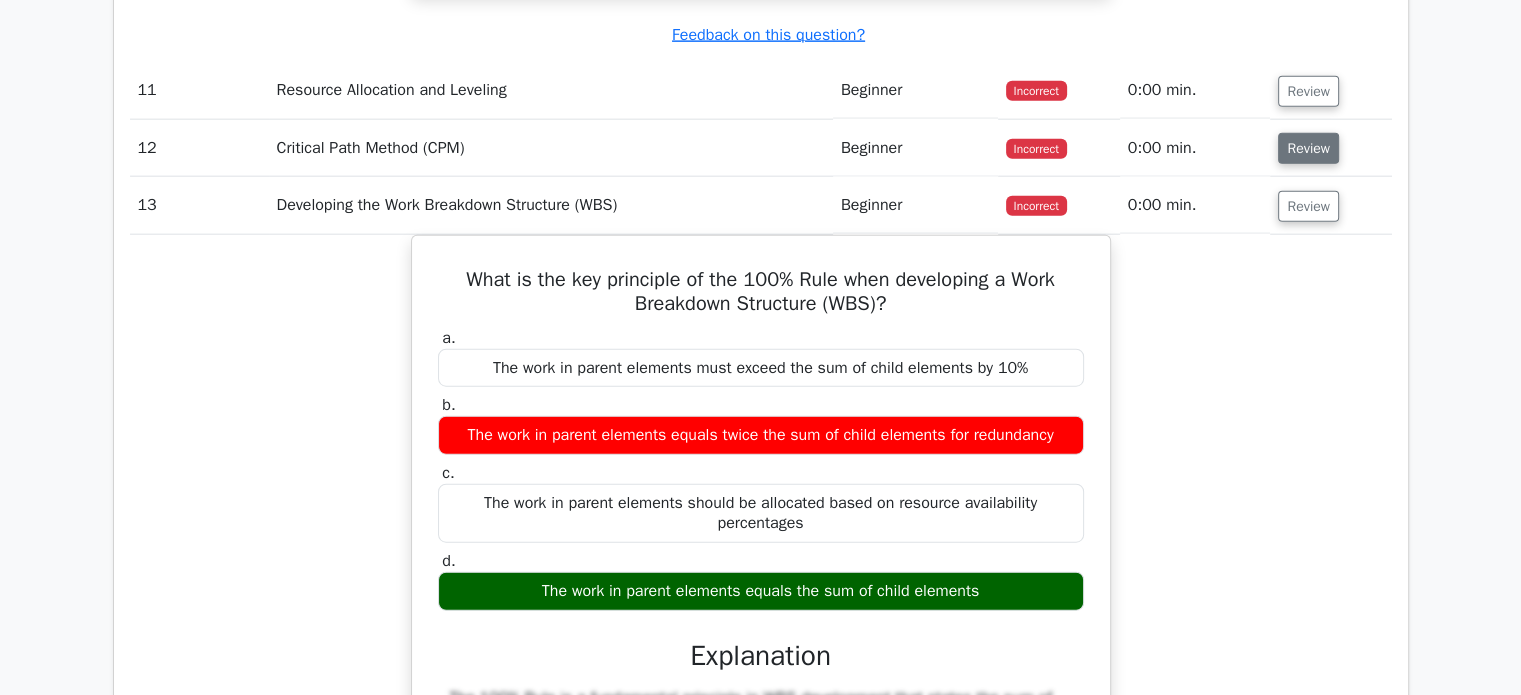 scroll, scrollTop: 12400, scrollLeft: 0, axis: vertical 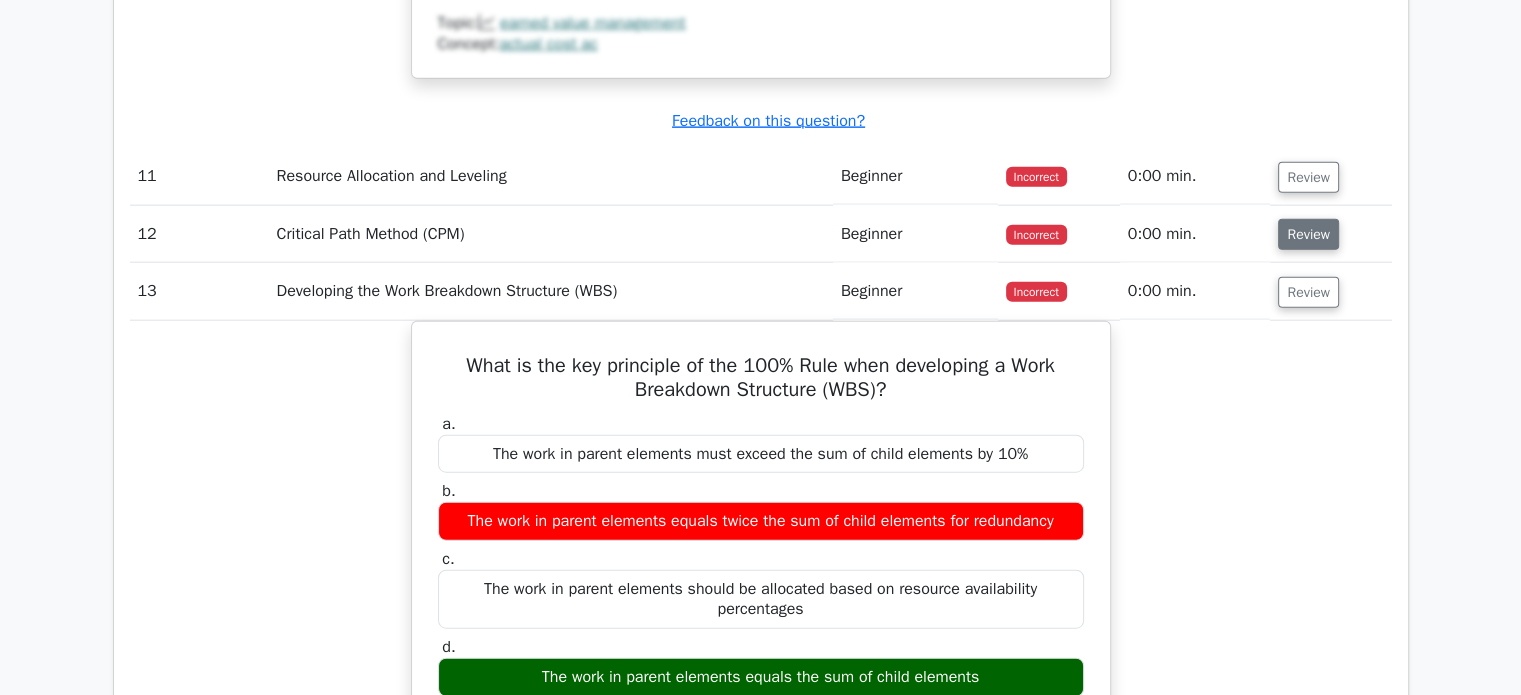 click on "Review" at bounding box center [1308, 234] 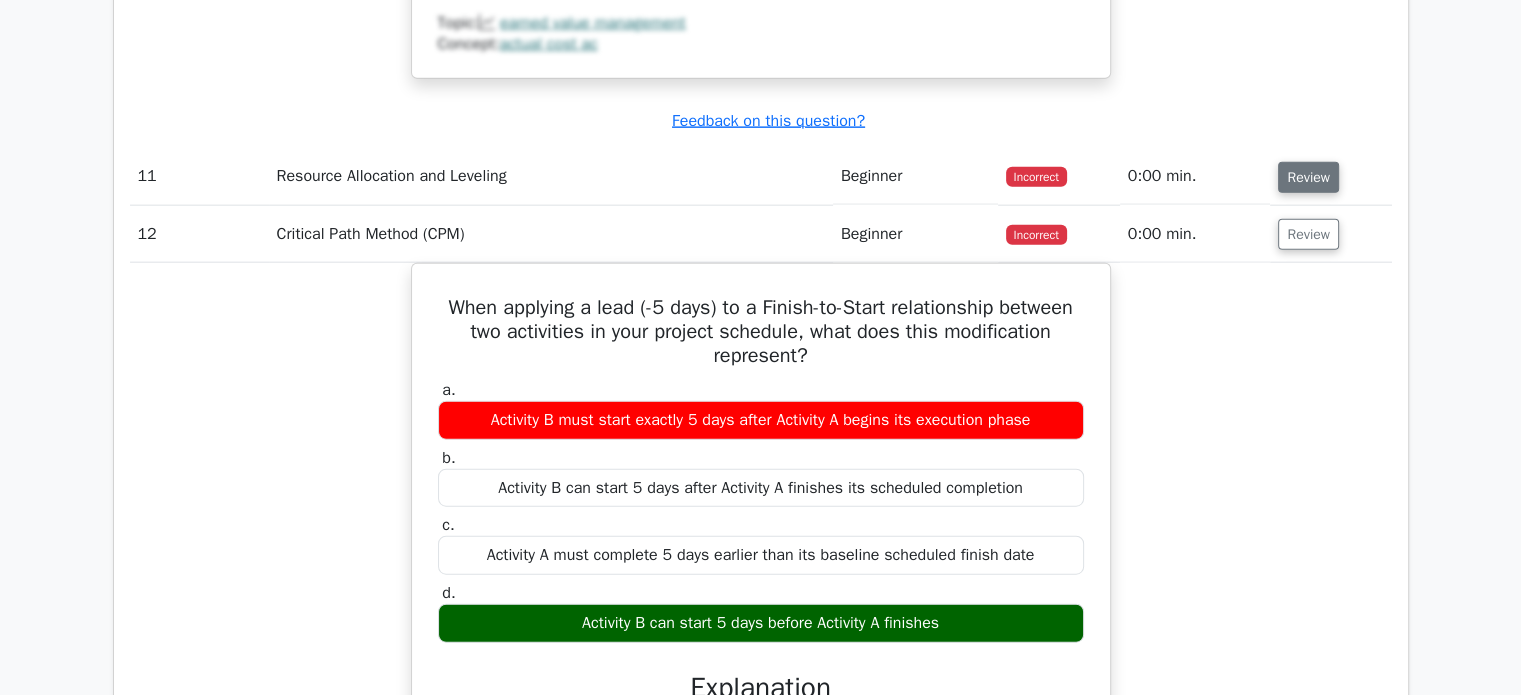 click on "Review" at bounding box center [1308, 177] 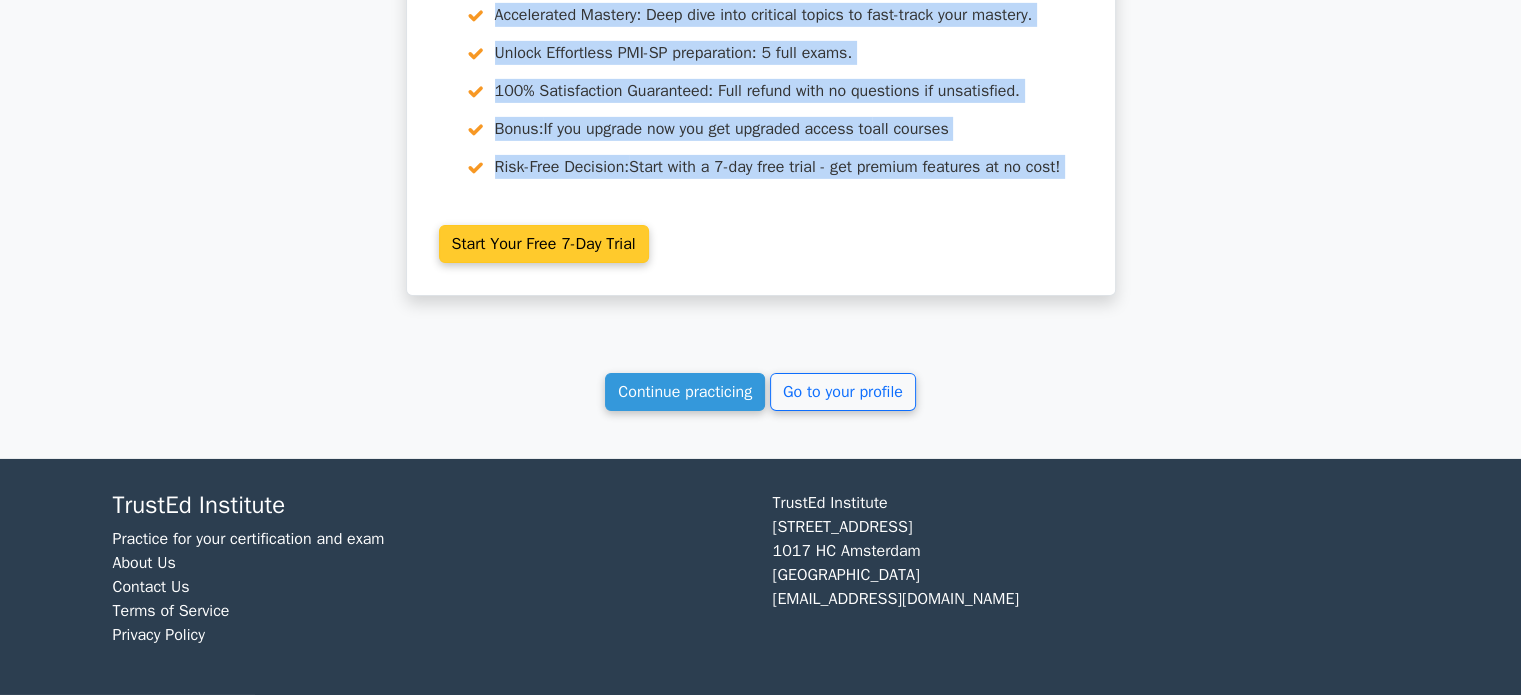scroll, scrollTop: 181473, scrollLeft: 0, axis: vertical 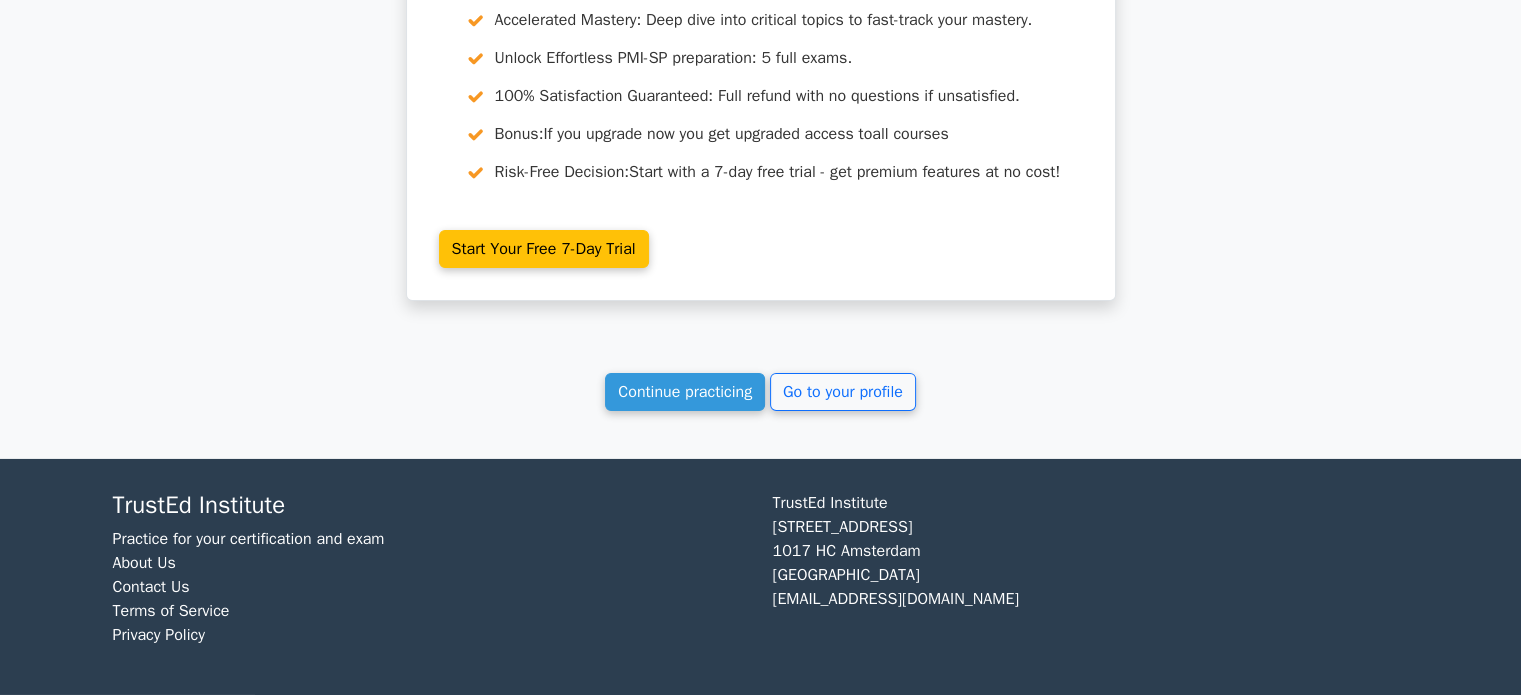 drag, startPoint x: 133, startPoint y: 222, endPoint x: 1280, endPoint y: 241, distance: 1147.1573 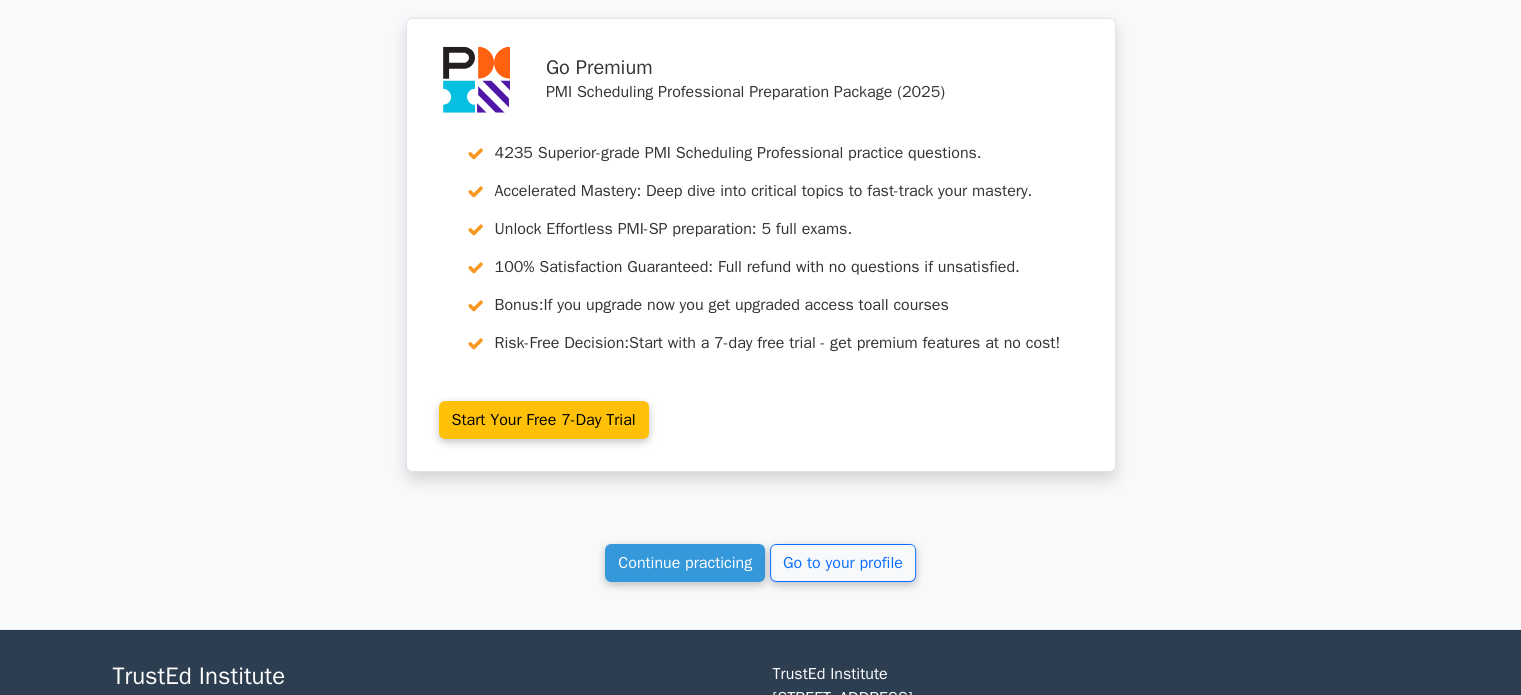 scroll, scrollTop: 181173, scrollLeft: 0, axis: vertical 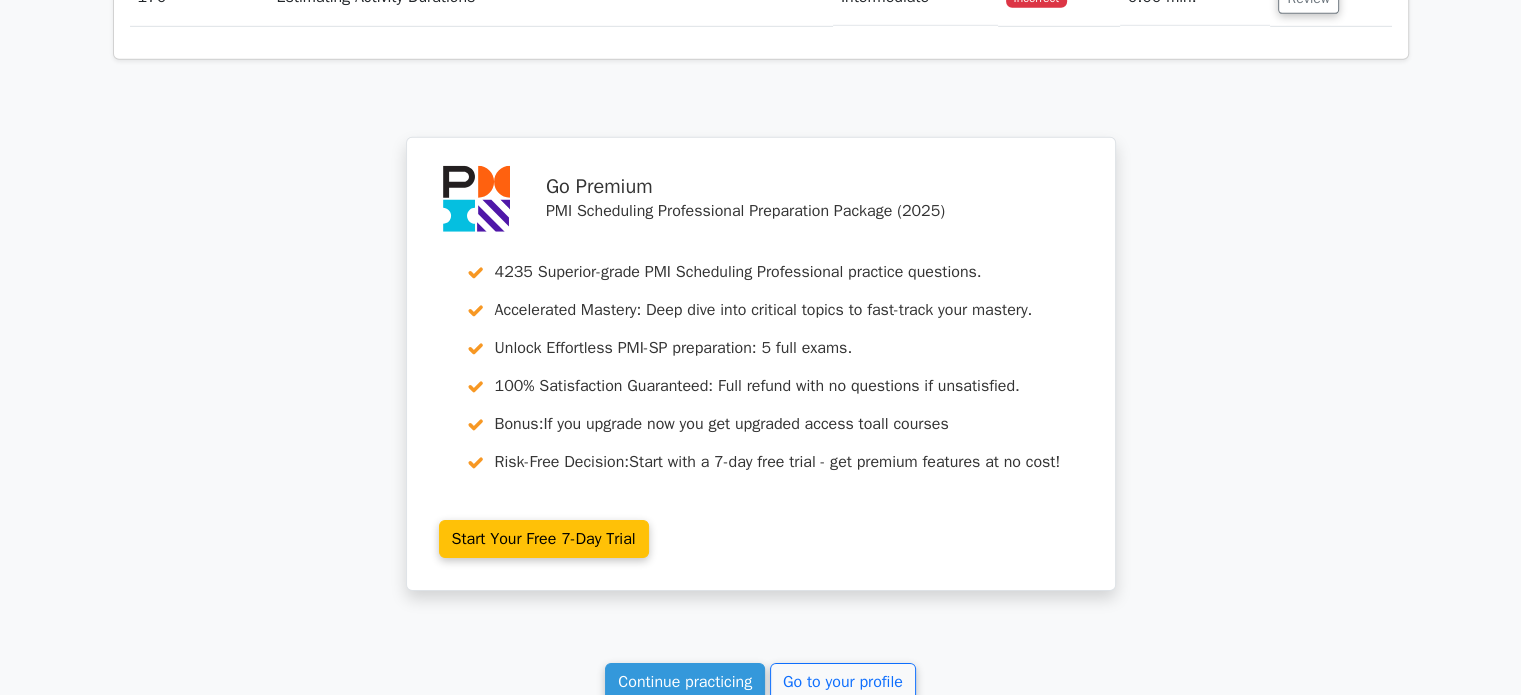 drag, startPoint x: 1318, startPoint y: 440, endPoint x: 1295, endPoint y: 509, distance: 72.73238 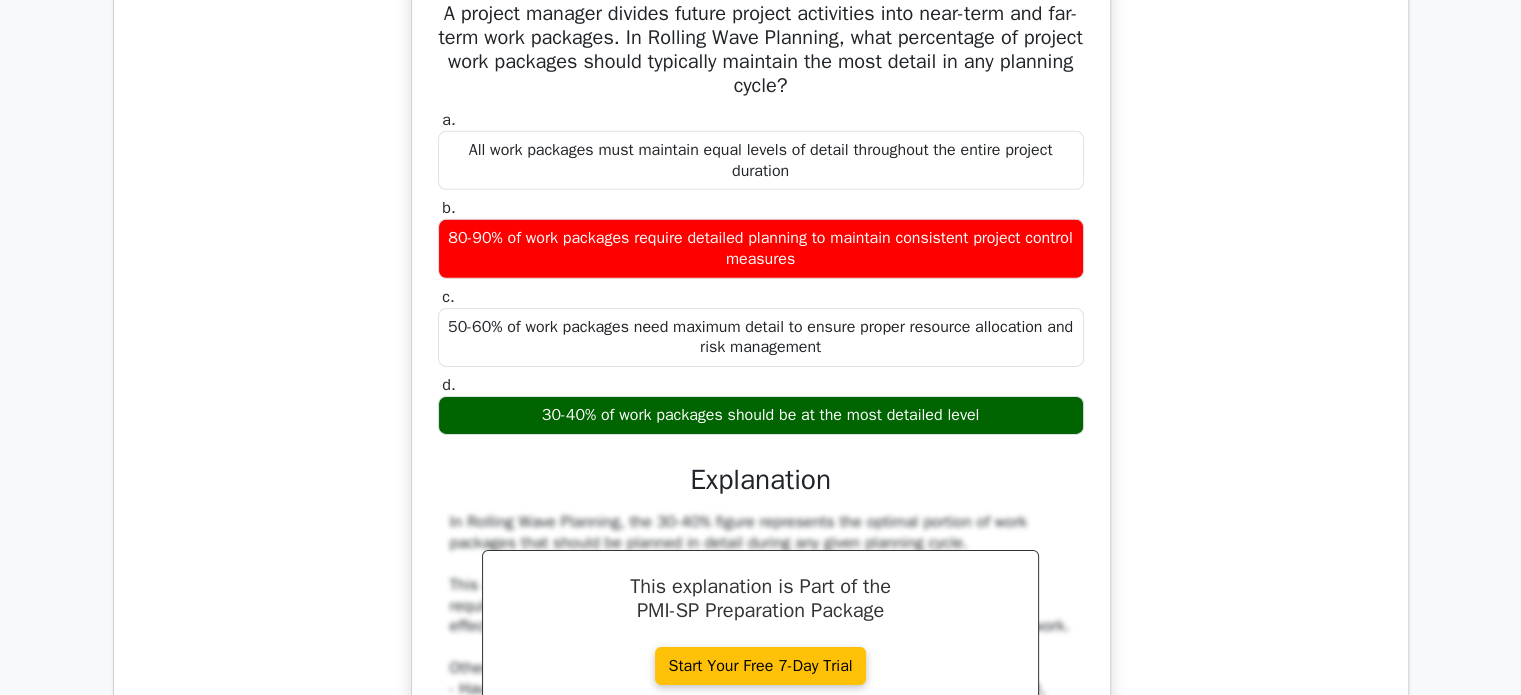 click on "Review" at bounding box center [1308, -117] 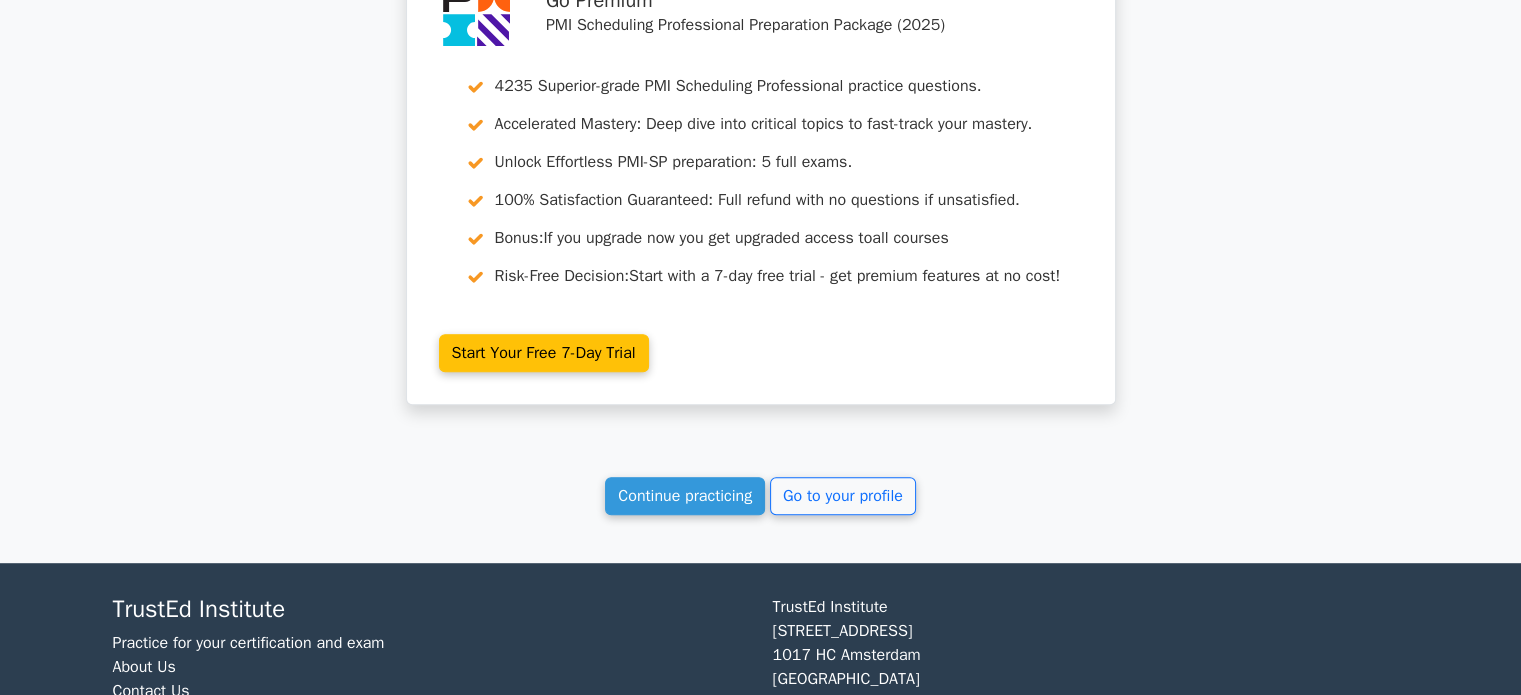 scroll, scrollTop: 183273, scrollLeft: 0, axis: vertical 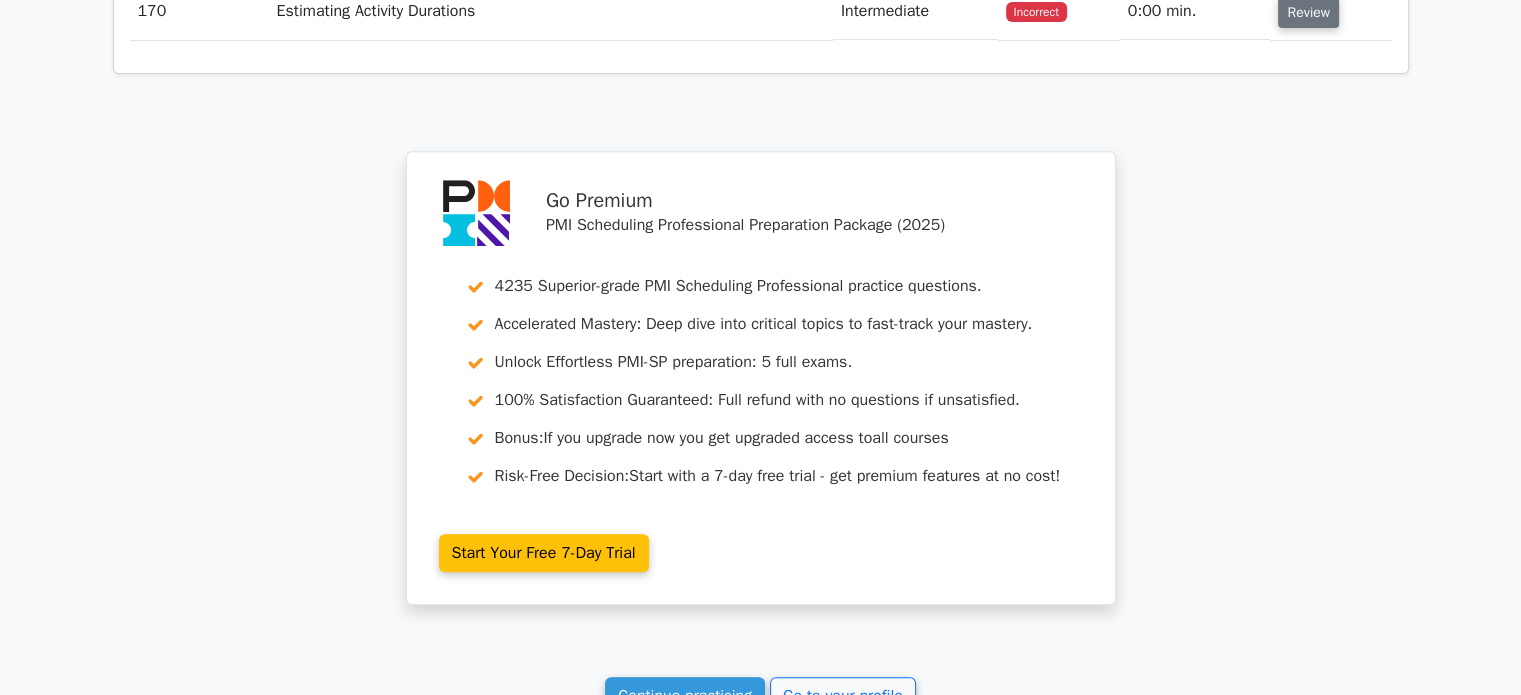 click on "Review" at bounding box center (1308, 12) 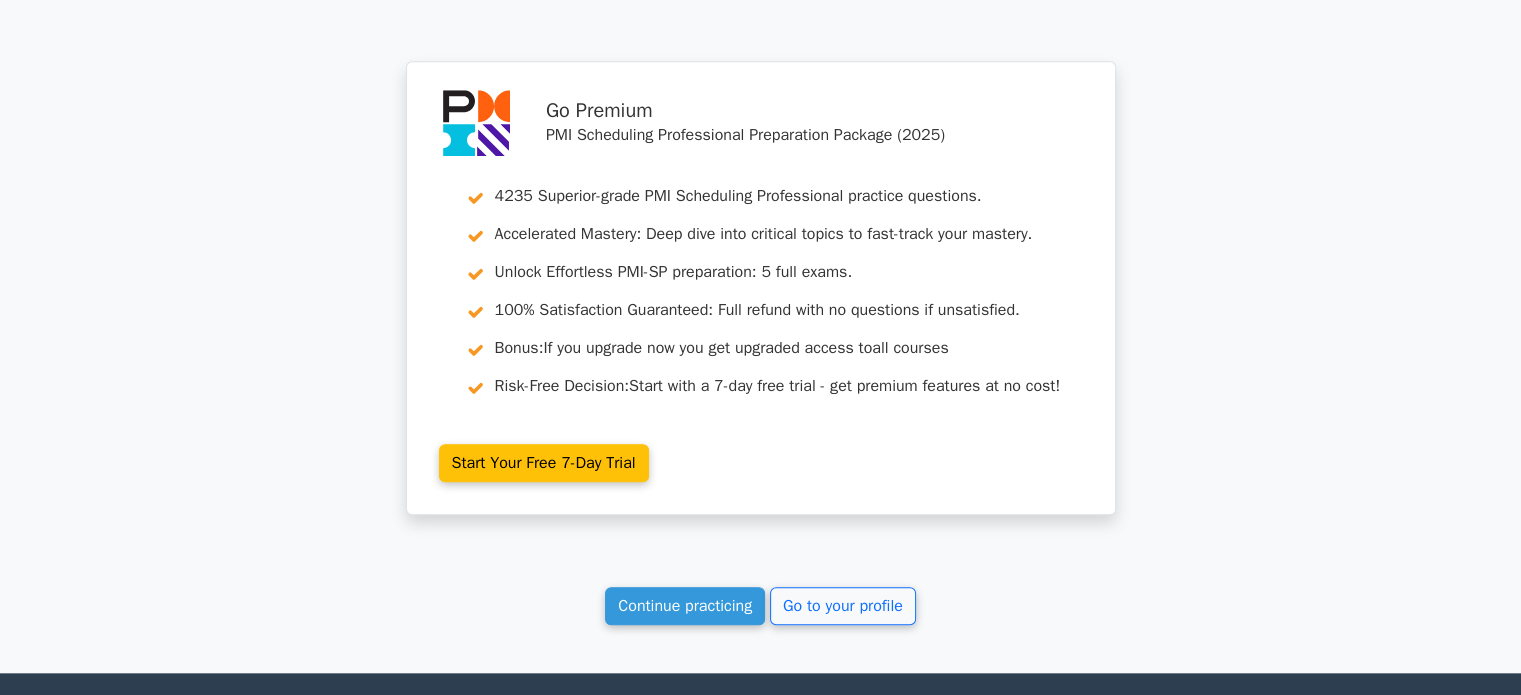 scroll, scrollTop: 184473, scrollLeft: 0, axis: vertical 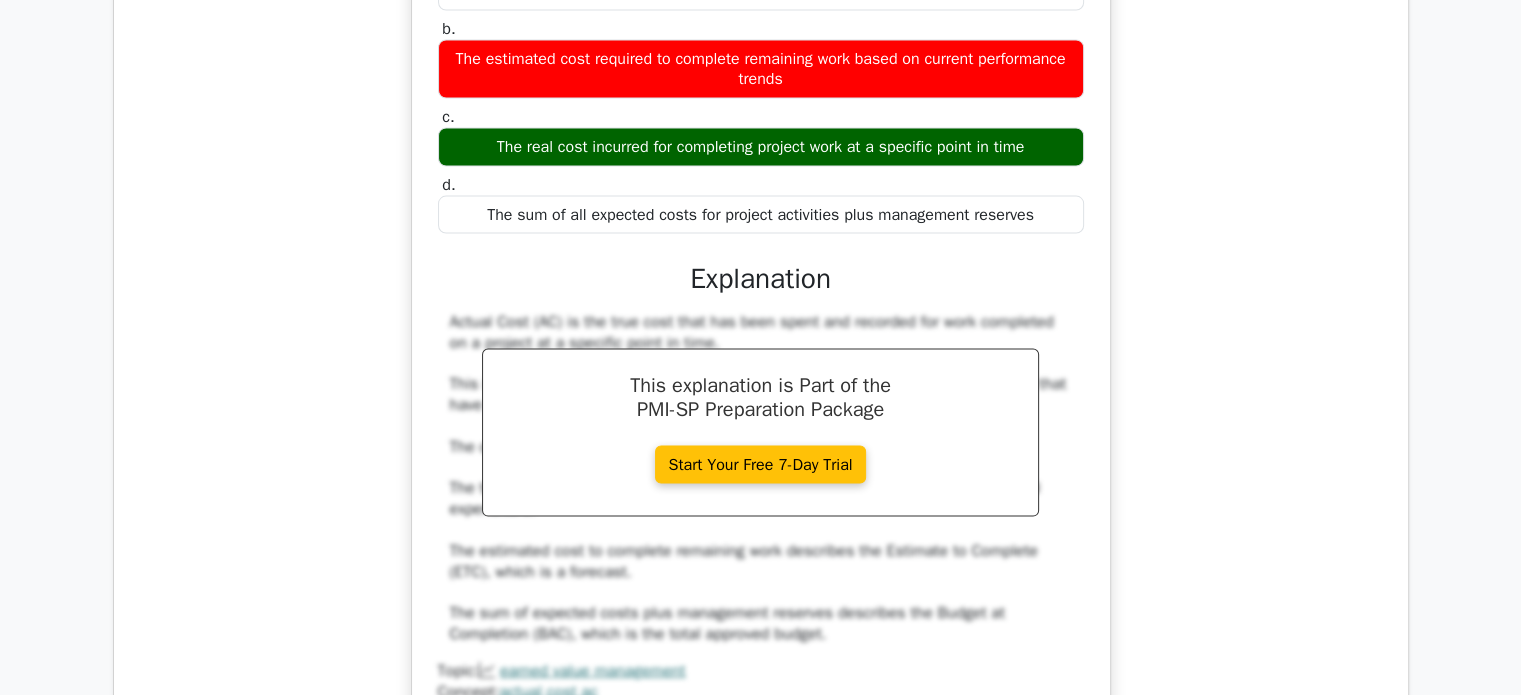 click on "What is Actual Cost (AC) in project cost management?
a.
The total planned budget allocated for completing all project activities and deliverables
b." at bounding box center (761, 316) 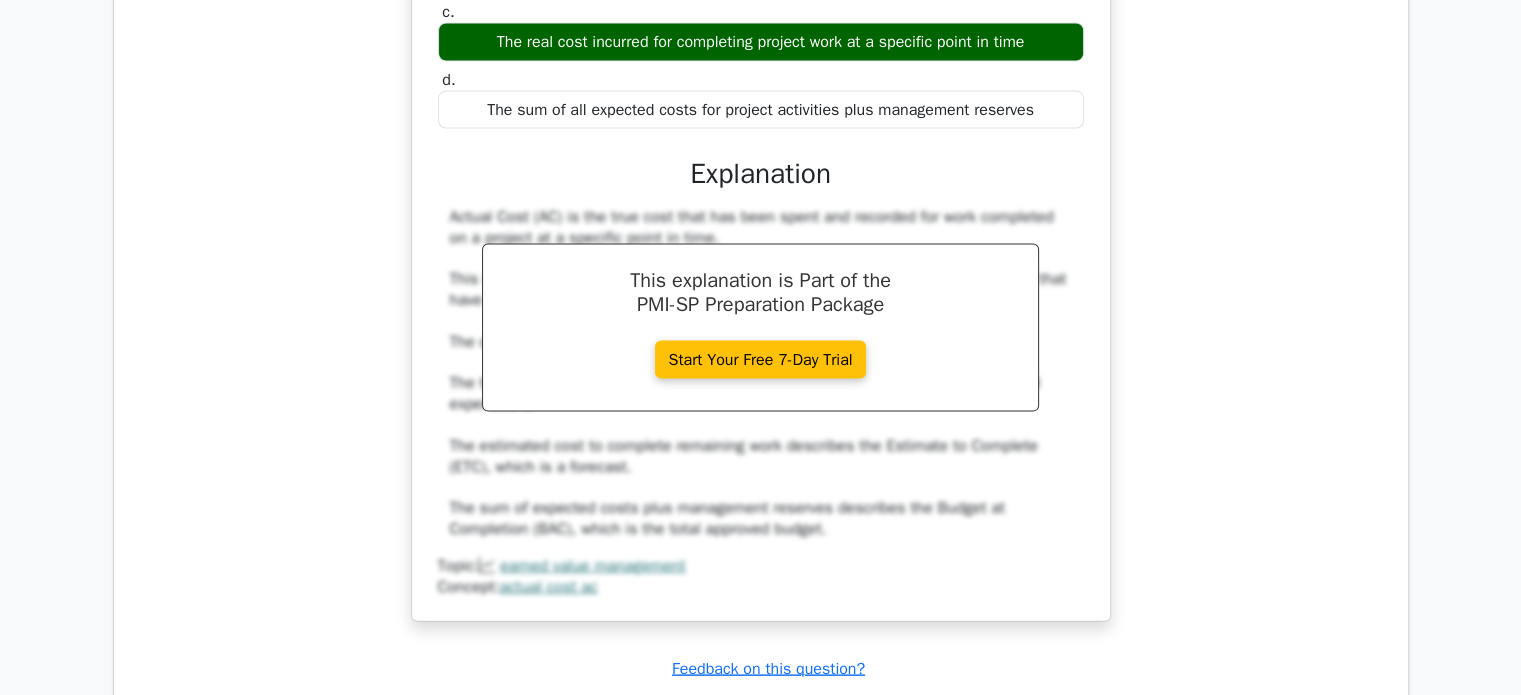 scroll, scrollTop: 11552, scrollLeft: 0, axis: vertical 